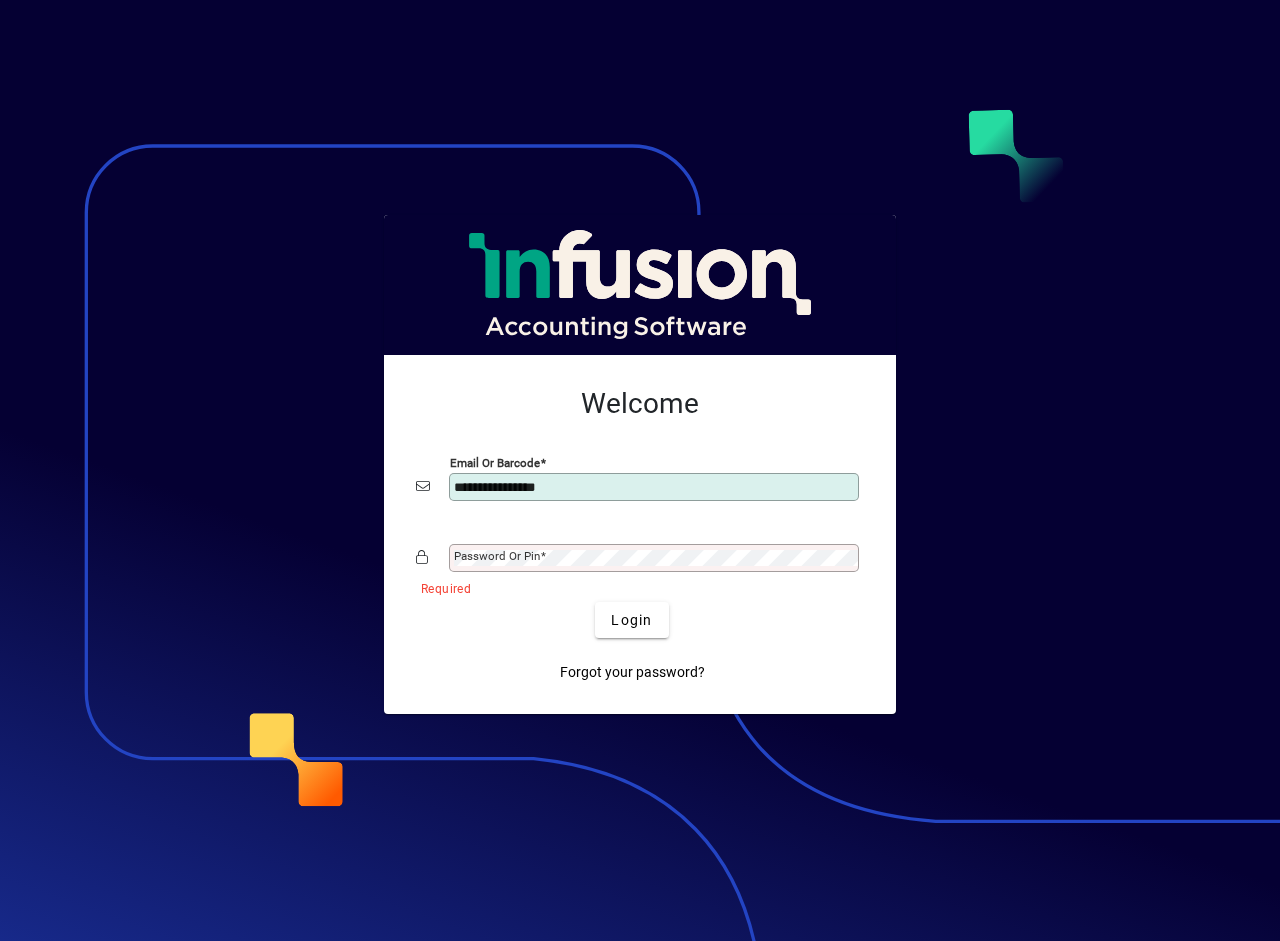 click on "**********" 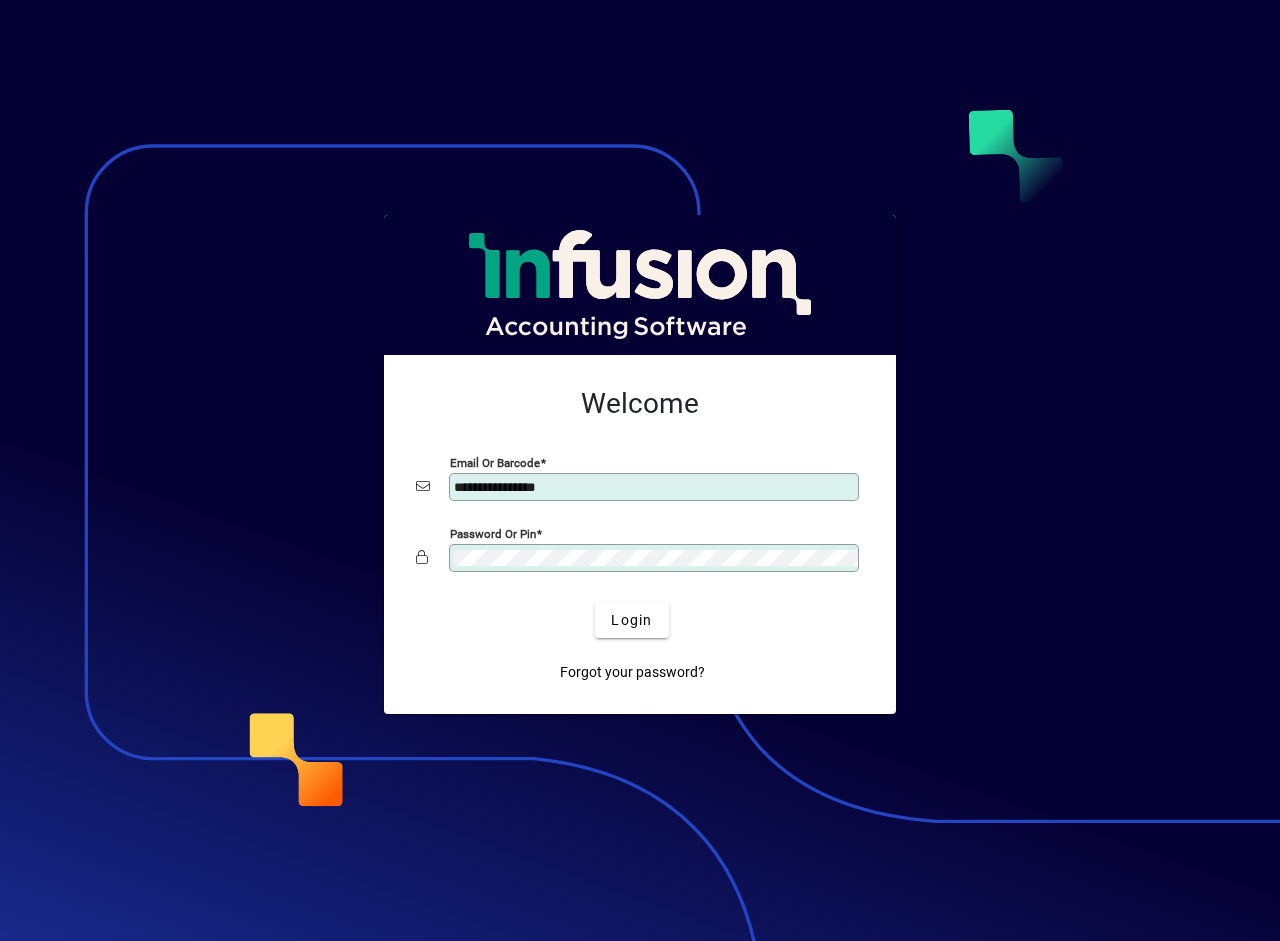 click on "Login" 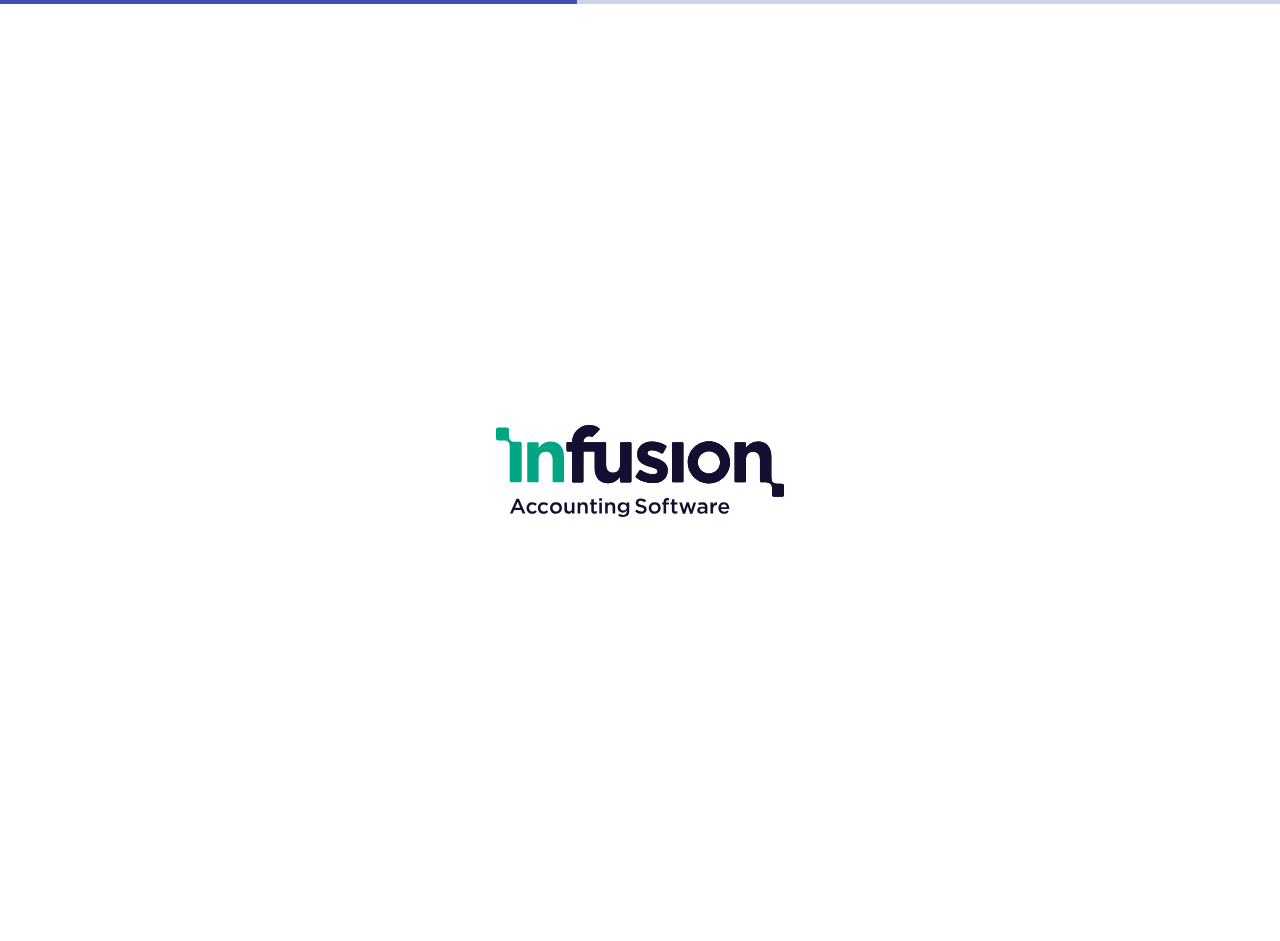 scroll, scrollTop: 0, scrollLeft: 0, axis: both 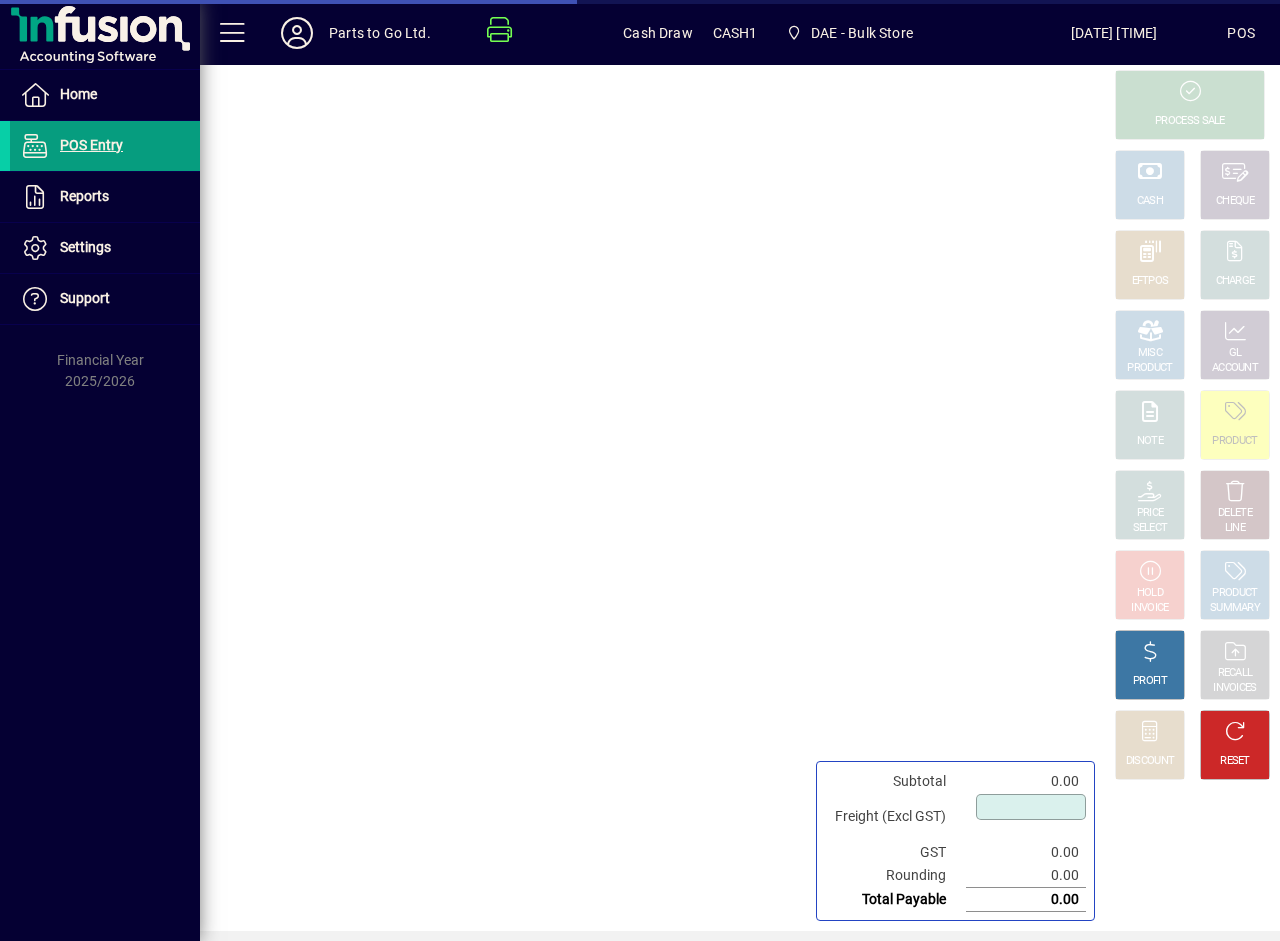 type on "****" 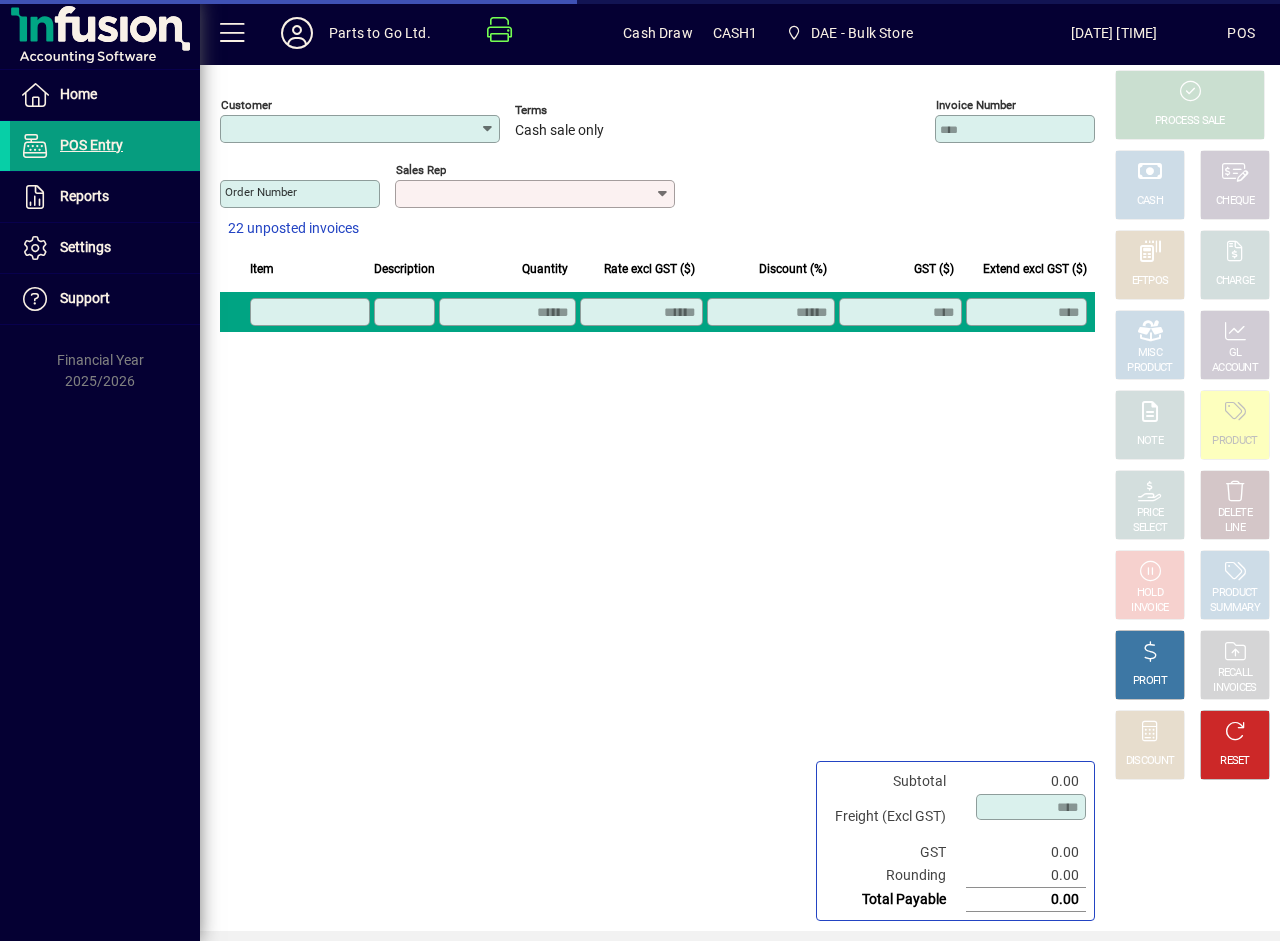 type on "**********" 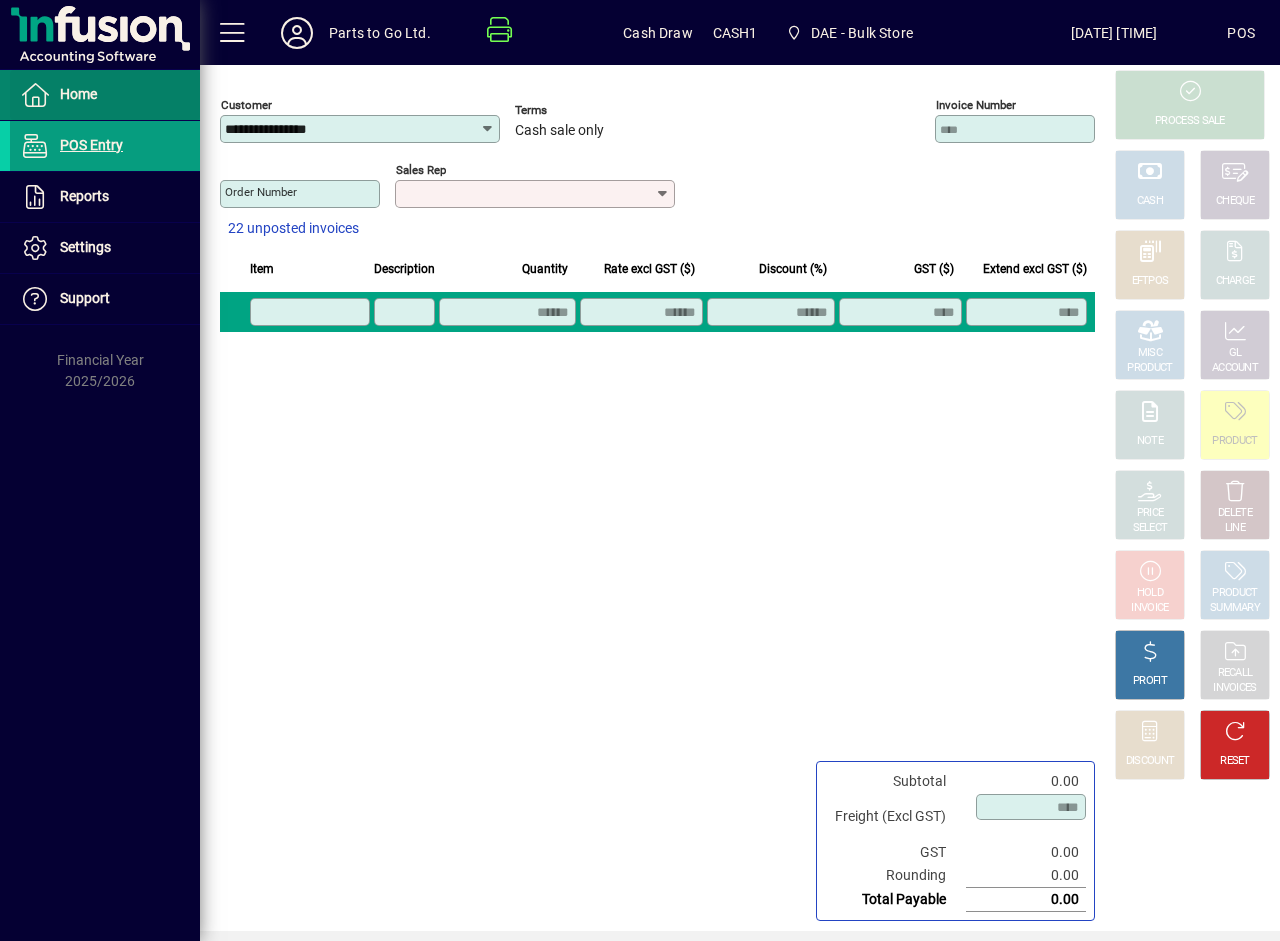 click on "Home" at bounding box center (78, 94) 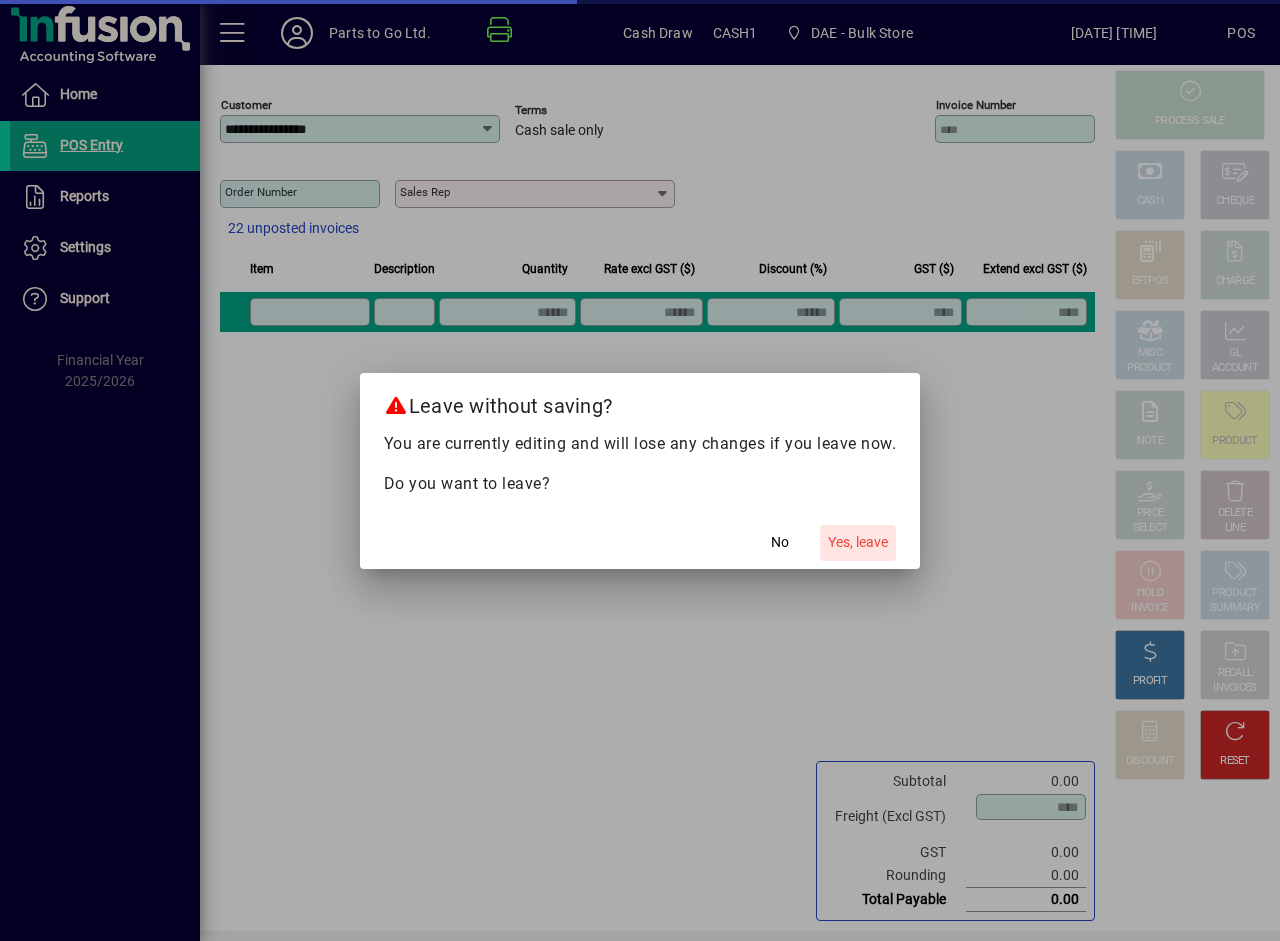 click on "Yes, leave" 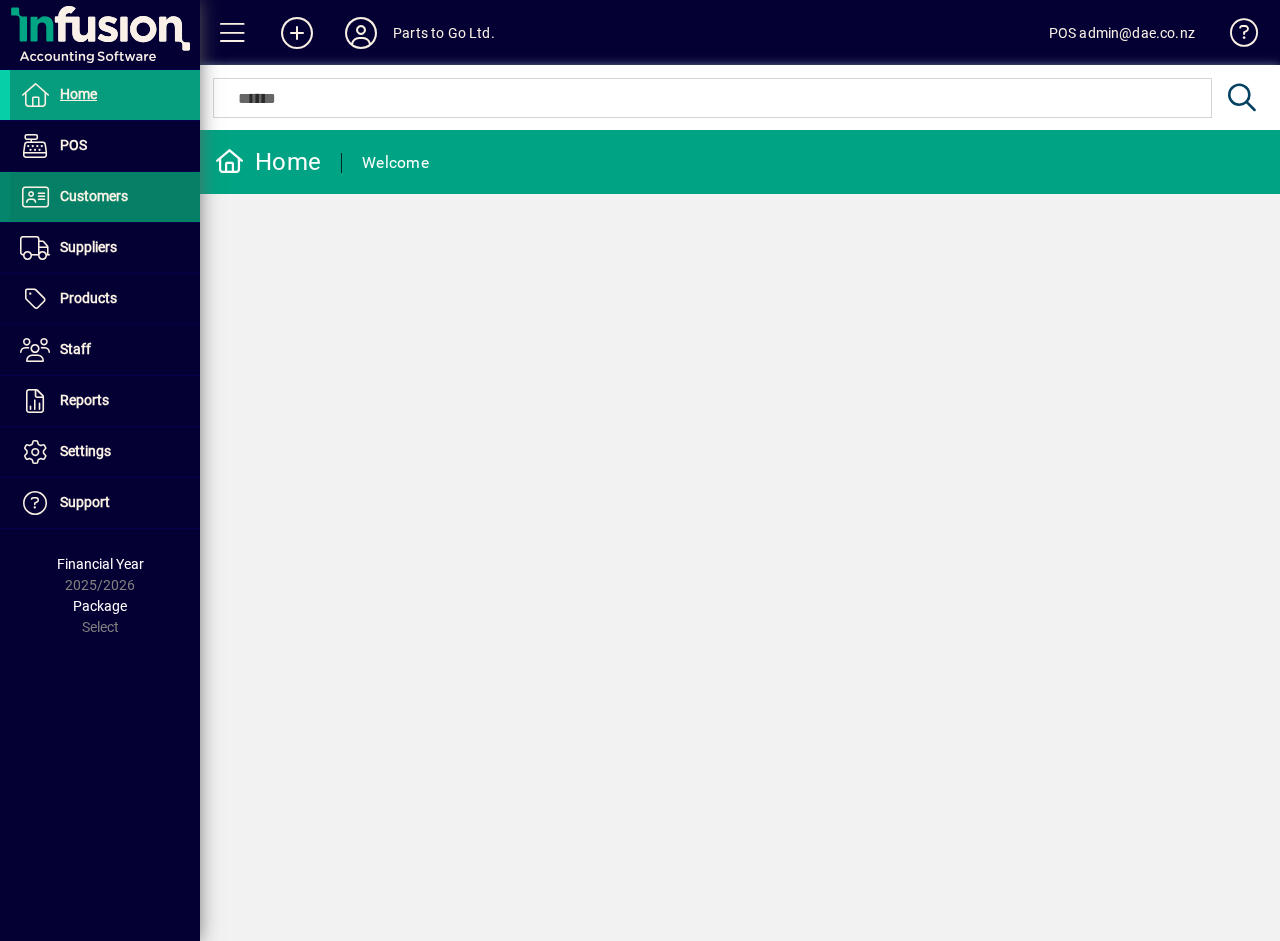 click on "Customers" at bounding box center (94, 196) 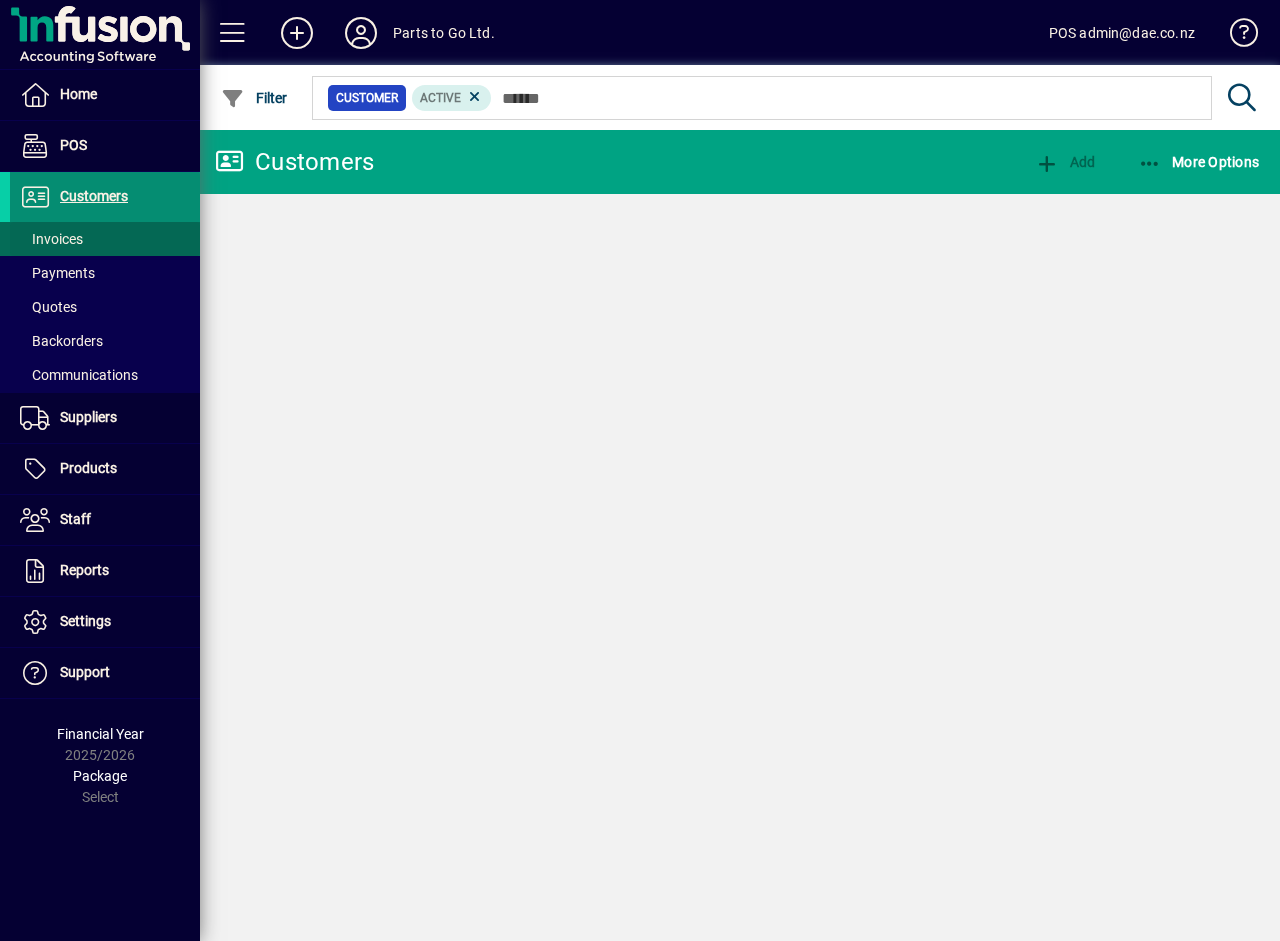 click on "Invoices" at bounding box center (51, 239) 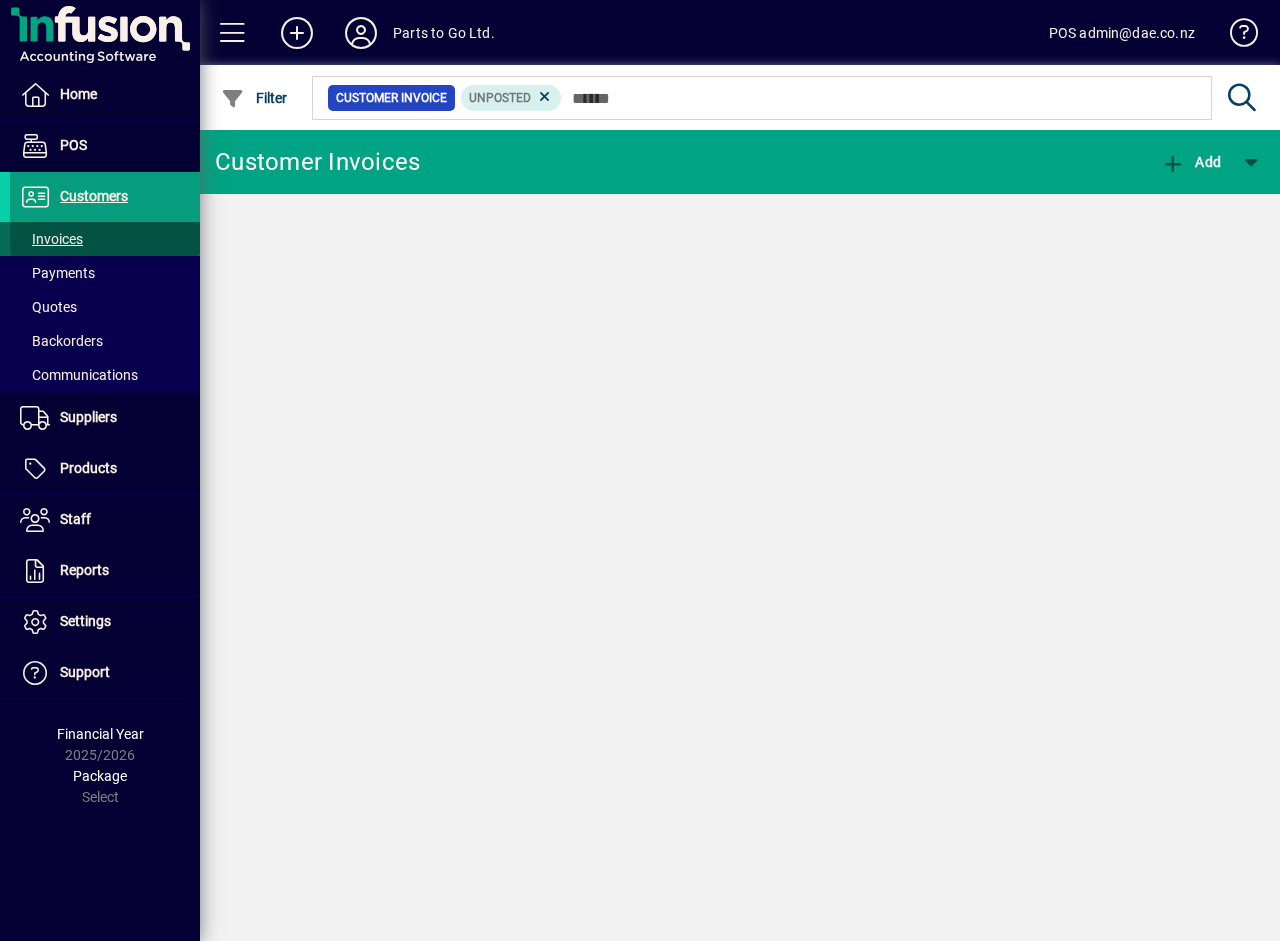 click on "Invoices" at bounding box center (51, 239) 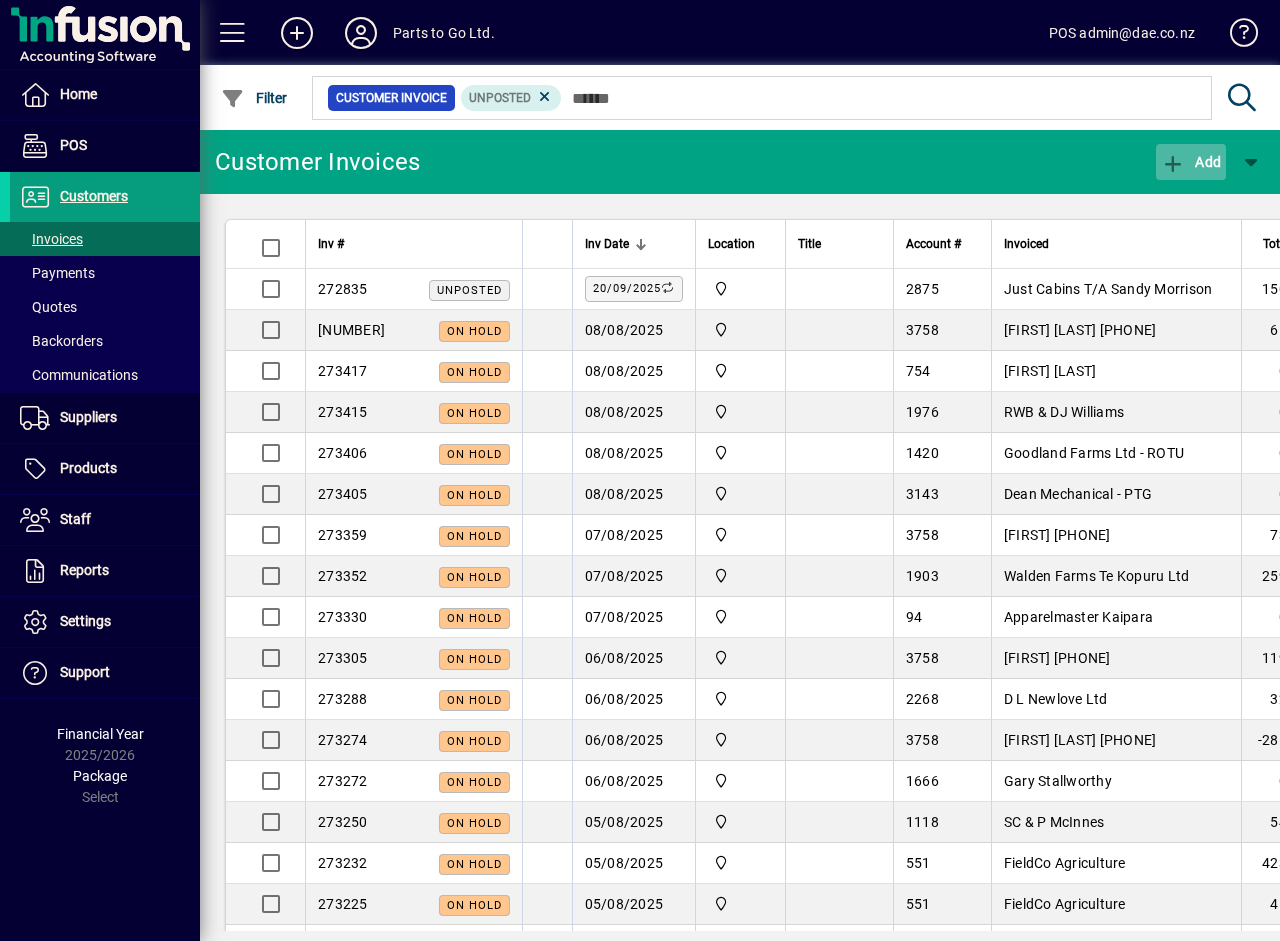 click 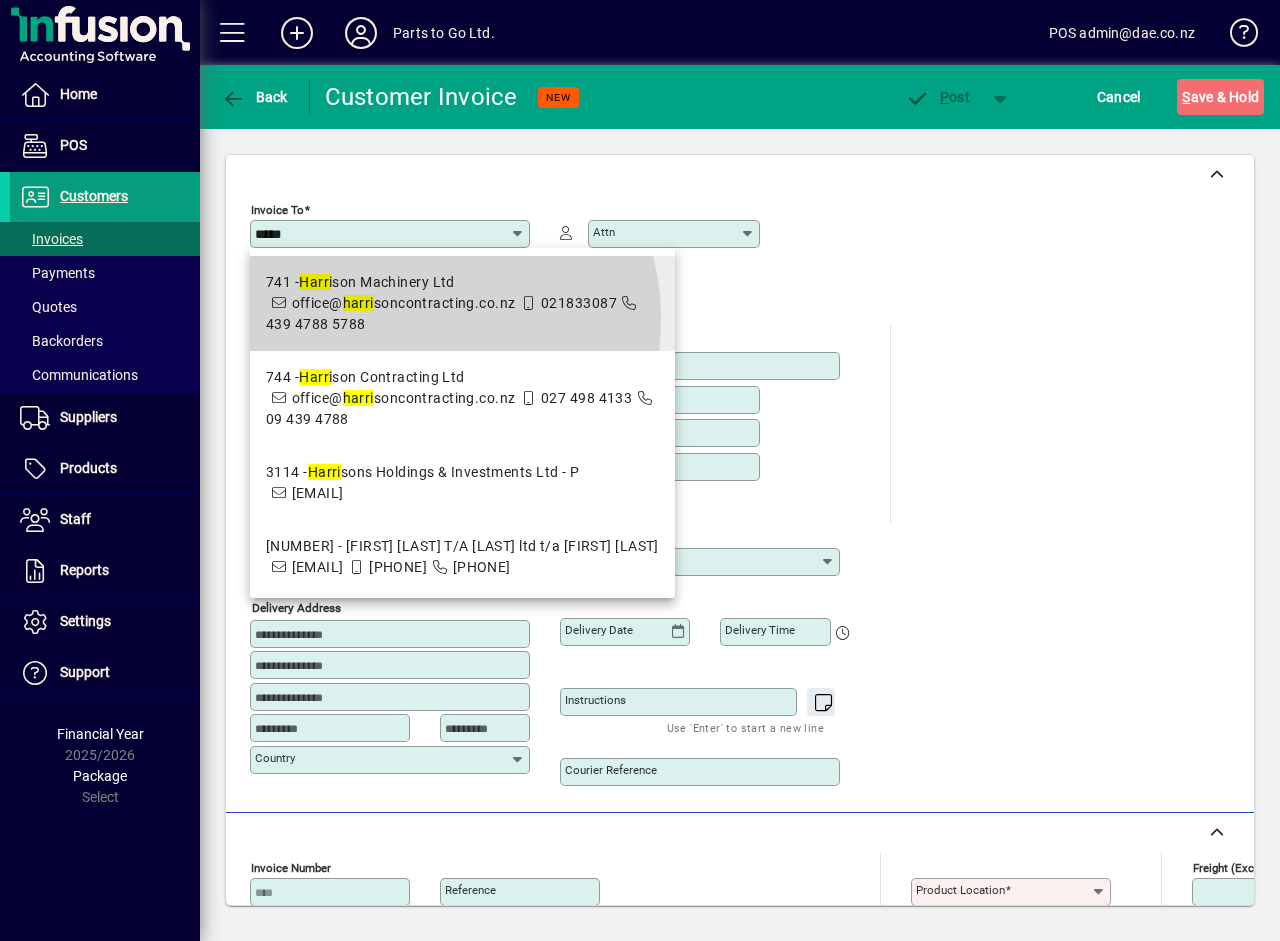 click on "741 -  Harri son Machinery Ltd office@ harri soncontracting.co.nz 021833087 439 4788 5788" at bounding box center [462, 303] 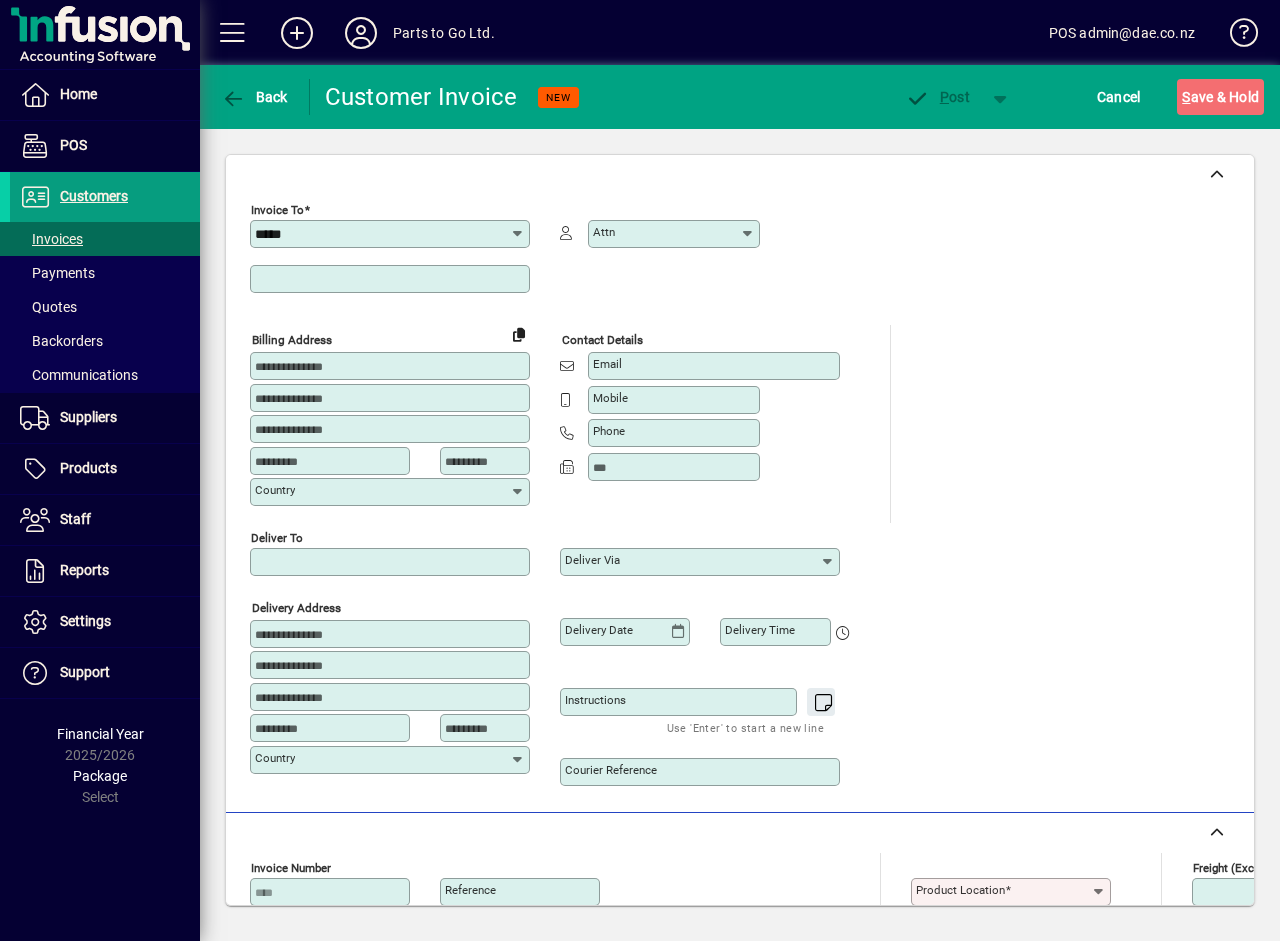 type on "**********" 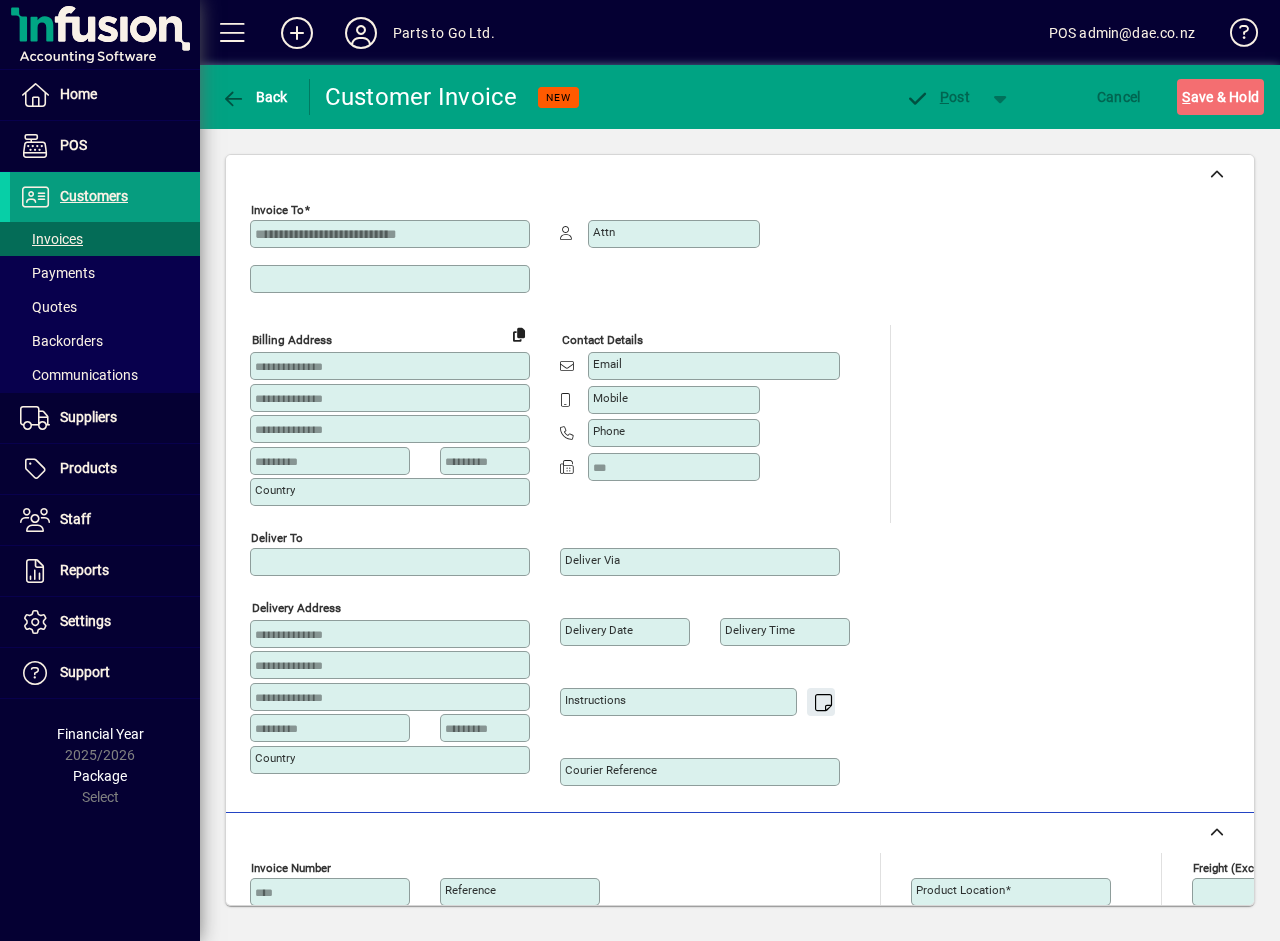 type on "**********" 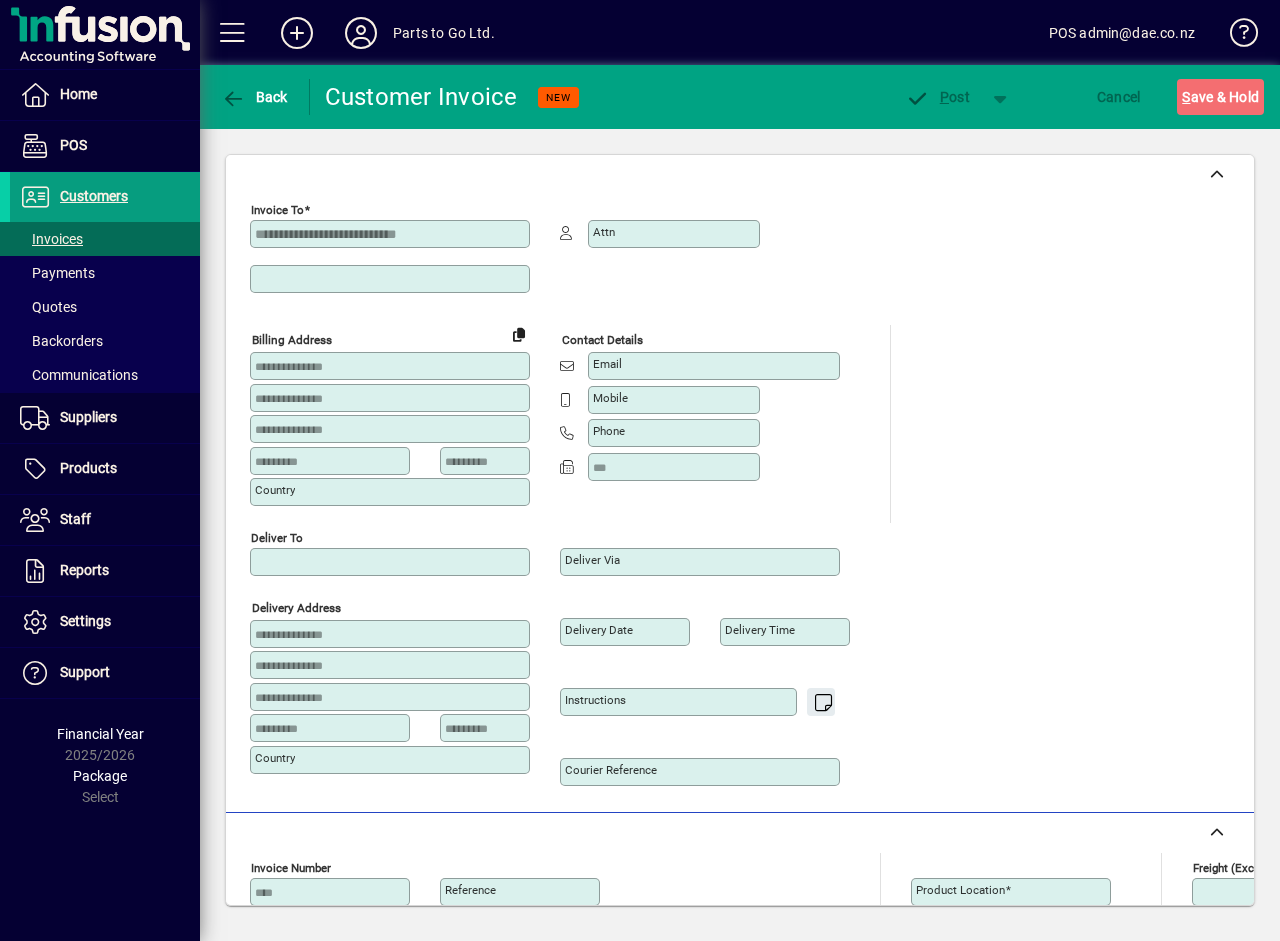 type on "**********" 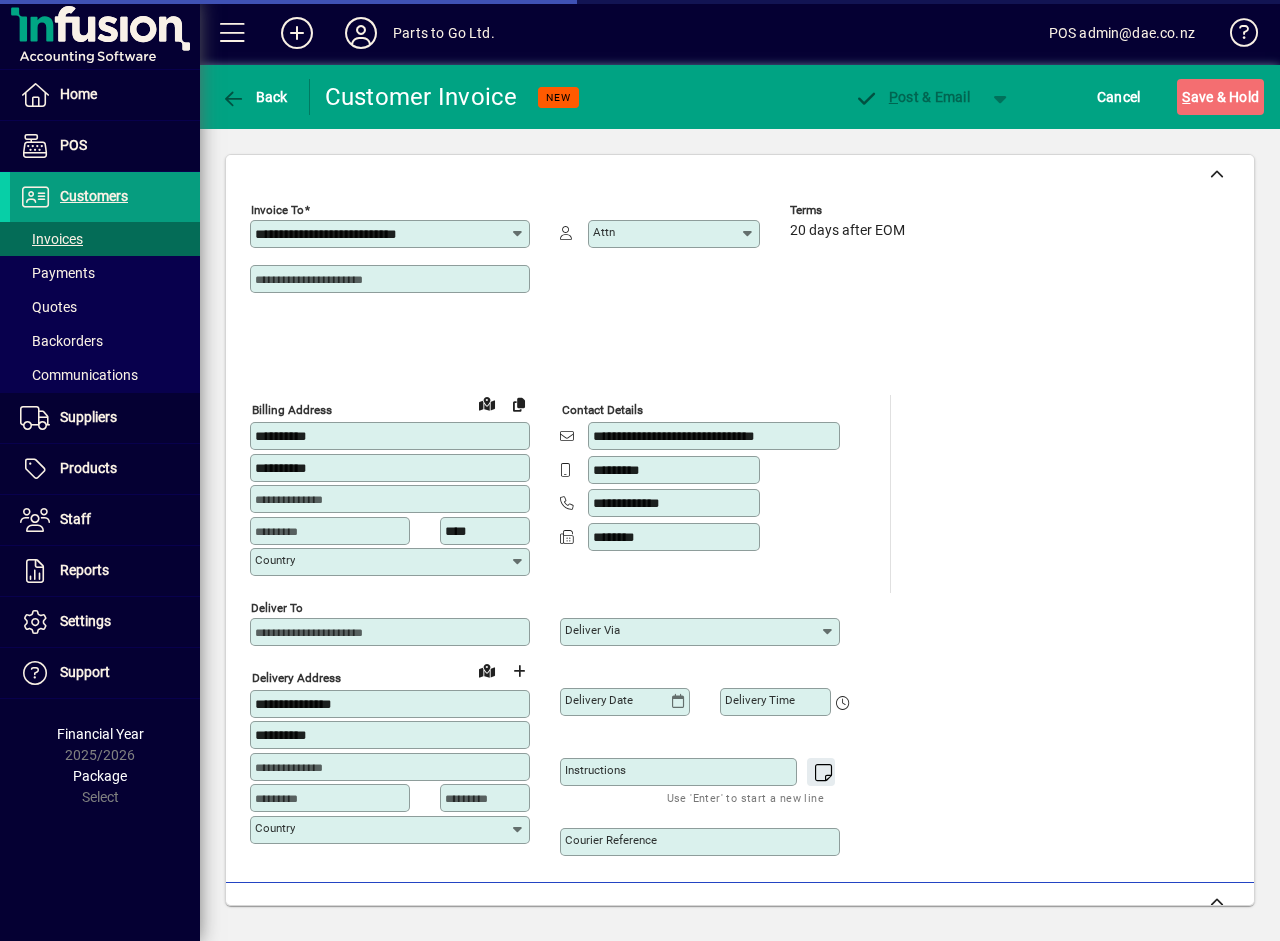 type on "**********" 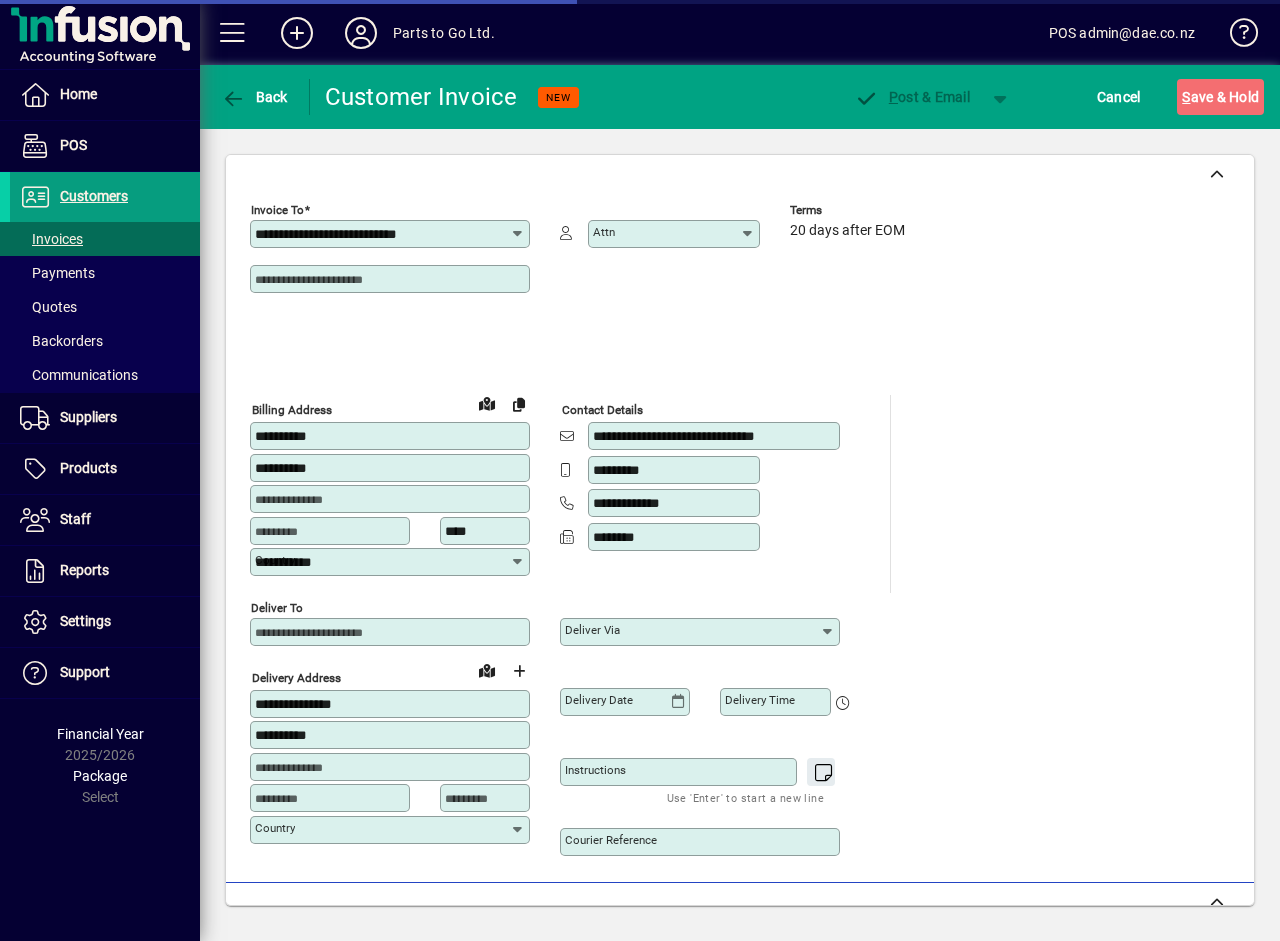 type on "**********" 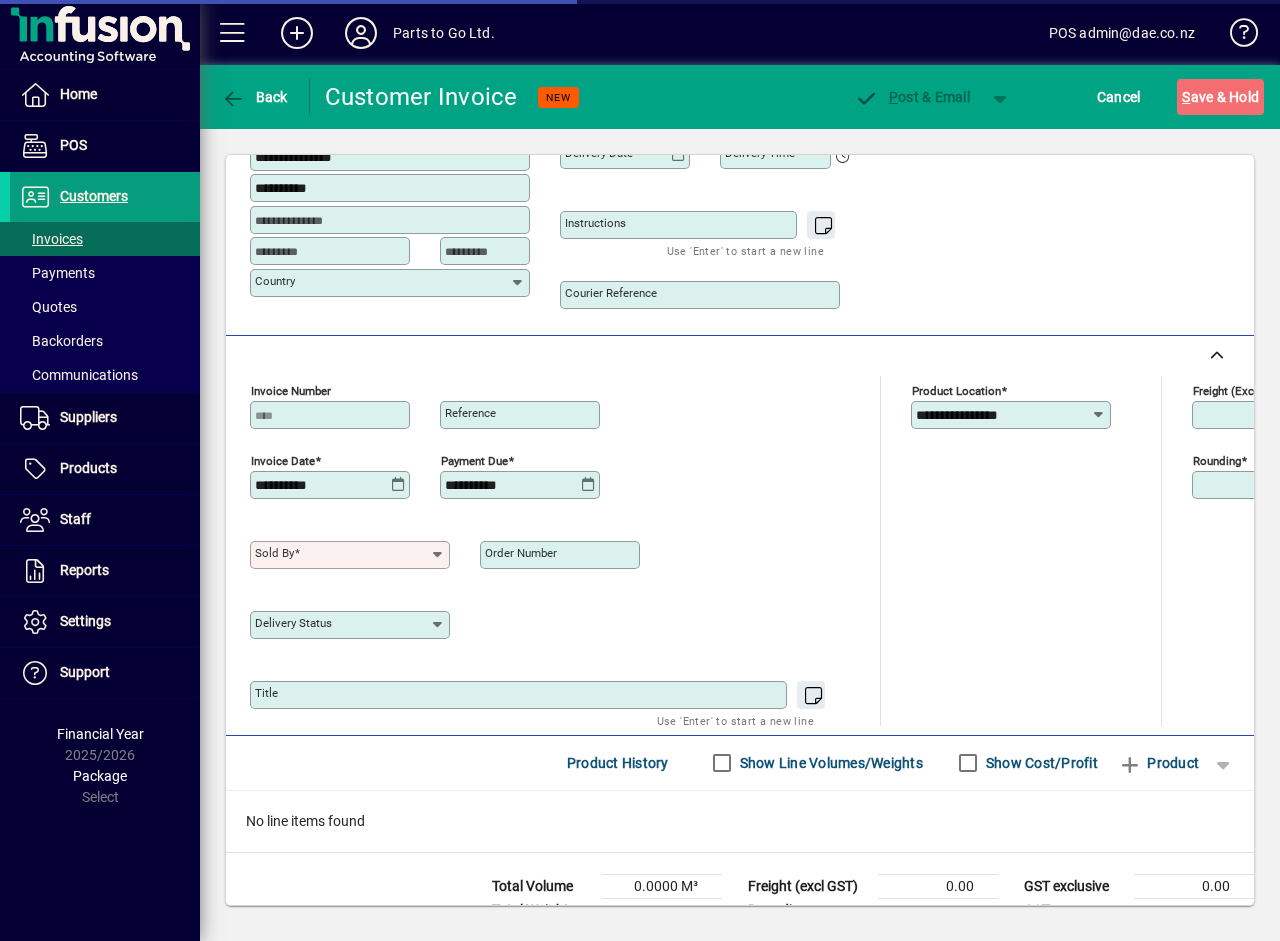 scroll, scrollTop: 600, scrollLeft: 0, axis: vertical 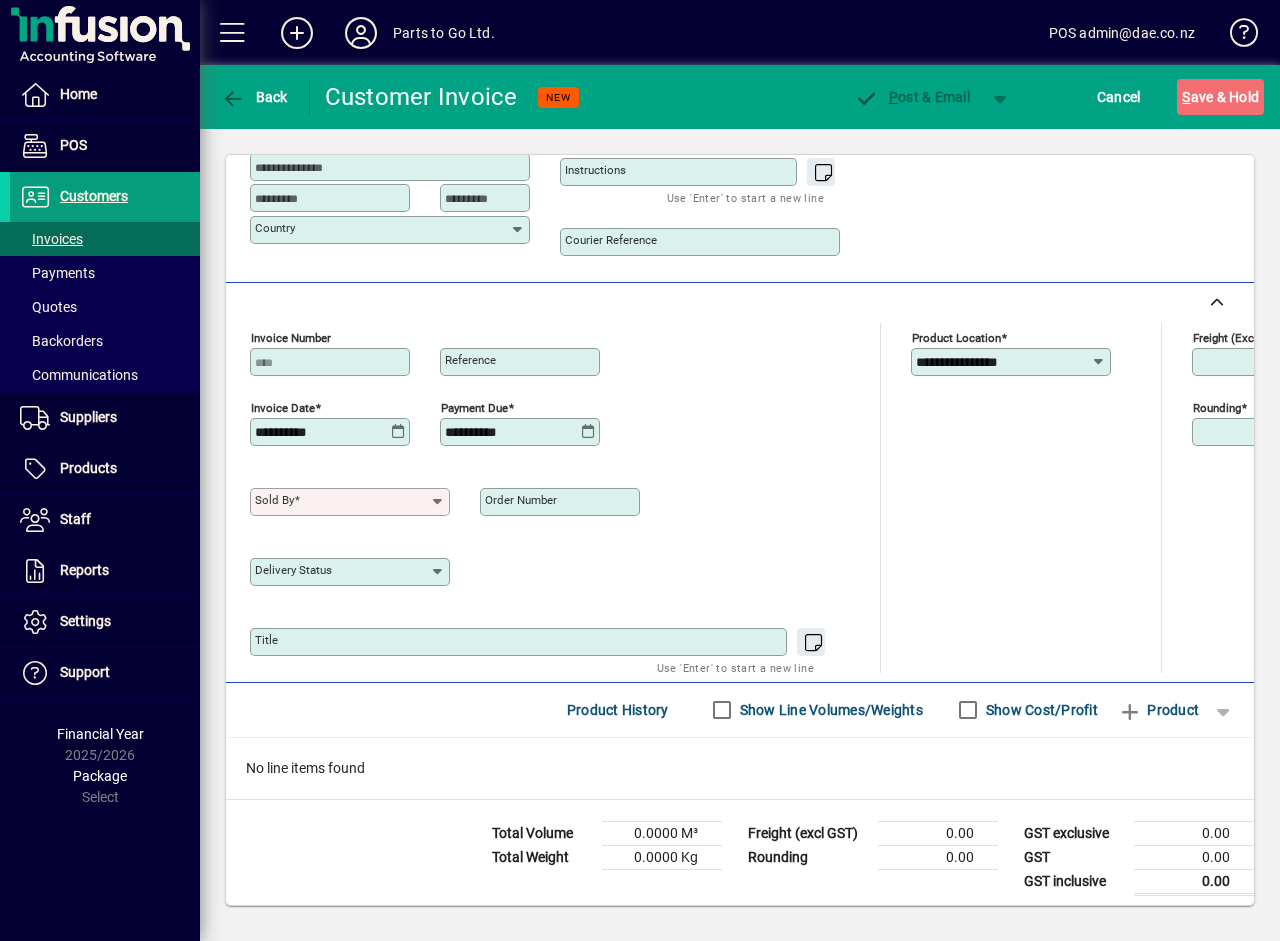 click 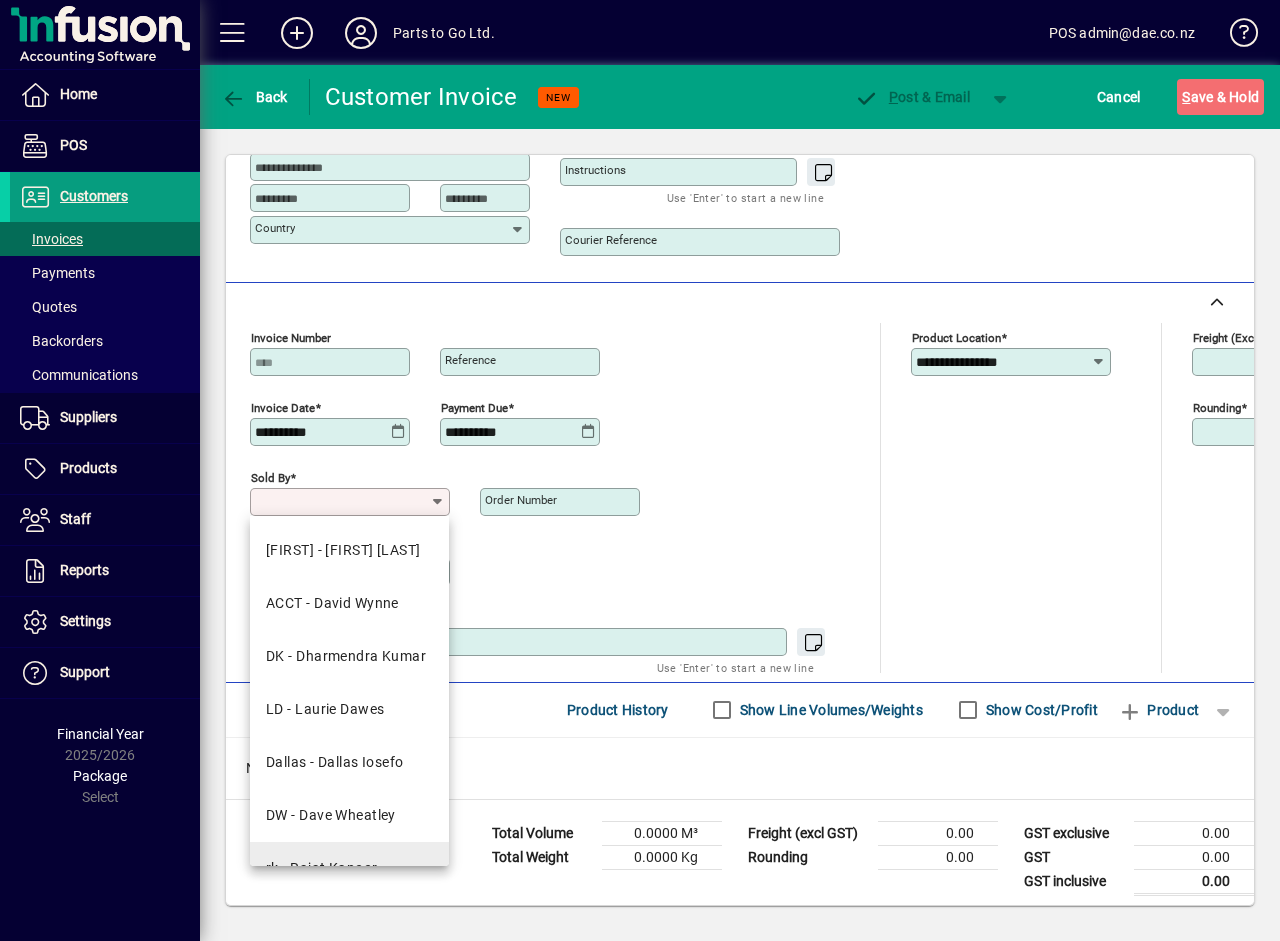 scroll, scrollTop: 143, scrollLeft: 0, axis: vertical 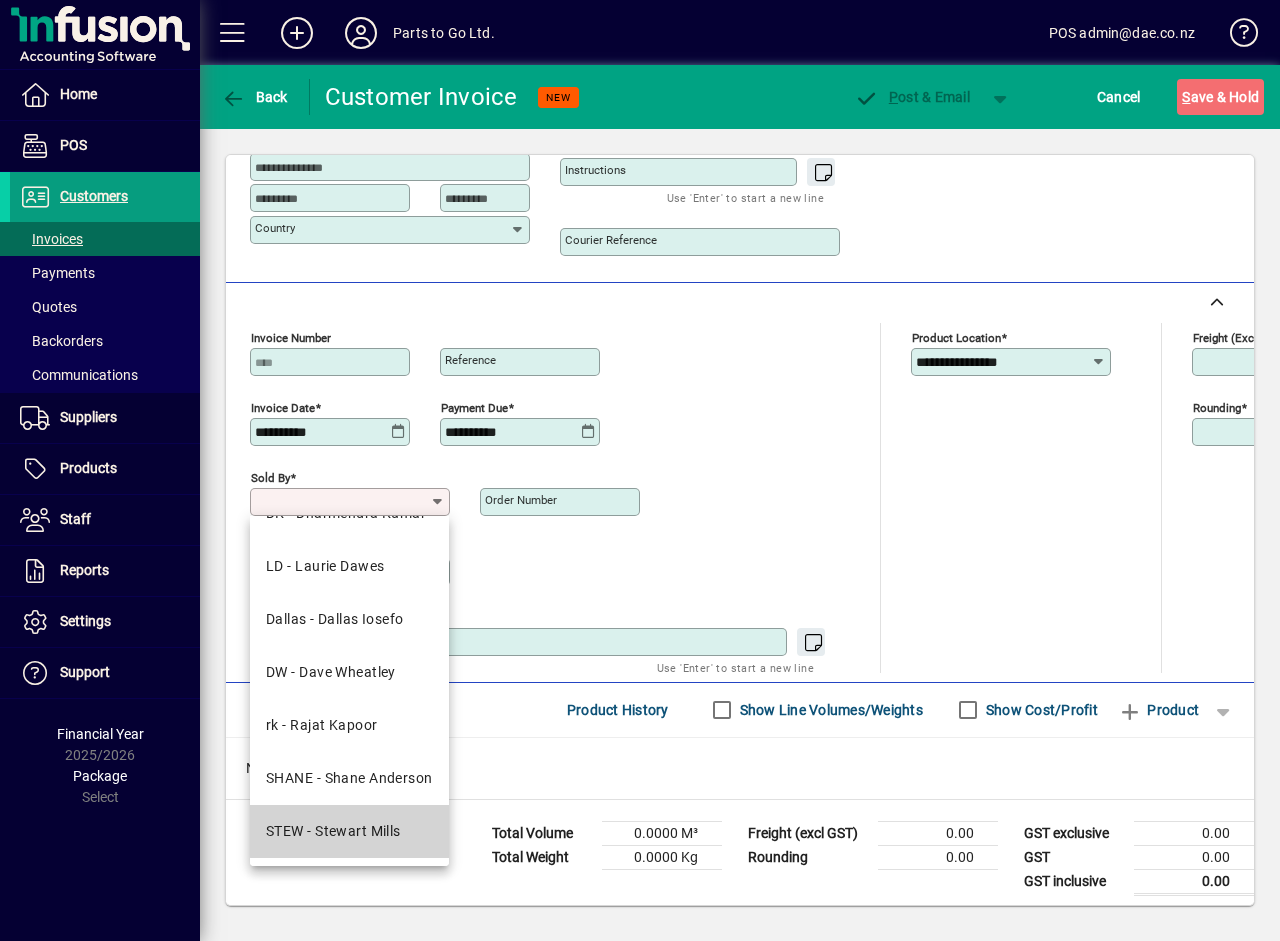 click on "STEW - Stewart Mills" at bounding box center (333, 831) 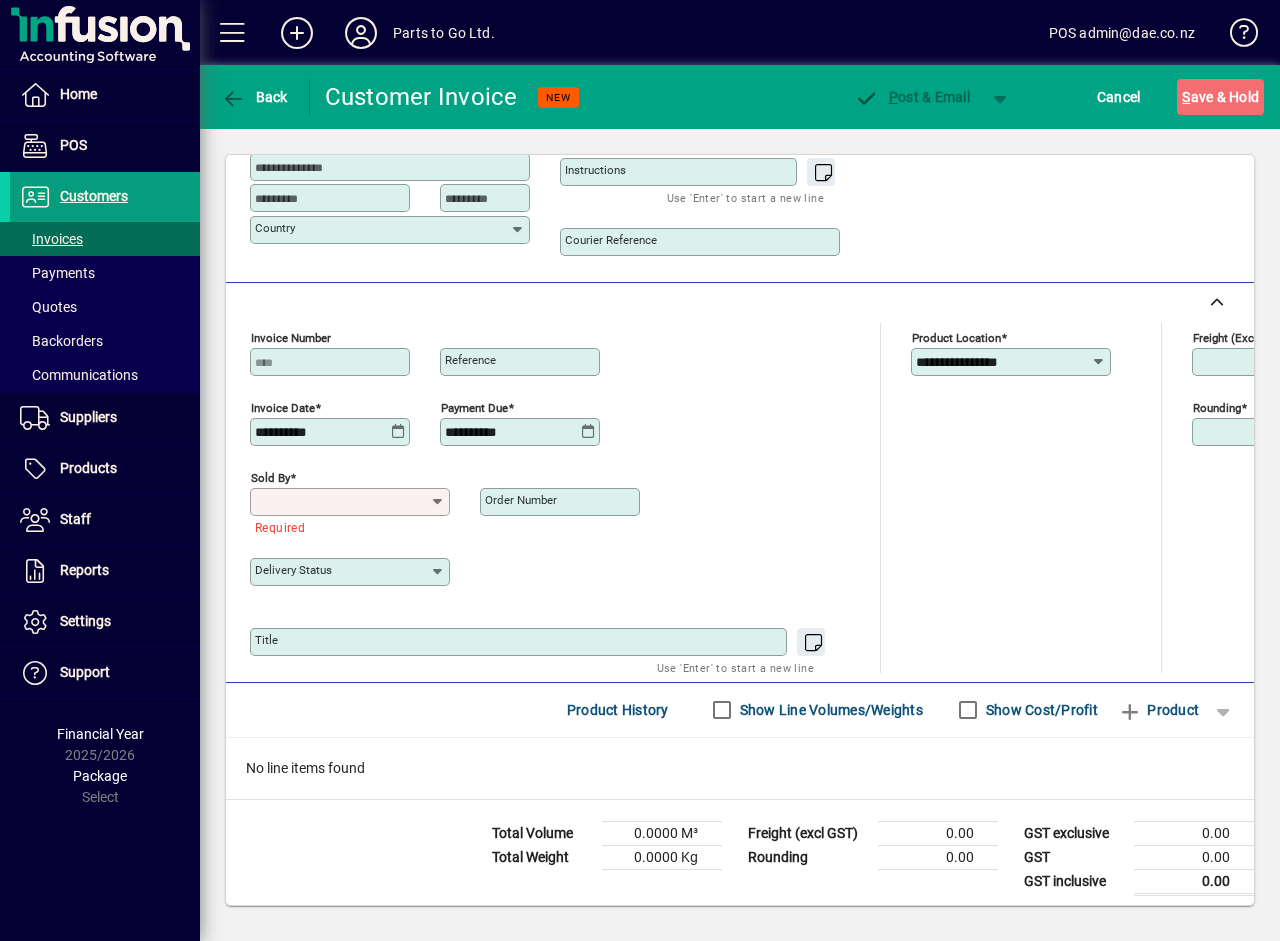 type on "**********" 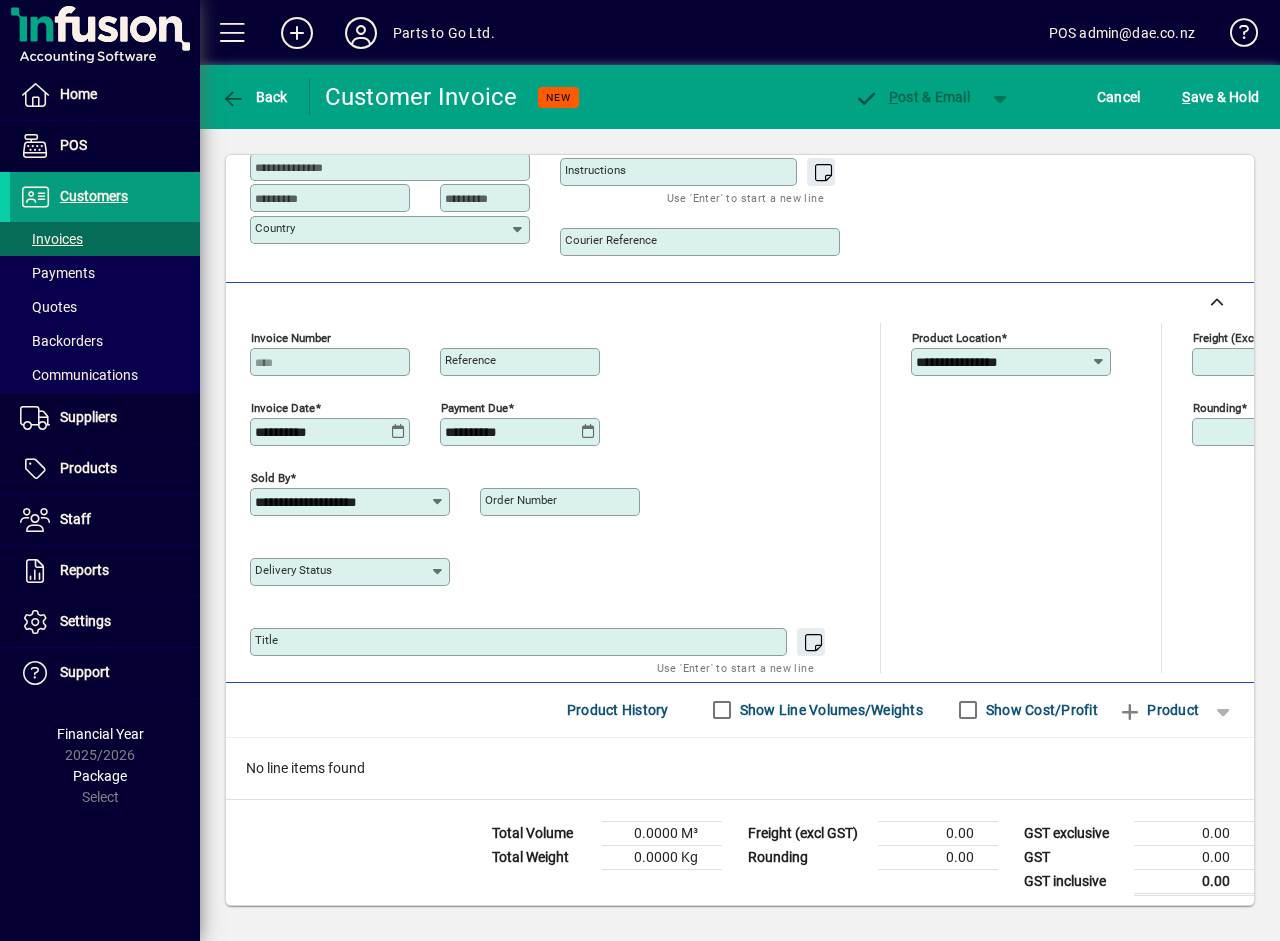 click on "Order number" at bounding box center [521, 500] 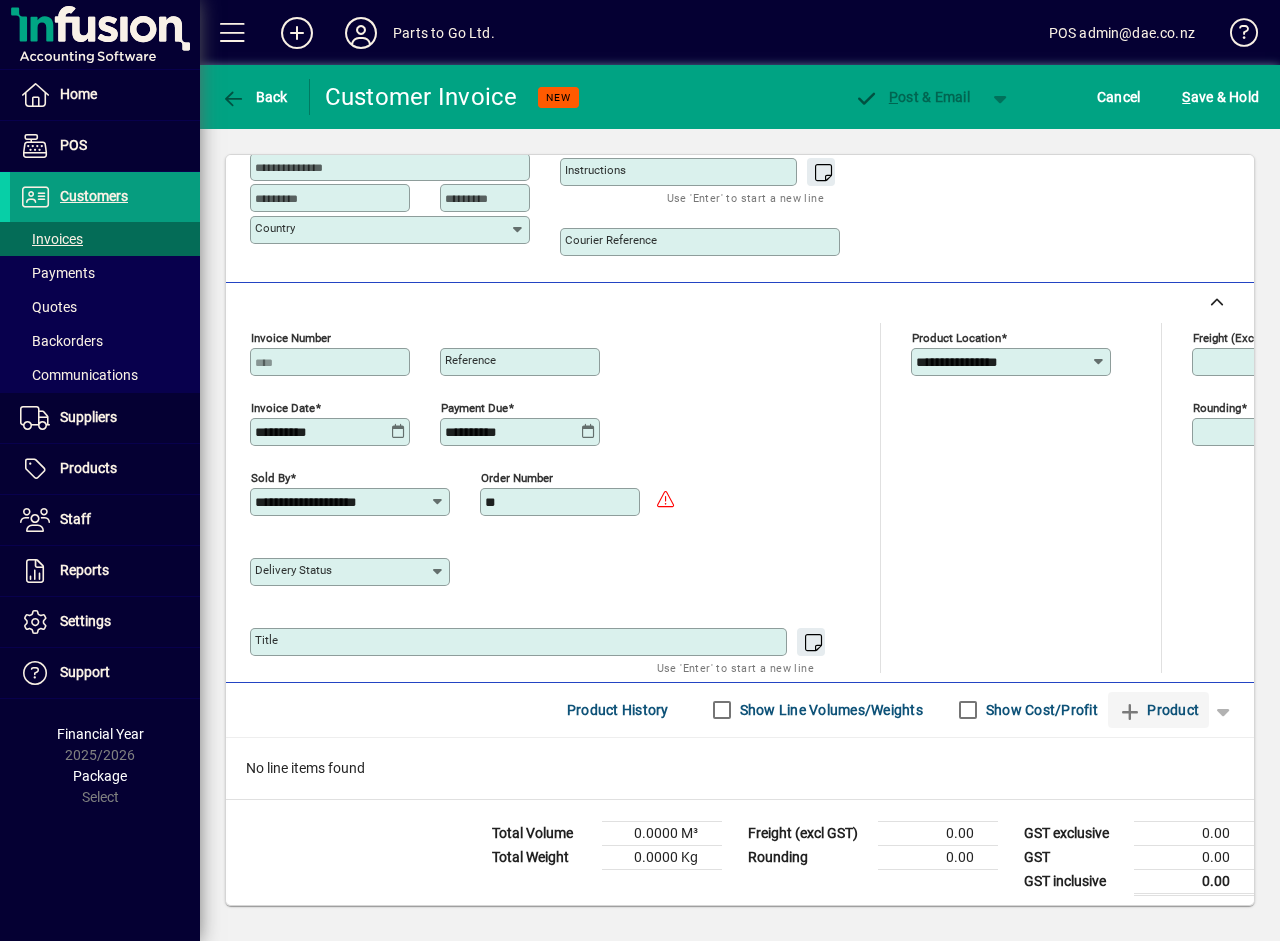 type on "**" 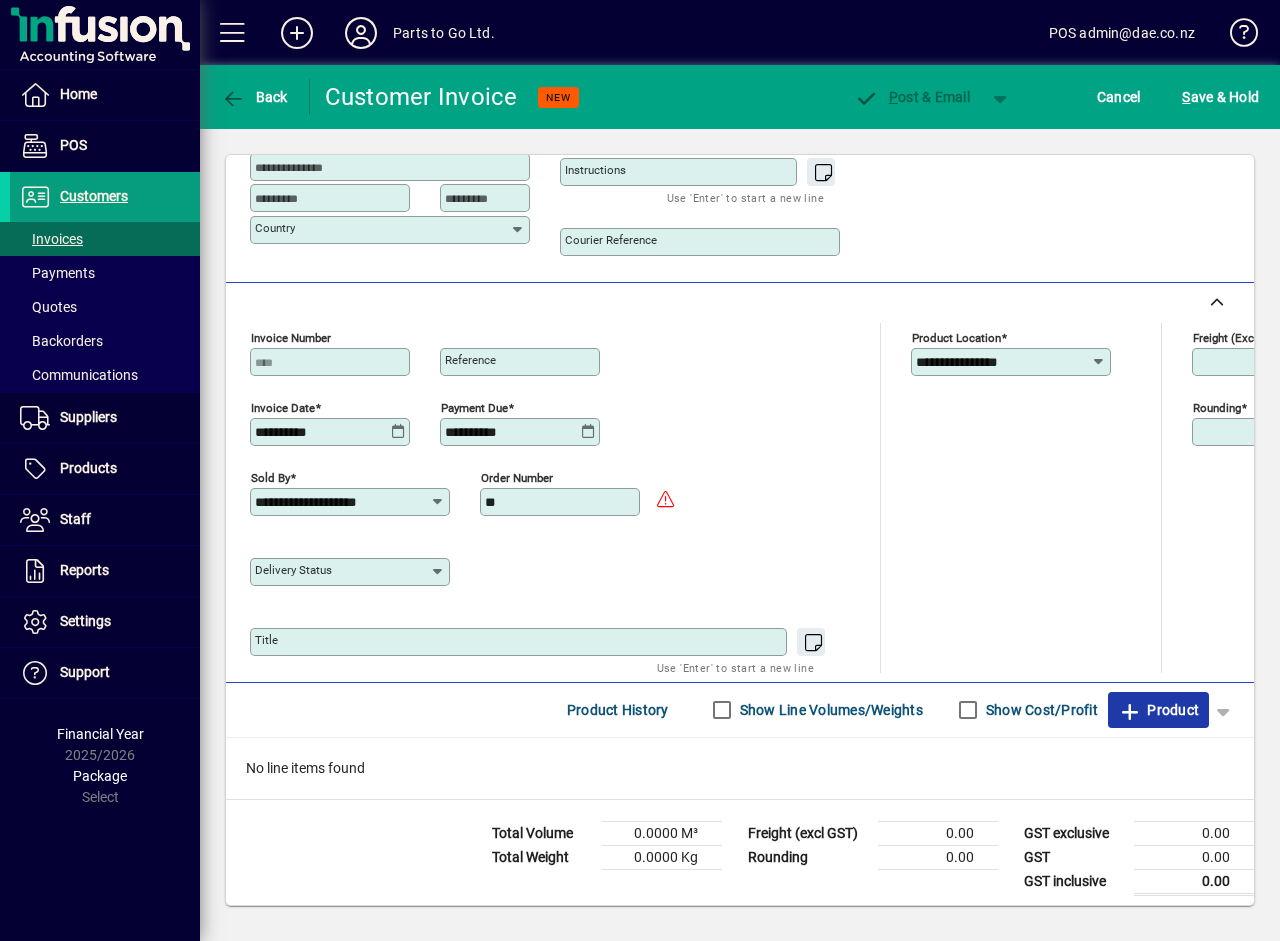 click on "Product" 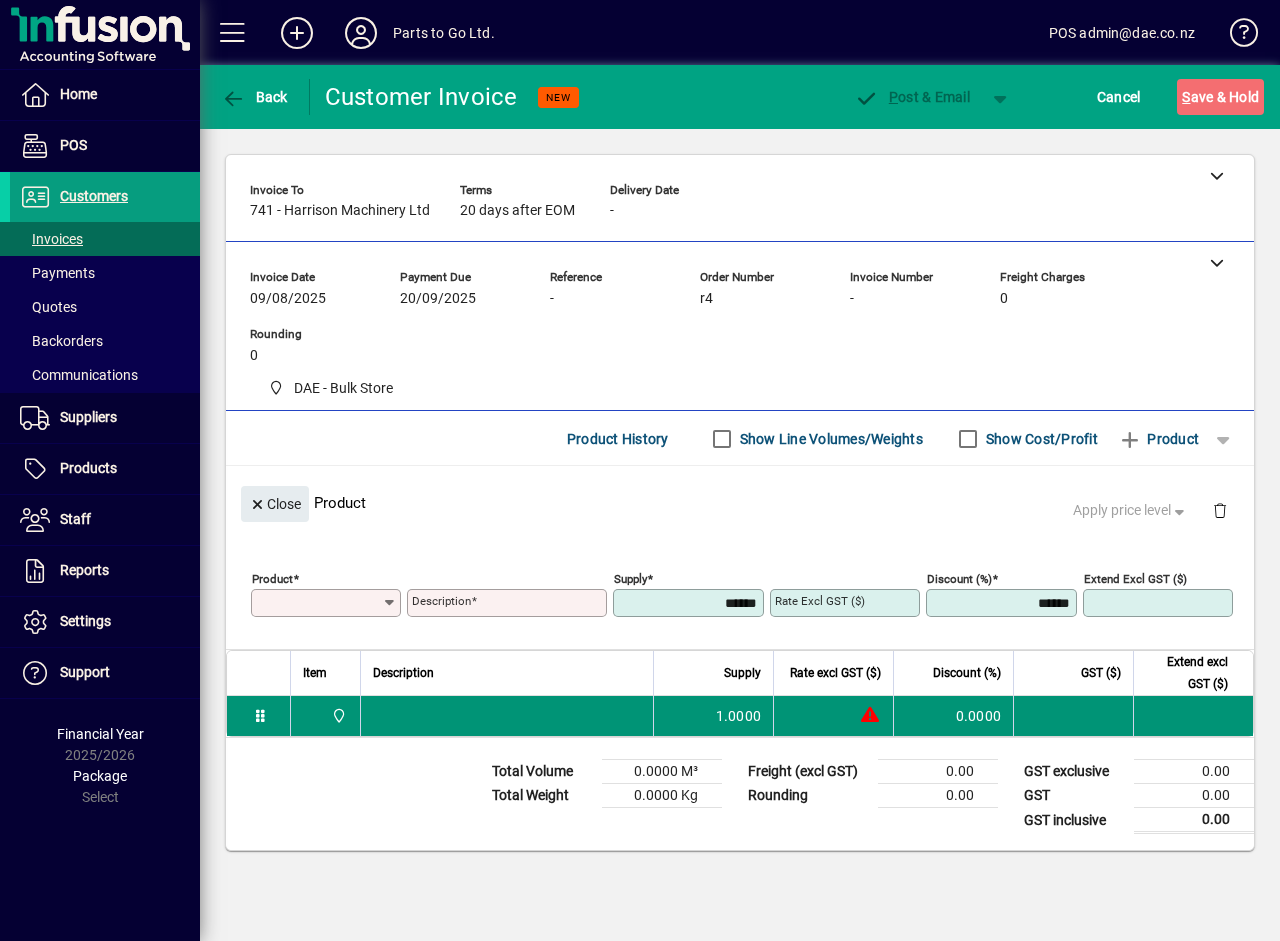 scroll, scrollTop: 0, scrollLeft: 0, axis: both 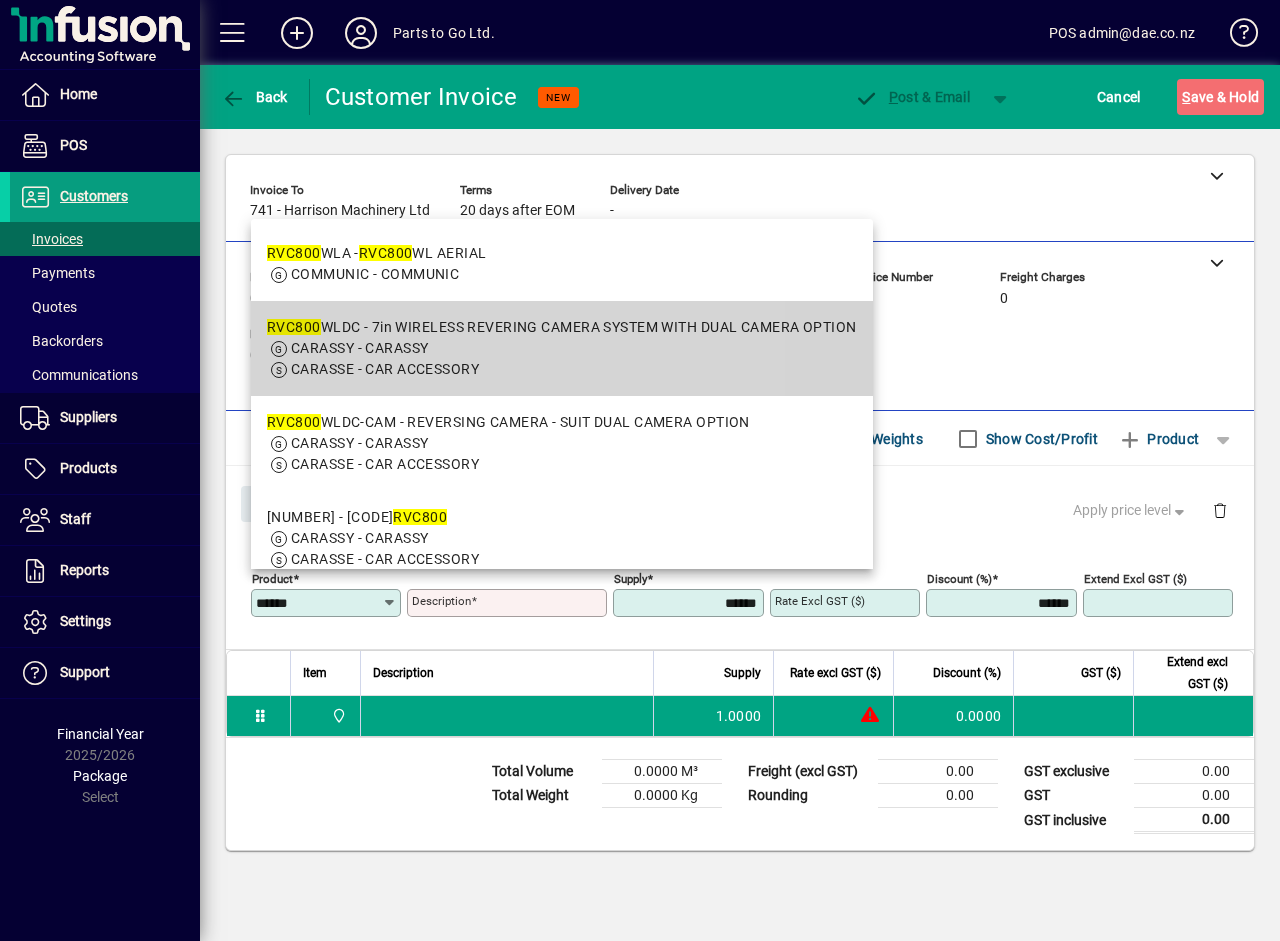 click on "RVC800 WLDC - 7in WIRELESS REVERING CAMERA SYSTEM WITH DUAL CAMERA OPTION" at bounding box center [562, 327] 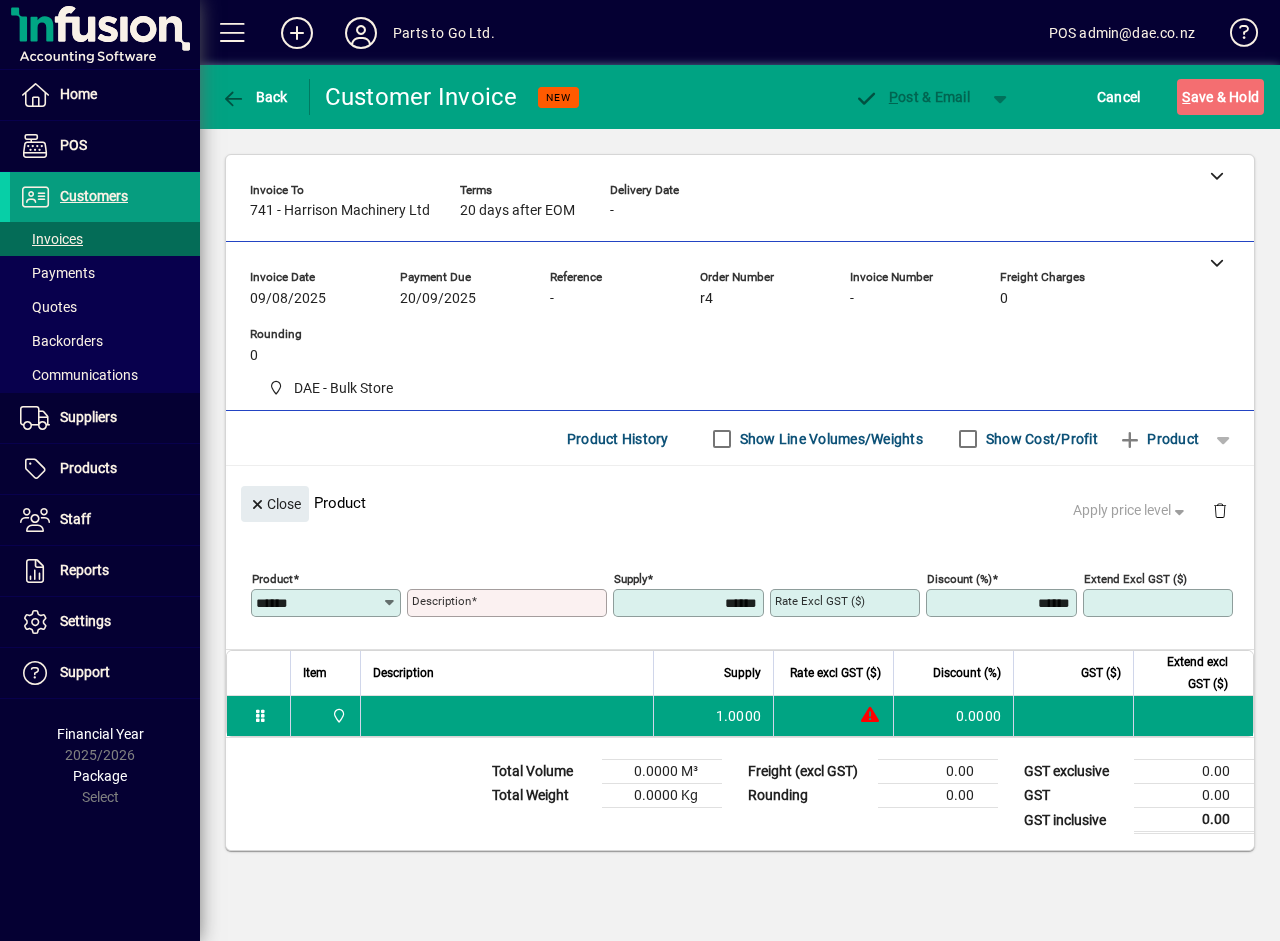 type on "**********" 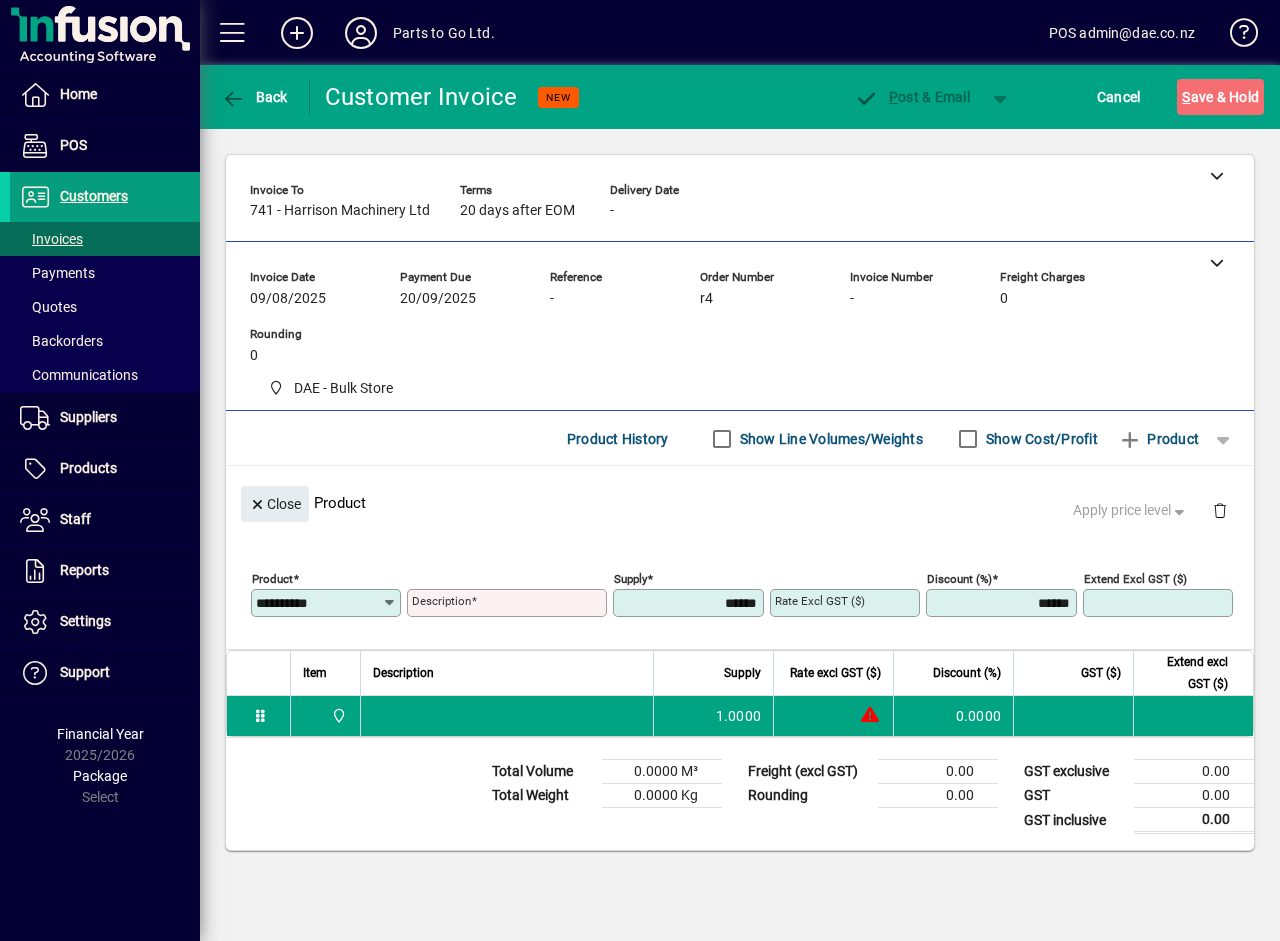 type on "**********" 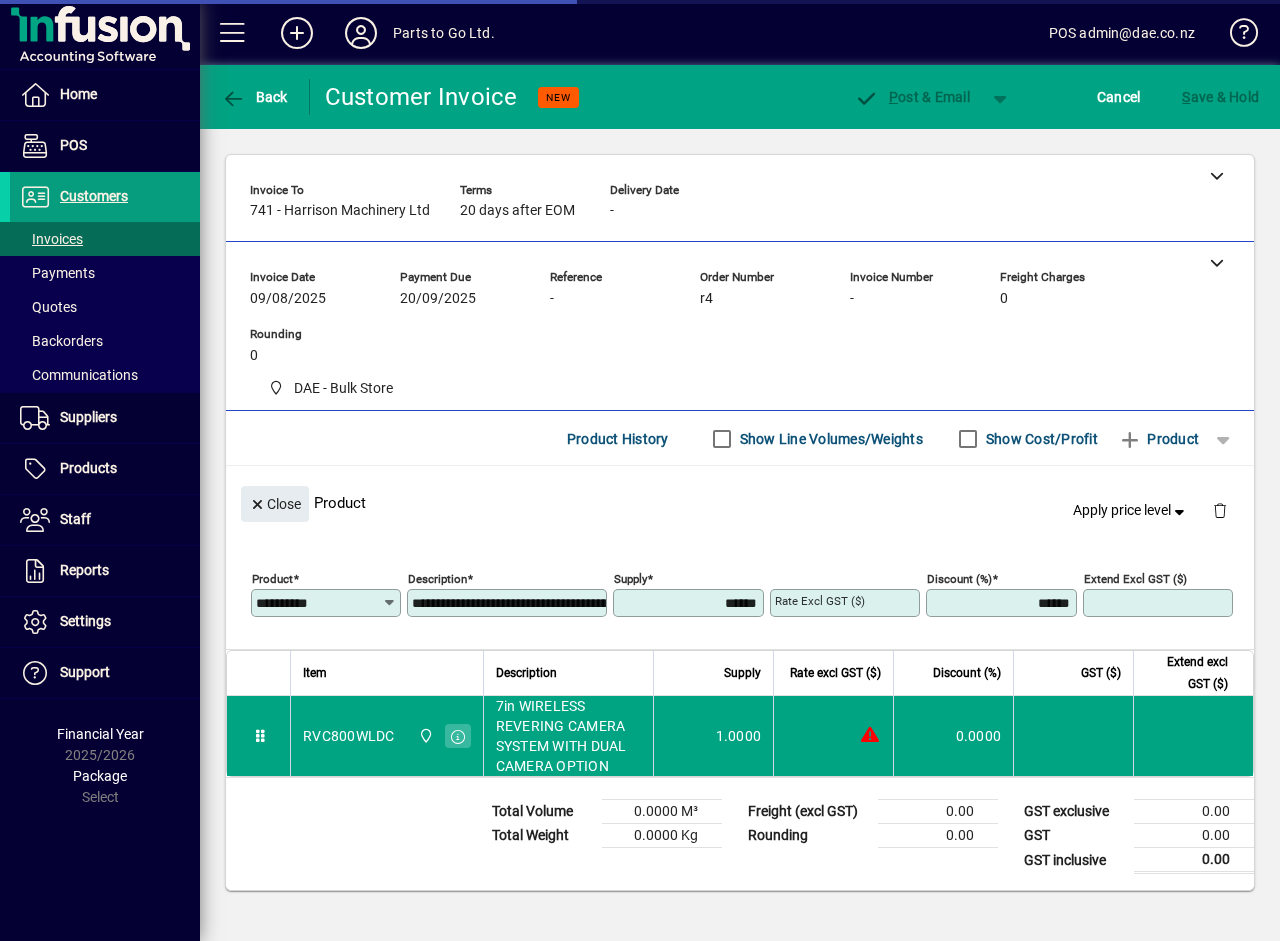 type on "********" 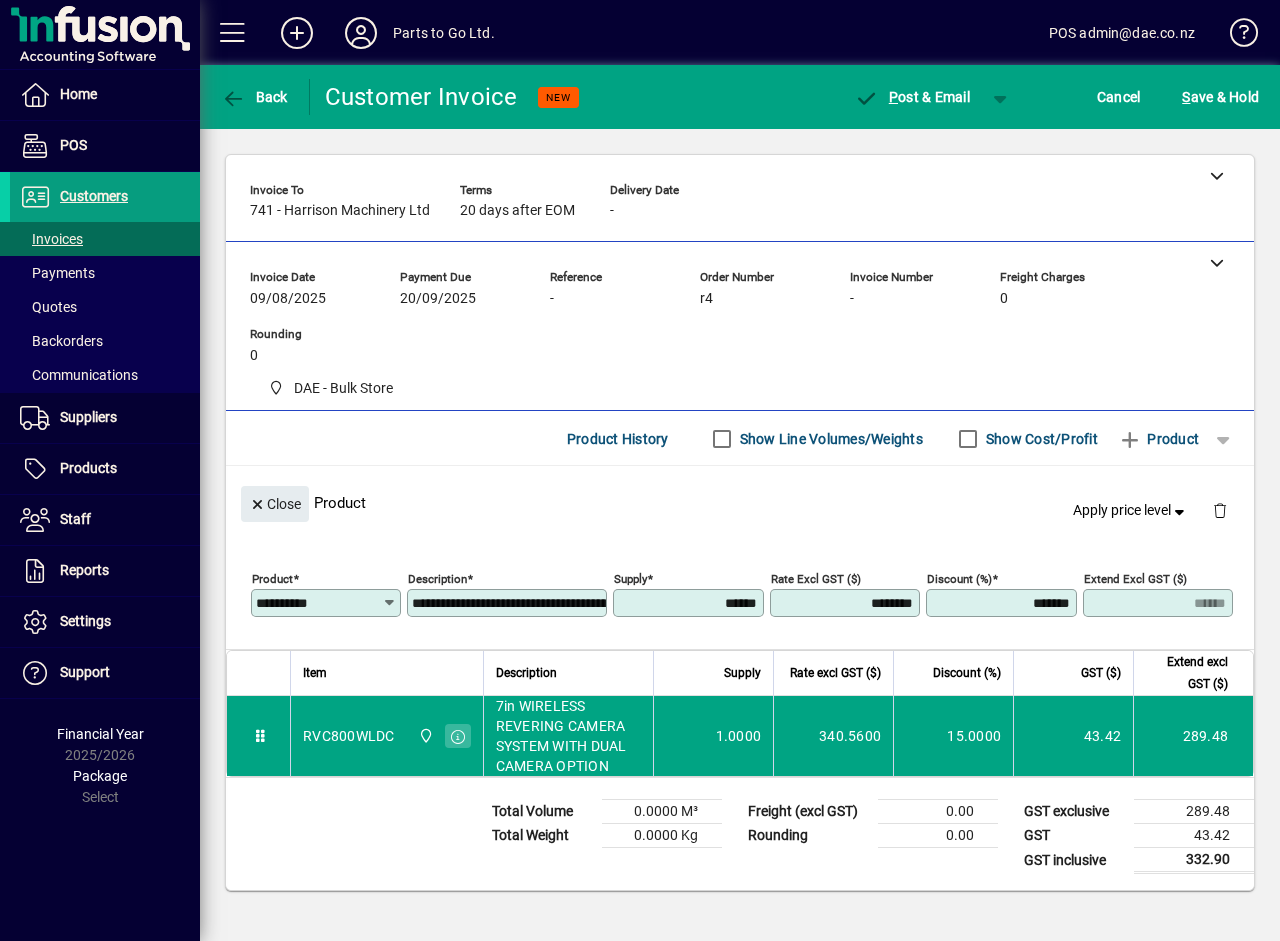 click on "*******" at bounding box center [1003, 603] 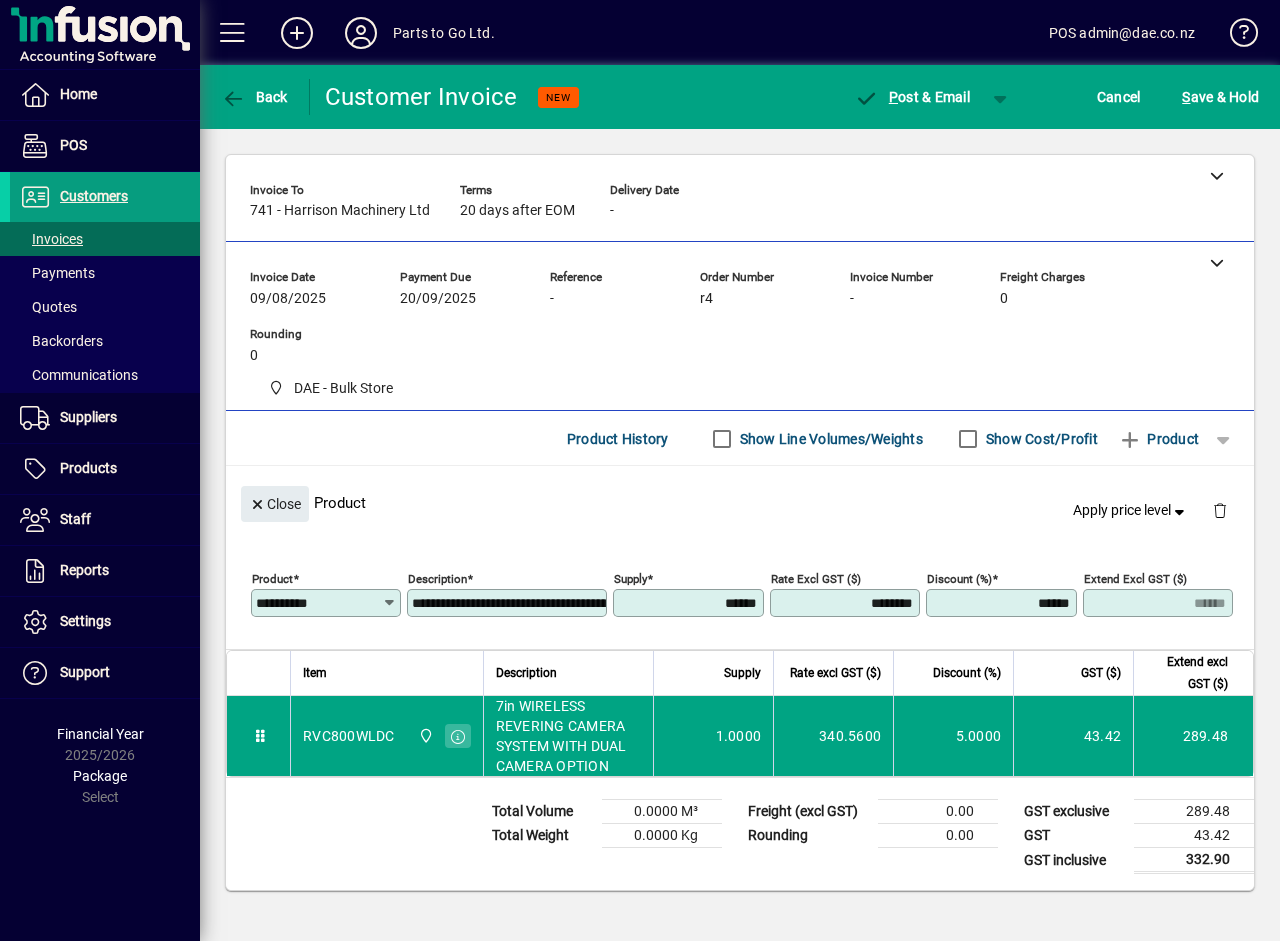 type on "******" 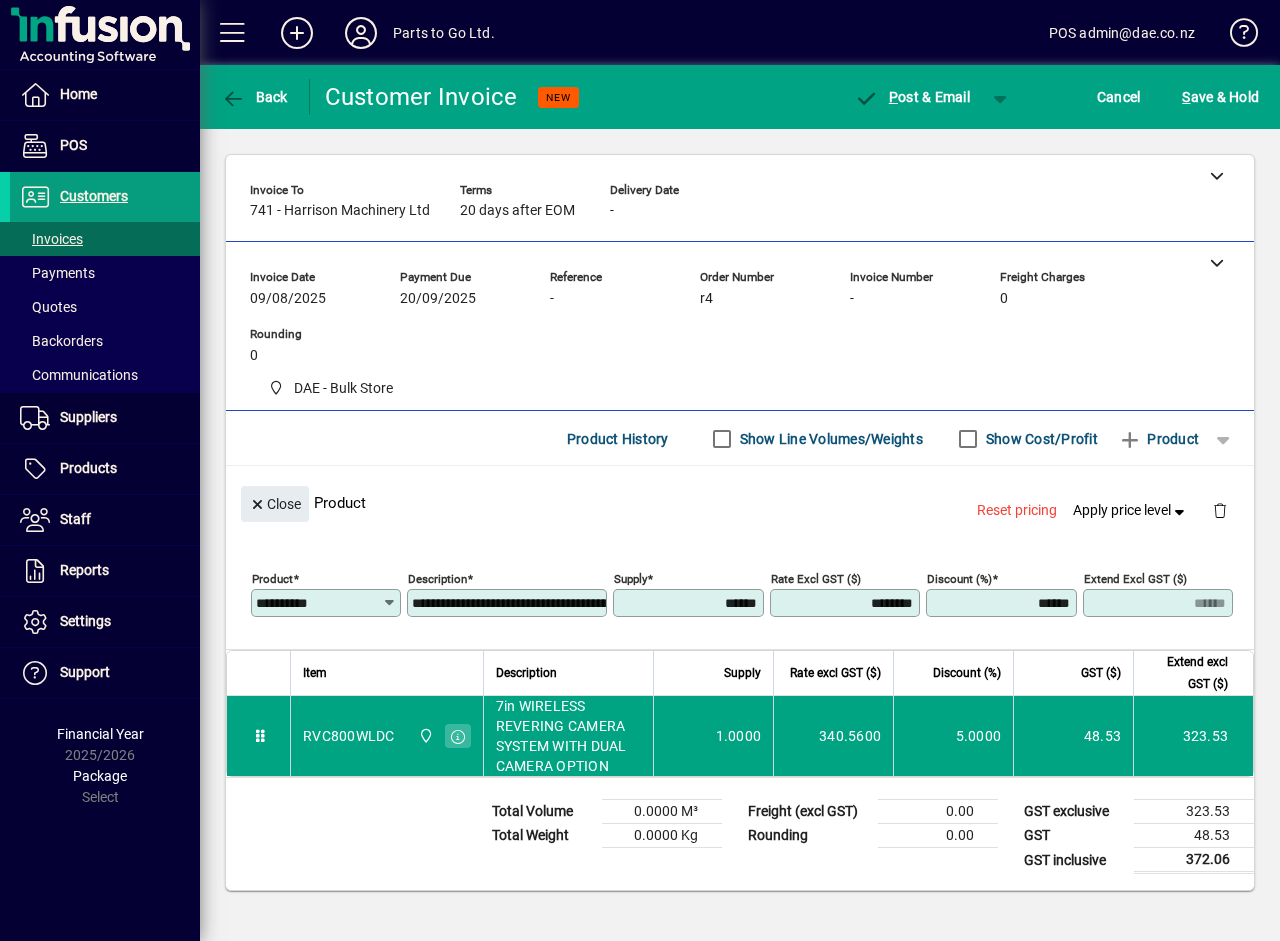 click on "******" at bounding box center (1003, 603) 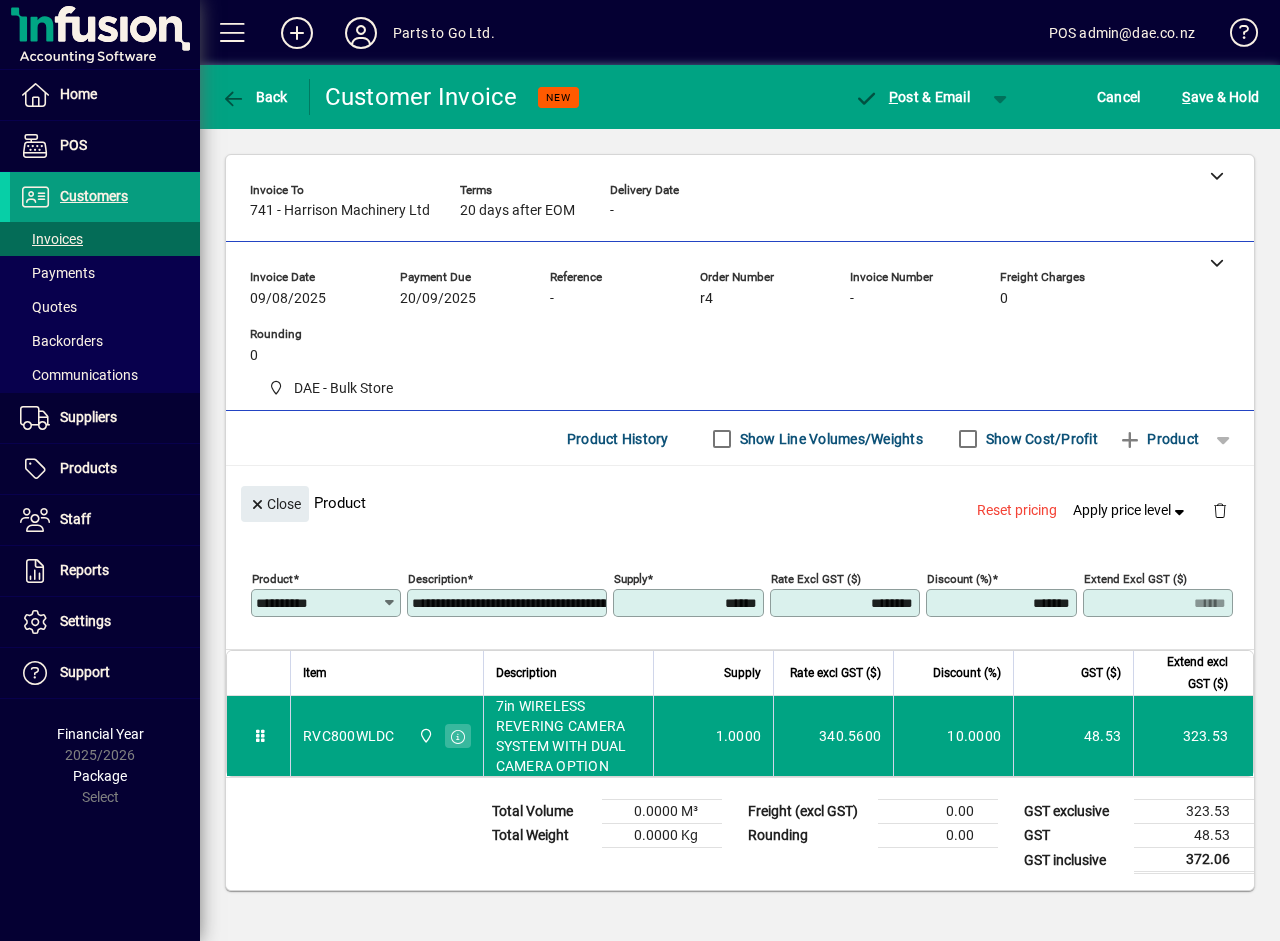 type on "*******" 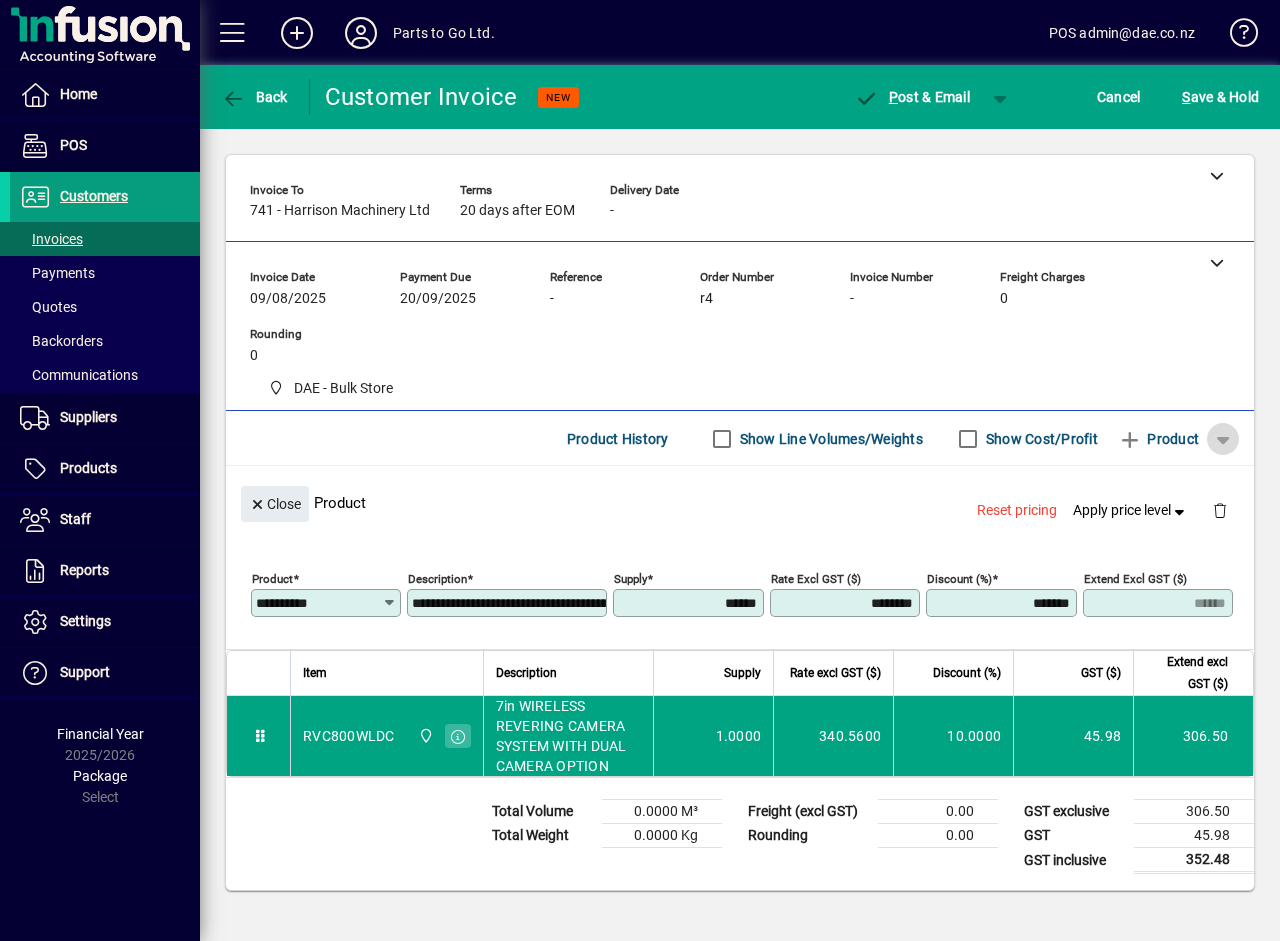 click 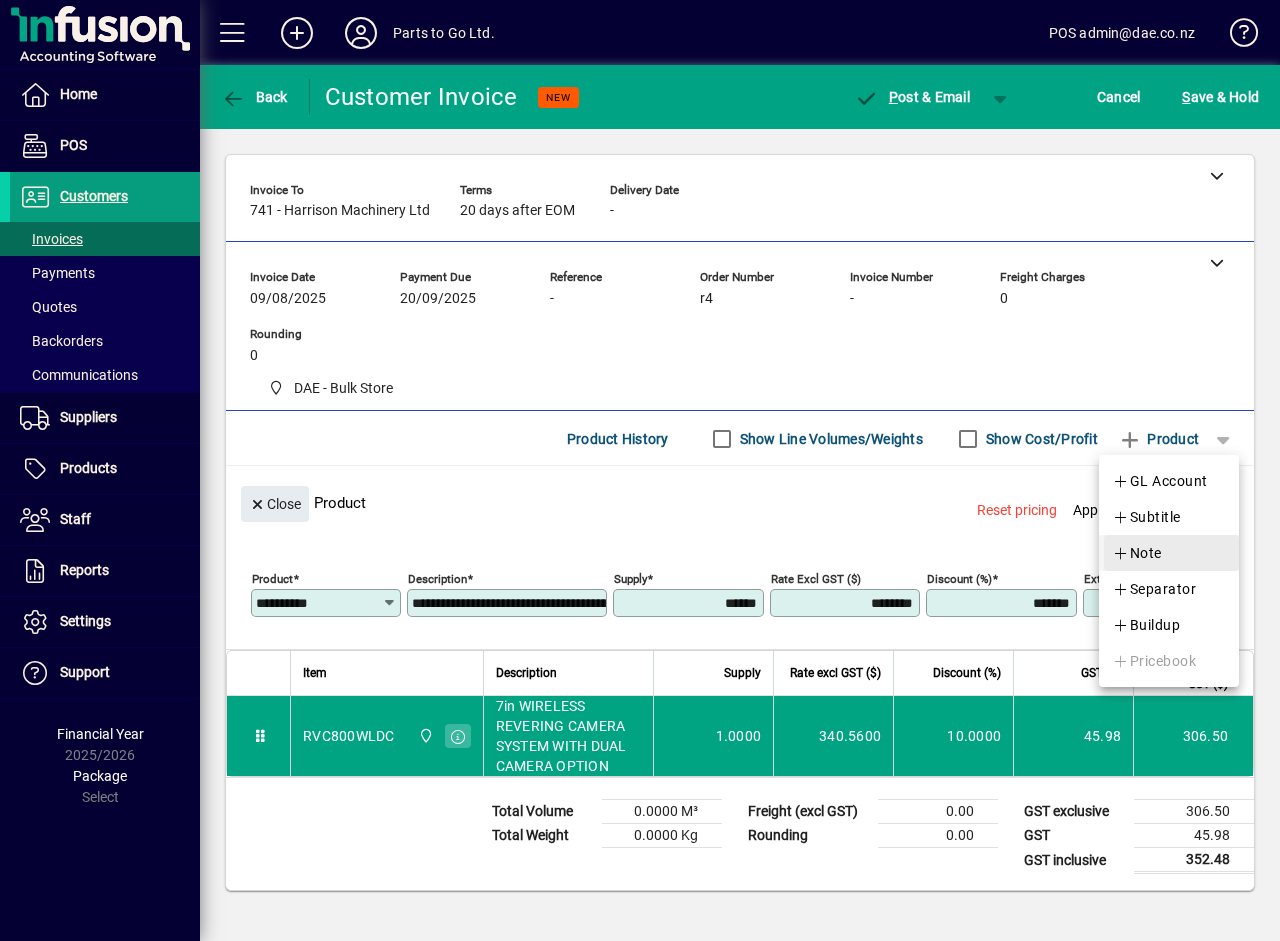 click on "Note" at bounding box center [1137, 553] 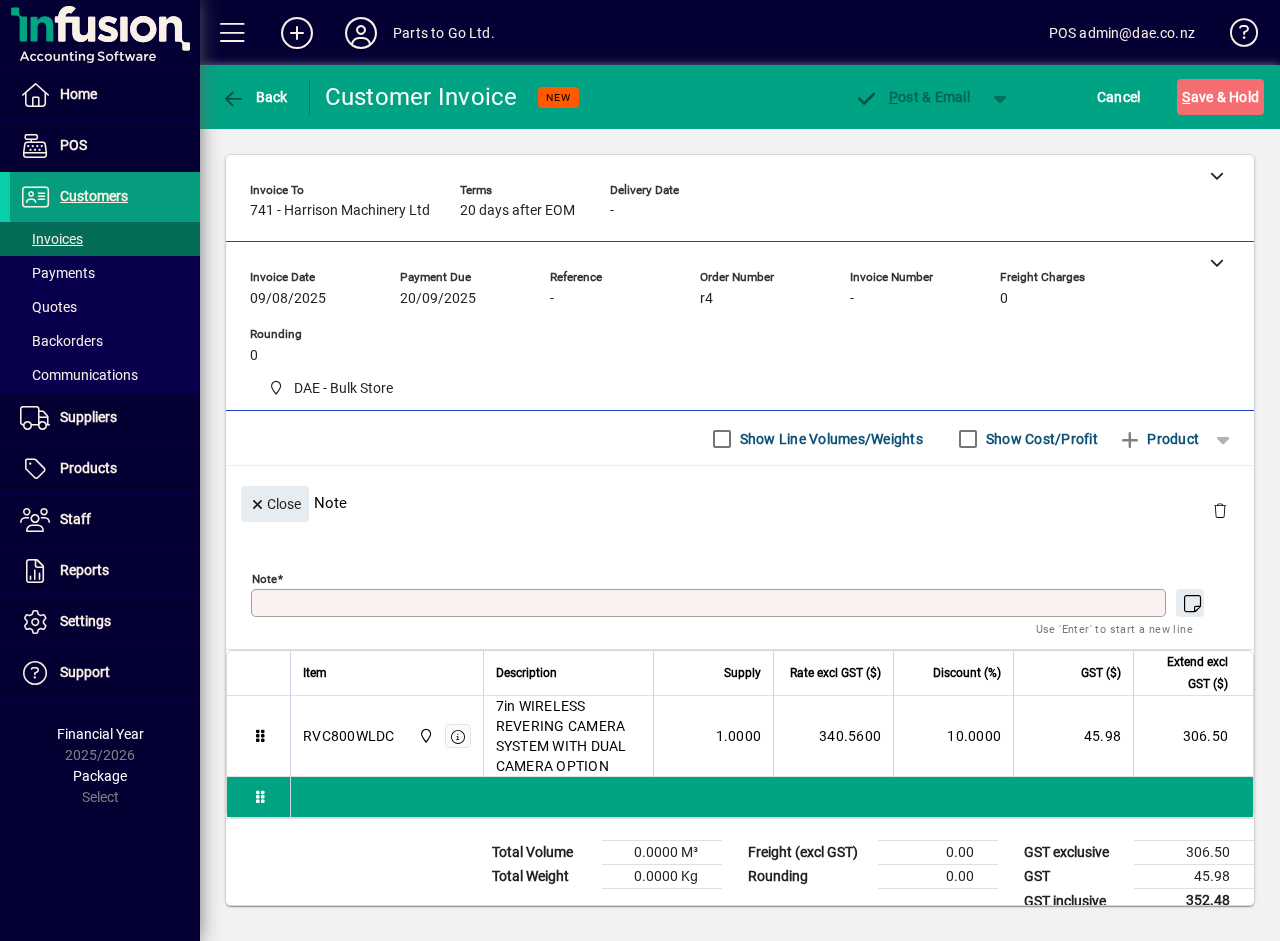 scroll, scrollTop: 46, scrollLeft: 0, axis: vertical 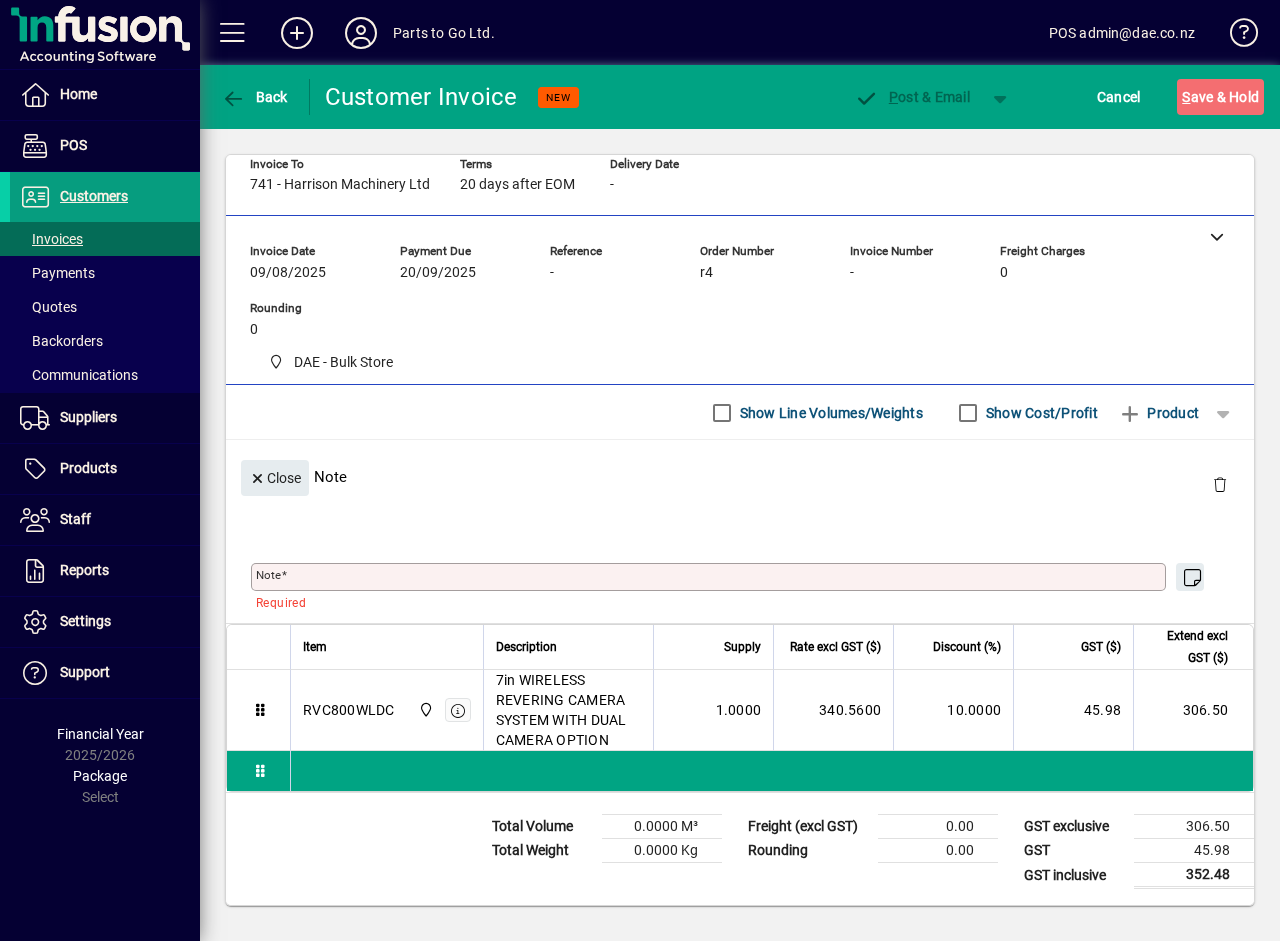 click on "Product" 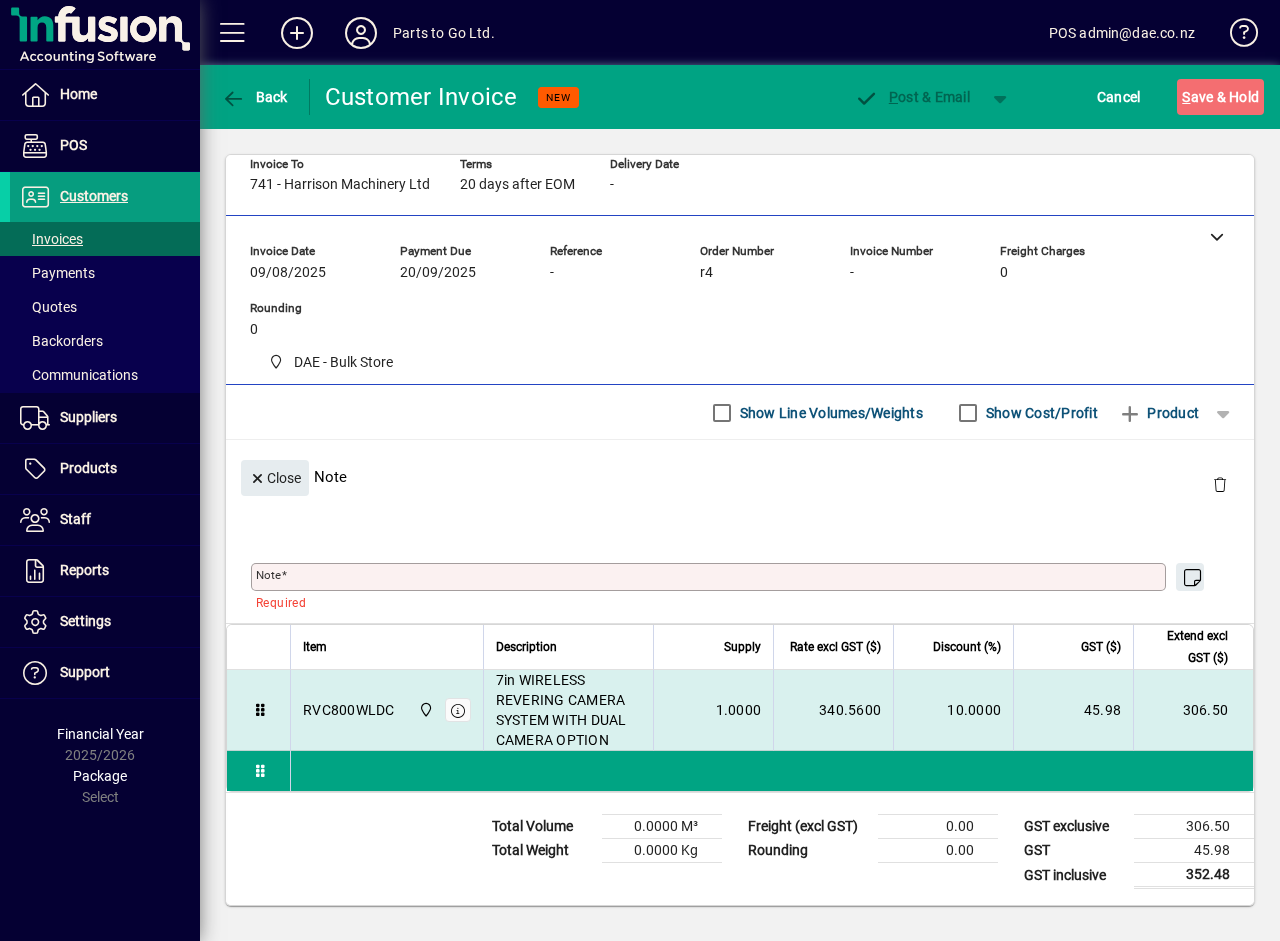 click on "7in WIRELESS REVERING CAMERA SYSTEM WITH DUAL CAMERA OPTION" at bounding box center (569, 710) 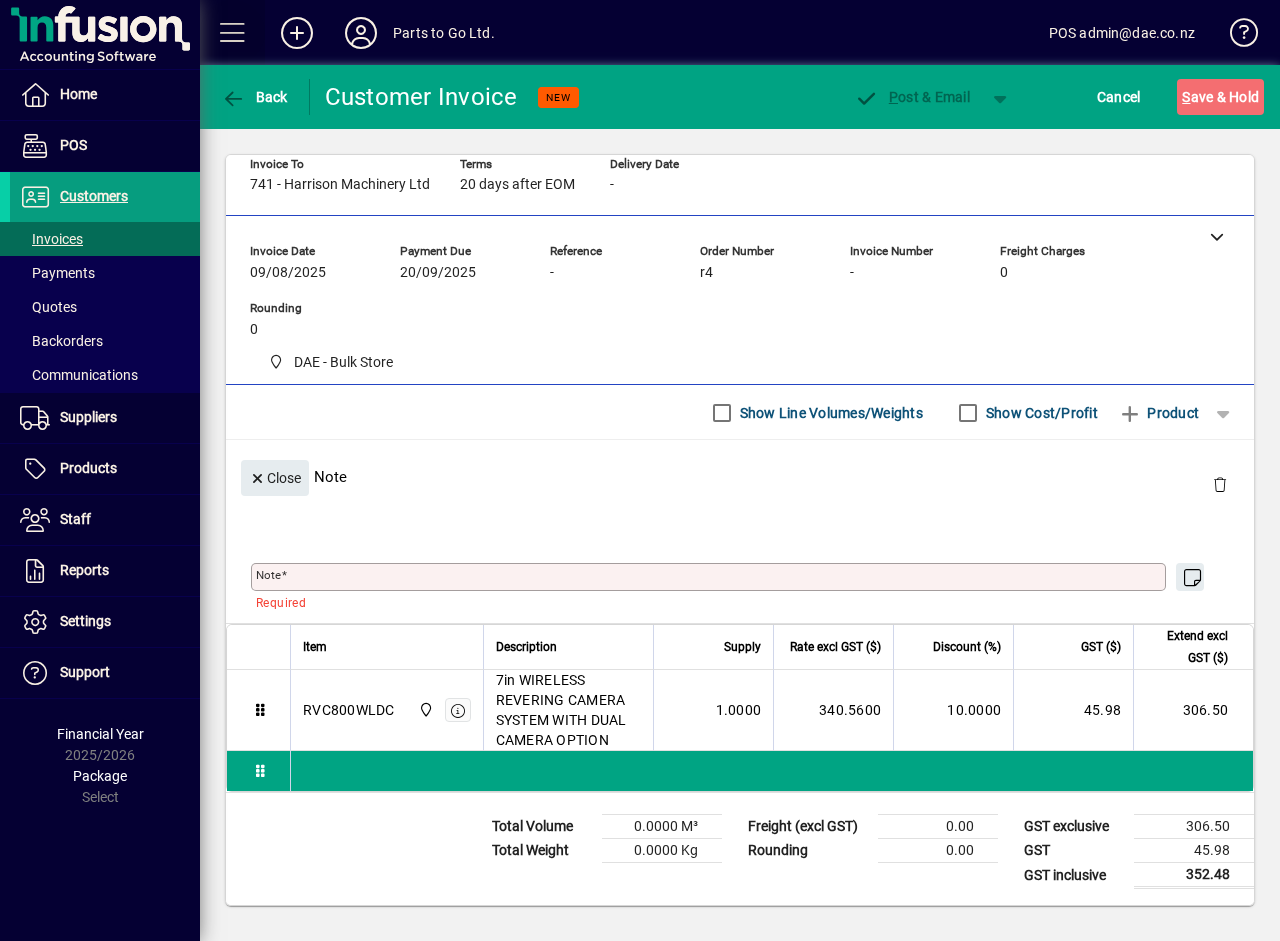 click at bounding box center [233, 33] 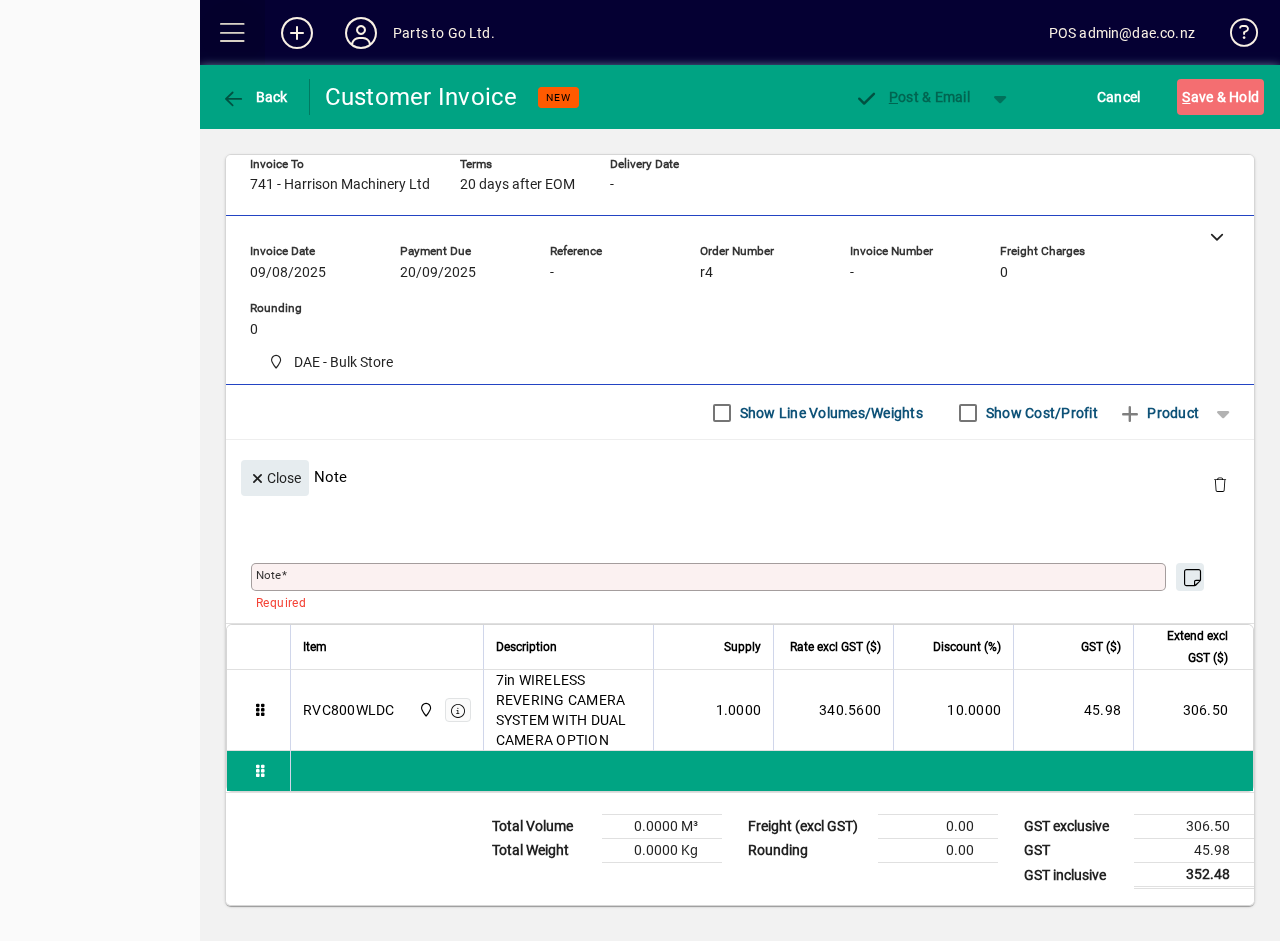 scroll, scrollTop: 0, scrollLeft: 0, axis: both 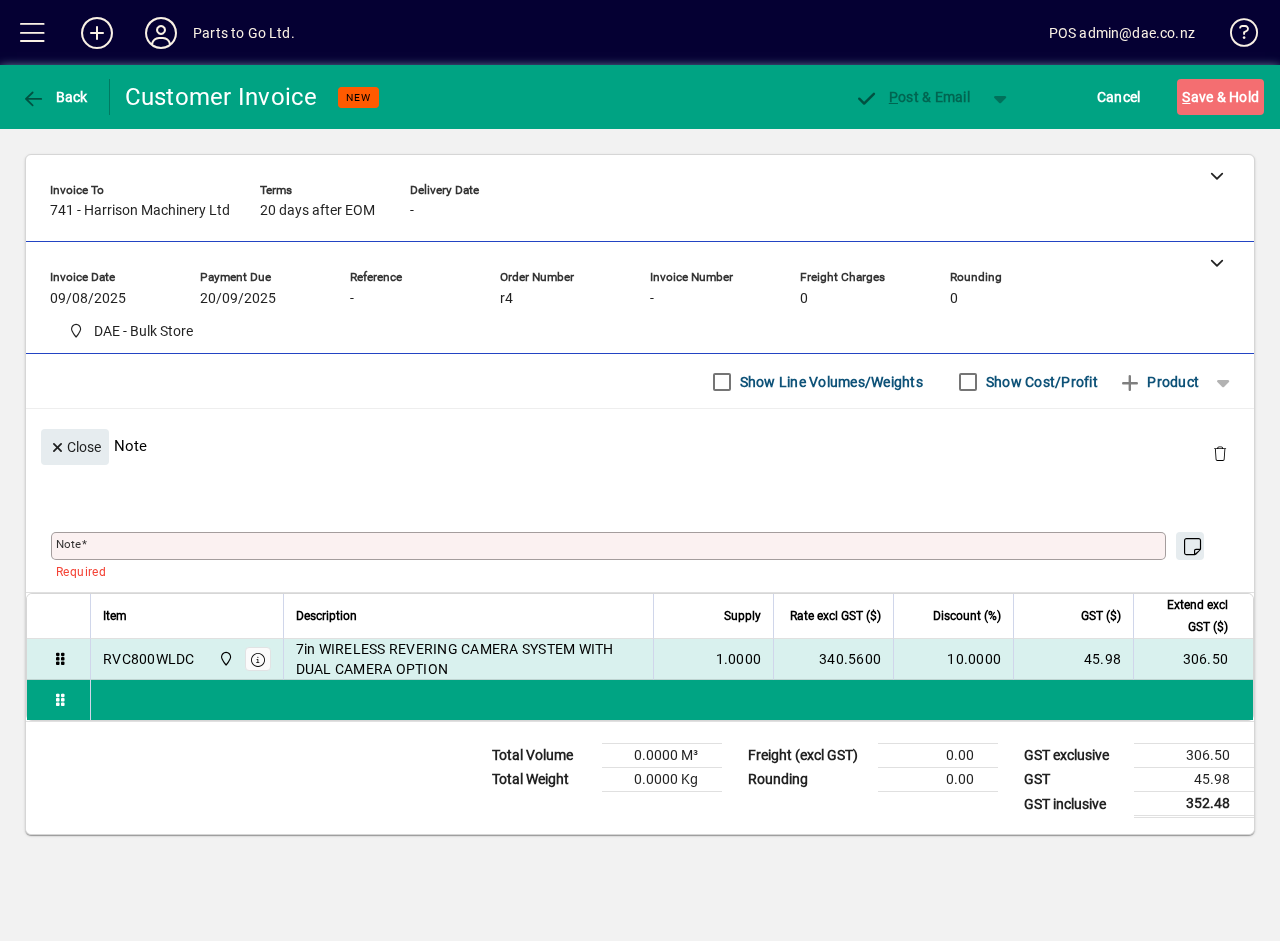 click on "10.0000" at bounding box center [953, 659] 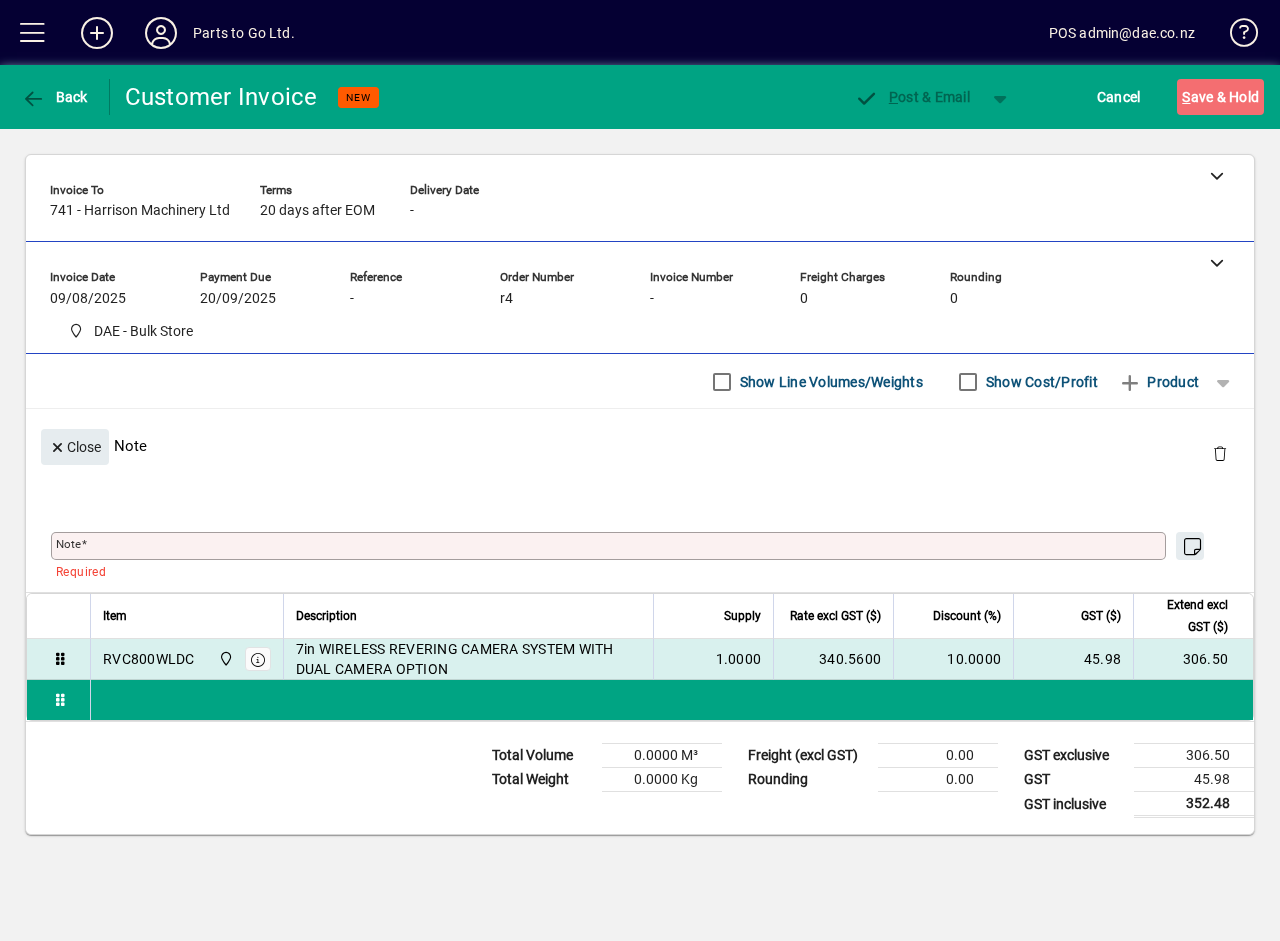 click on "7in WIRELESS REVERING CAMERA SYSTEM WITH DUAL CAMERA OPTION" at bounding box center [469, 659] 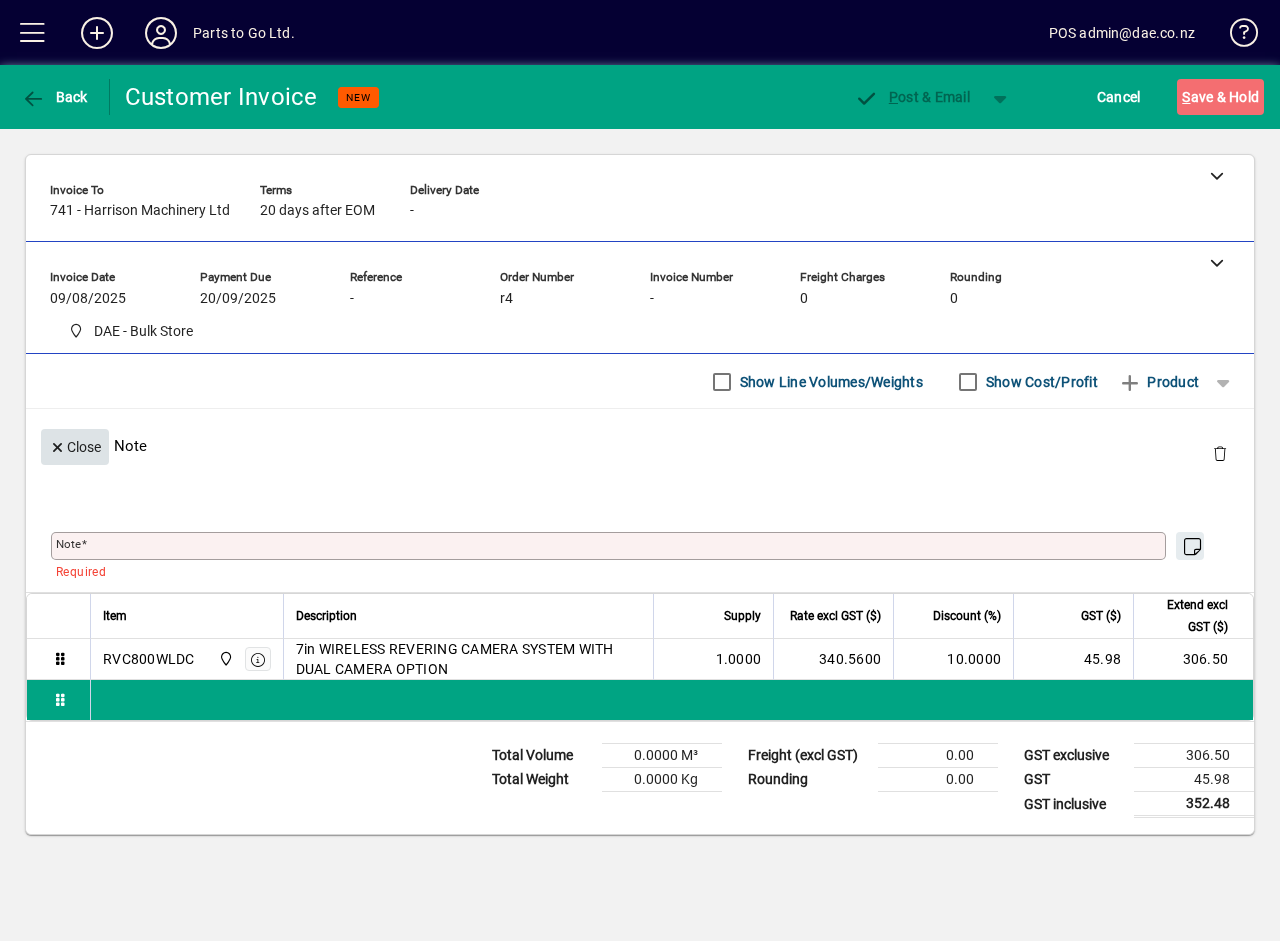click on "Close" 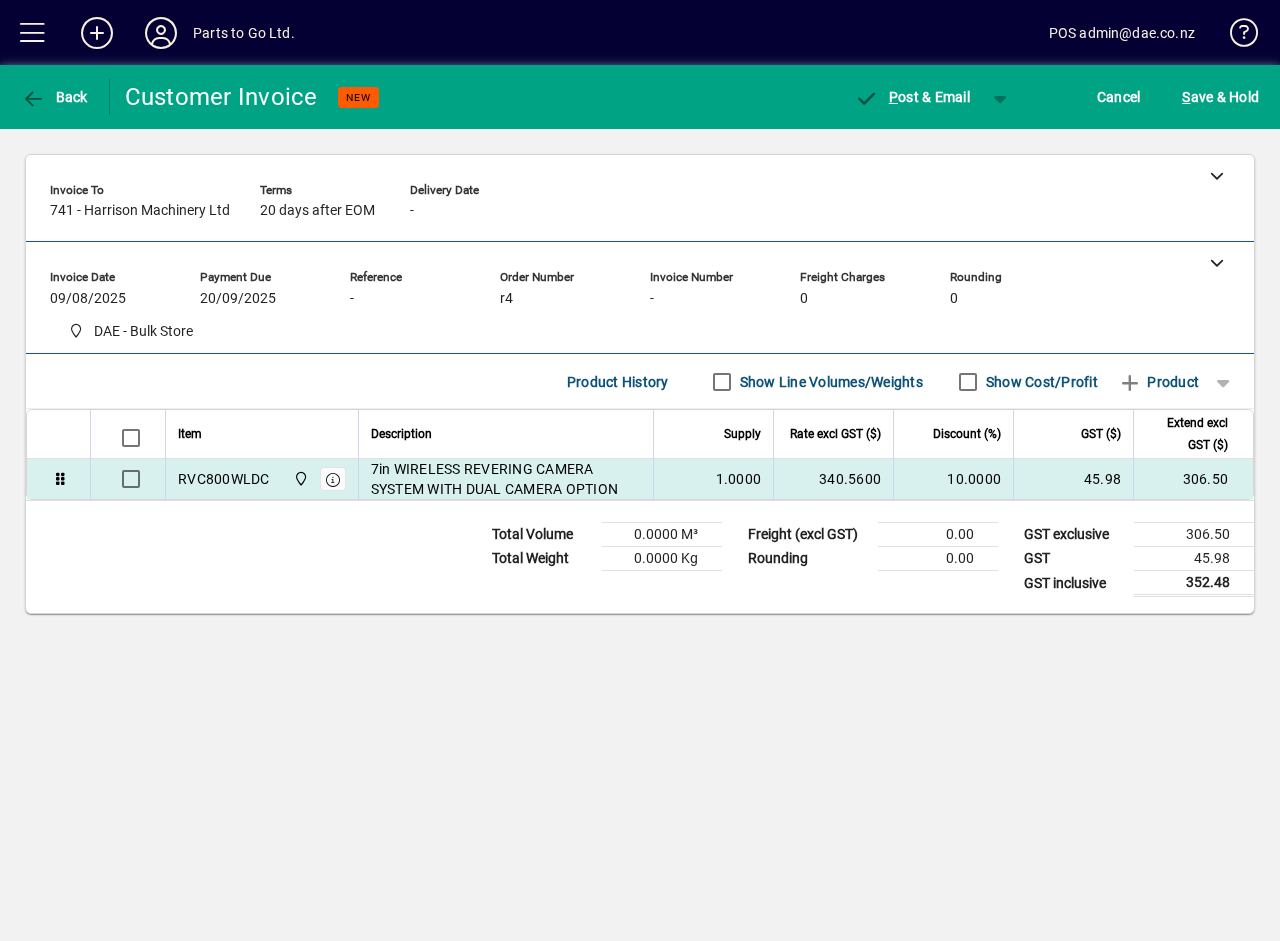 click on "7in WIRELESS REVERING CAMERA SYSTEM WITH DUAL CAMERA OPTION" at bounding box center [506, 479] 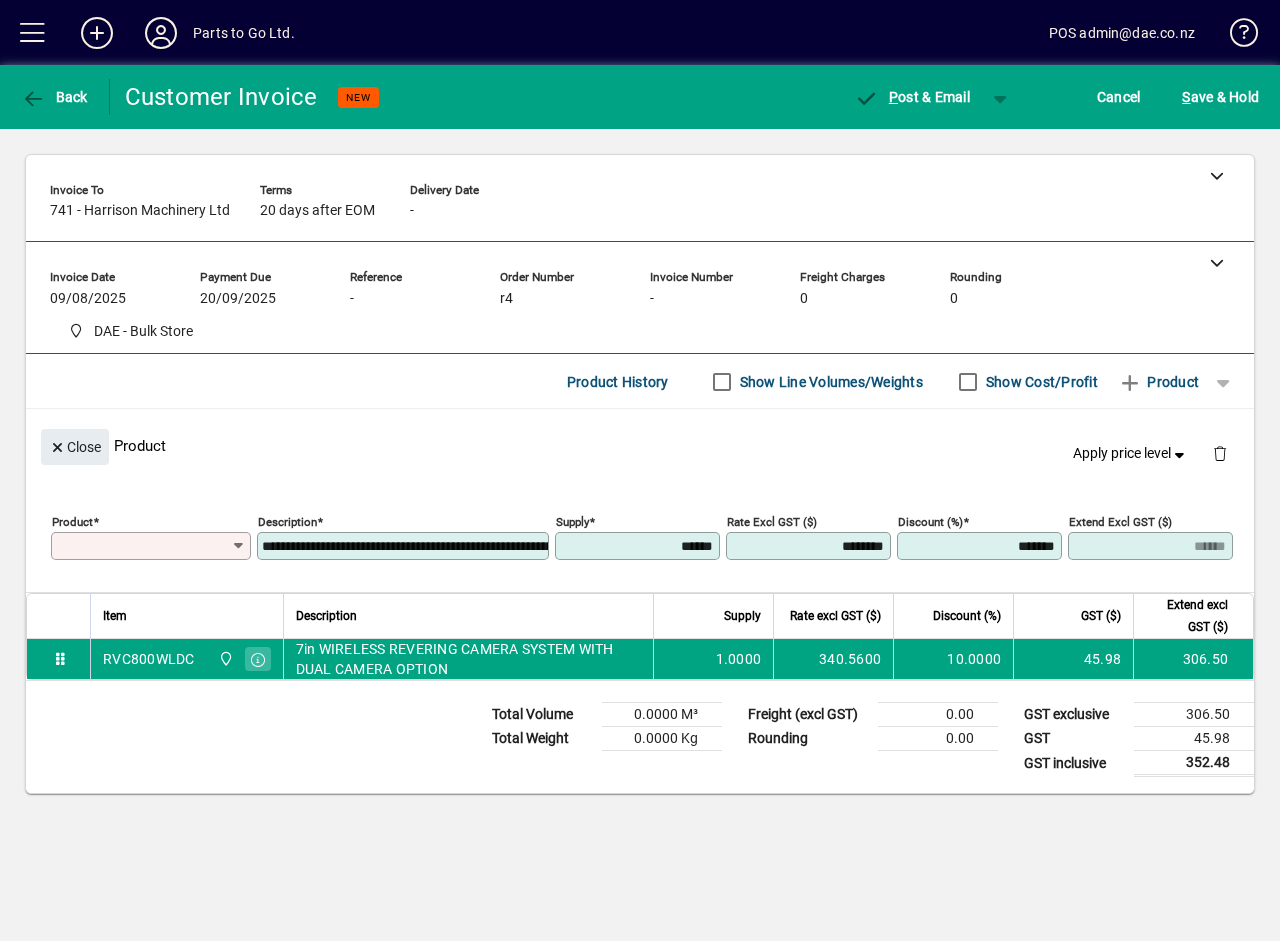 type on "**********" 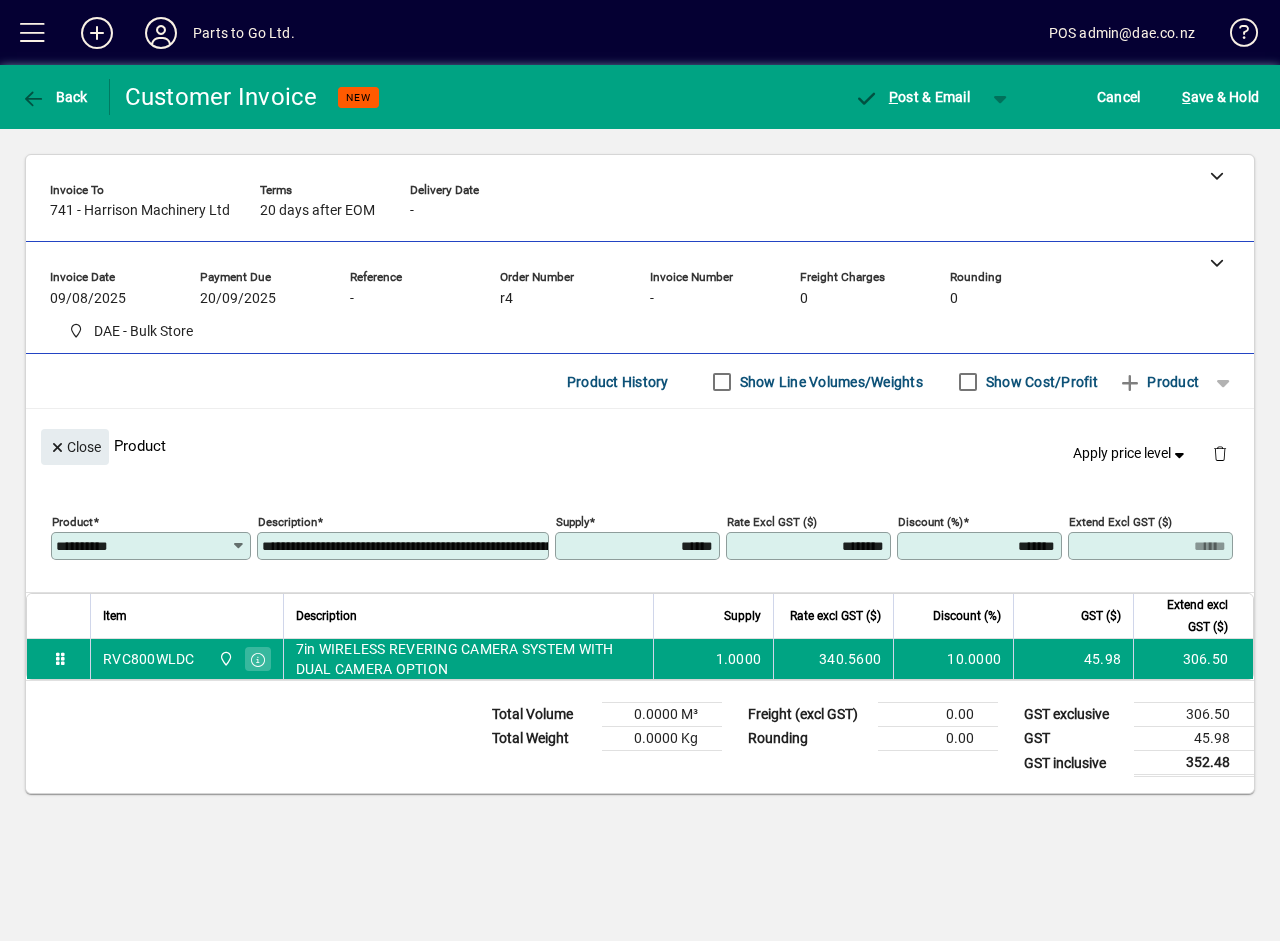 click on "*******" at bounding box center [981, 546] 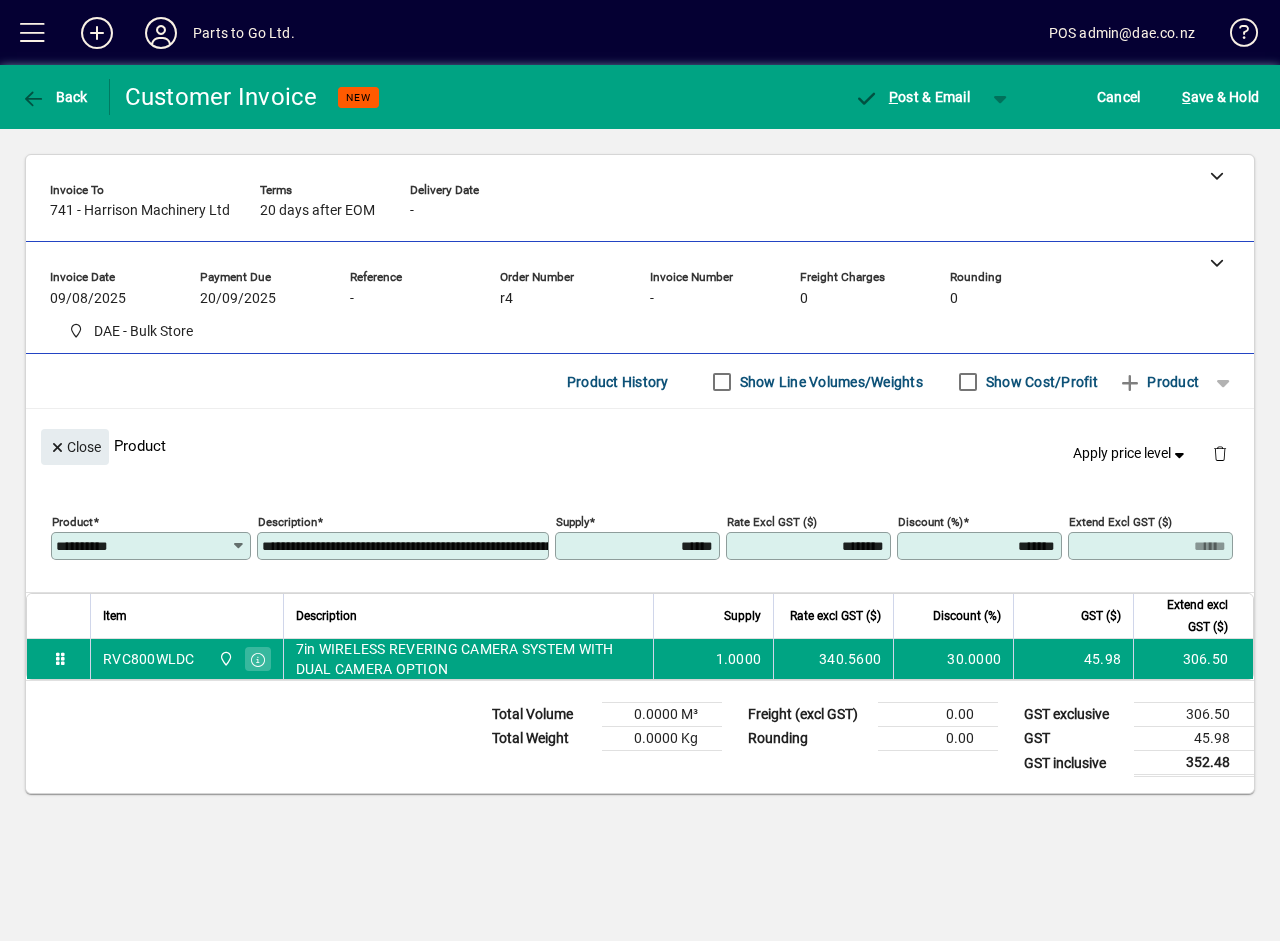 type on "*******" 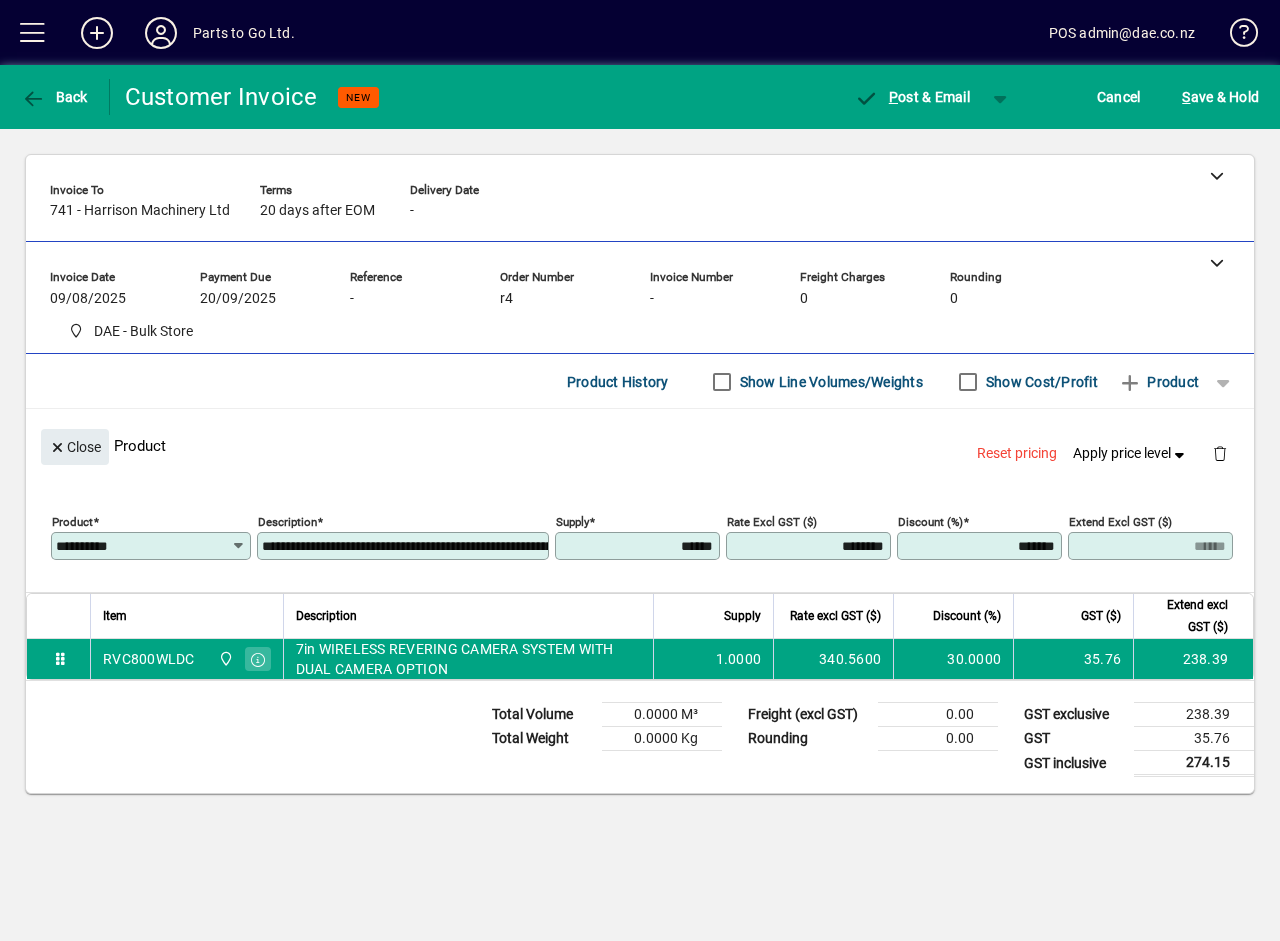 click 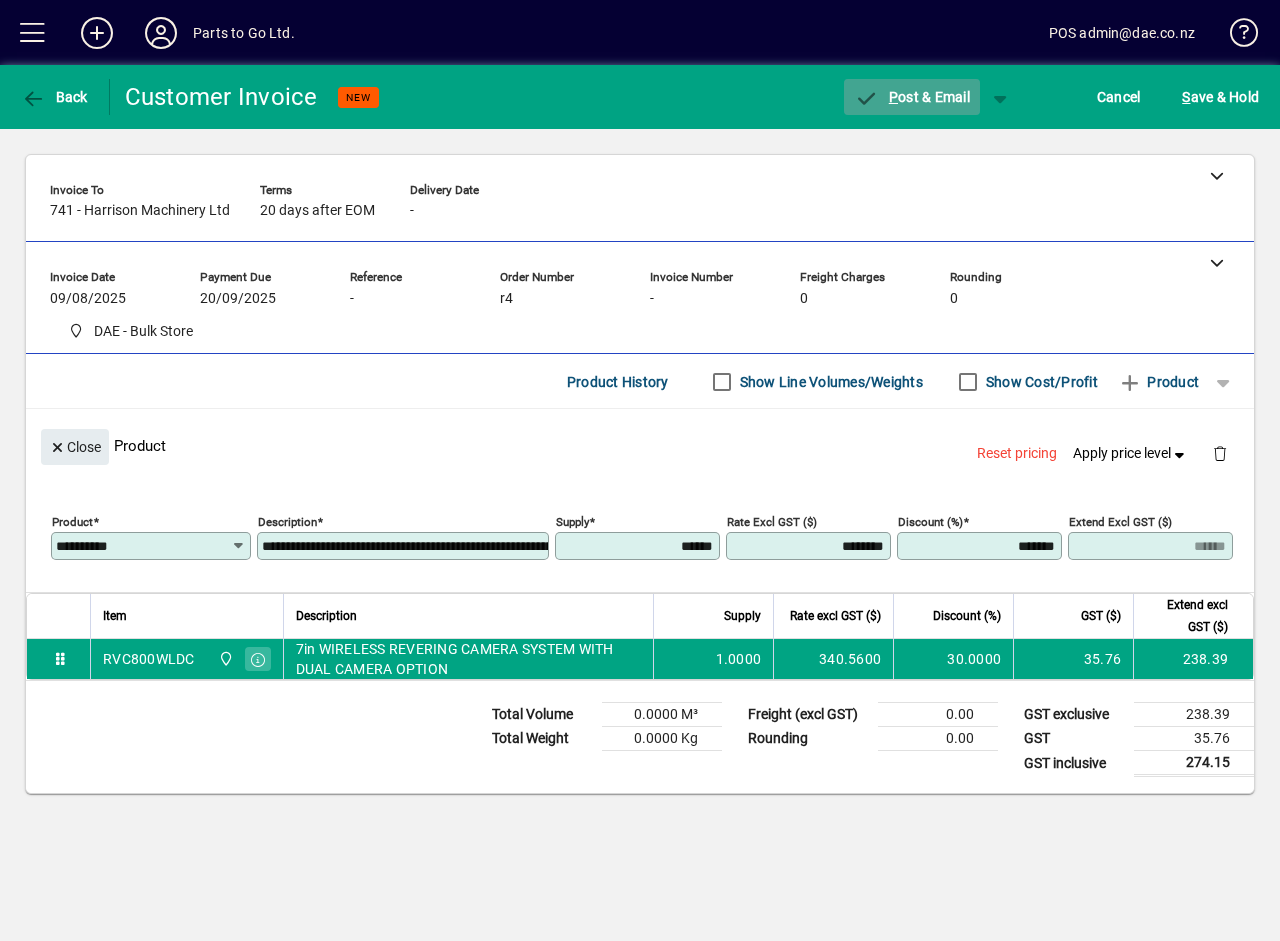 click on "P ost & Email" 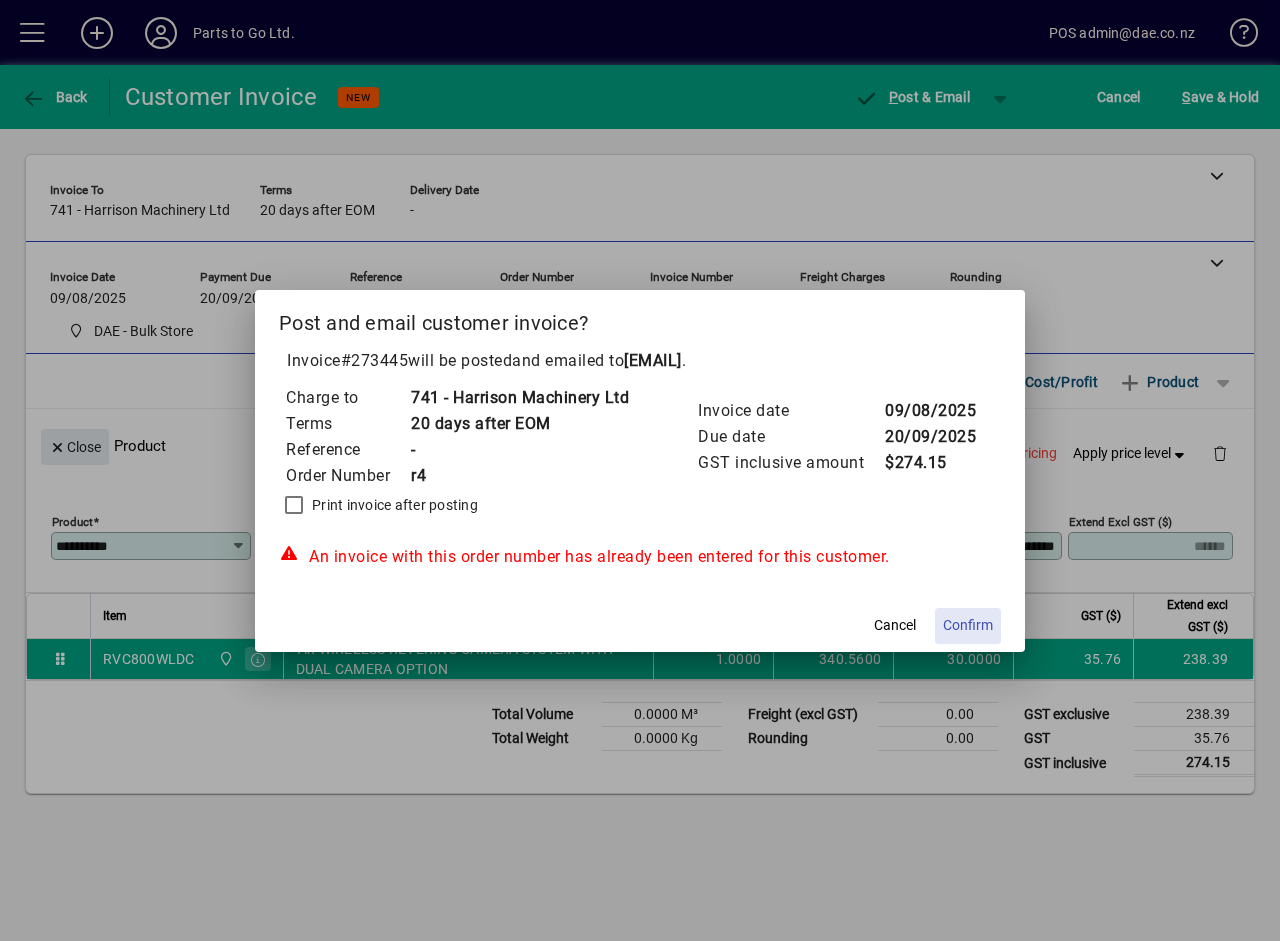 click on "Confirm" 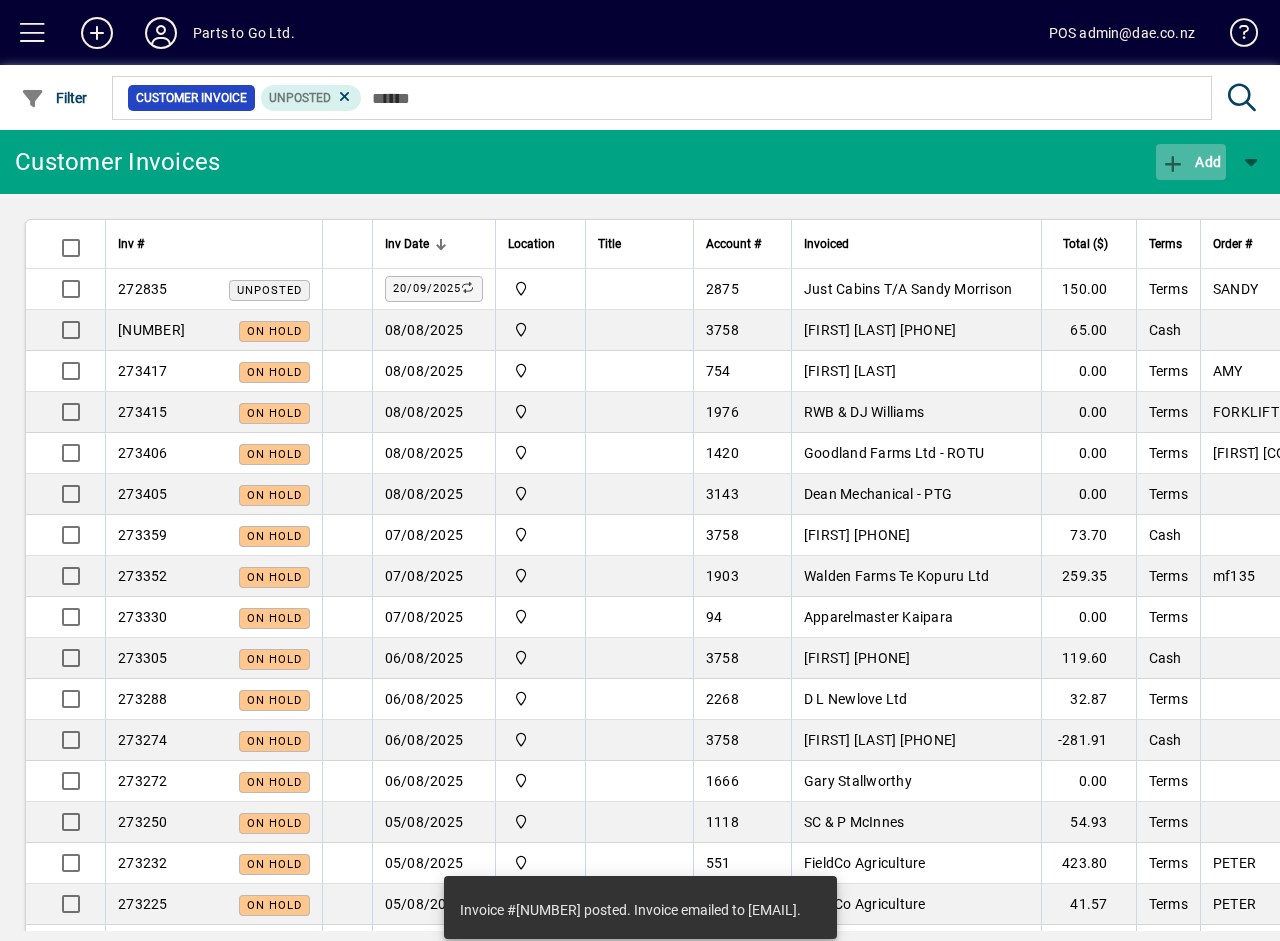 click 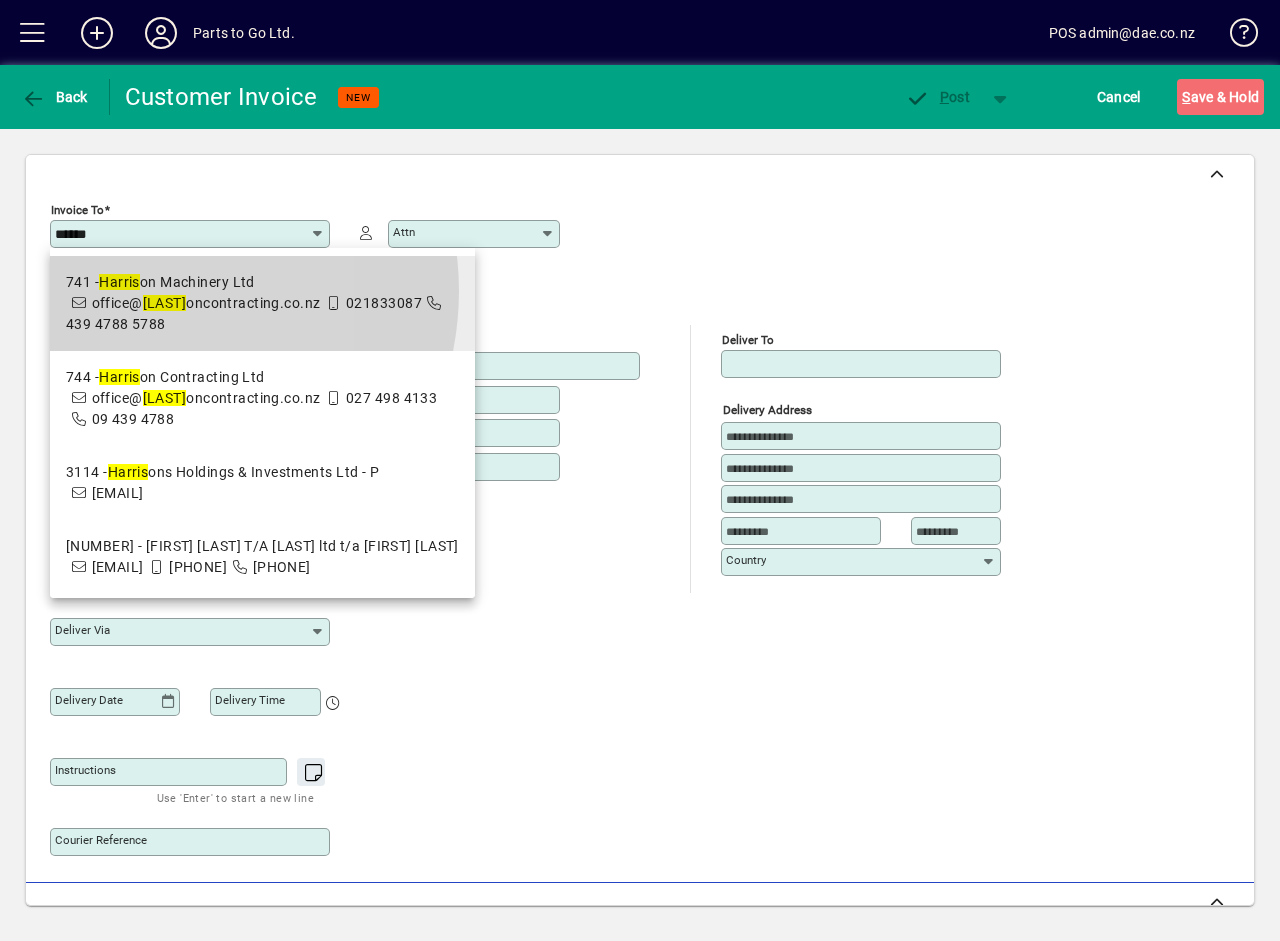 click on "741 -  Harris on Machinery Ltd" at bounding box center [262, 282] 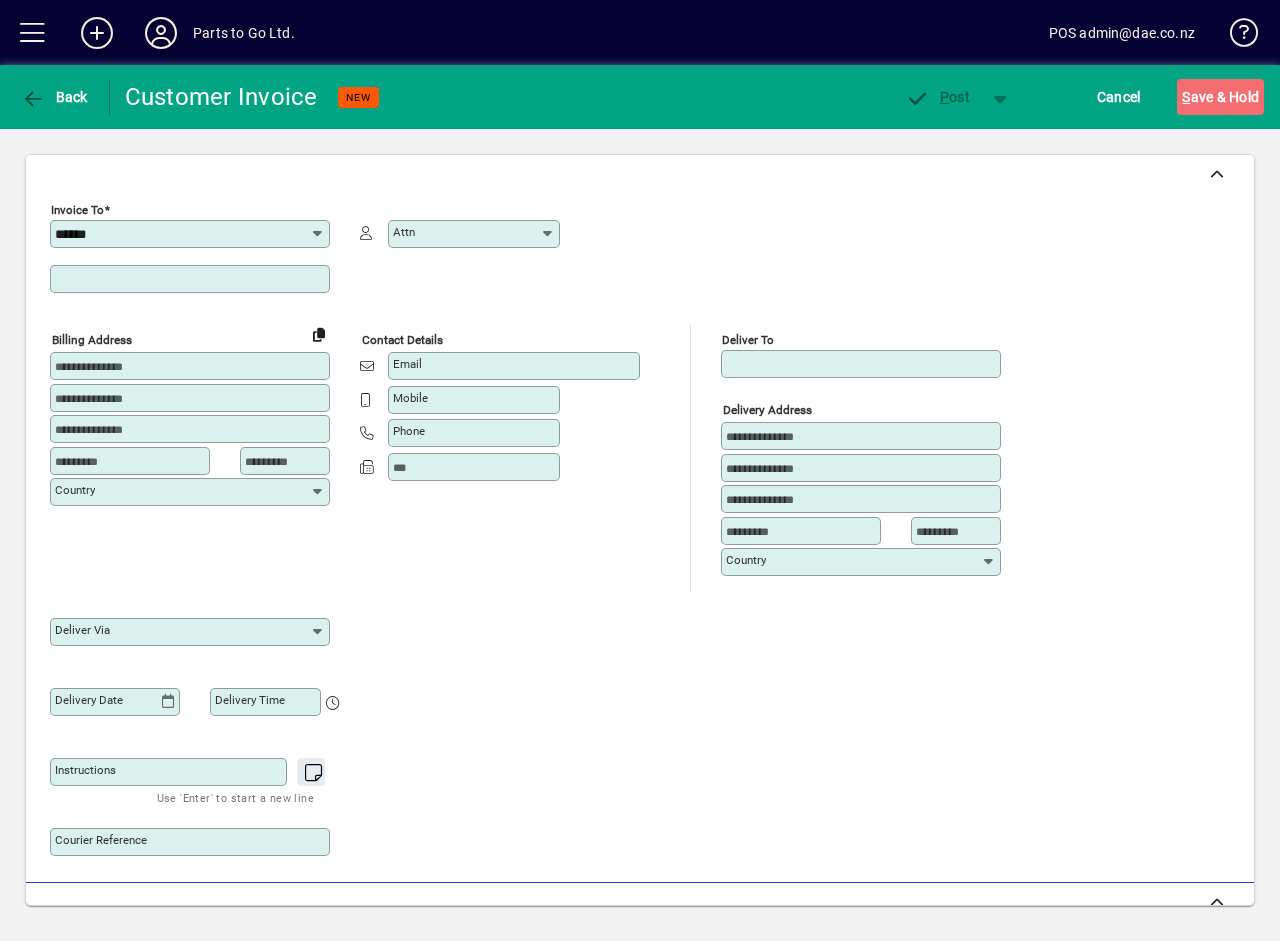 type on "**********" 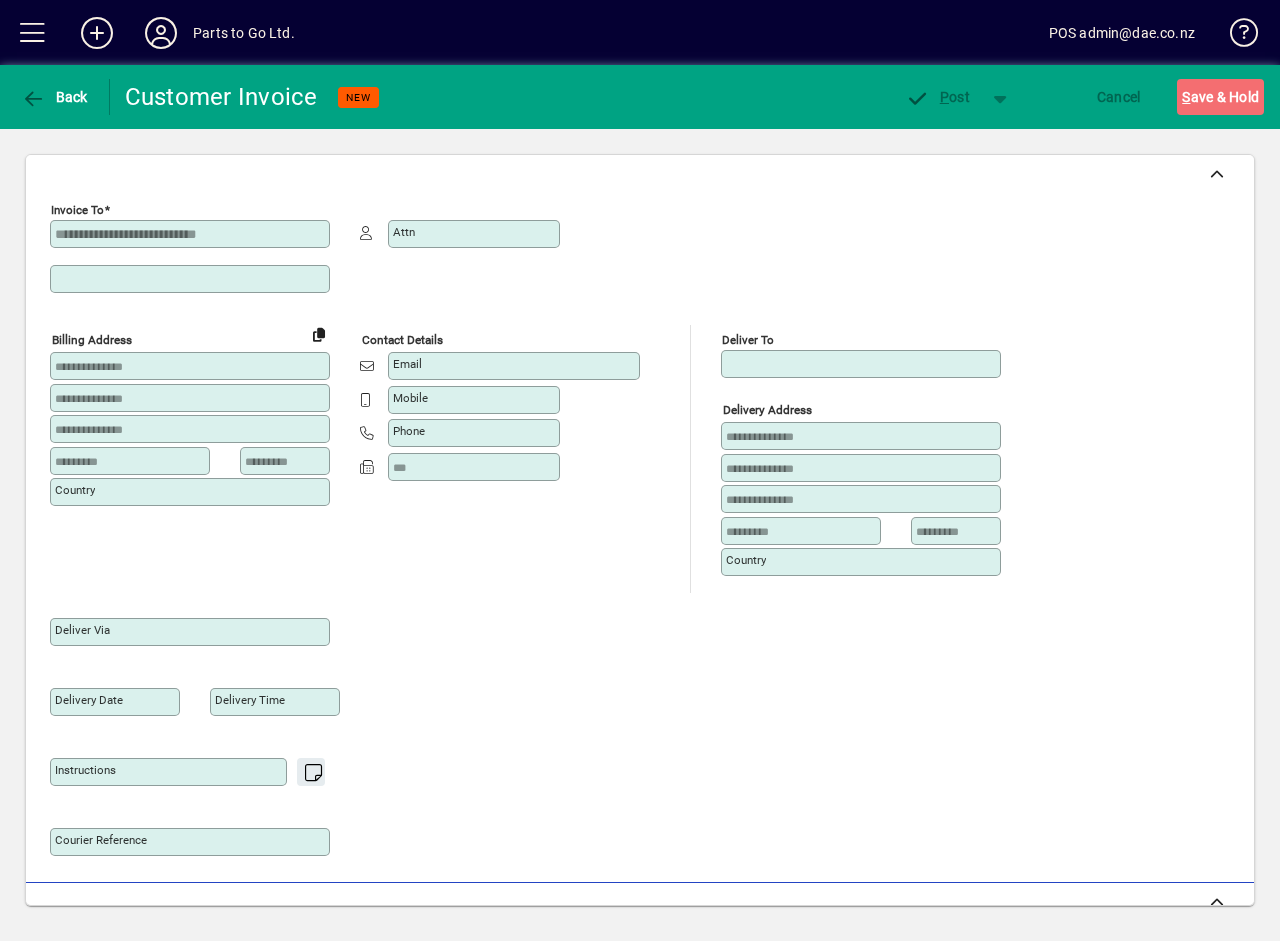 type on "**********" 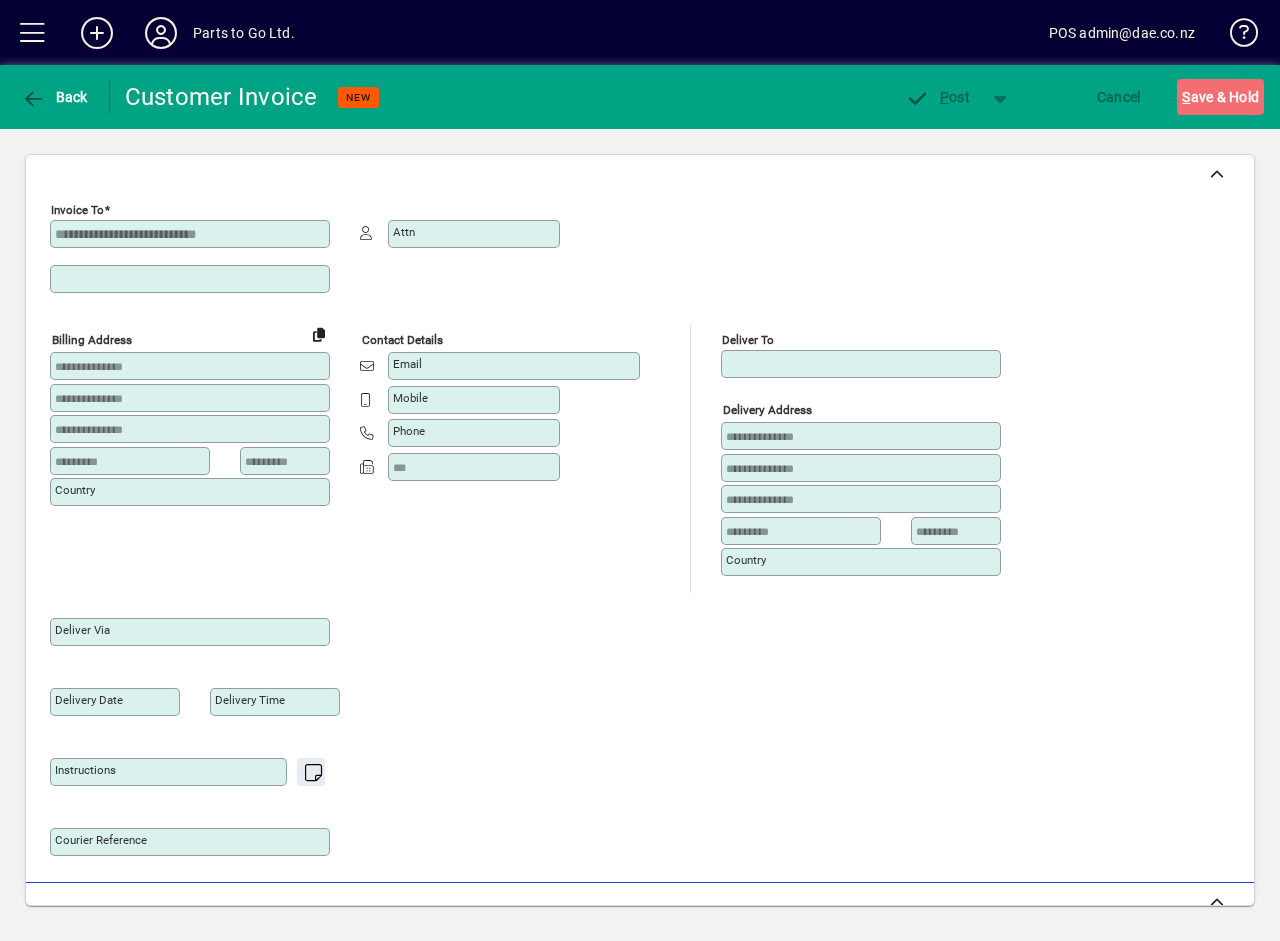 type on "**********" 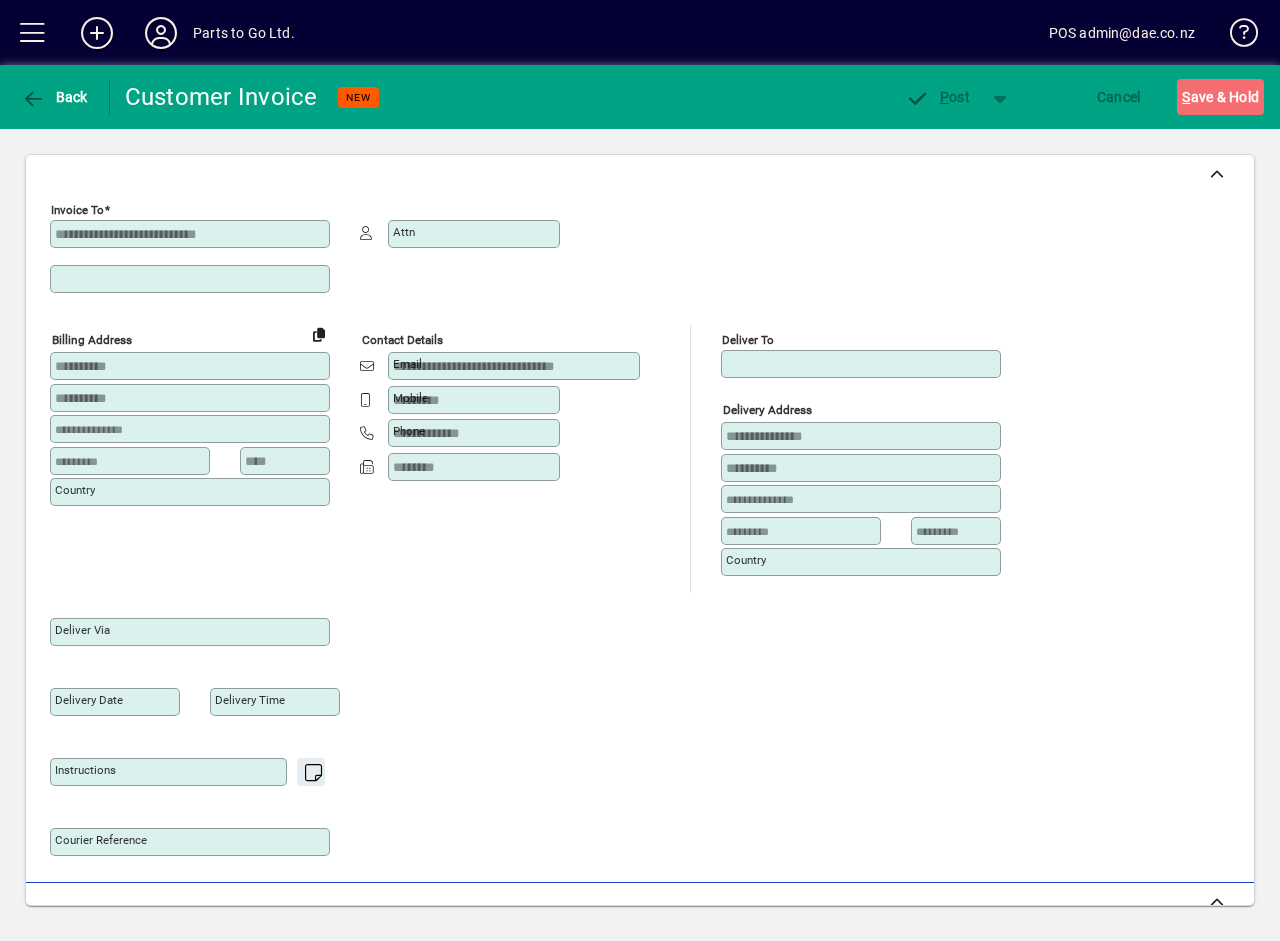 type on "**********" 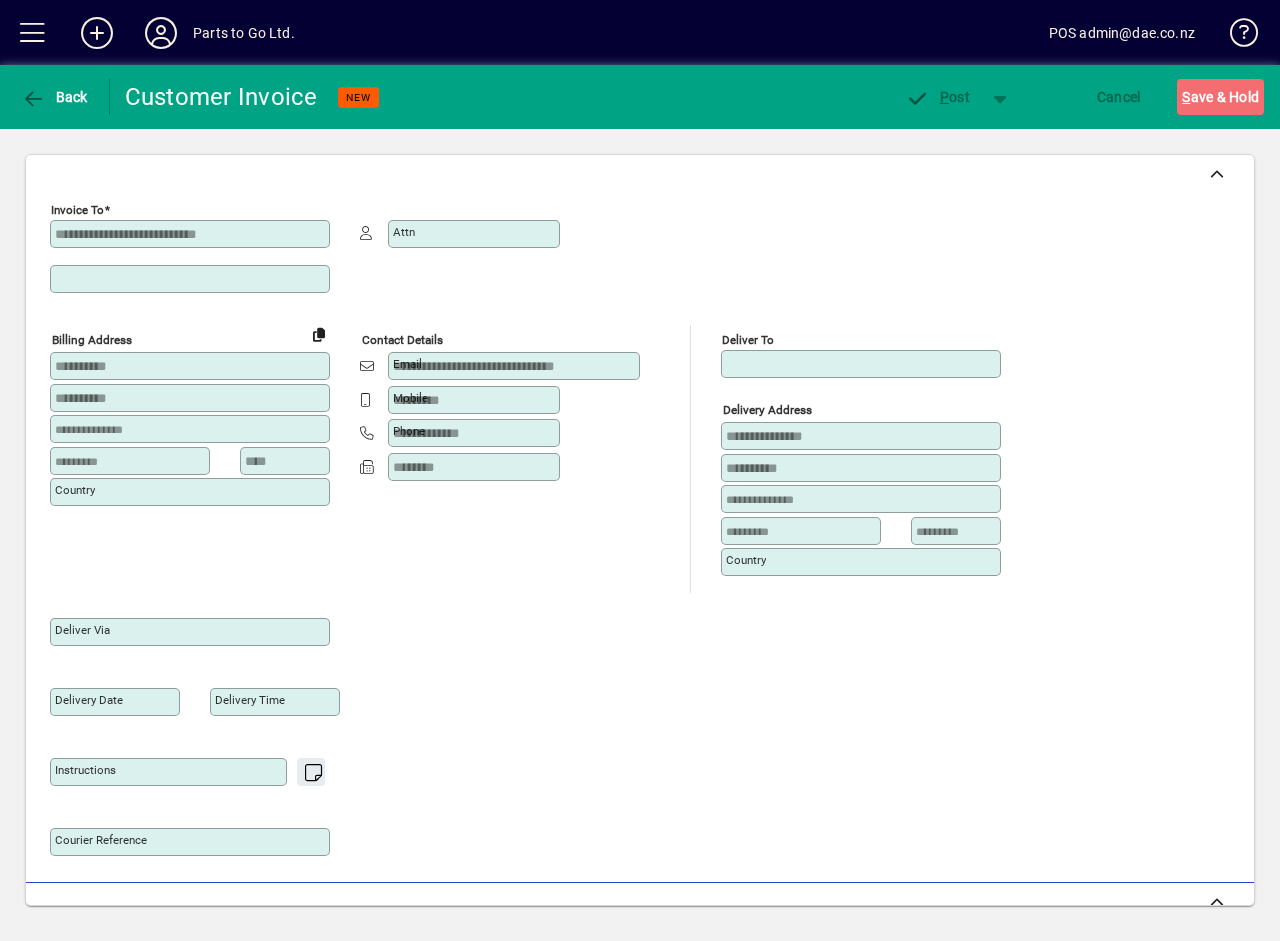 type on "**********" 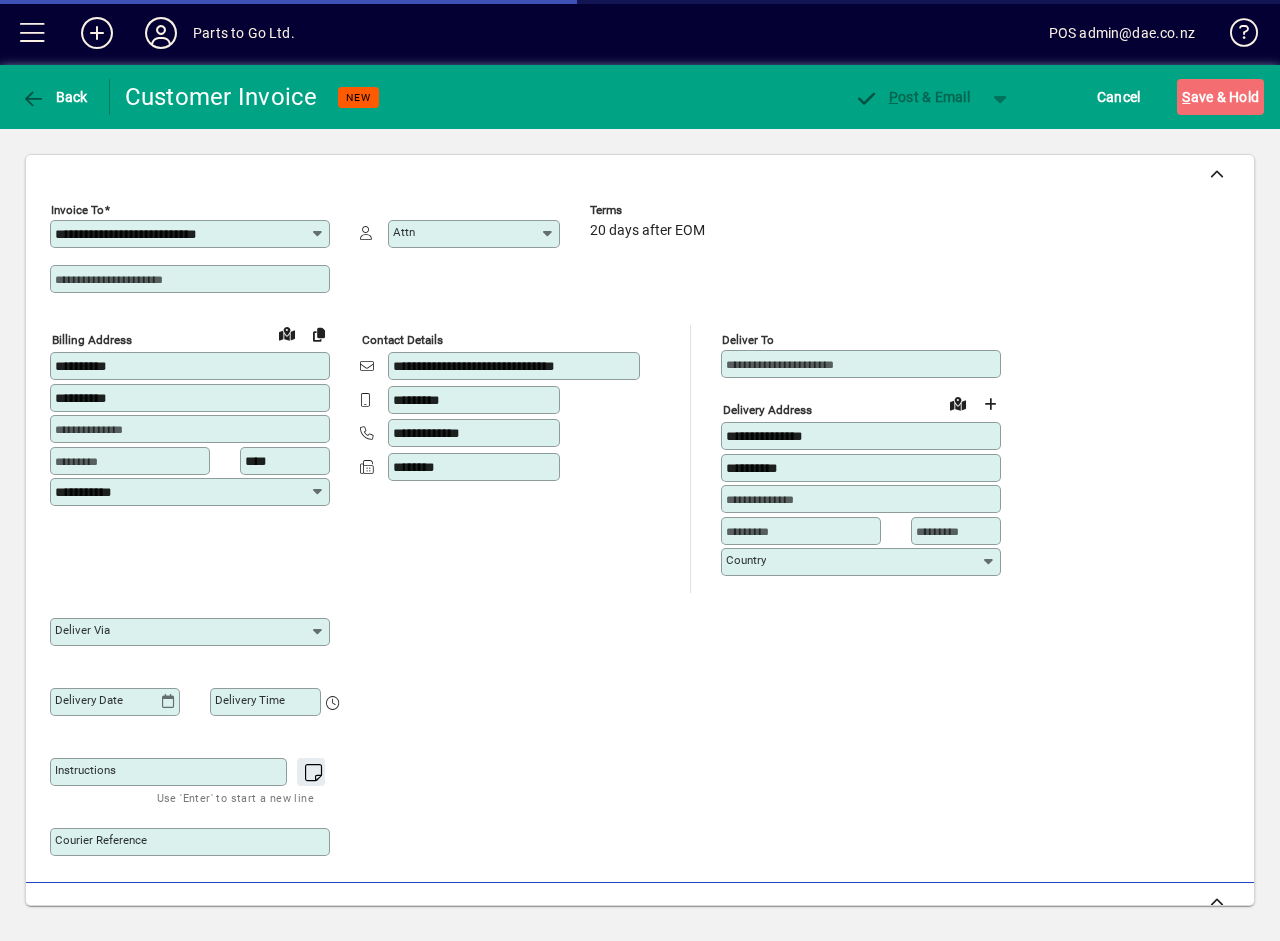type on "**********" 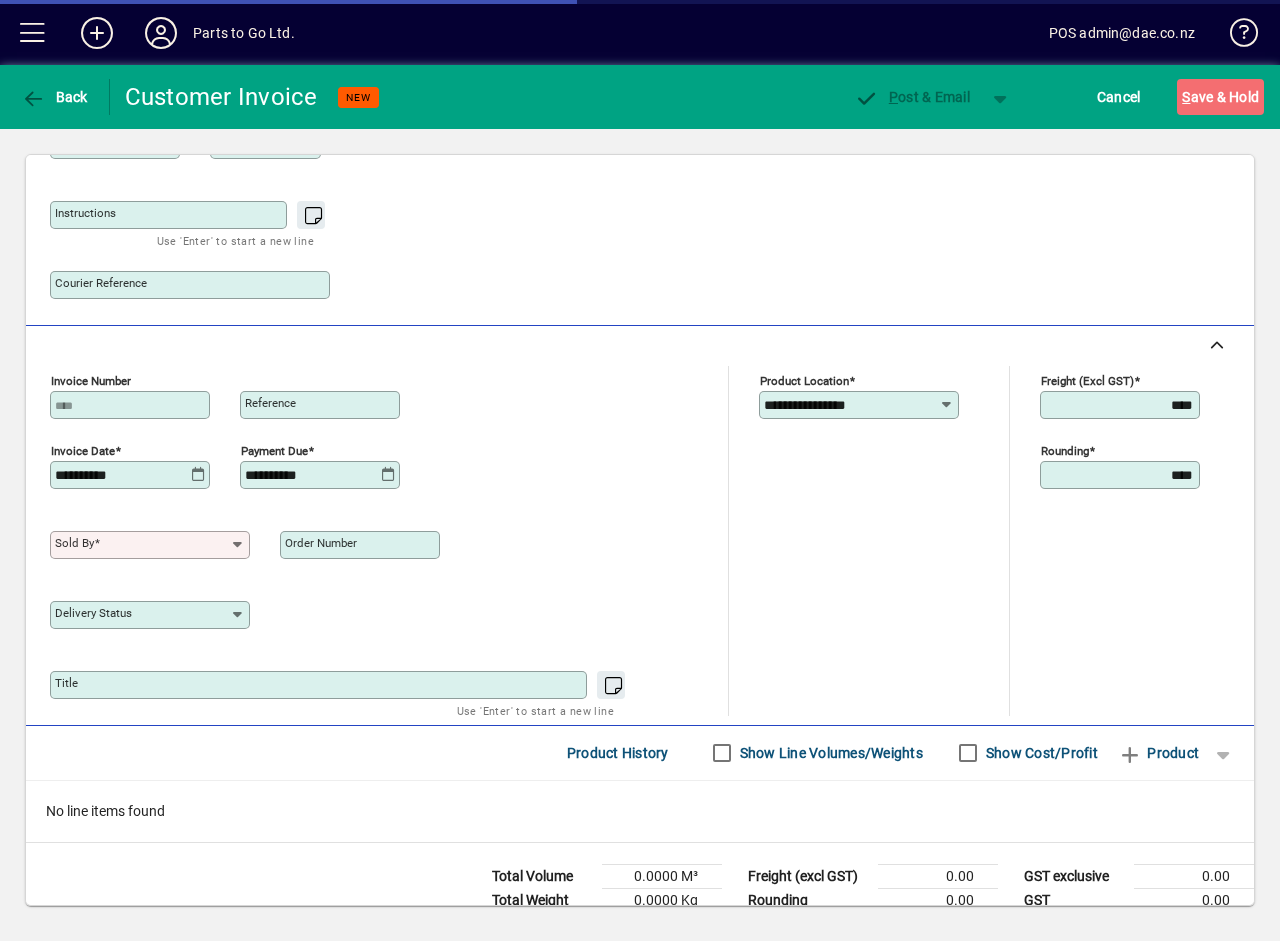 scroll, scrollTop: 600, scrollLeft: 0, axis: vertical 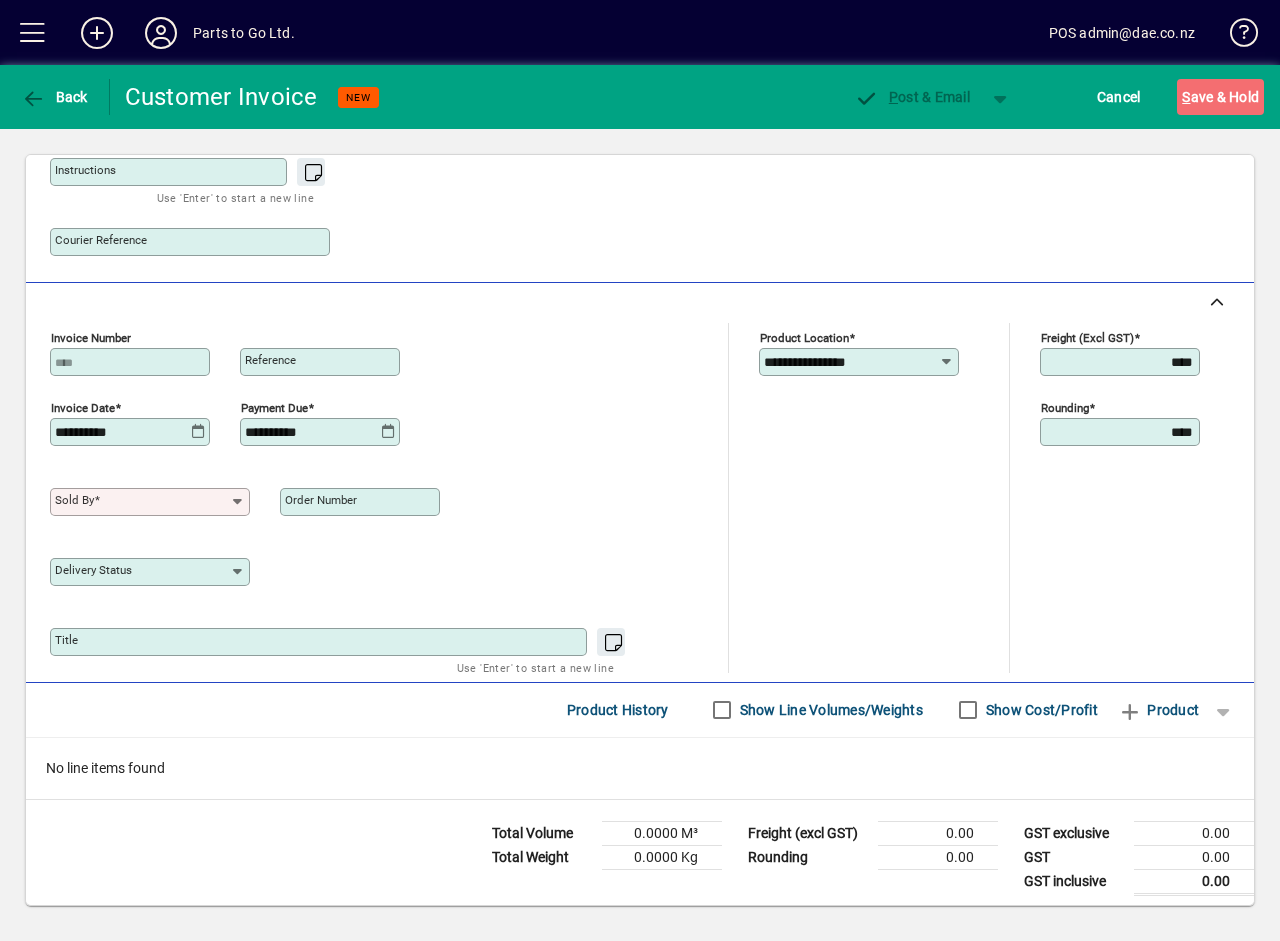 click 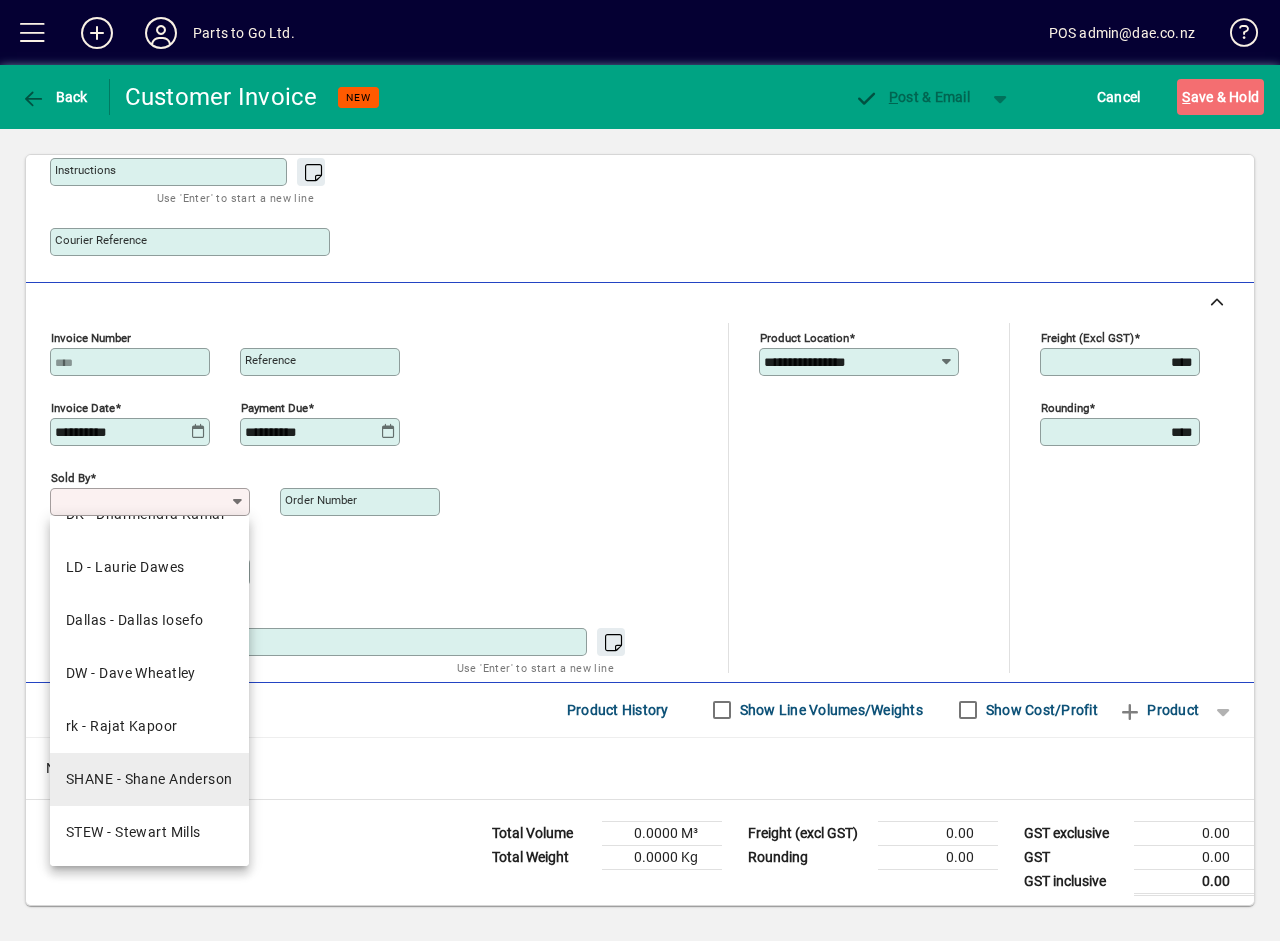 scroll, scrollTop: 143, scrollLeft: 0, axis: vertical 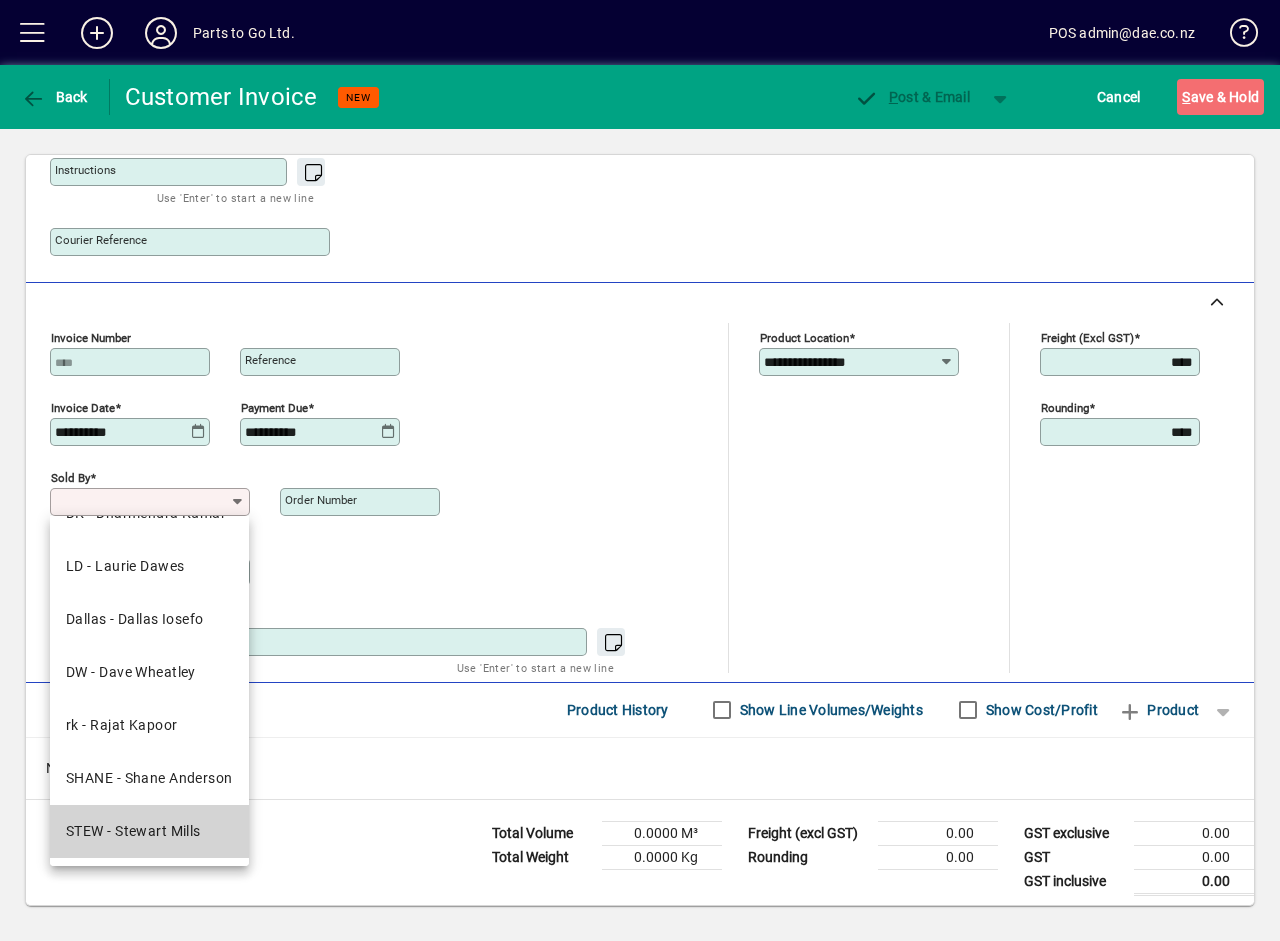 click on "STEW - Stewart Mills" at bounding box center [149, 831] 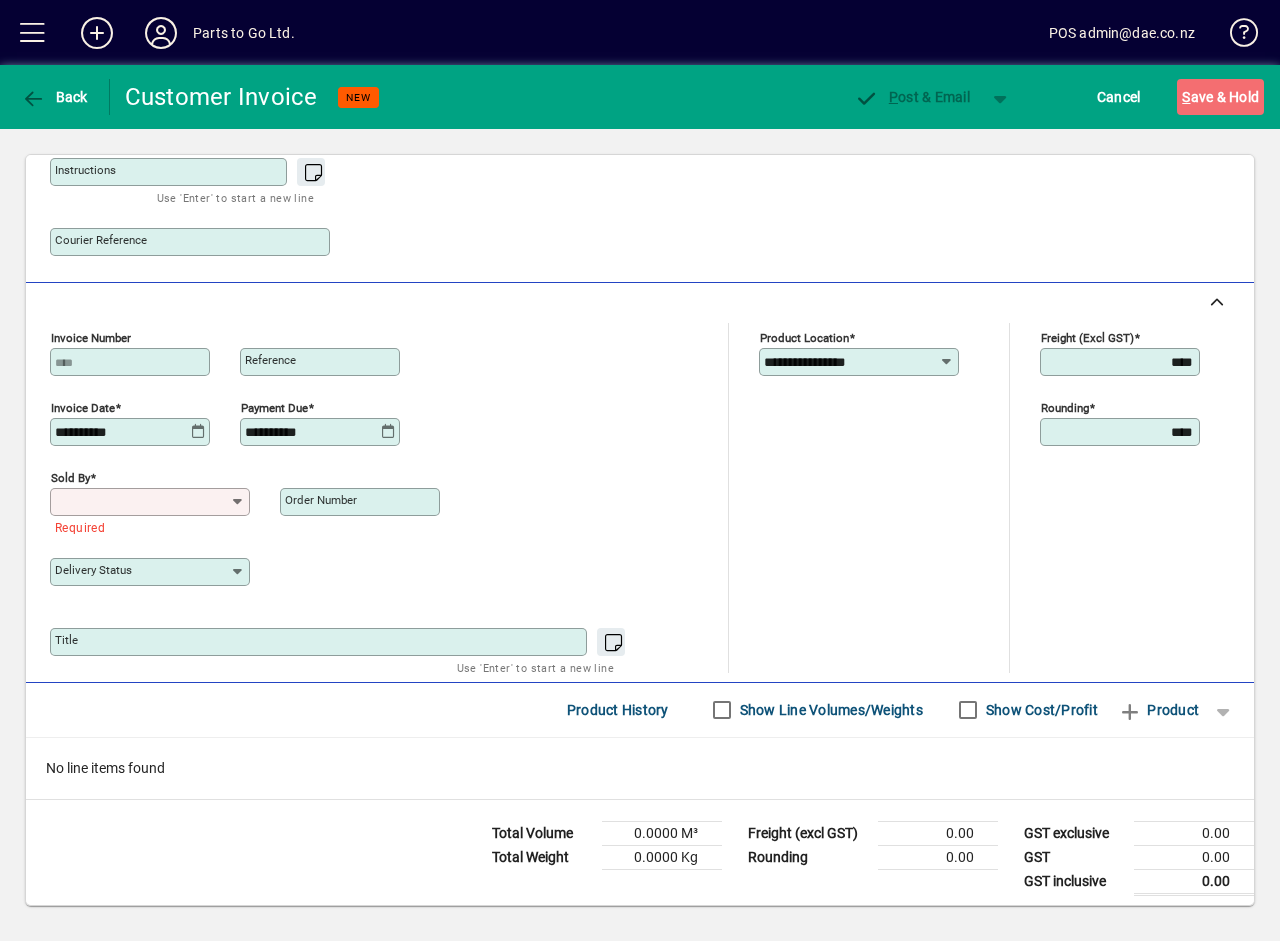 type on "**********" 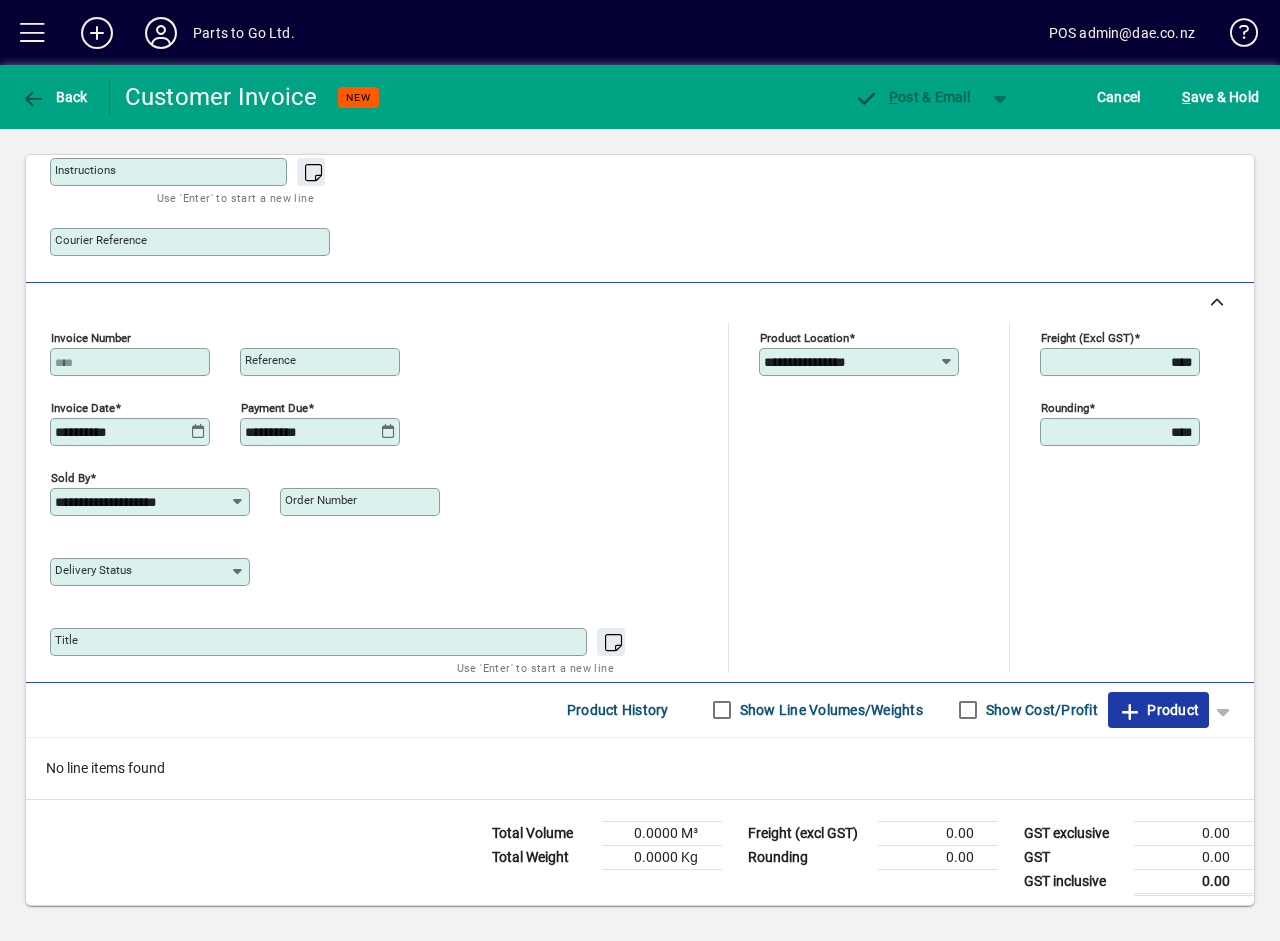 click on "Product" 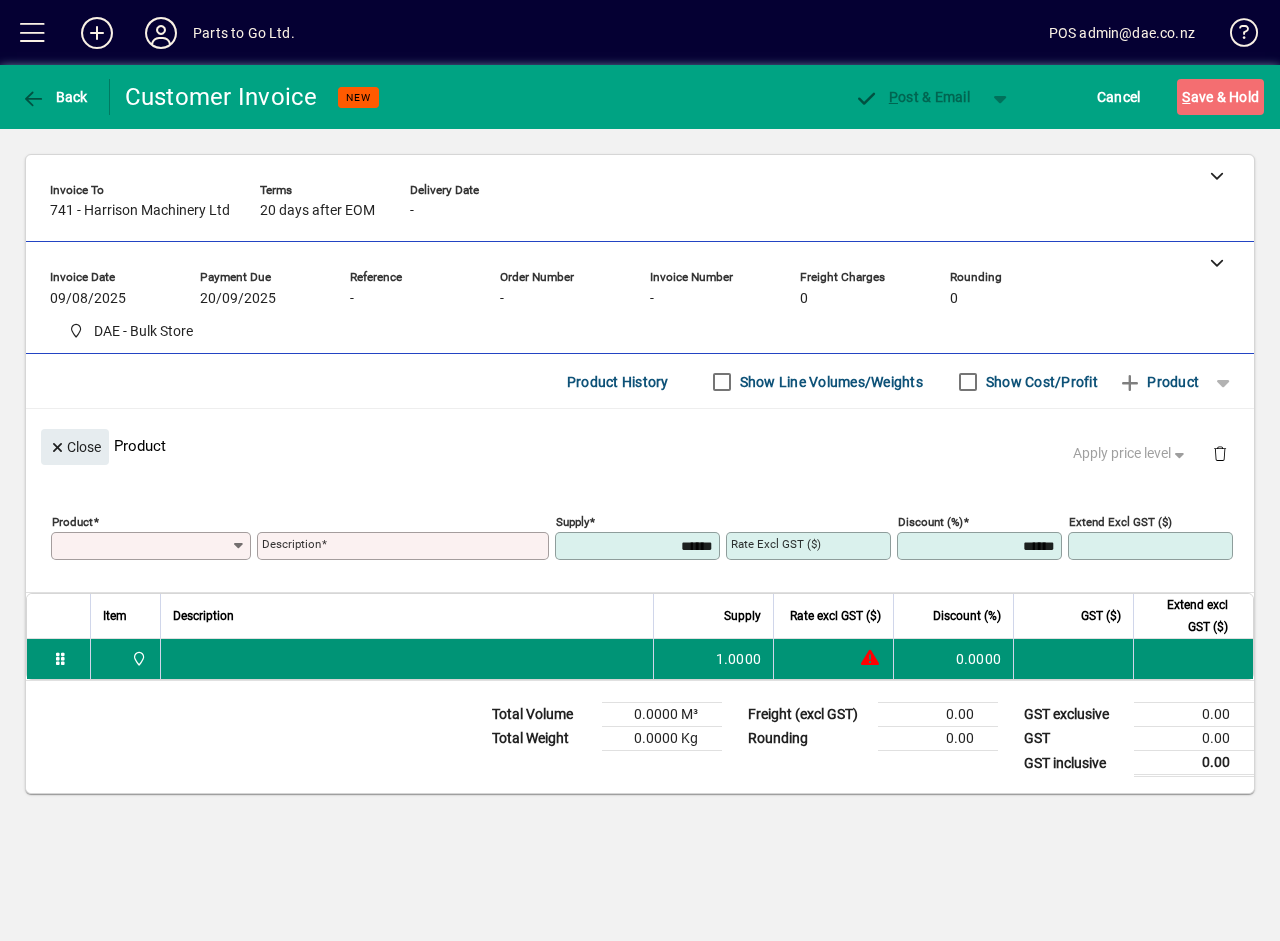 scroll, scrollTop: 0, scrollLeft: 0, axis: both 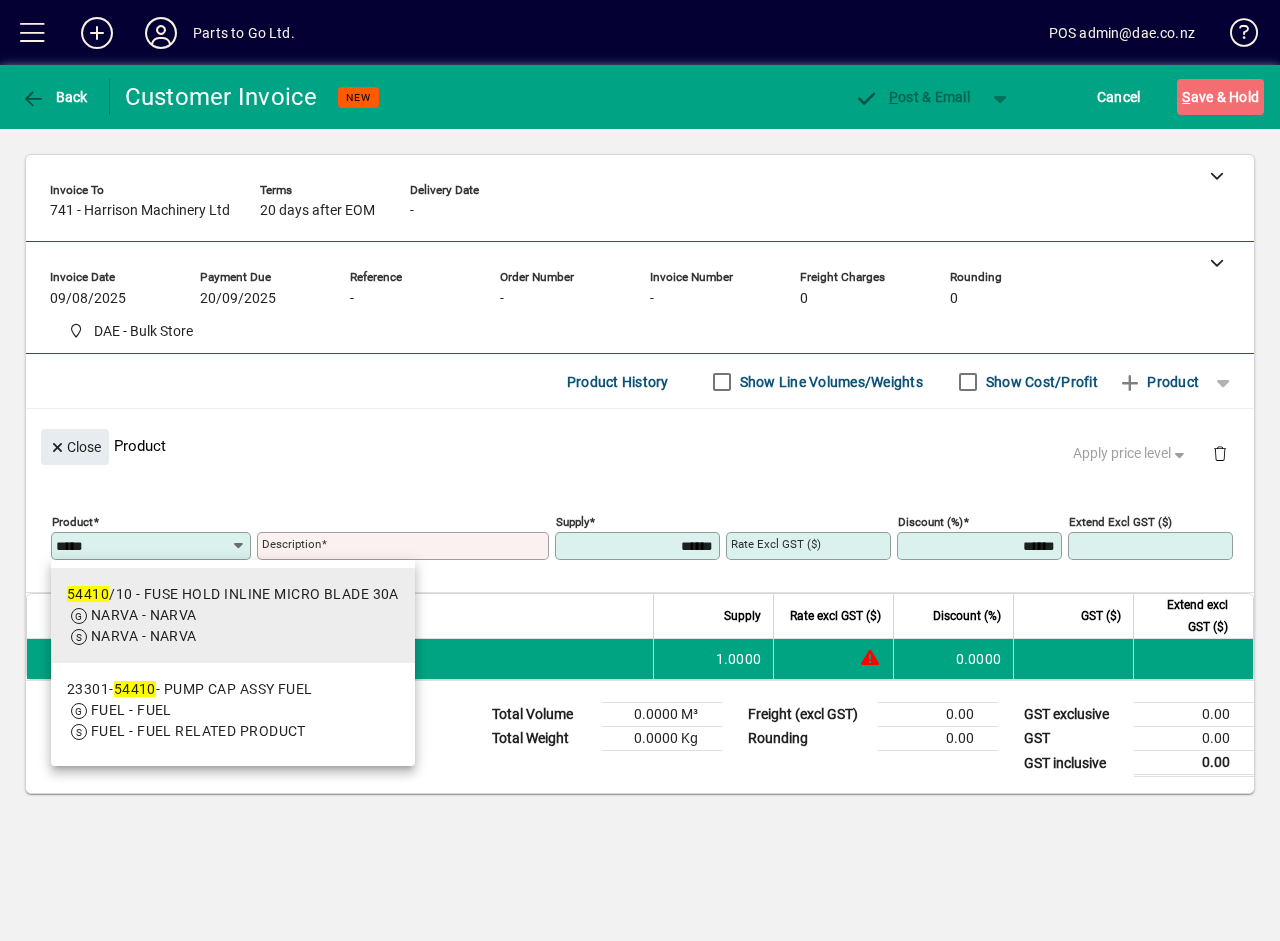 click on "NARVA - NARVA" at bounding box center [144, 615] 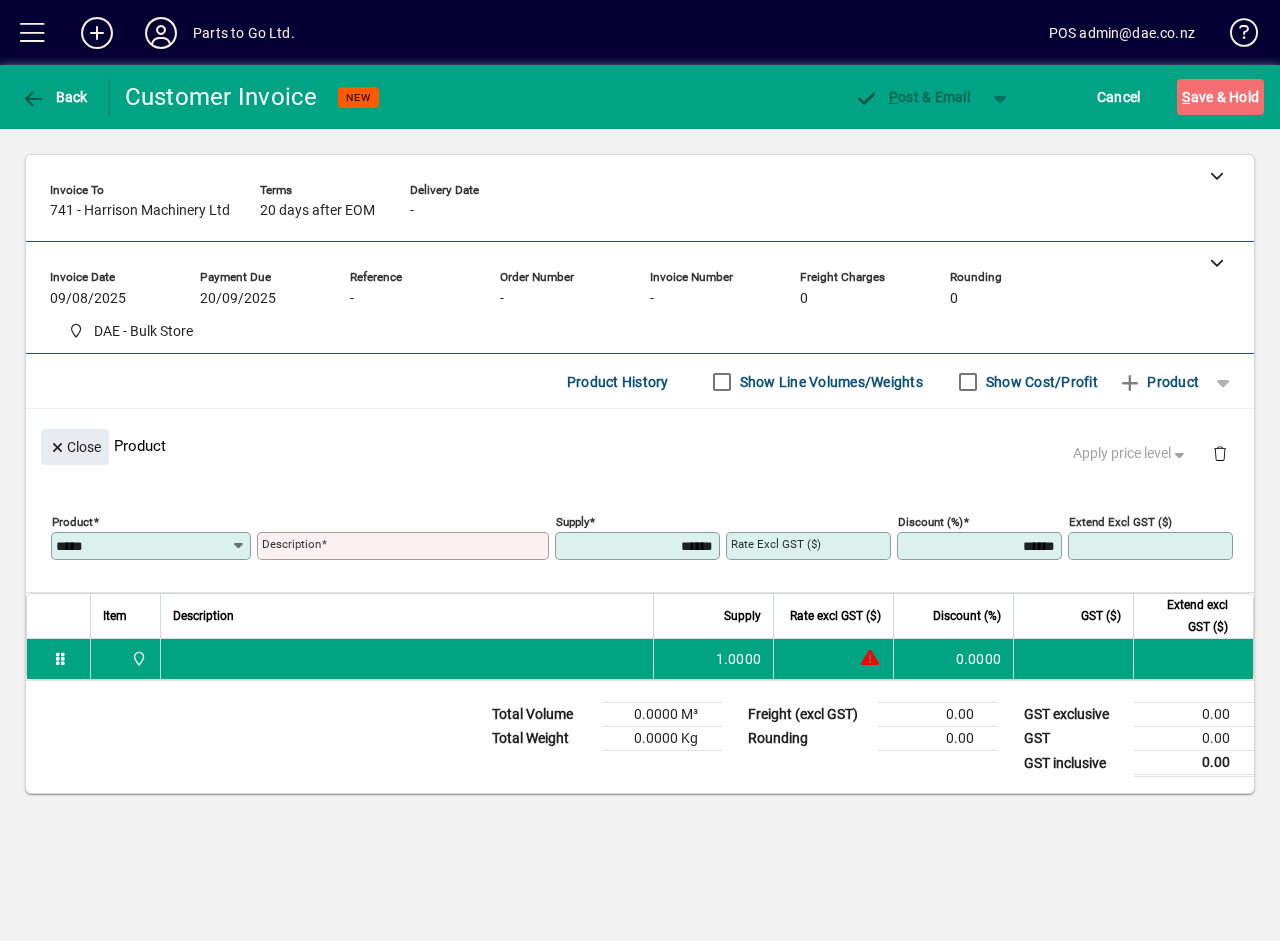type on "********" 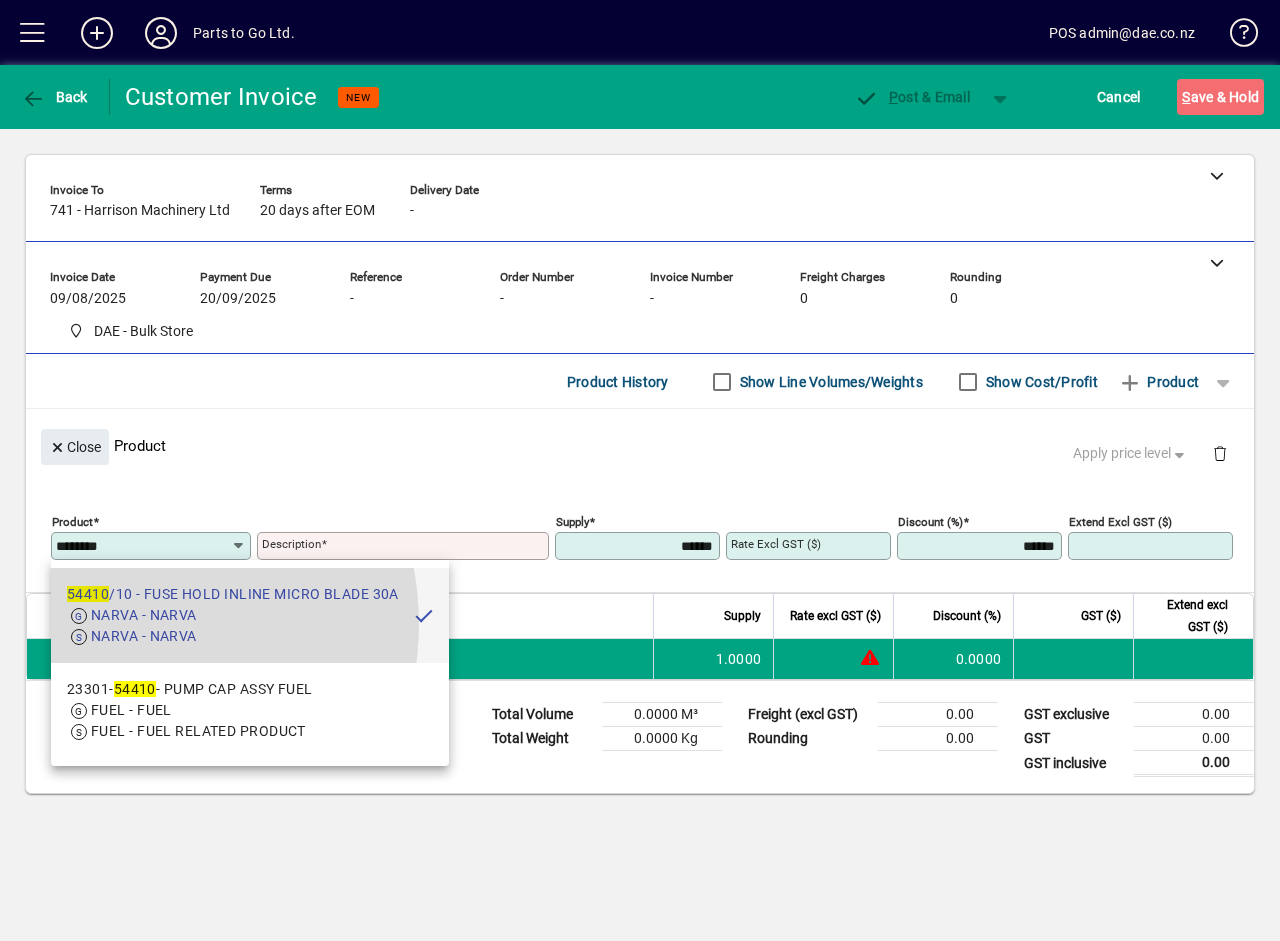 type on "**********" 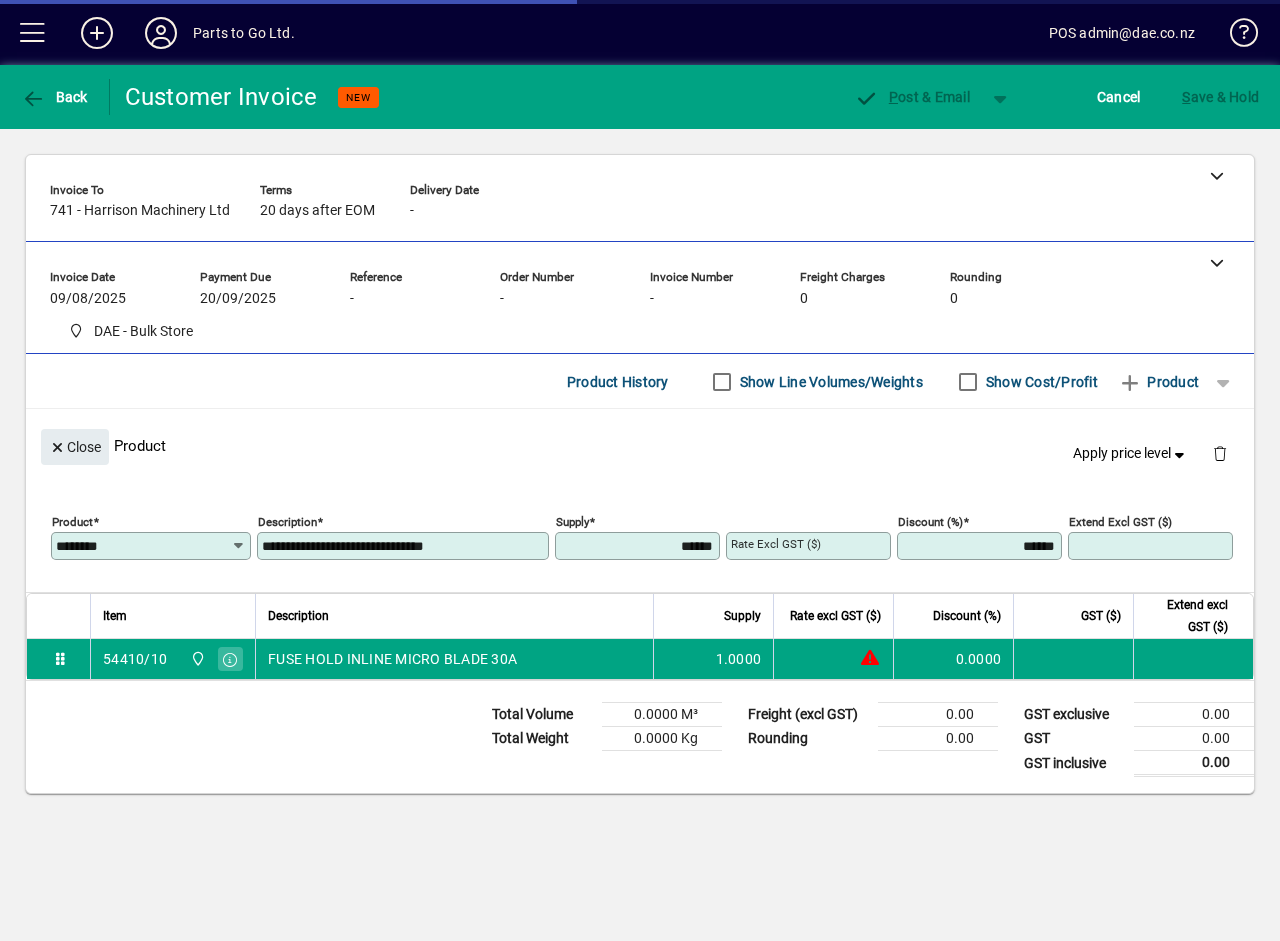 type on "********" 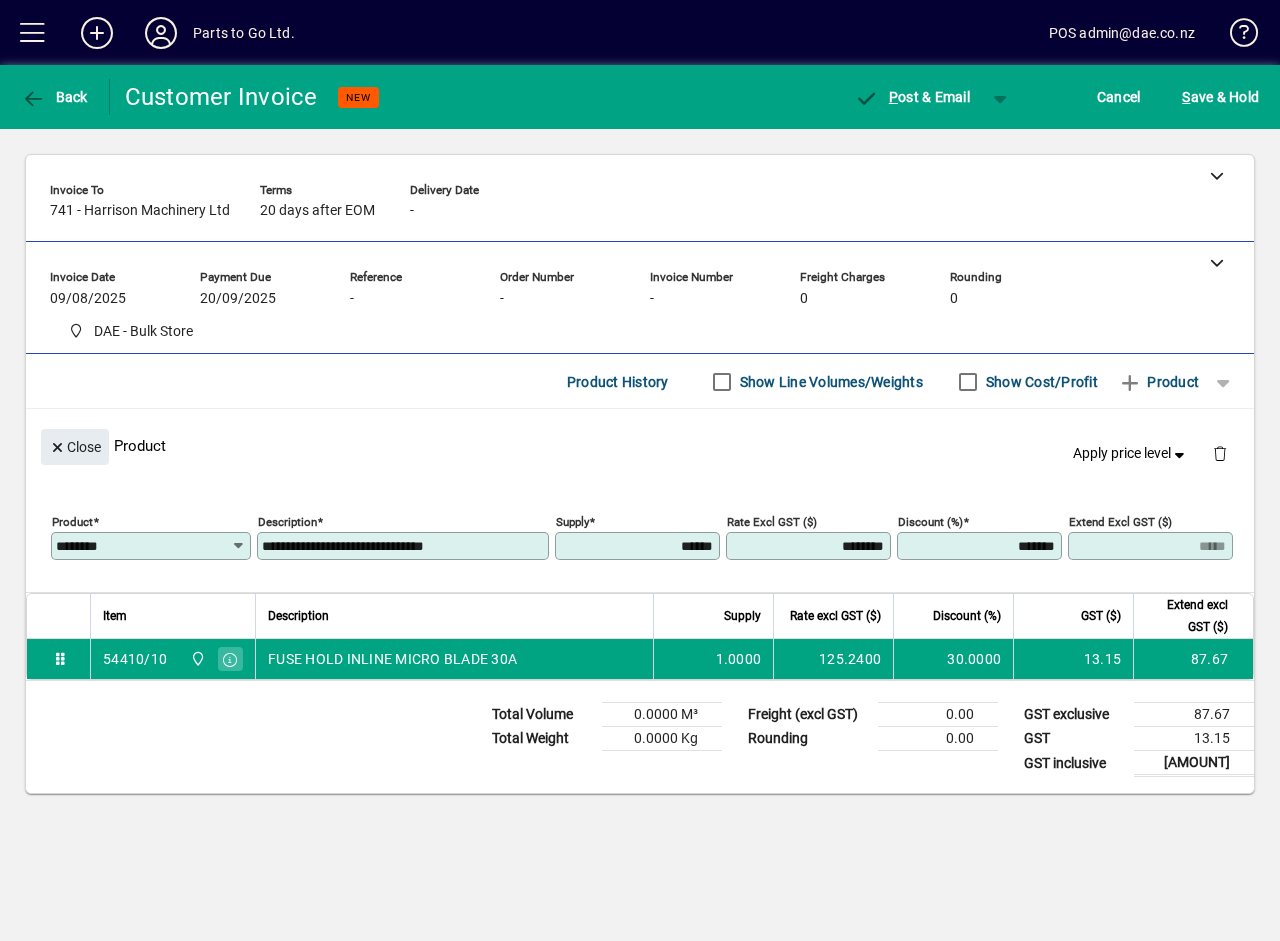 click on "******" at bounding box center (639, 546) 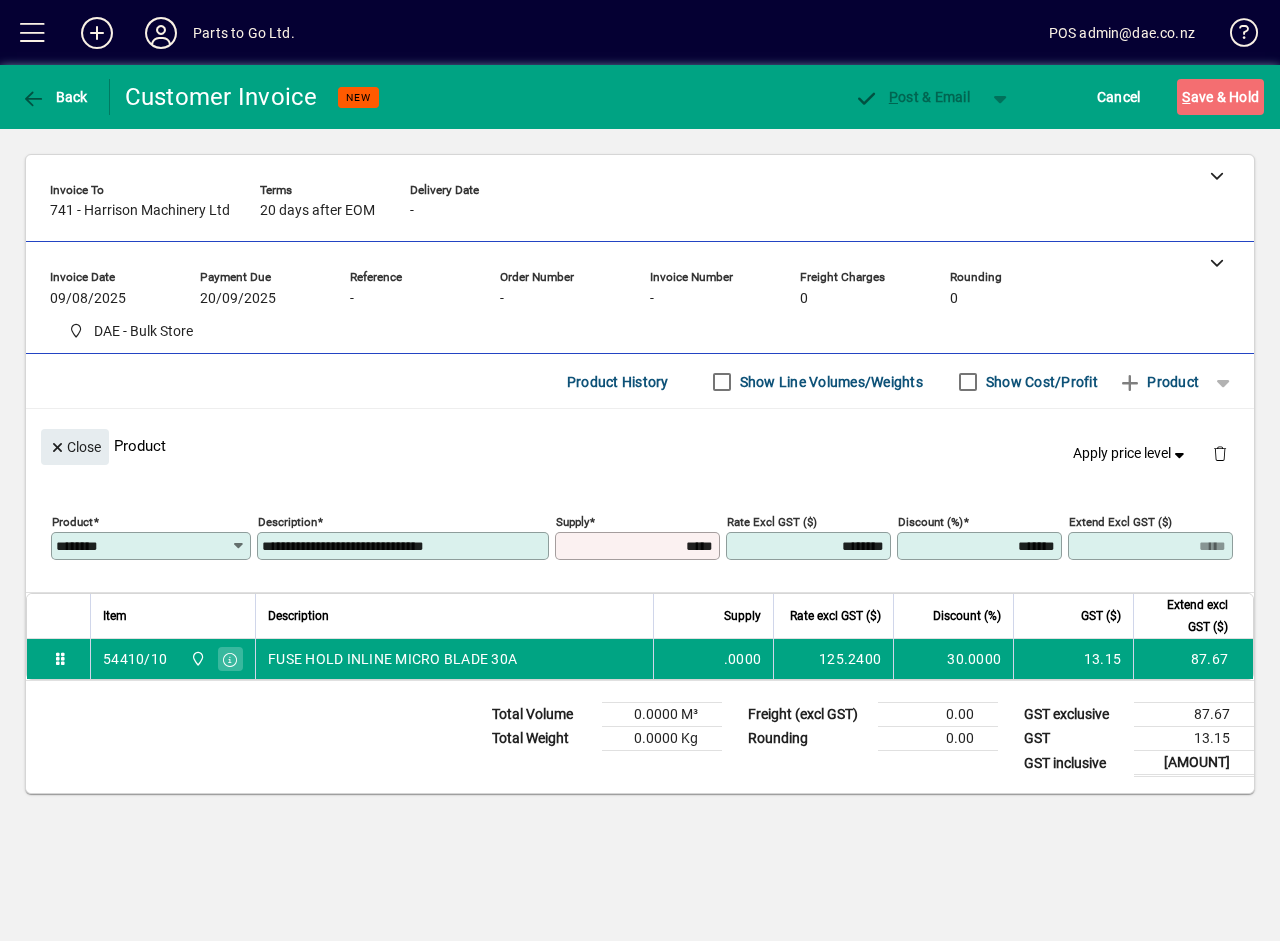 click on "*****" at bounding box center [639, 546] 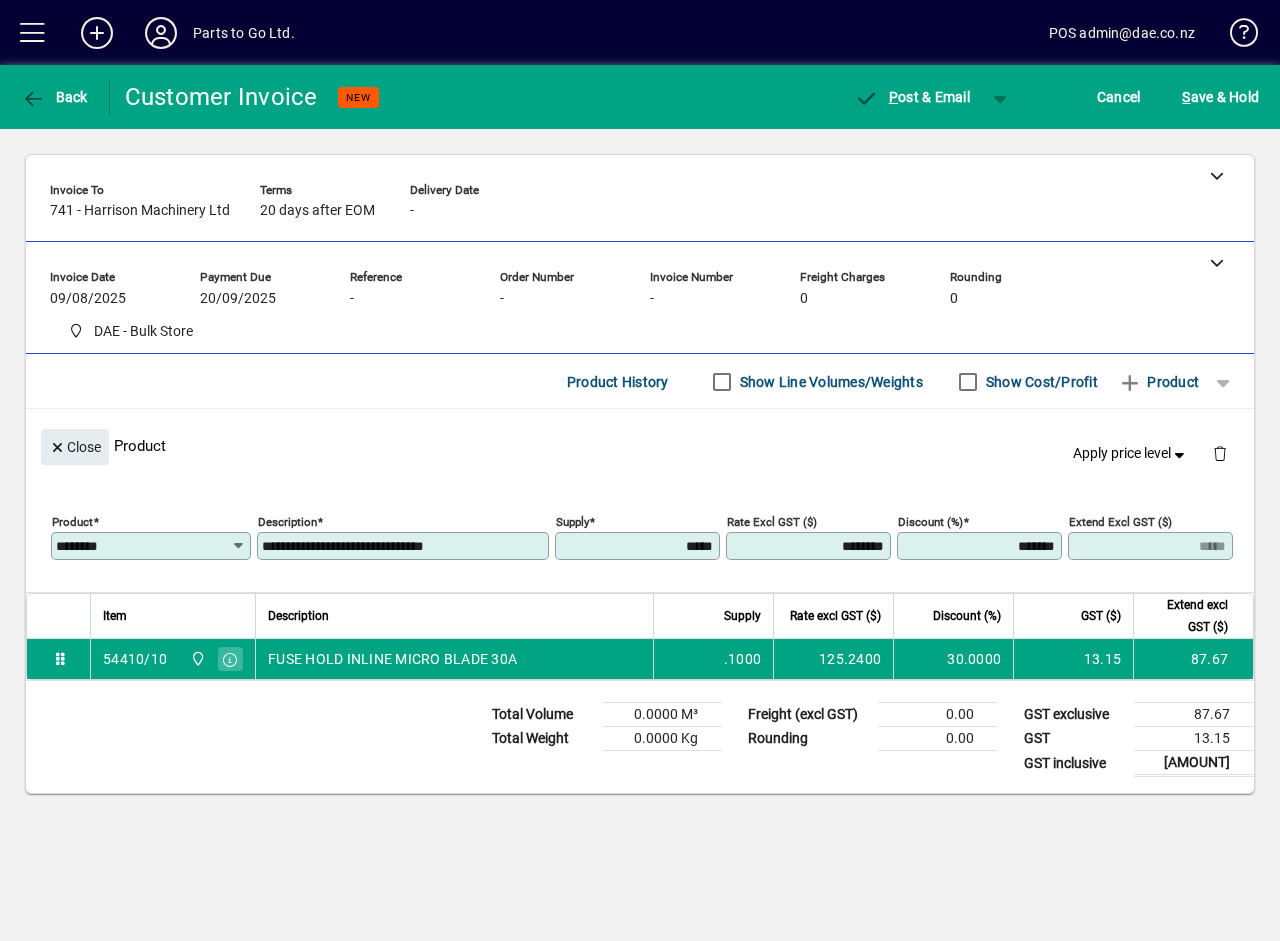 type on "******" 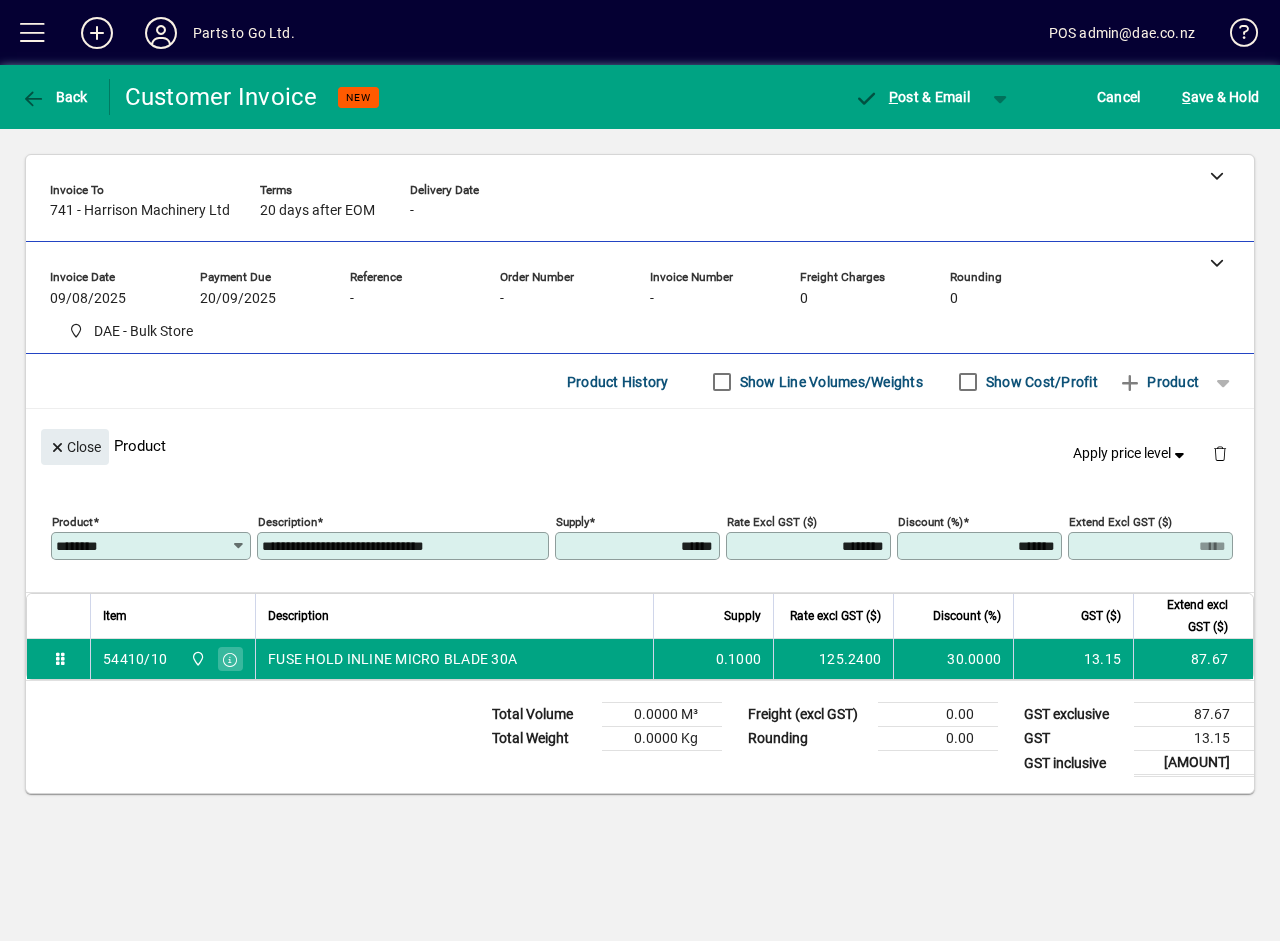 click 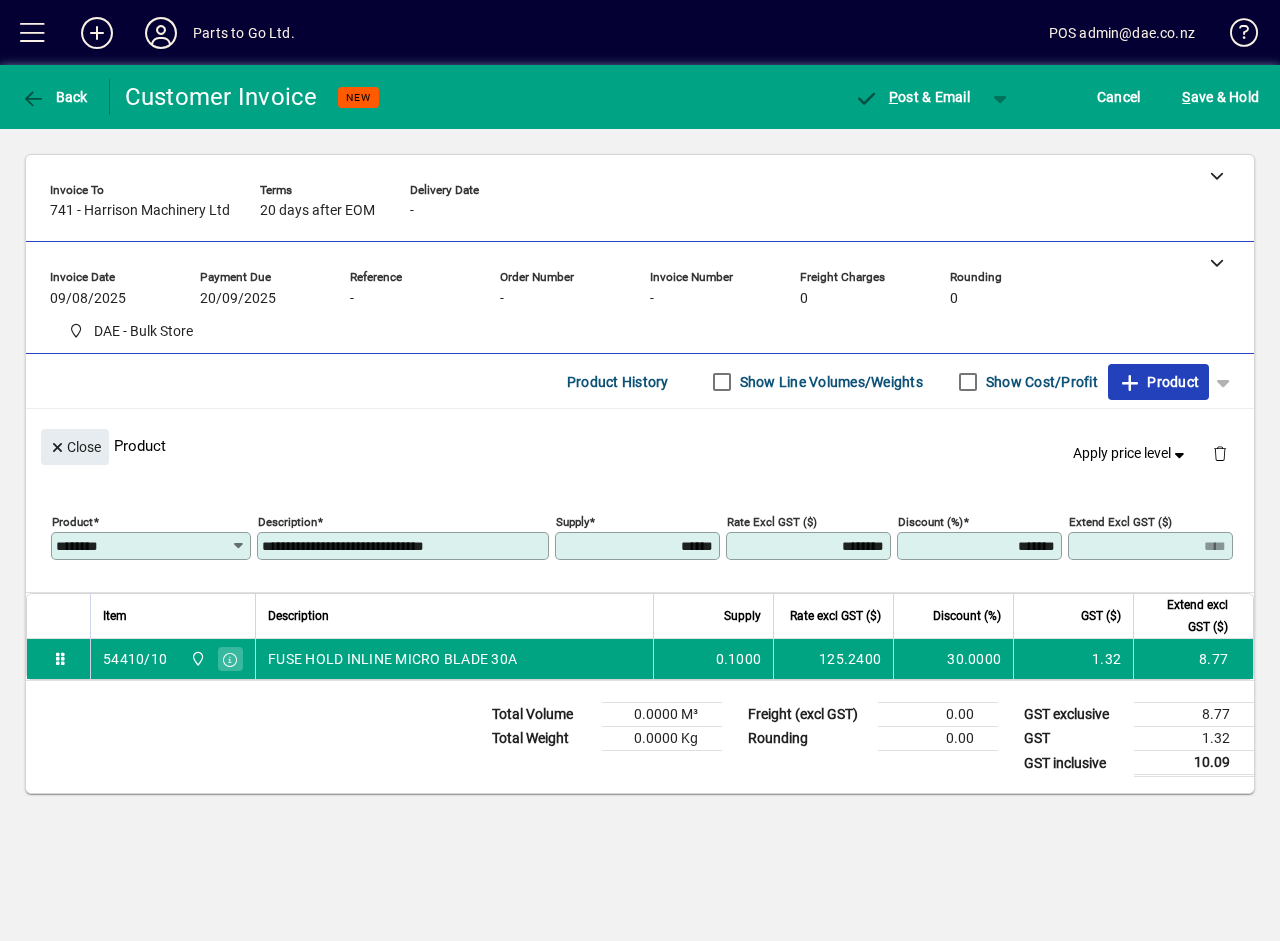click 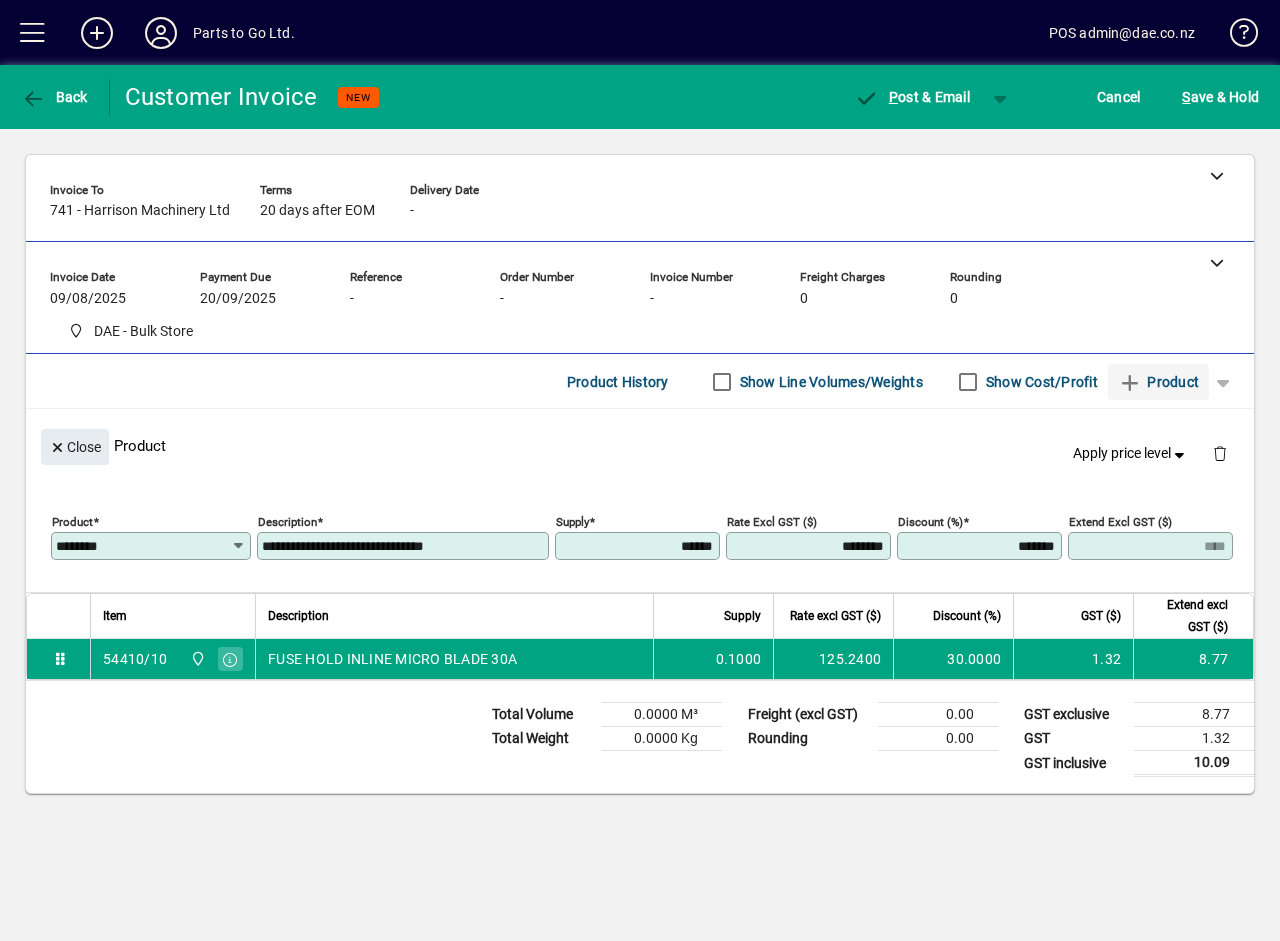 type 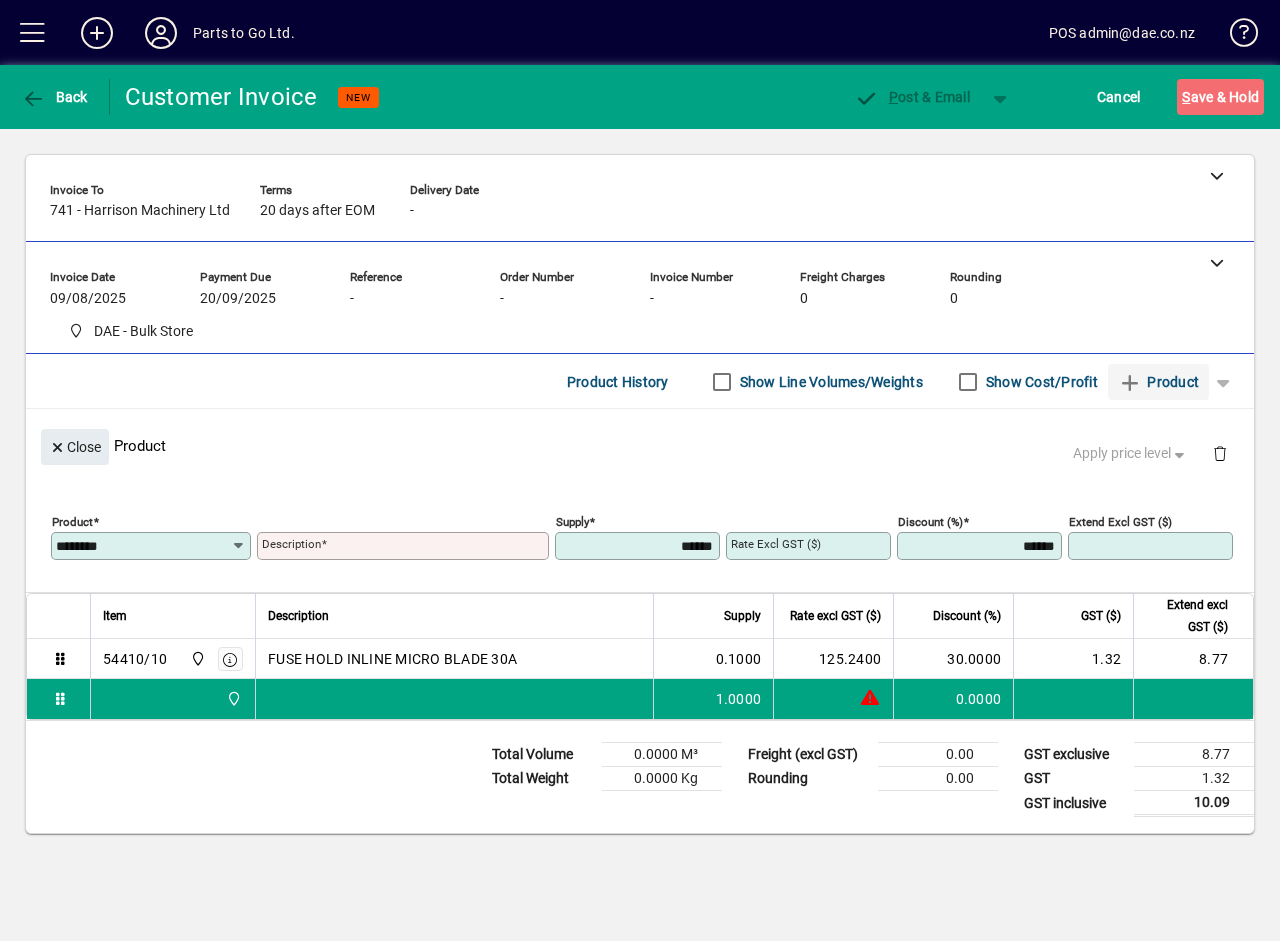type 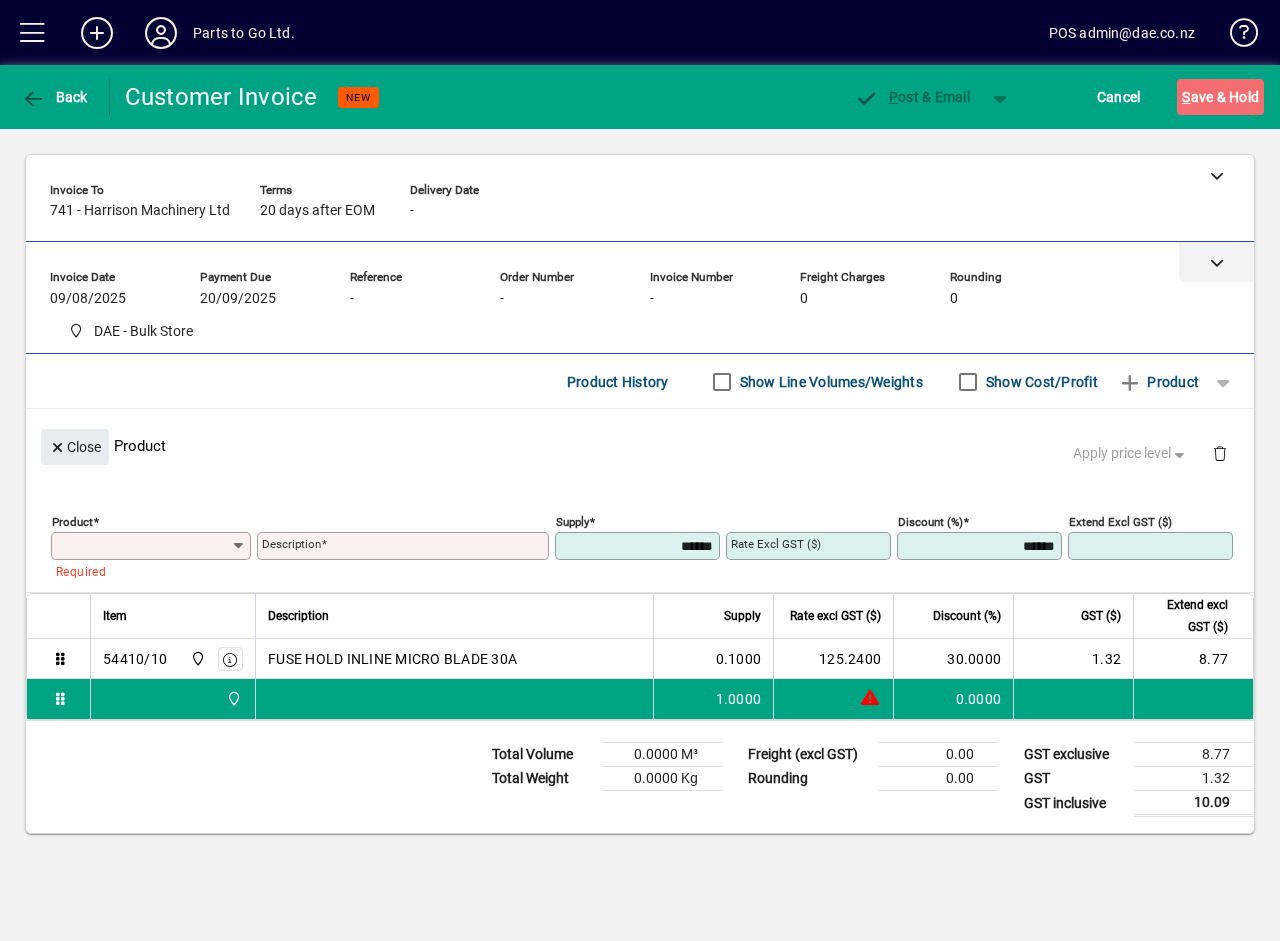 click 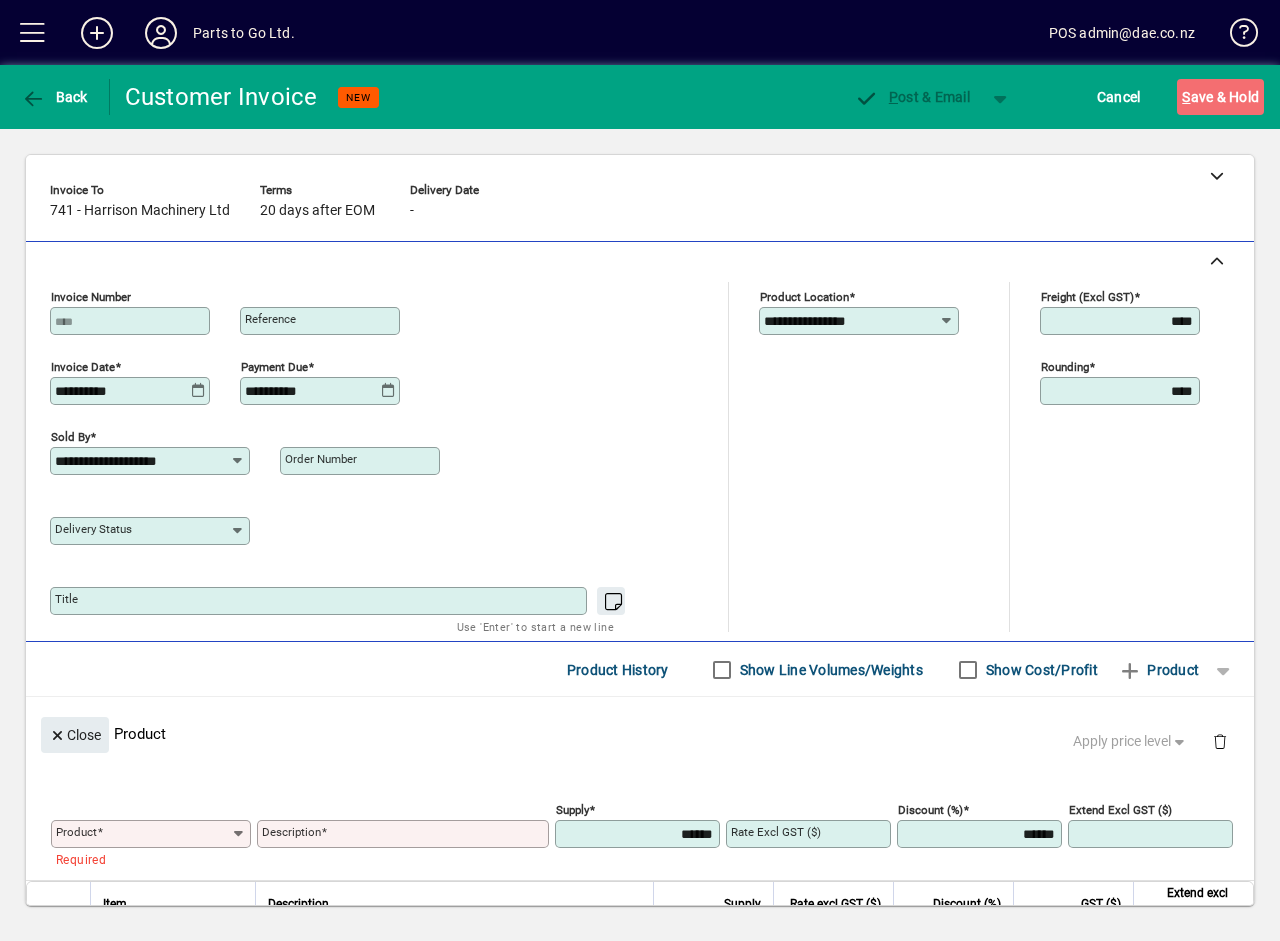 click on "Order number" at bounding box center (321, 459) 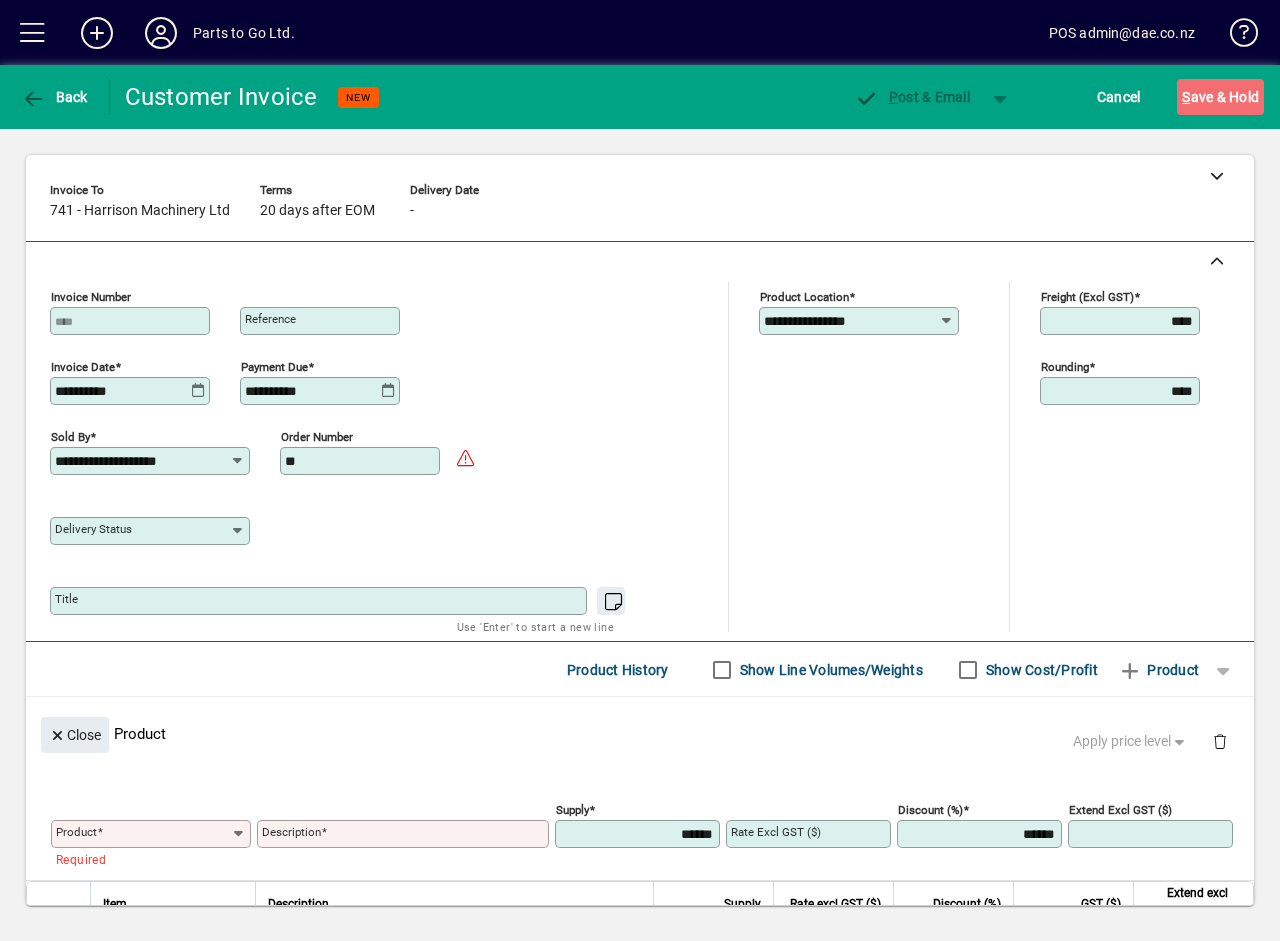 type on "**" 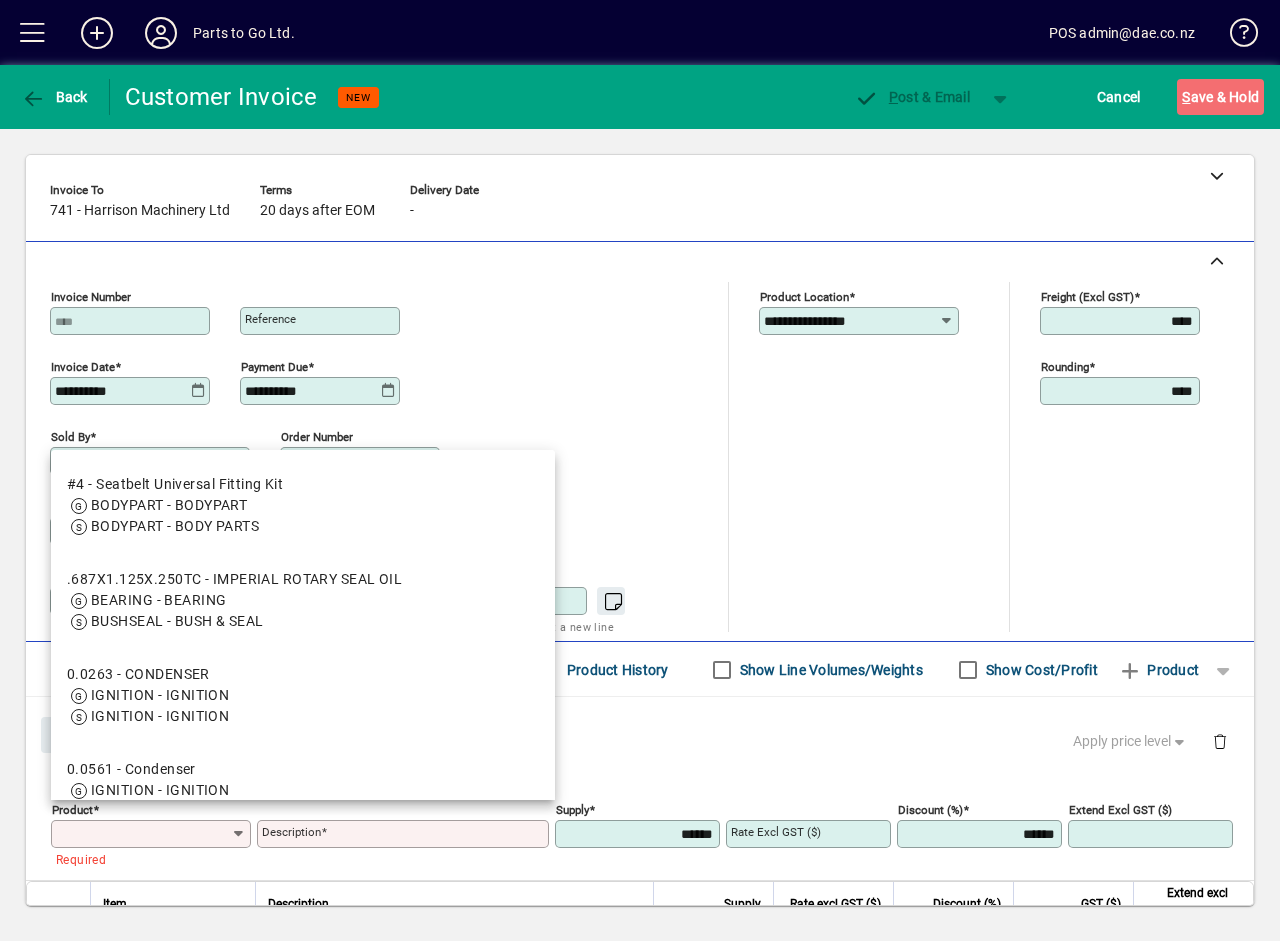 click on "Product" at bounding box center (143, 834) 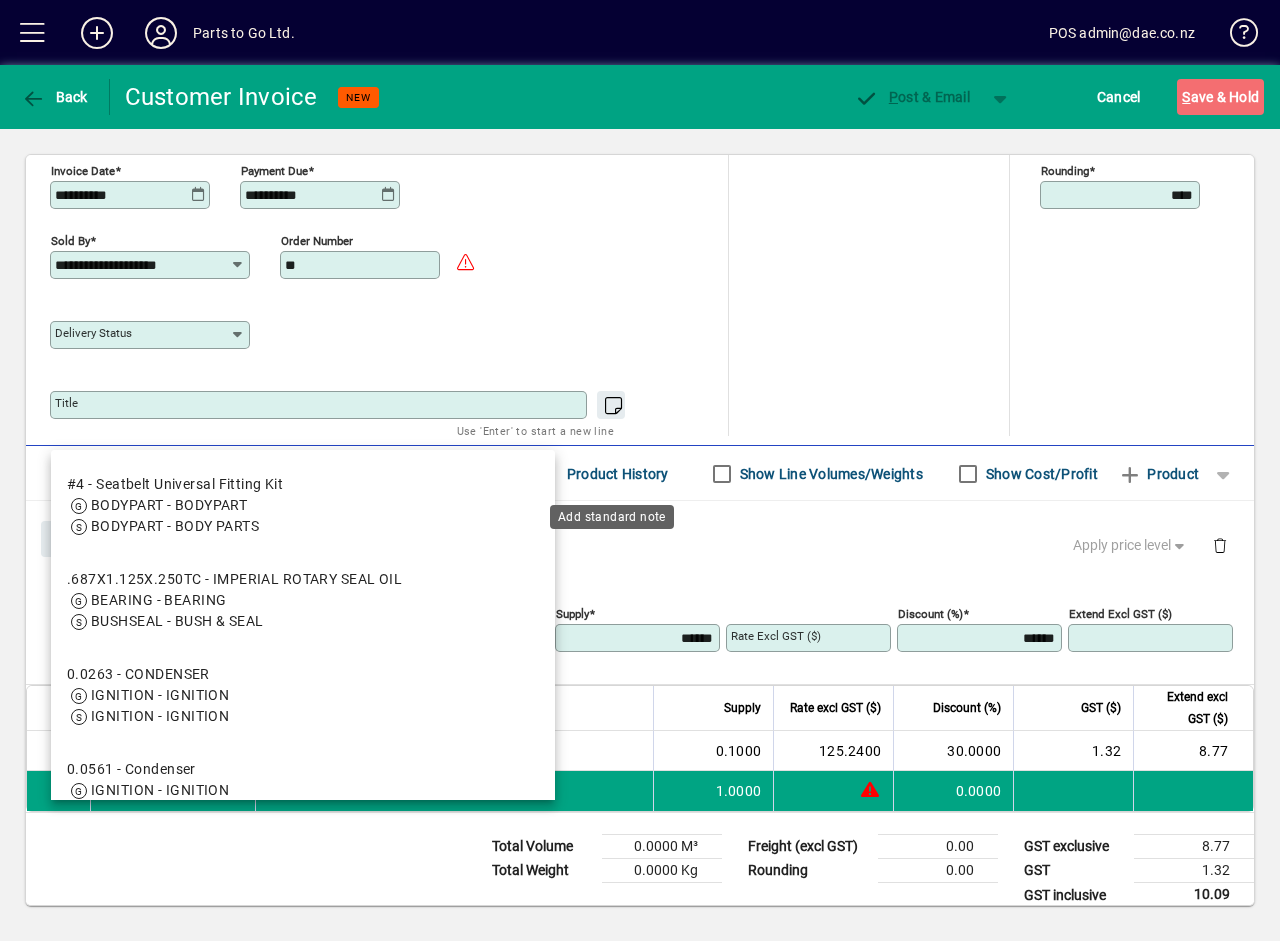 scroll, scrollTop: 216, scrollLeft: 0, axis: vertical 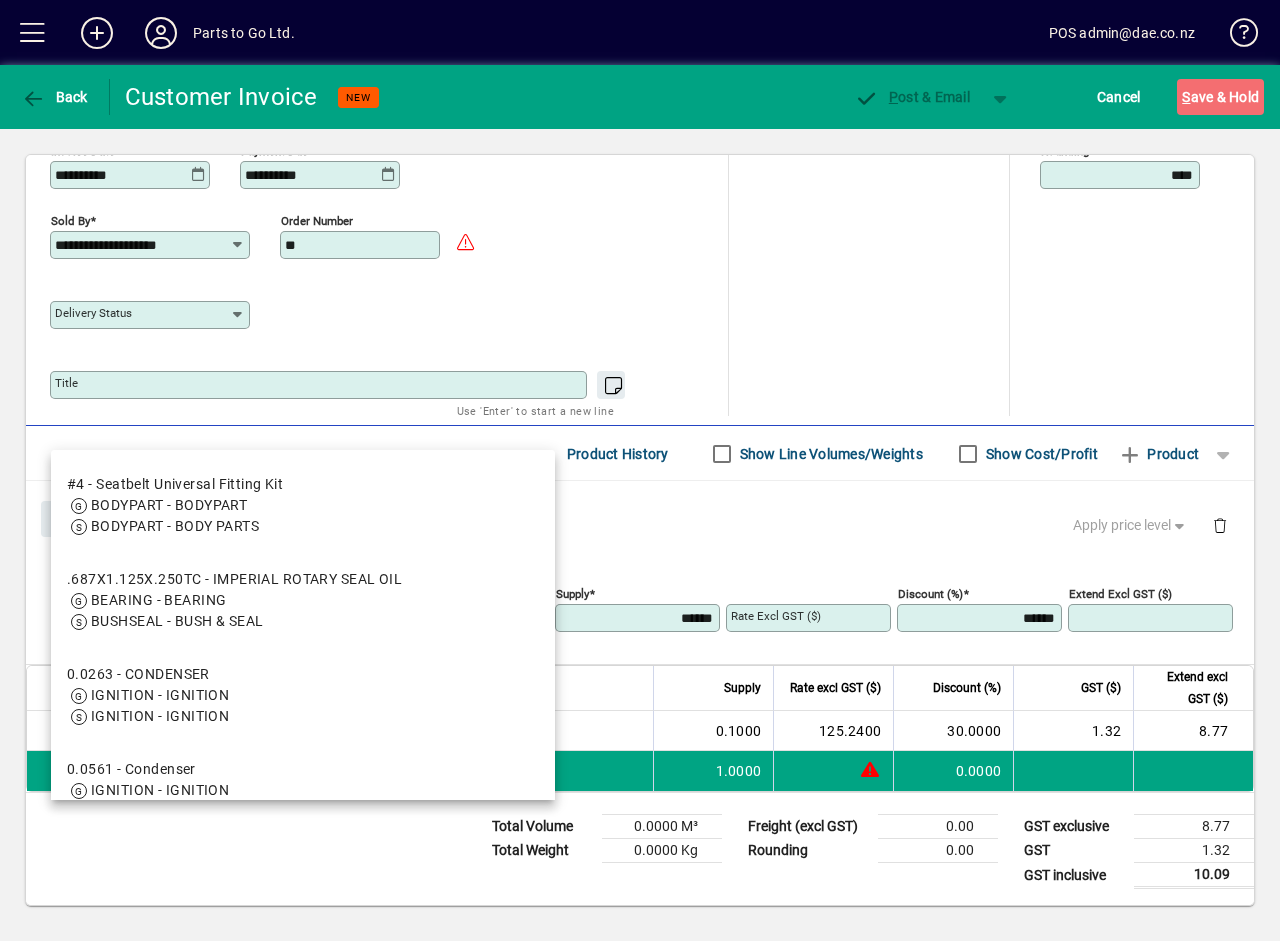 drag, startPoint x: 788, startPoint y: 343, endPoint x: 766, endPoint y: 360, distance: 27.802877 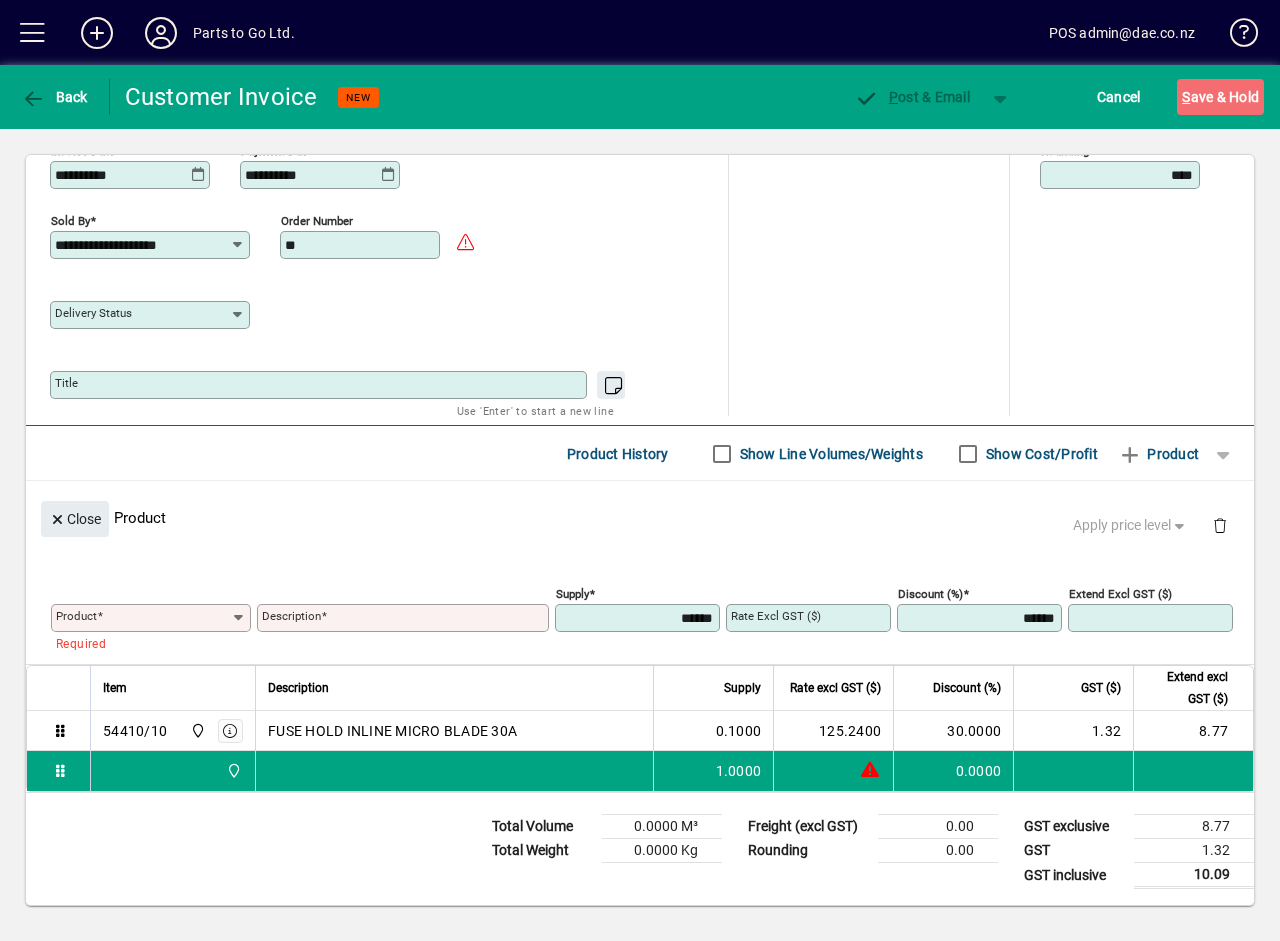 click on "Product" at bounding box center [143, 618] 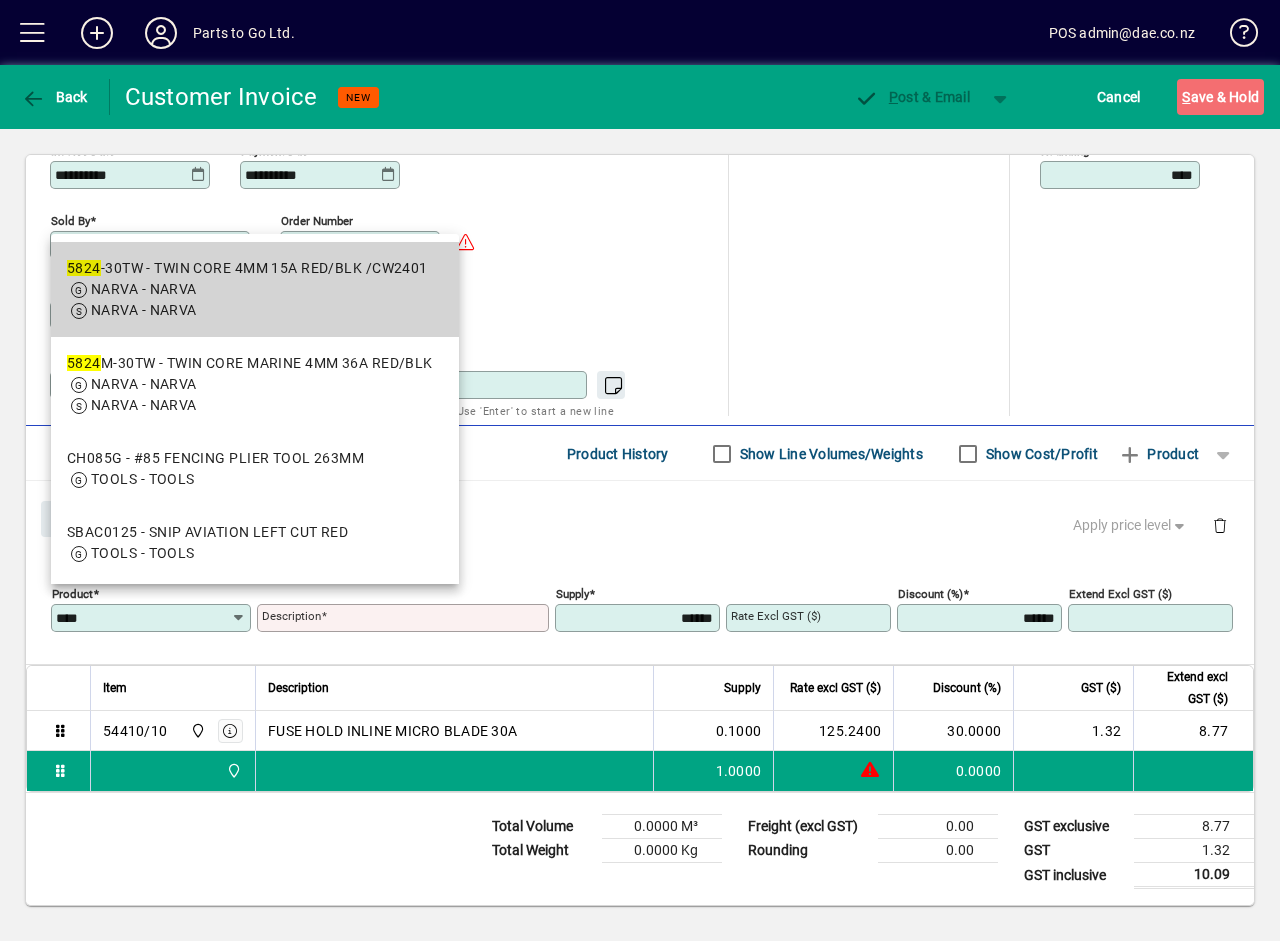 click on "5824 -30TW - TWIN CORE 4MM 15A RED/BLK /CW2401" at bounding box center [247, 268] 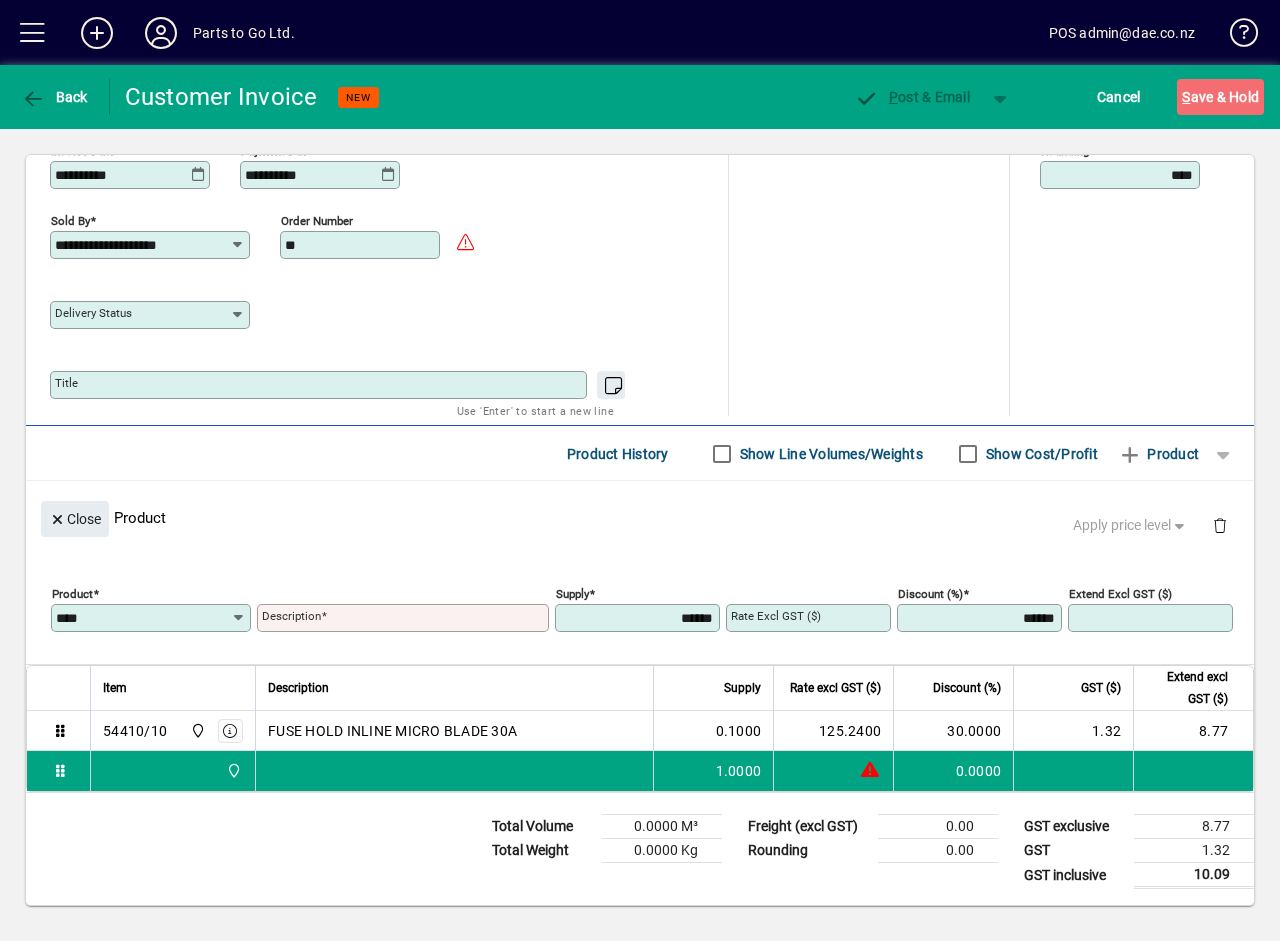 type on "*********" 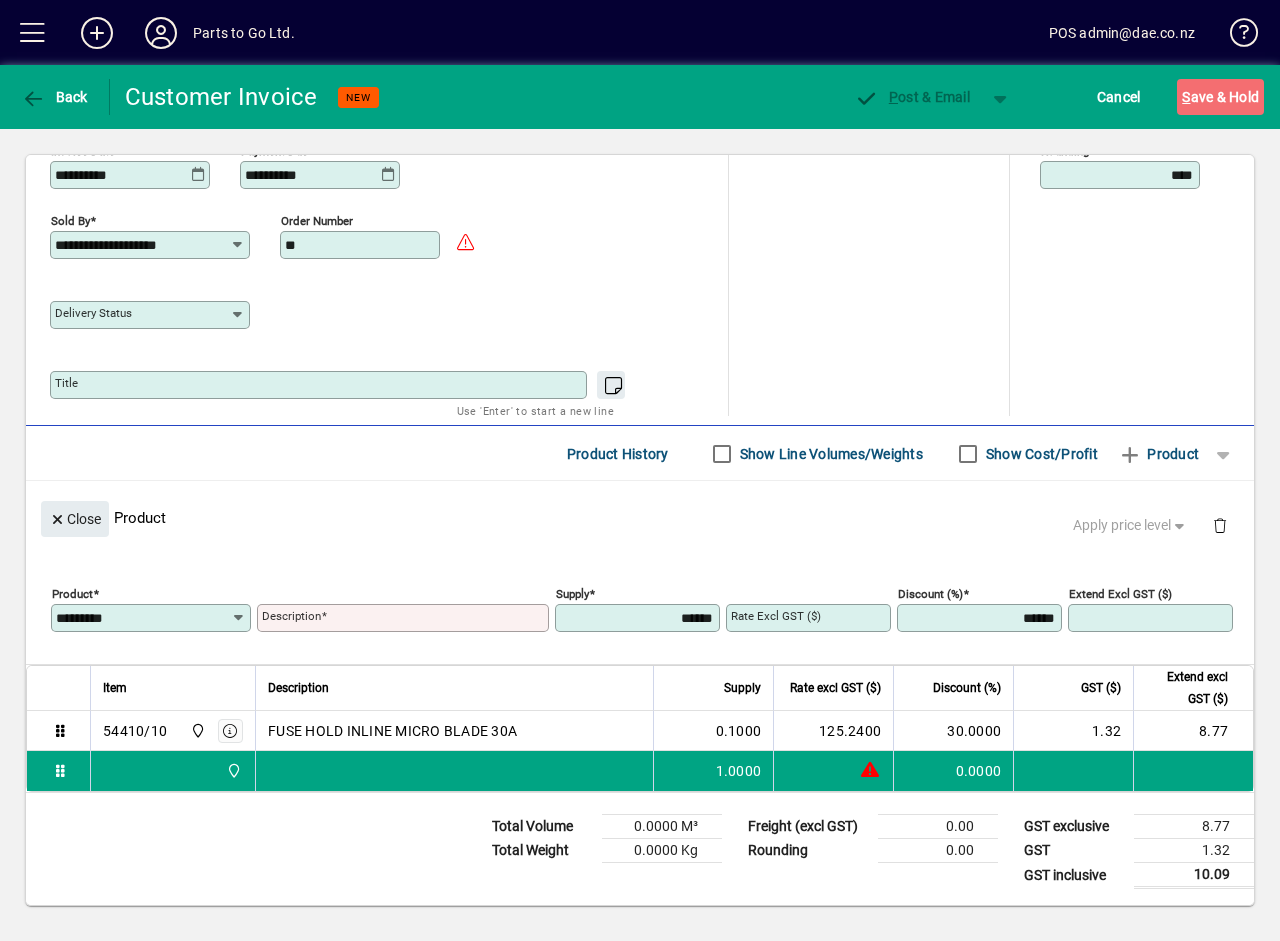 type on "**********" 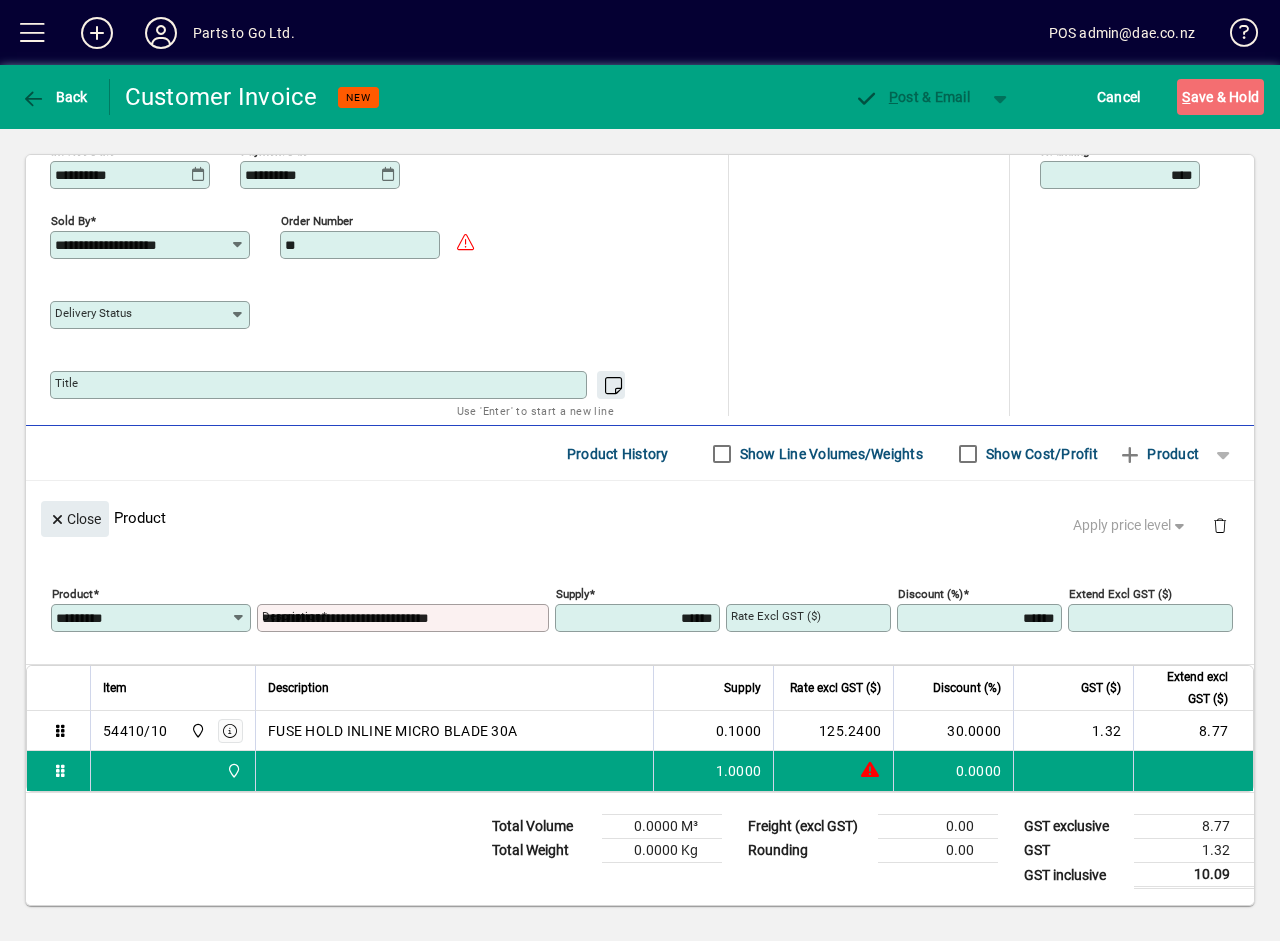 type on "******" 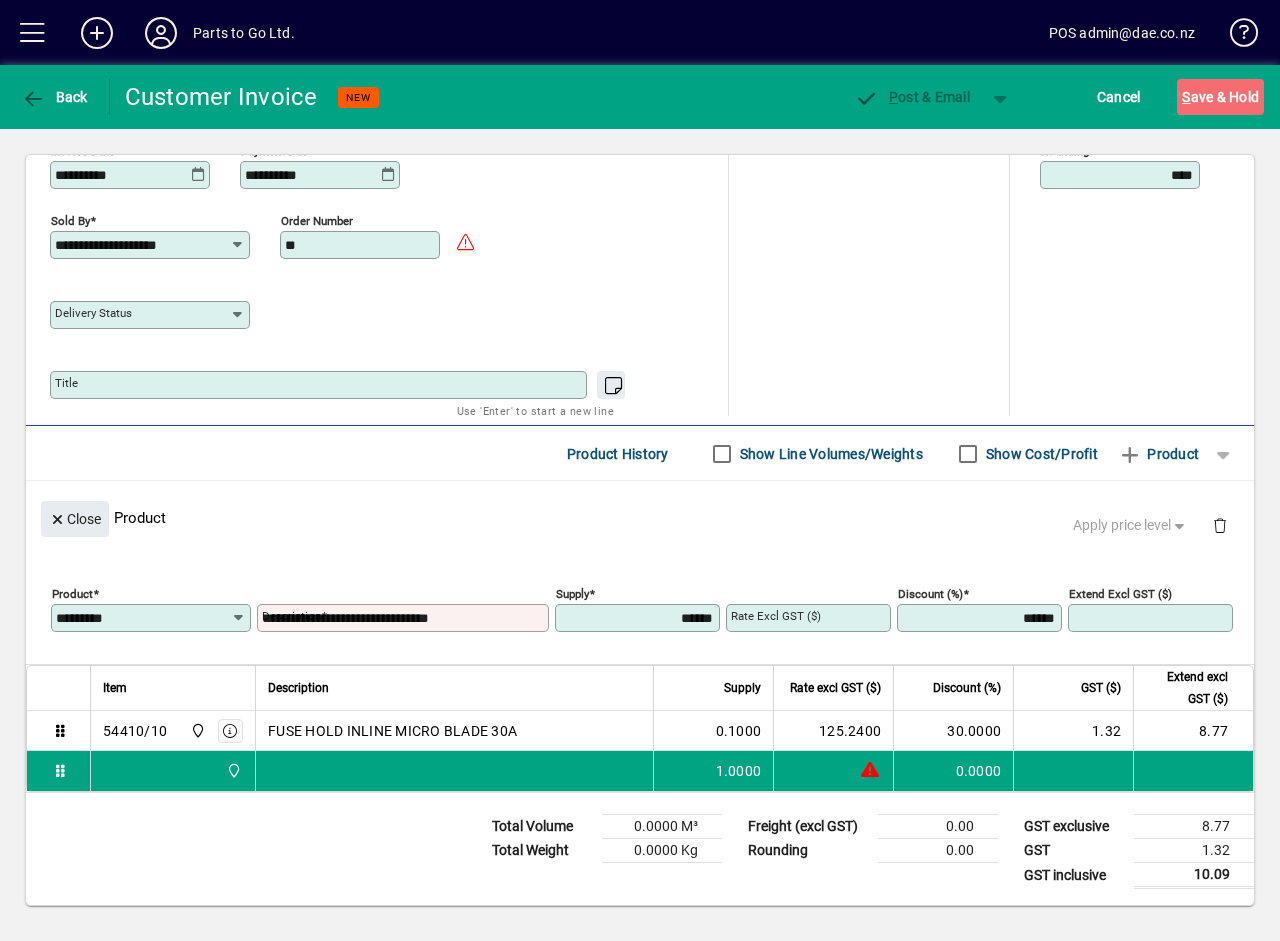 type on "*******" 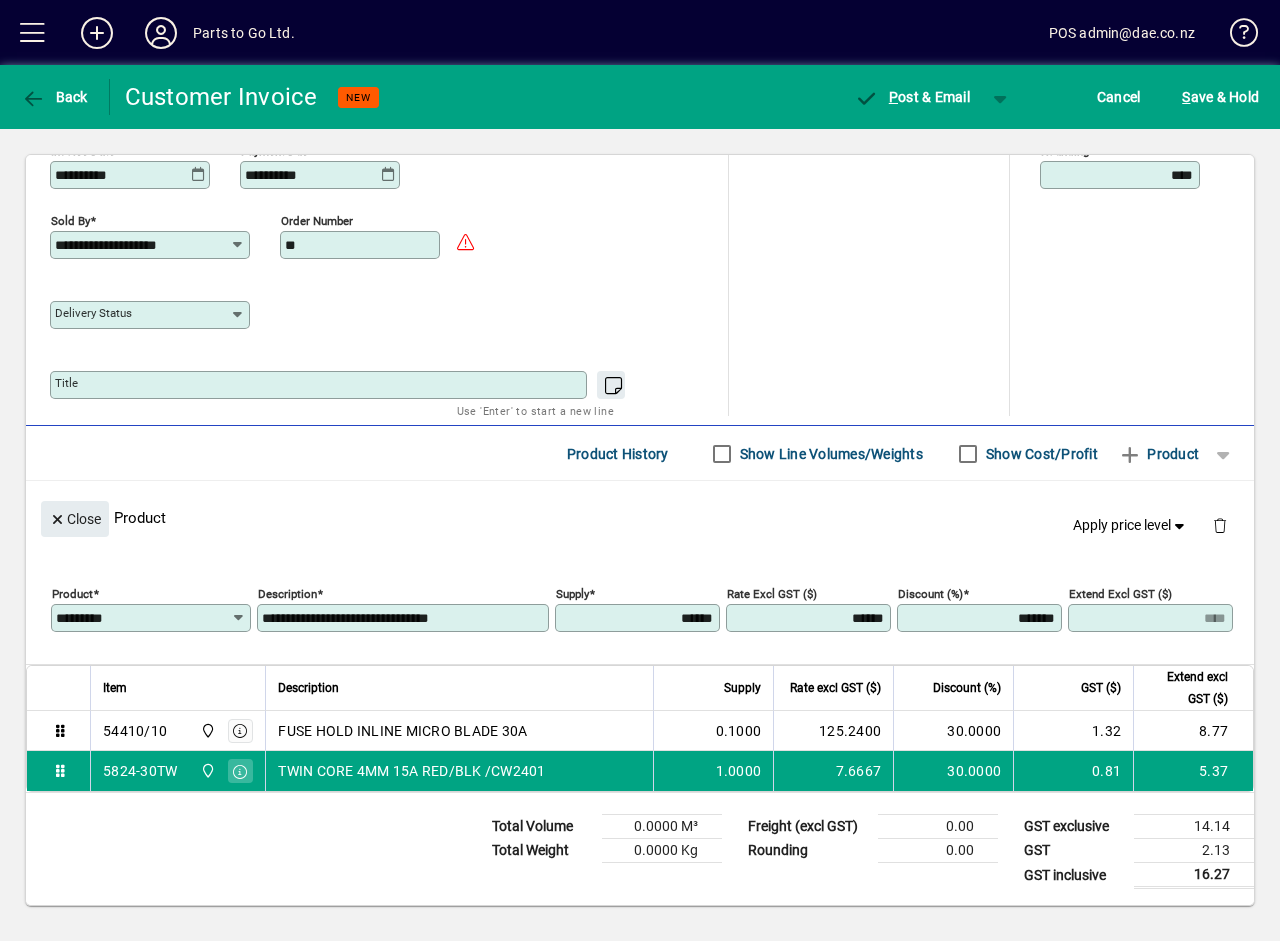 click on "******" at bounding box center (639, 618) 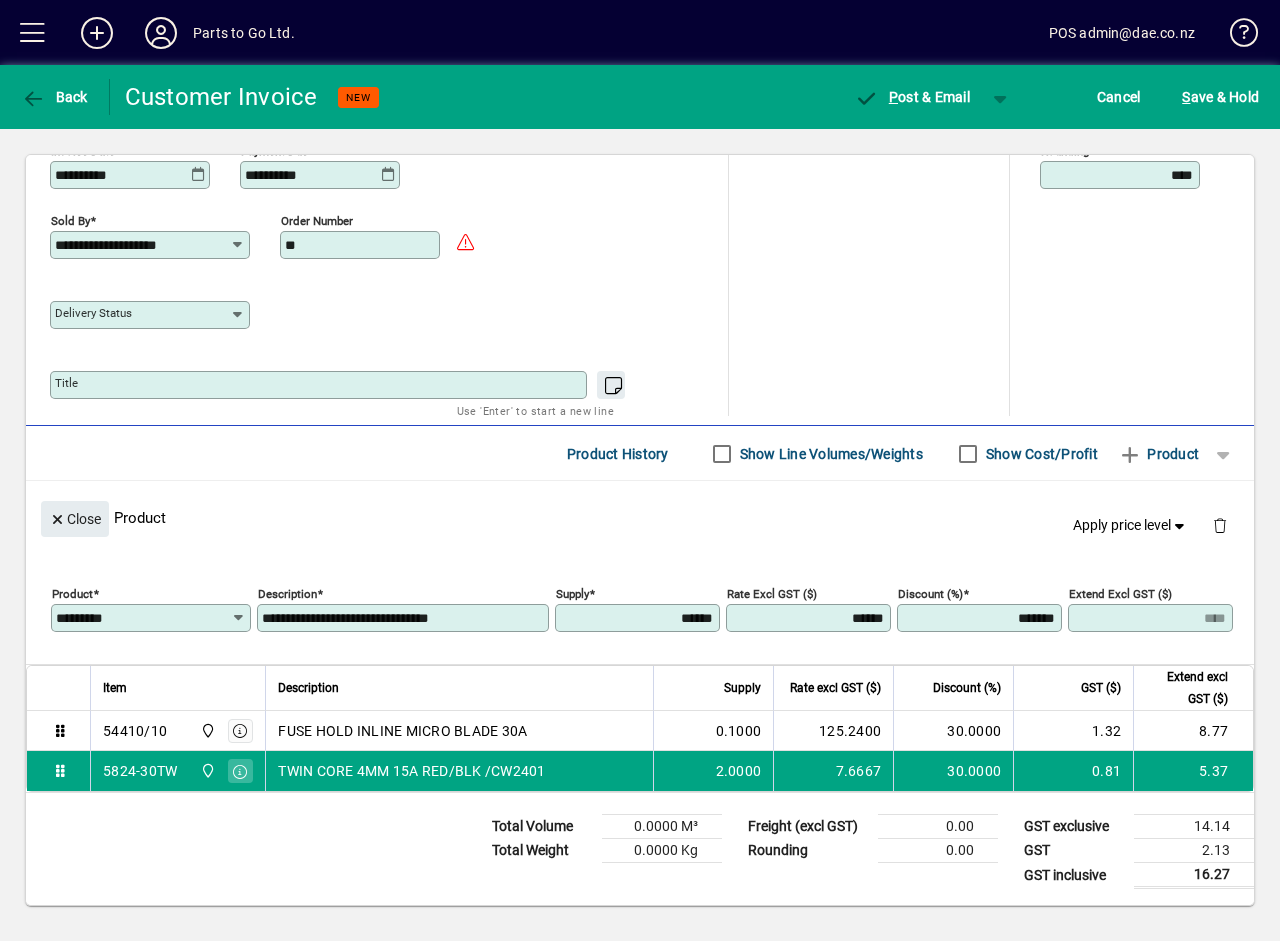 type on "******" 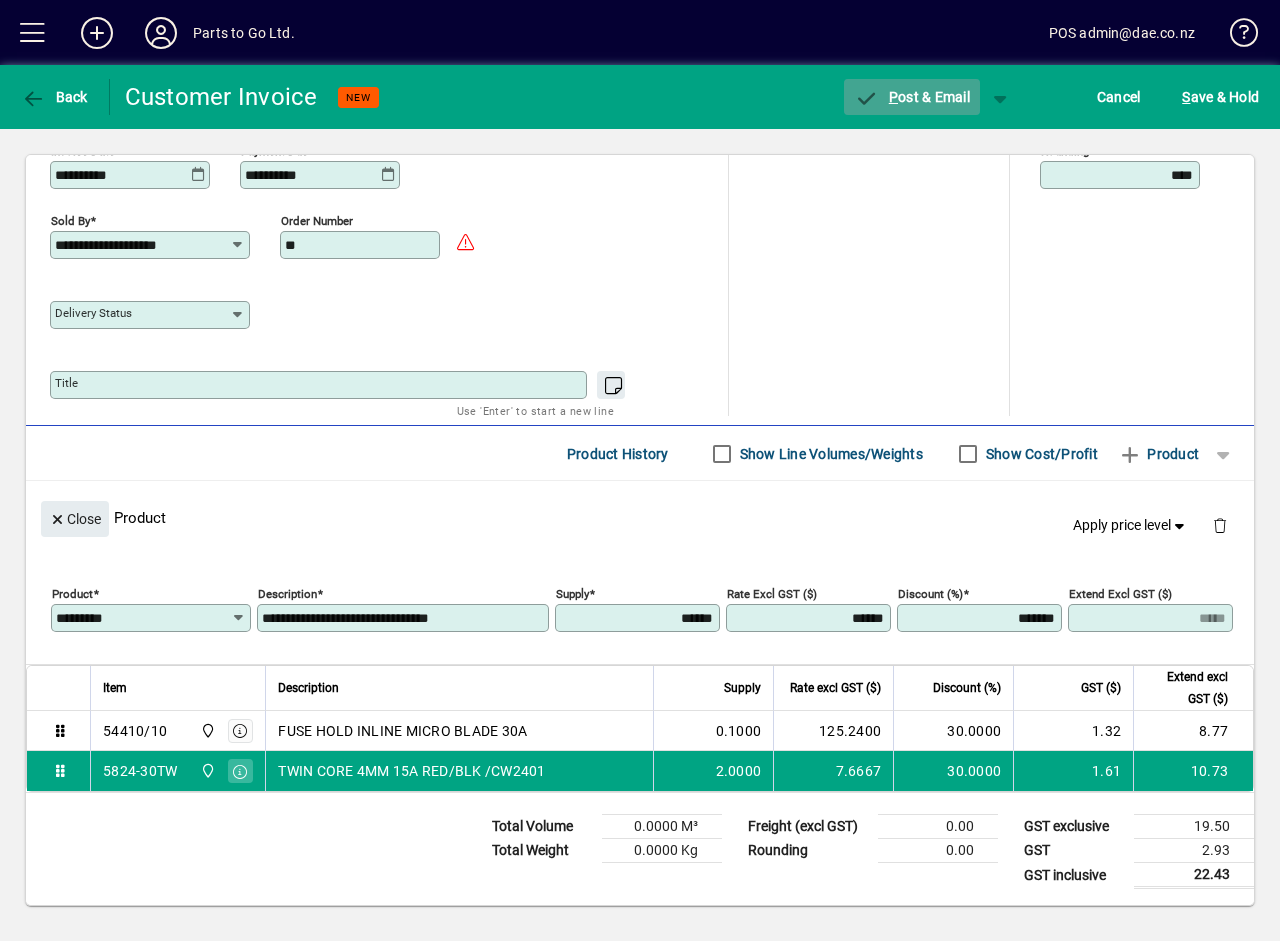 click on "P ost & Email" 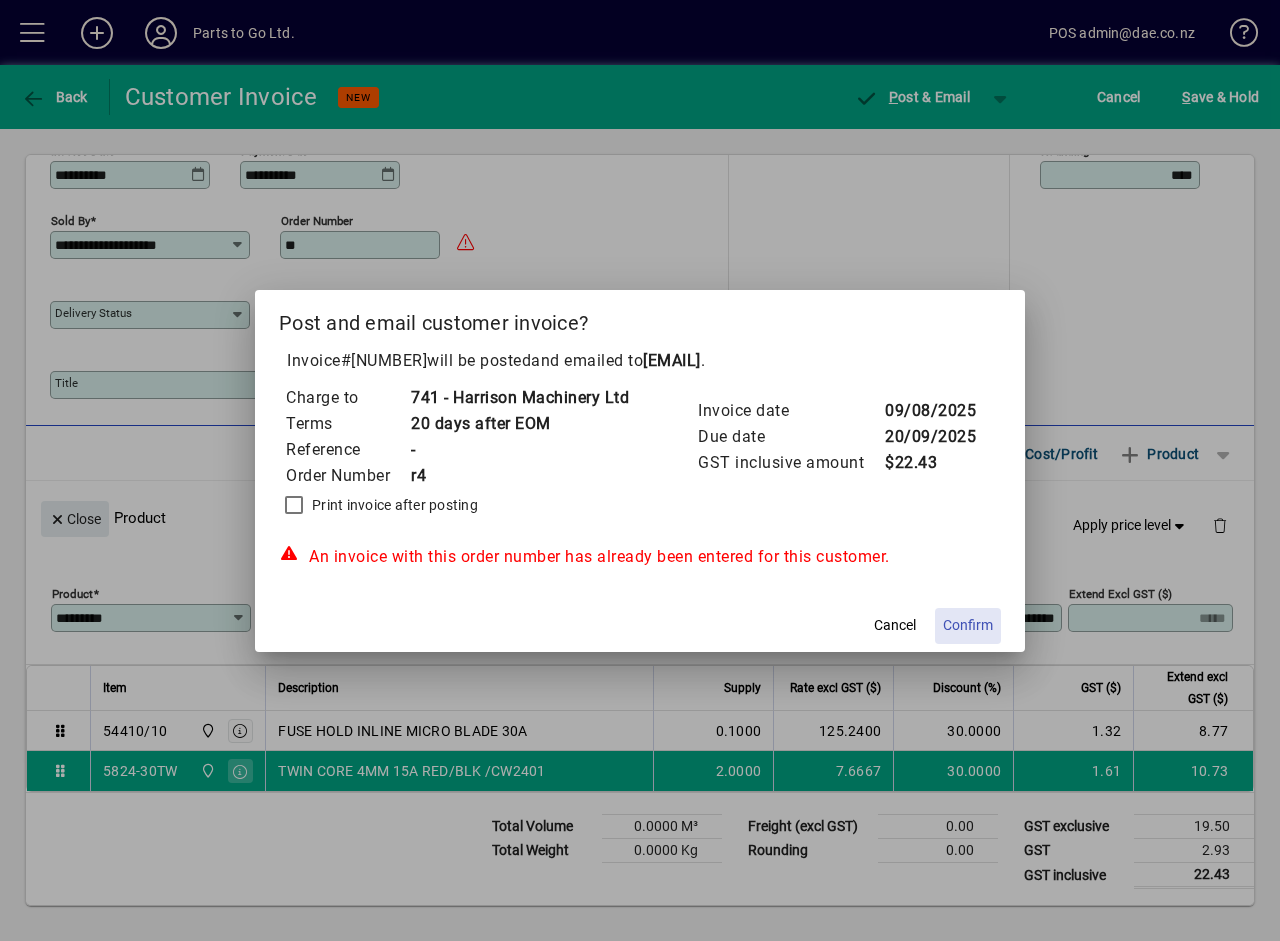 click on "Confirm" 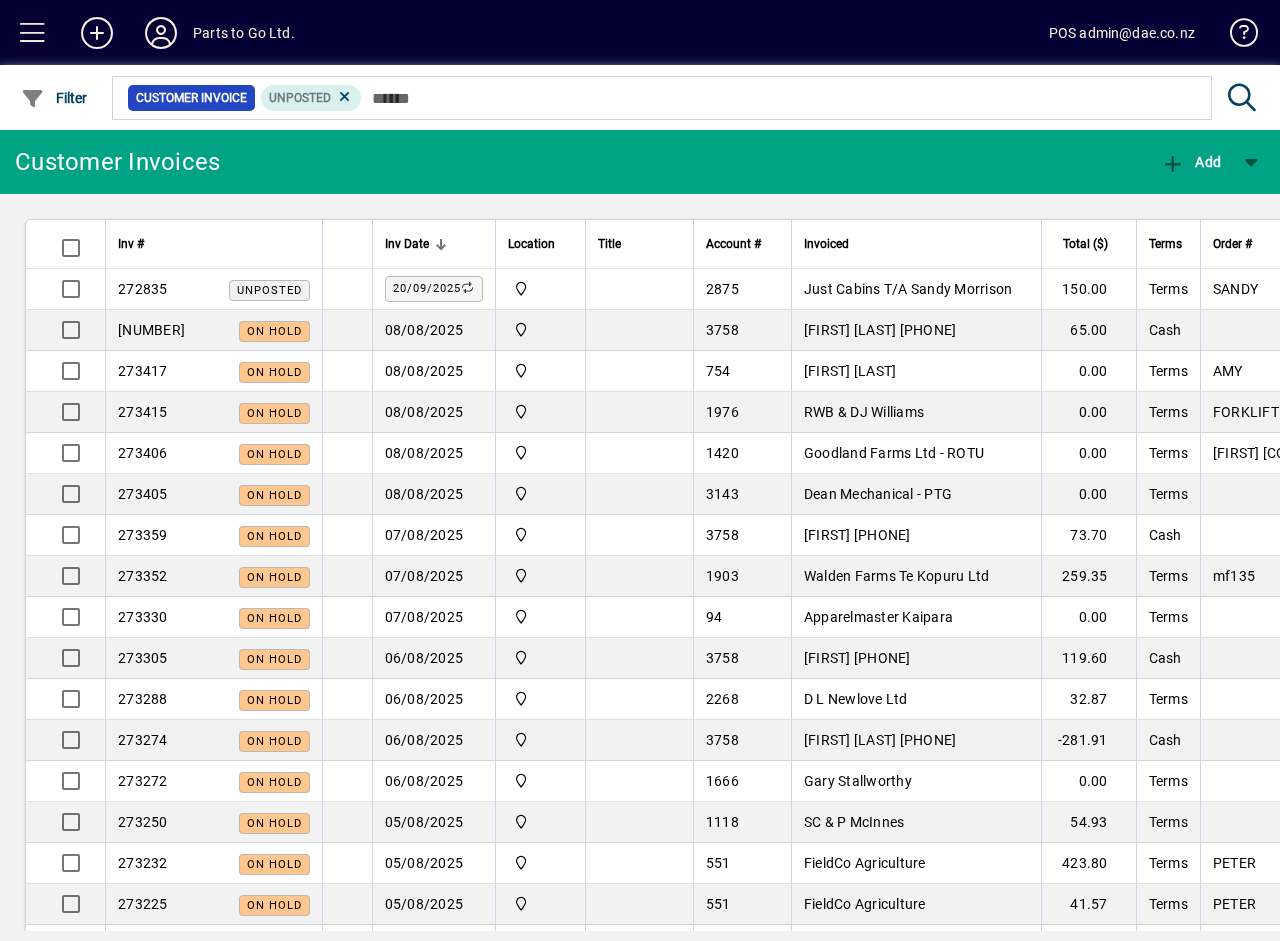 click at bounding box center [33, 33] 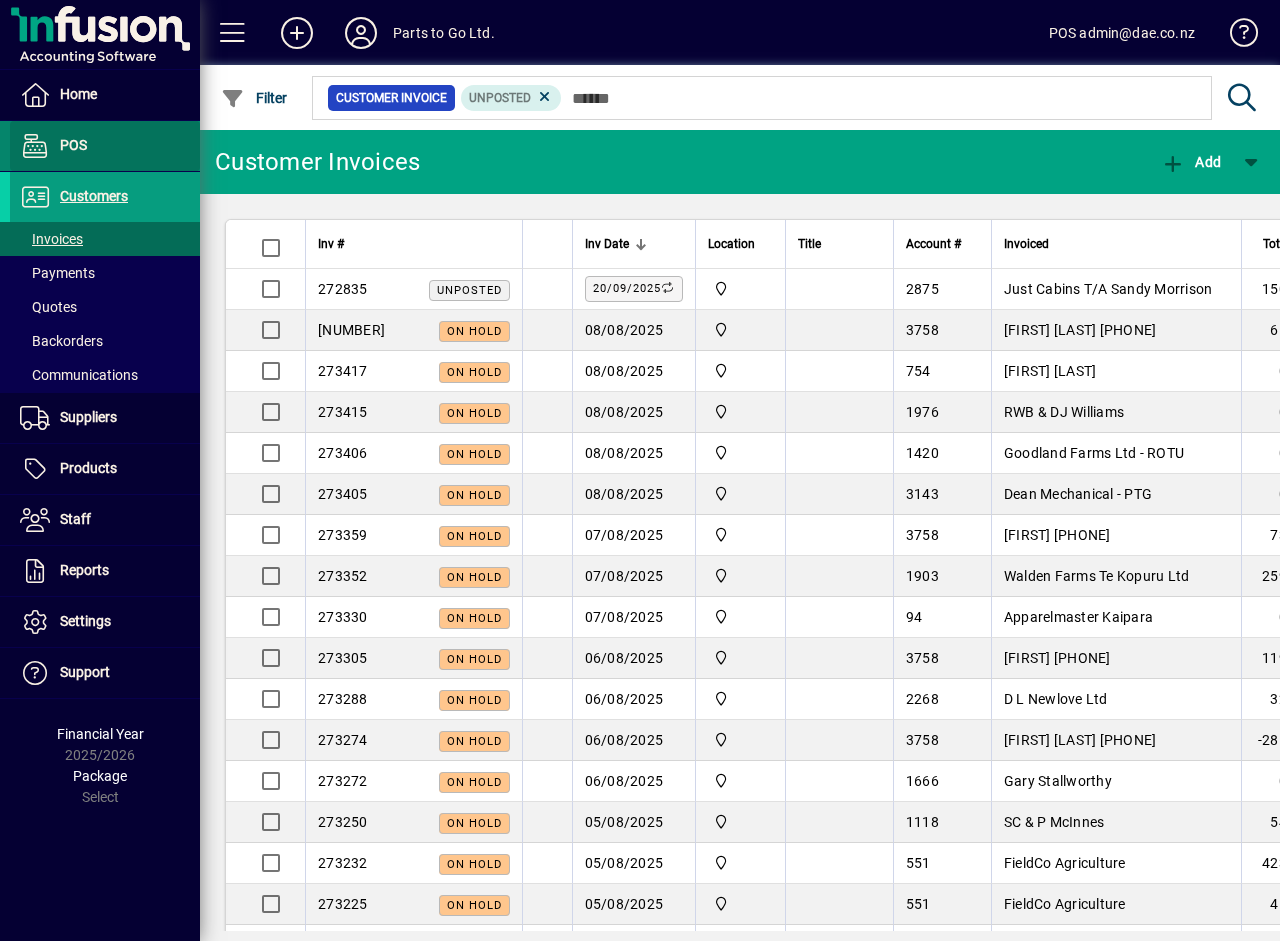 click at bounding box center (105, 146) 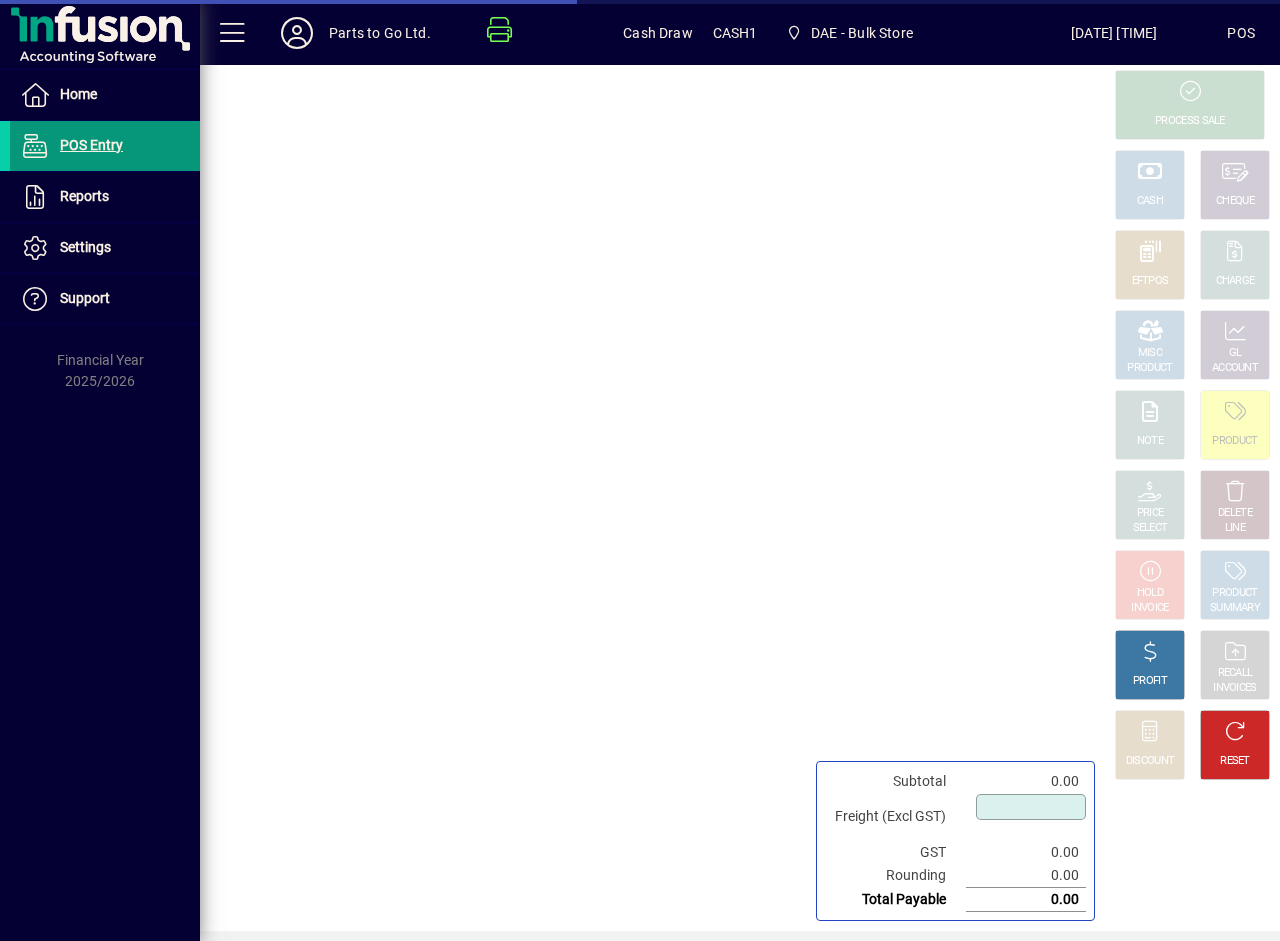 type on "****" 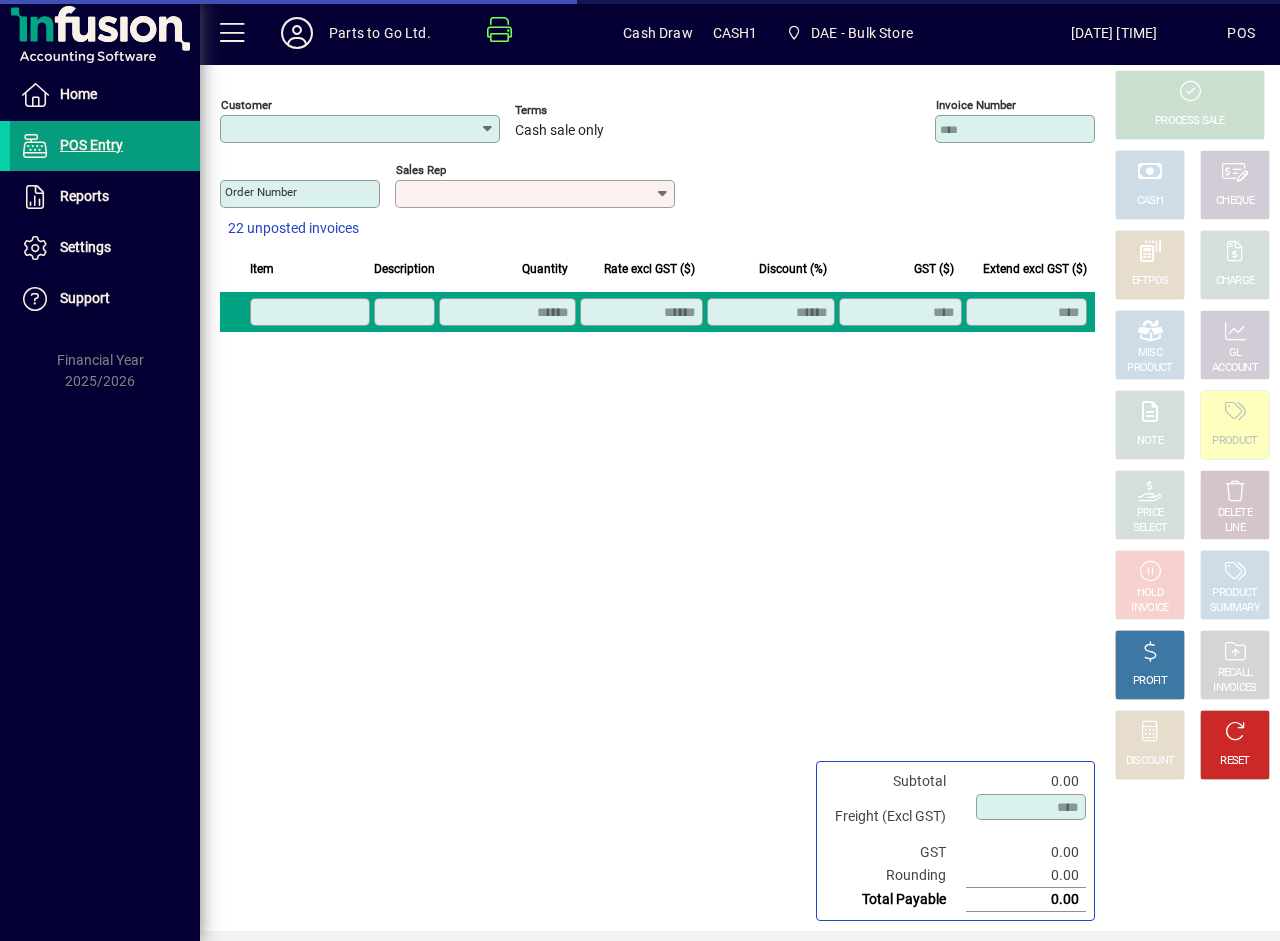 type on "**********" 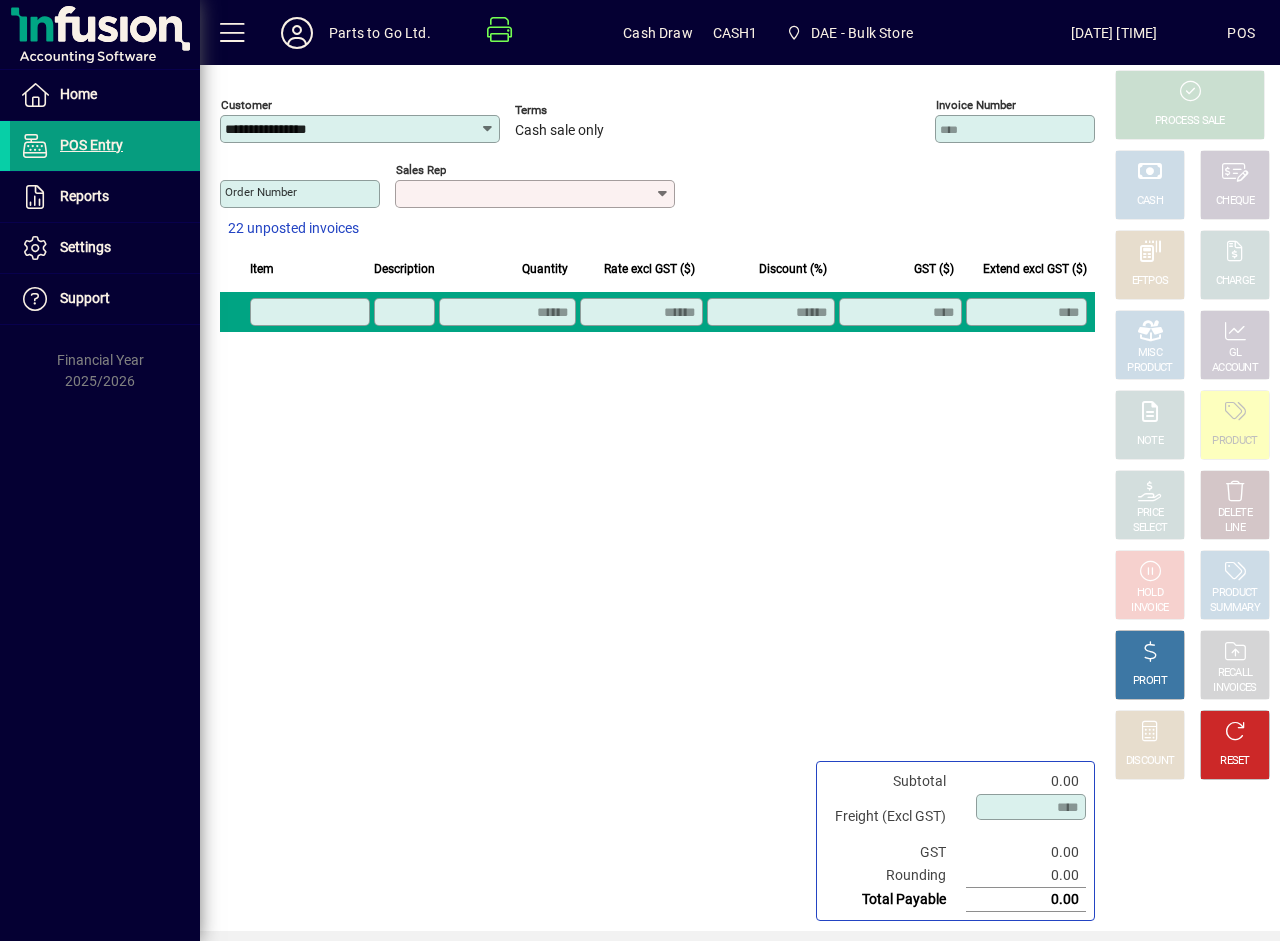 click 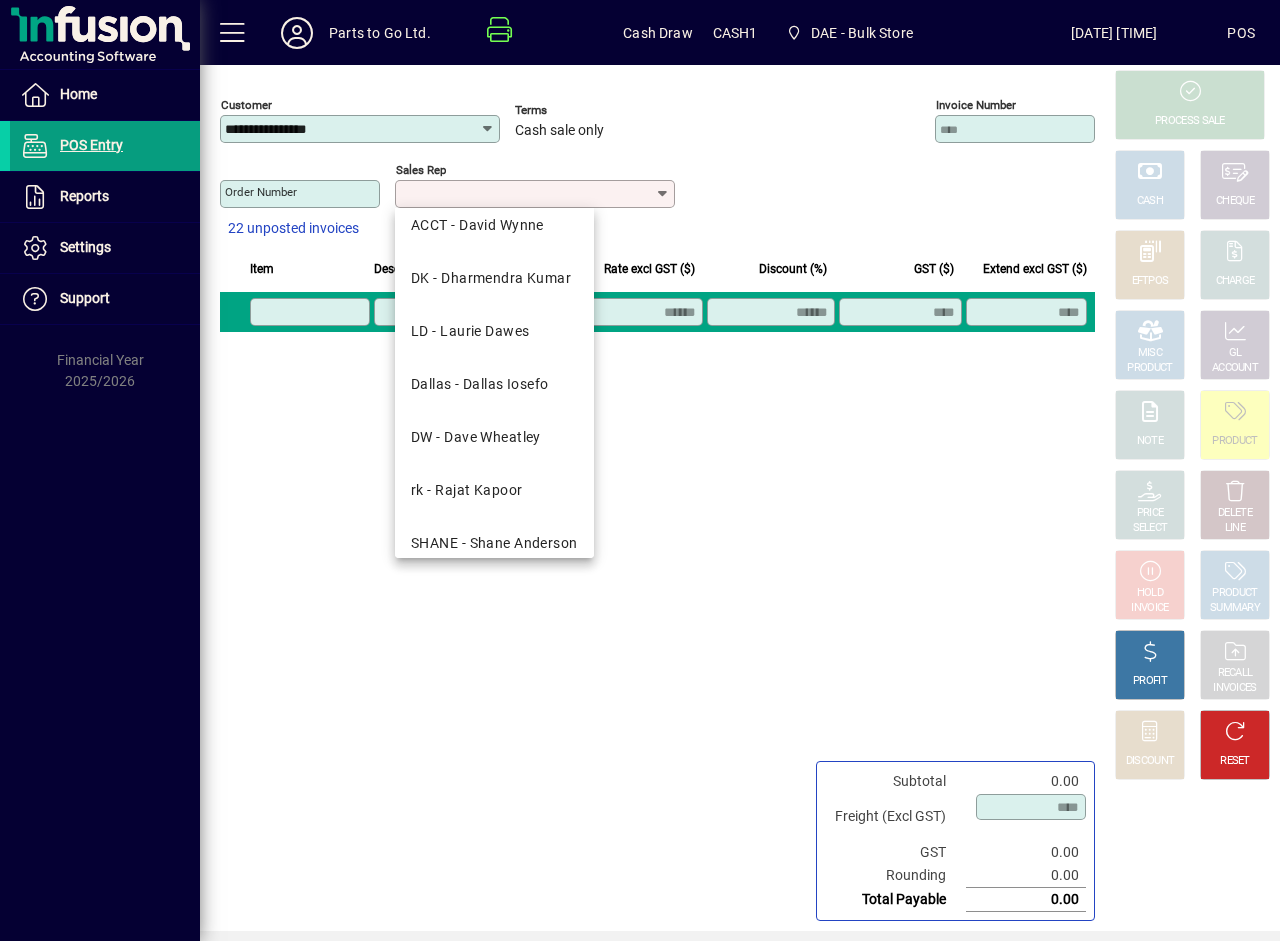 scroll, scrollTop: 143, scrollLeft: 0, axis: vertical 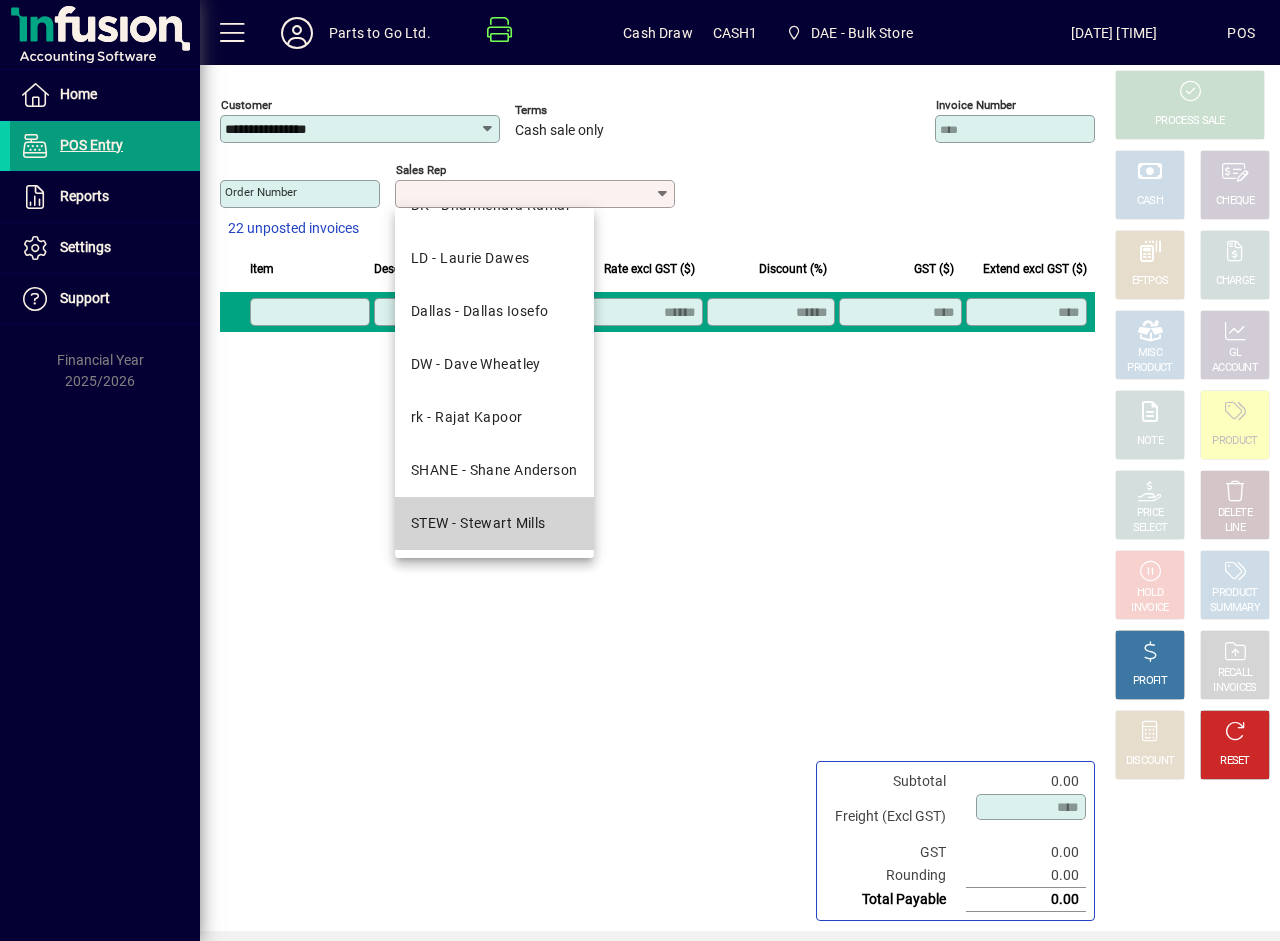 click on "STEW - Stewart Mills" at bounding box center [478, 523] 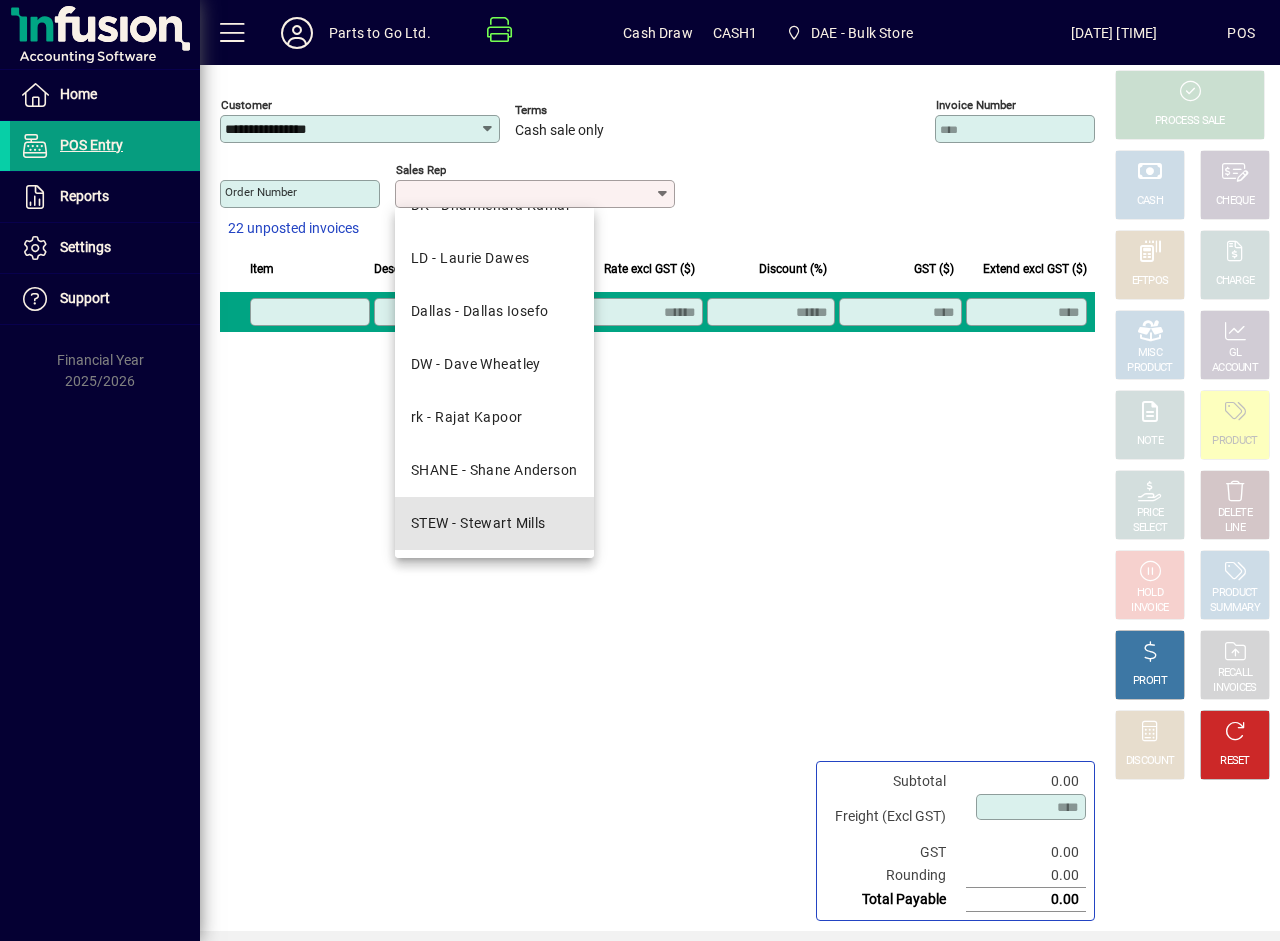 type on "**********" 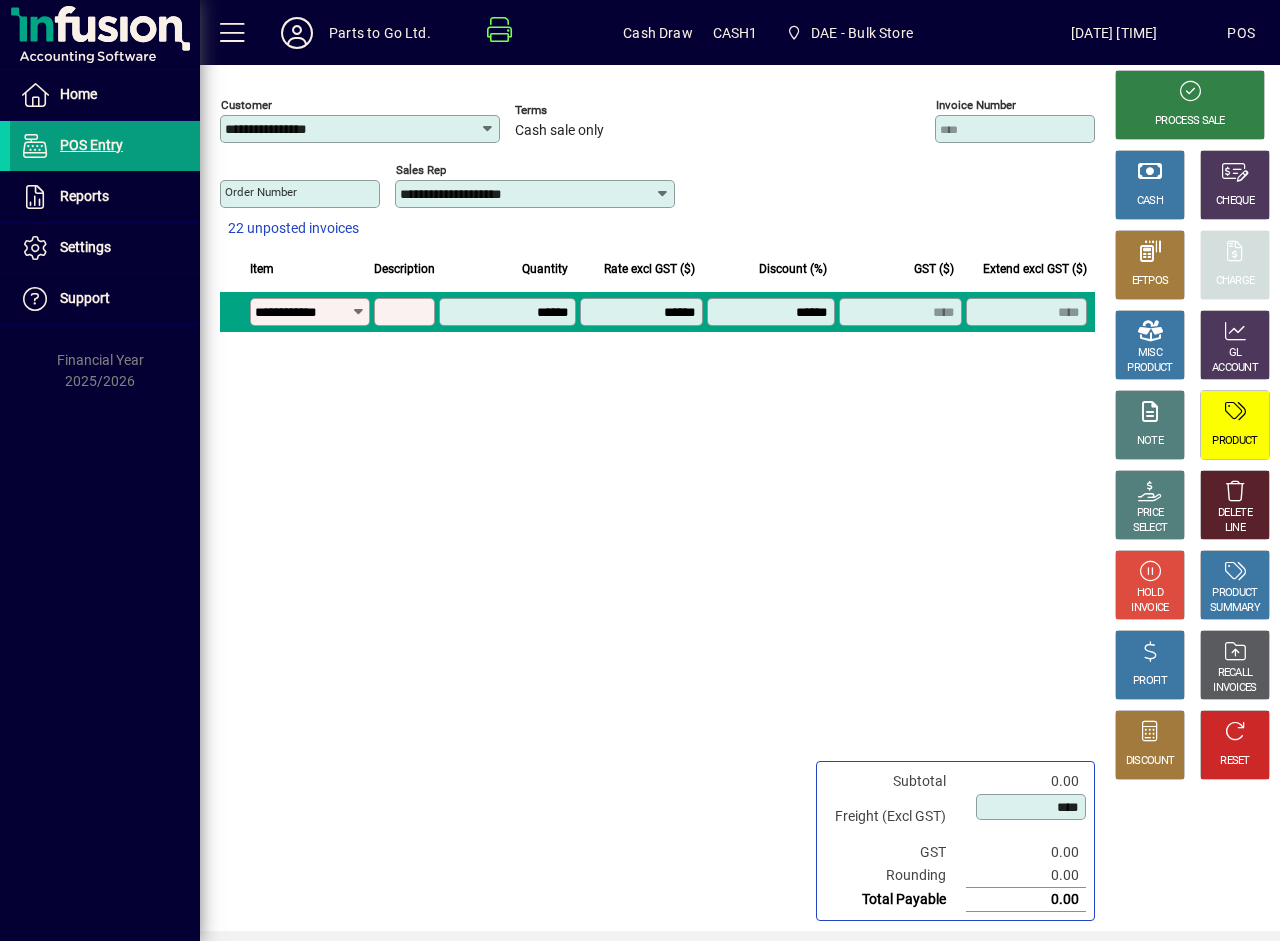 type on "**********" 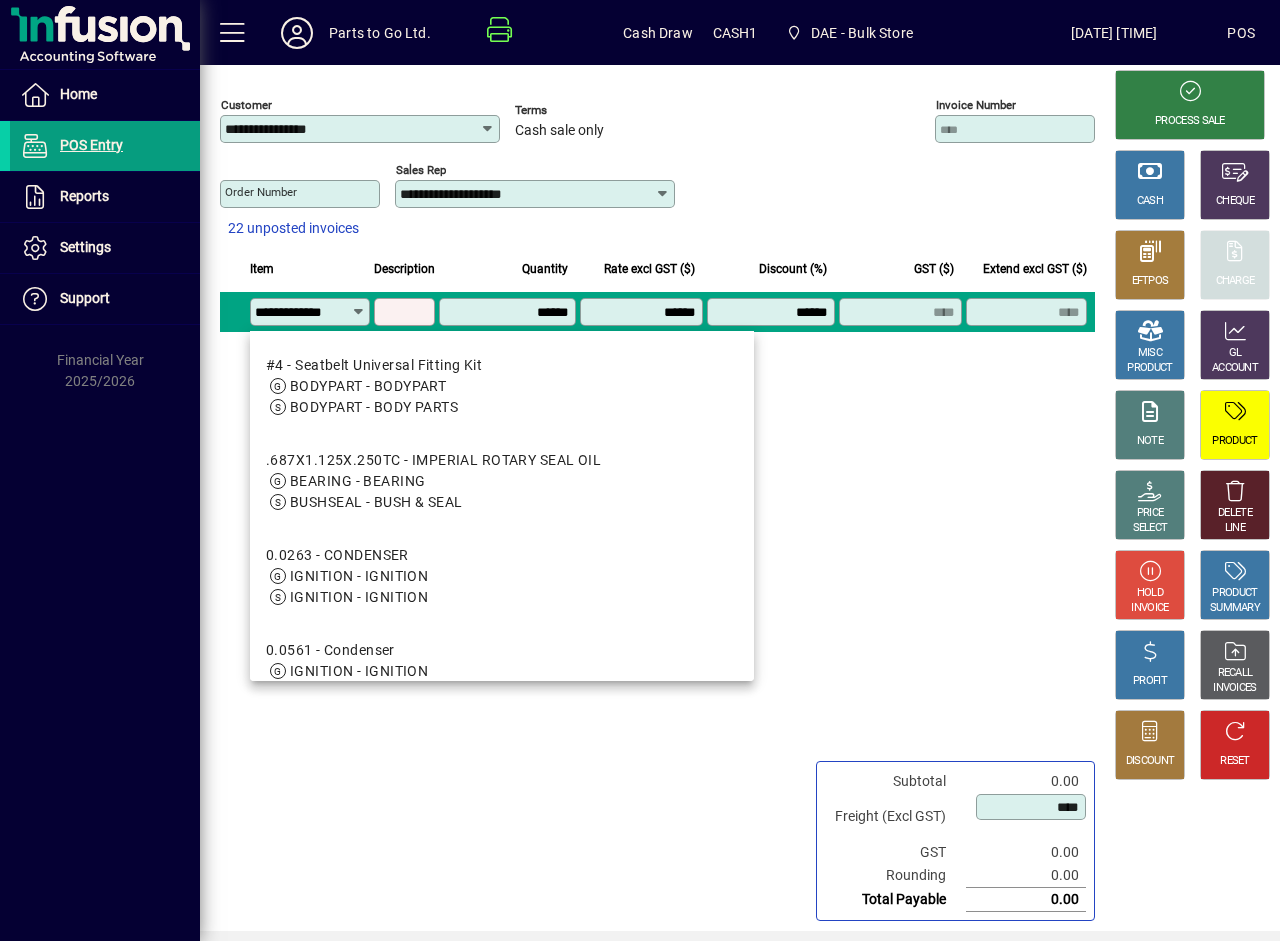 scroll, scrollTop: 0, scrollLeft: 9, axis: horizontal 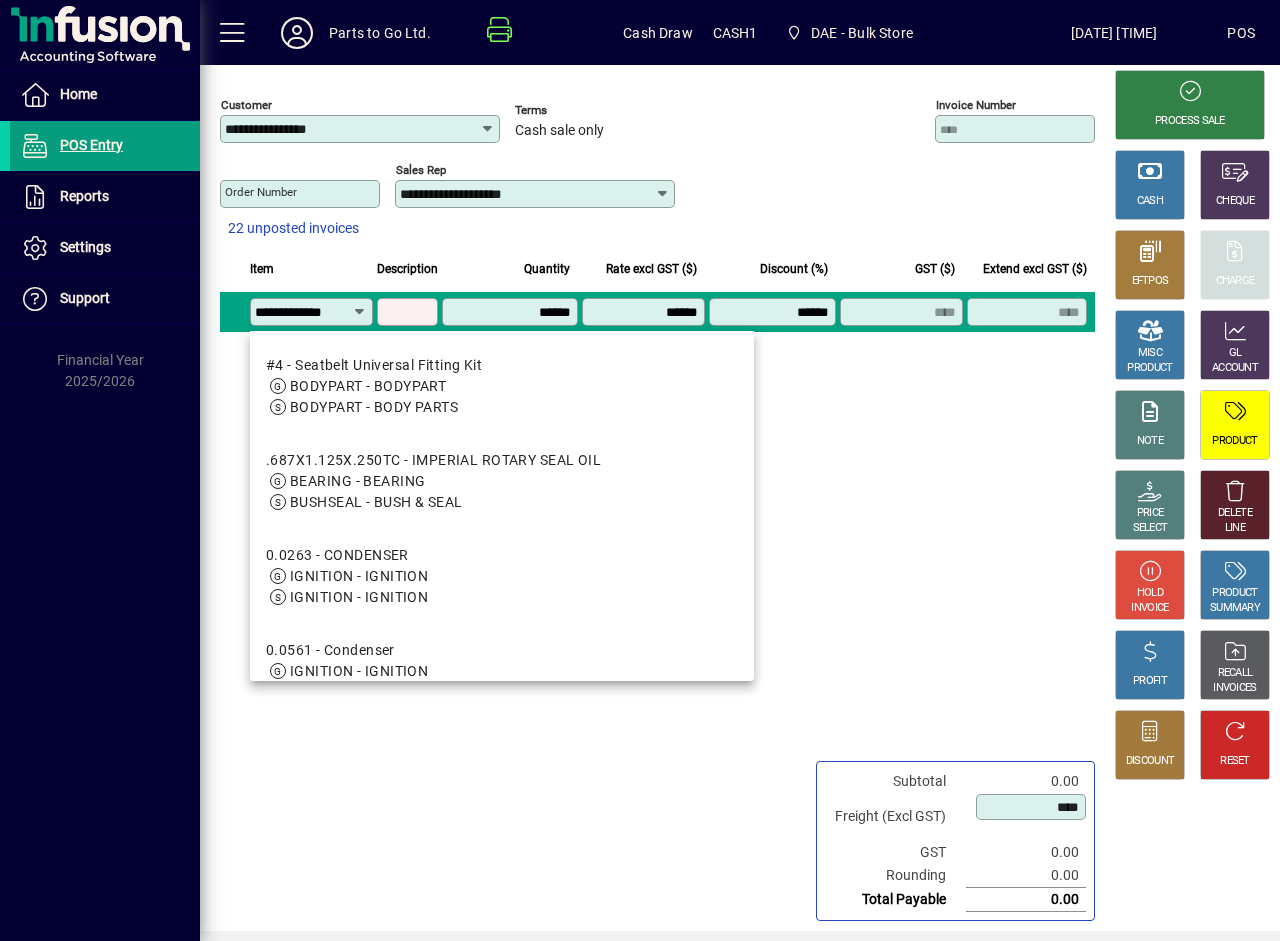 type on "**********" 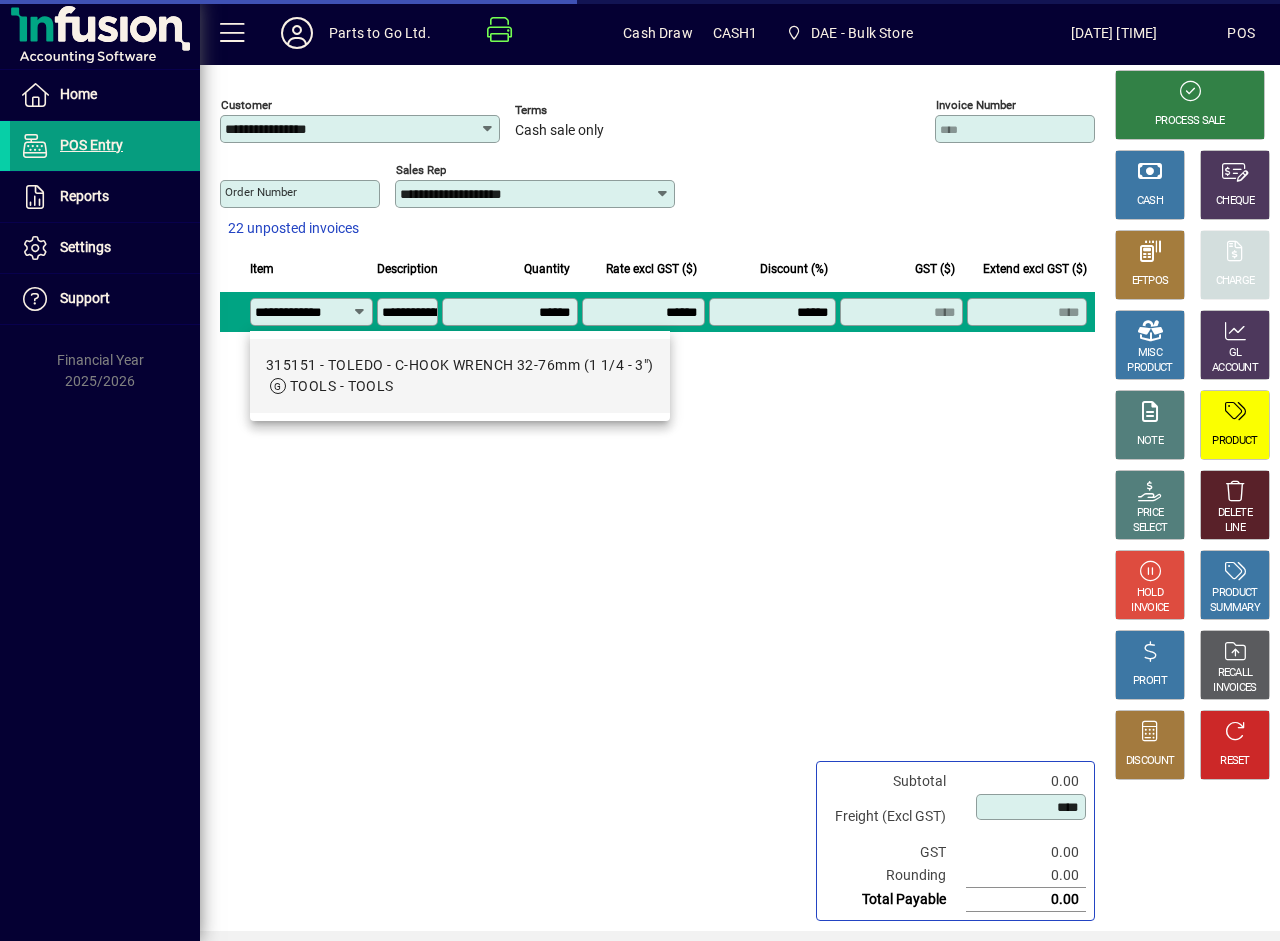 type on "*******" 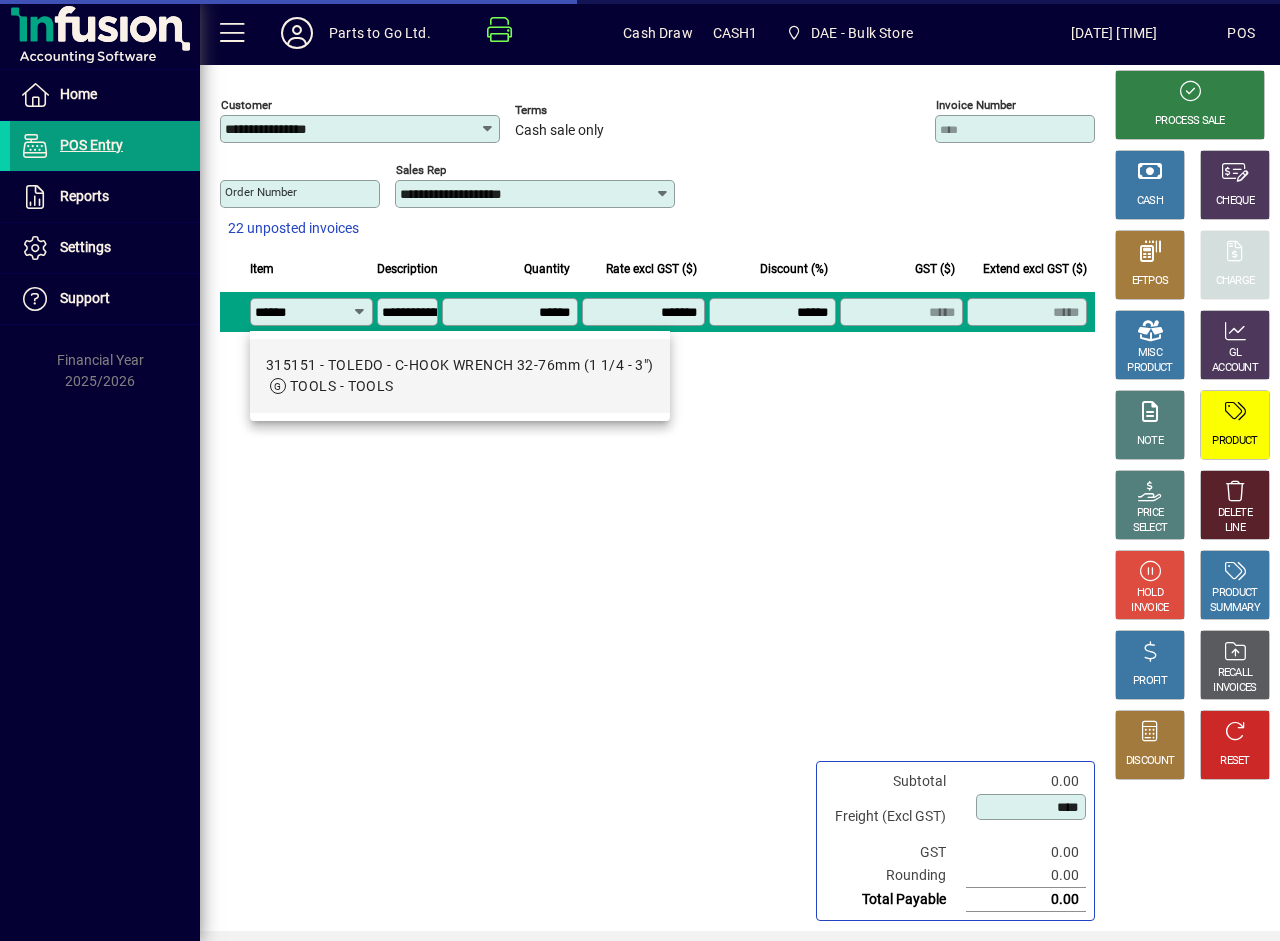 scroll, scrollTop: 0, scrollLeft: 0, axis: both 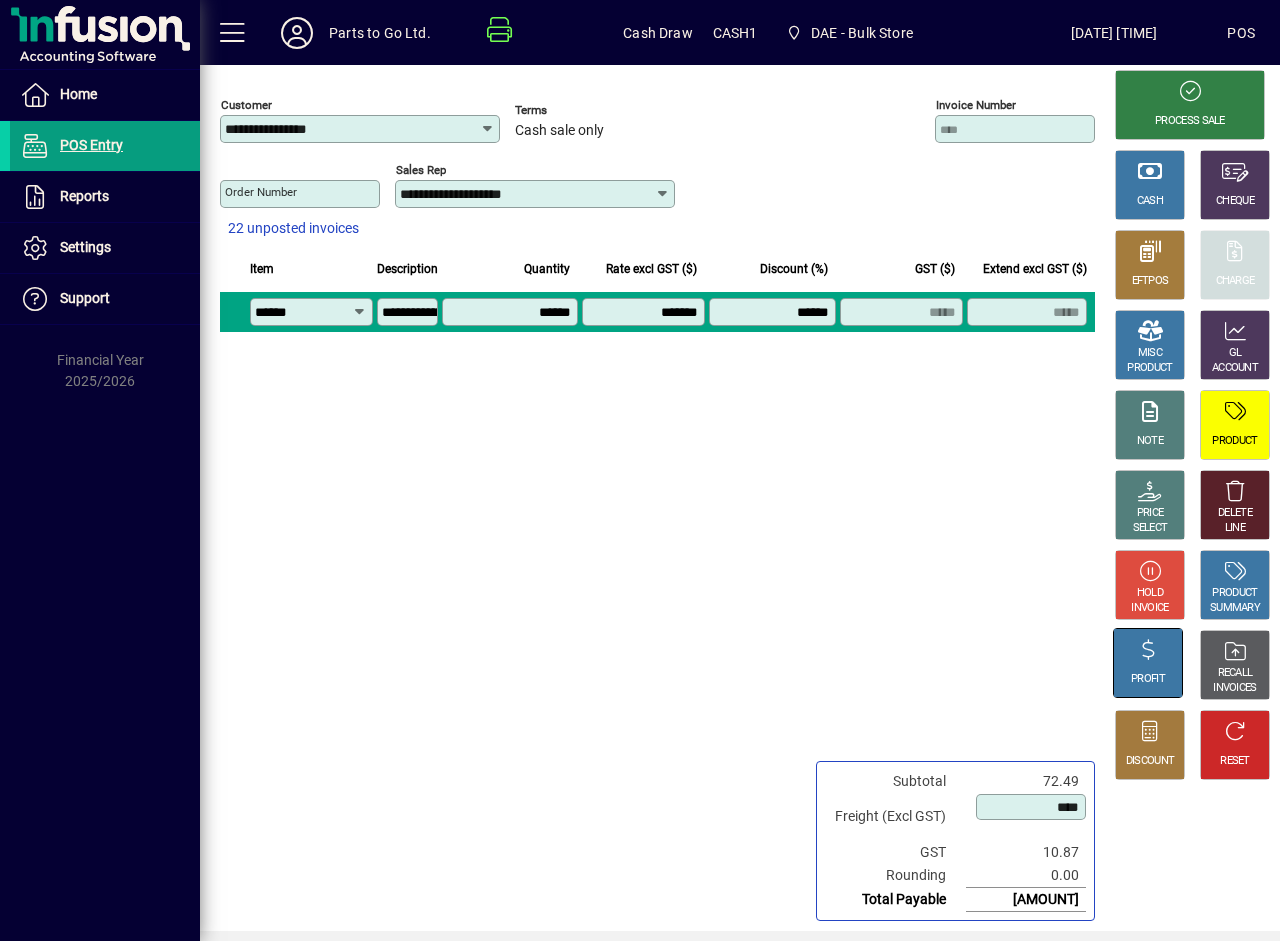 type on "******" 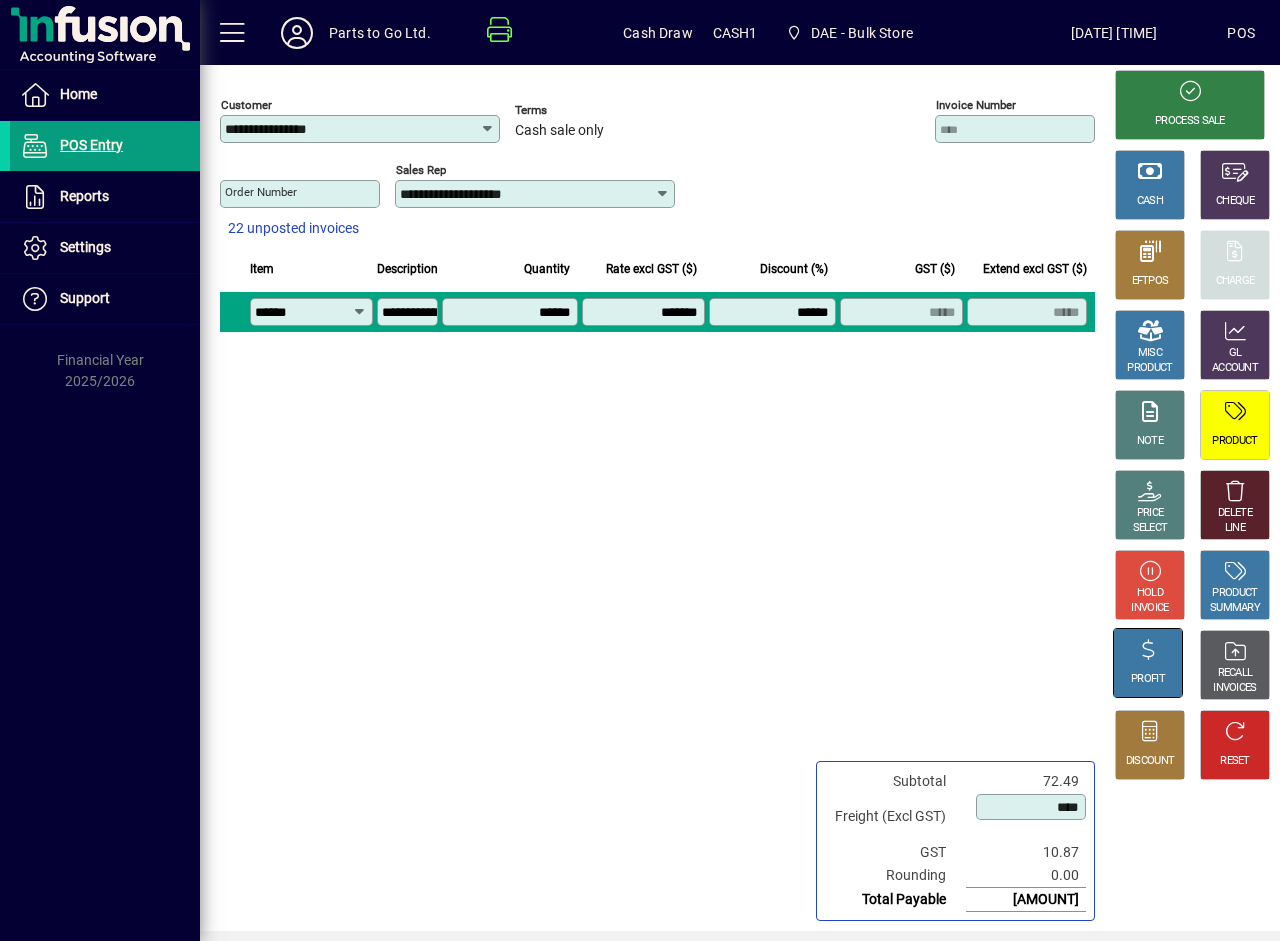 click 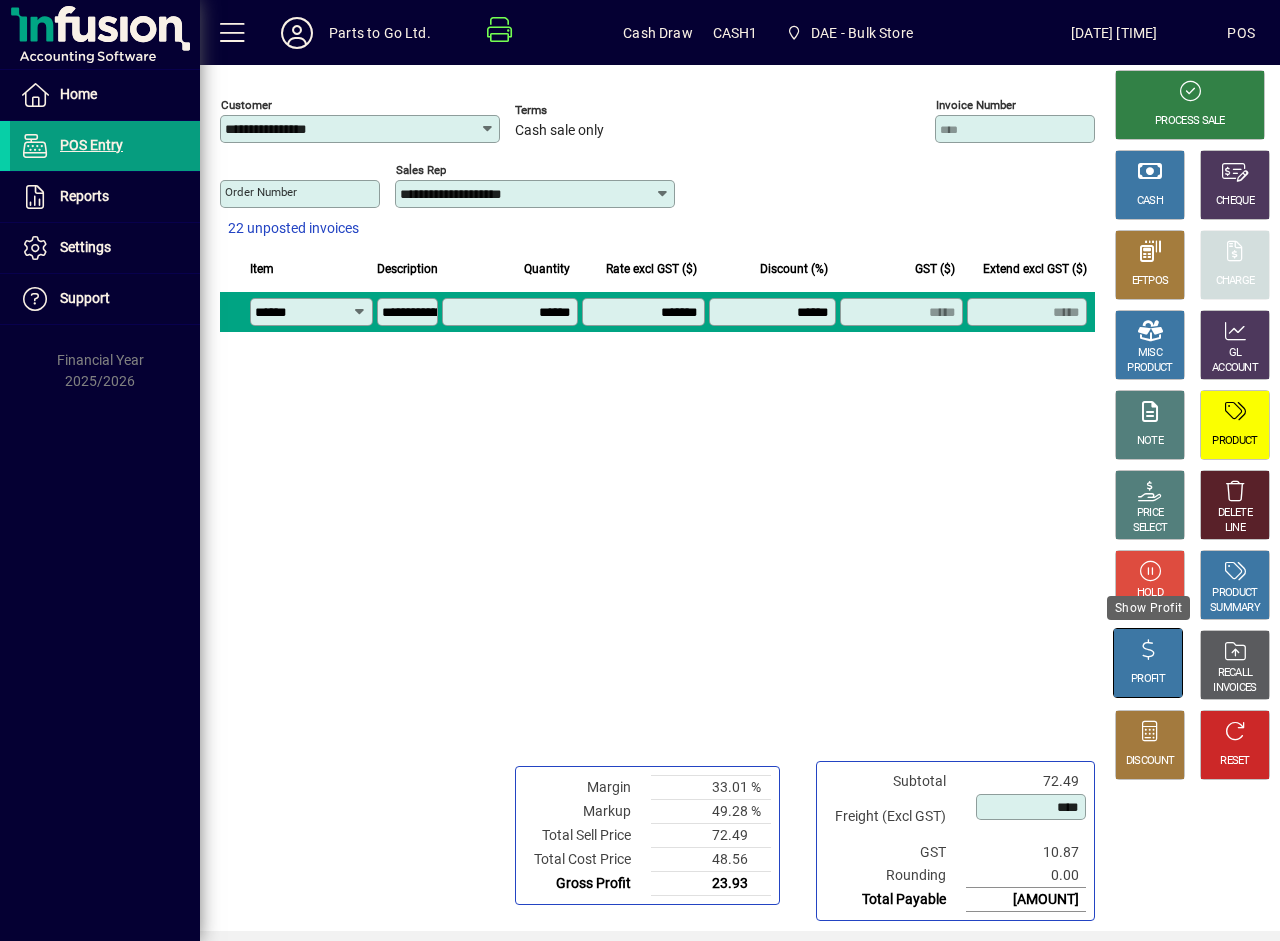 click 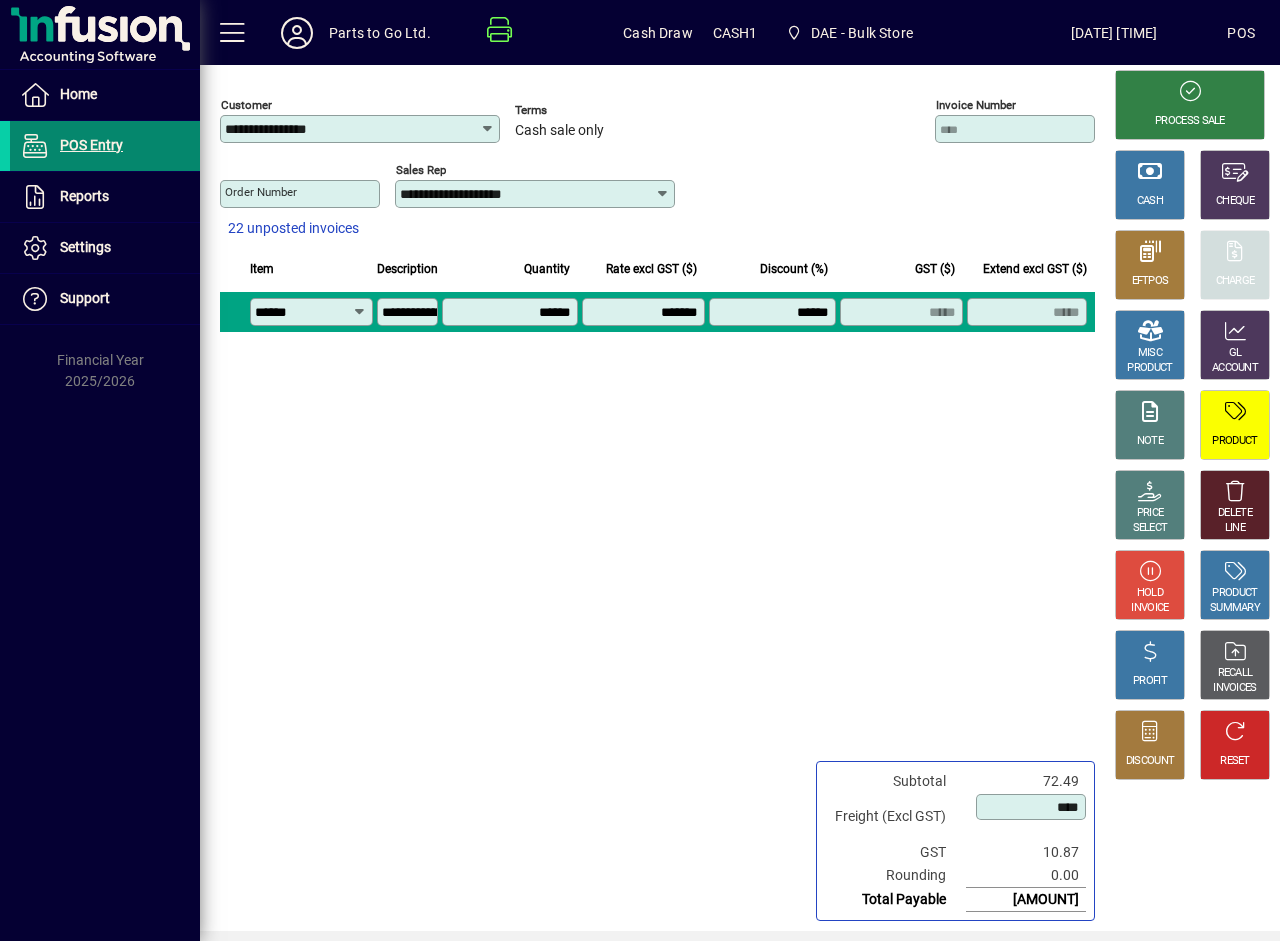 click on "POS Entry" at bounding box center [91, 145] 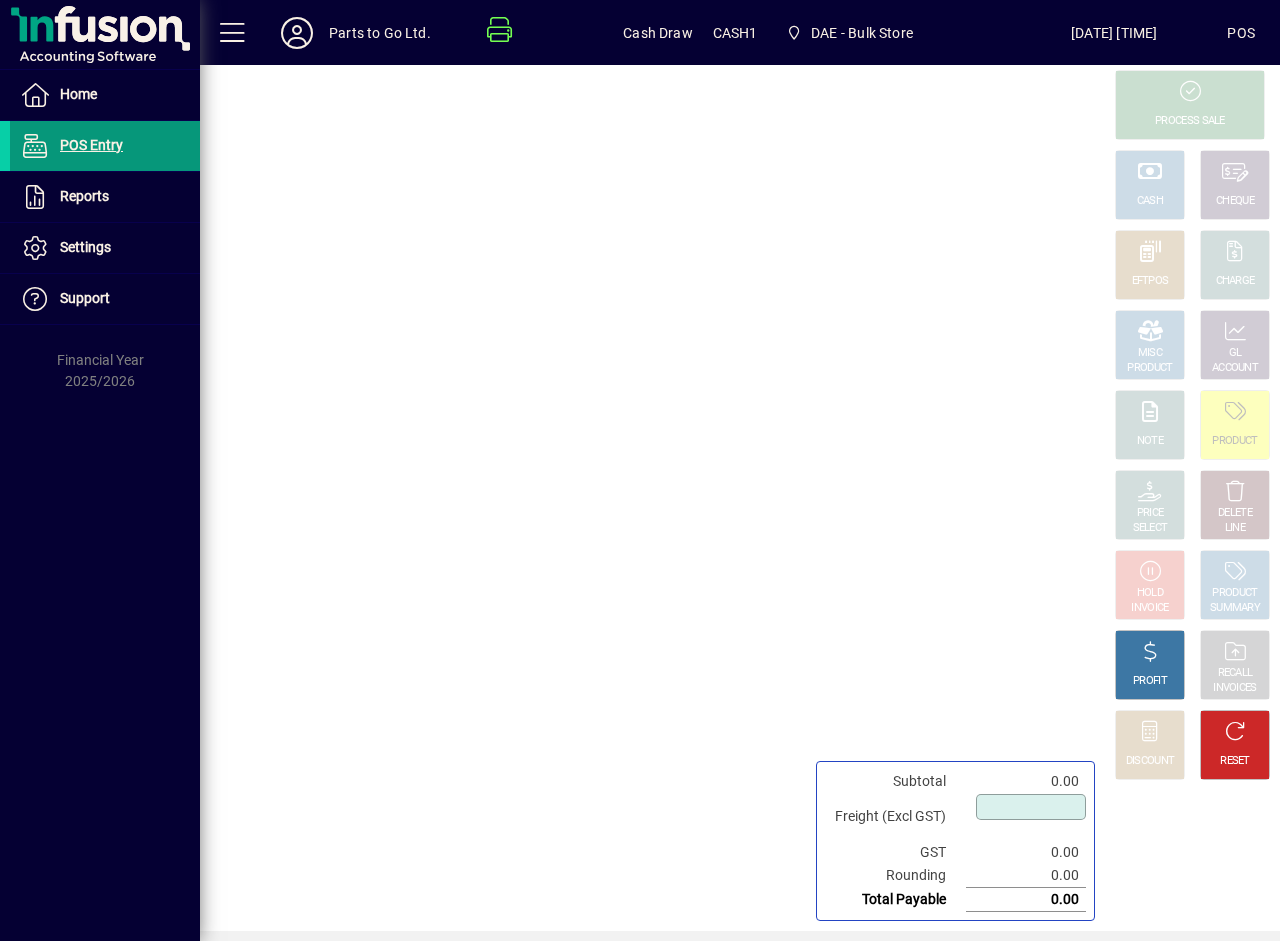 type on "****" 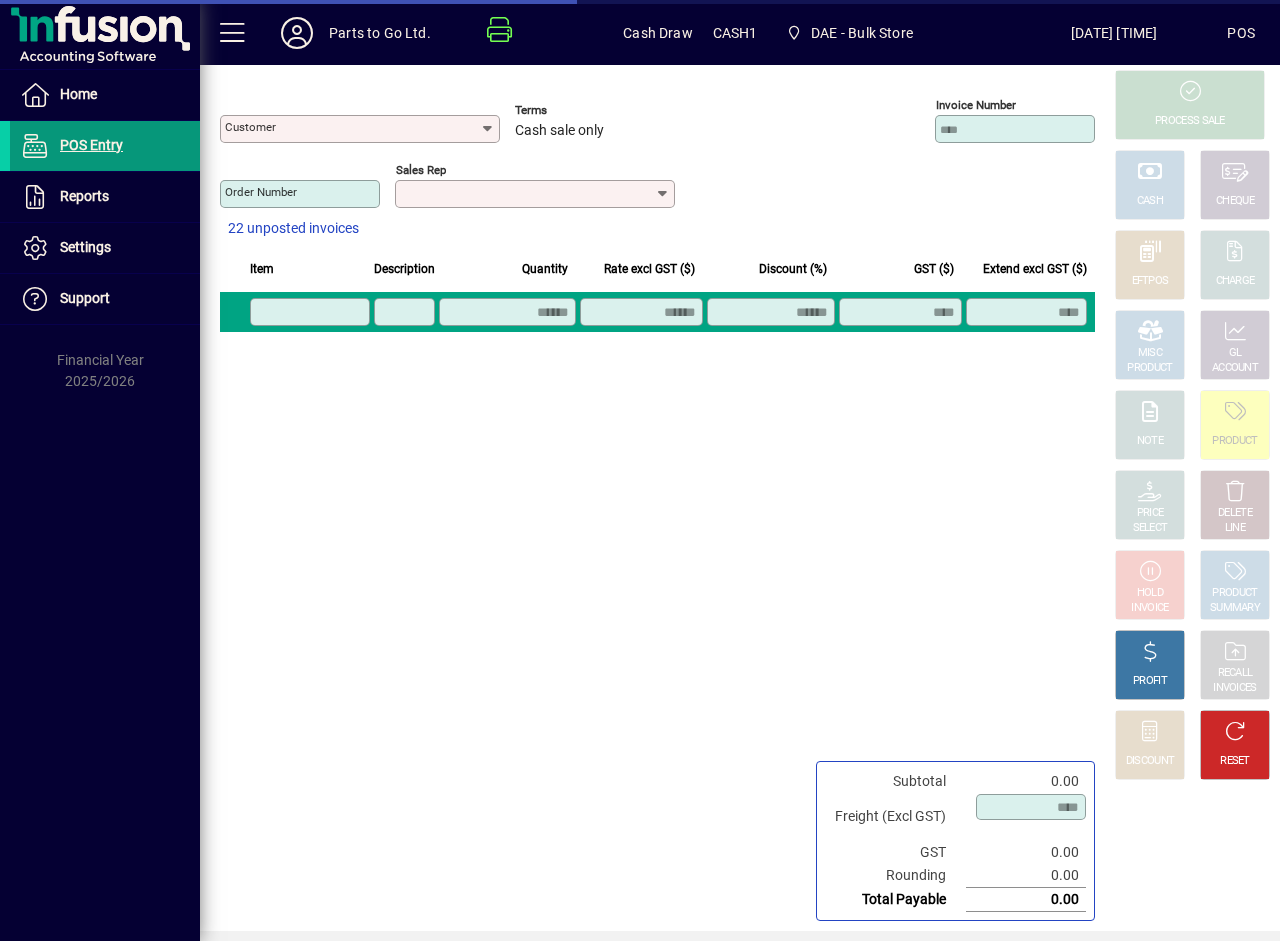 type on "**********" 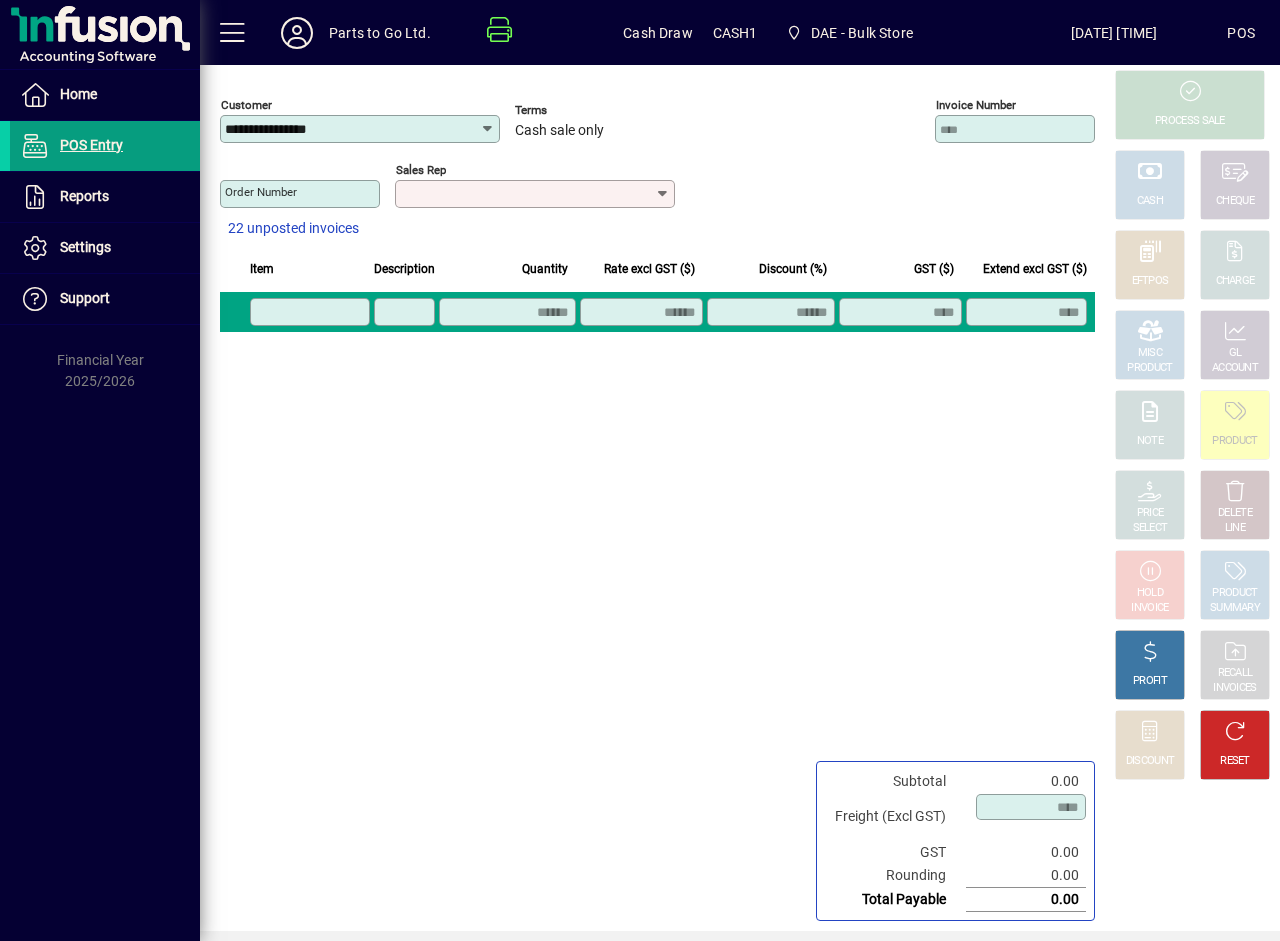 scroll, scrollTop: 0, scrollLeft: 0, axis: both 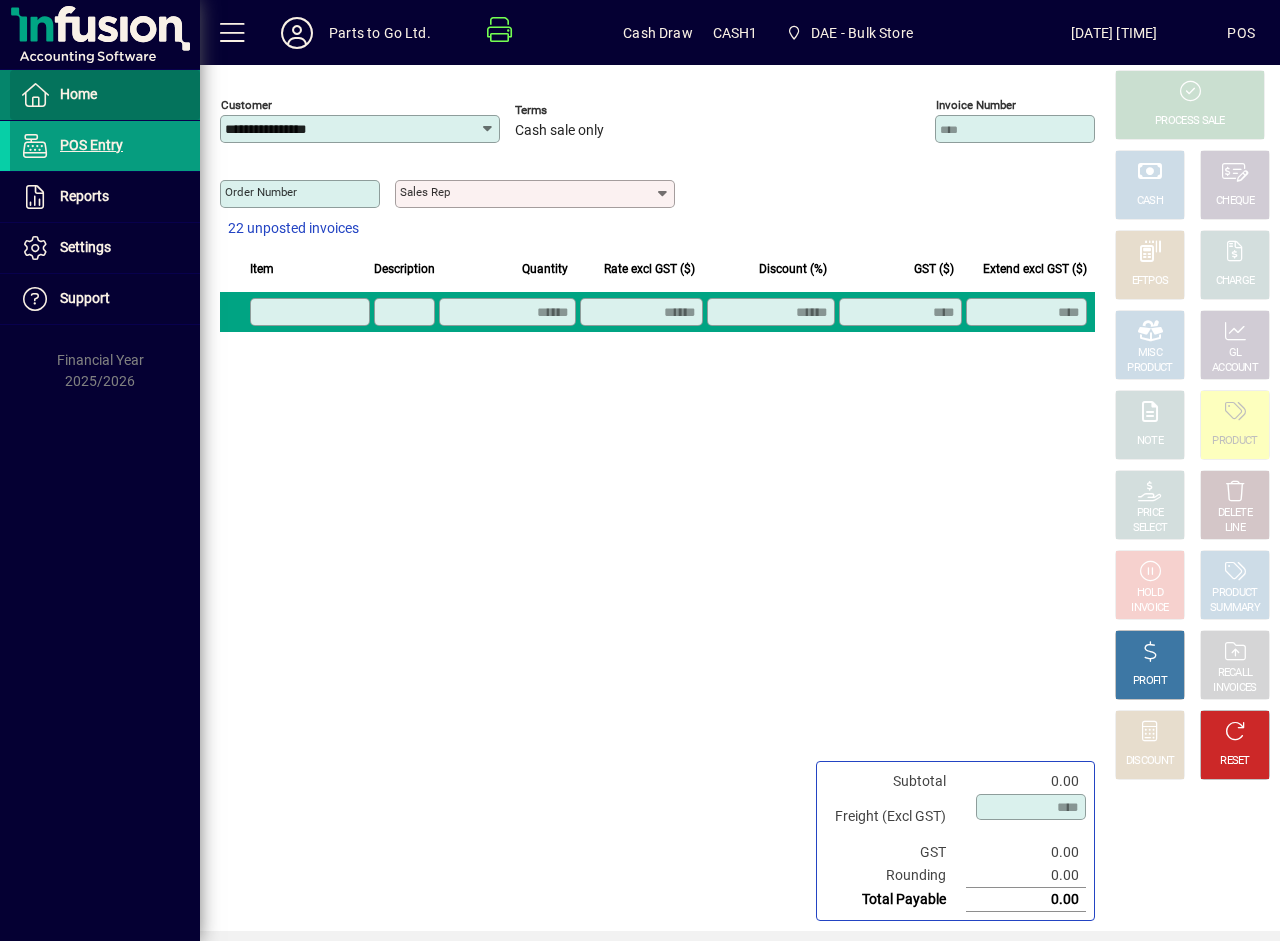 click on "Home" at bounding box center (78, 94) 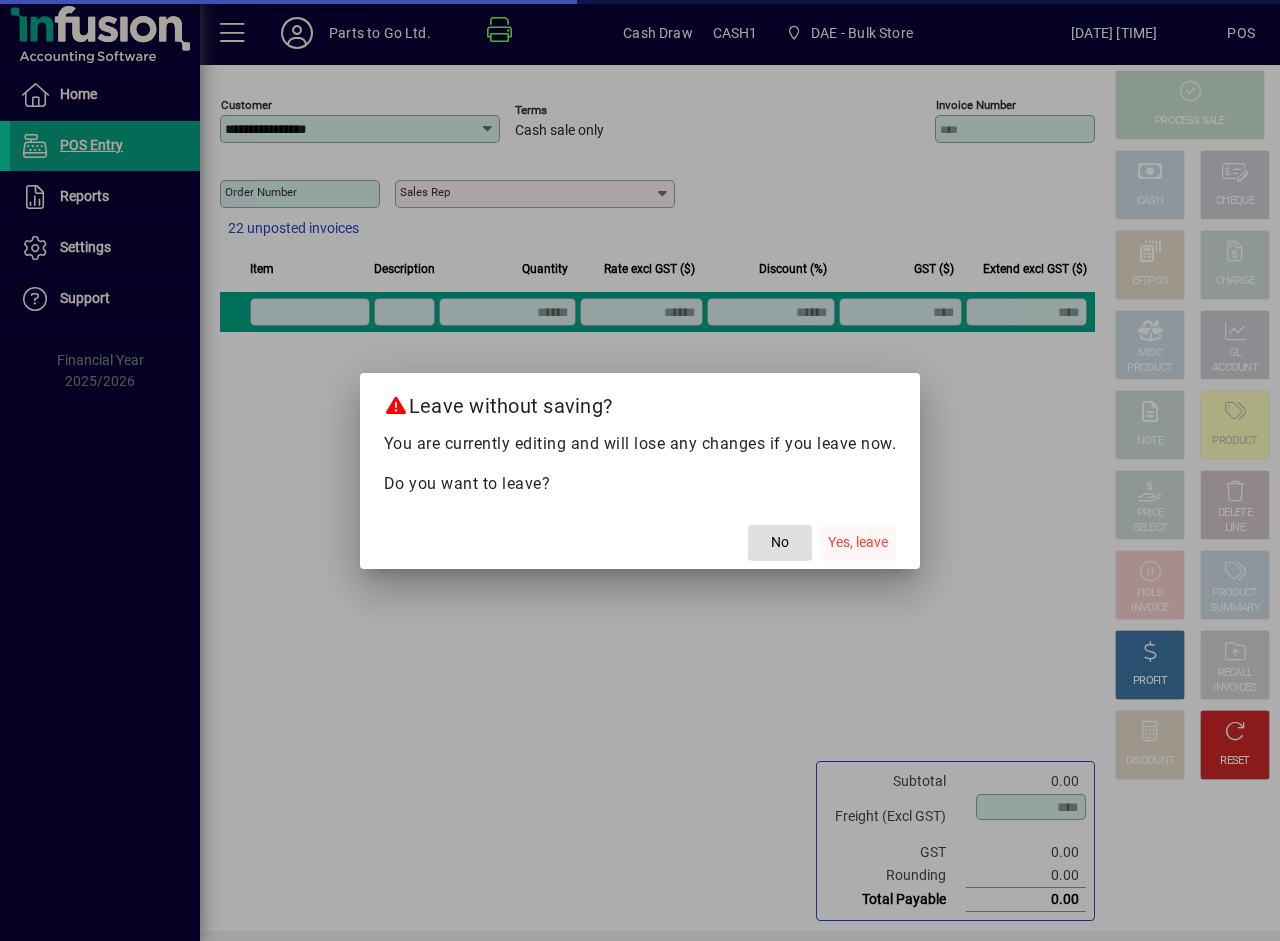 click on "Yes, leave" 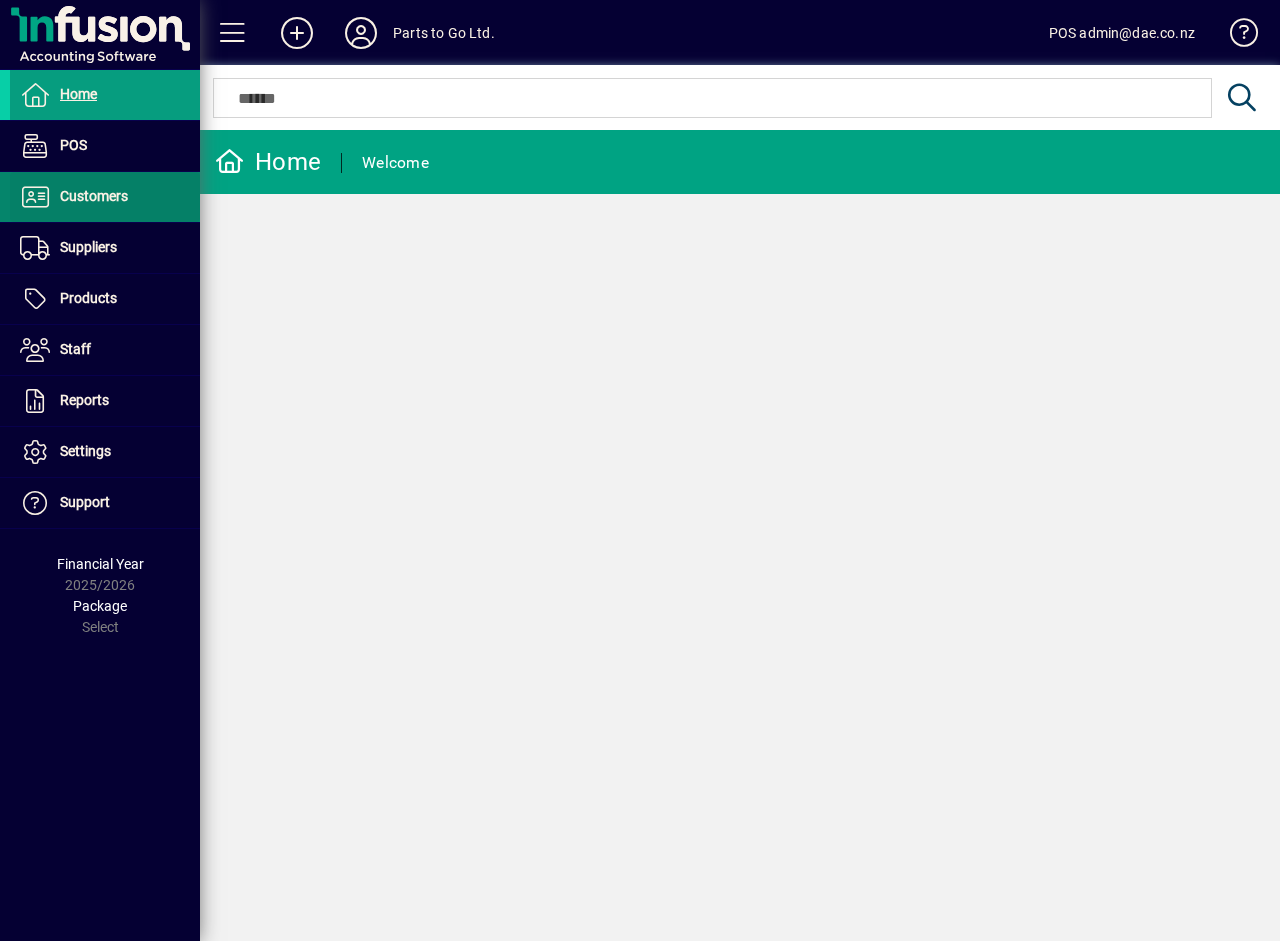click on "Customers" at bounding box center (94, 196) 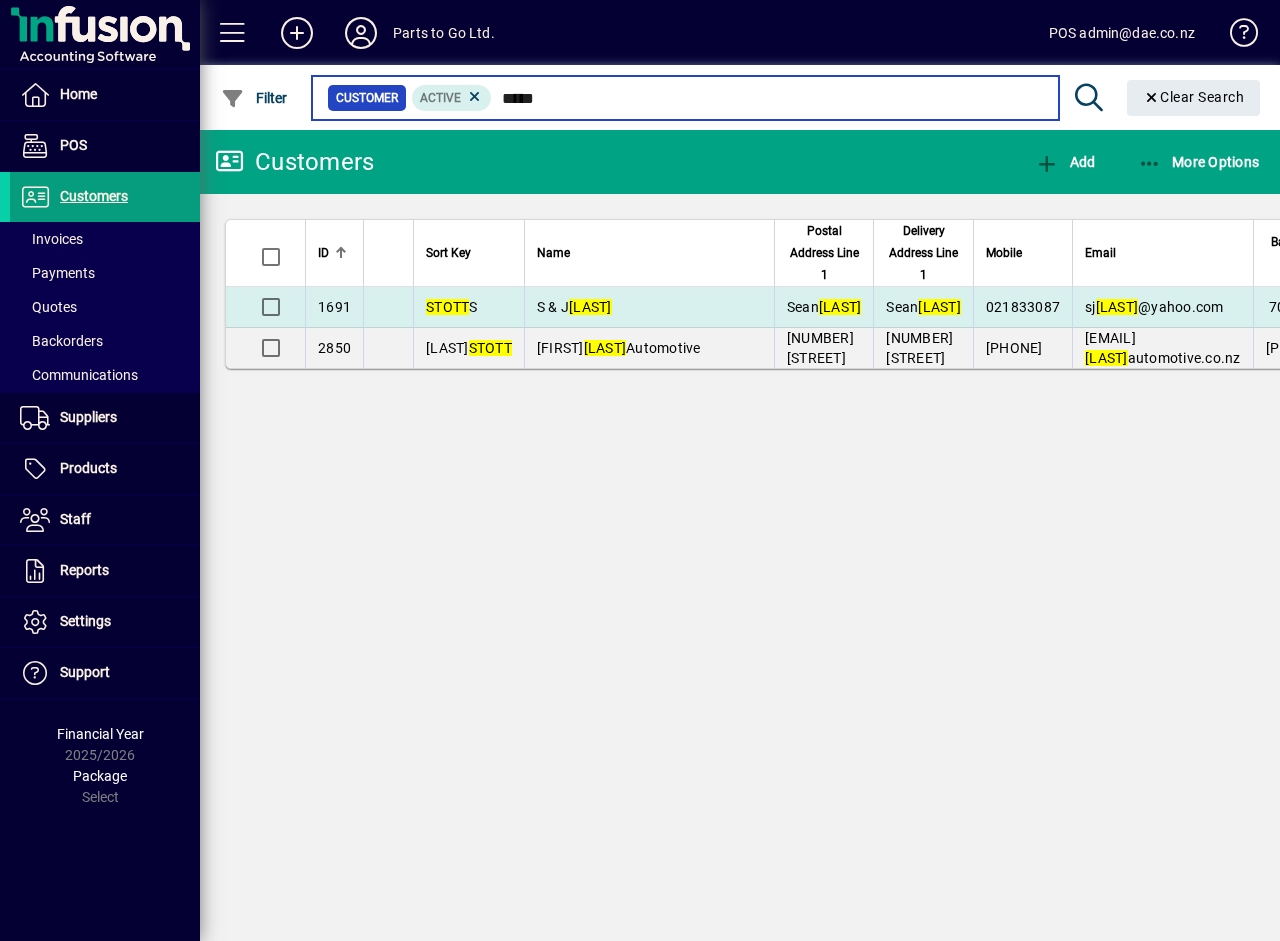 type on "*****" 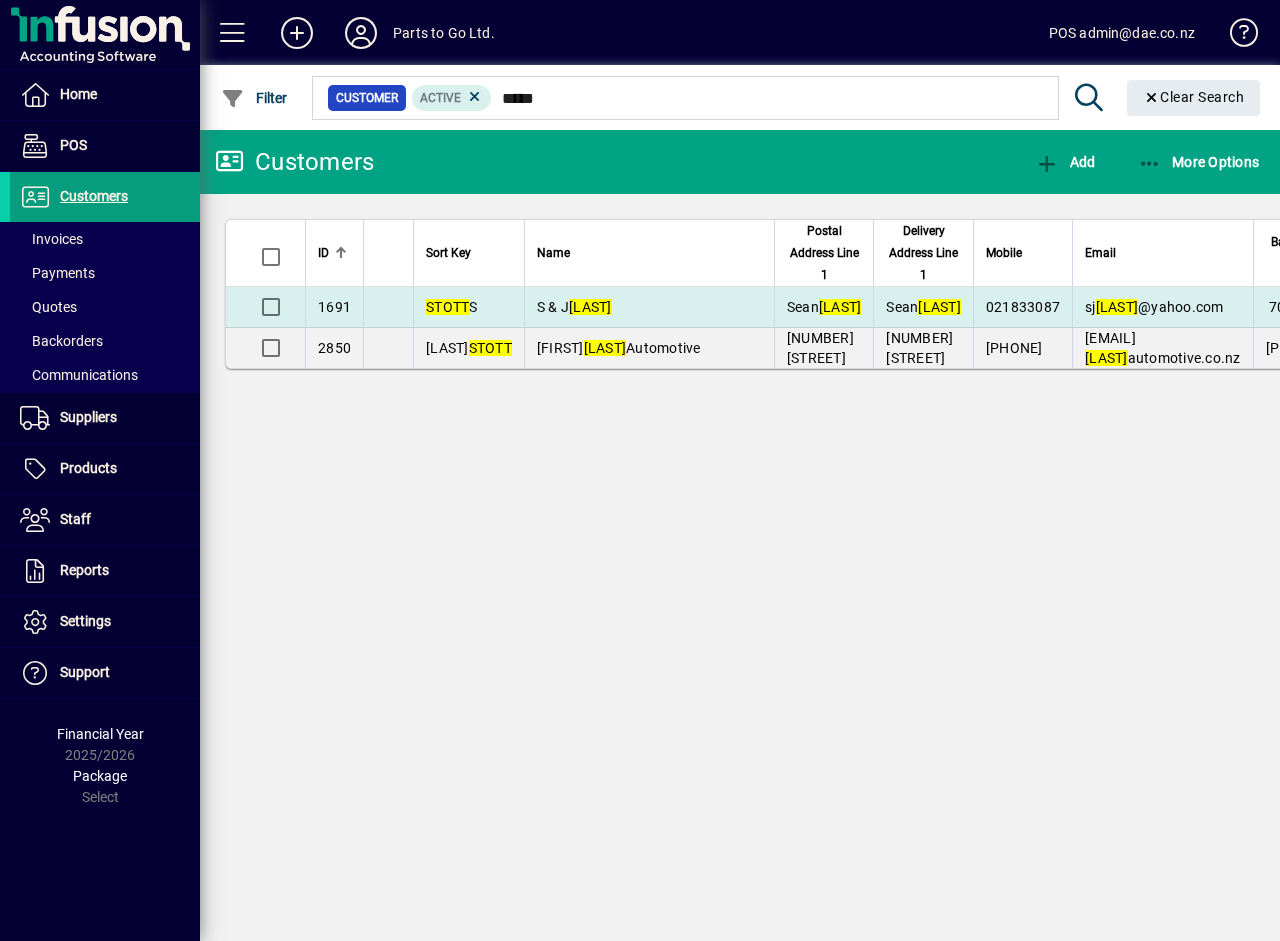 click on "S & J  Stott" at bounding box center [574, 307] 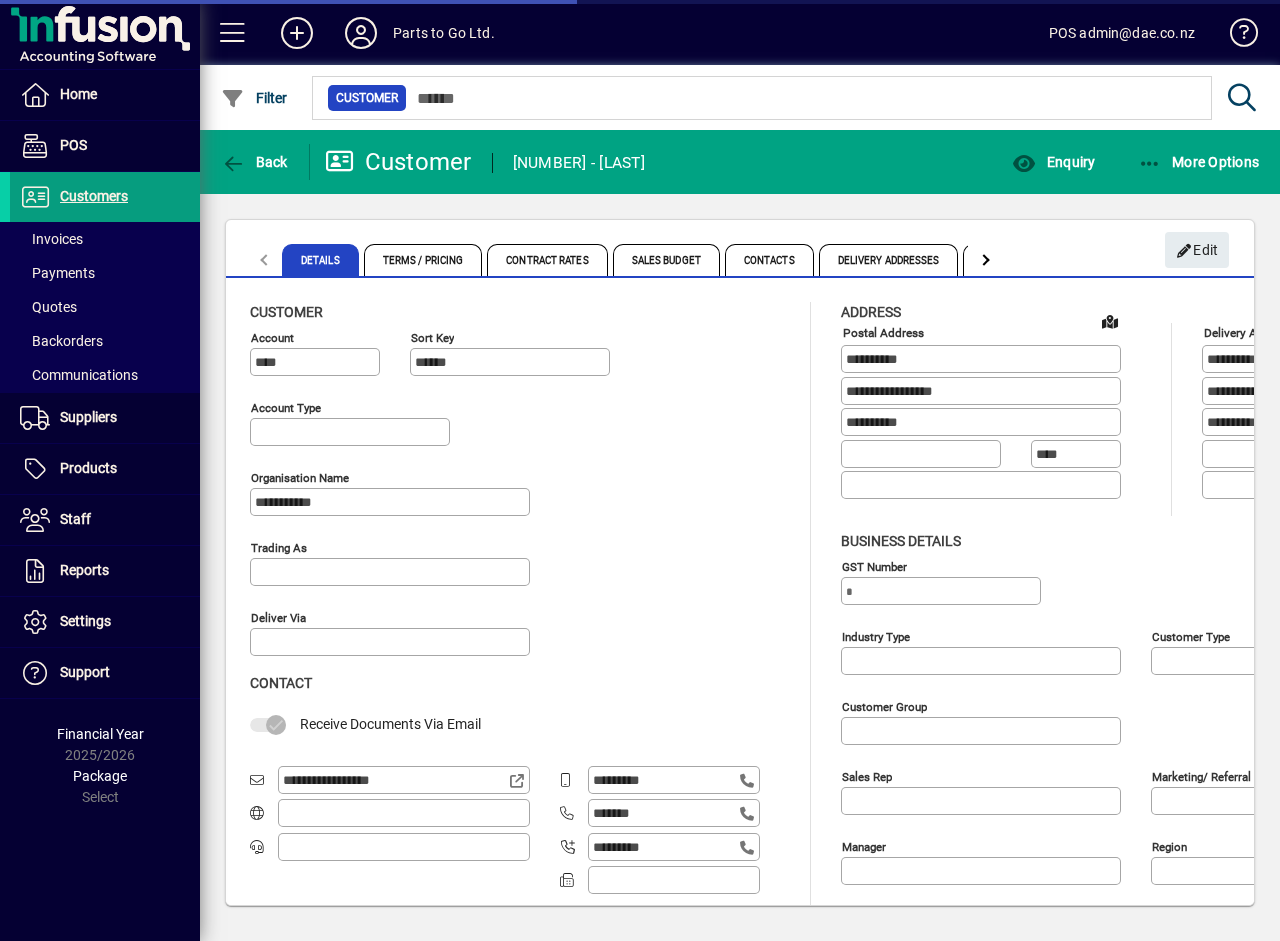 type on "**********" 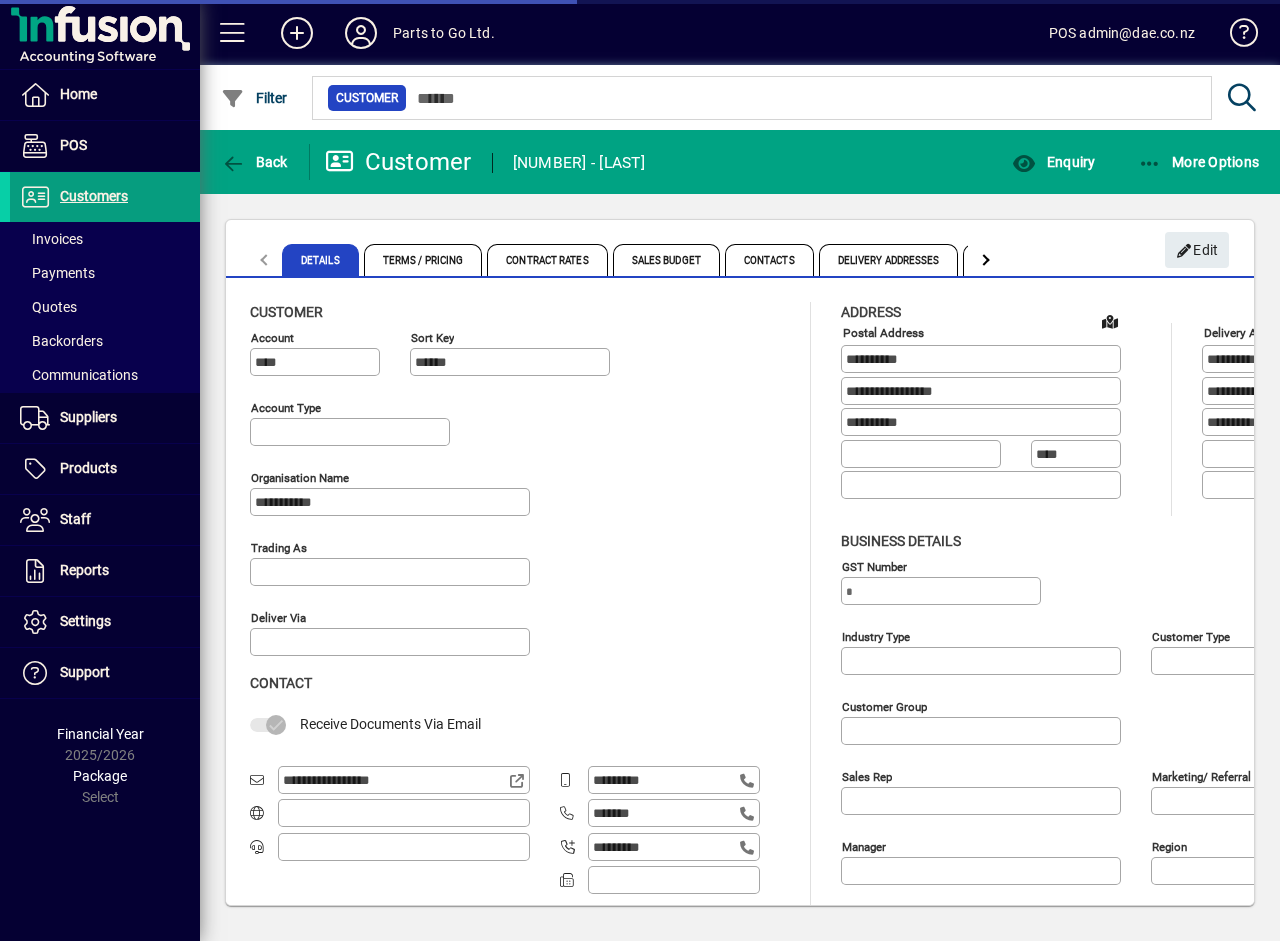 type on "**********" 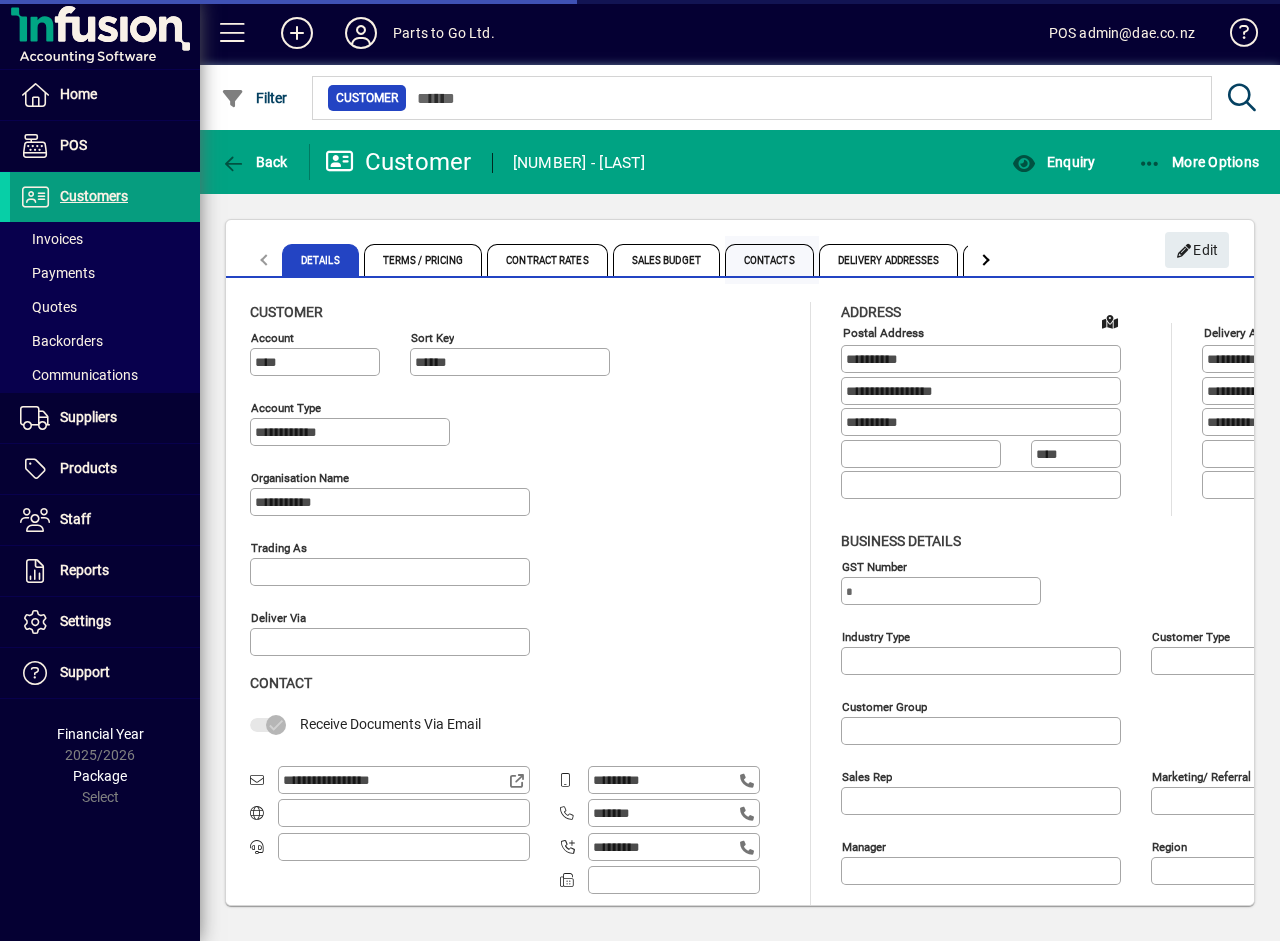 type on "**********" 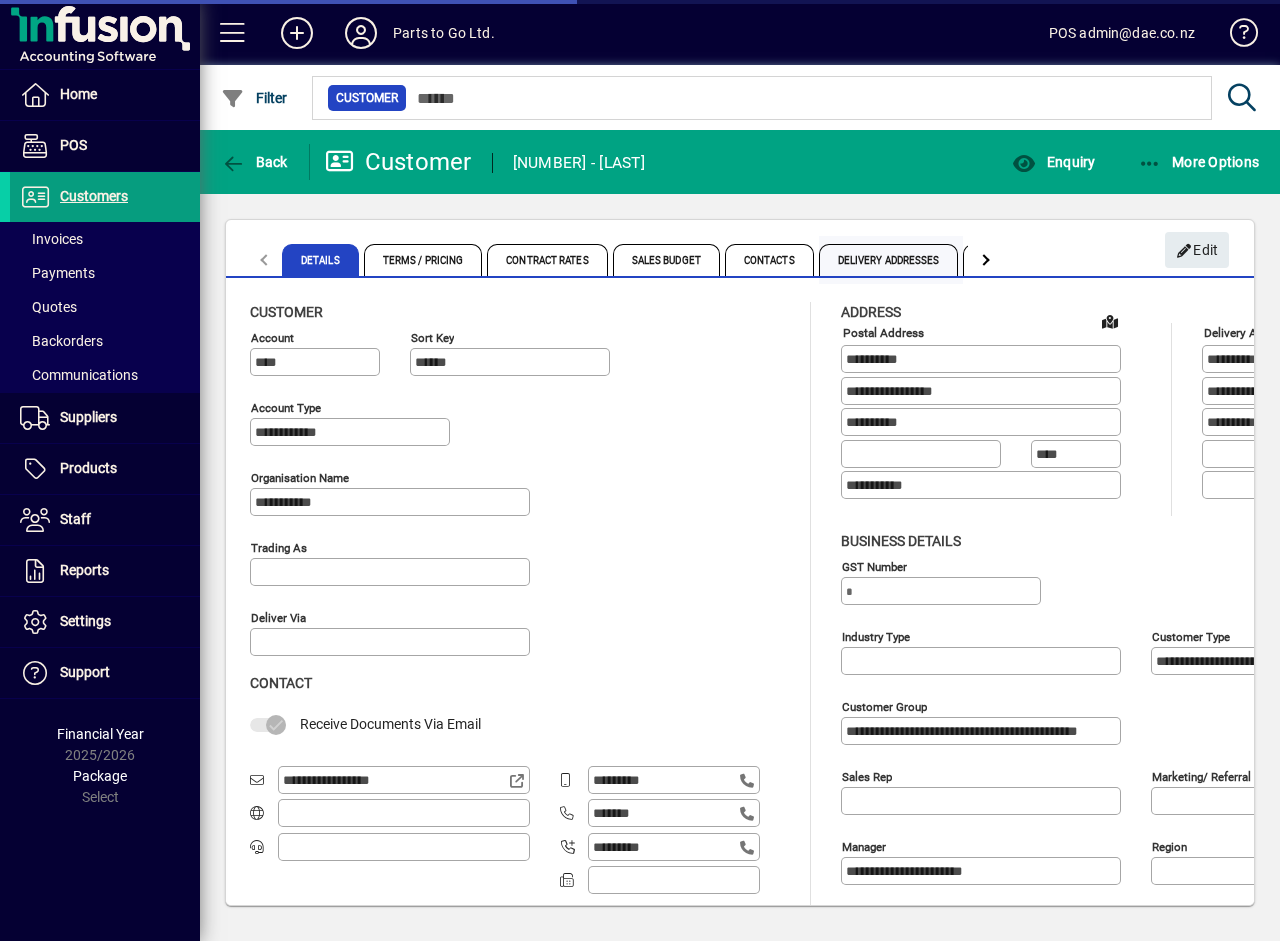 type on "**********" 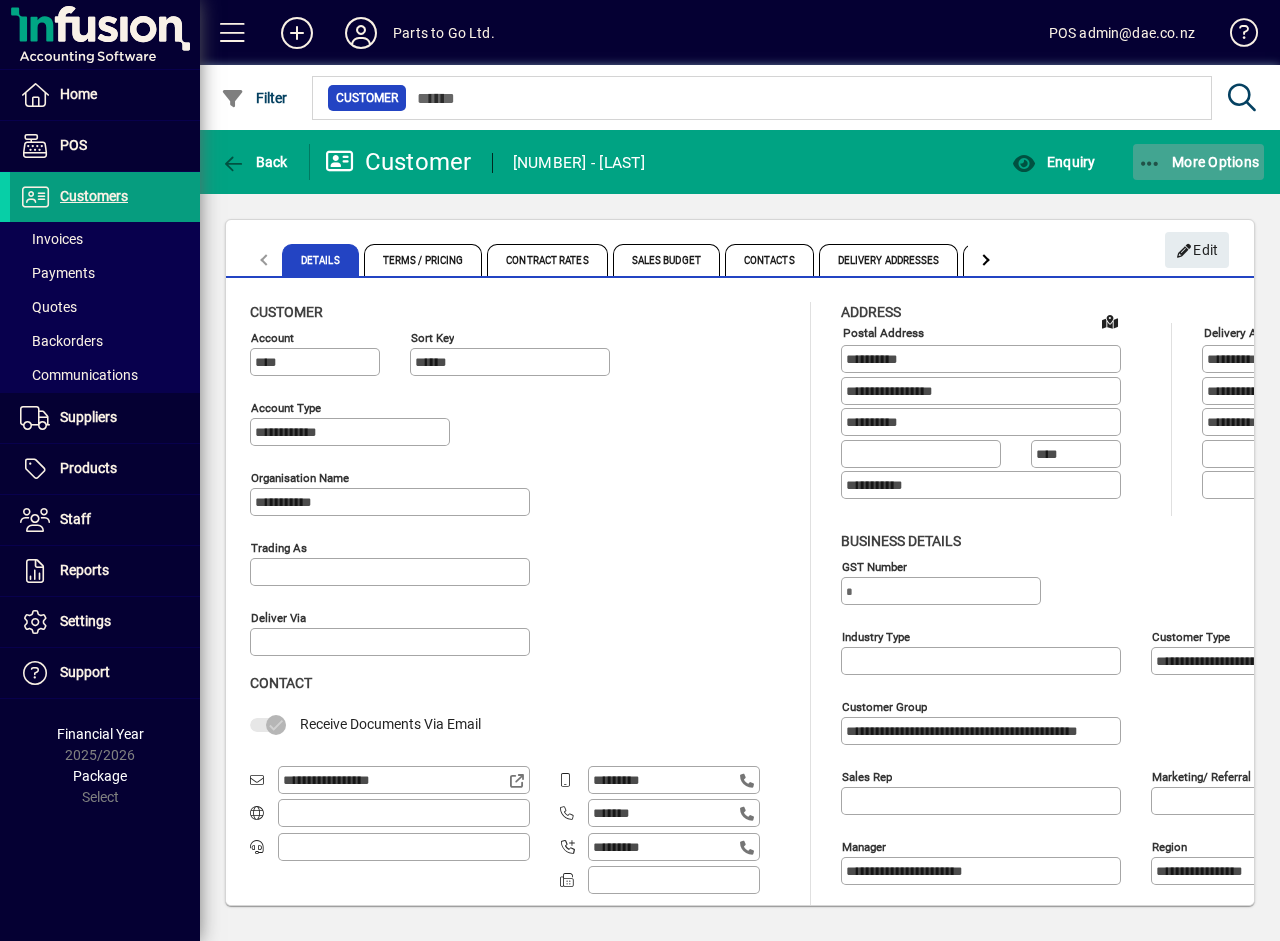 click on "More Options" 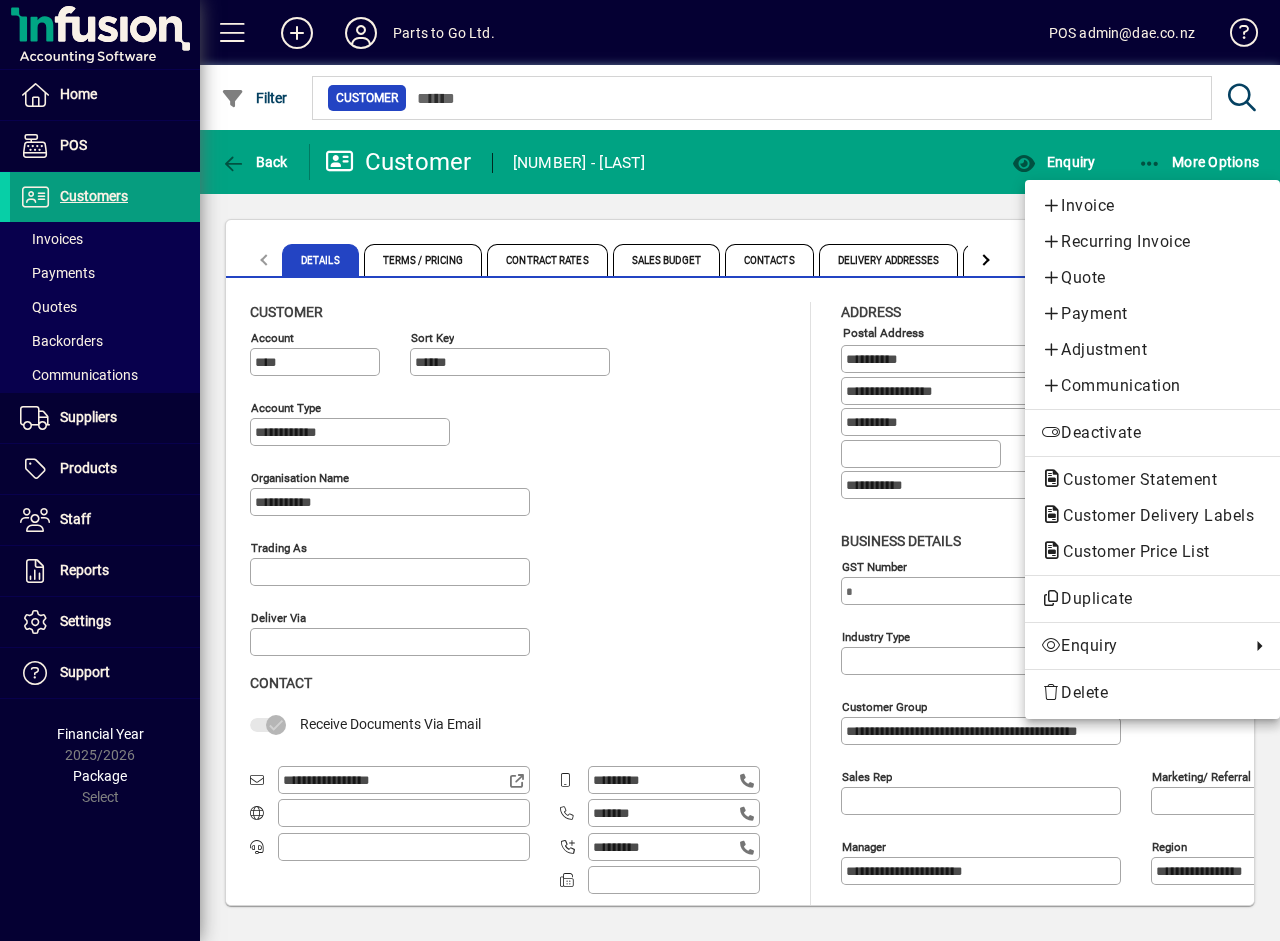 click at bounding box center (640, 470) 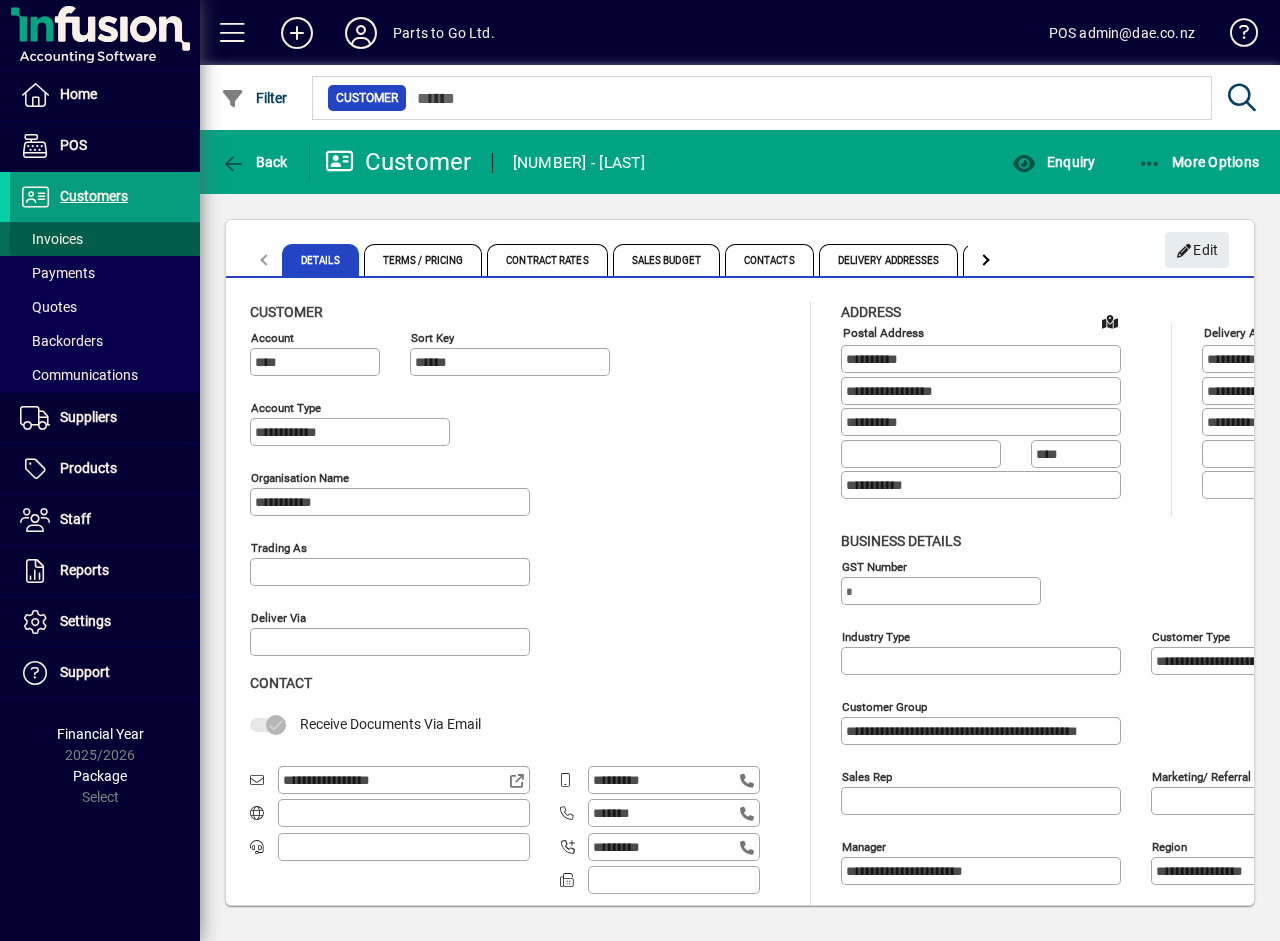 click on "Invoices" at bounding box center (51, 239) 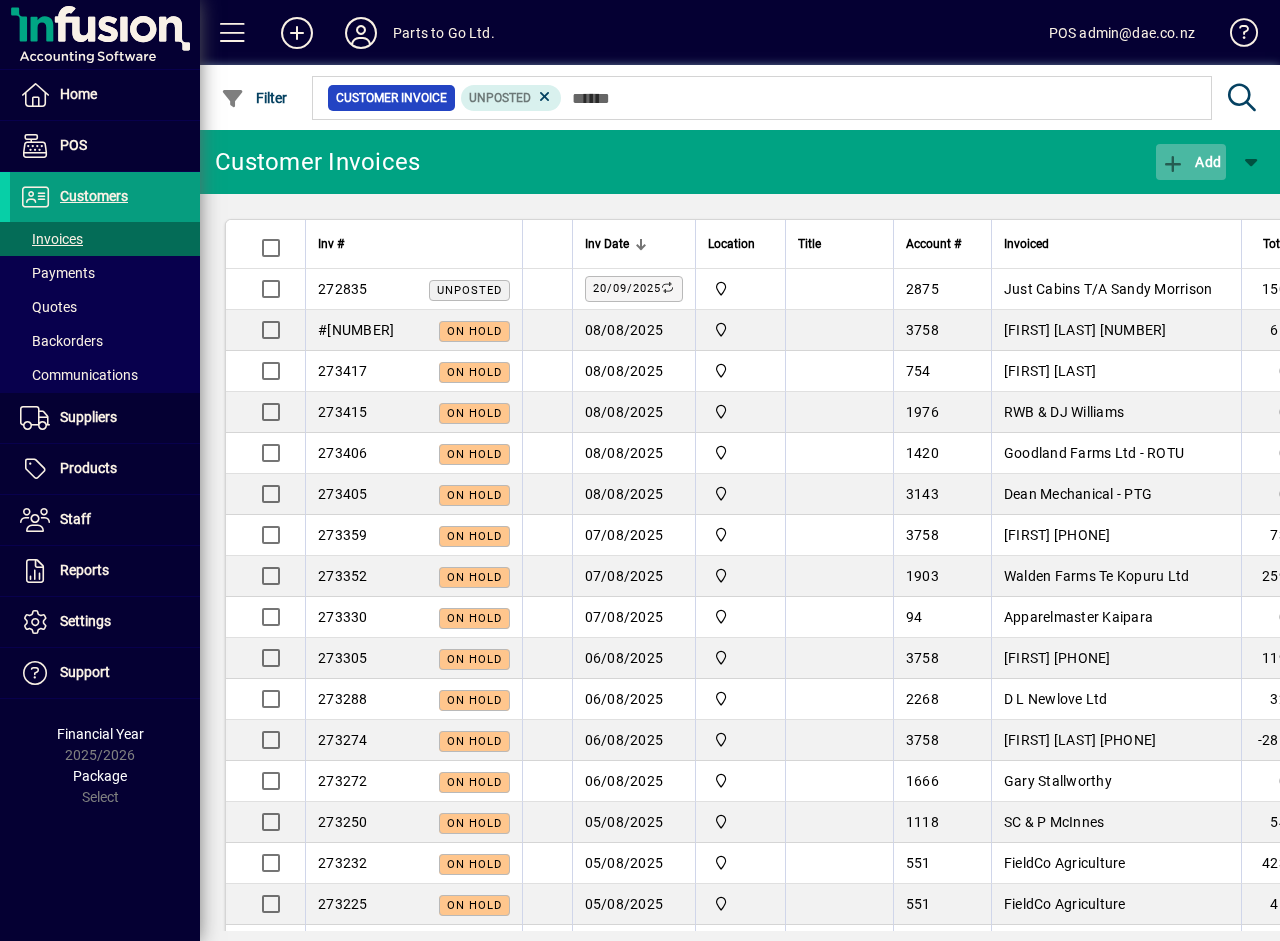 click on "Add" 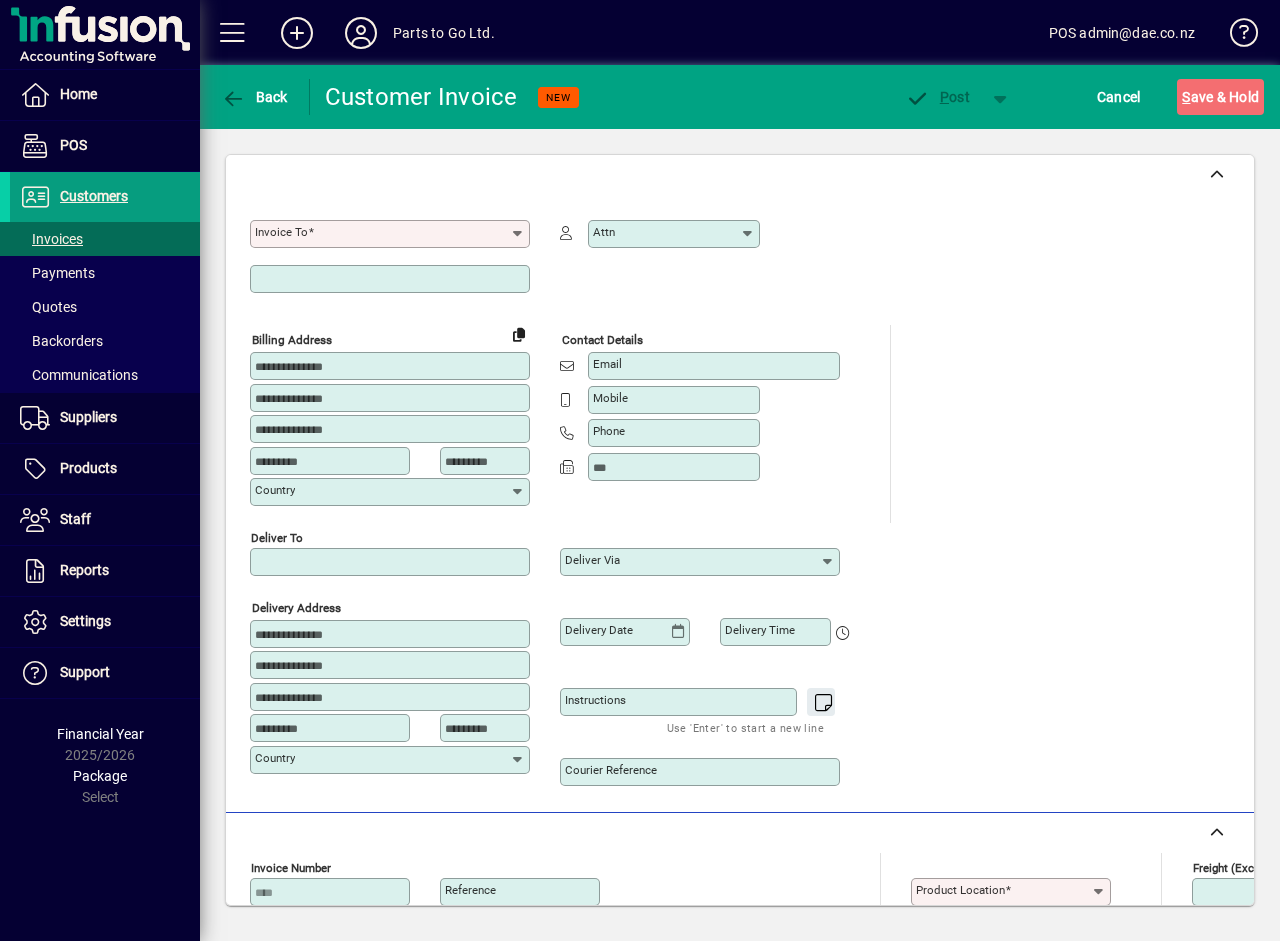 click 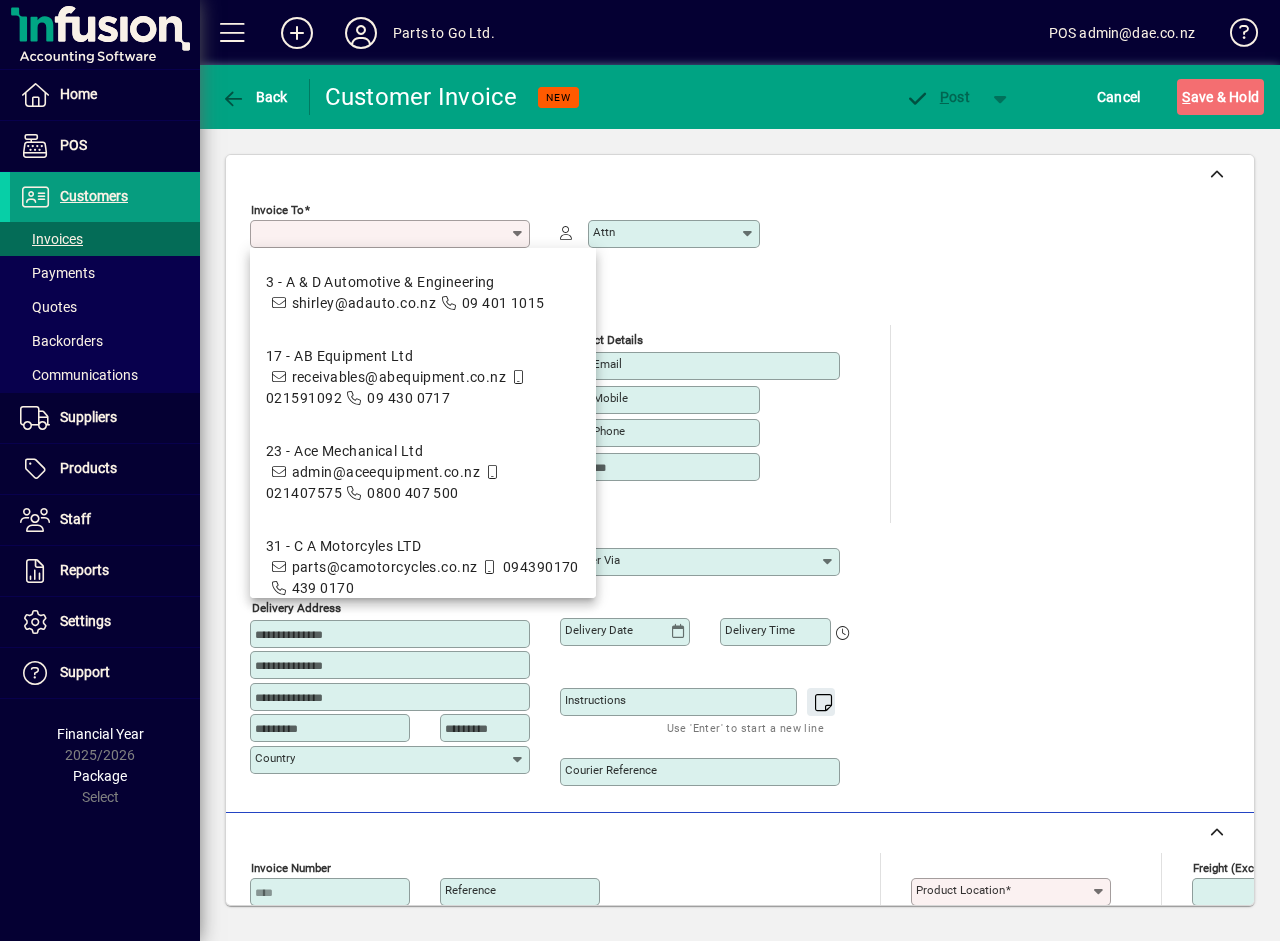 click on "Invoice To" at bounding box center (382, 234) 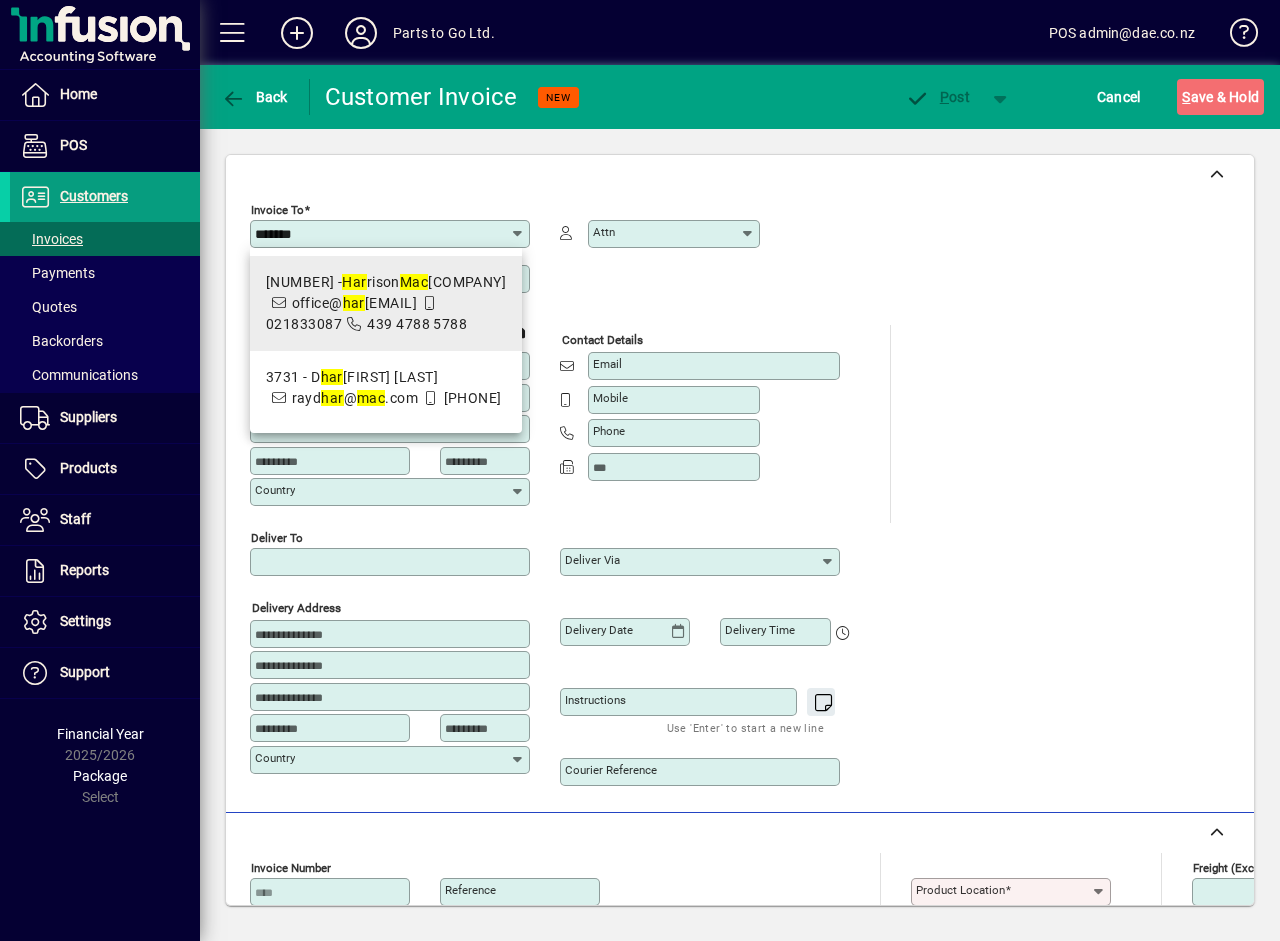 click on "741 -  Har rison  Mac hinery Ltd office@ har risoncontracting.co.nz 021833087 439 4788 5788" at bounding box center (386, 303) 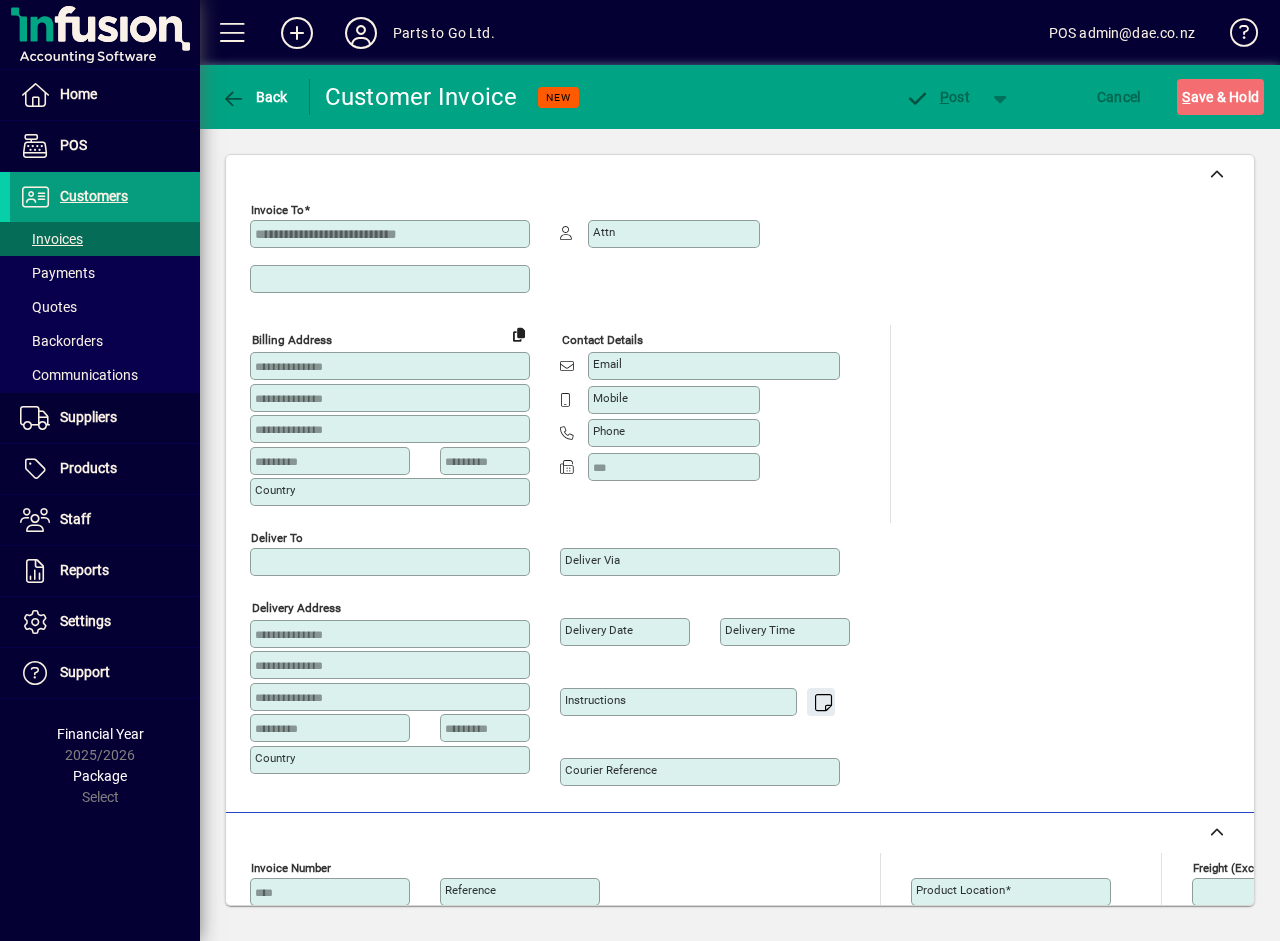 type on "**********" 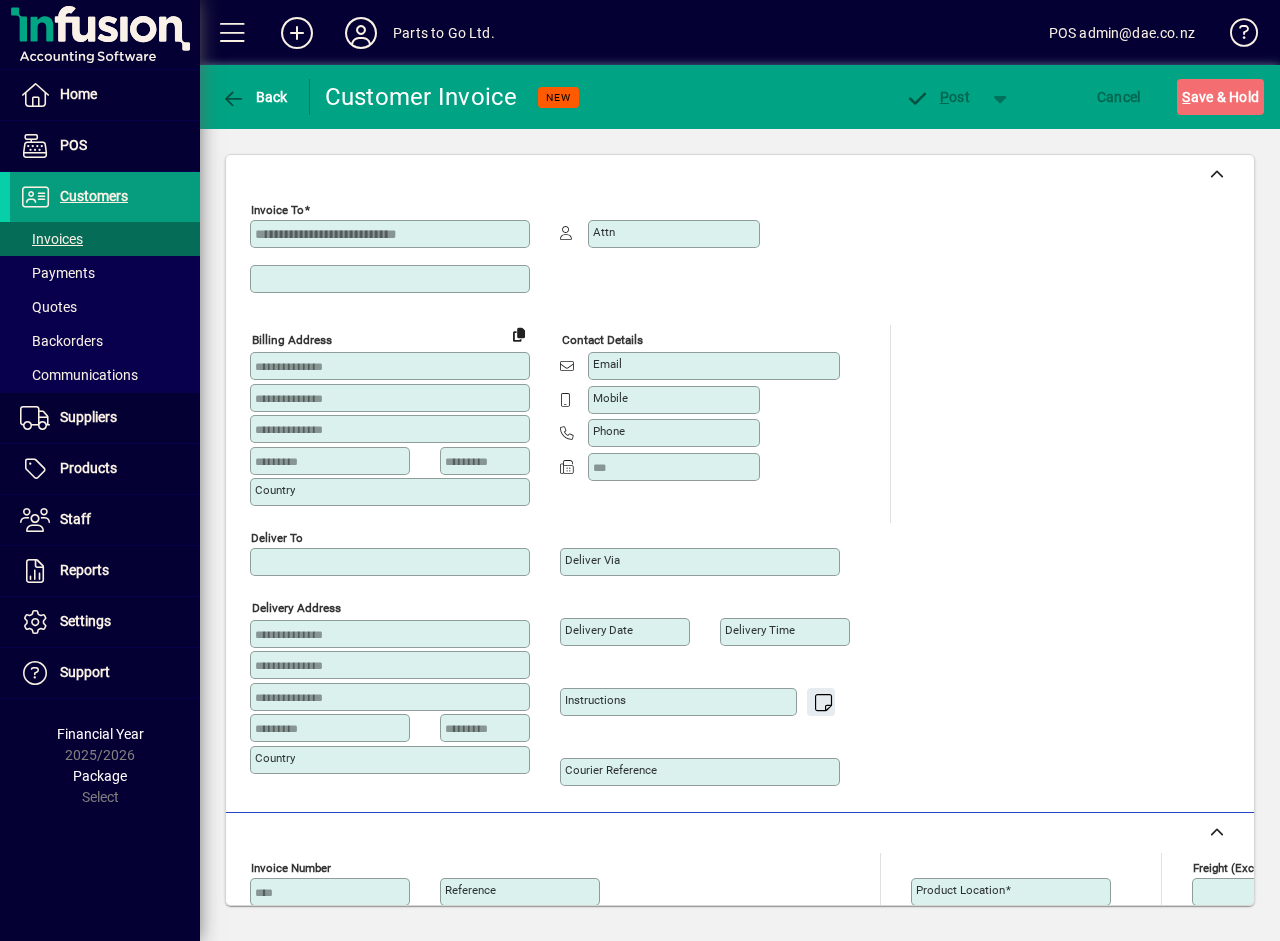 type on "**********" 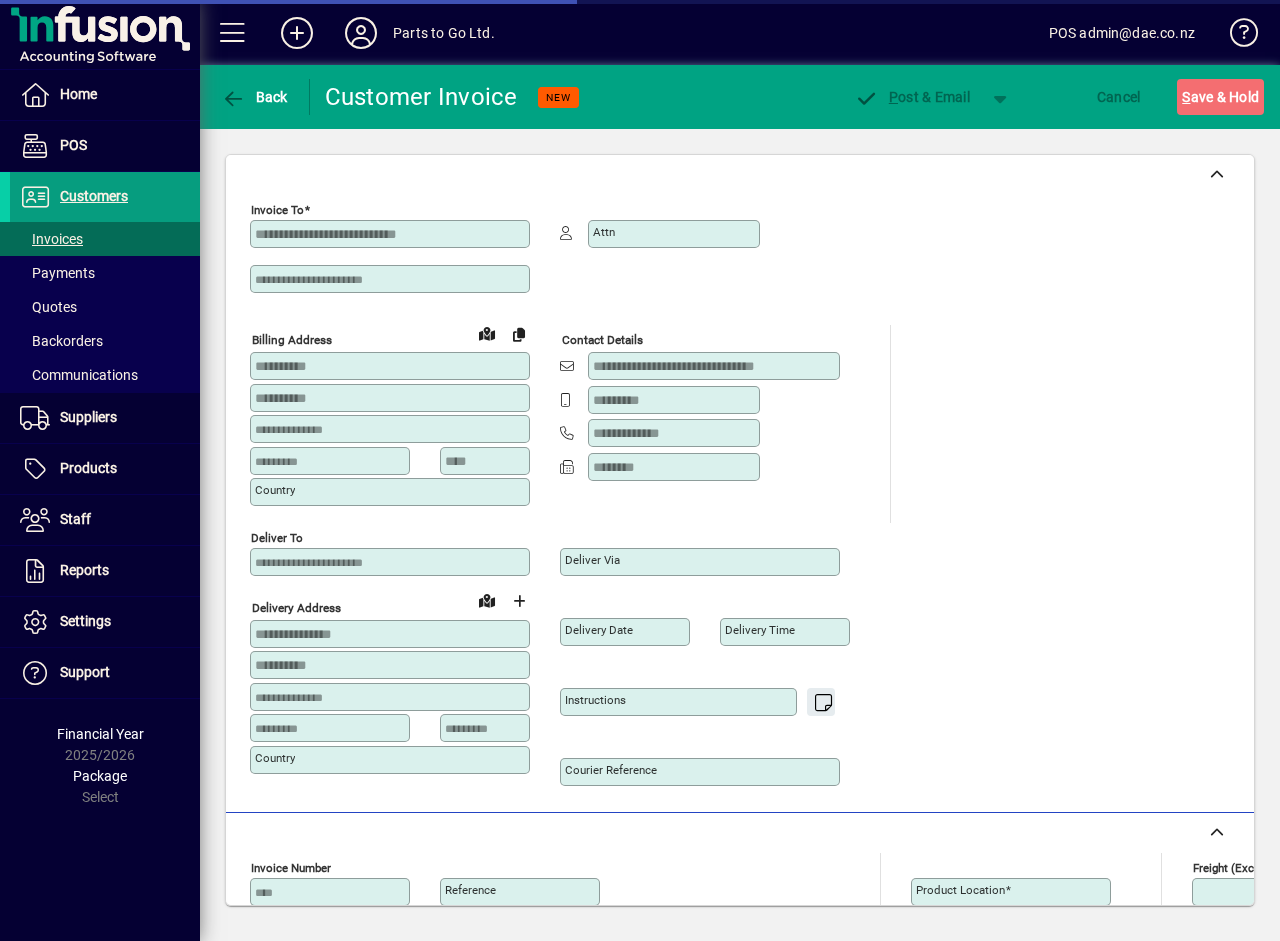 type on "**********" 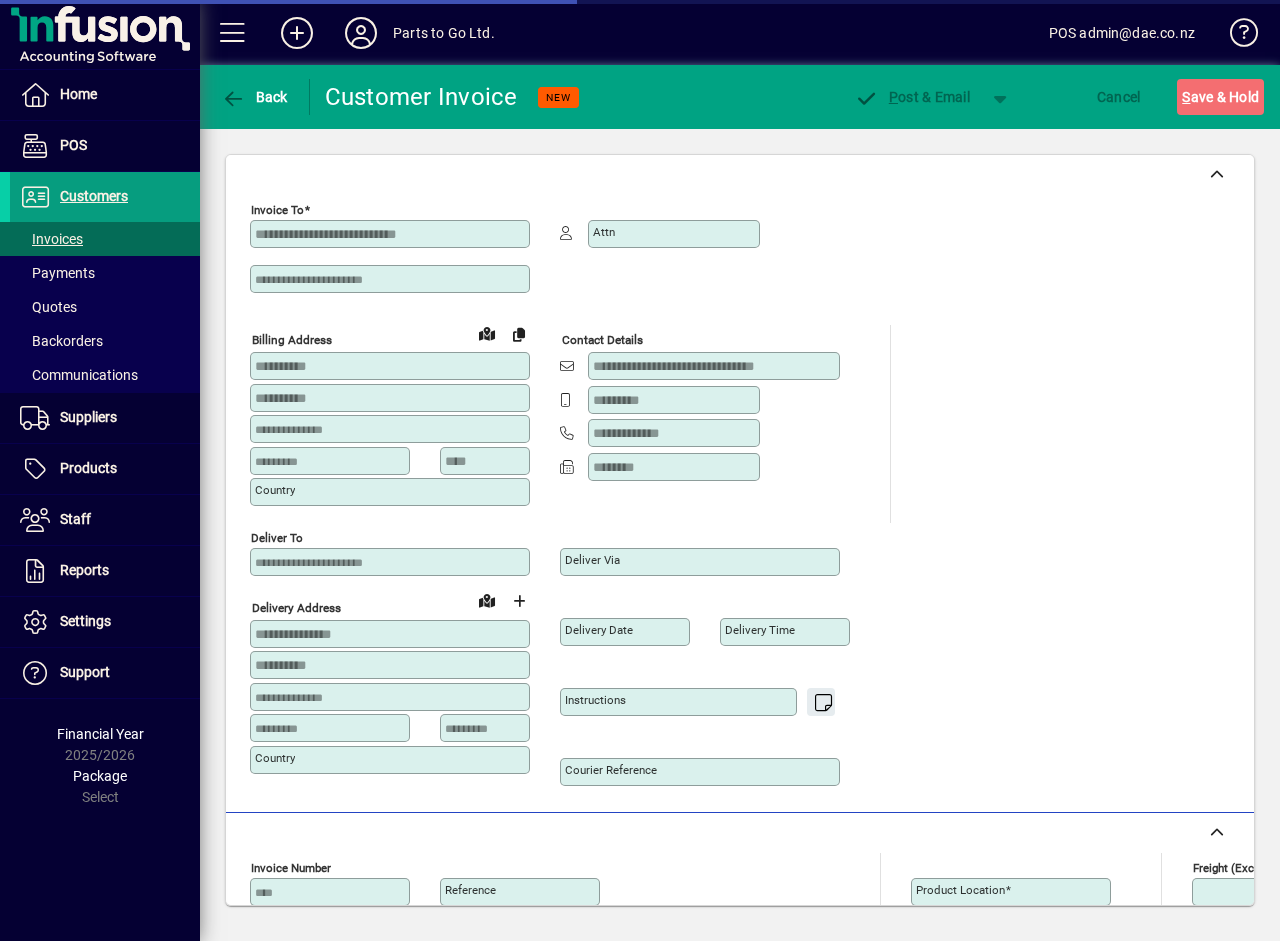 type on "**********" 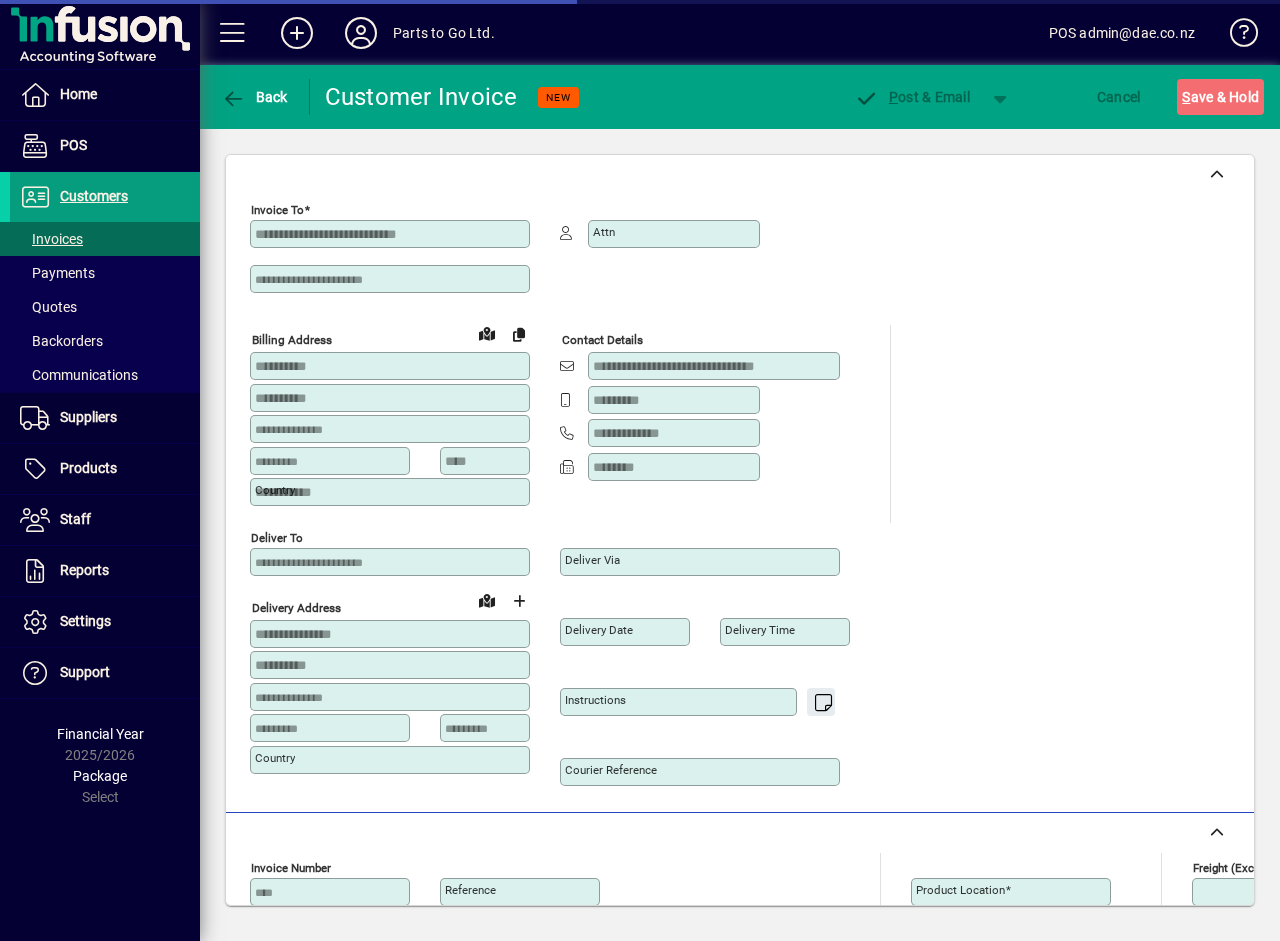 type on "**********" 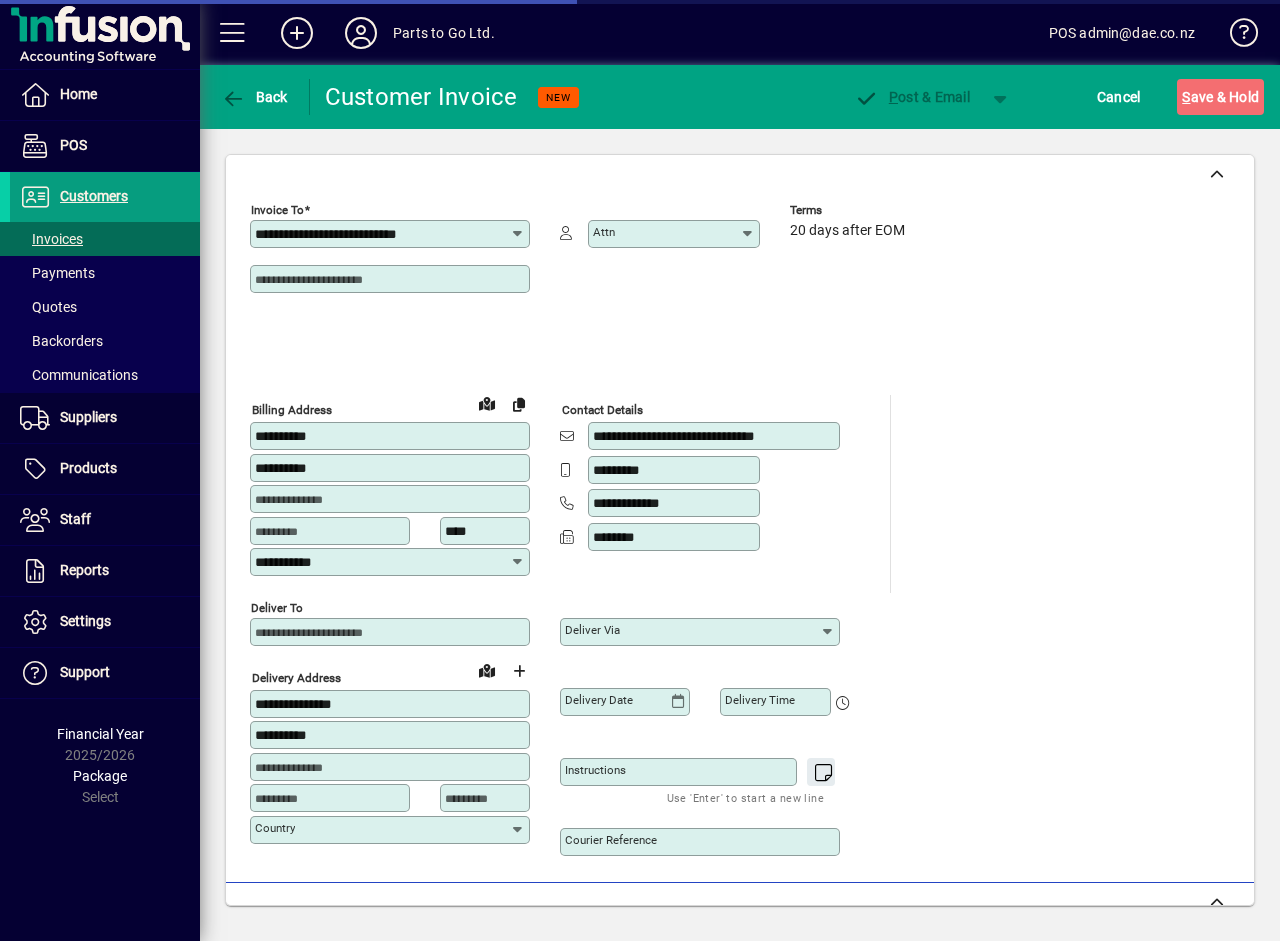 scroll, scrollTop: 600, scrollLeft: 0, axis: vertical 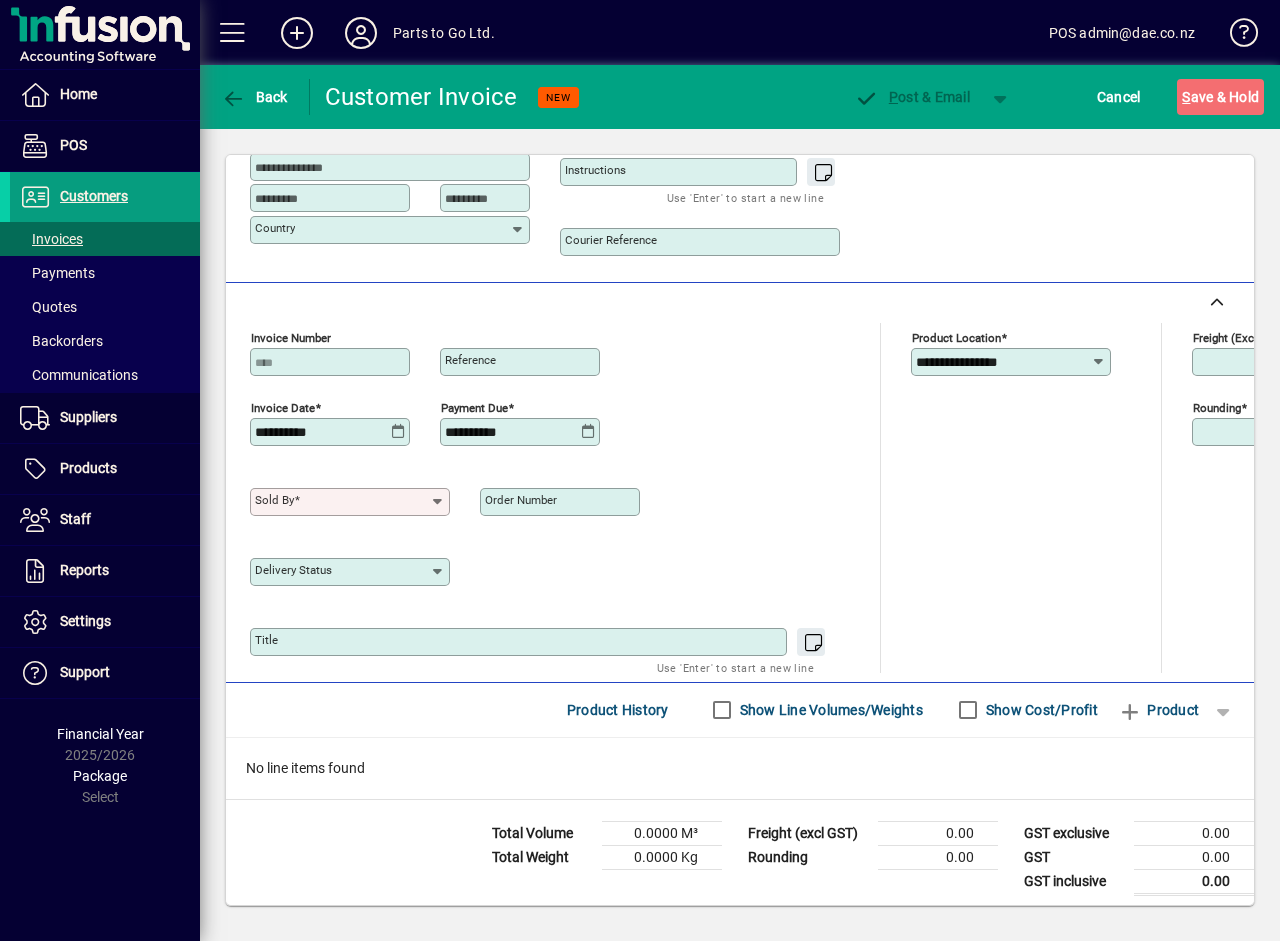 click on "Sold by" at bounding box center (342, 502) 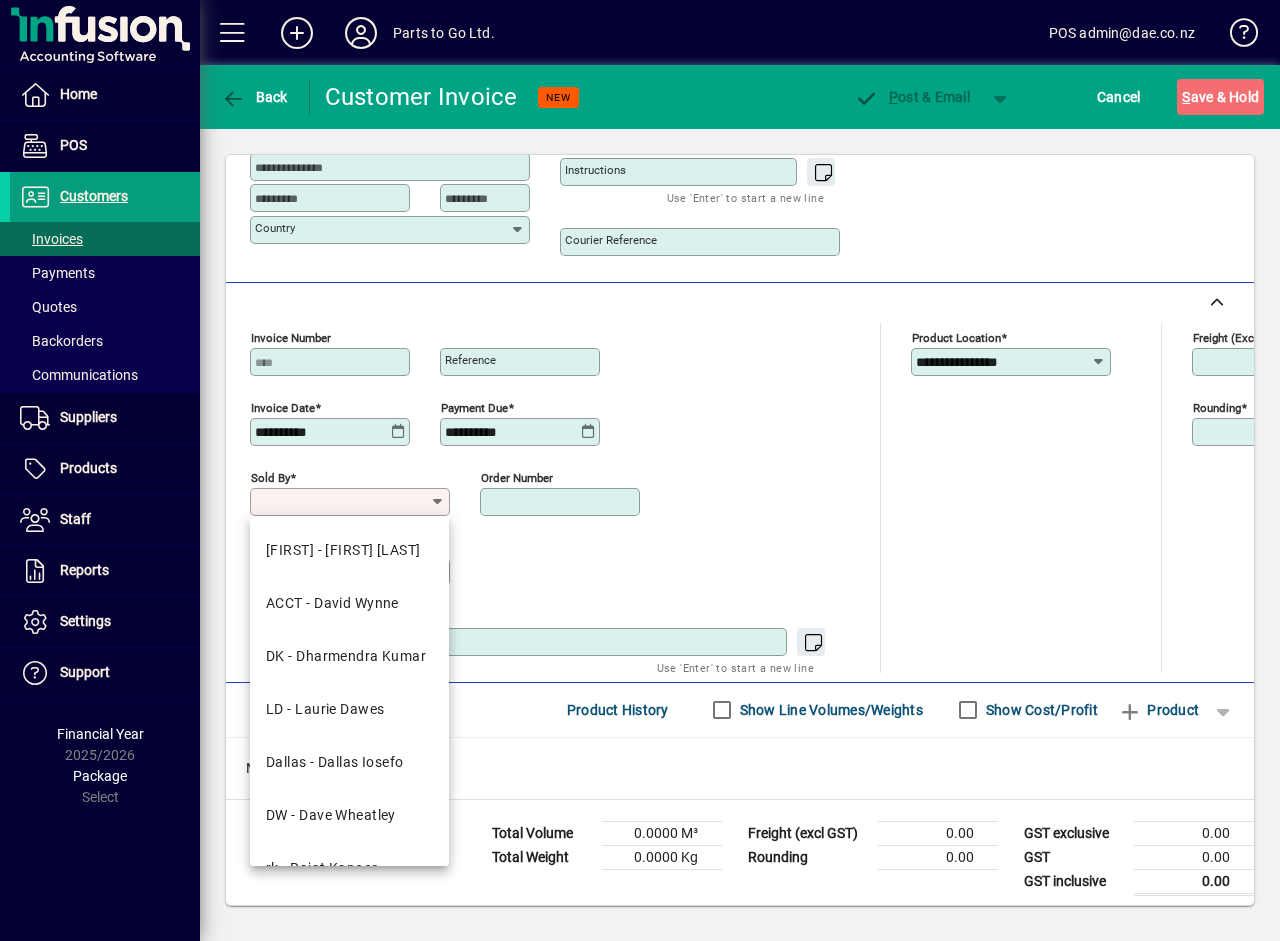 click on "Order number" at bounding box center [562, 502] 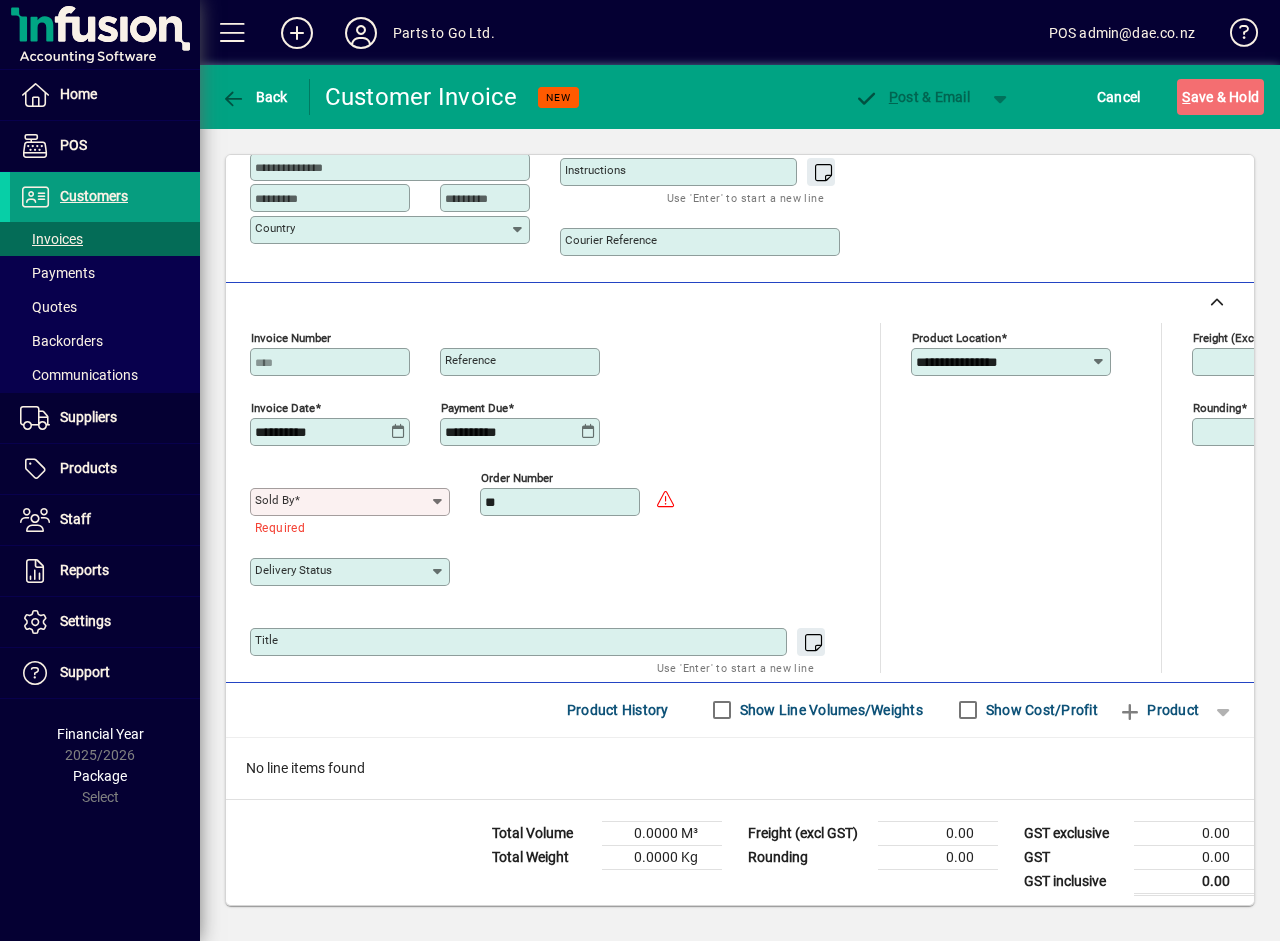 type on "**" 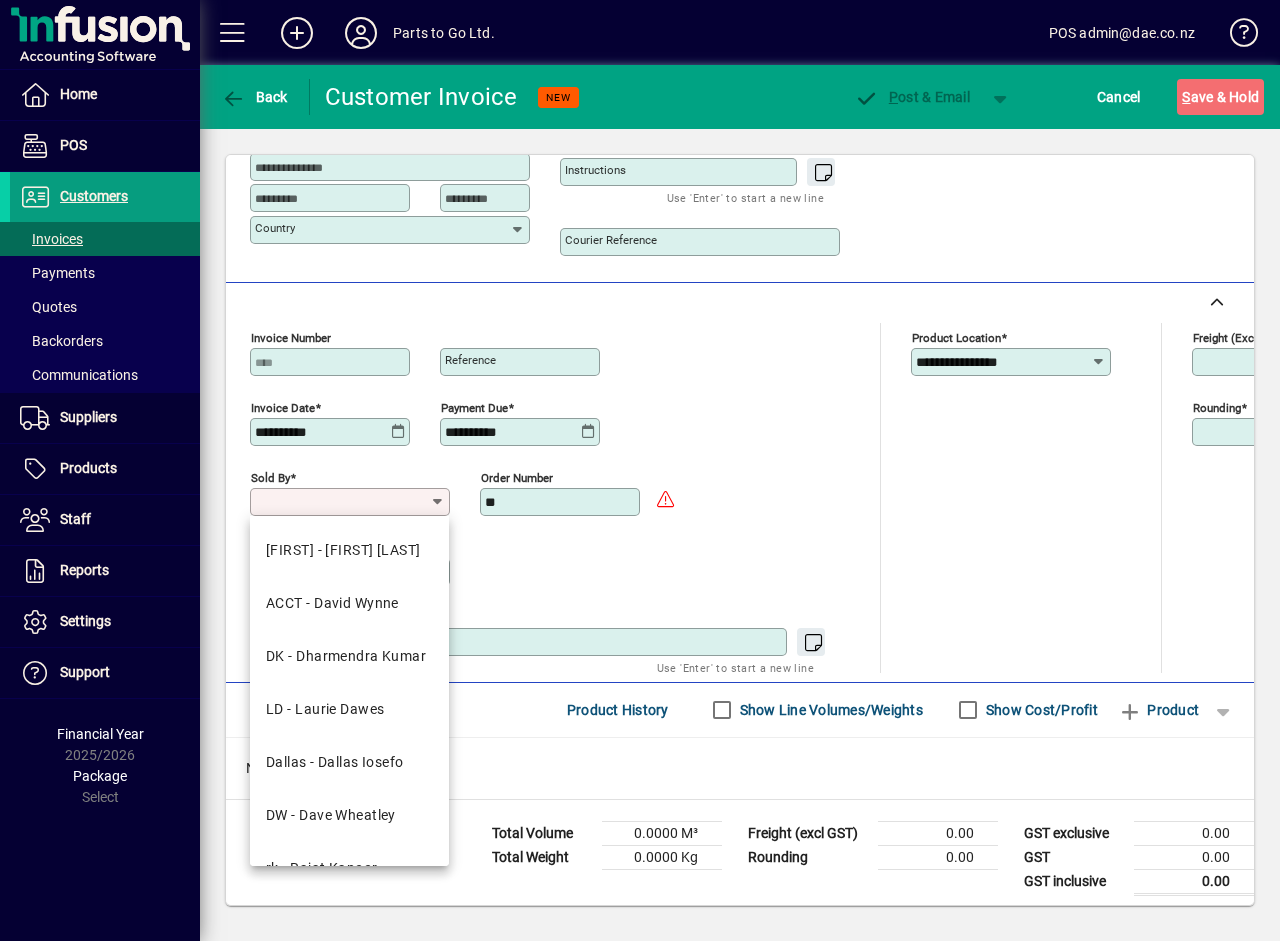 drag, startPoint x: 355, startPoint y: 797, endPoint x: 527, endPoint y: 790, distance: 172.14238 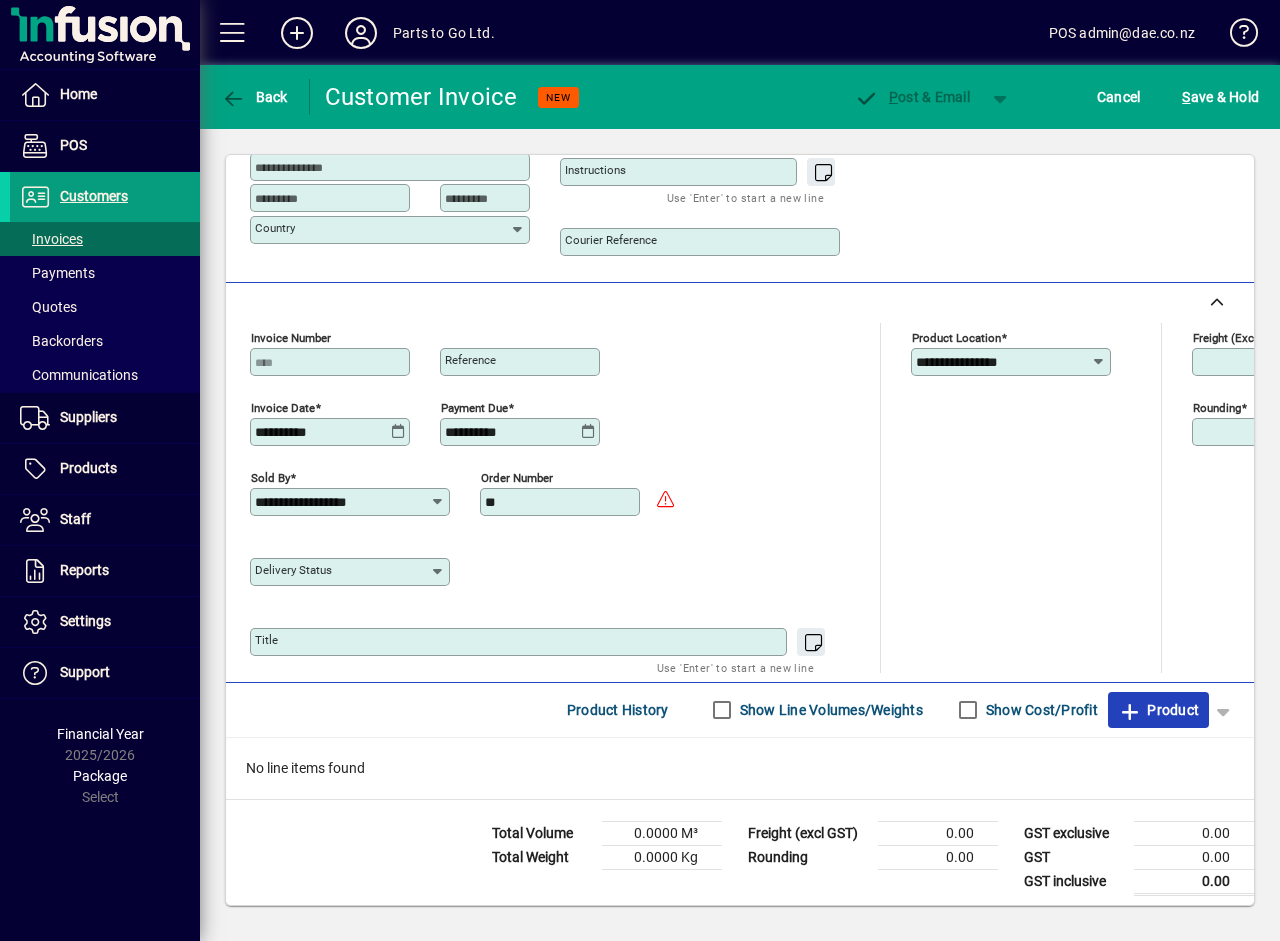 click on "Product" 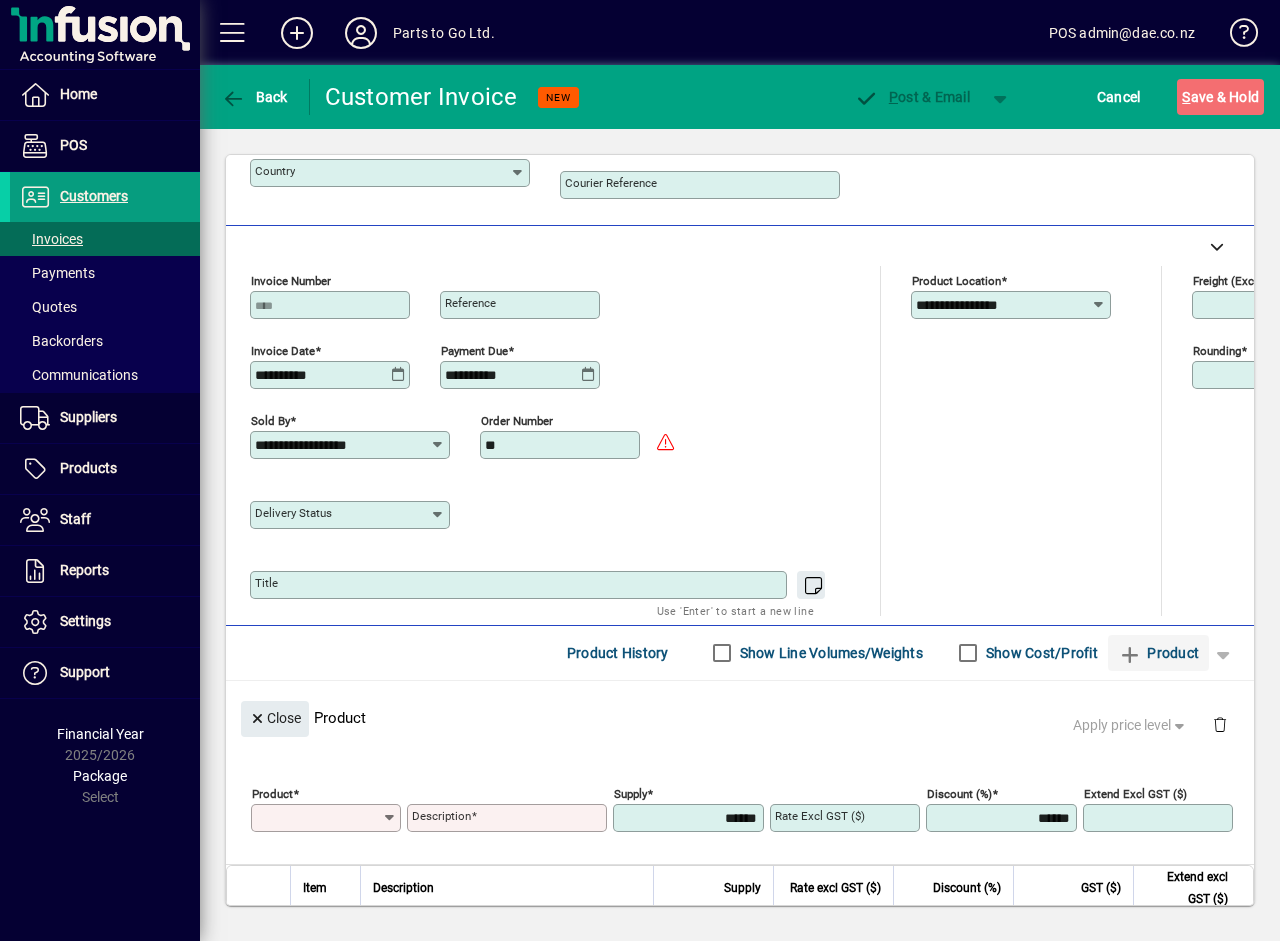 scroll, scrollTop: 0, scrollLeft: 0, axis: both 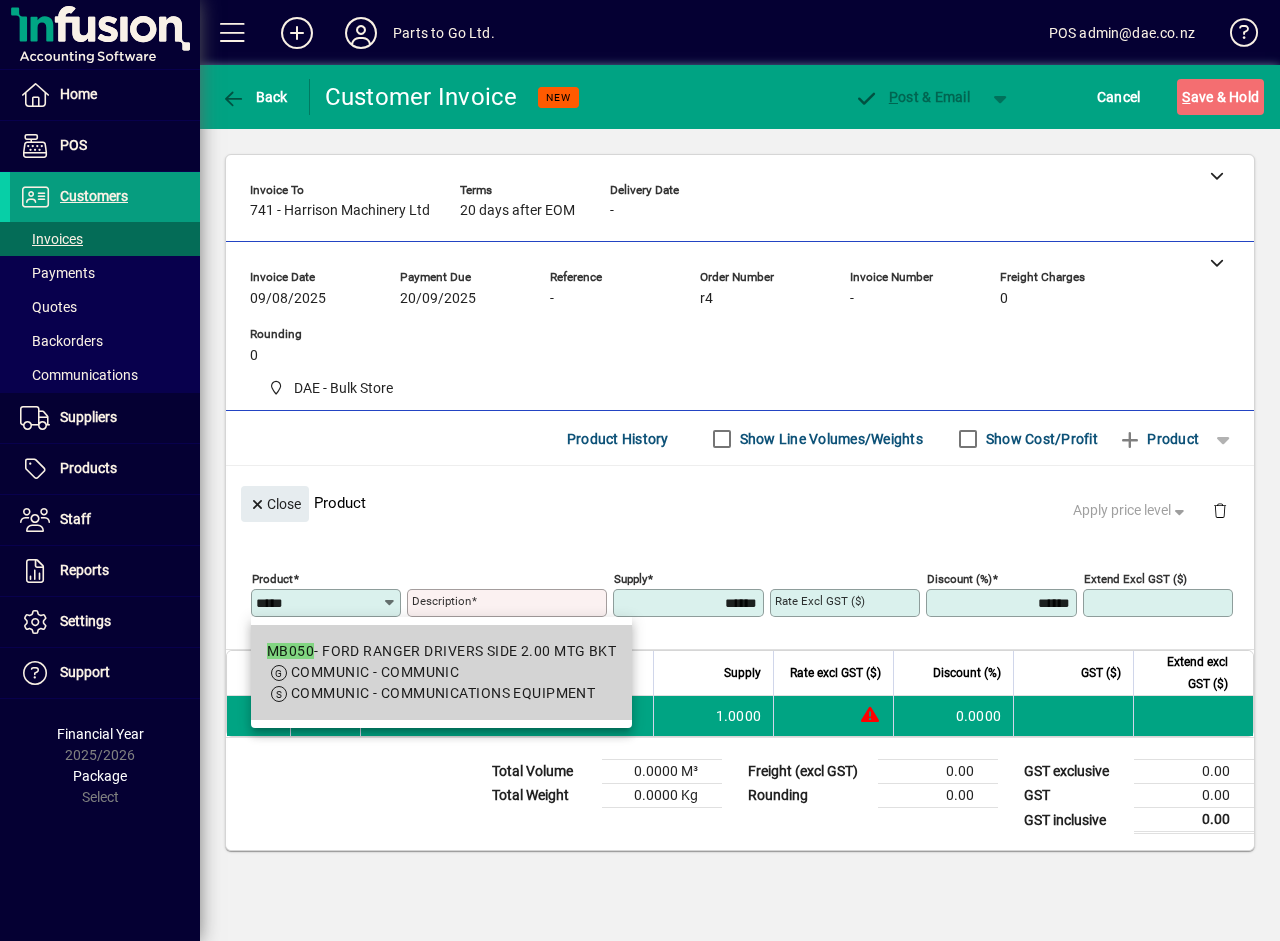 click on "COMMUNIC - COMMUNIC" at bounding box center (375, 672) 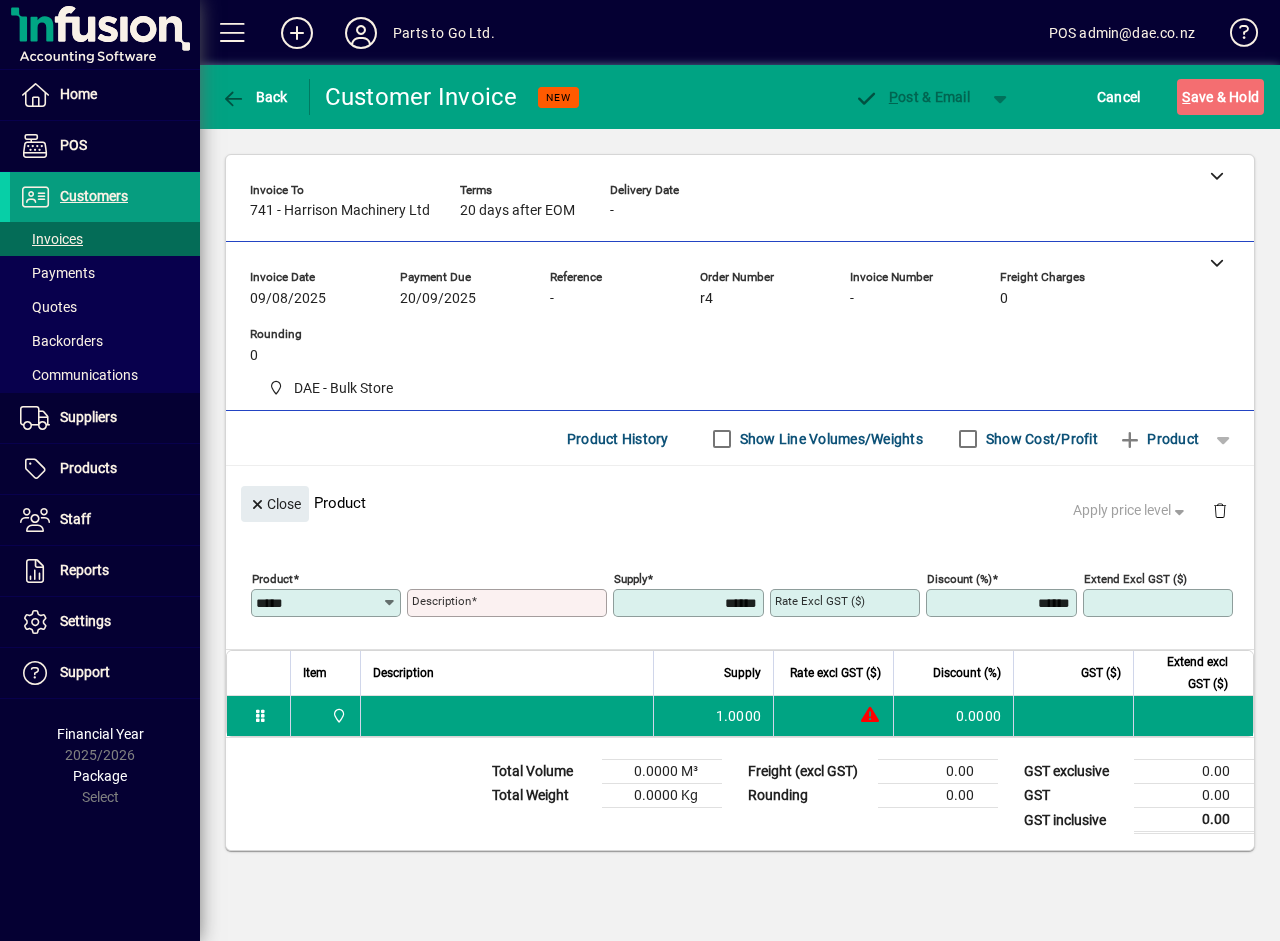 type on "**********" 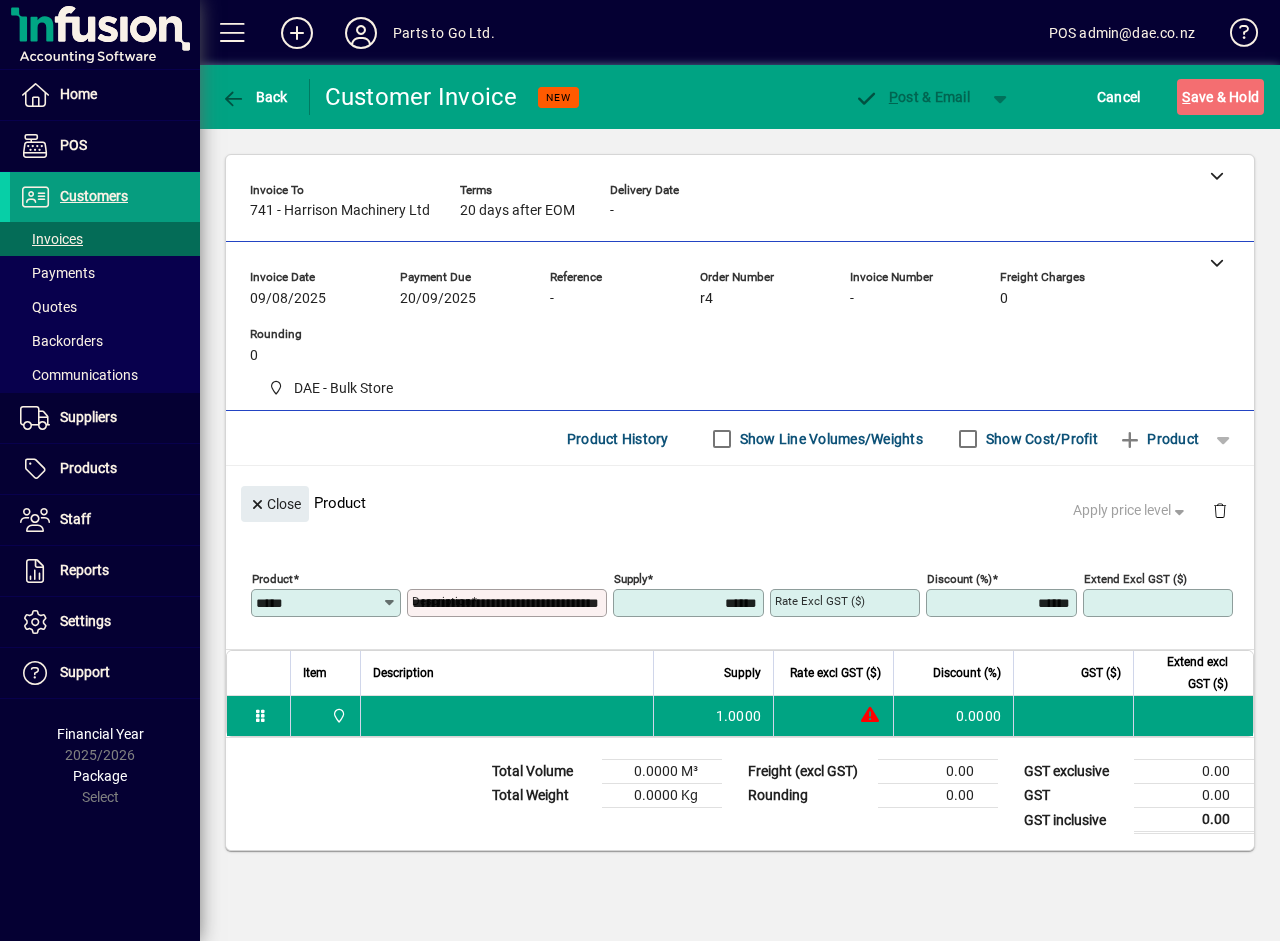 type on "*******" 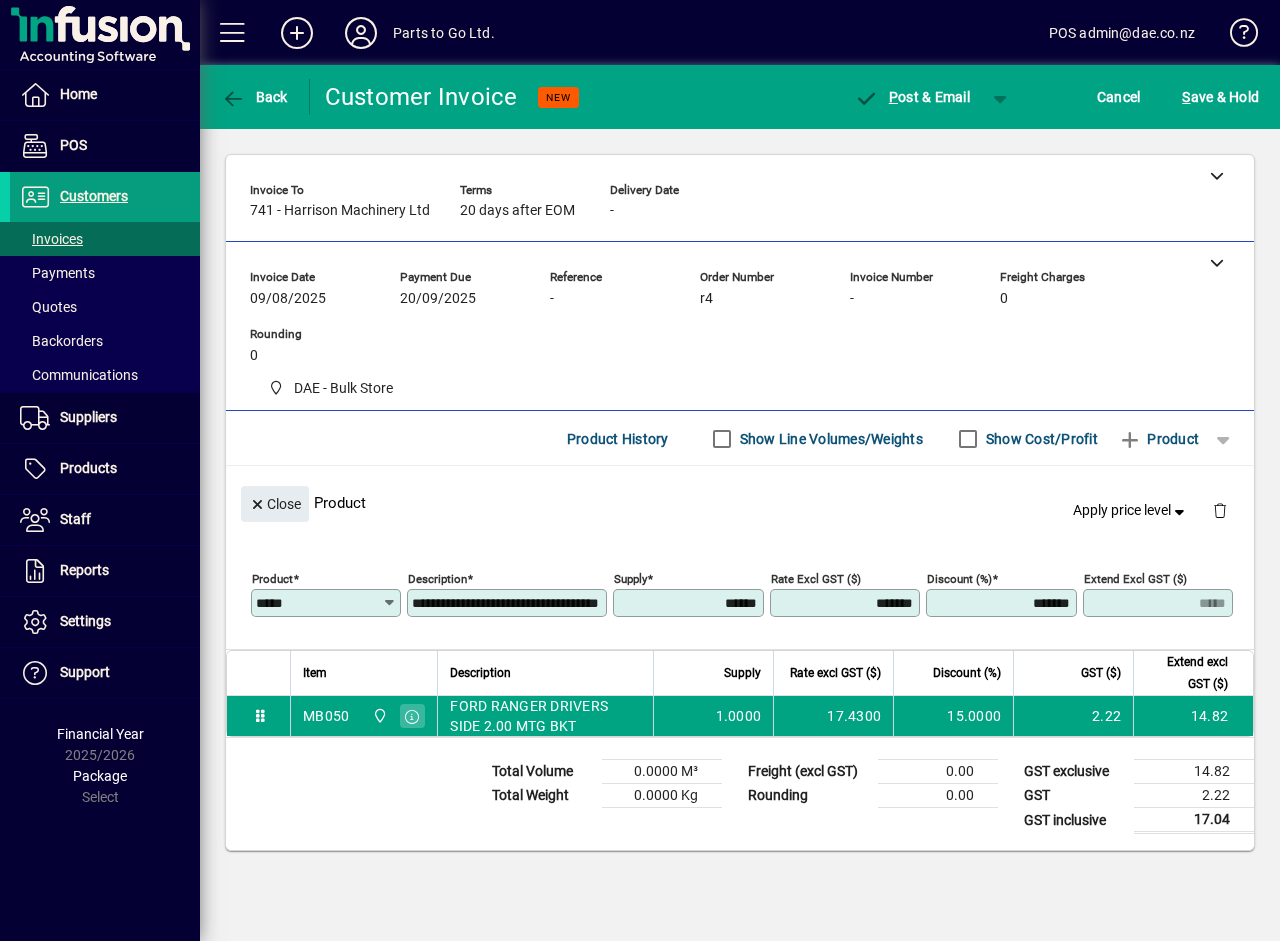 click on "Close  Product   Apply price level" 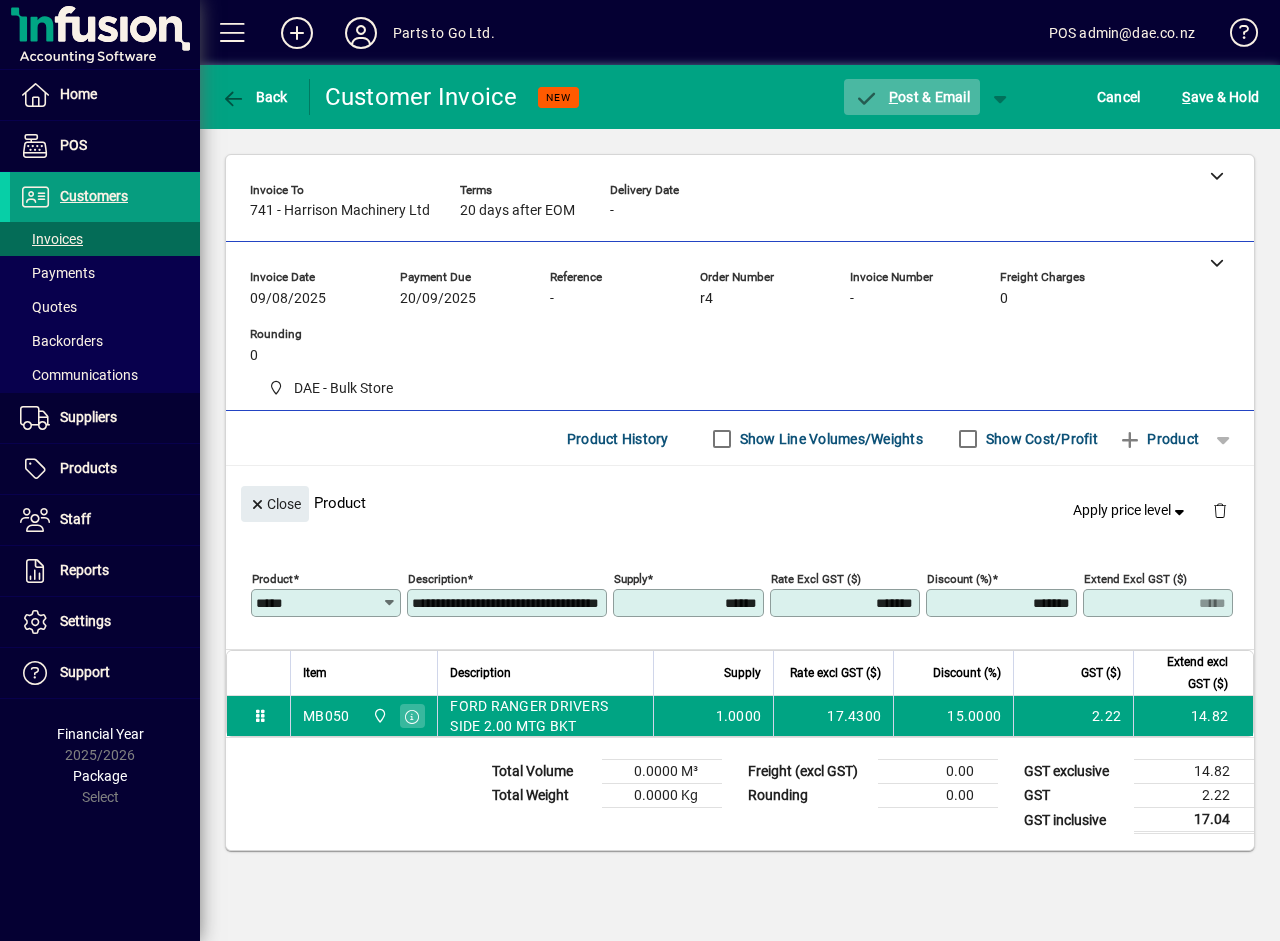 click on "P ost & Email" 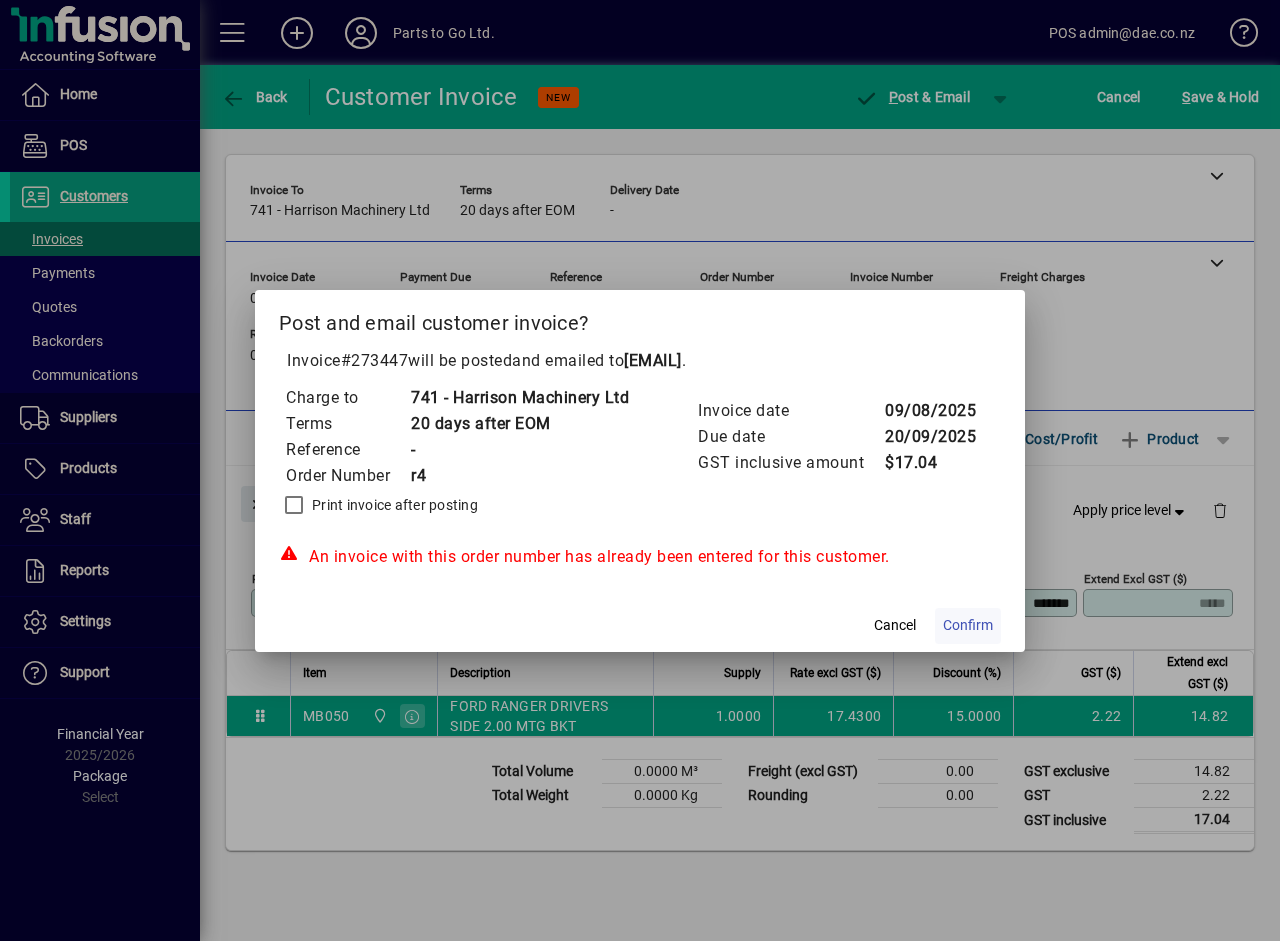 click on "Confirm" 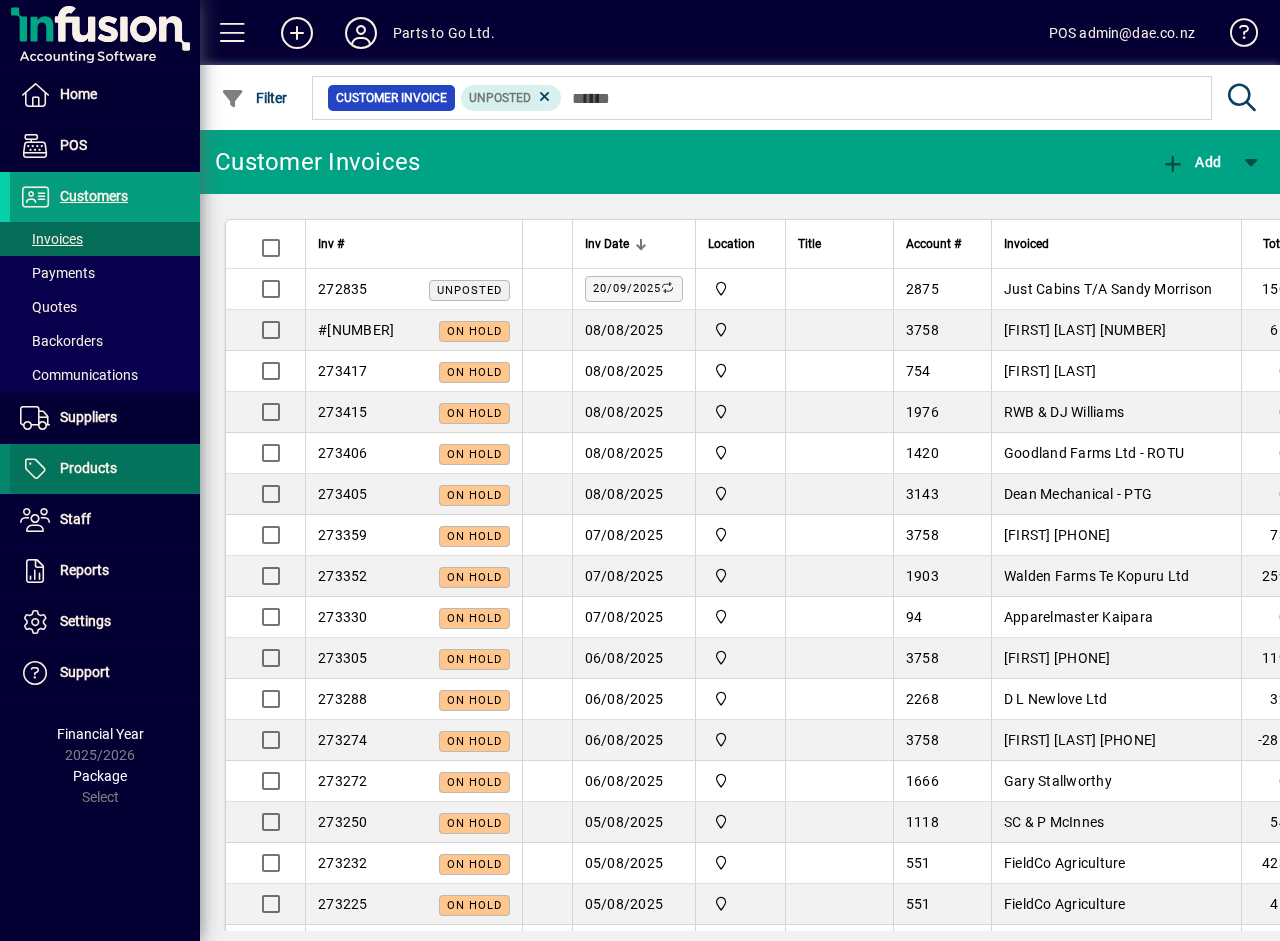 click on "Products" at bounding box center (88, 468) 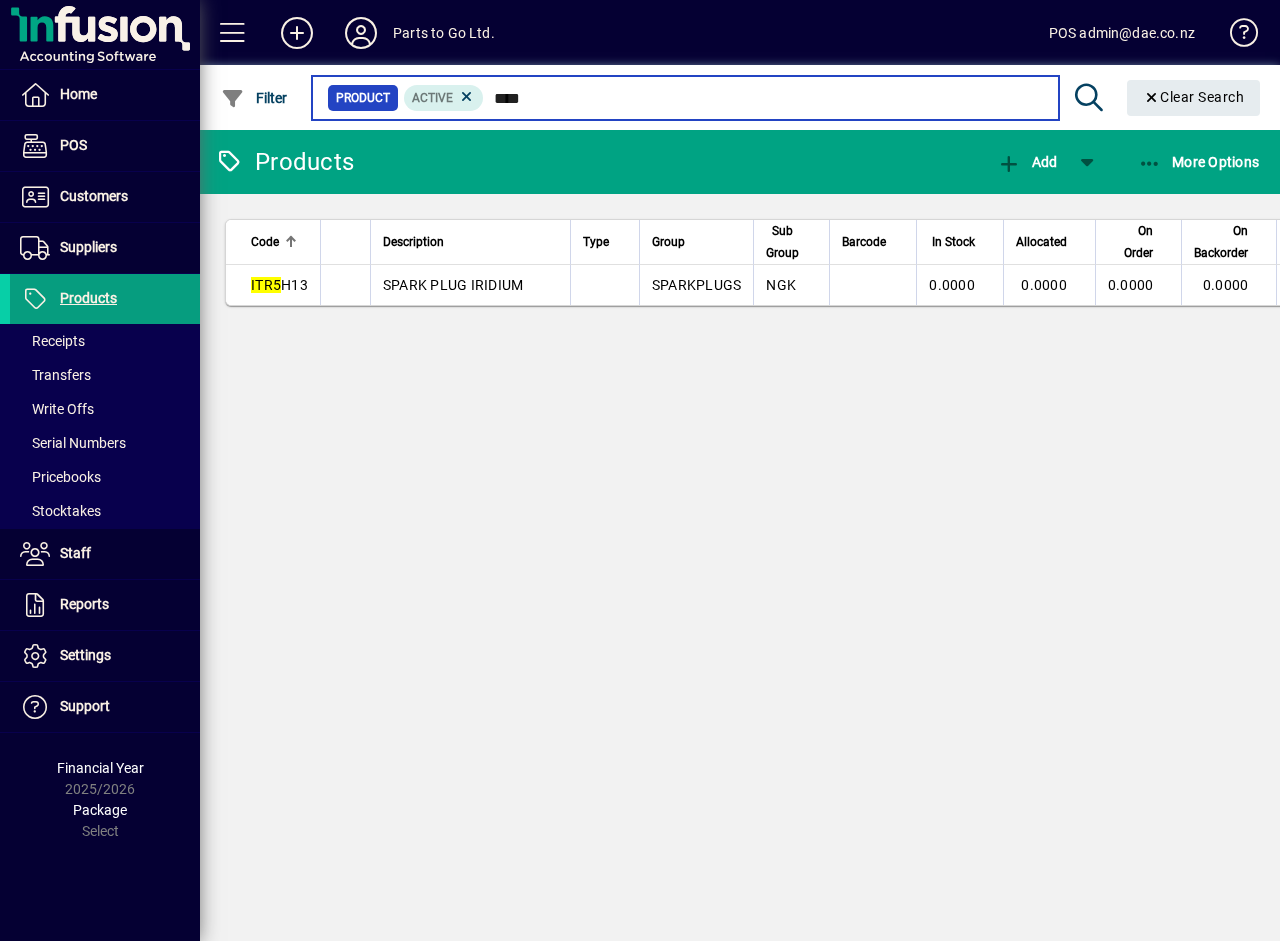 type on "****" 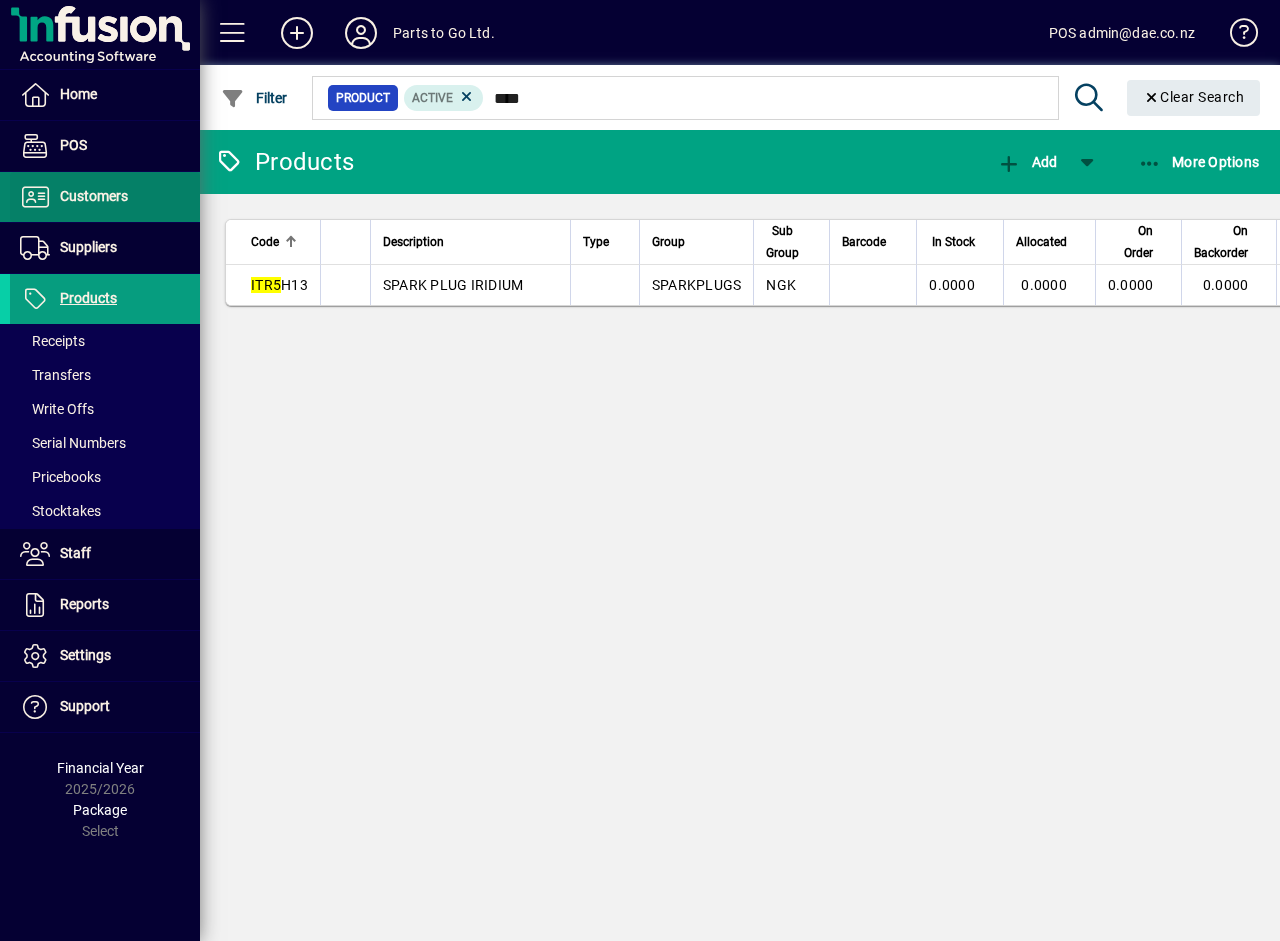 click on "Customers" at bounding box center (69, 197) 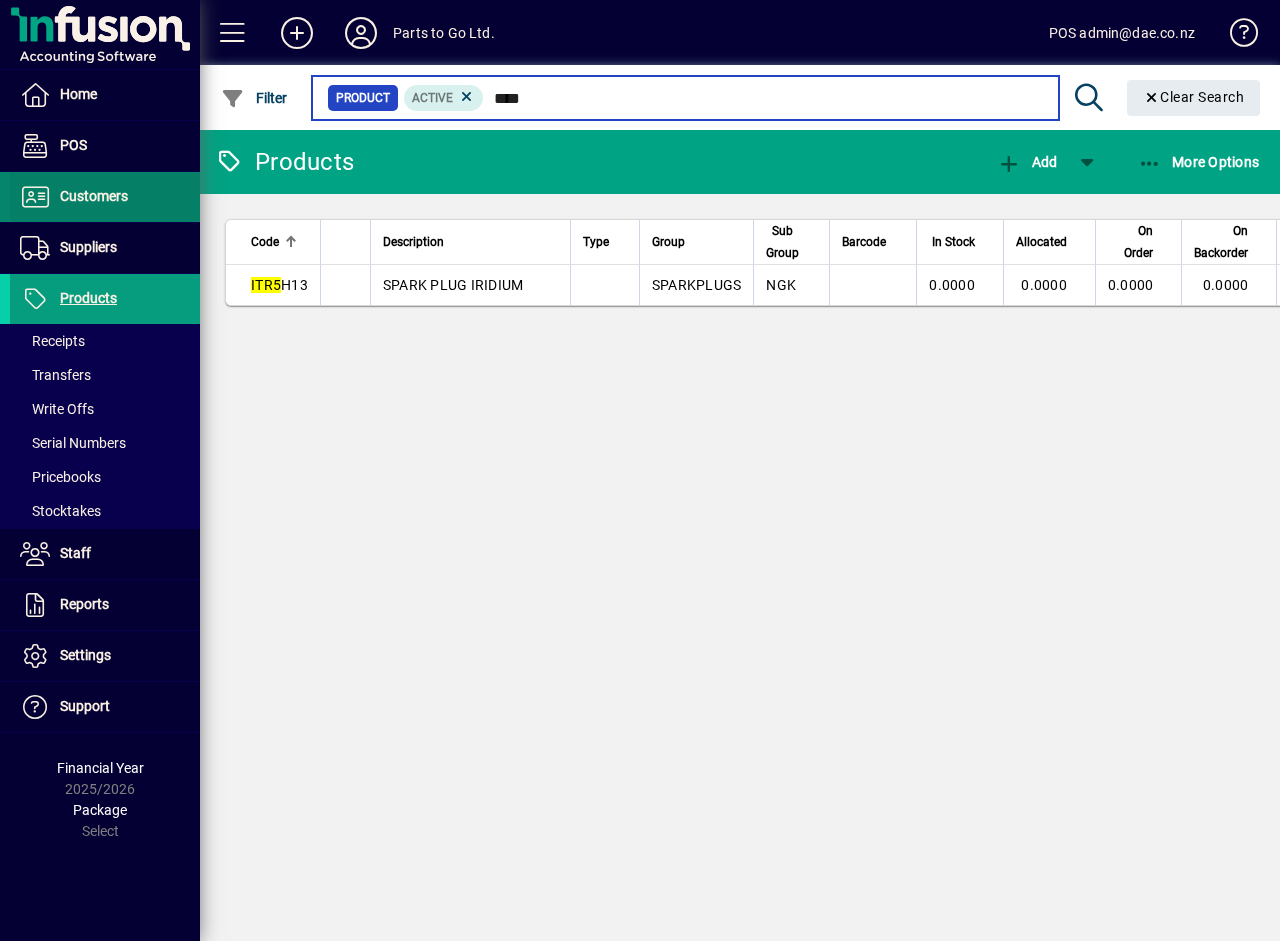 type 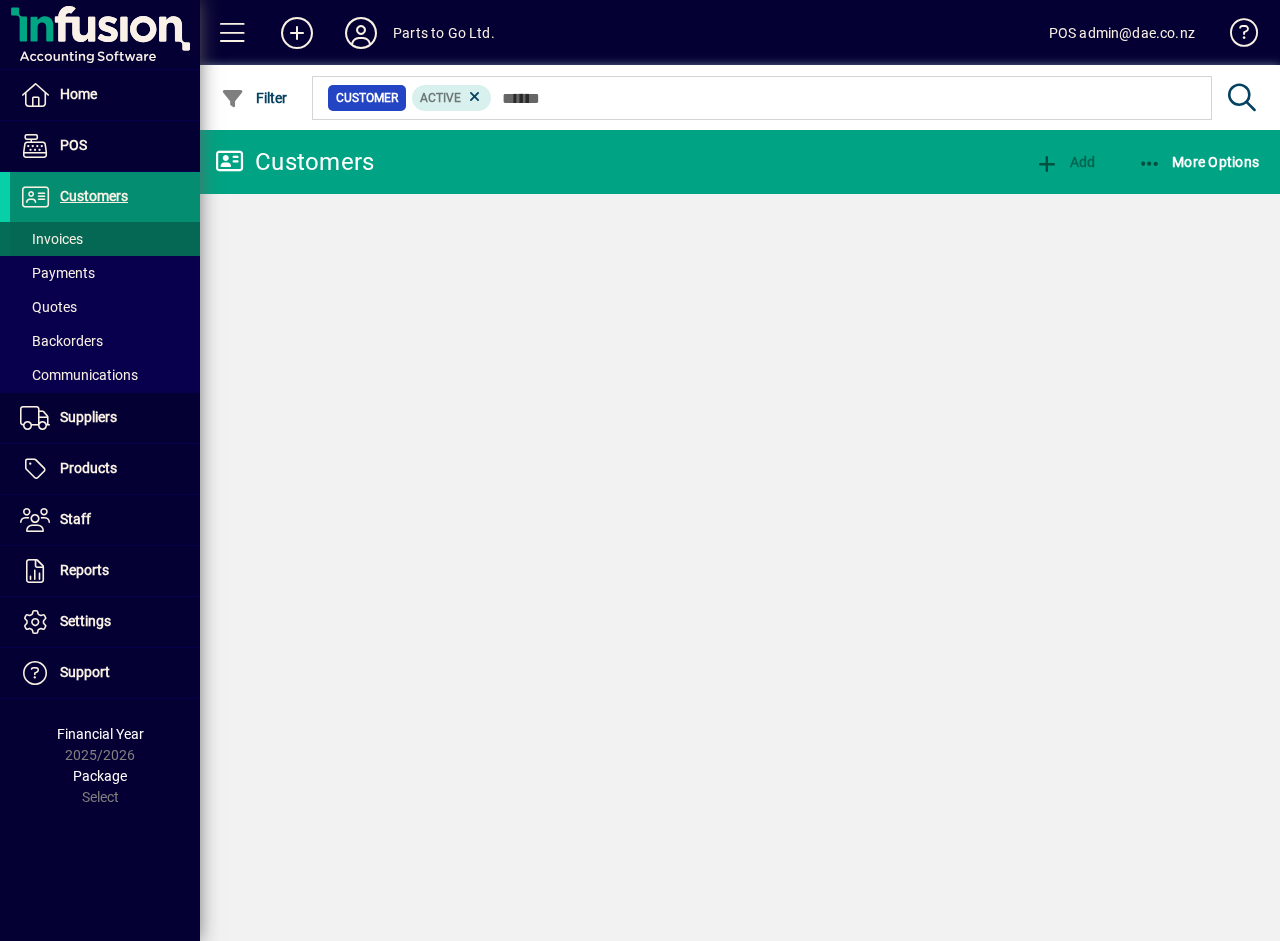 click on "Invoices" at bounding box center (51, 239) 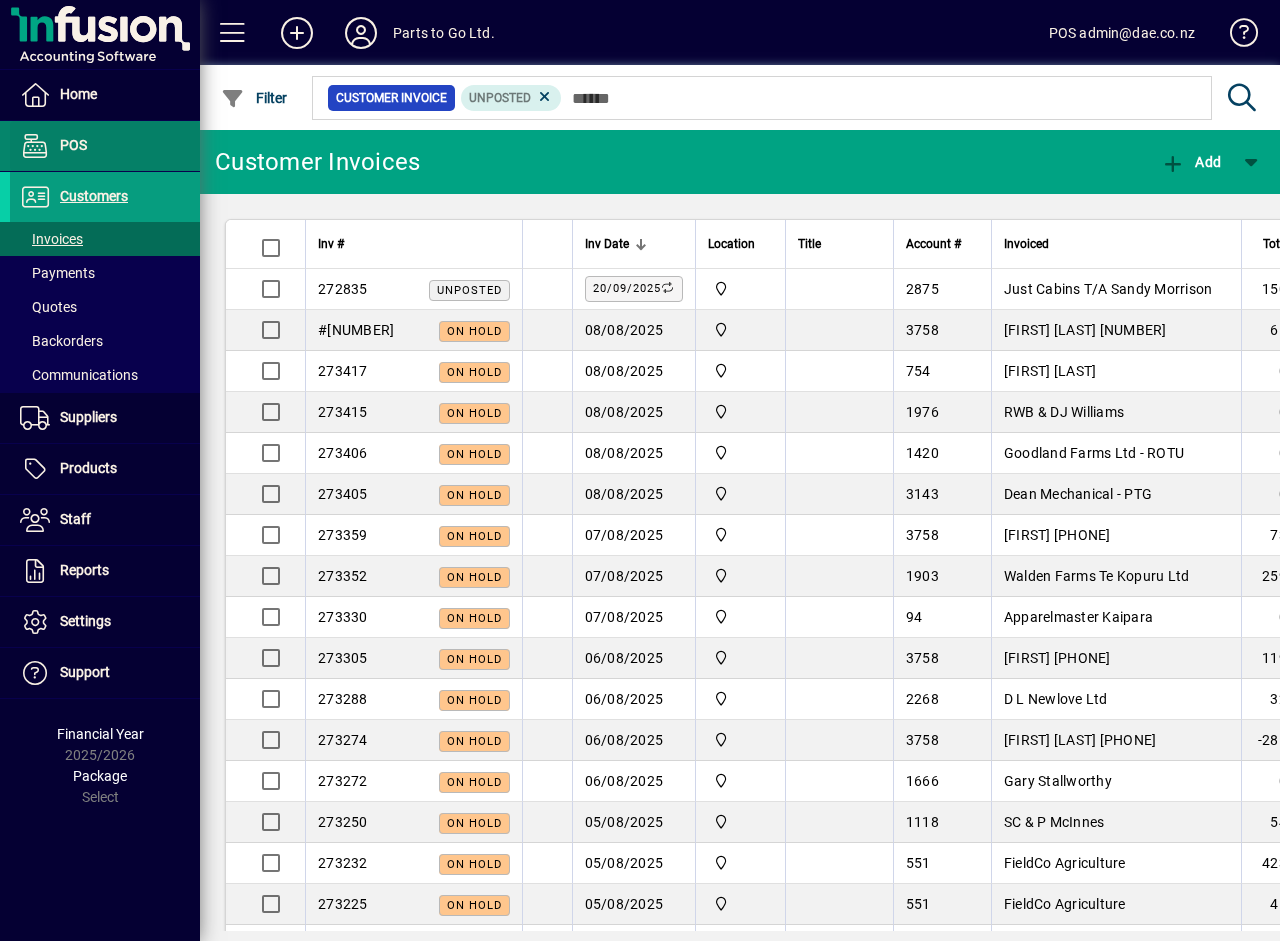 click at bounding box center [35, 146] 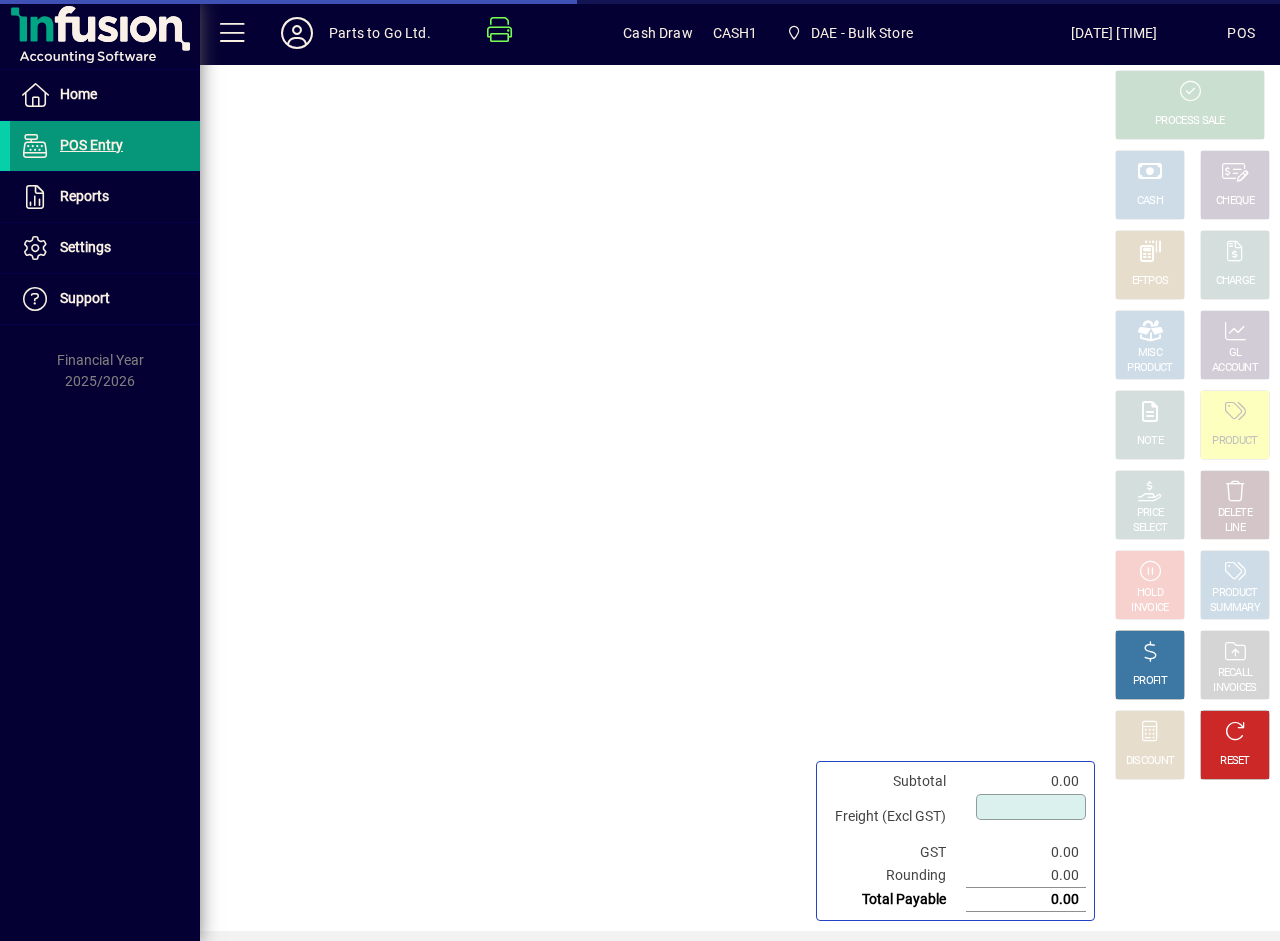 type on "****" 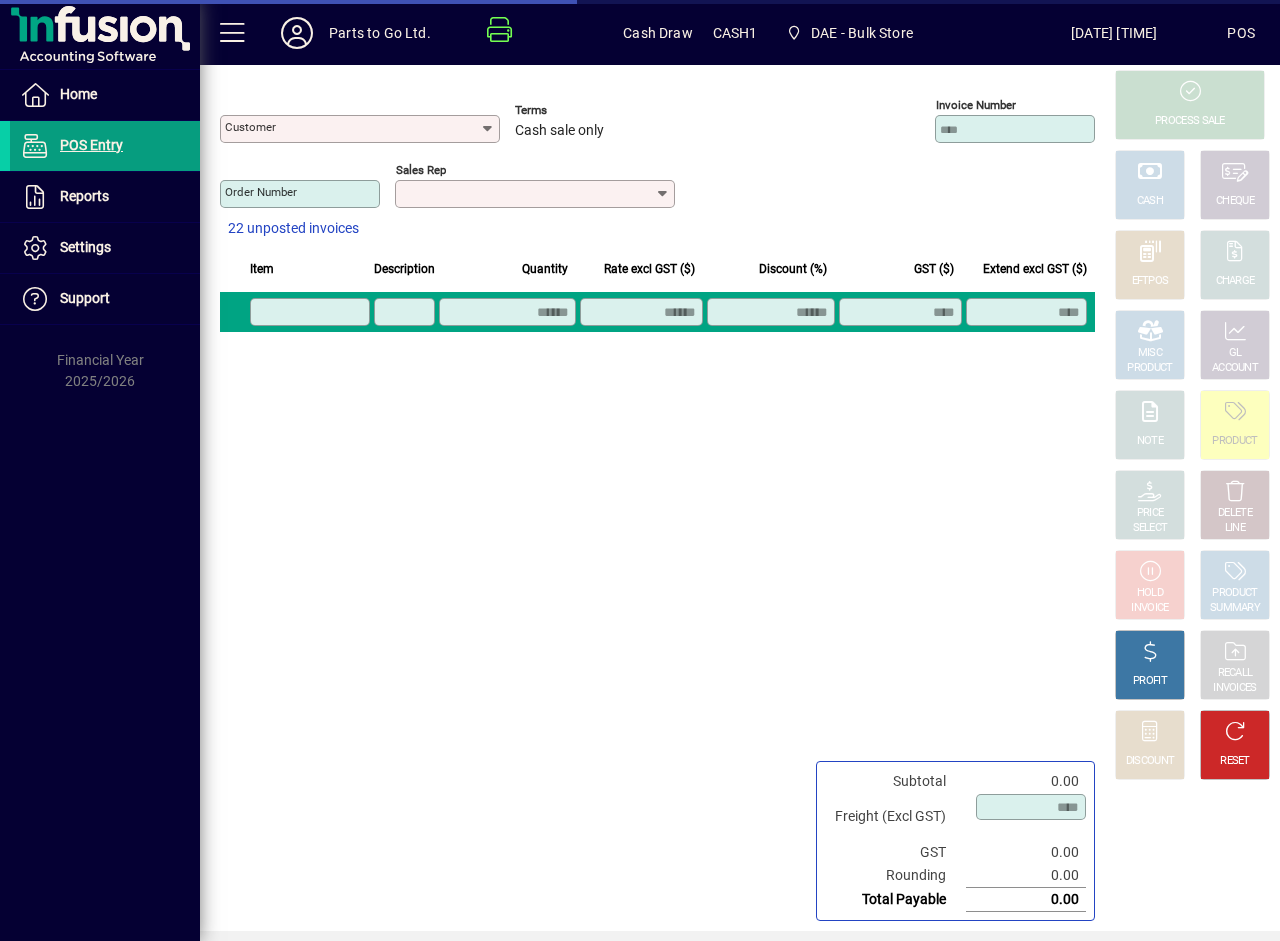 type on "**********" 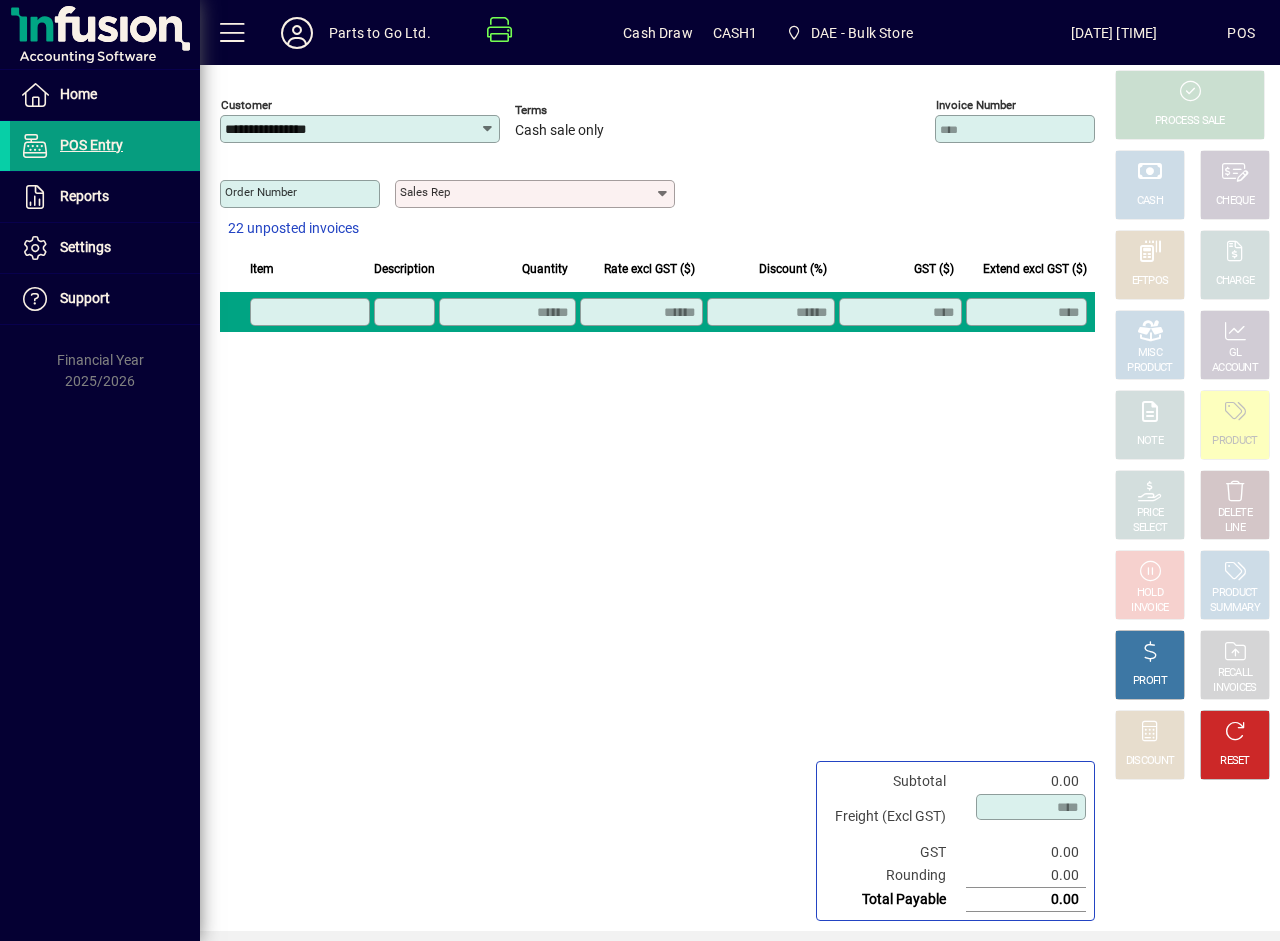 click 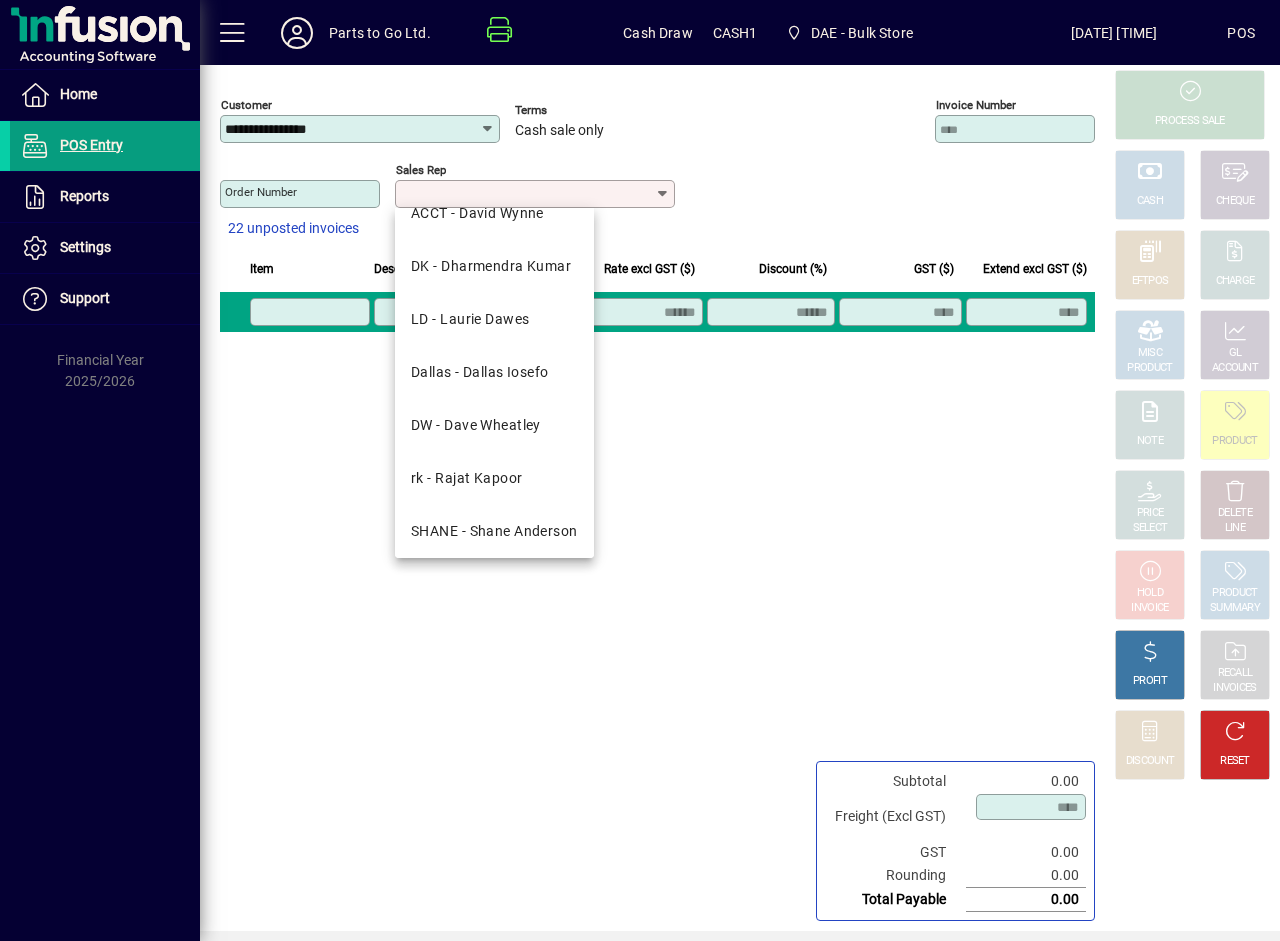 scroll, scrollTop: 143, scrollLeft: 0, axis: vertical 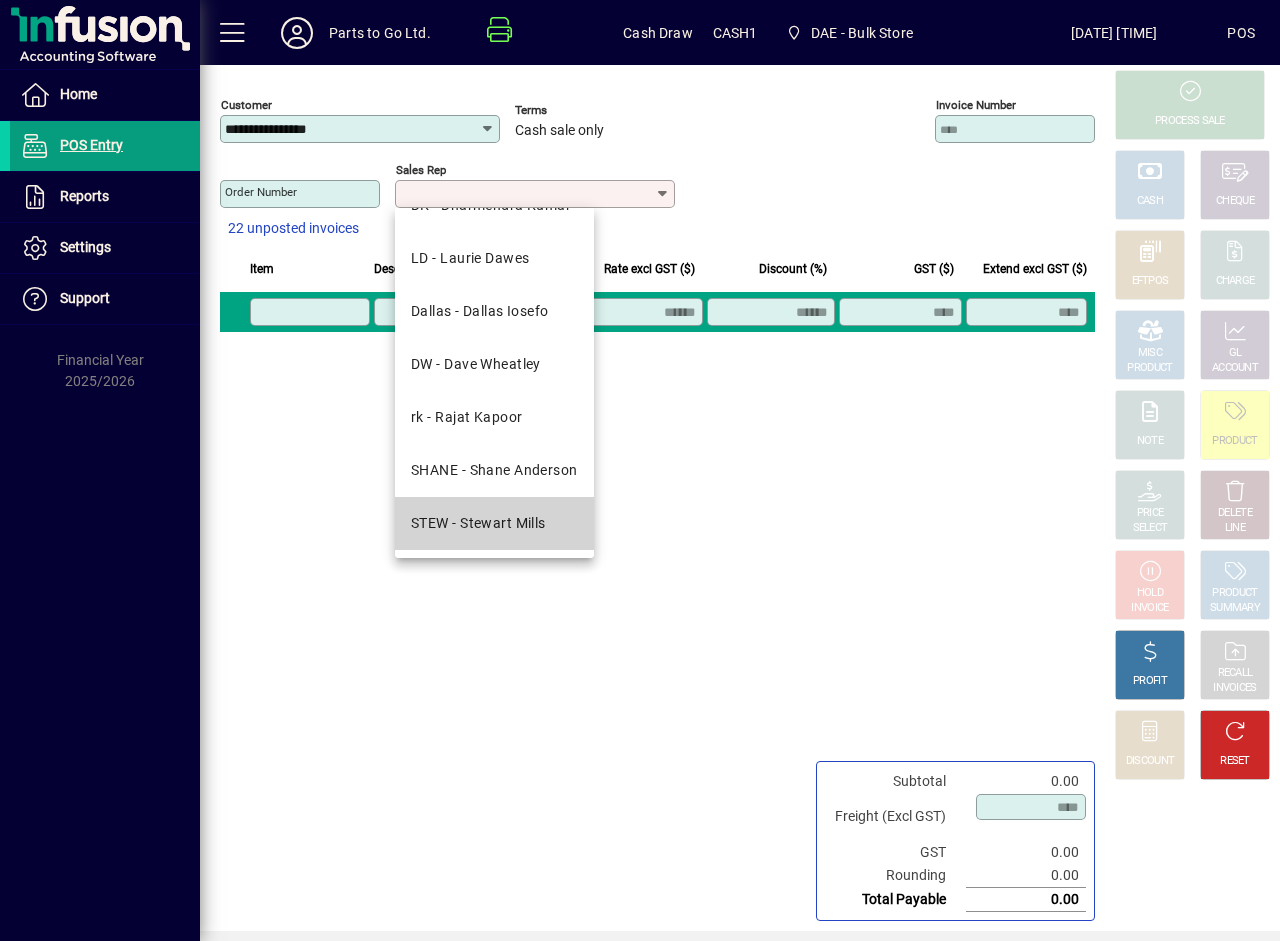 click on "STEW - Stewart Mills" at bounding box center [478, 523] 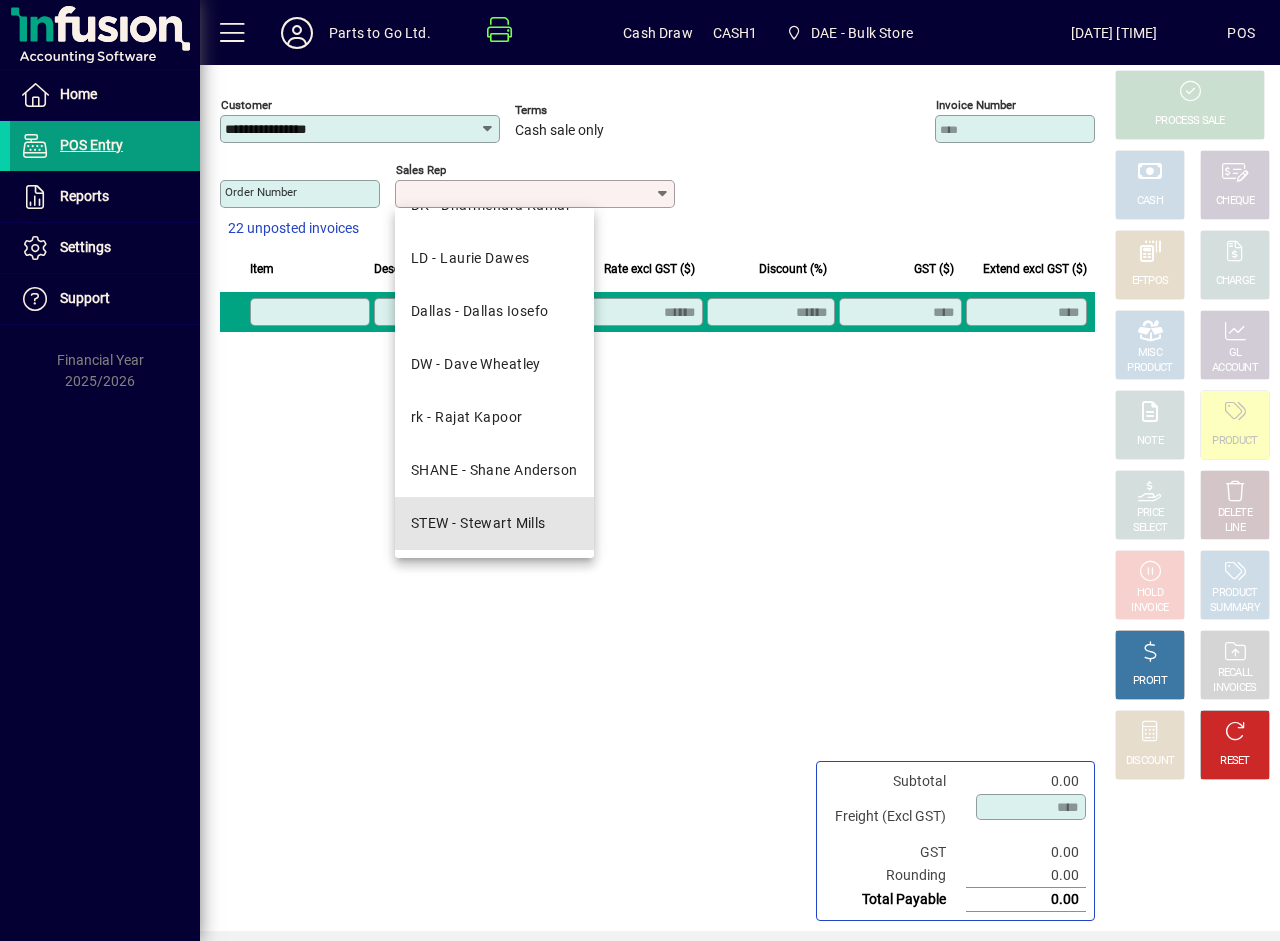 type on "**********" 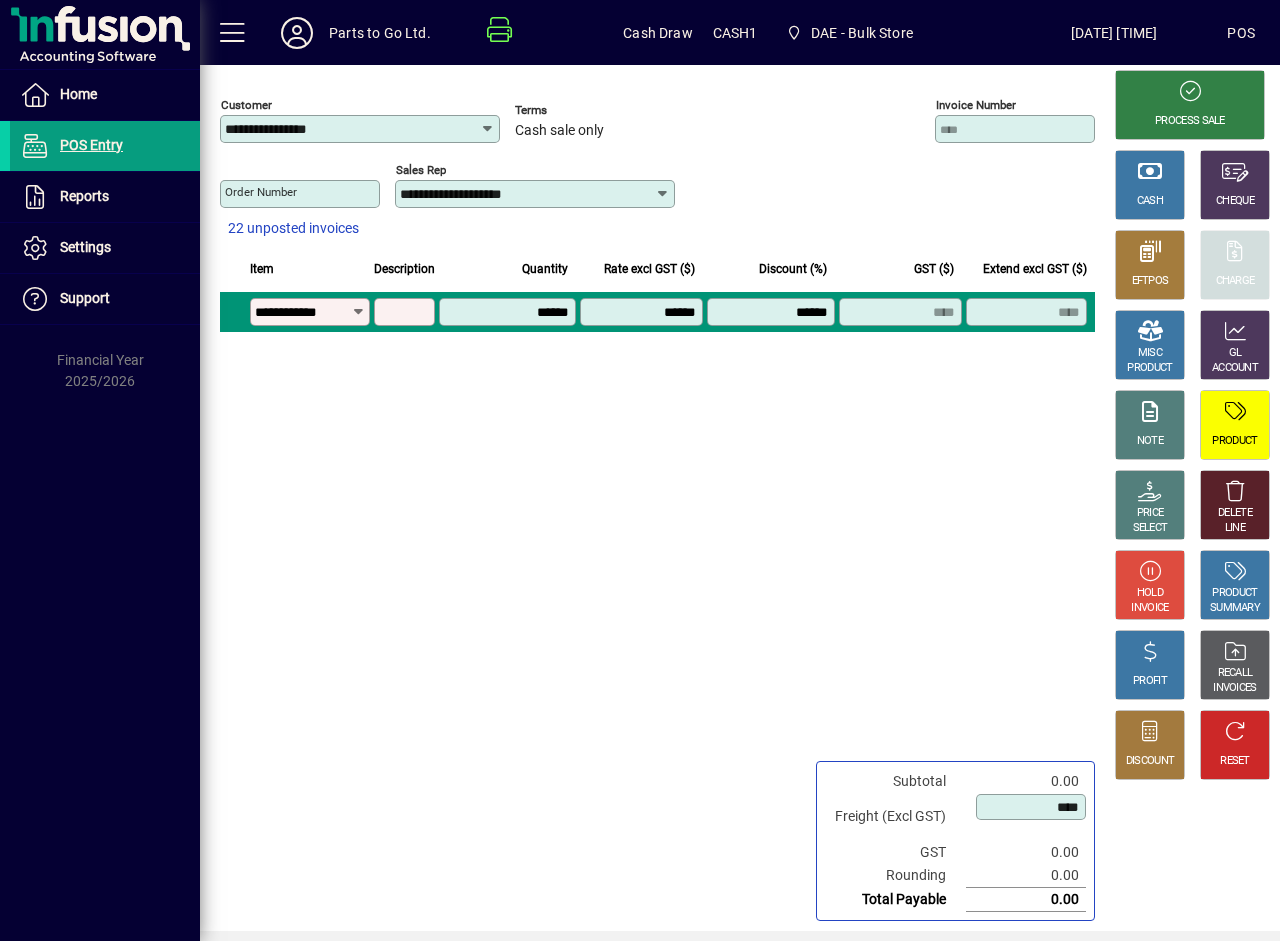 type on "**********" 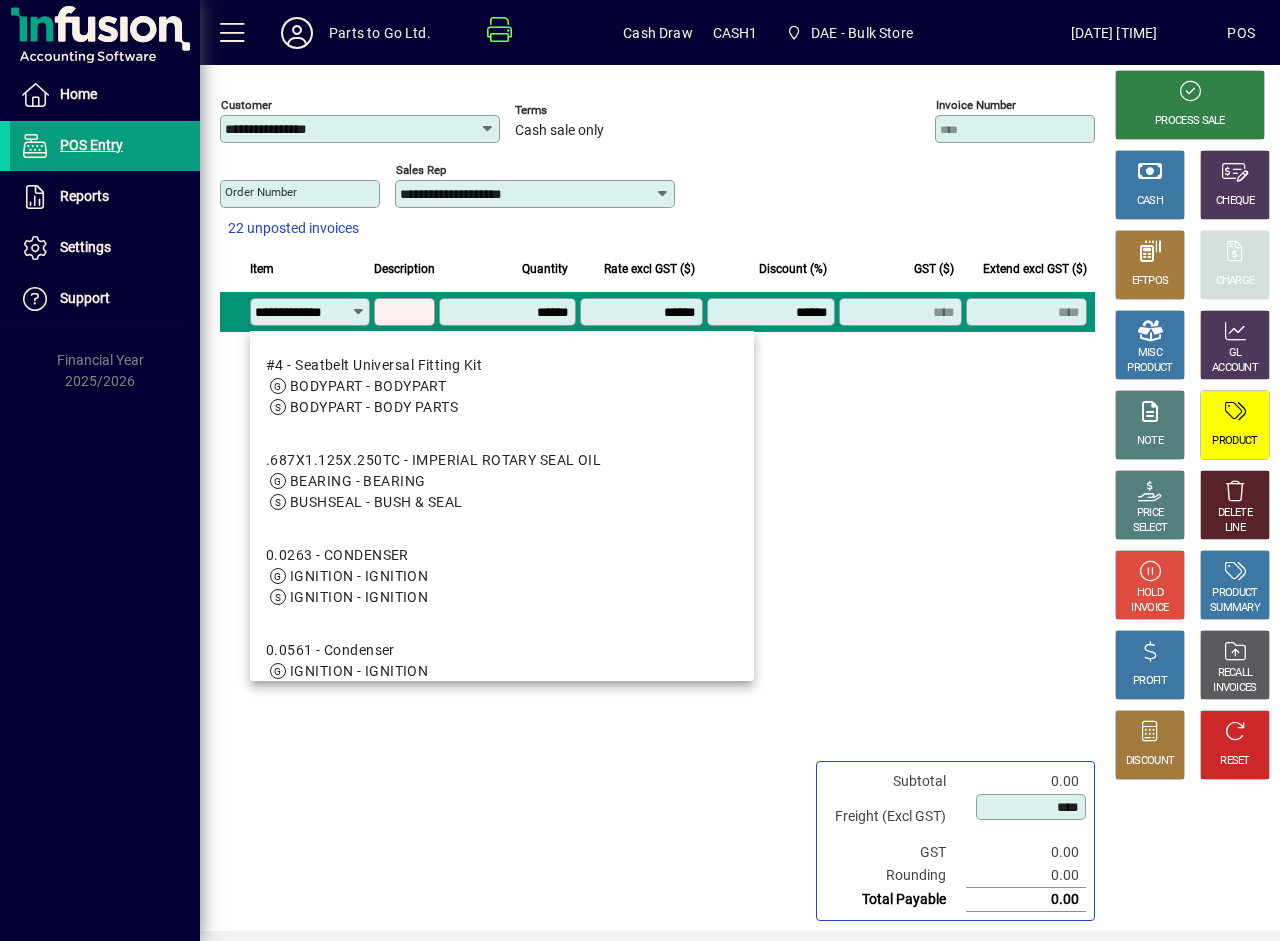 scroll, scrollTop: 0, scrollLeft: 9, axis: horizontal 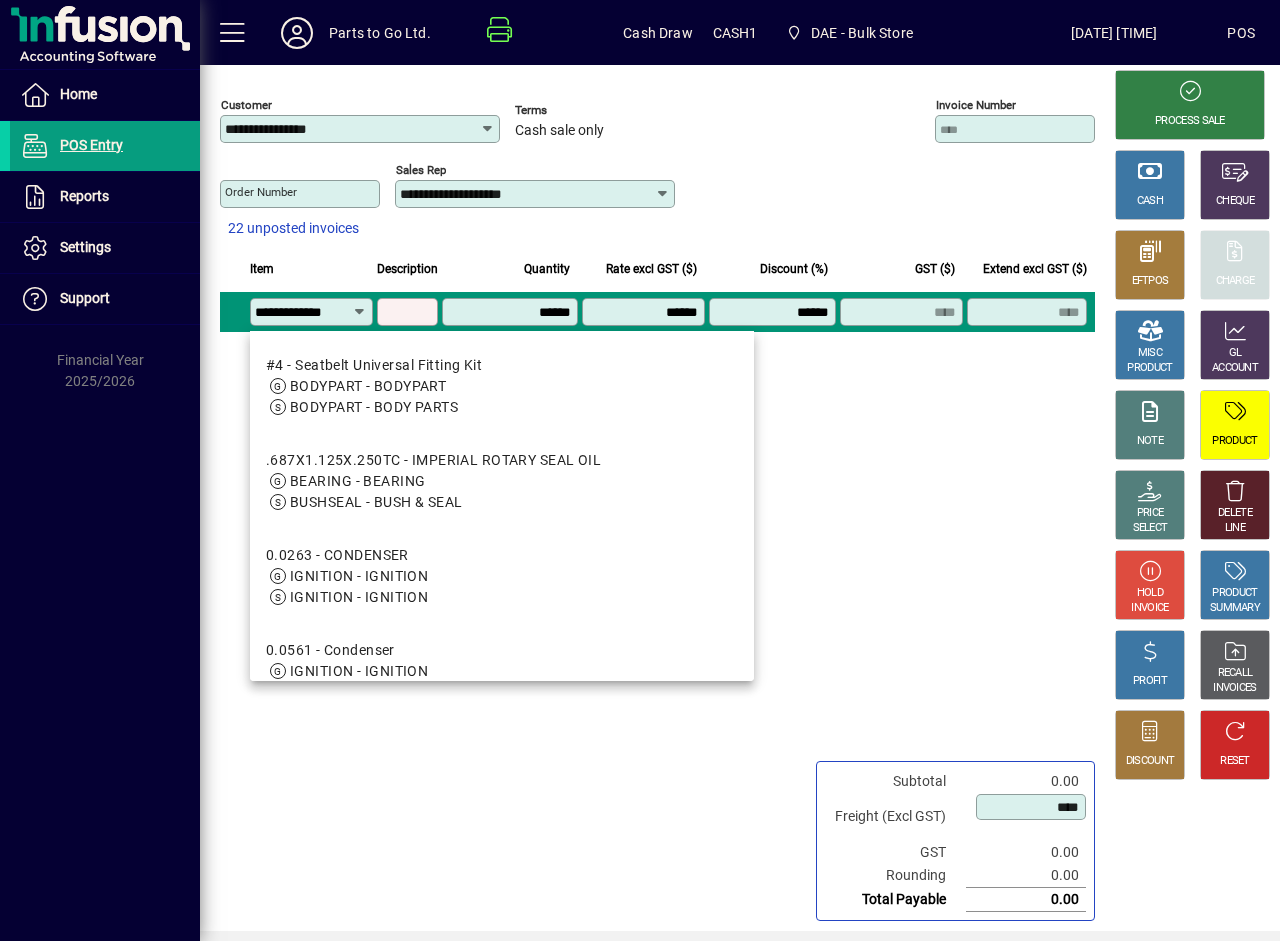 type on "**********" 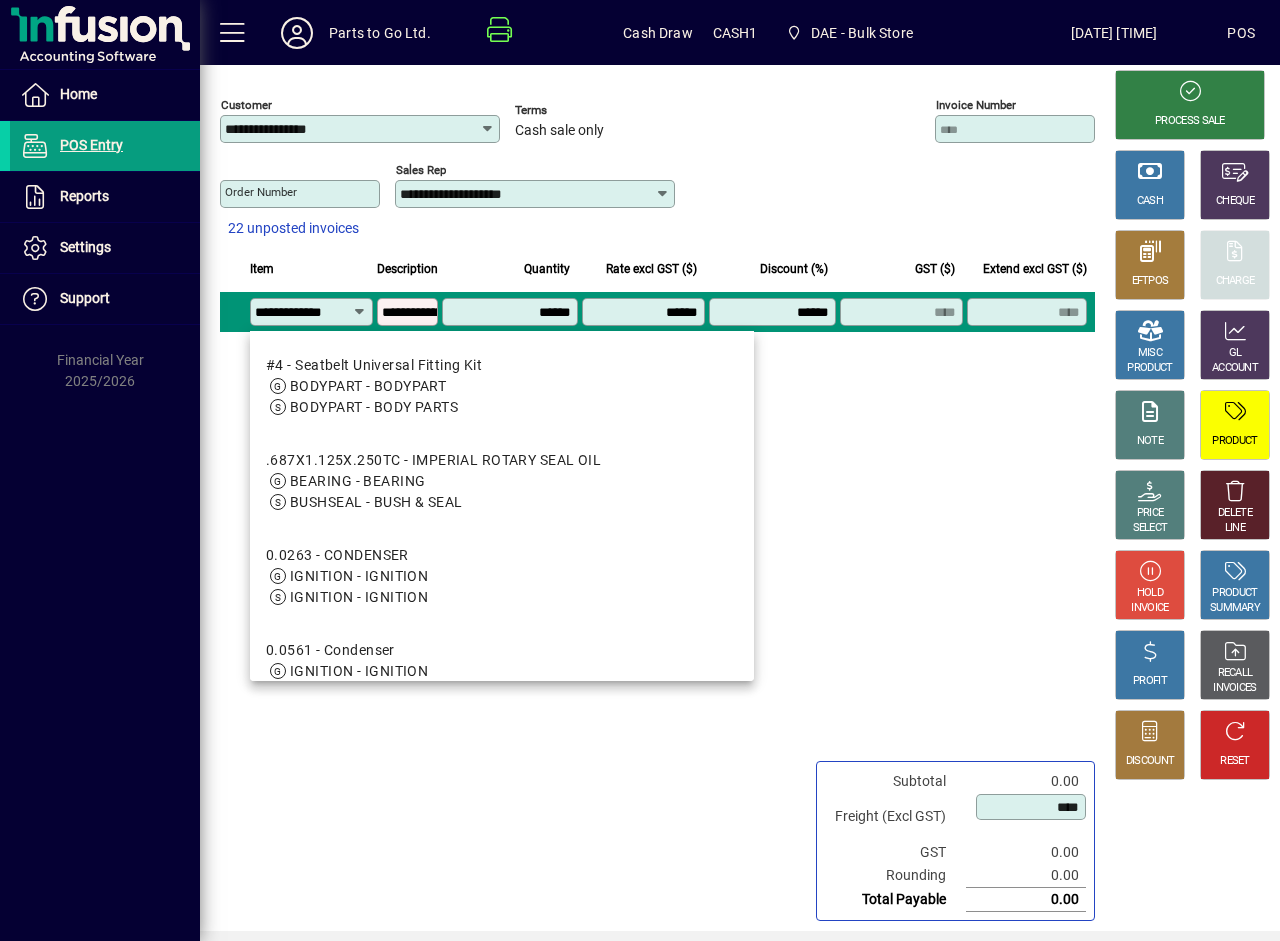 type on "********" 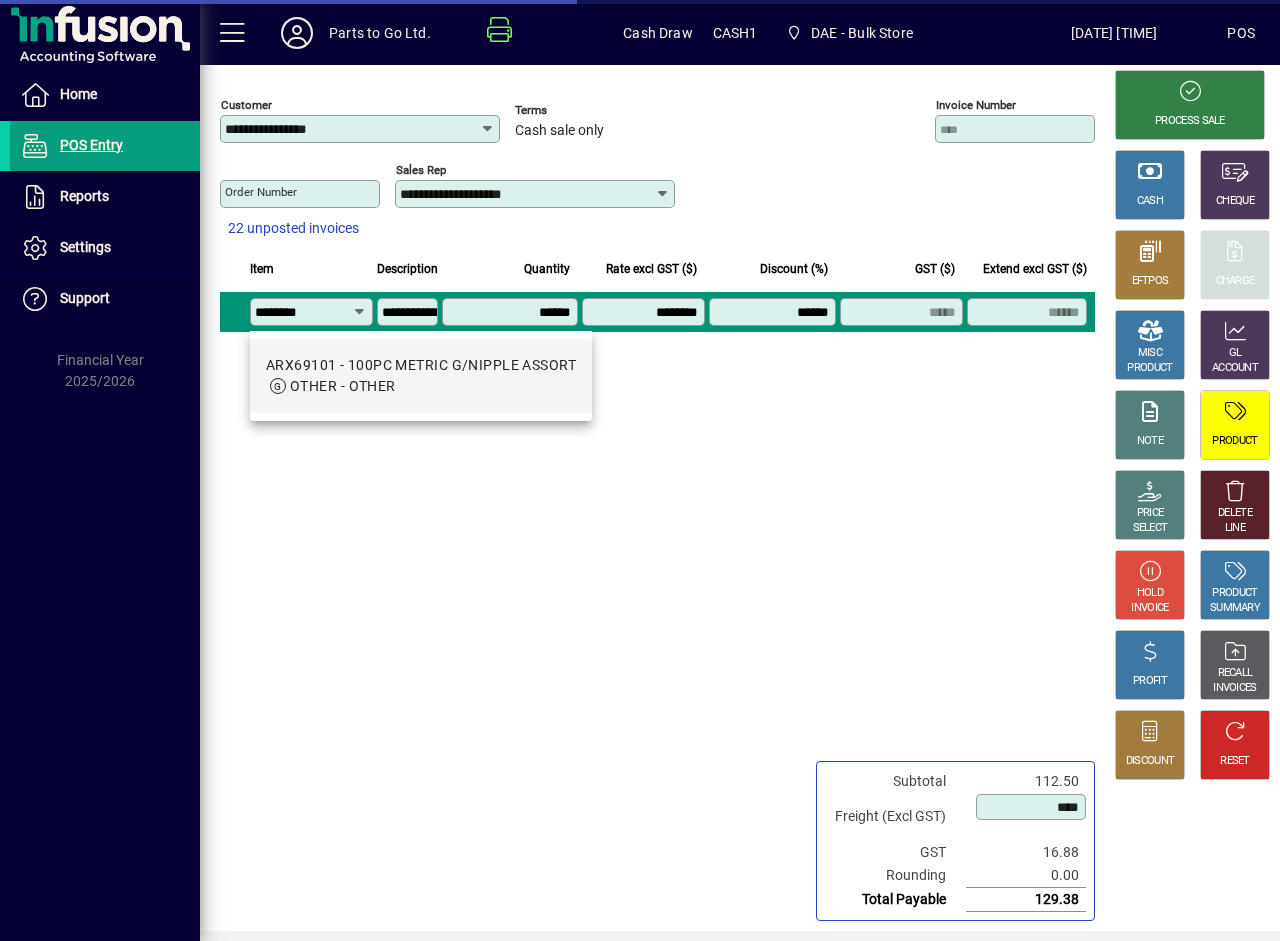 scroll, scrollTop: 0, scrollLeft: 0, axis: both 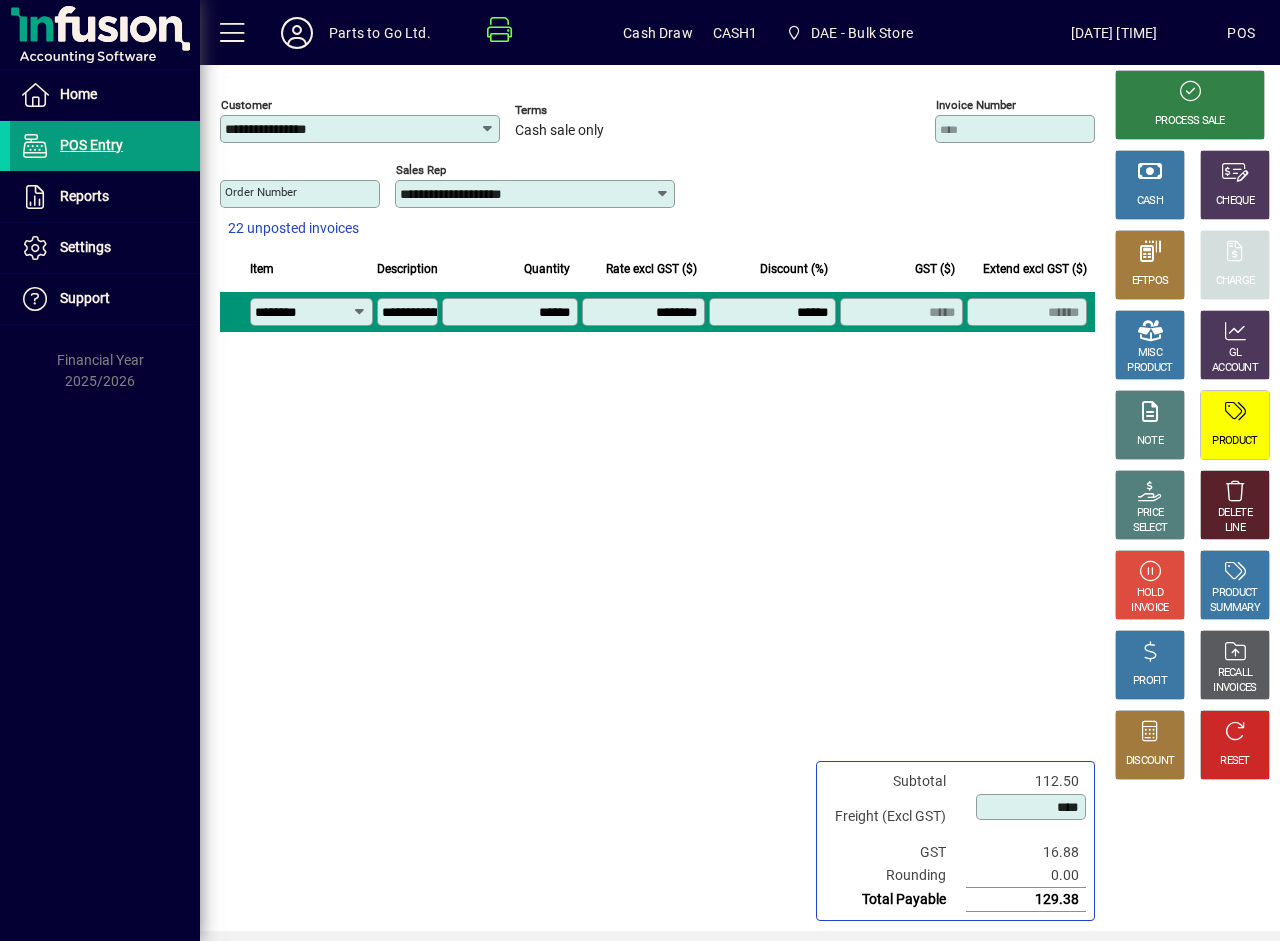 type on "********" 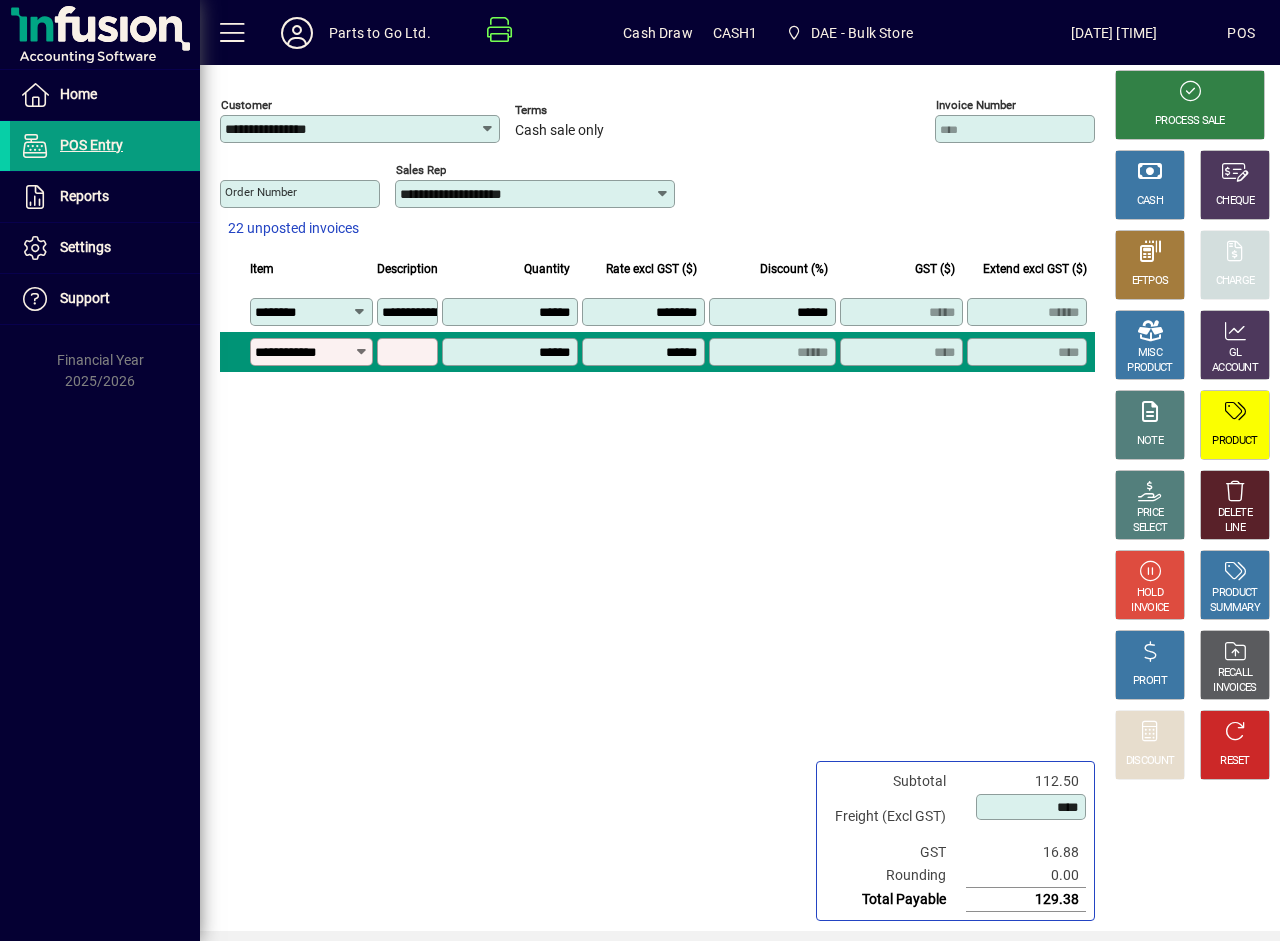 type on "**********" 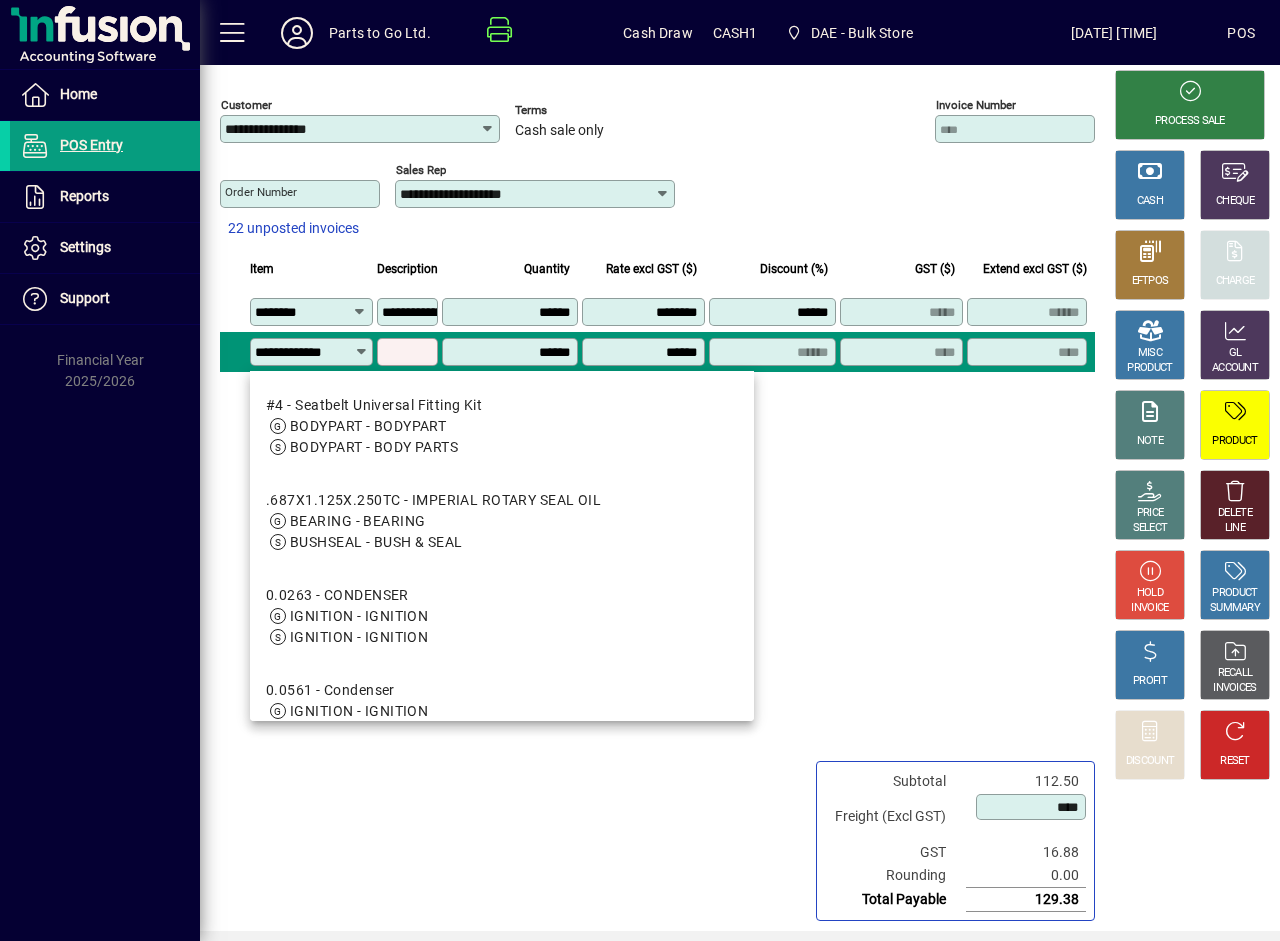 scroll, scrollTop: 0, scrollLeft: 9, axis: horizontal 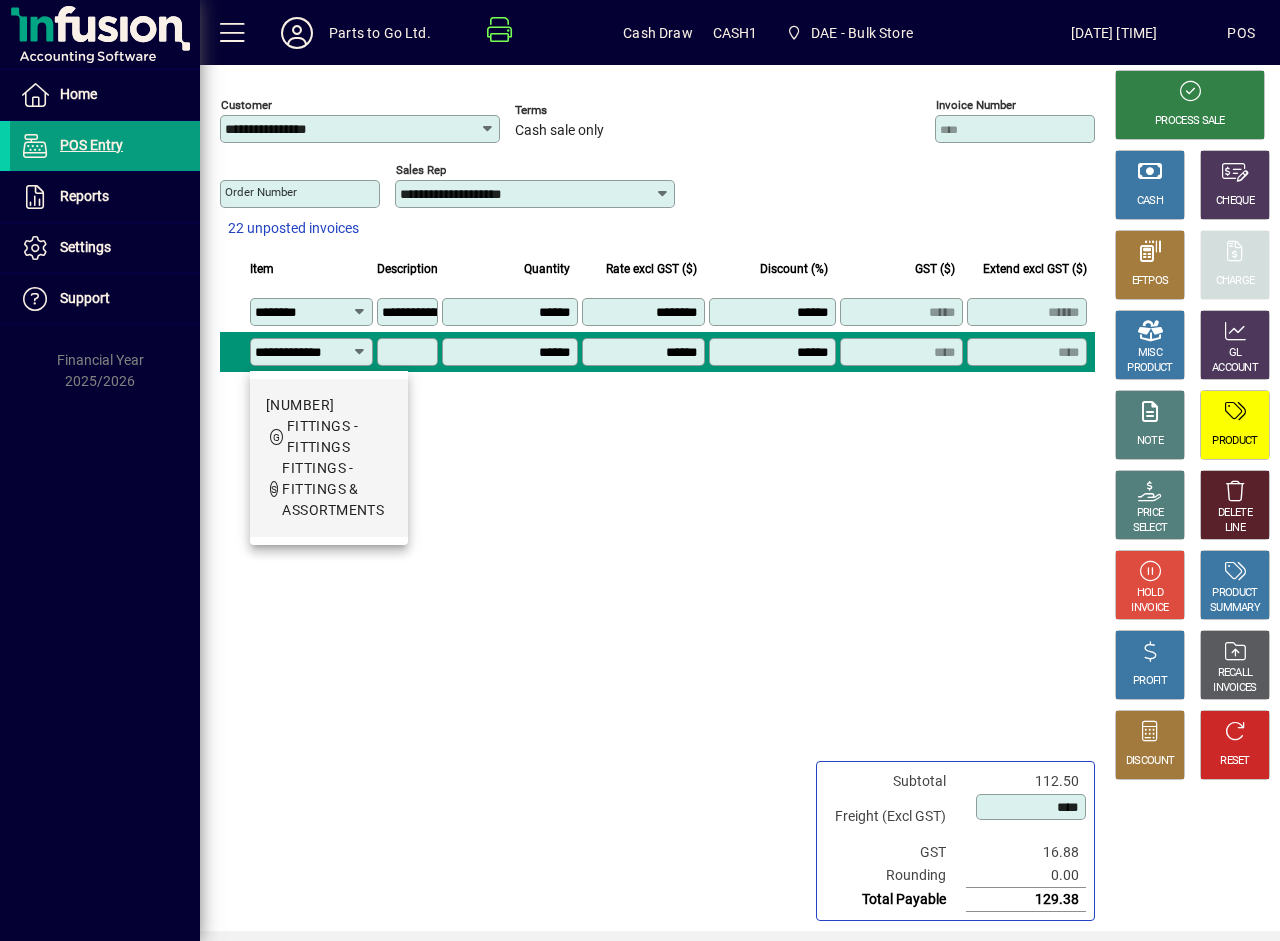 type on "**********" 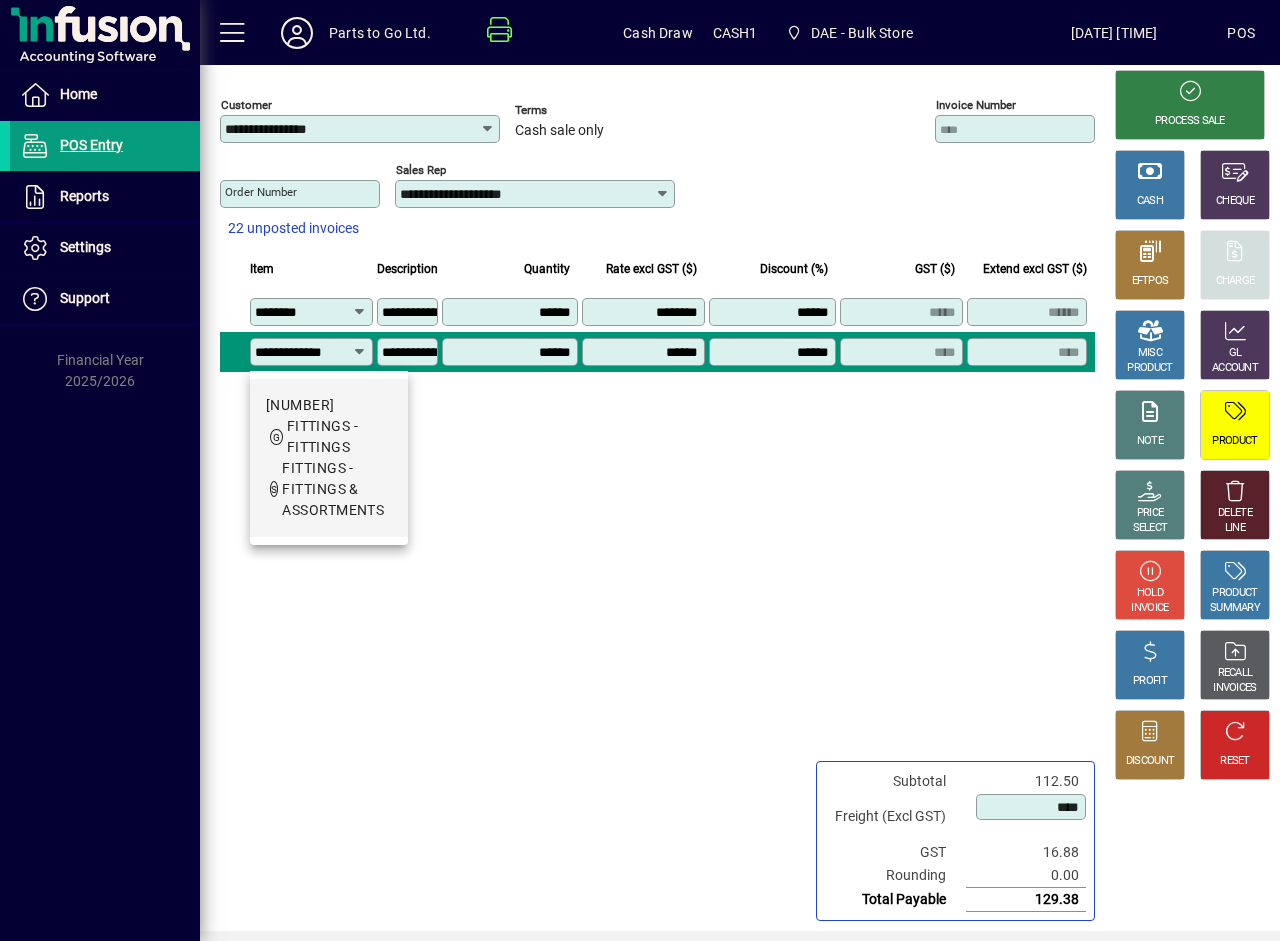 type on "*******" 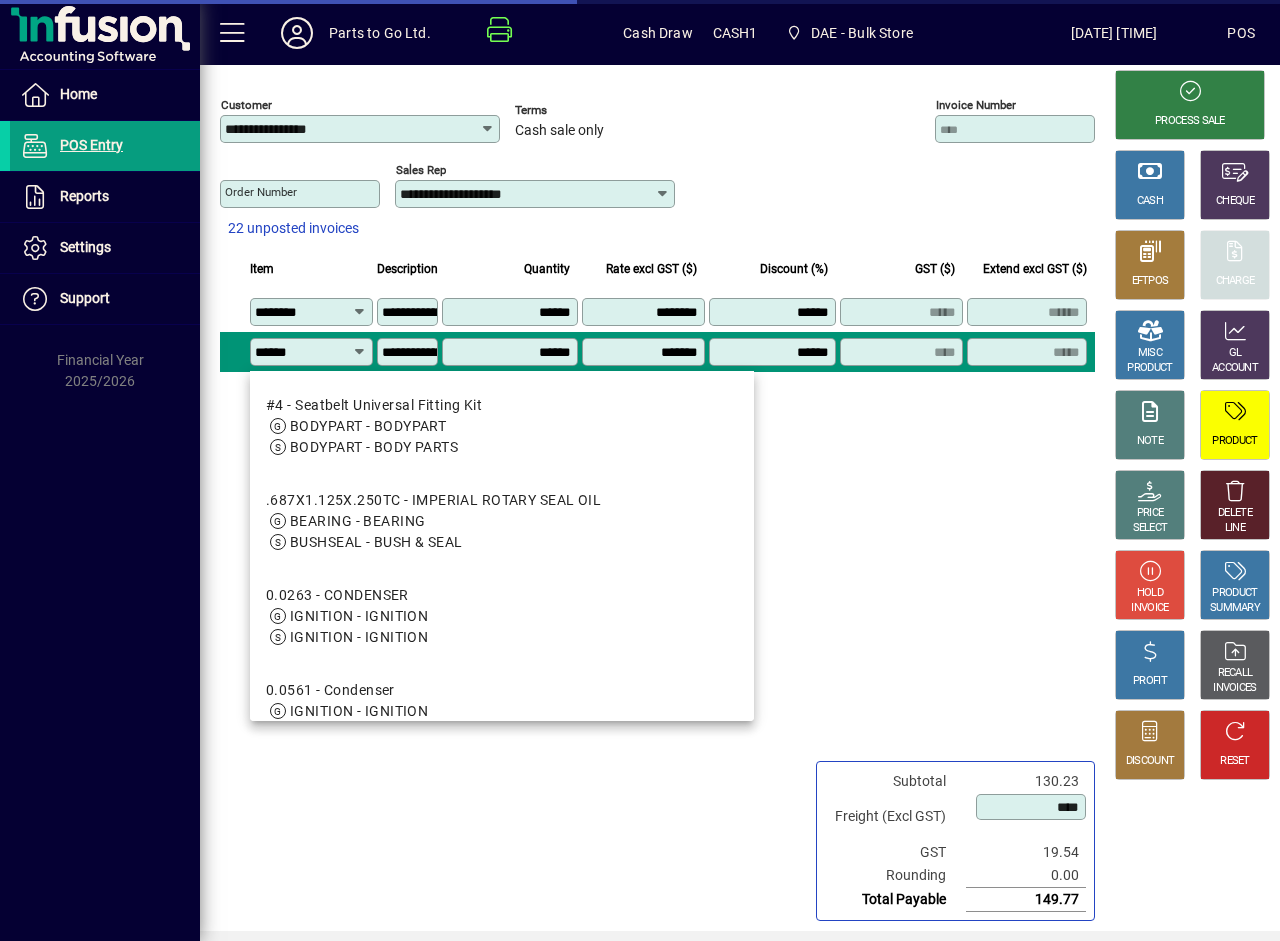 scroll, scrollTop: 0, scrollLeft: 0, axis: both 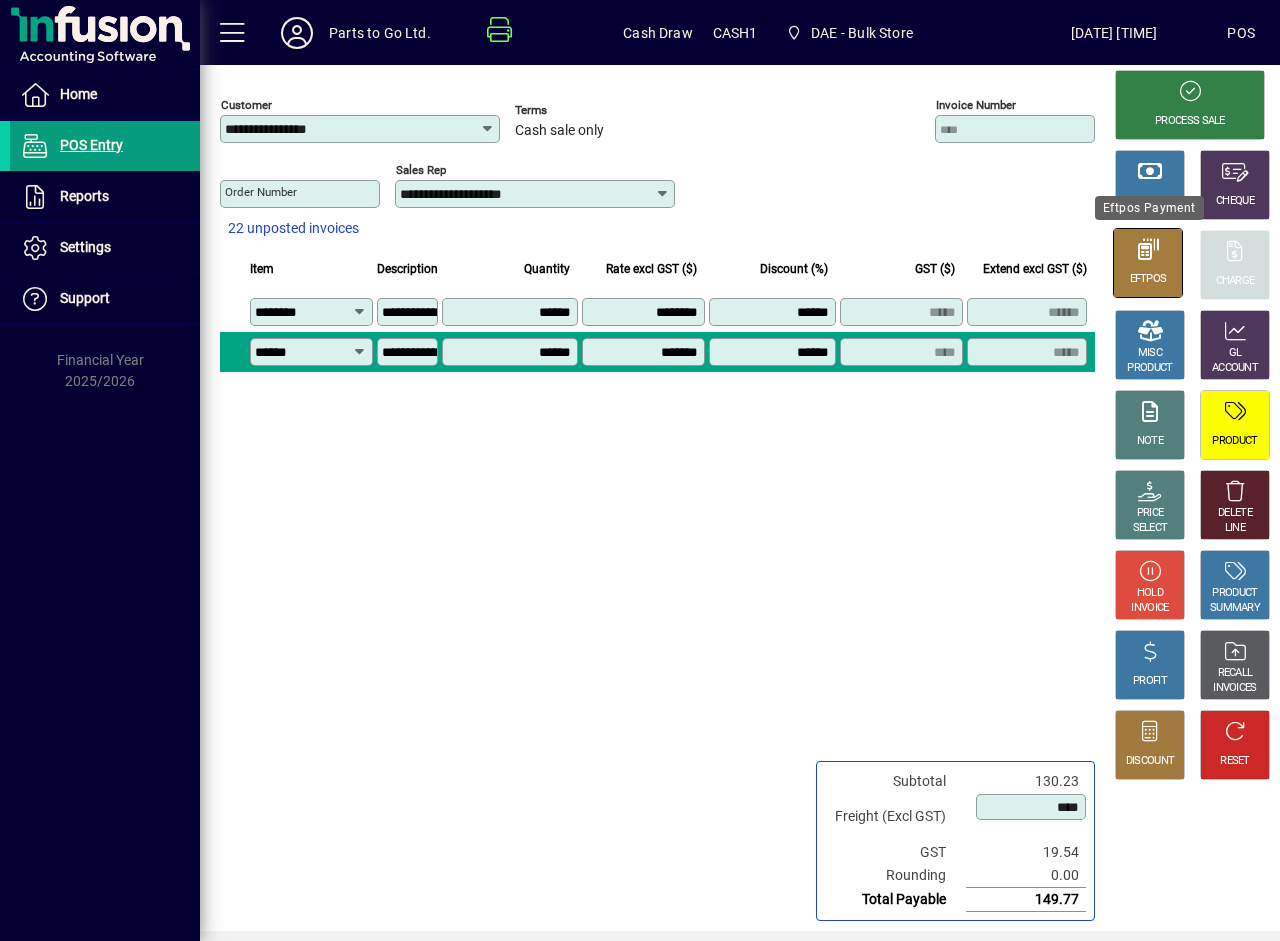 type on "******" 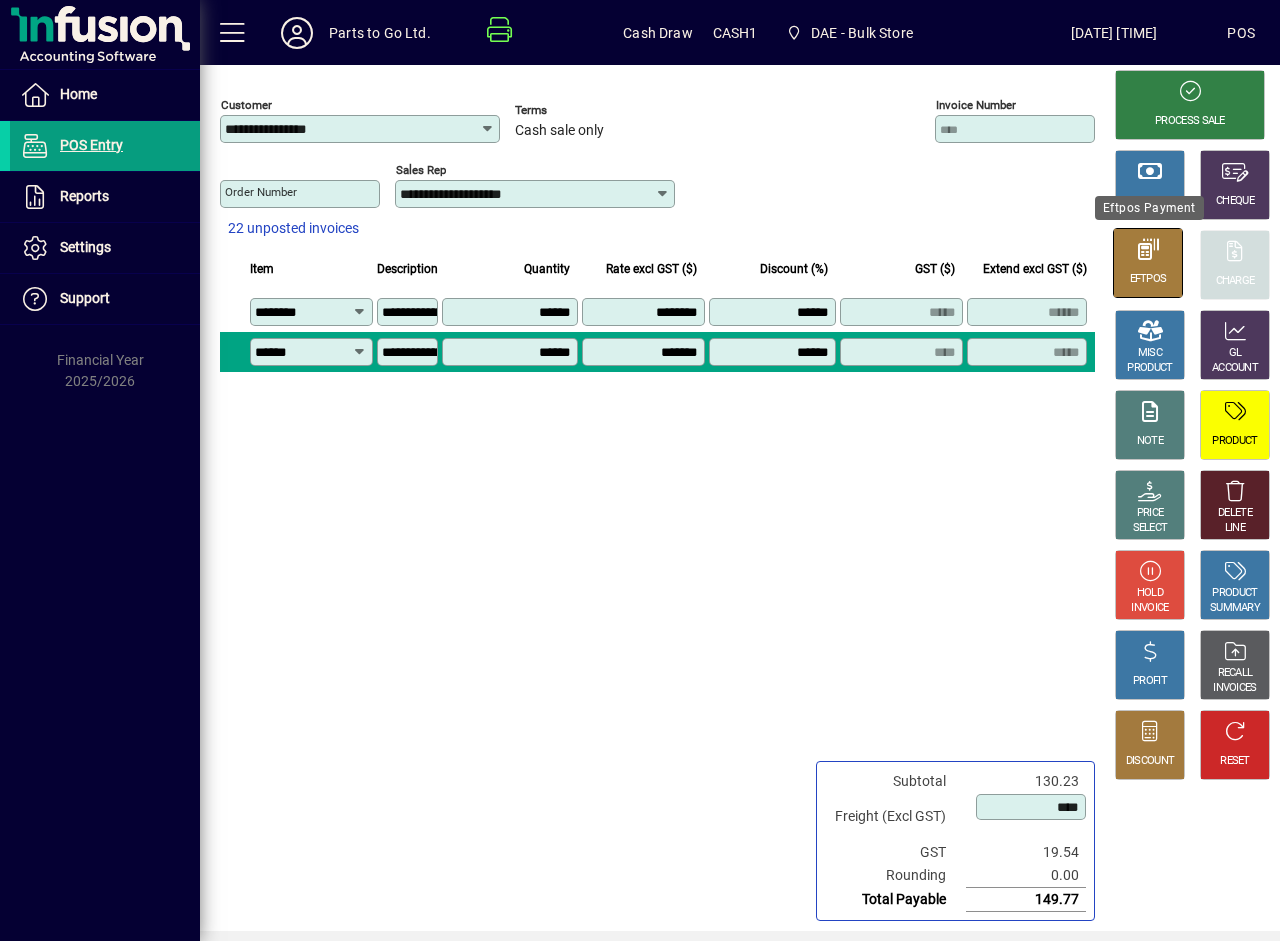 click on "EFTPOS" 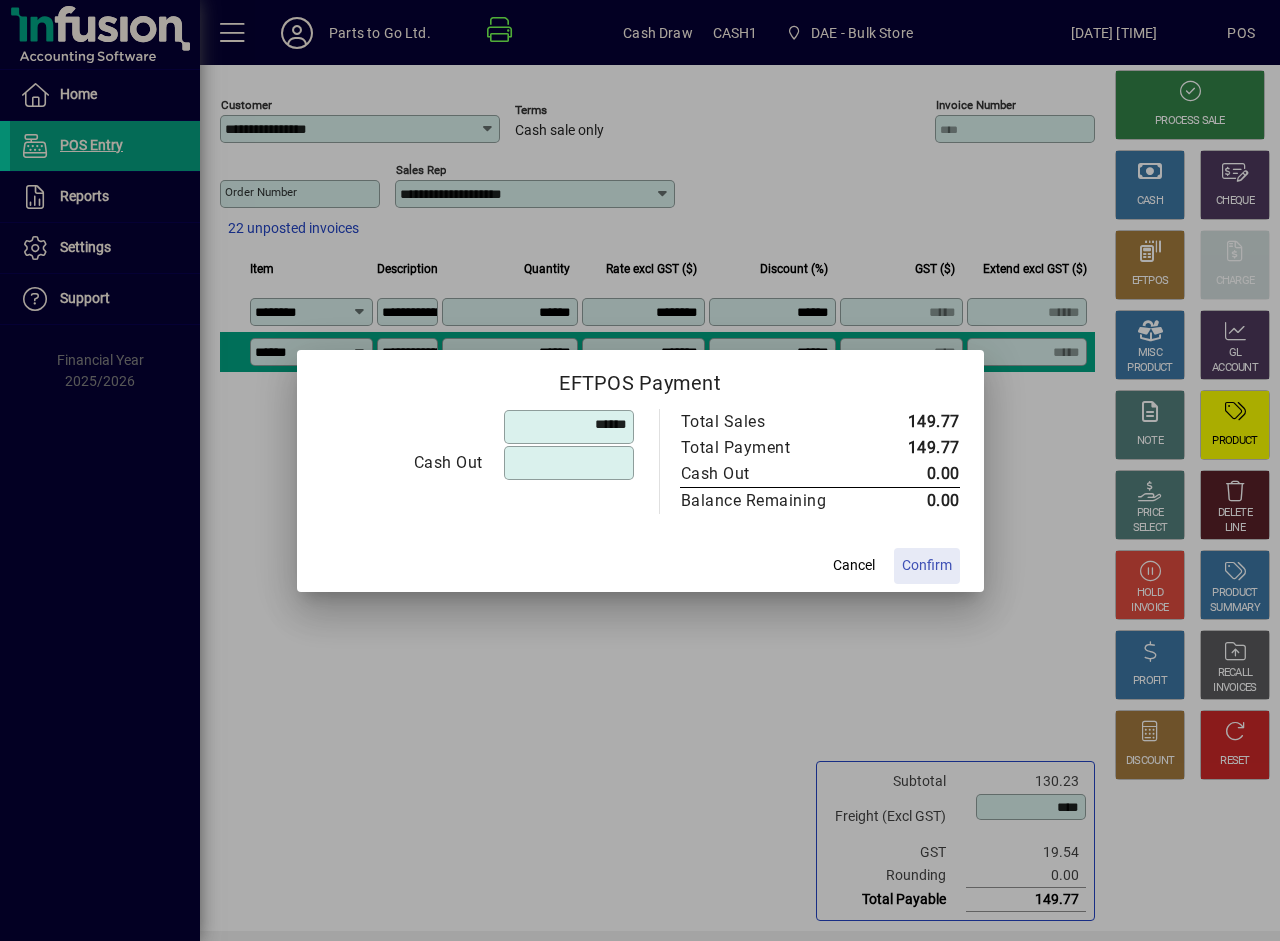 type on "******" 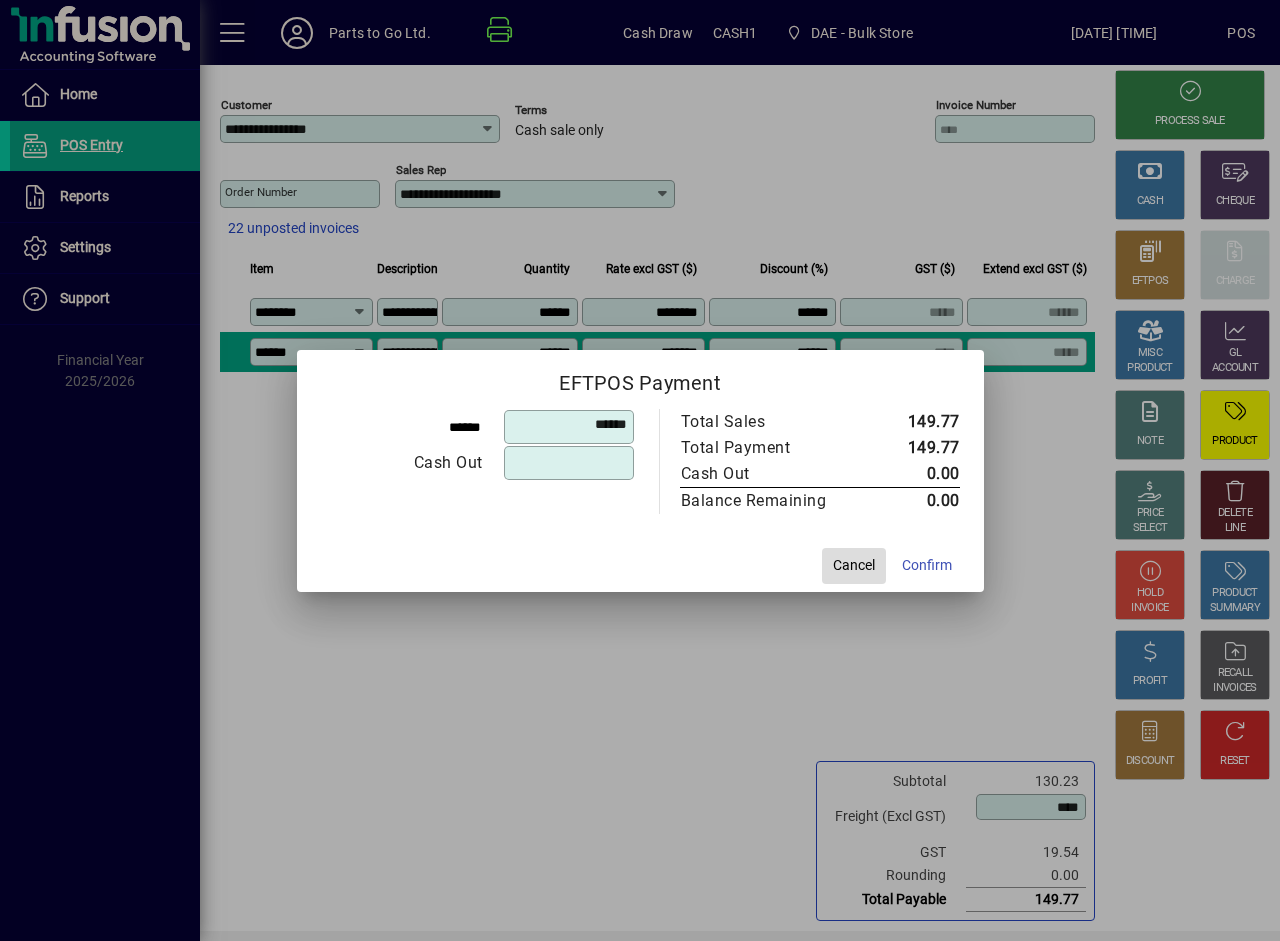 click on "Cancel" 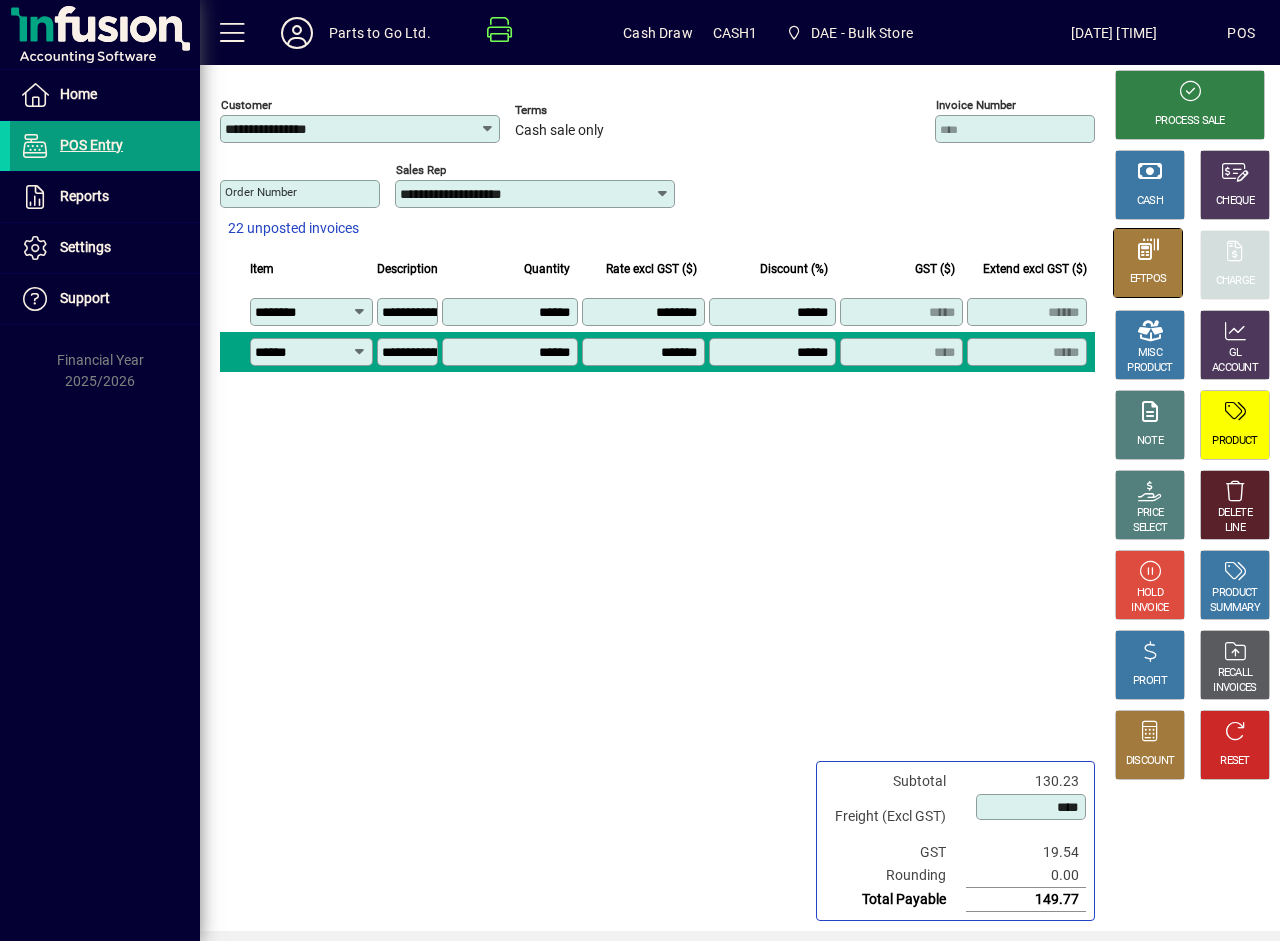 click on "EFTPOS" 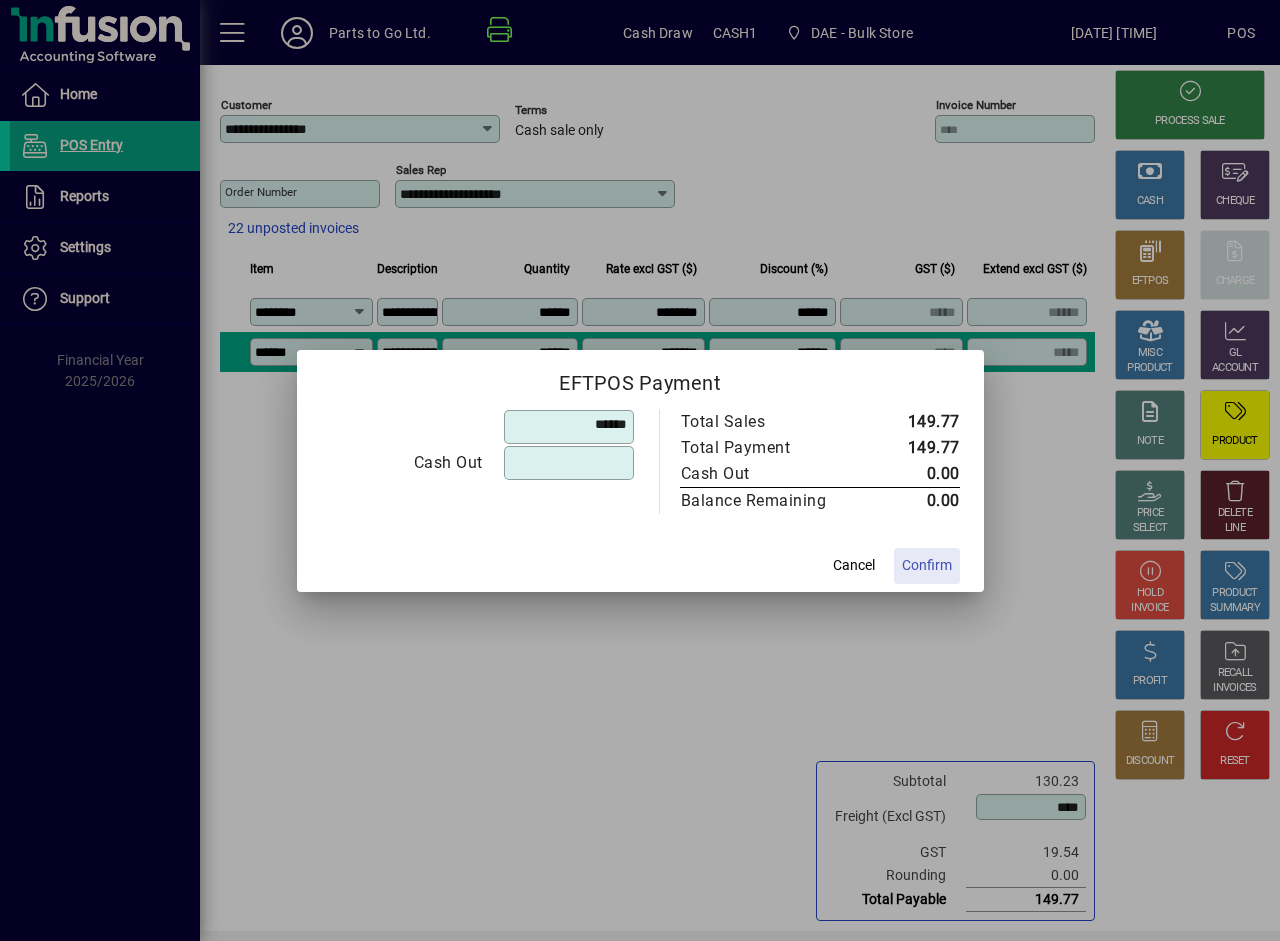 type on "******" 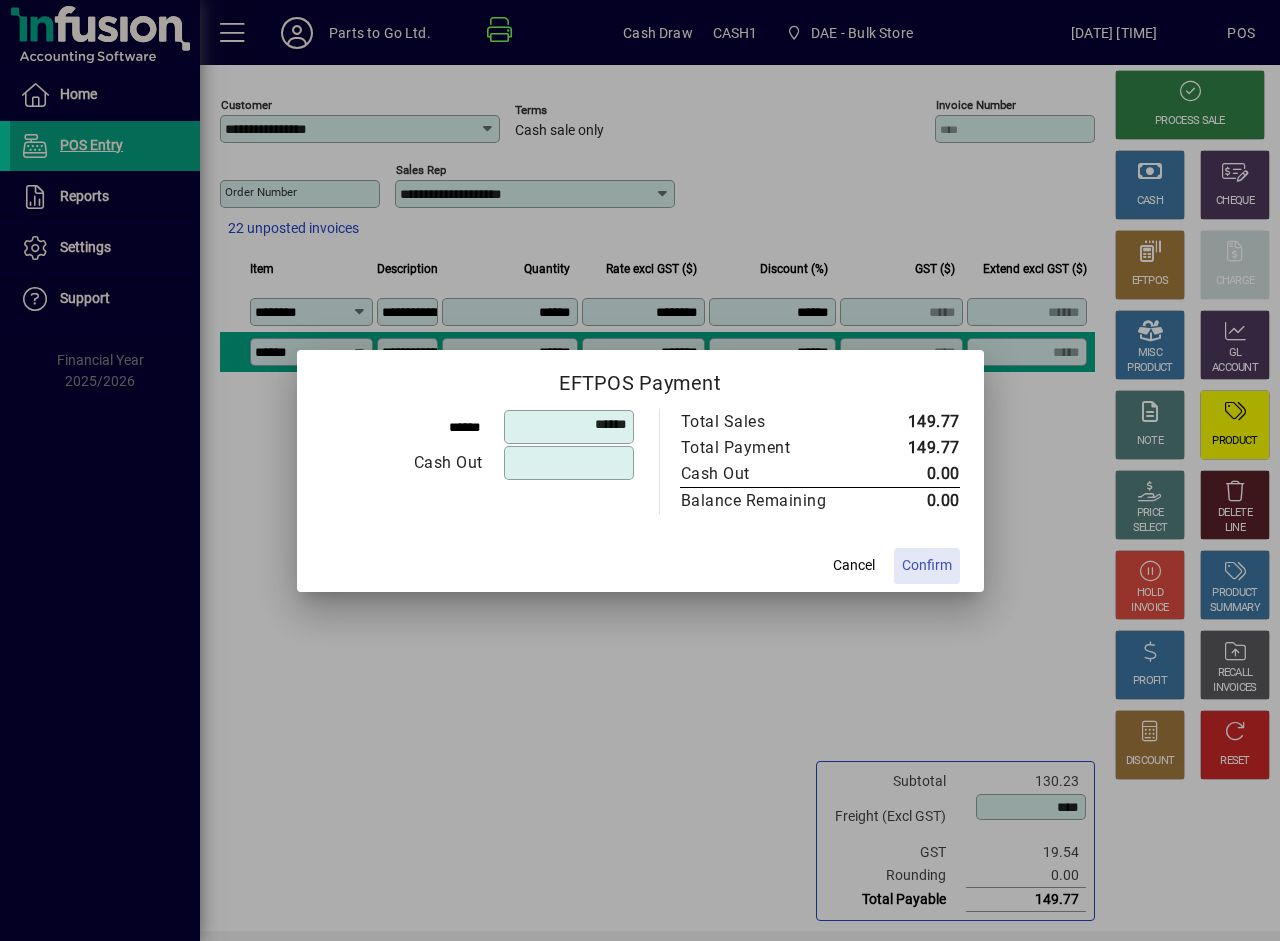 click on "Confirm" 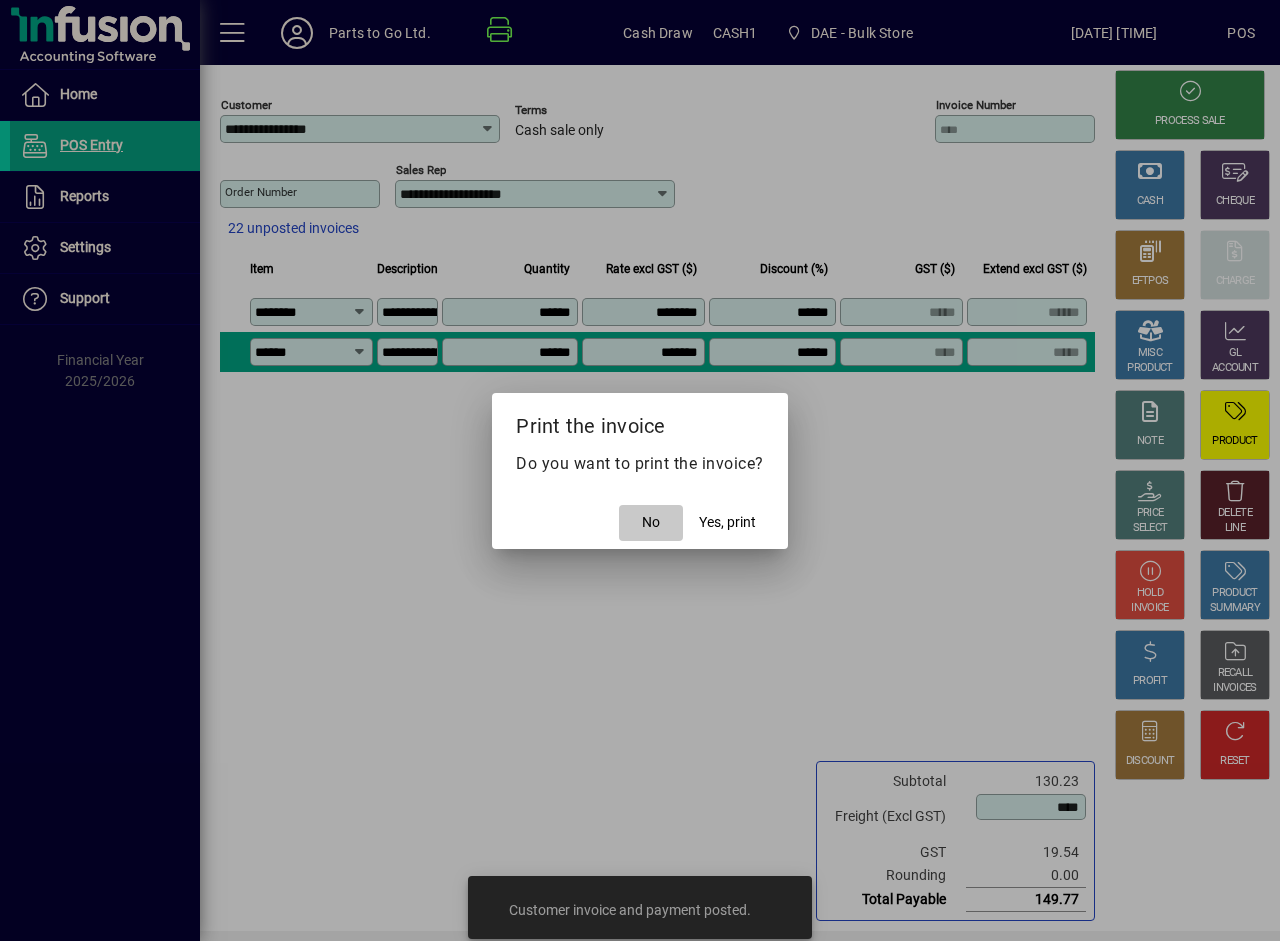 click on "No" 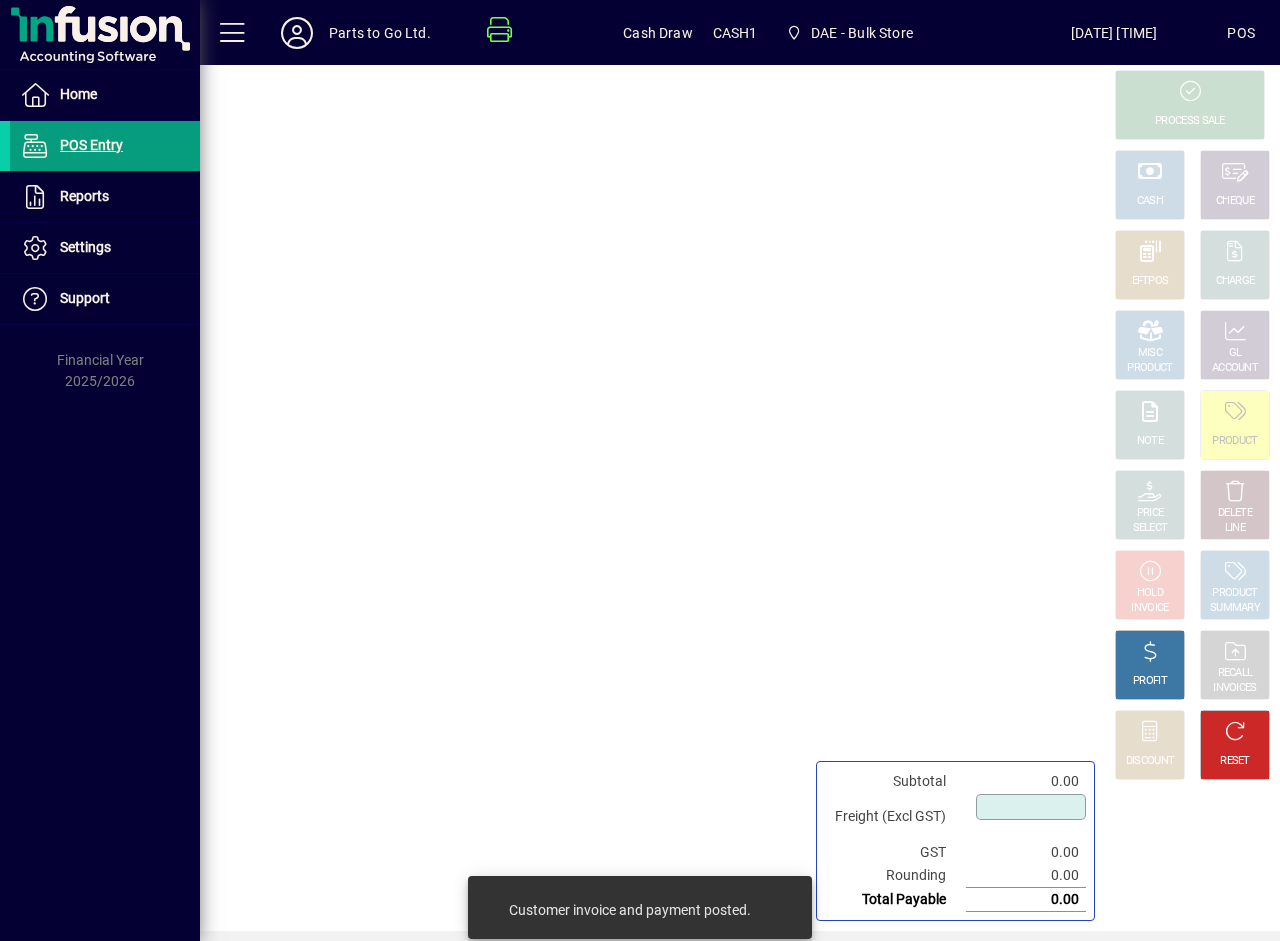 type on "****" 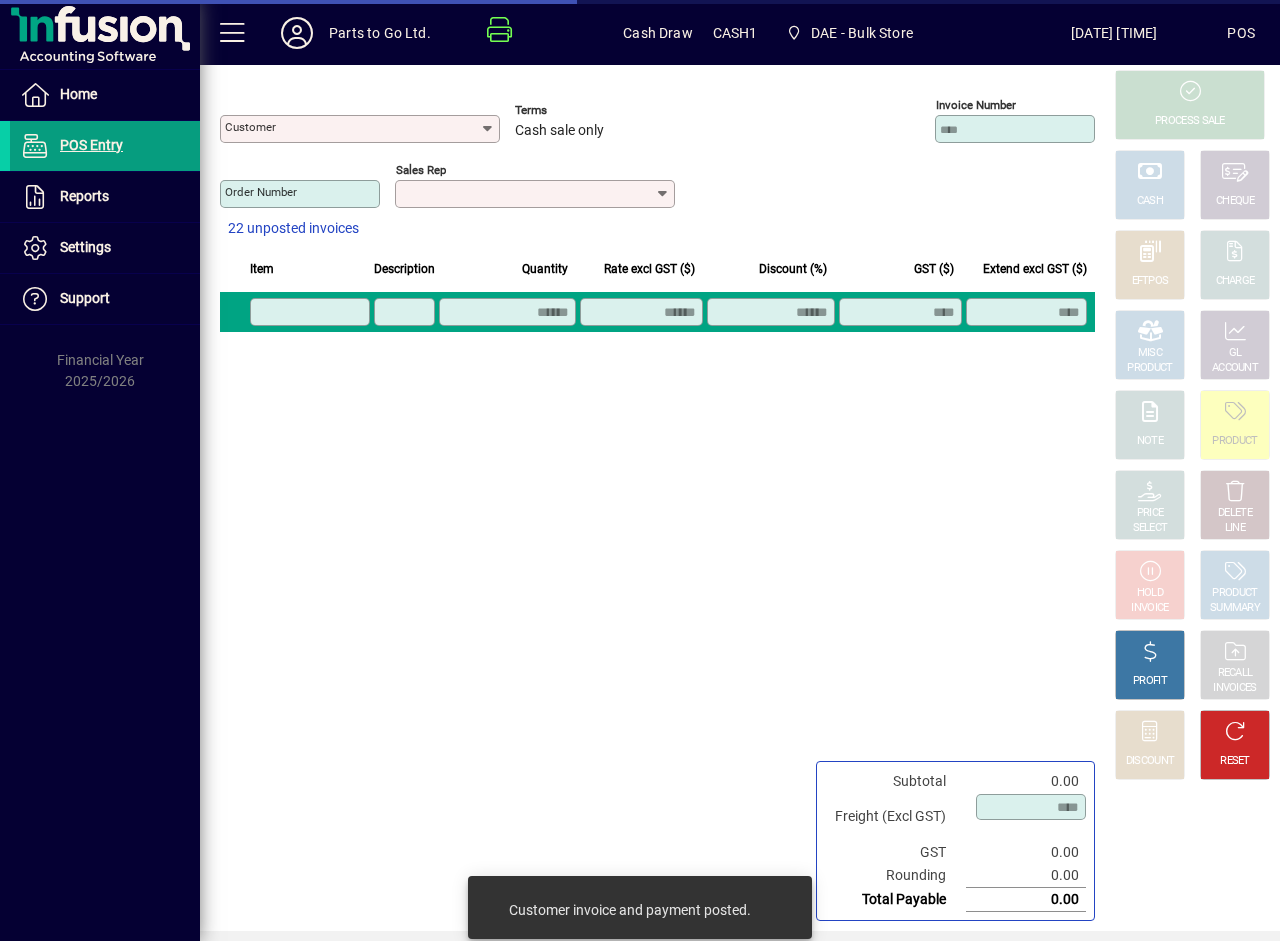type on "**********" 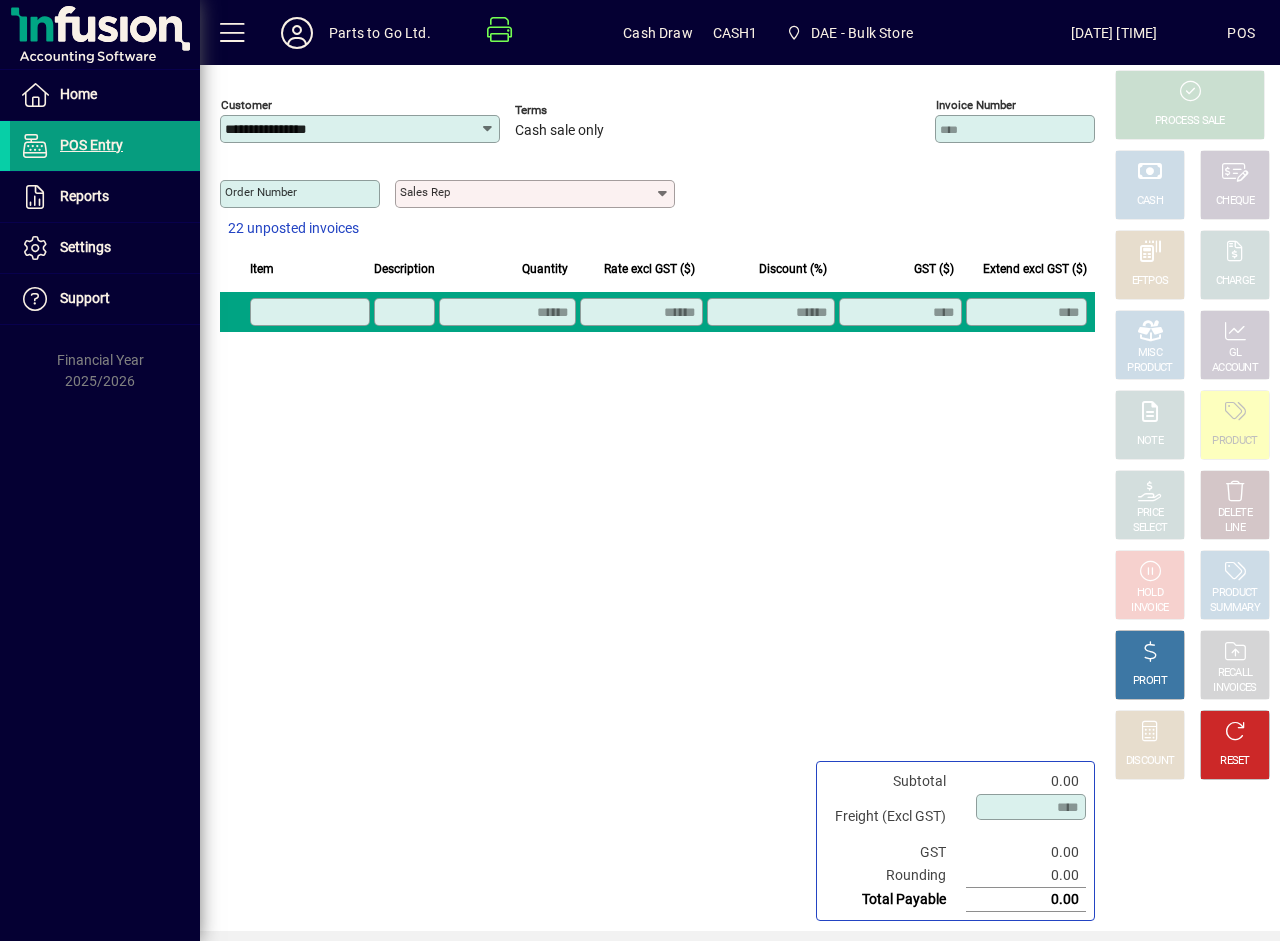 click 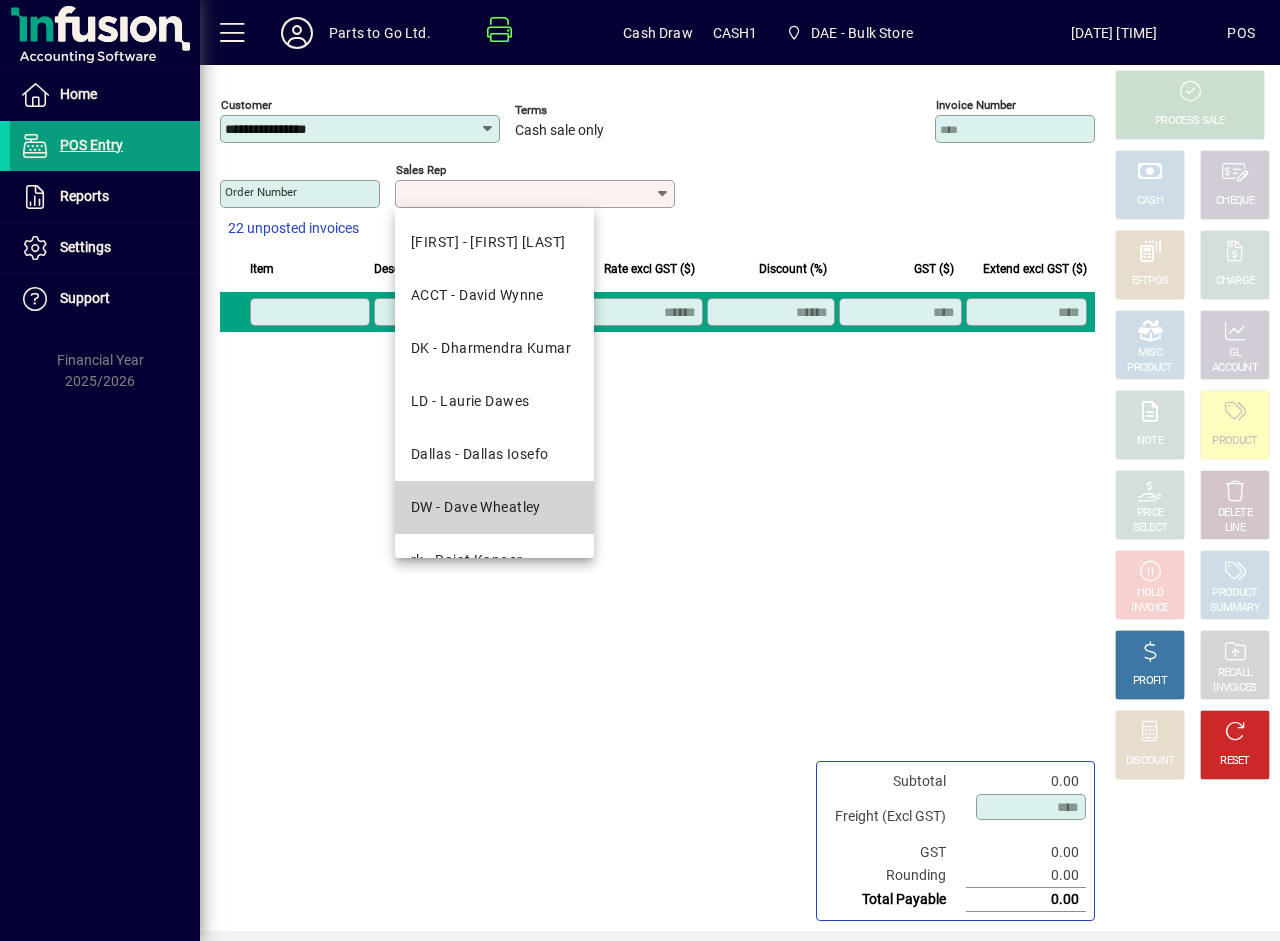 click on "DW - Dave Wheatley" at bounding box center [476, 507] 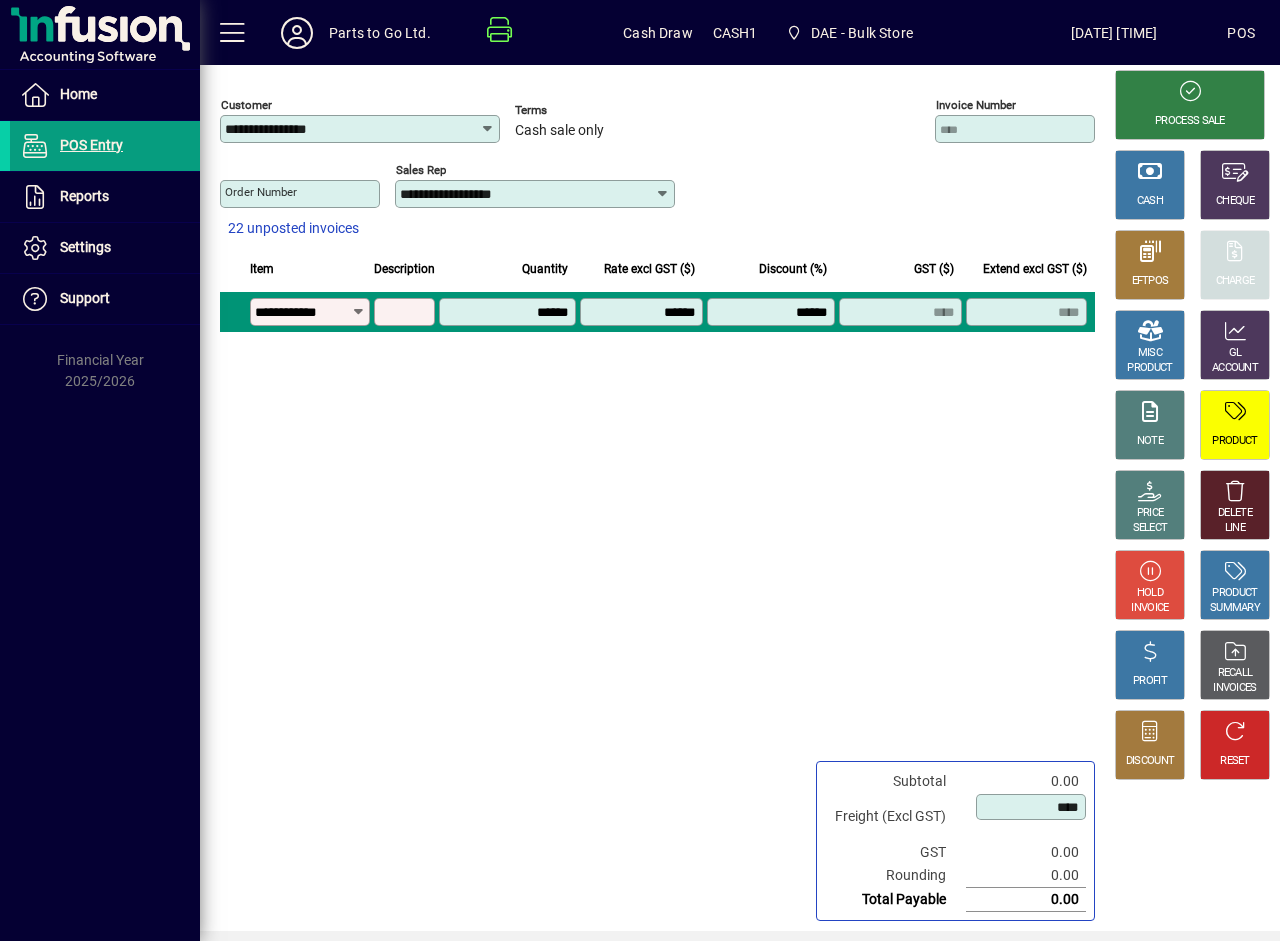 type on "**********" 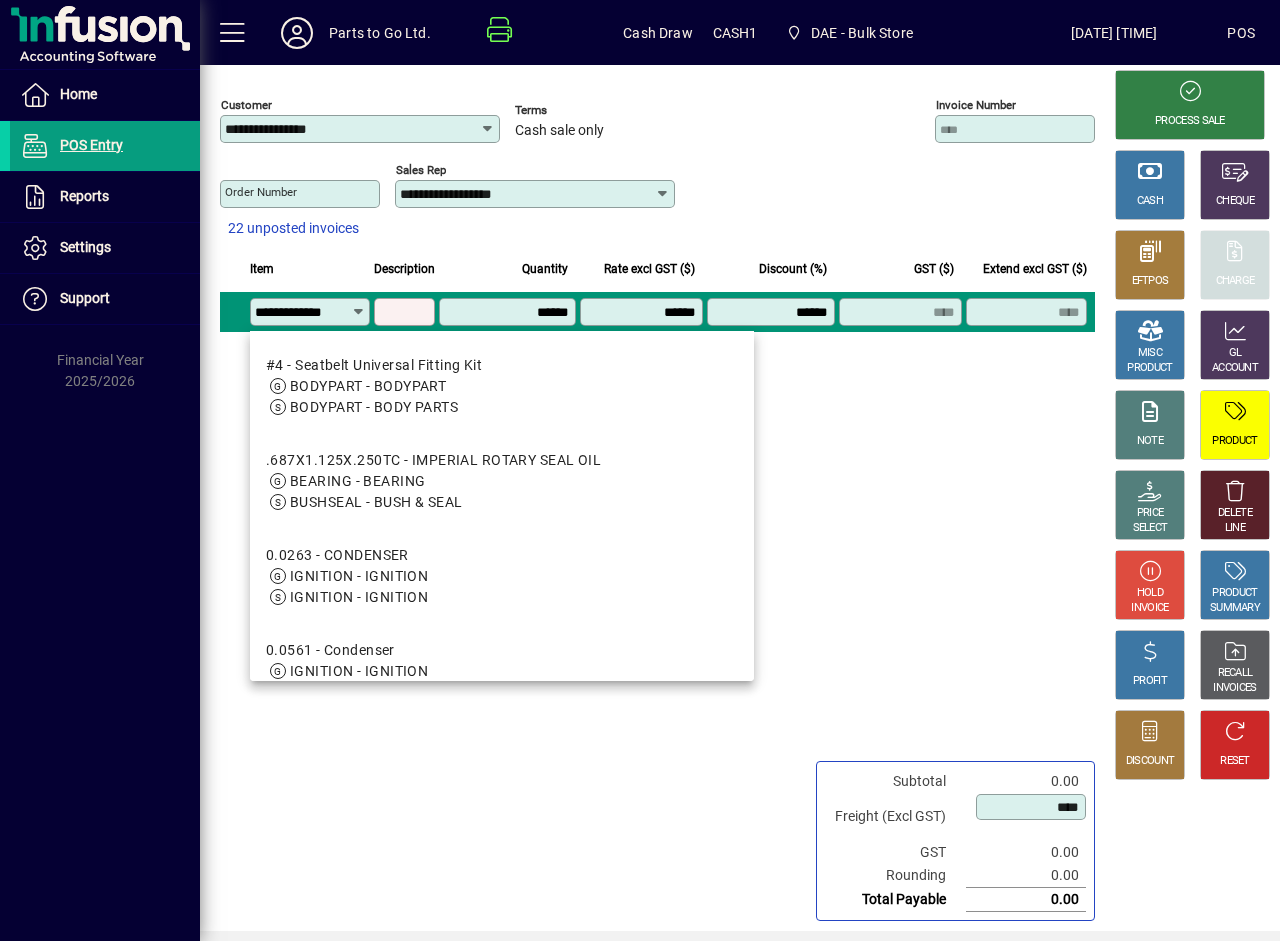 scroll, scrollTop: 0, scrollLeft: 9, axis: horizontal 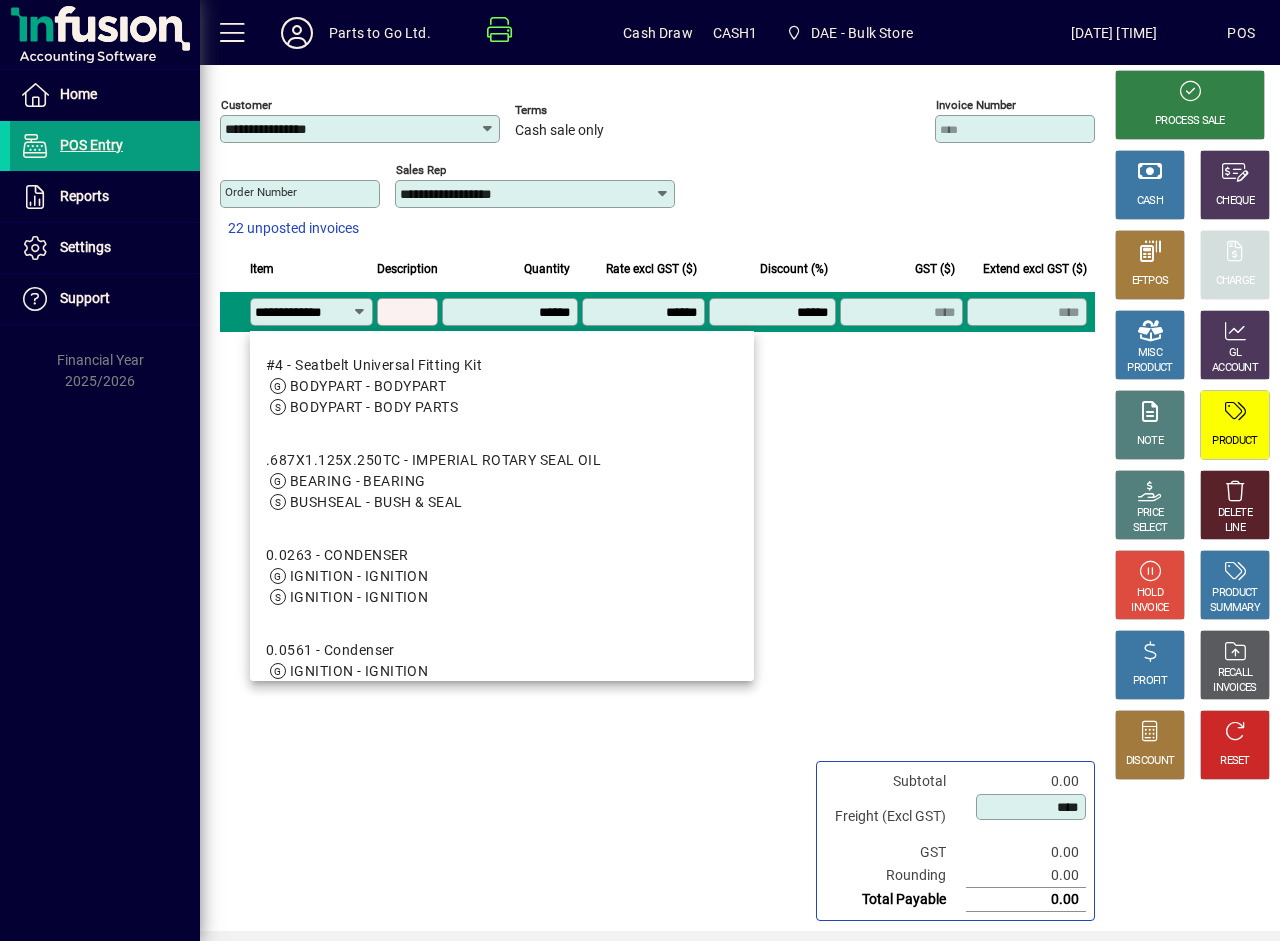 type on "**********" 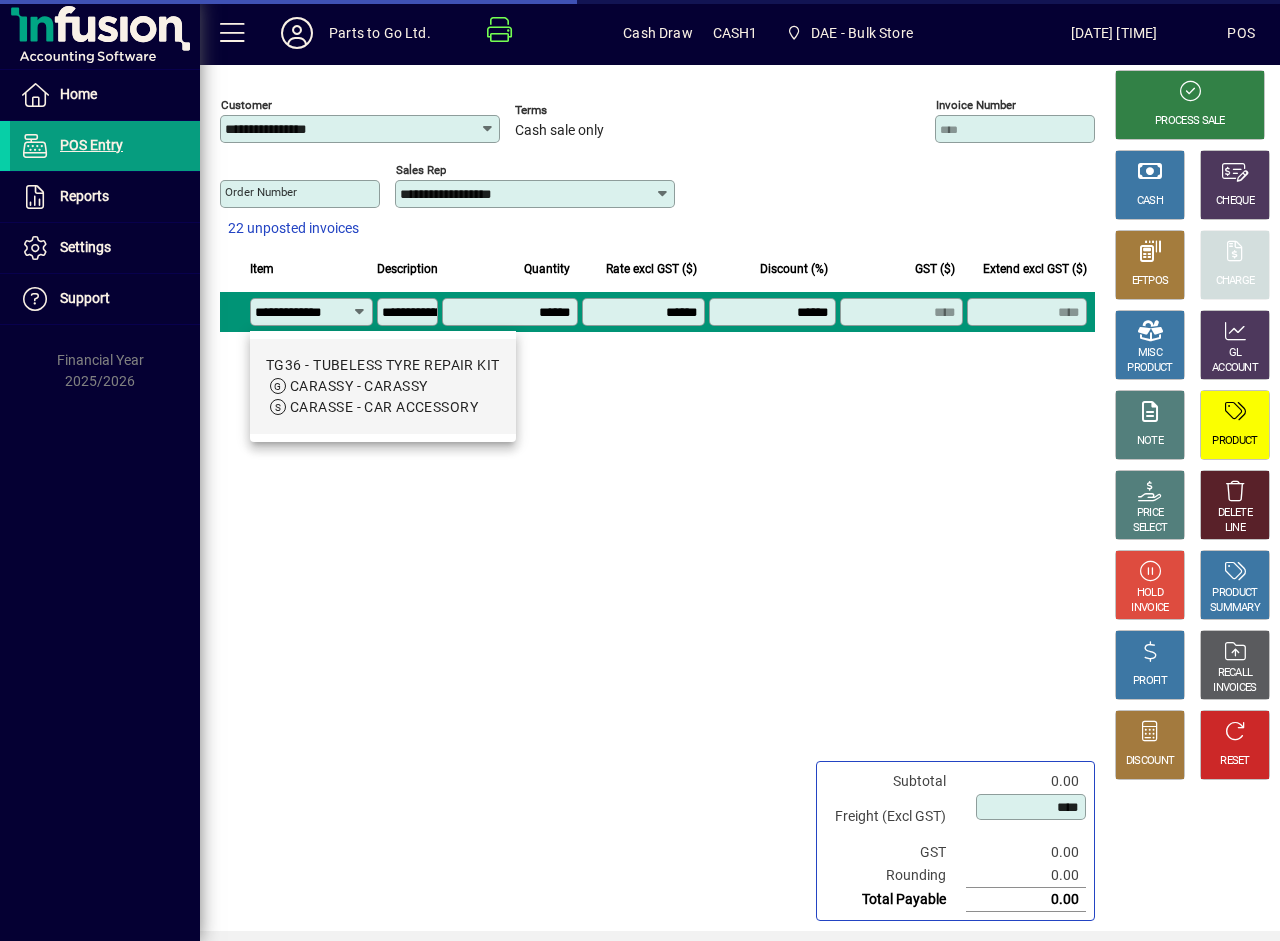 type on "*******" 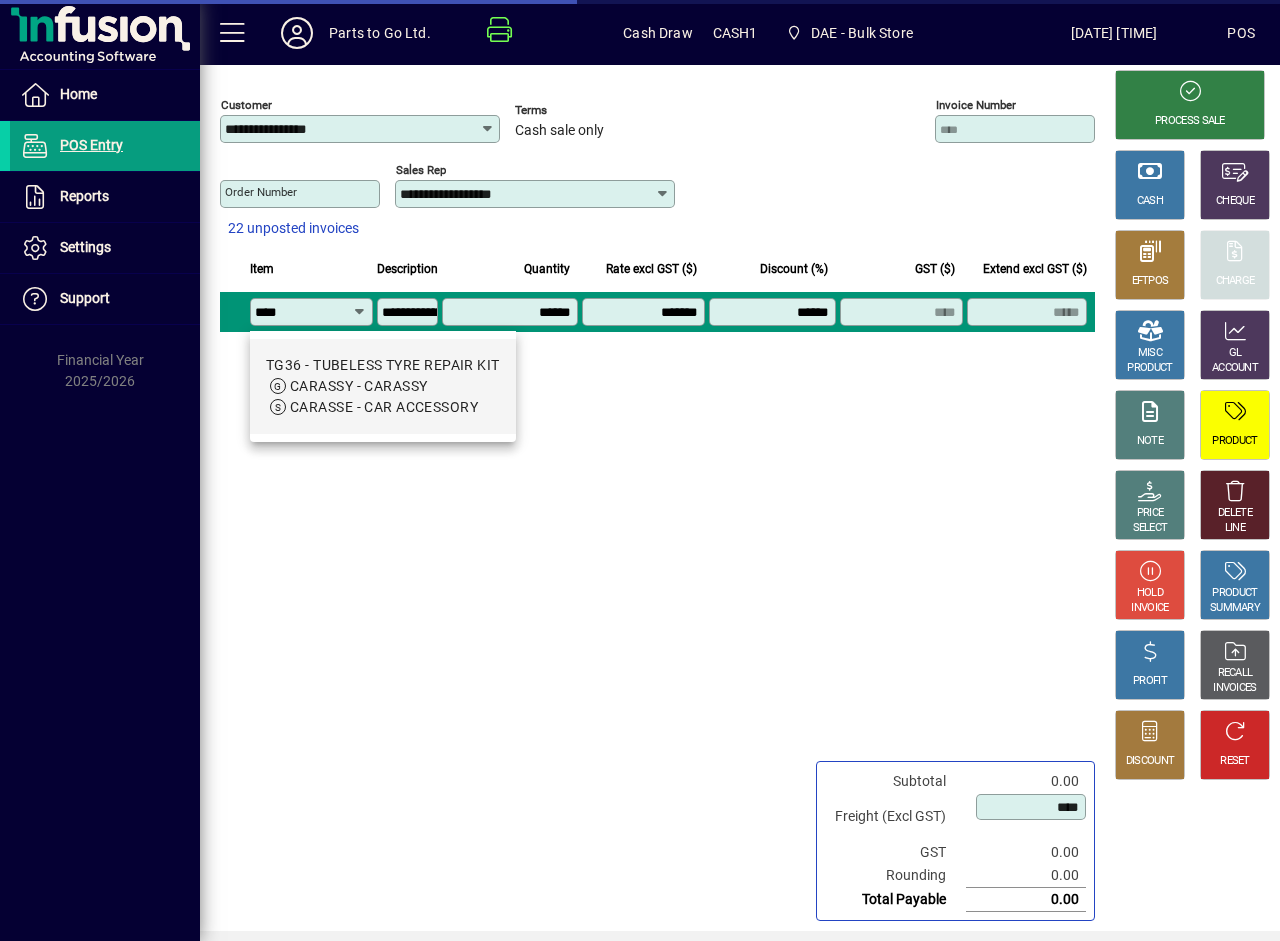 scroll, scrollTop: 0, scrollLeft: 0, axis: both 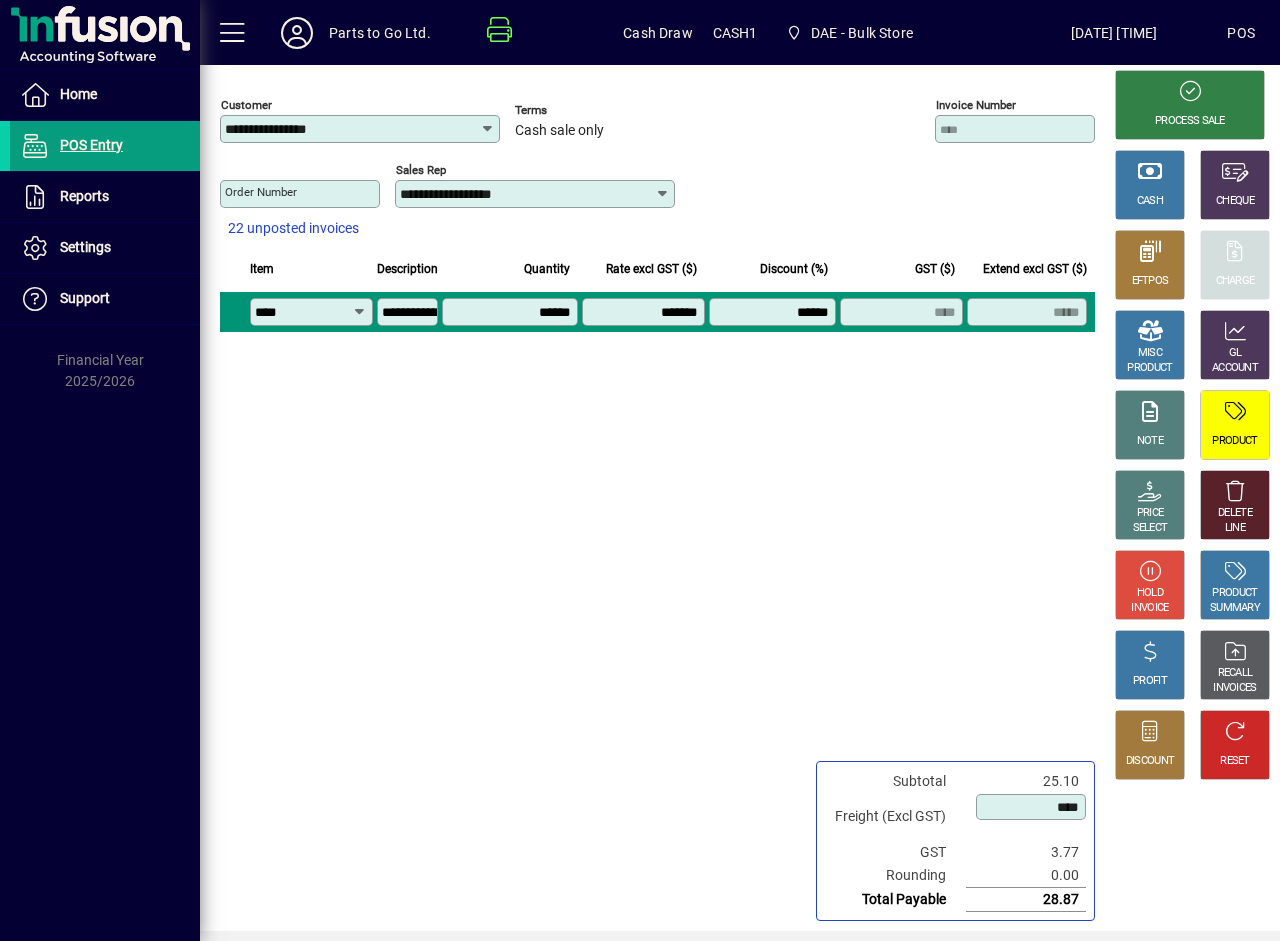 type on "****" 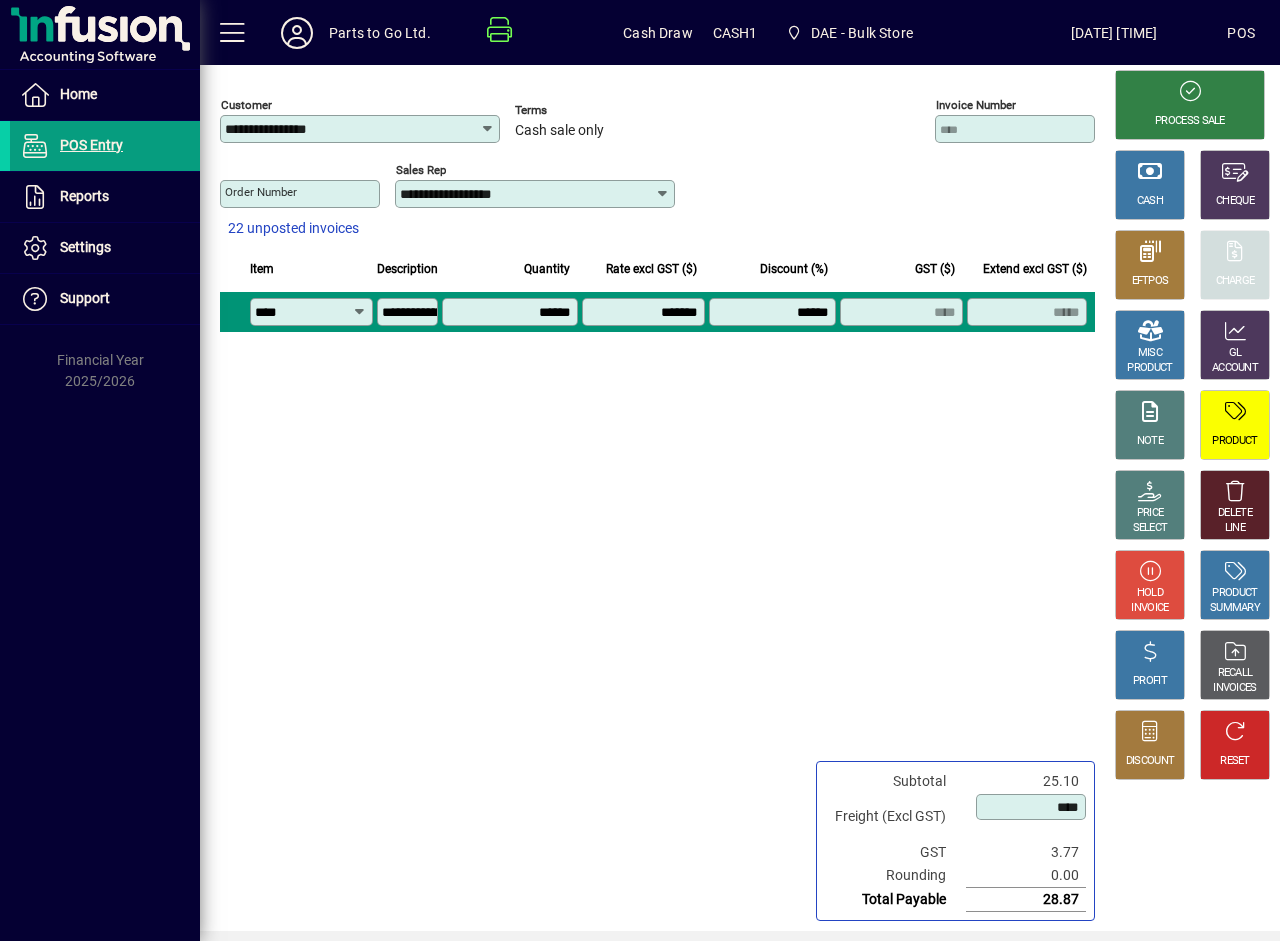 click on "******" at bounding box center (775, 312) 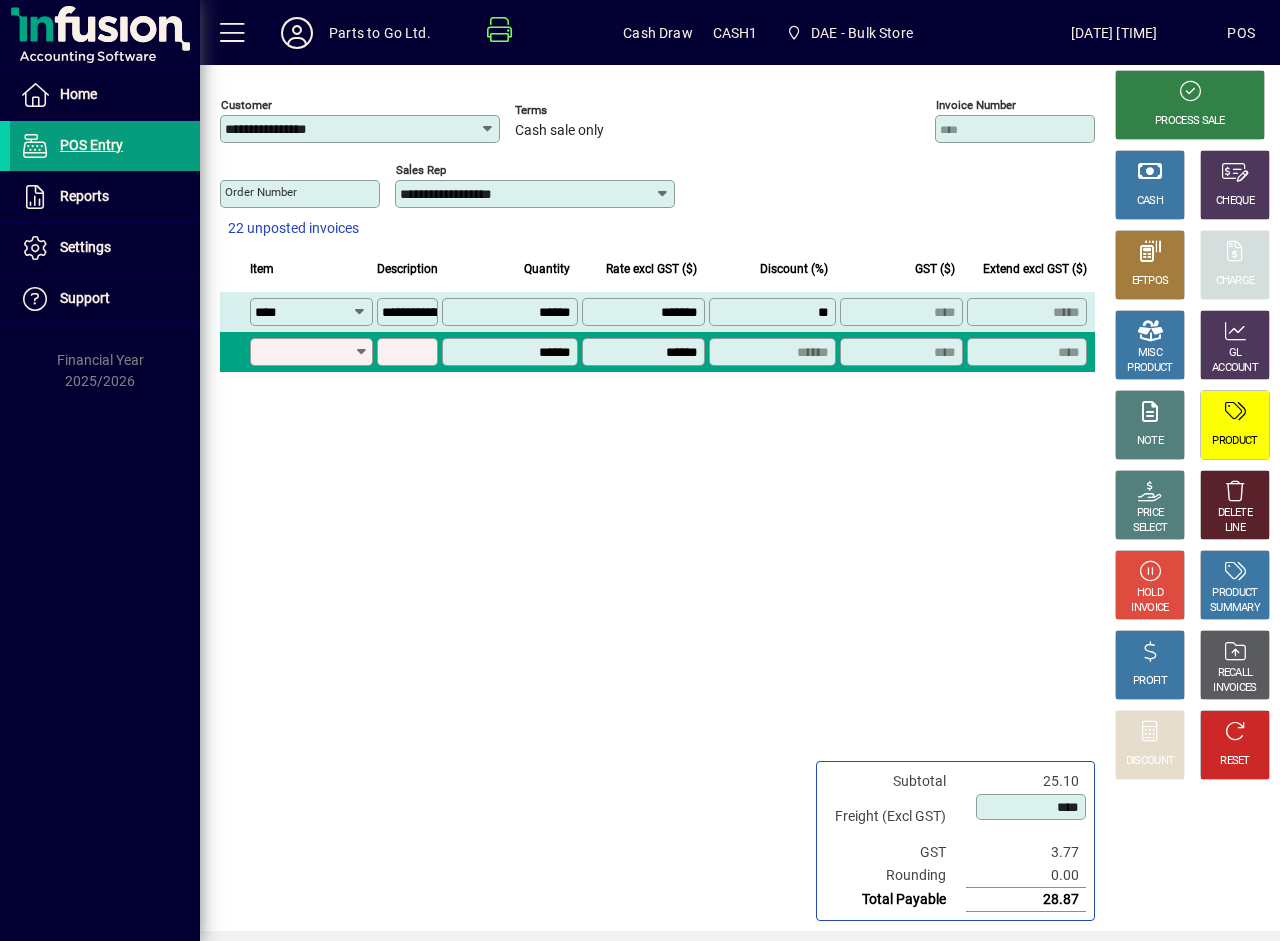 type on "*******" 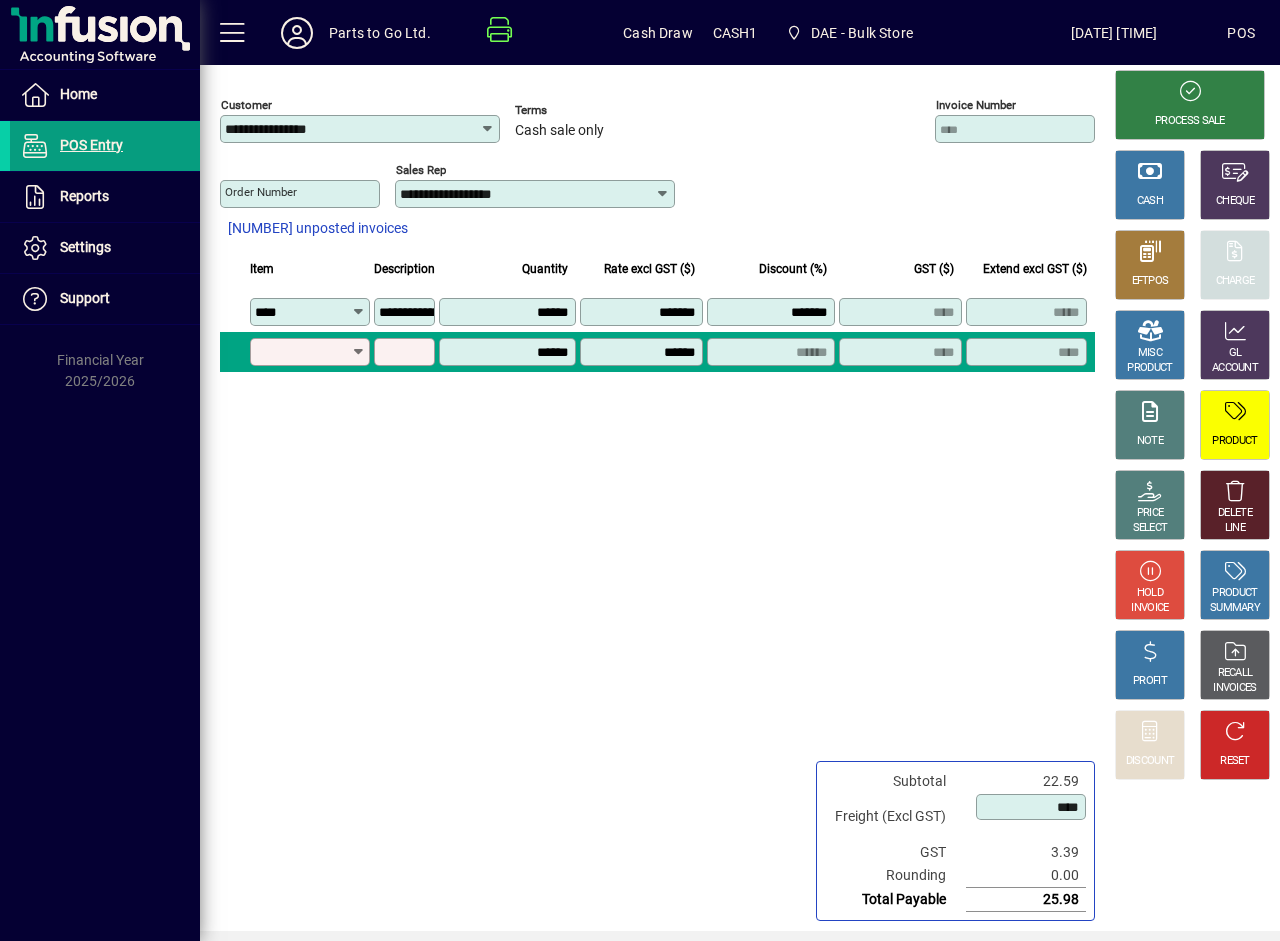 scroll, scrollTop: 0, scrollLeft: 0, axis: both 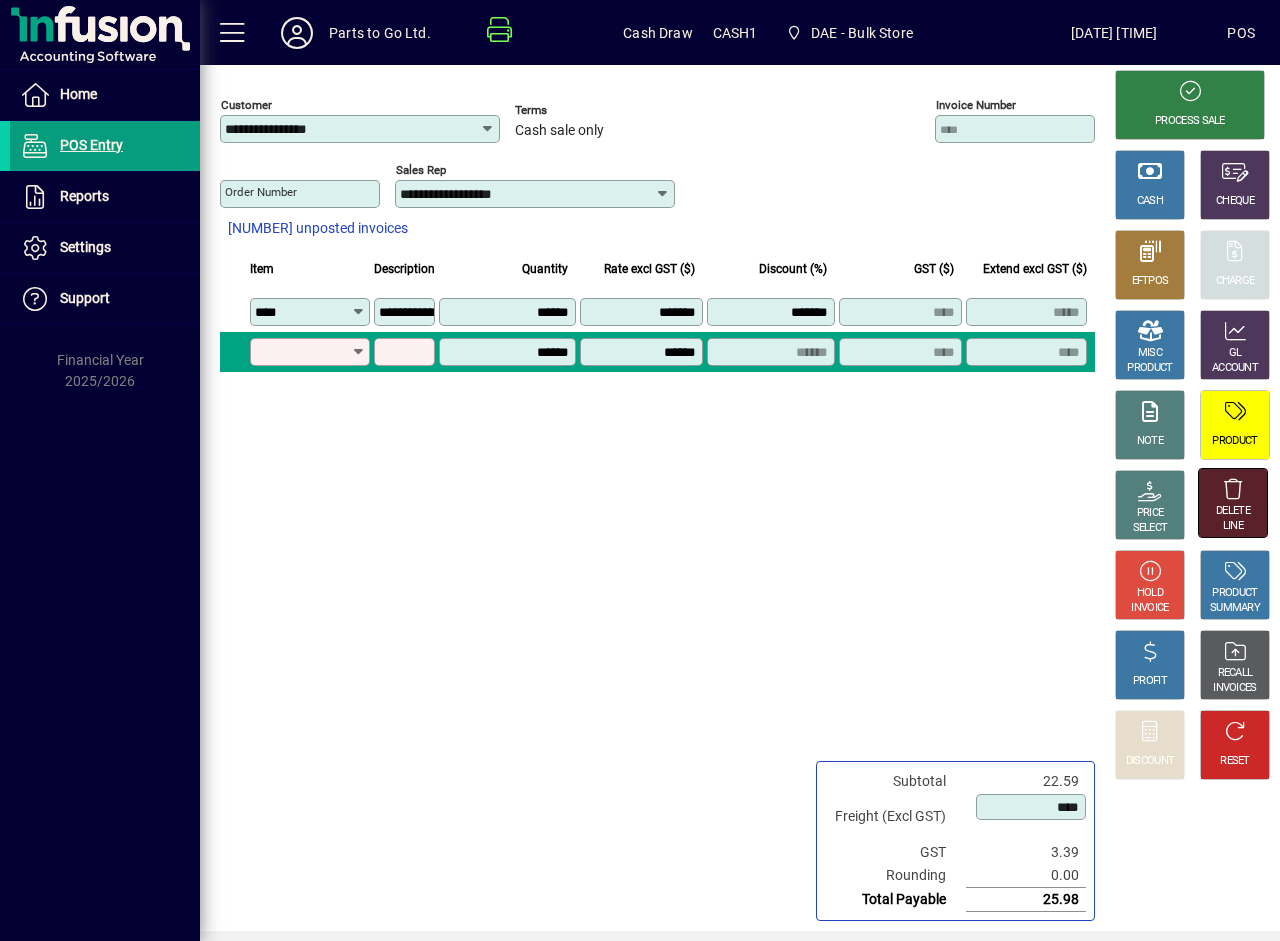 click 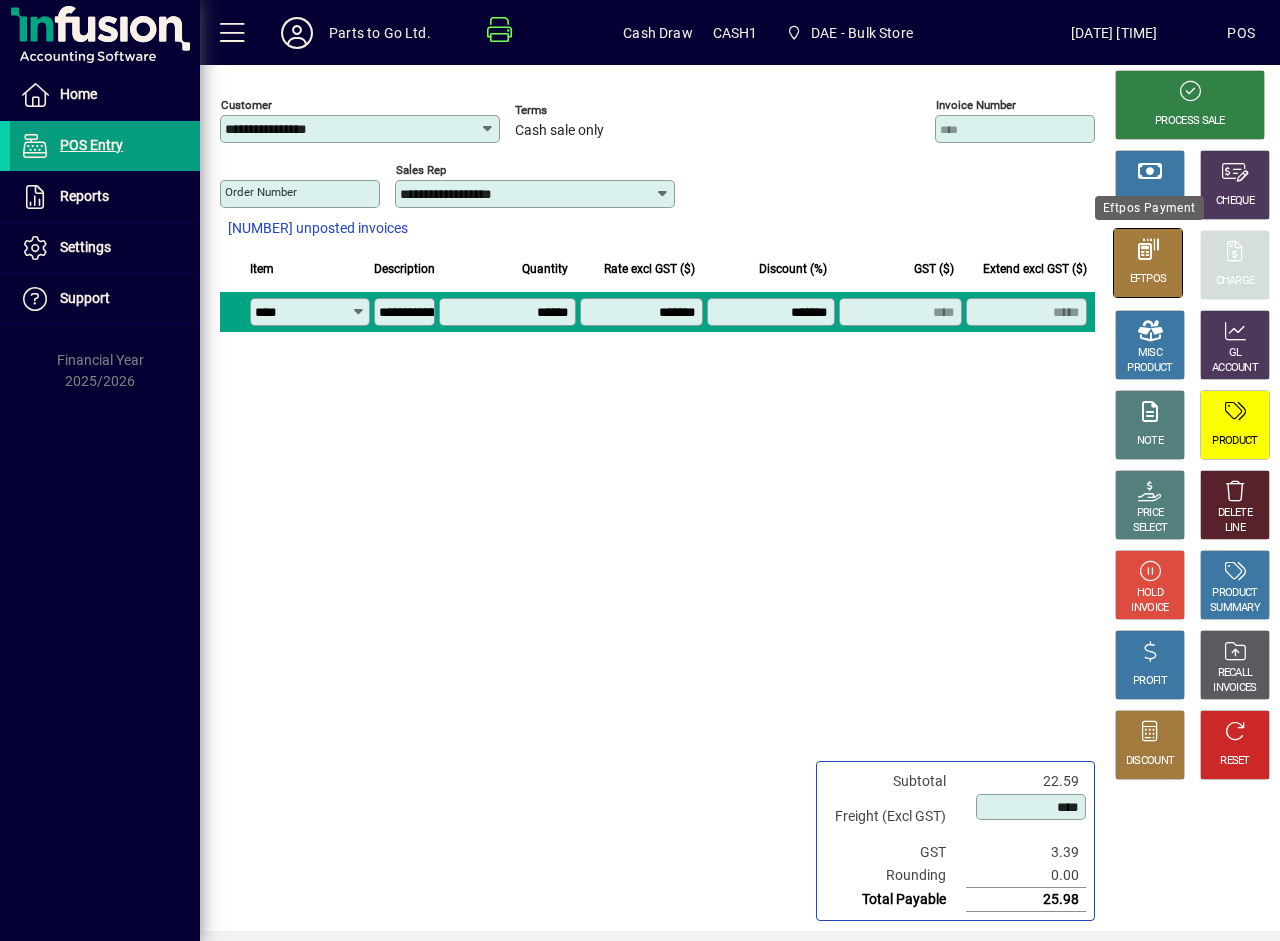 click 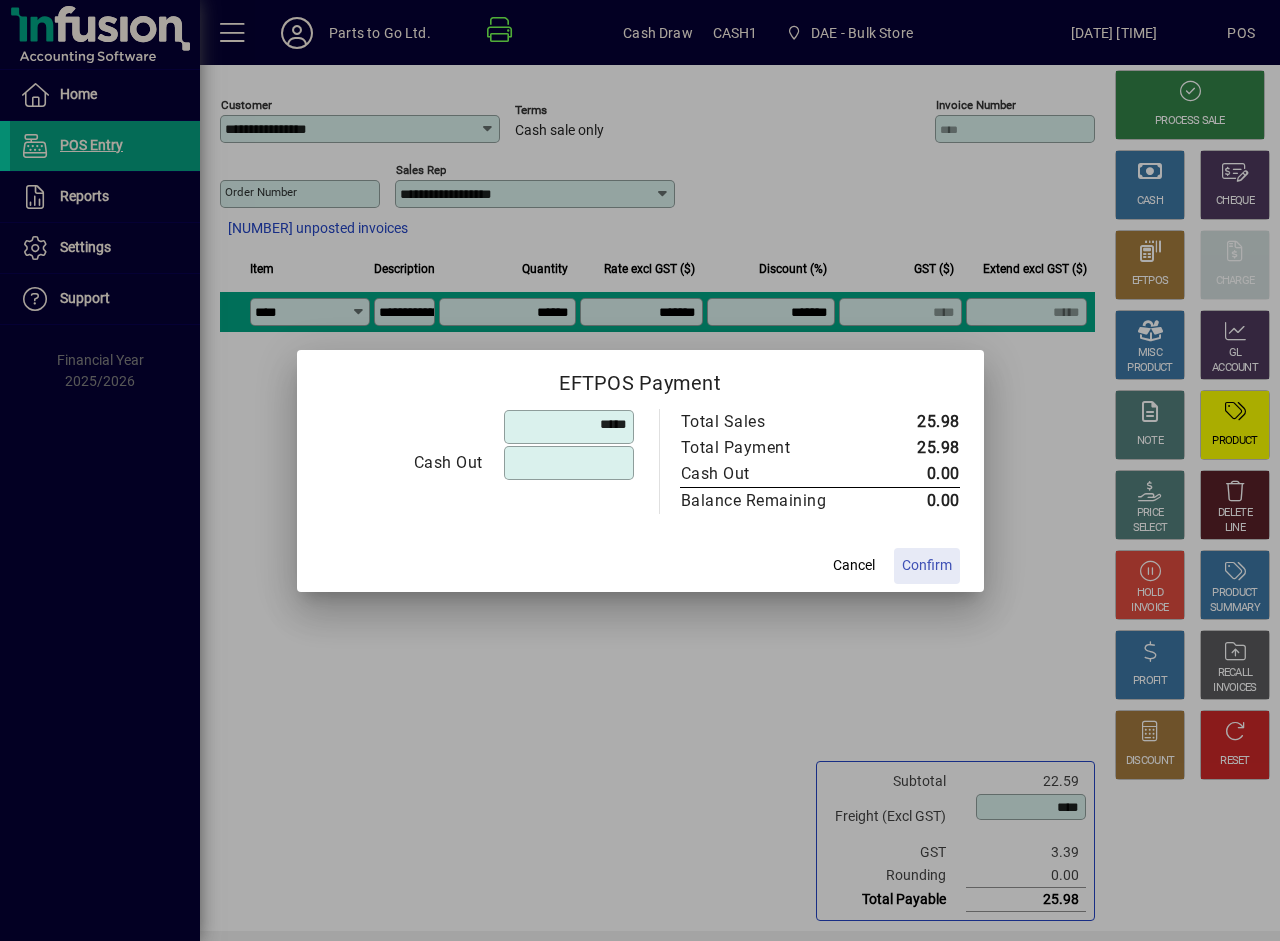 type on "******" 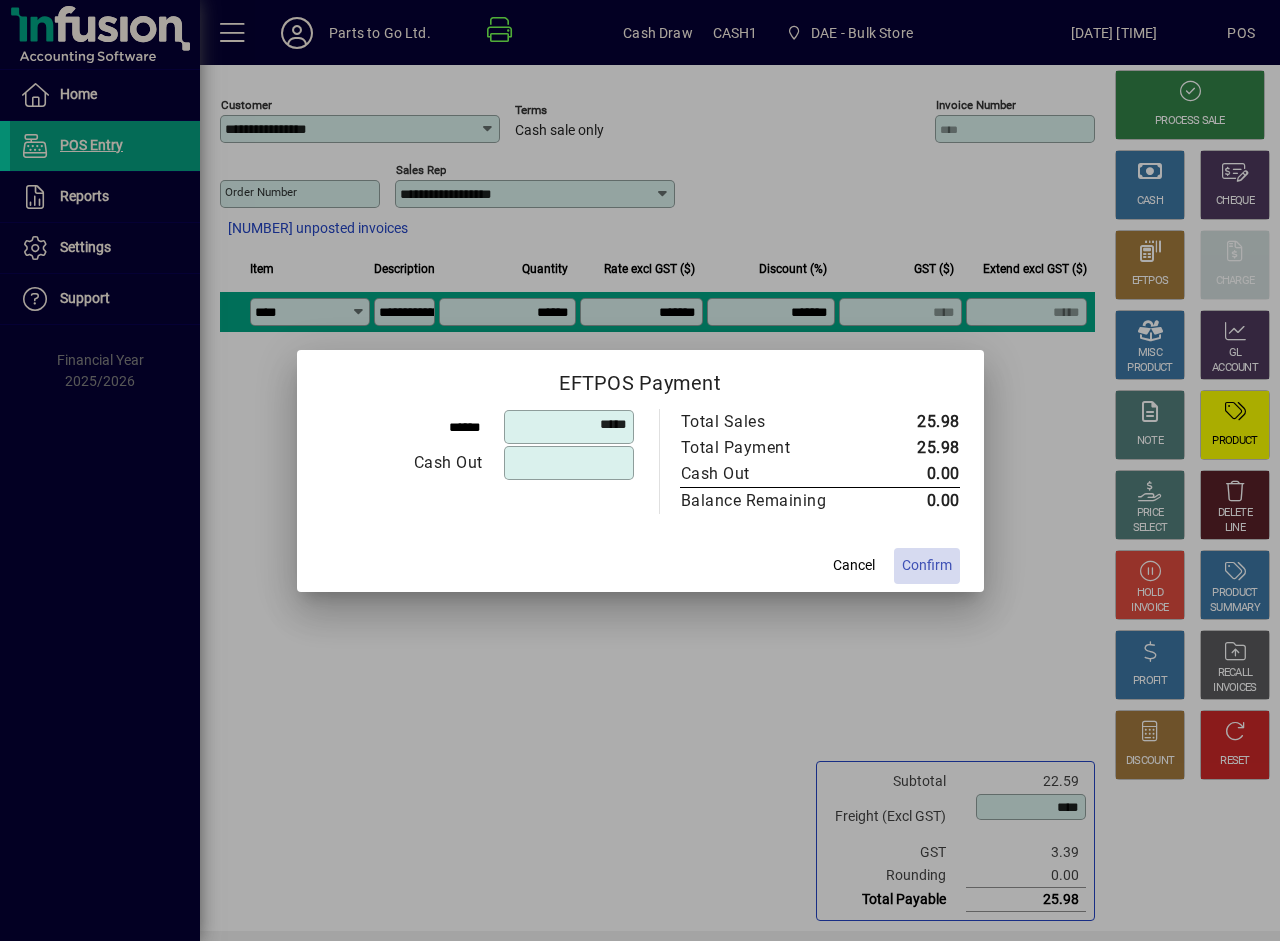 click on "Confirm" 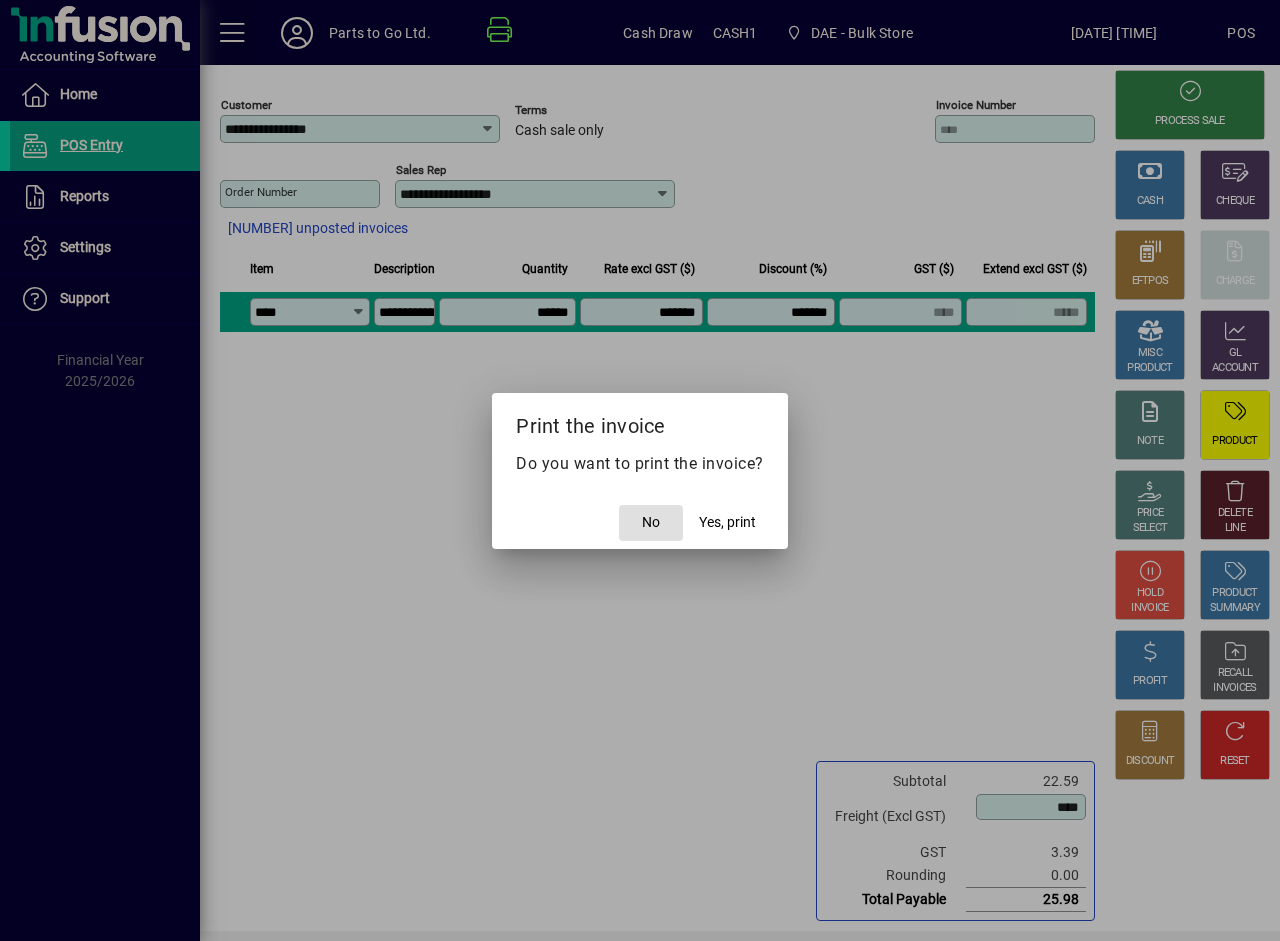 click on "No" 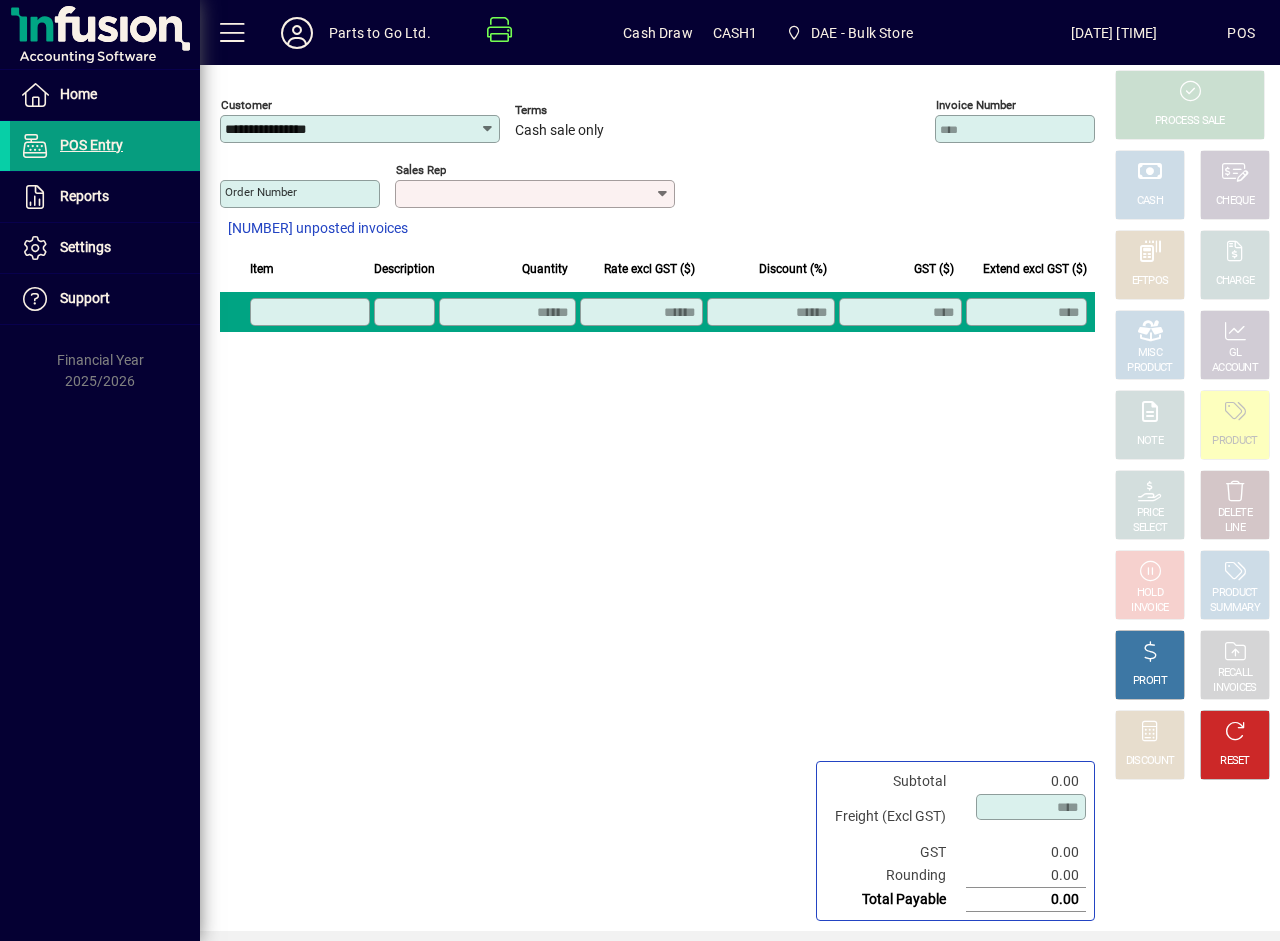 click 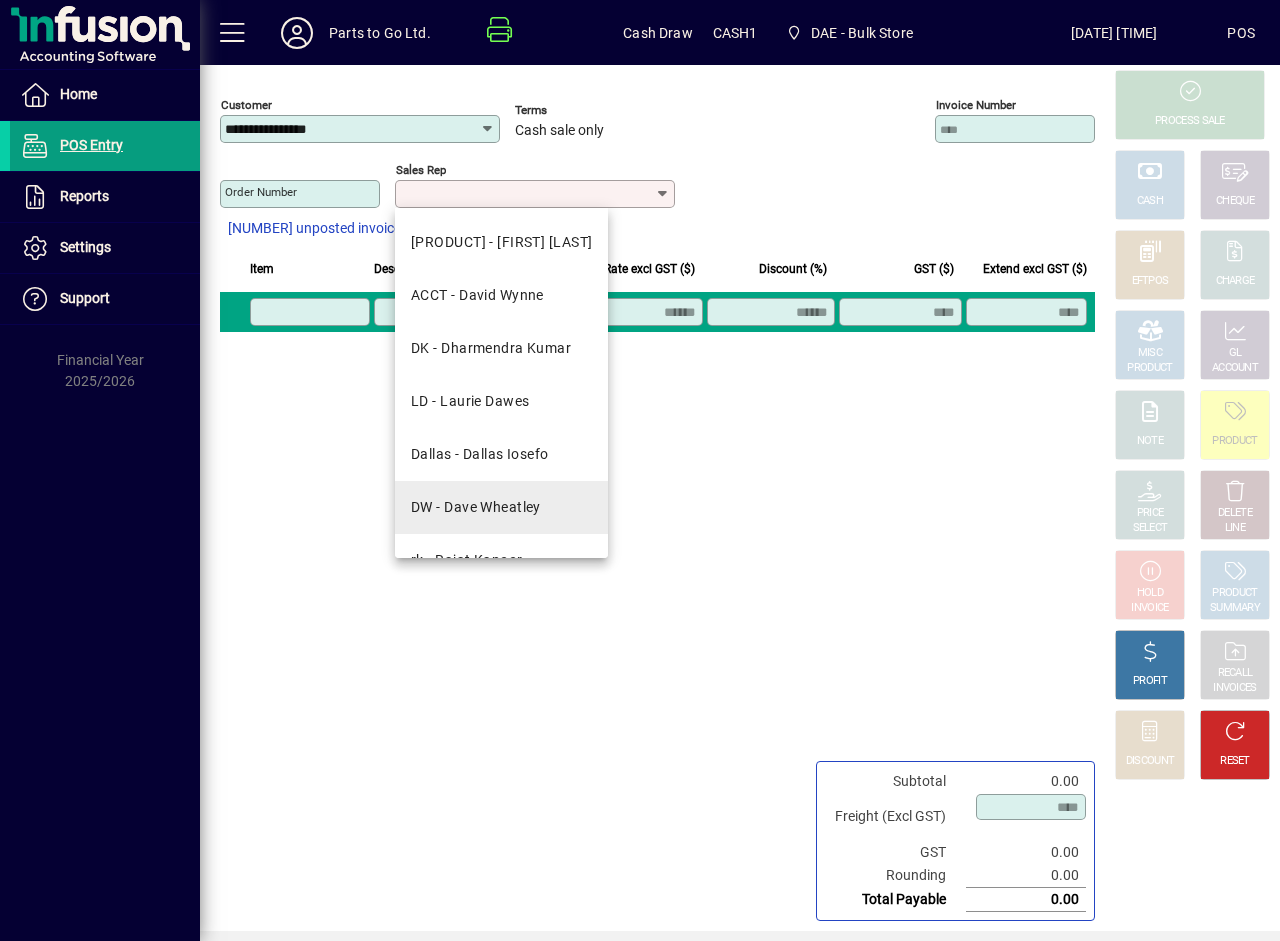 click on "DW - Dave Wheatley" at bounding box center (501, 507) 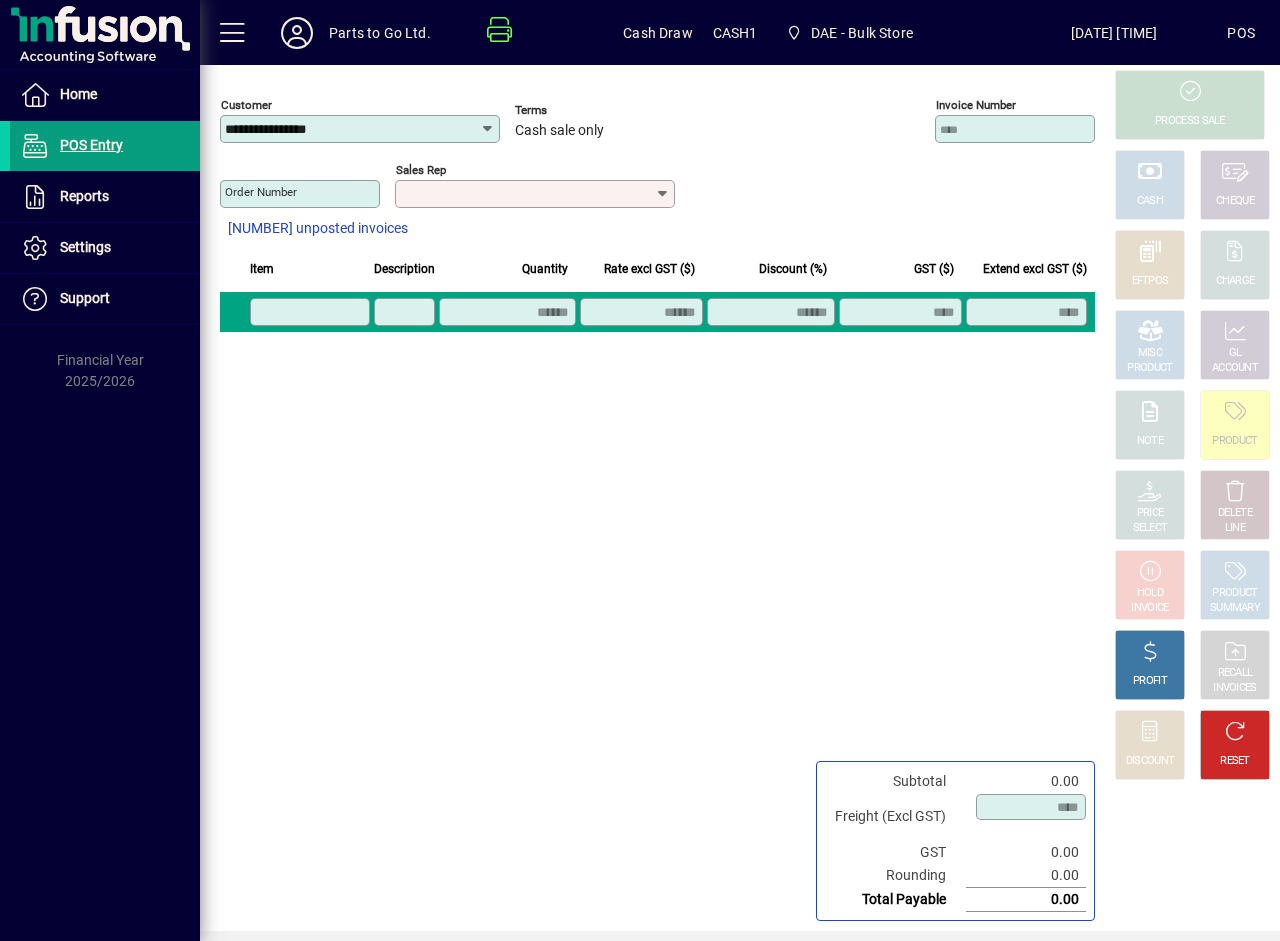 type on "**********" 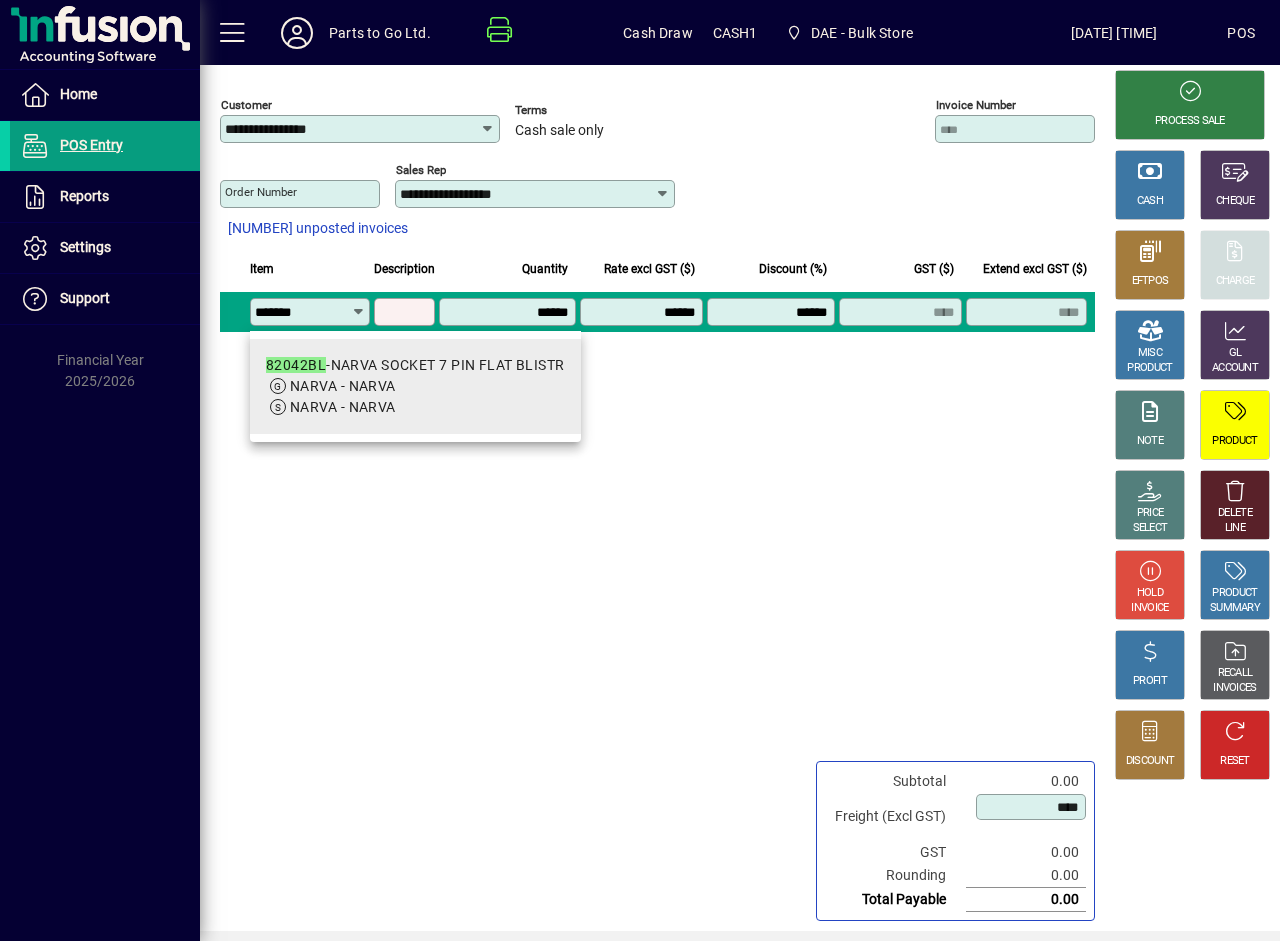 click on "NARVA - NARVA" at bounding box center (343, 386) 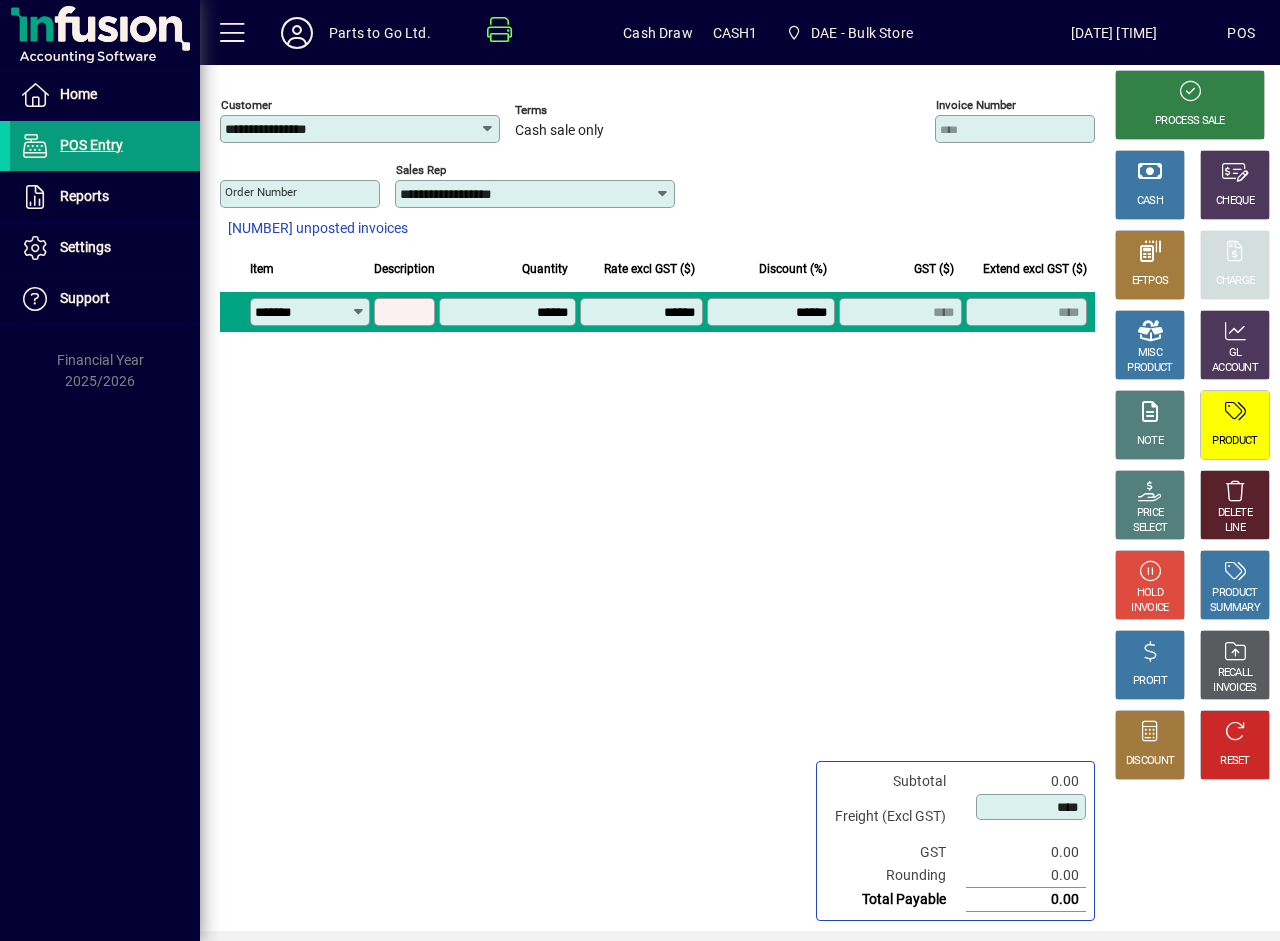 type on "*******" 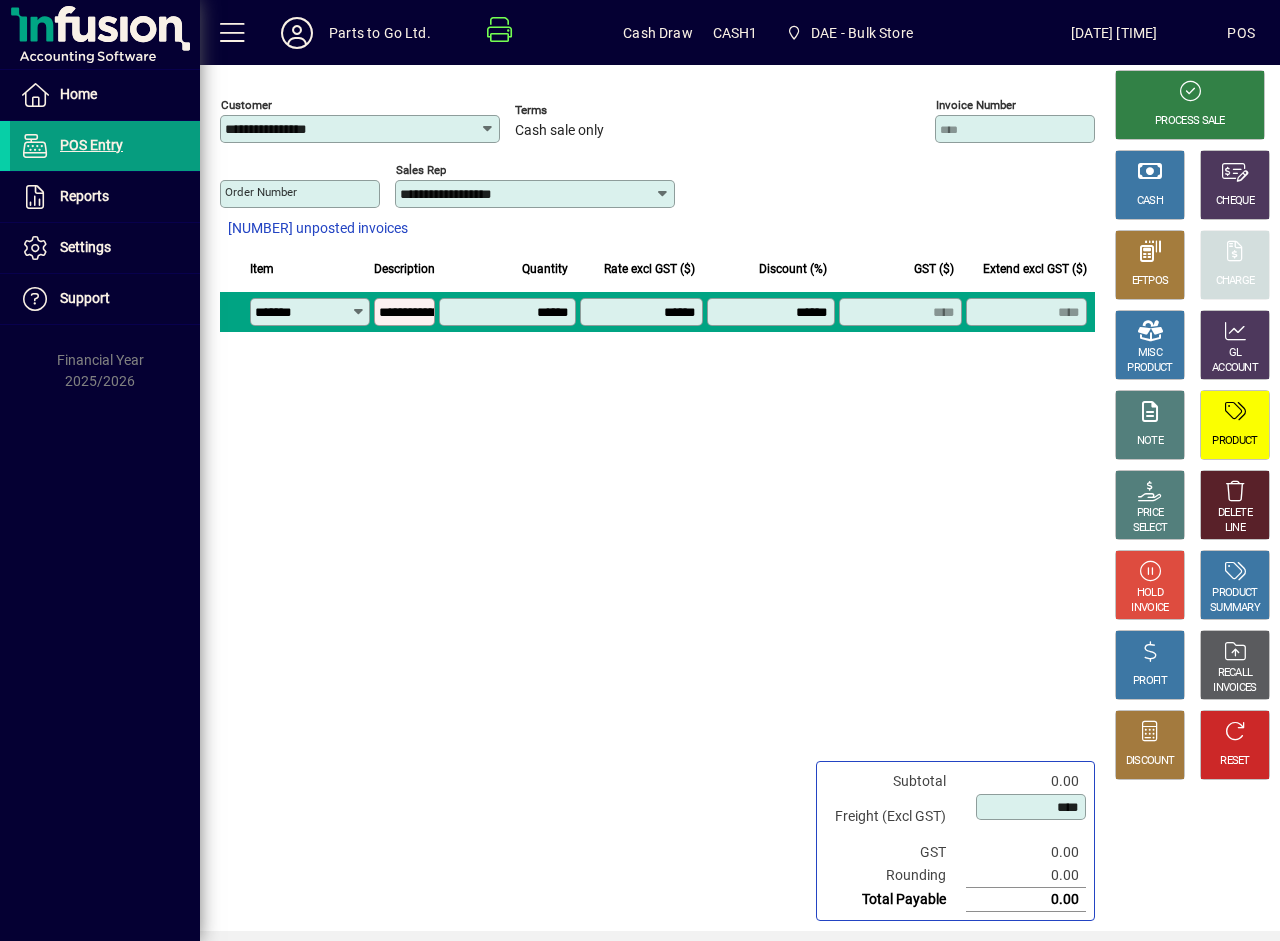 type on "*******" 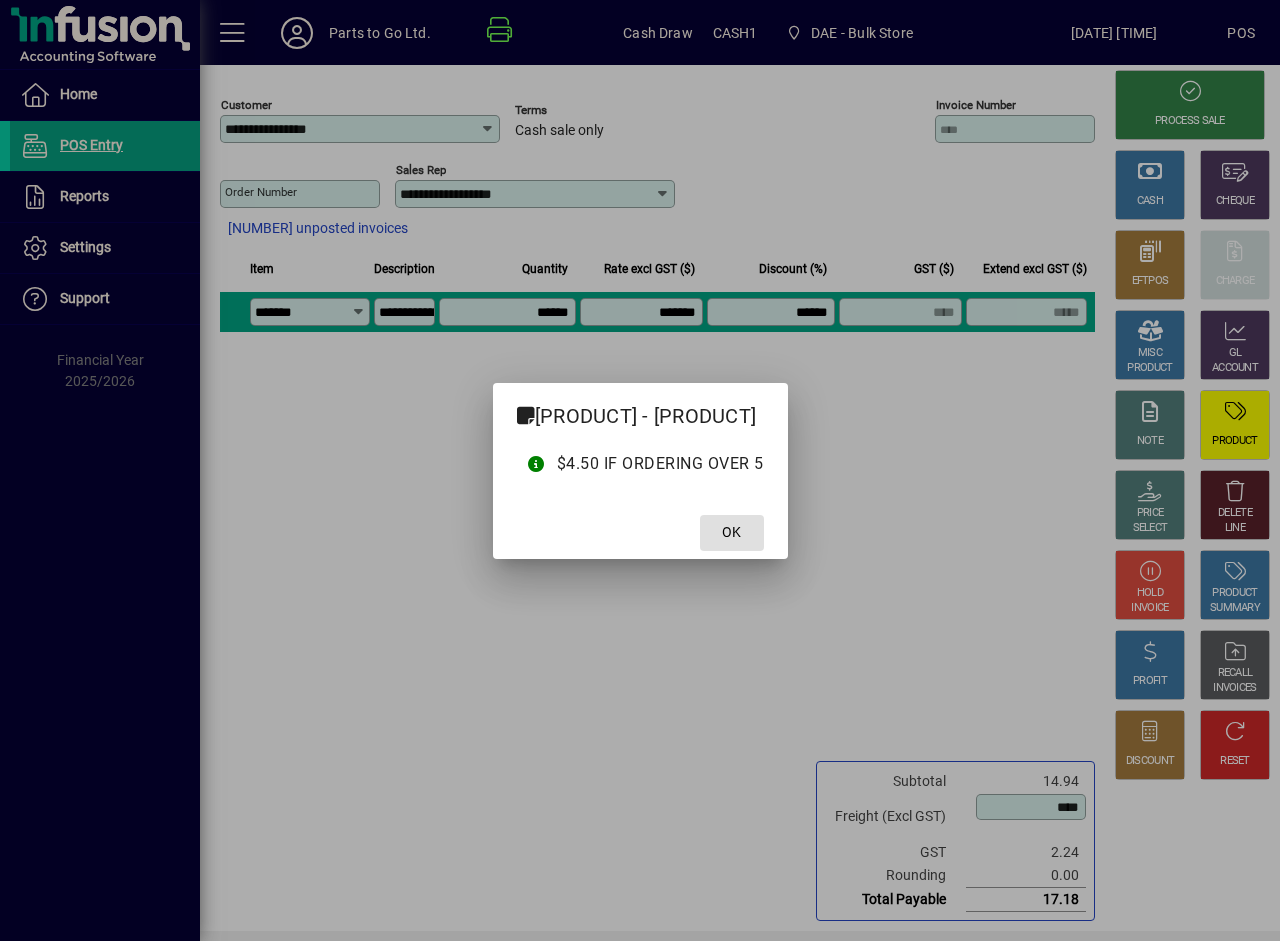 click 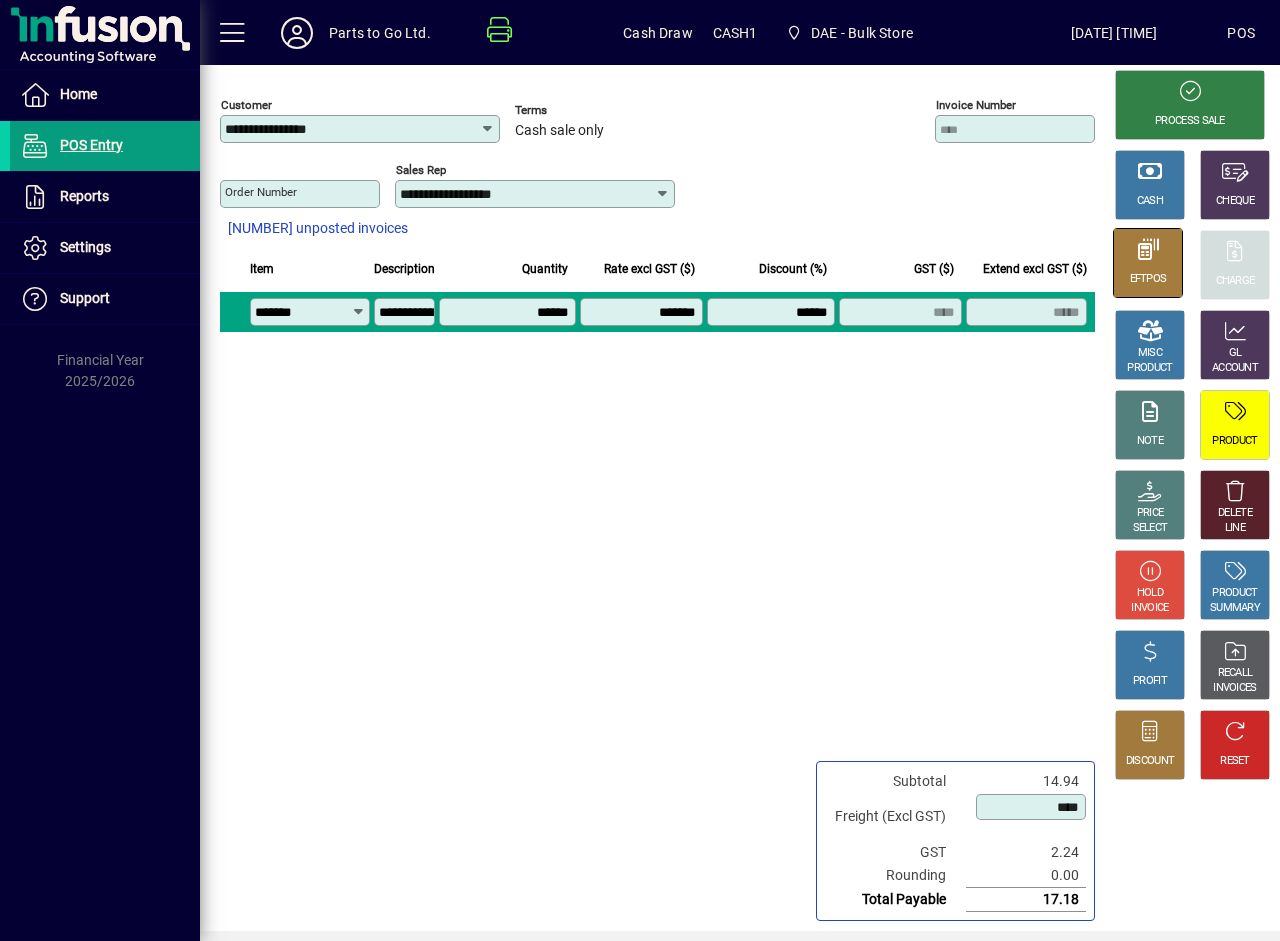 click on "EFTPOS" 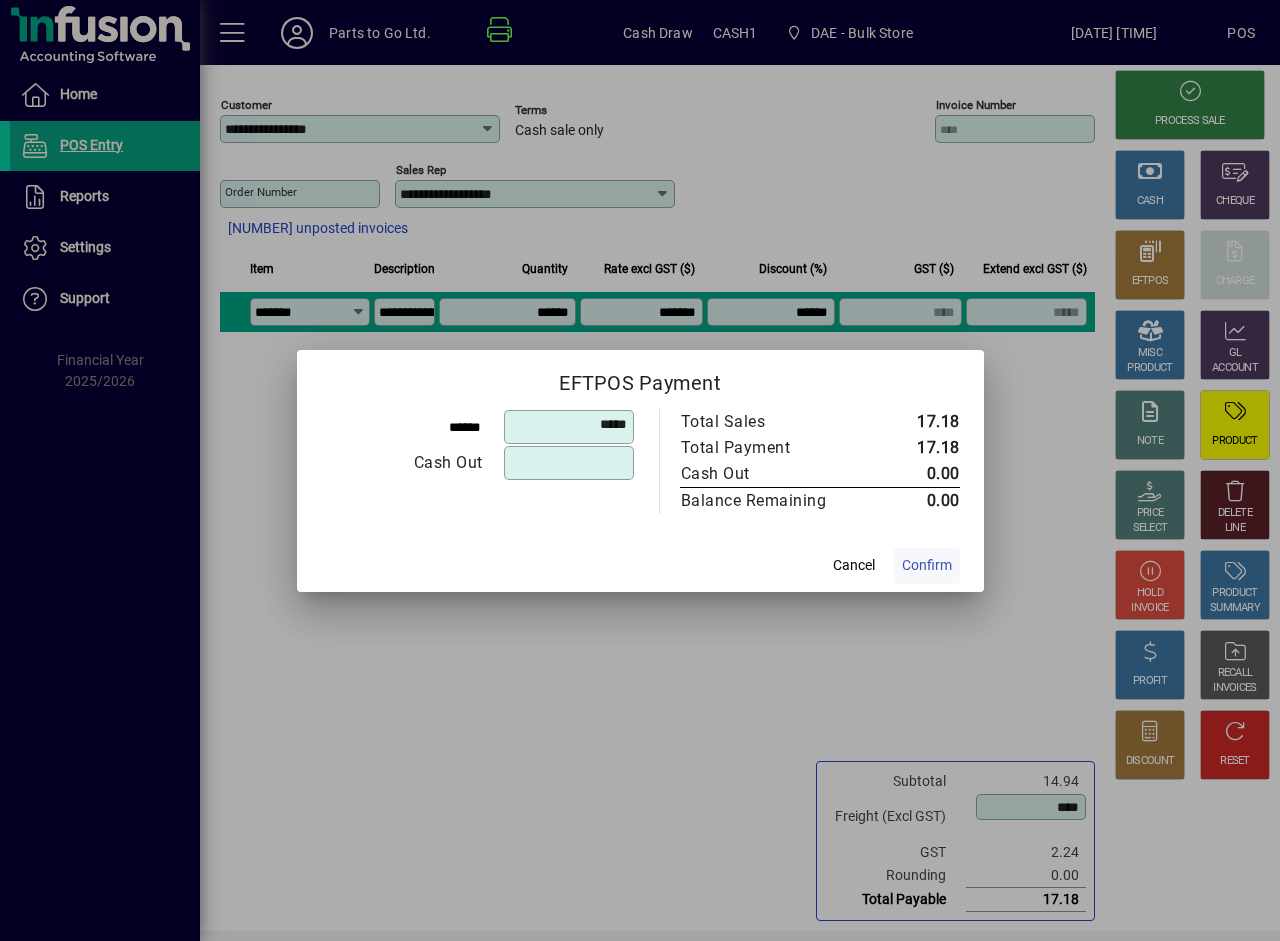 click on "Confirm" 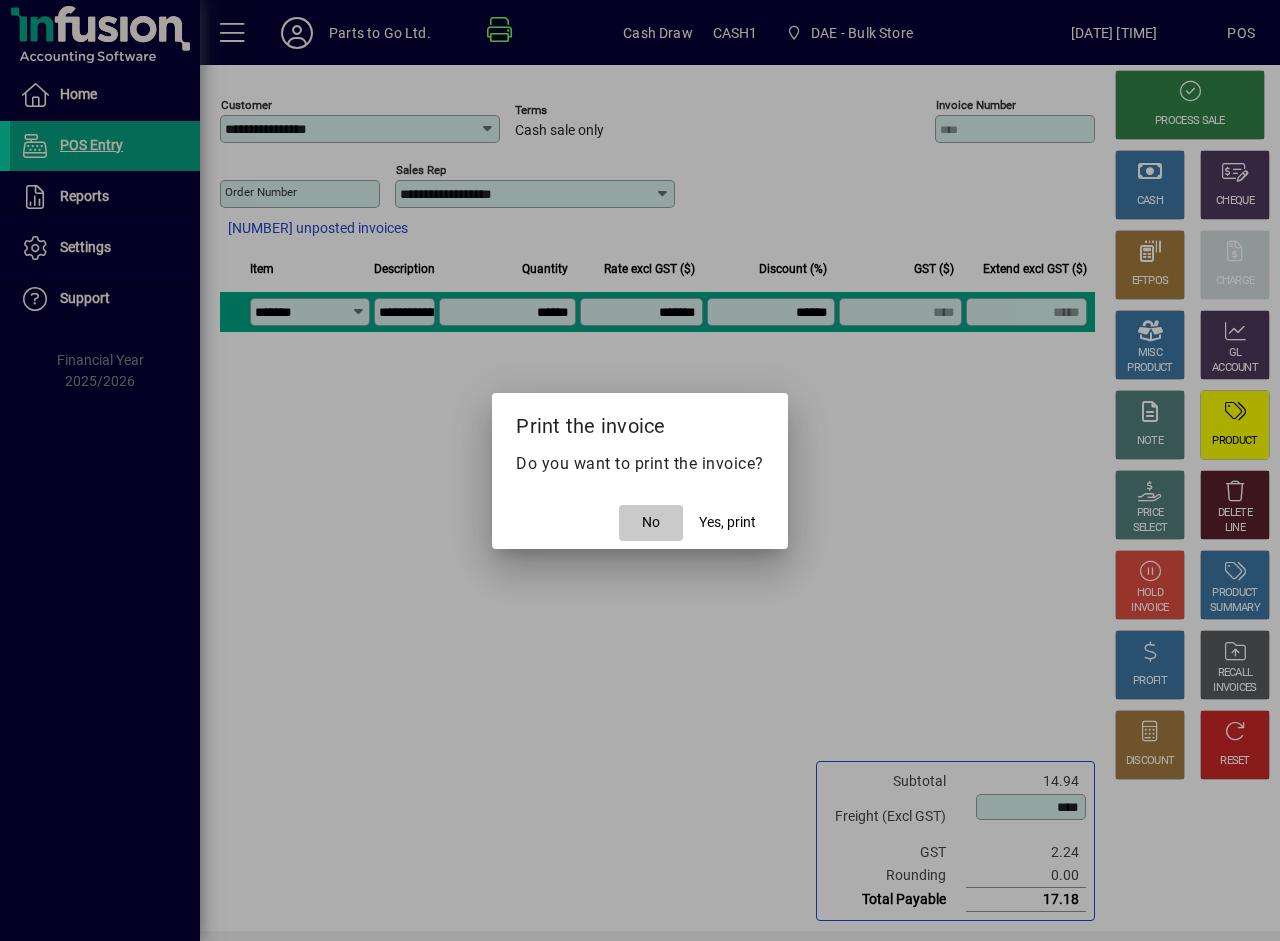 click on "No" 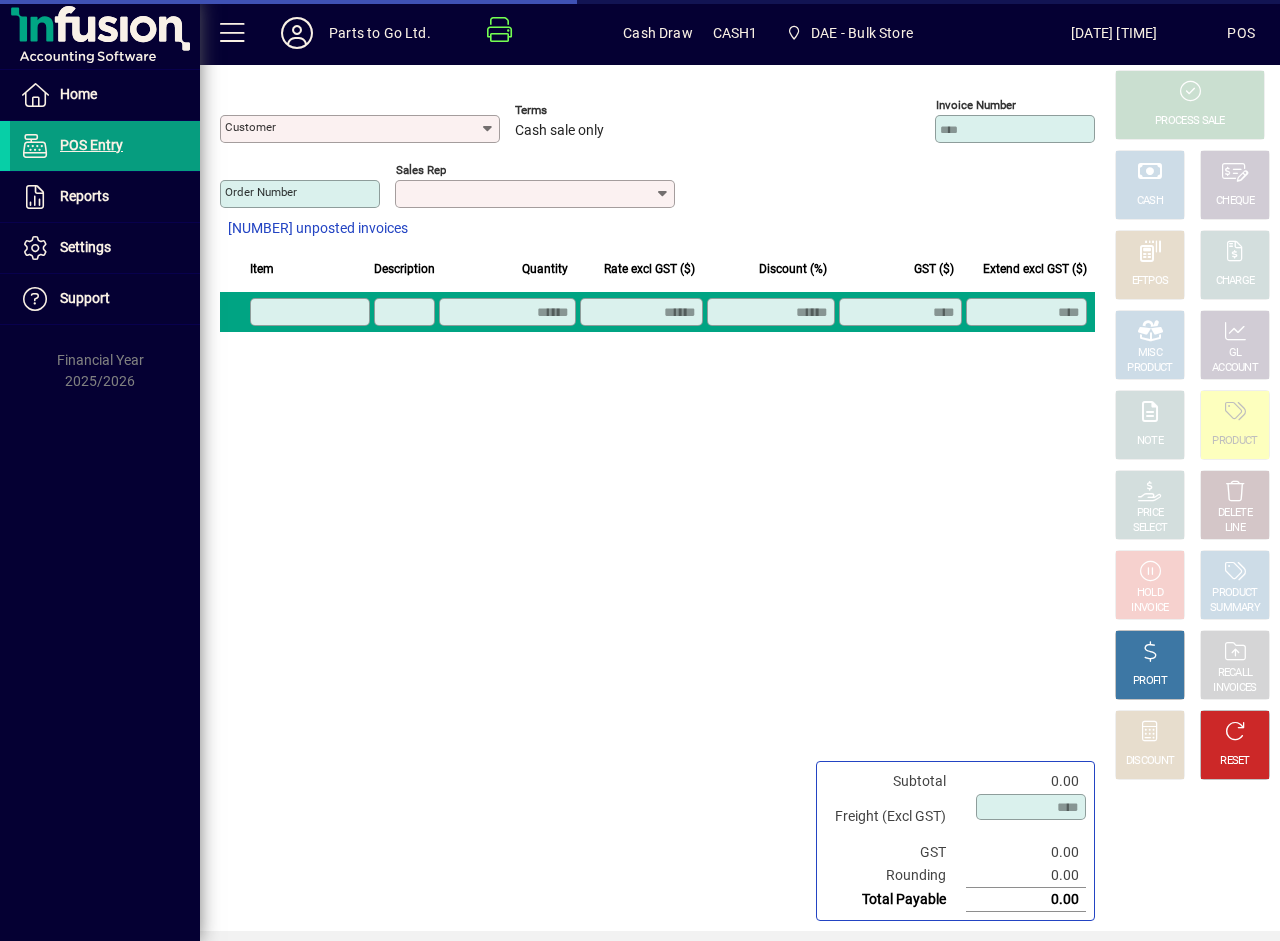 type on "**********" 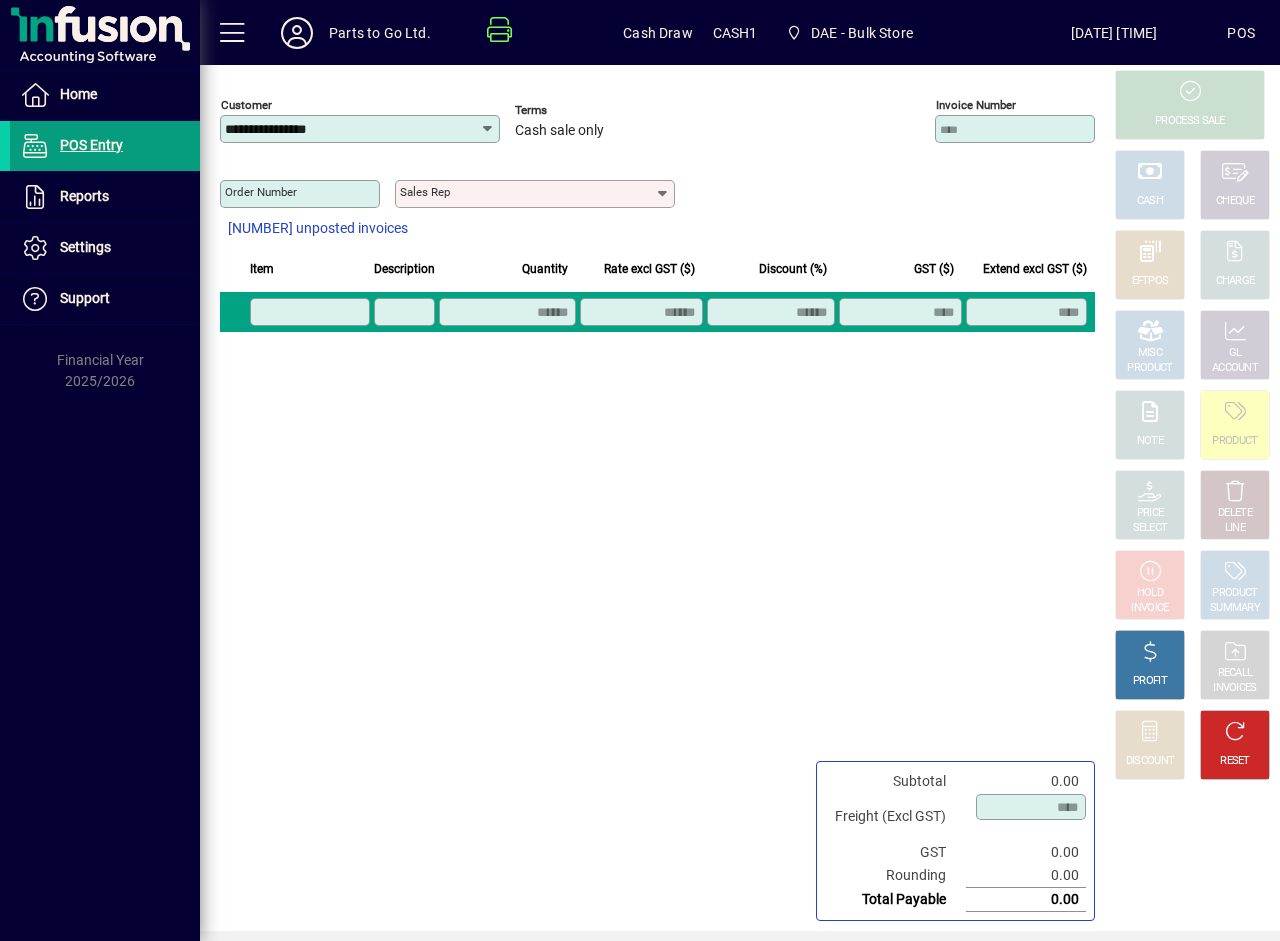 click 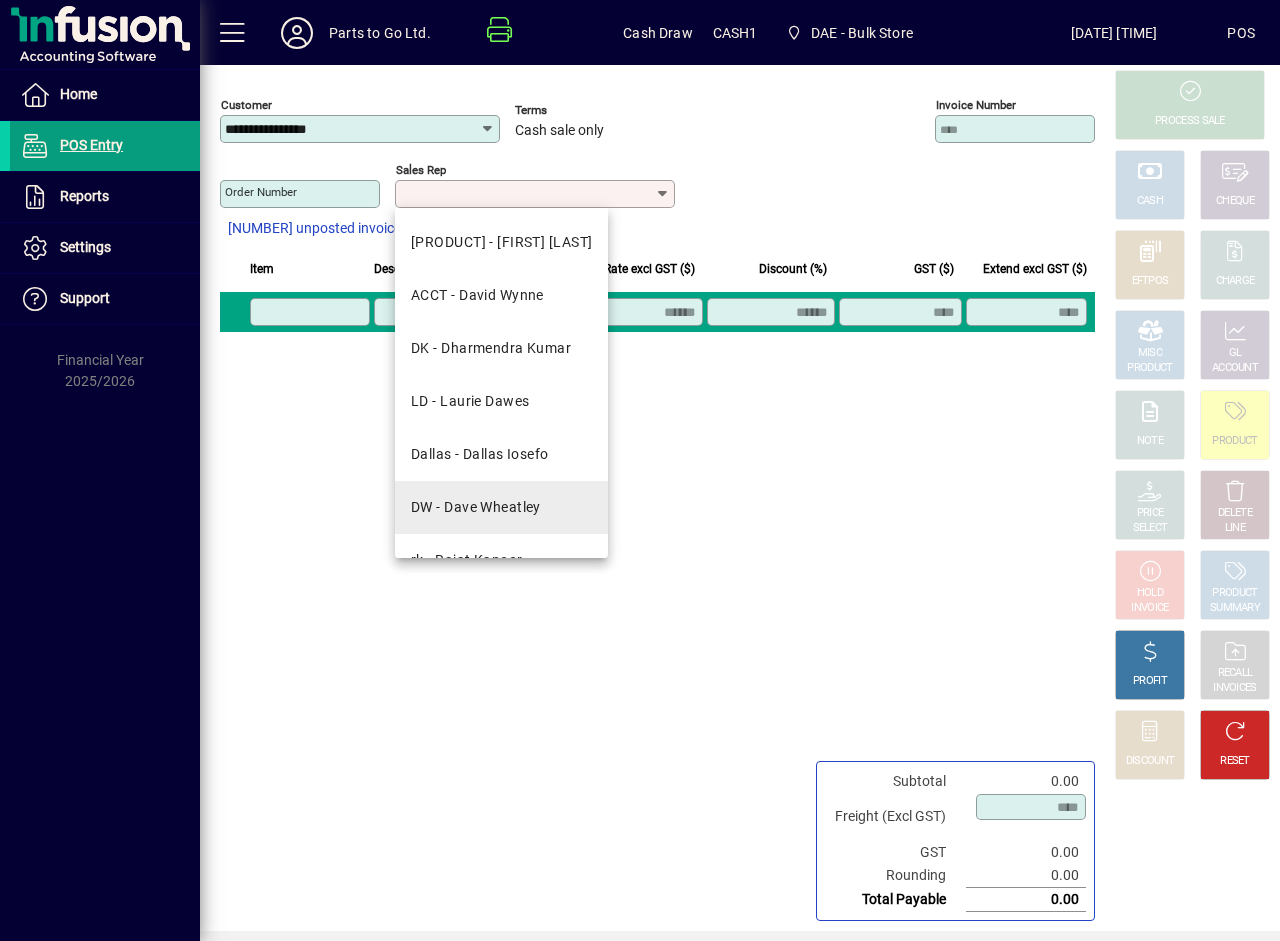 click on "DW - Dave Wheatley" at bounding box center (501, 507) 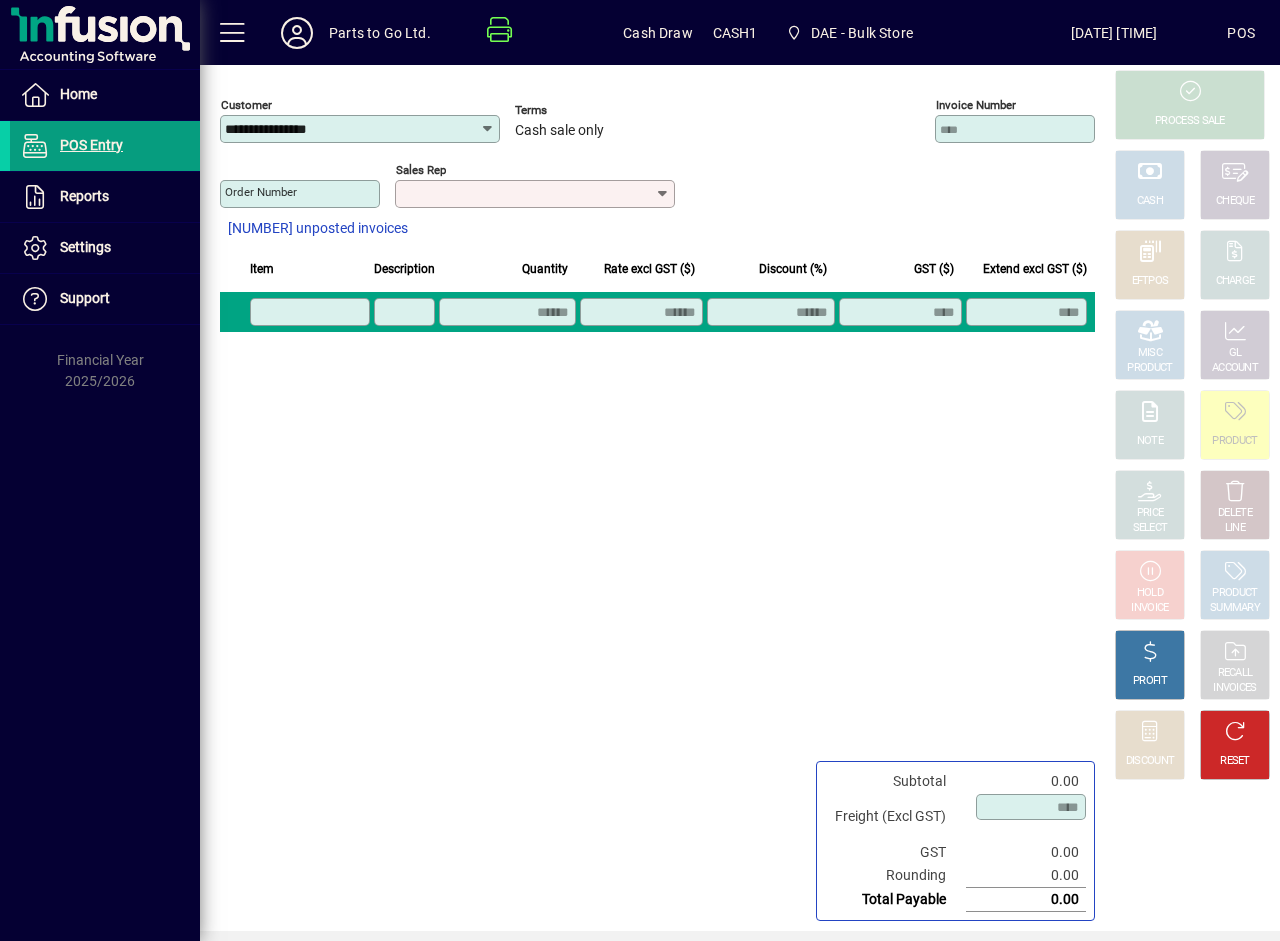 type on "**********" 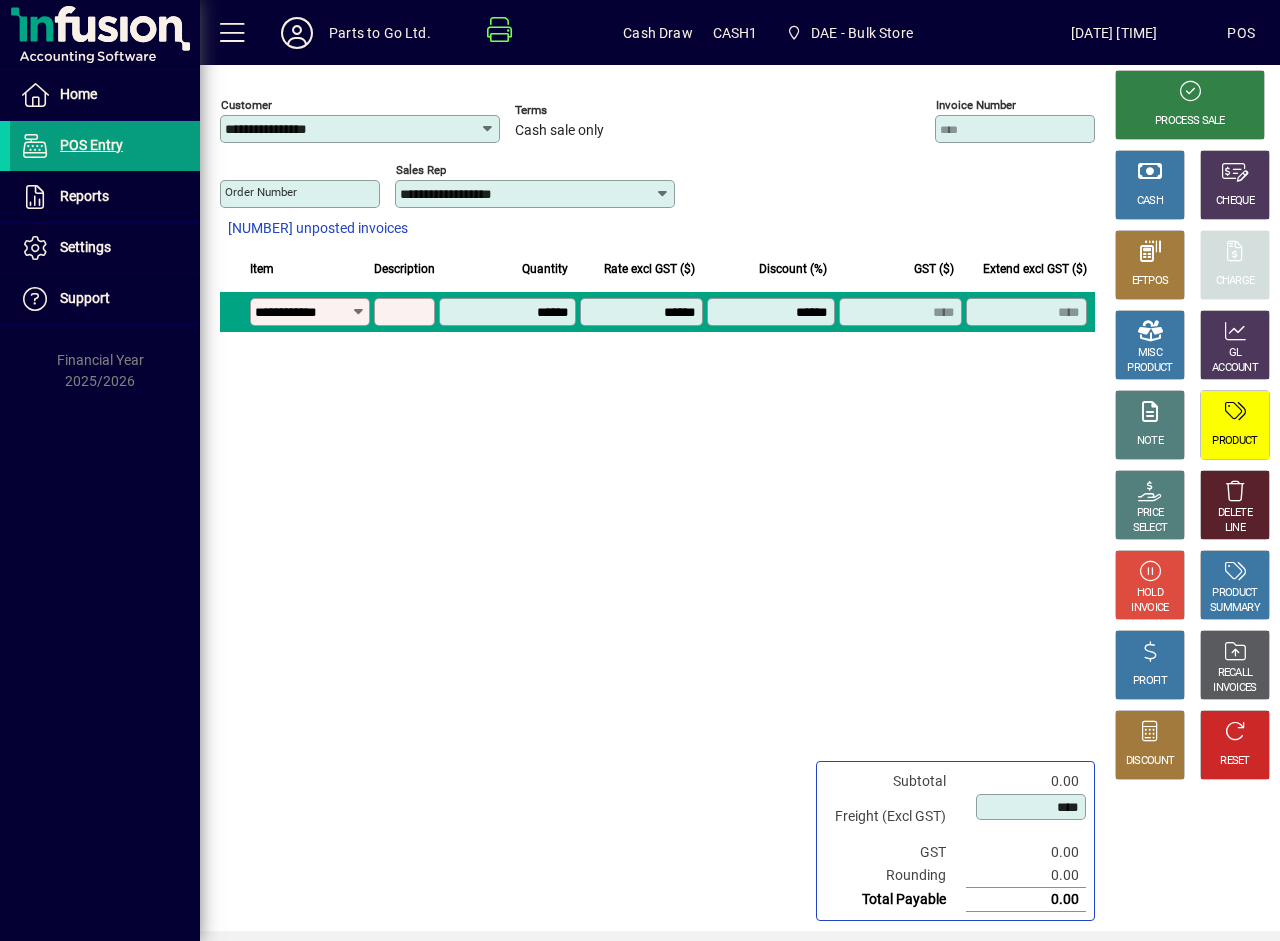 type on "**********" 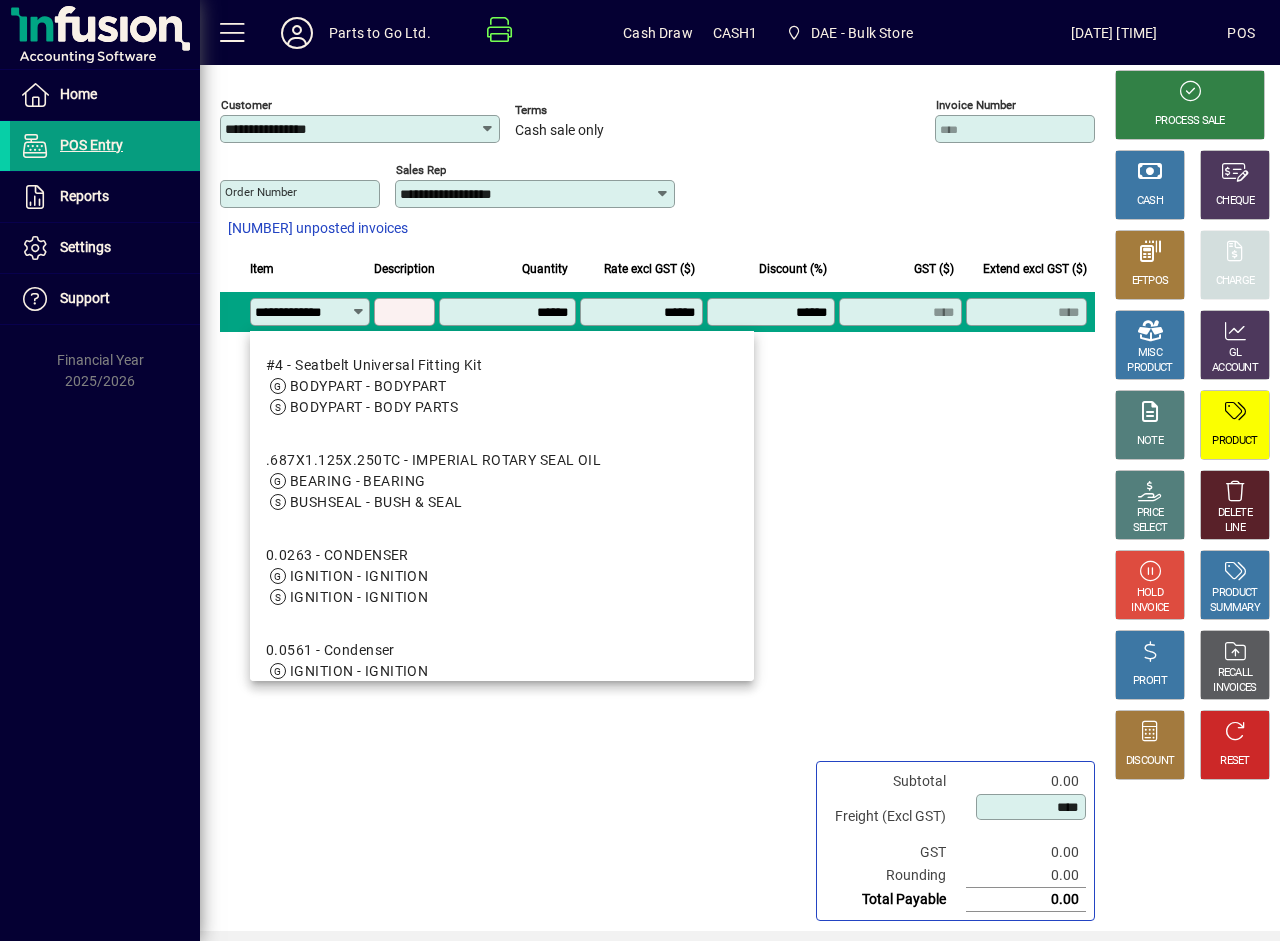 scroll, scrollTop: 0, scrollLeft: 9, axis: horizontal 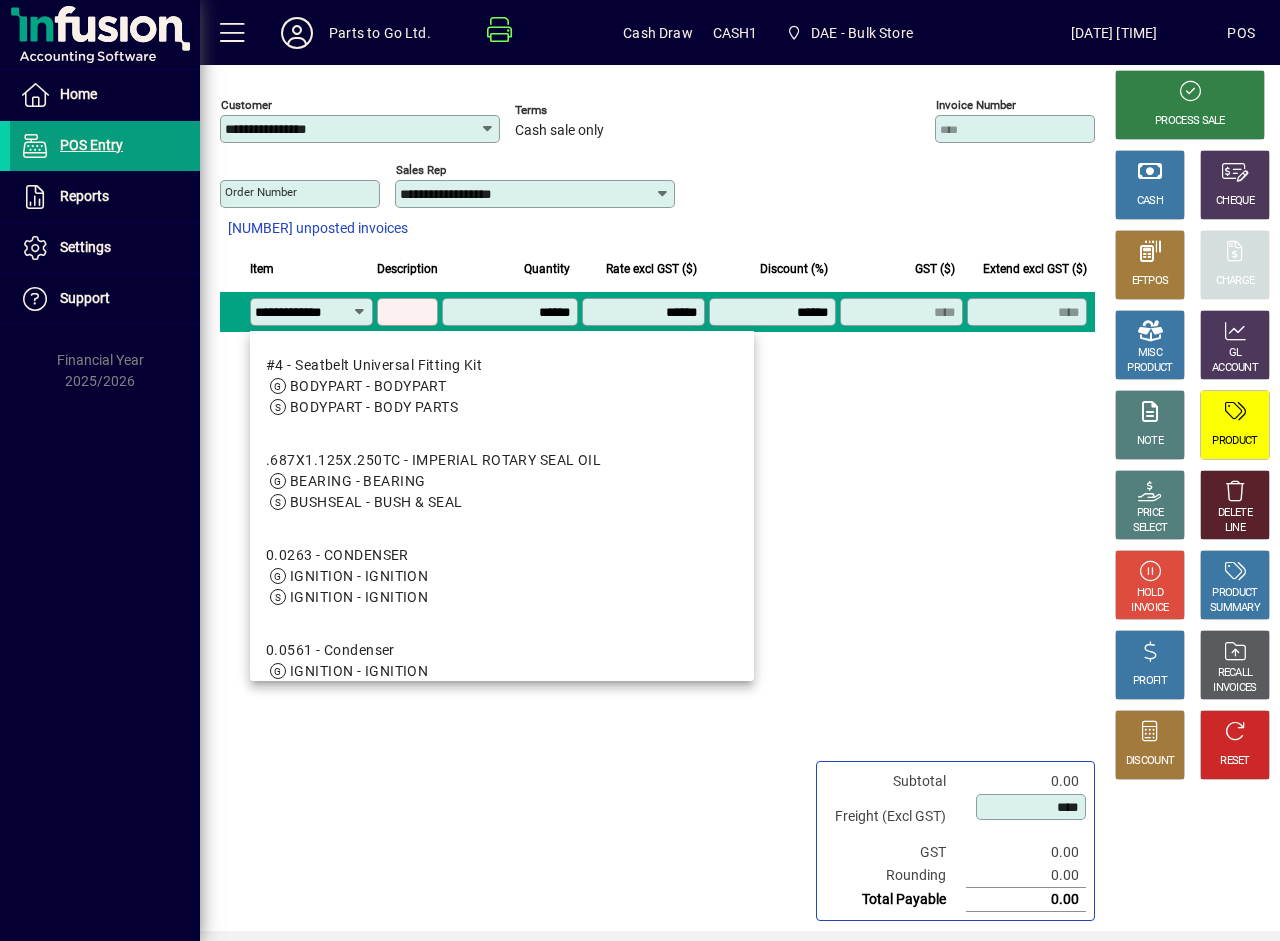 type on "**********" 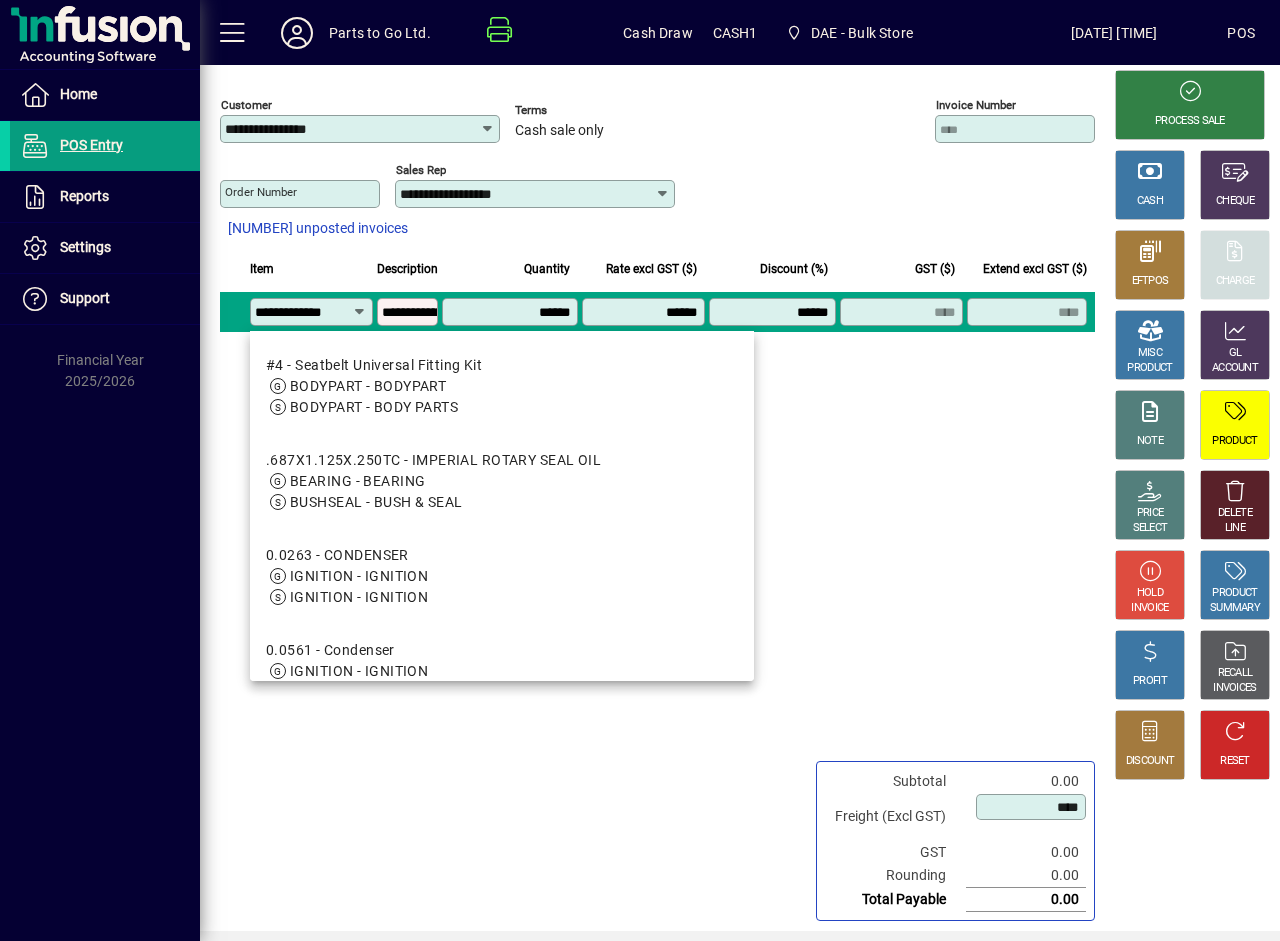 type on "*******" 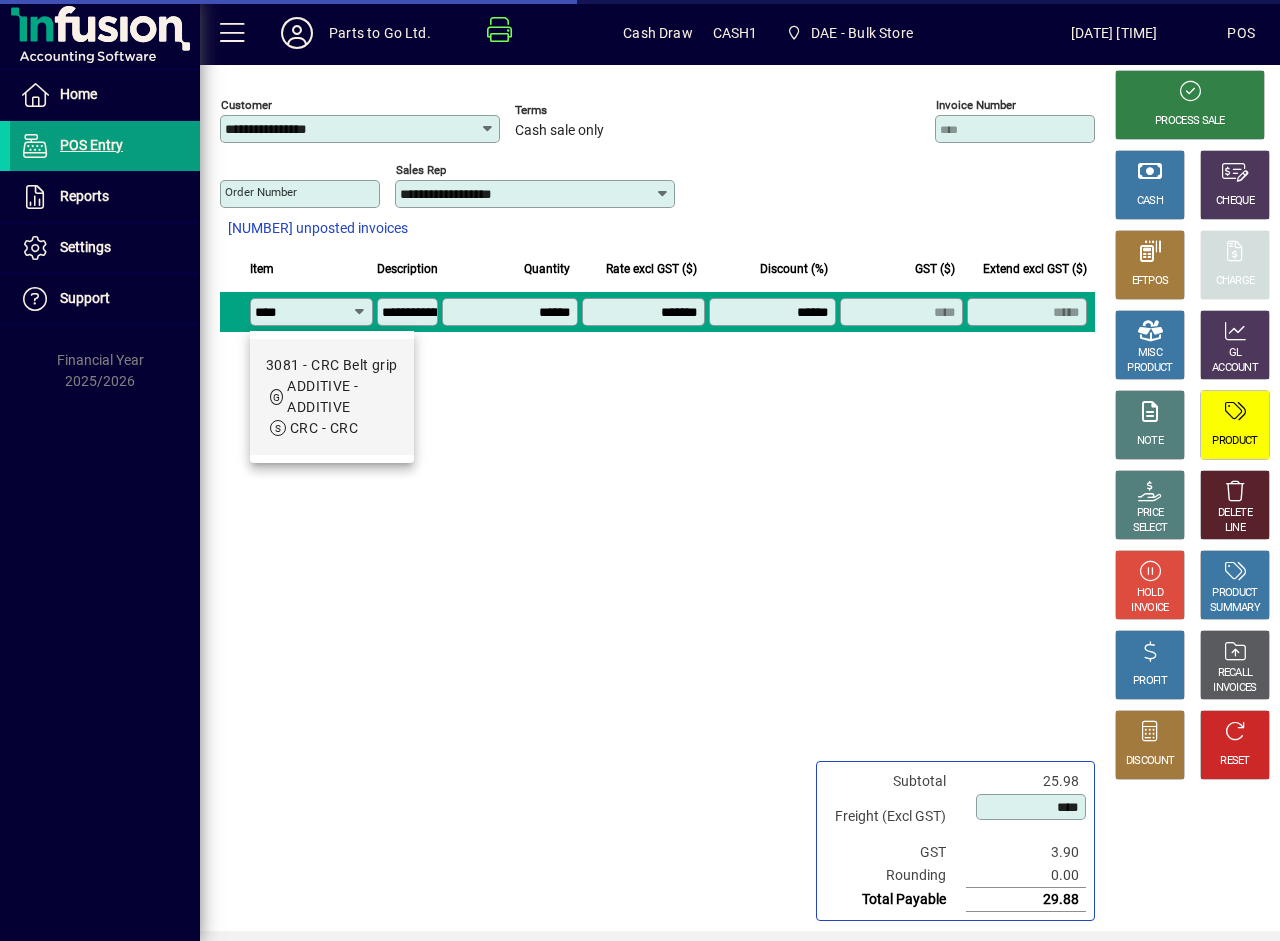 scroll, scrollTop: 0, scrollLeft: 0, axis: both 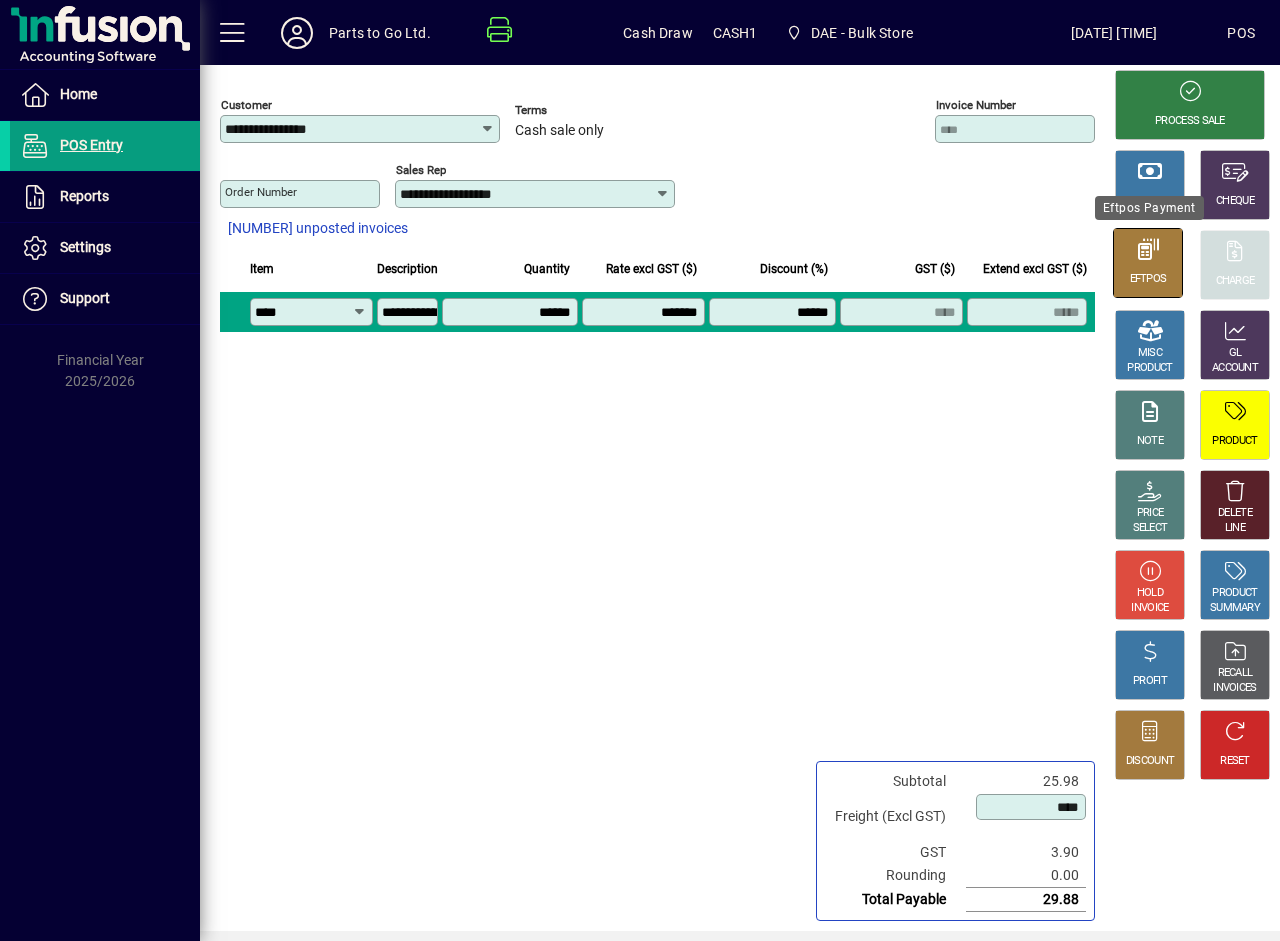 type on "****" 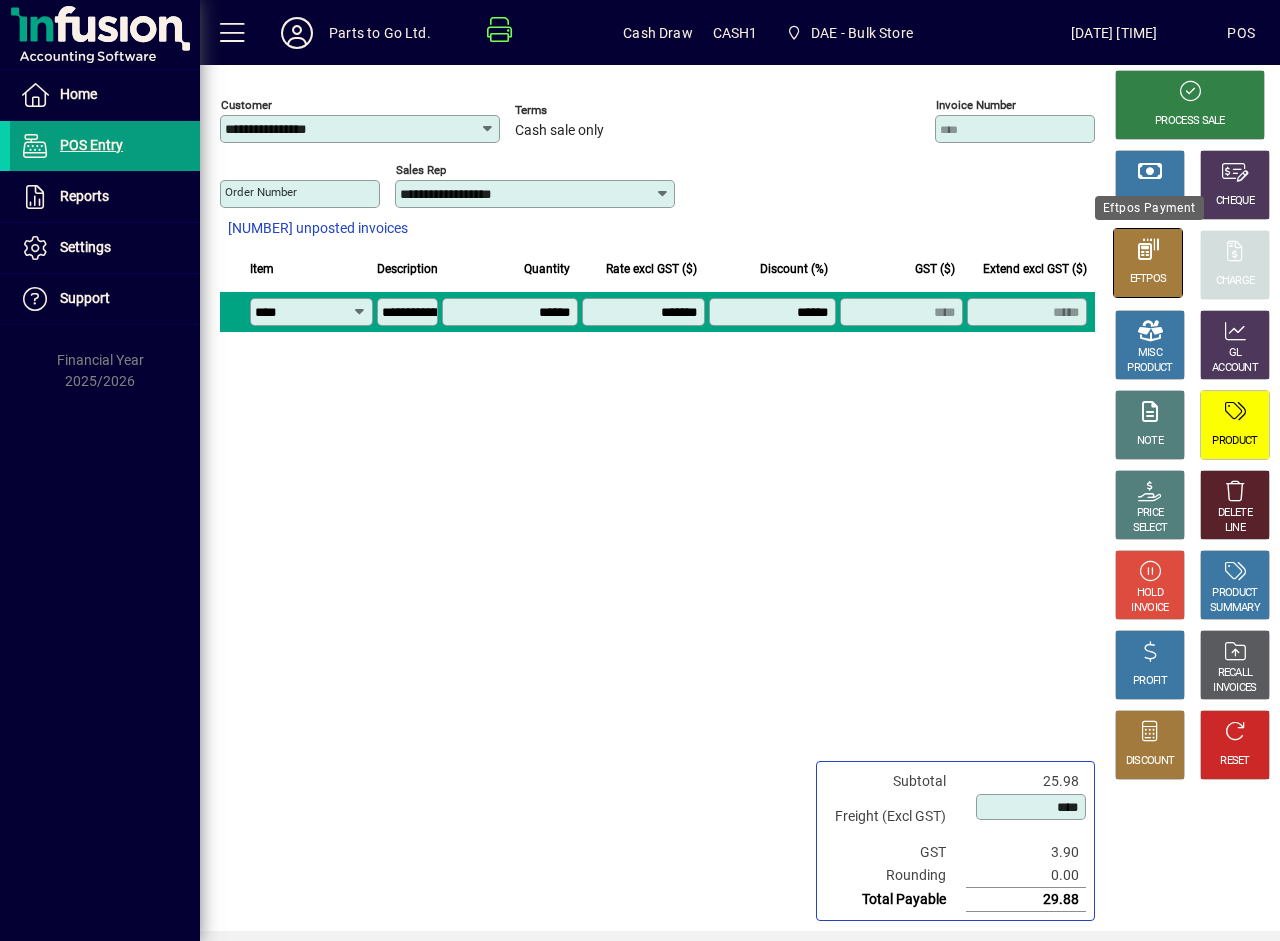 click 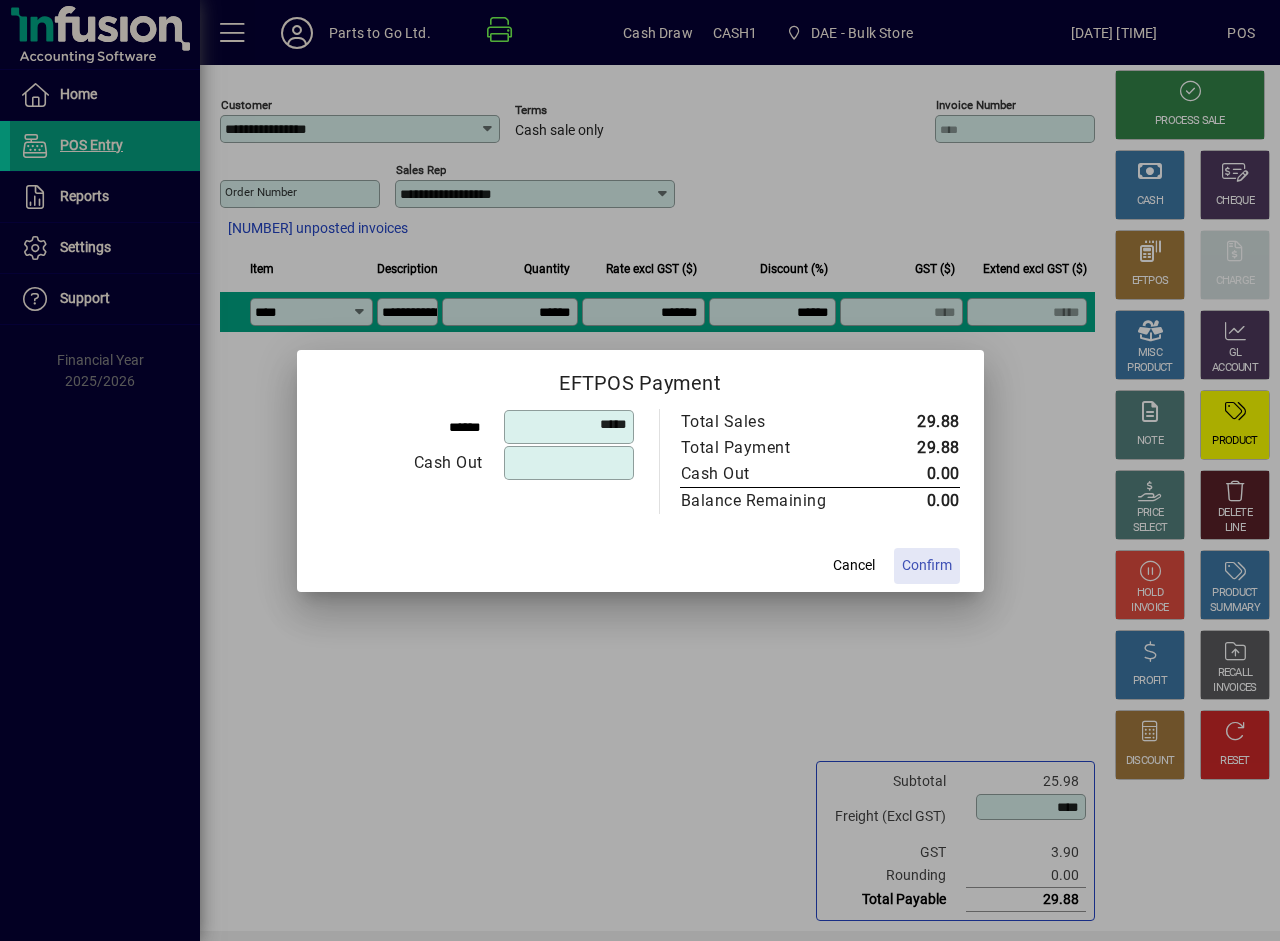 click on "Confirm" 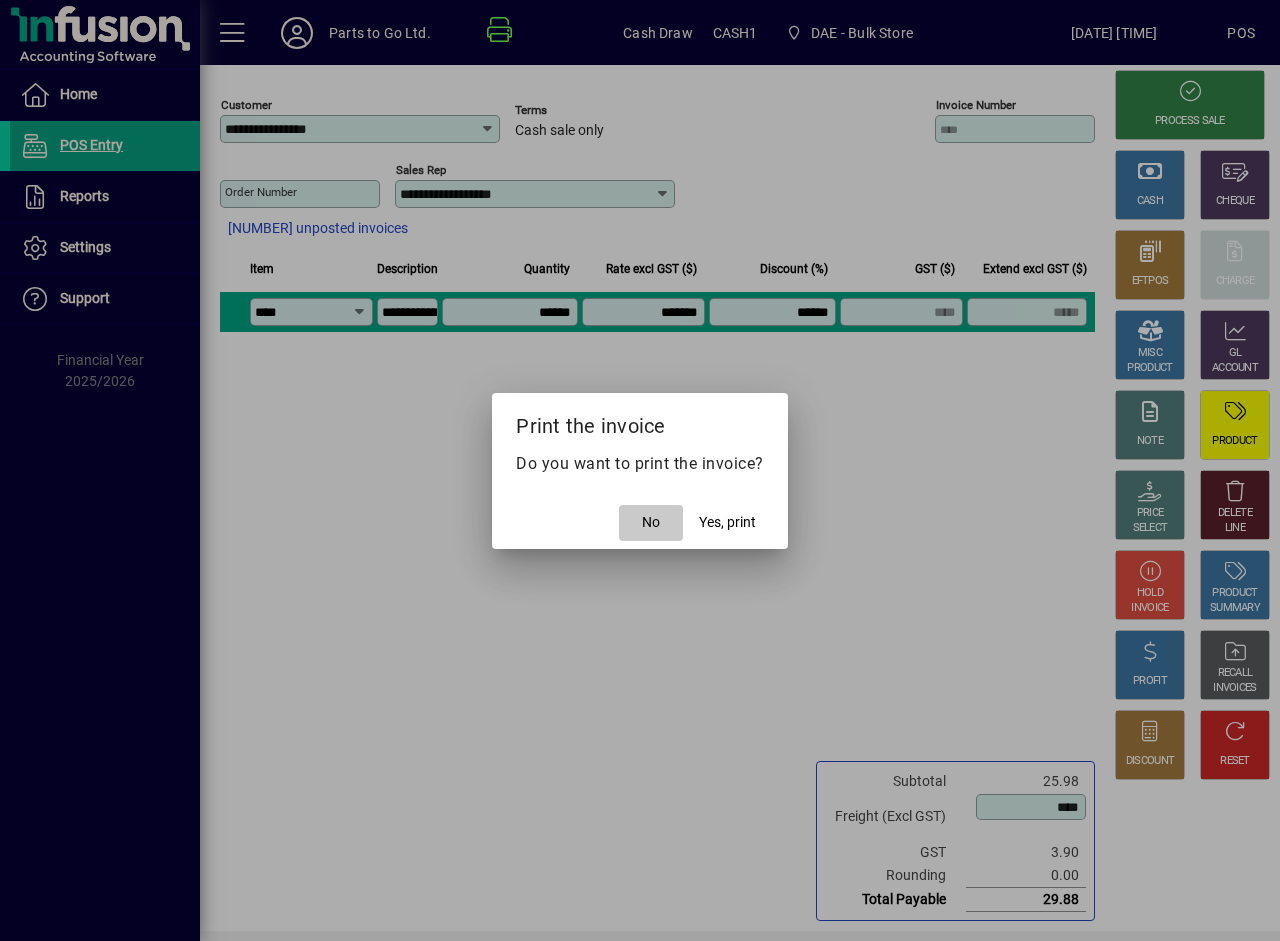 click 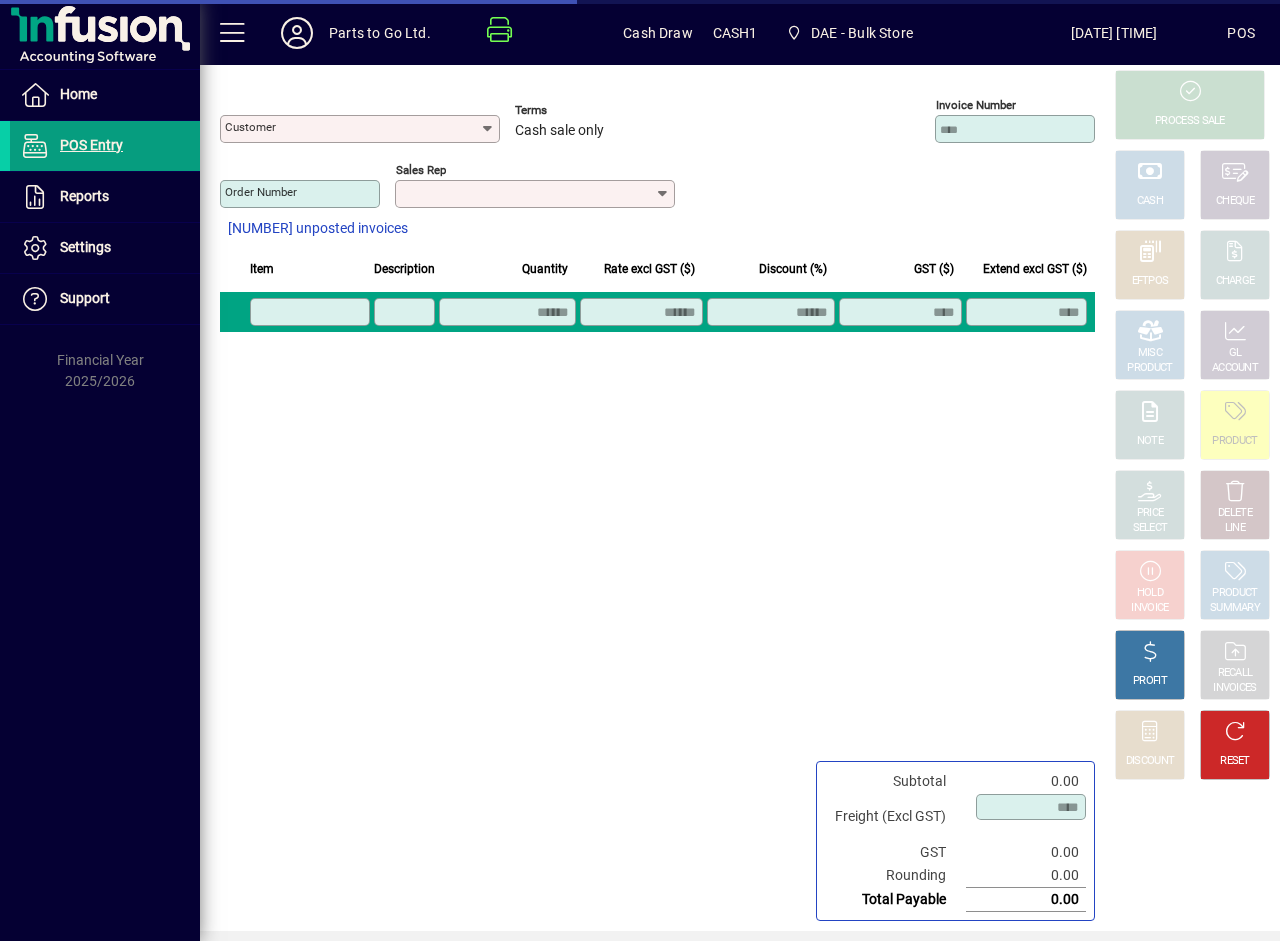 type on "**********" 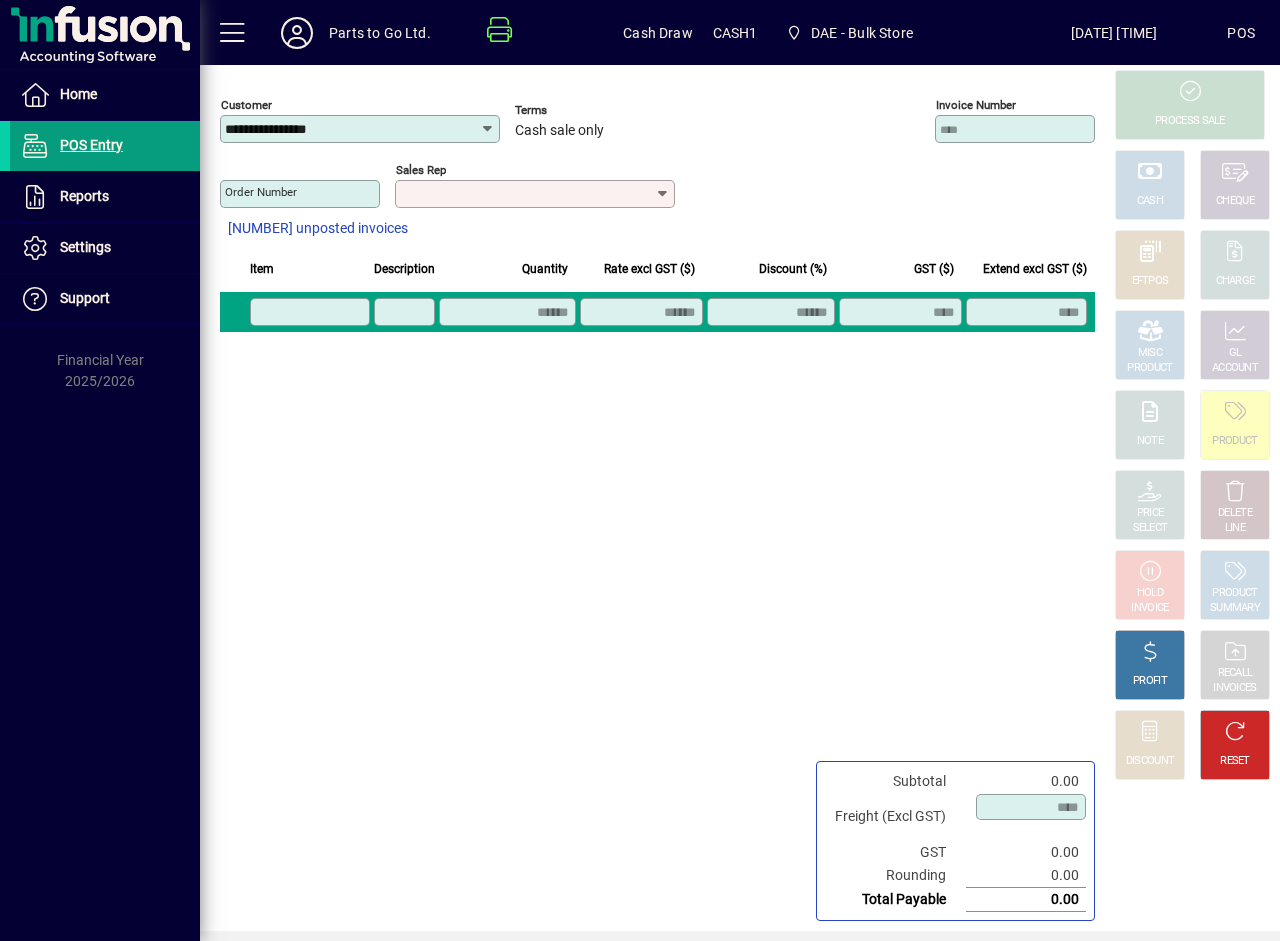 click 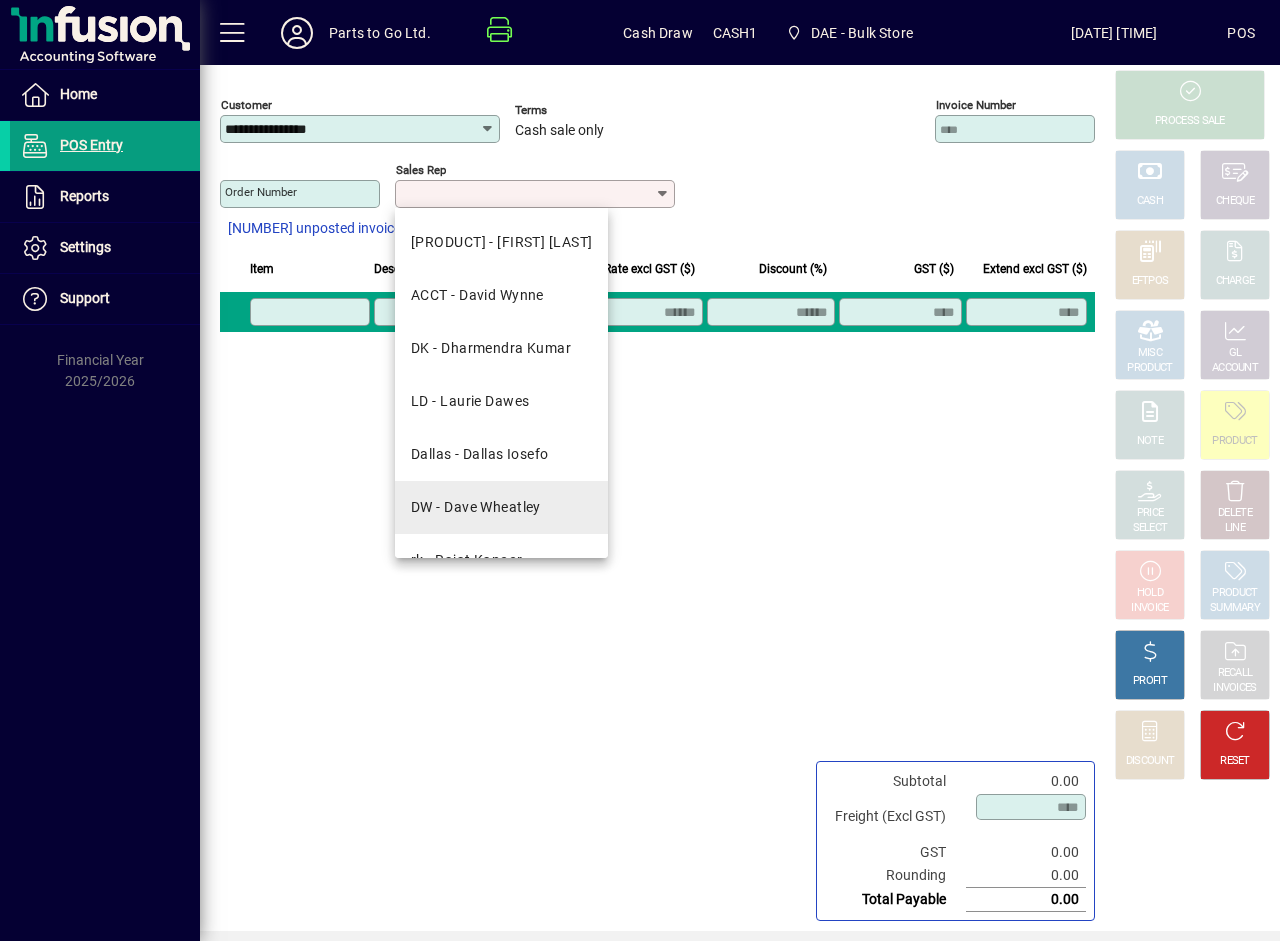 click on "DW - Dave Wheatley" at bounding box center (501, 507) 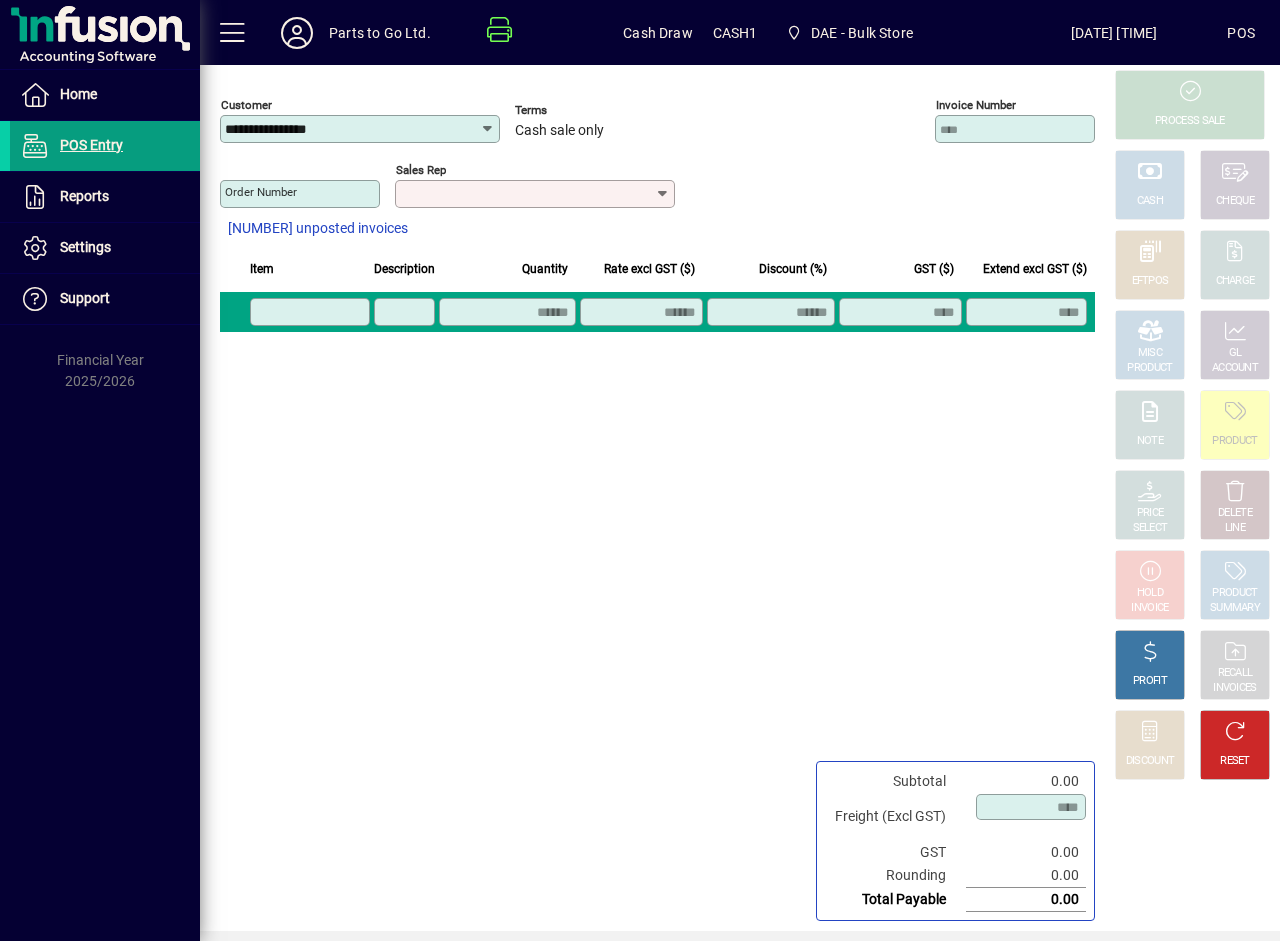 type on "**********" 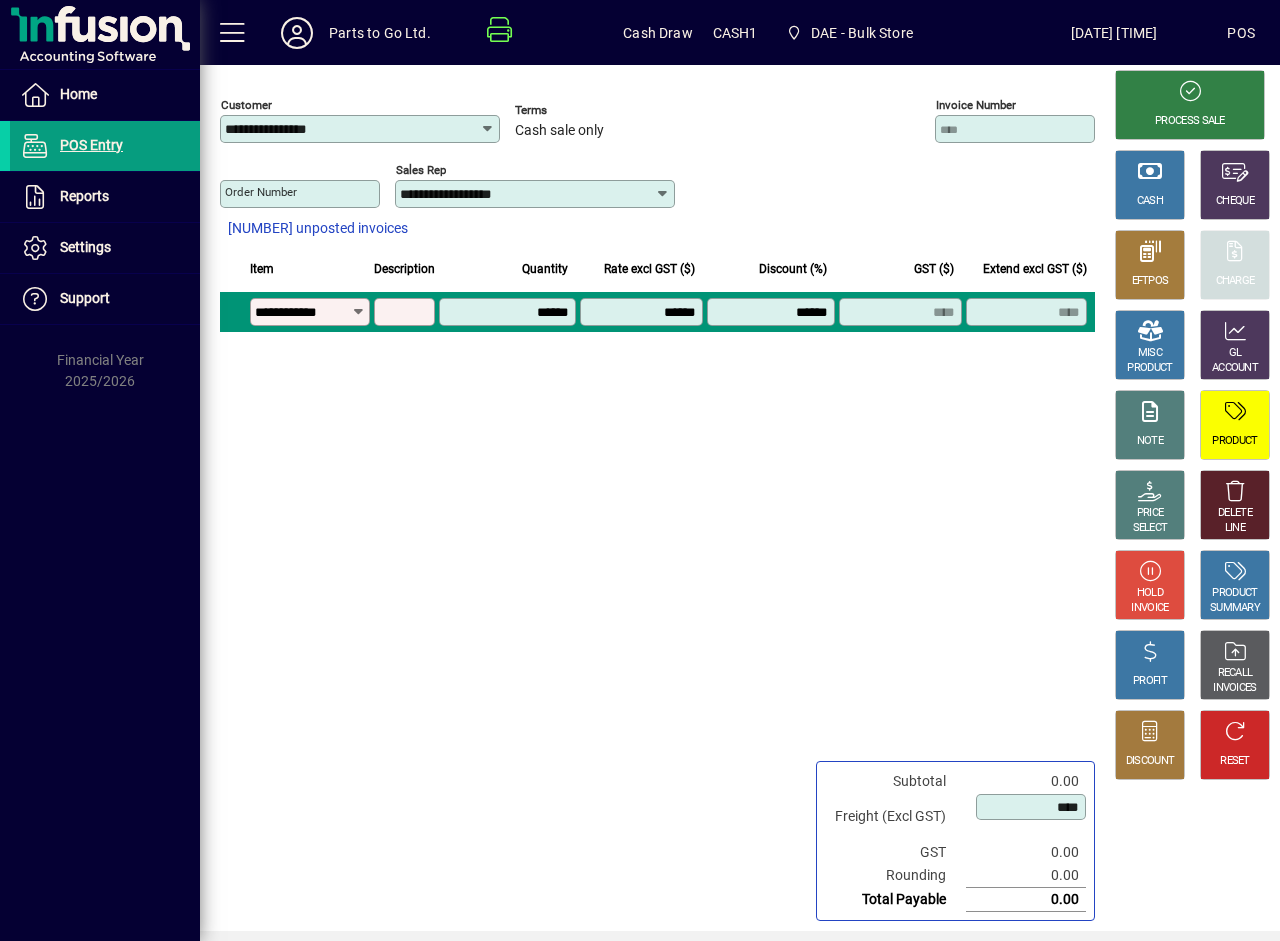 type on "**********" 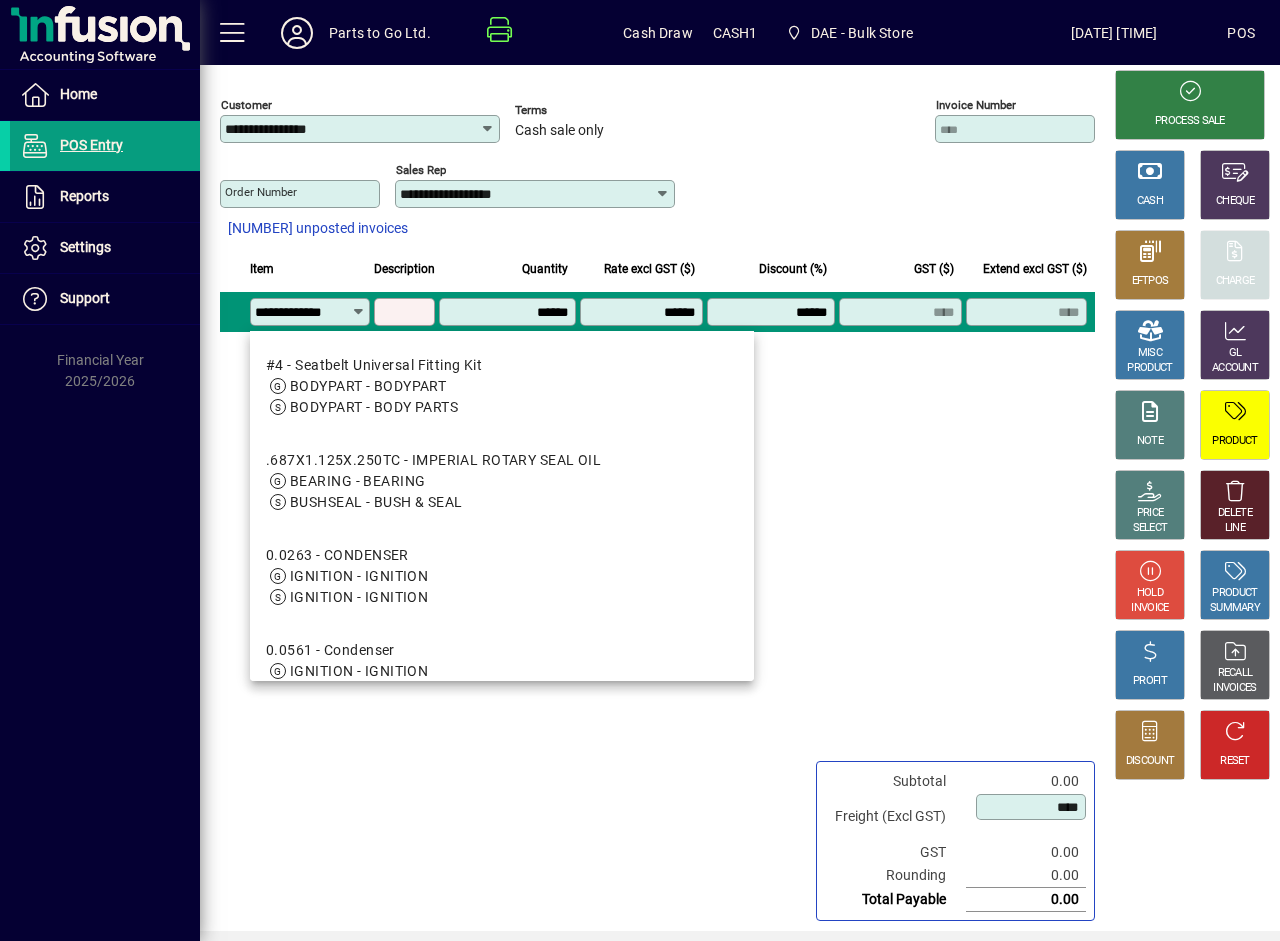 scroll, scrollTop: 0, scrollLeft: 9, axis: horizontal 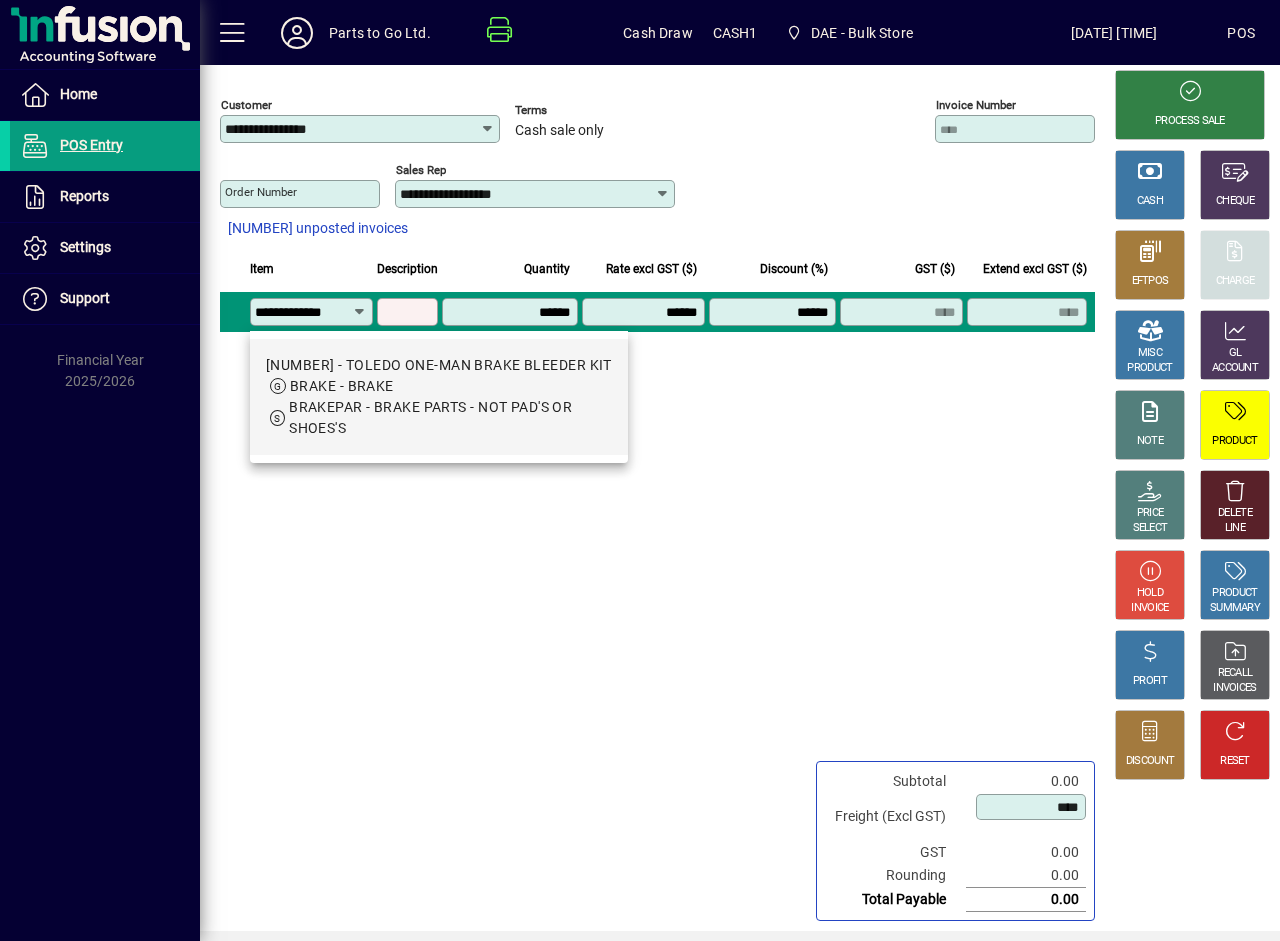 type on "**********" 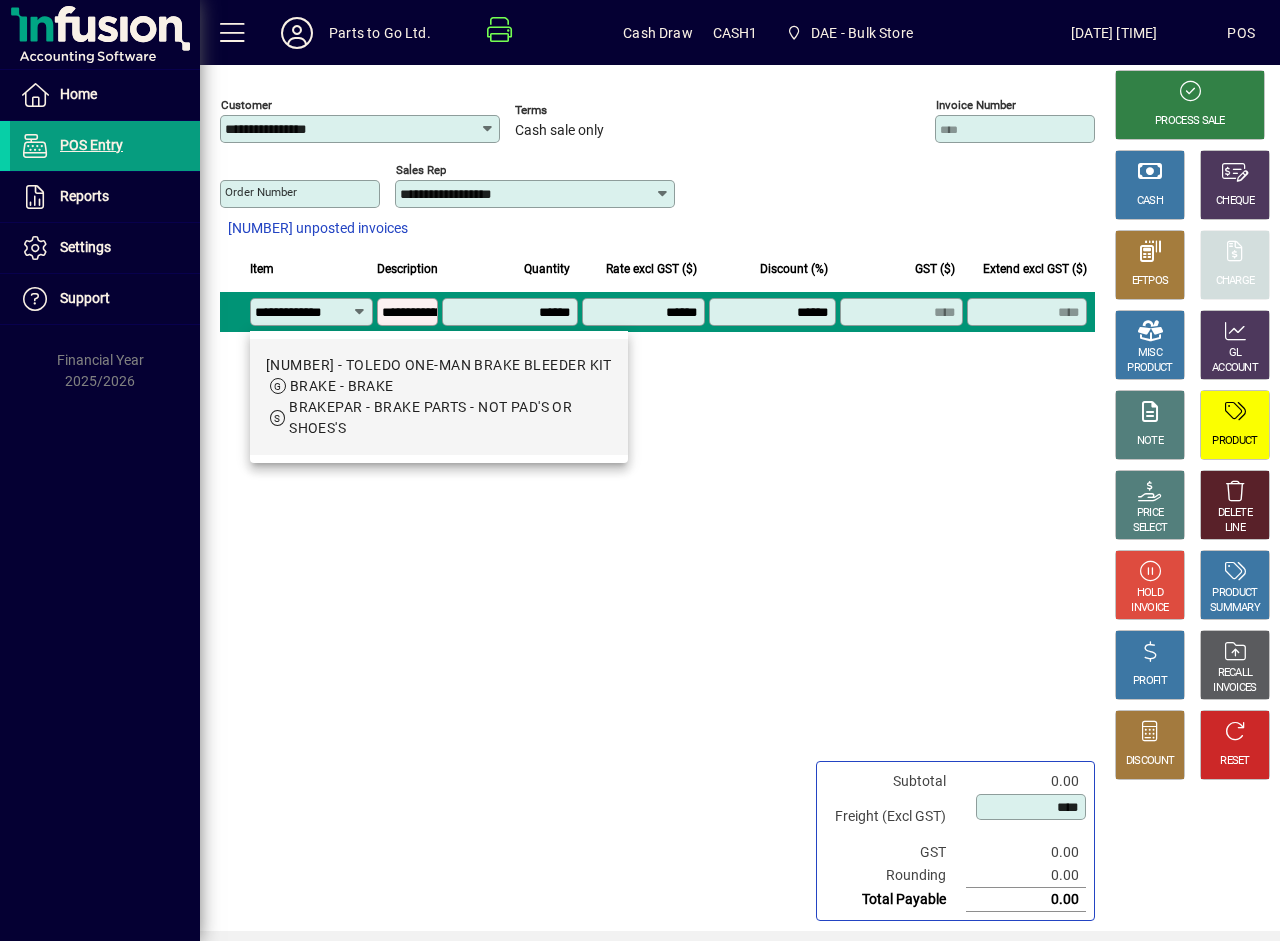 type on "******" 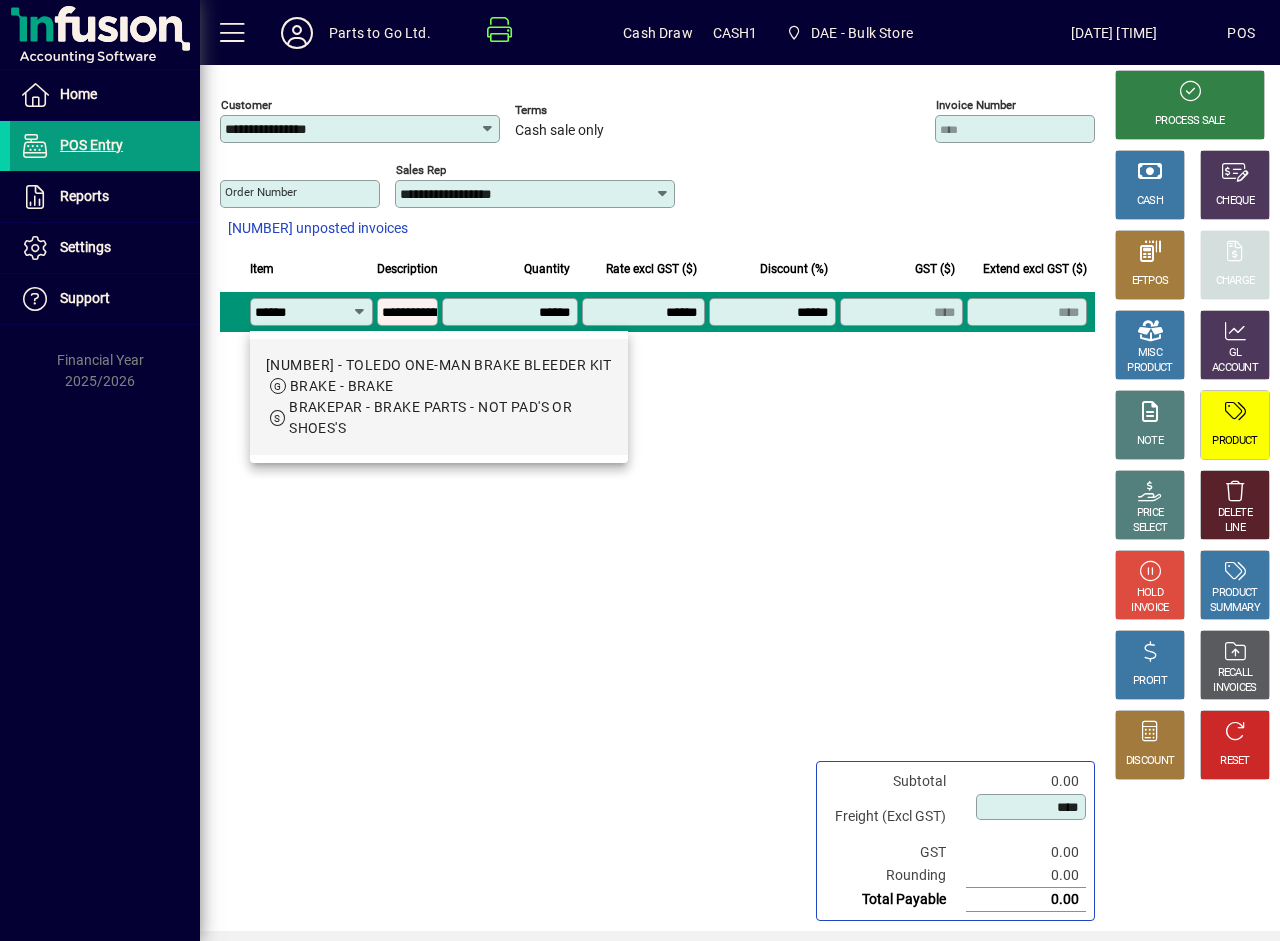 type on "*******" 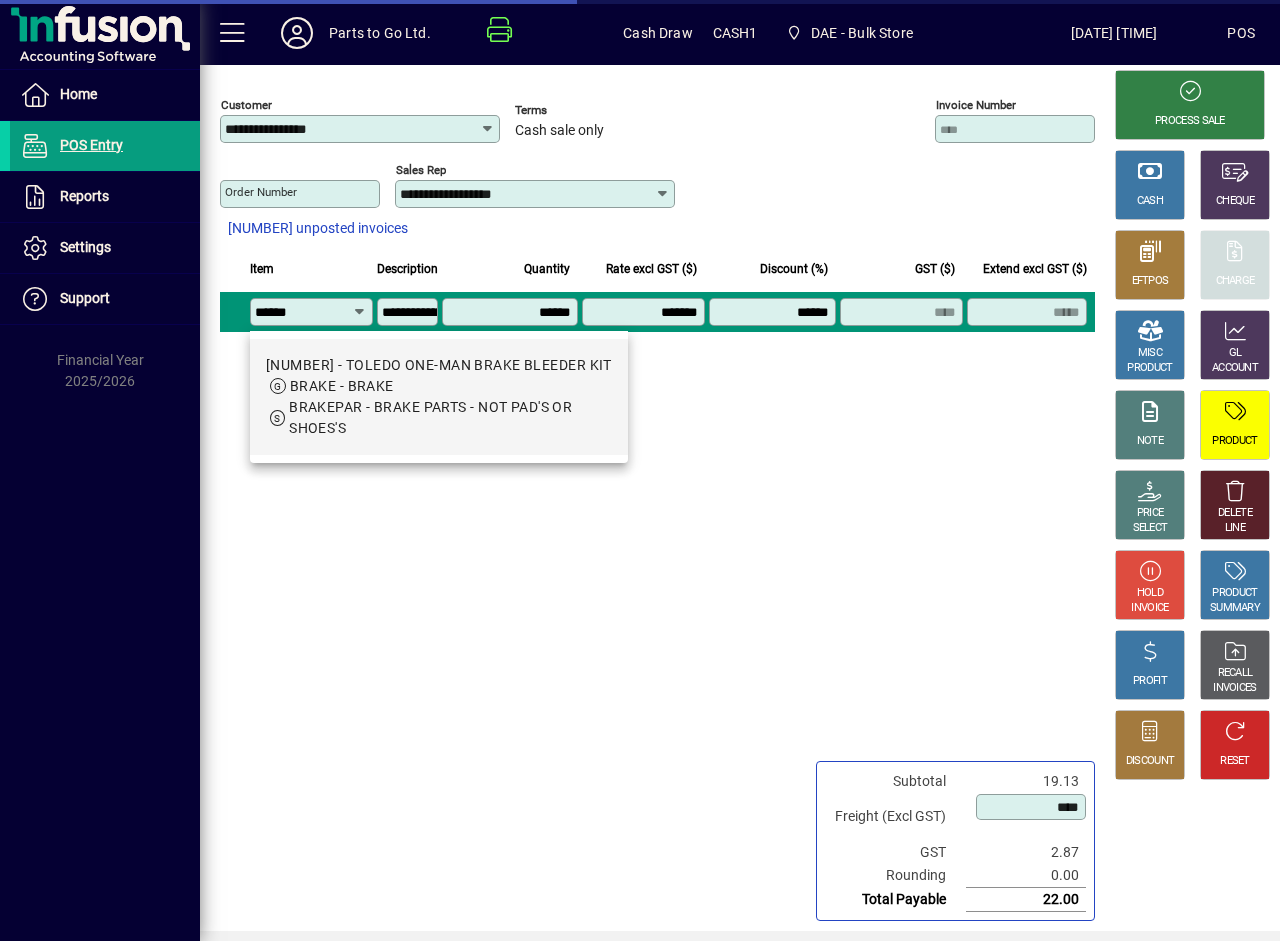scroll, scrollTop: 0, scrollLeft: 0, axis: both 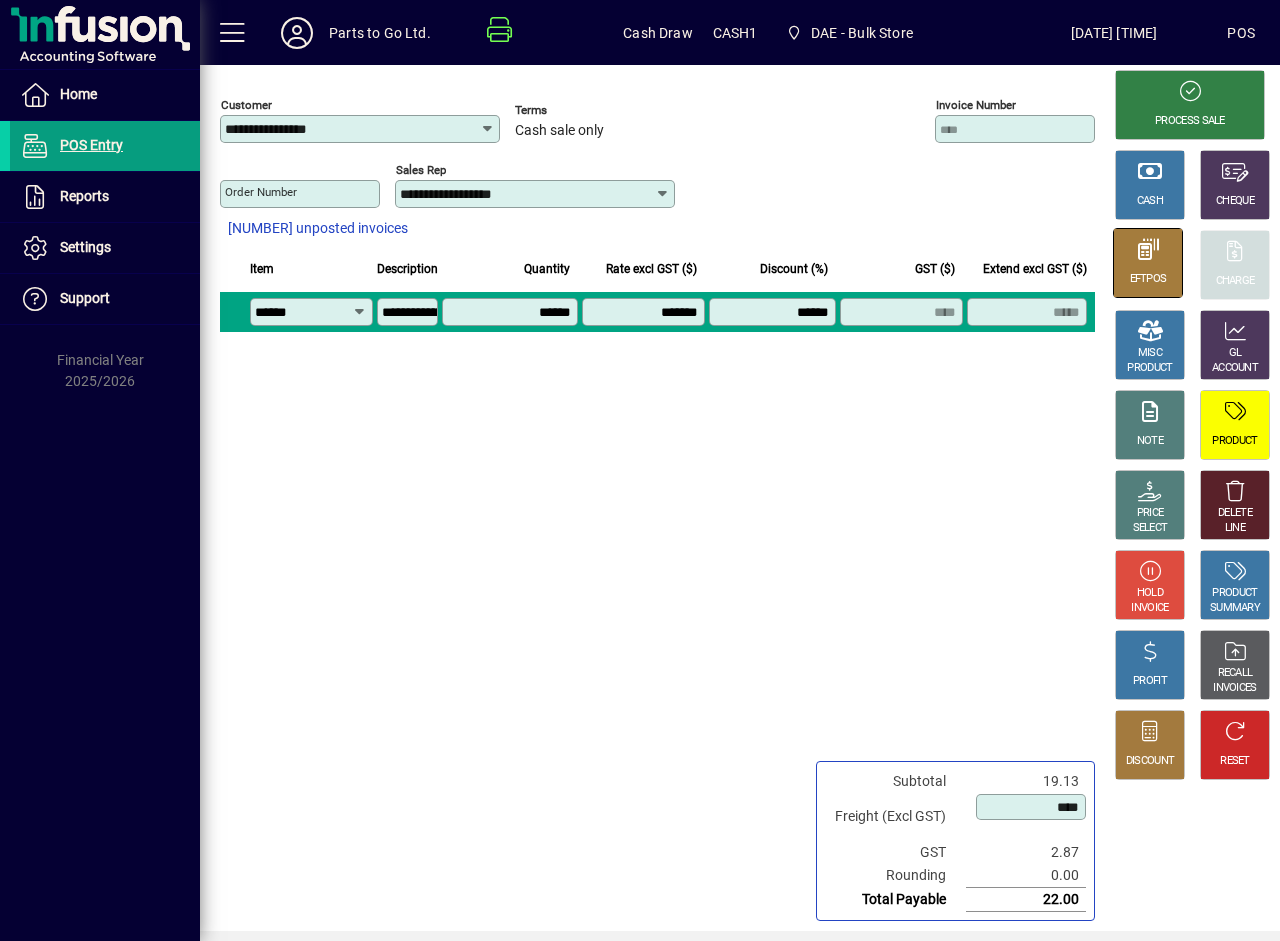 type on "******" 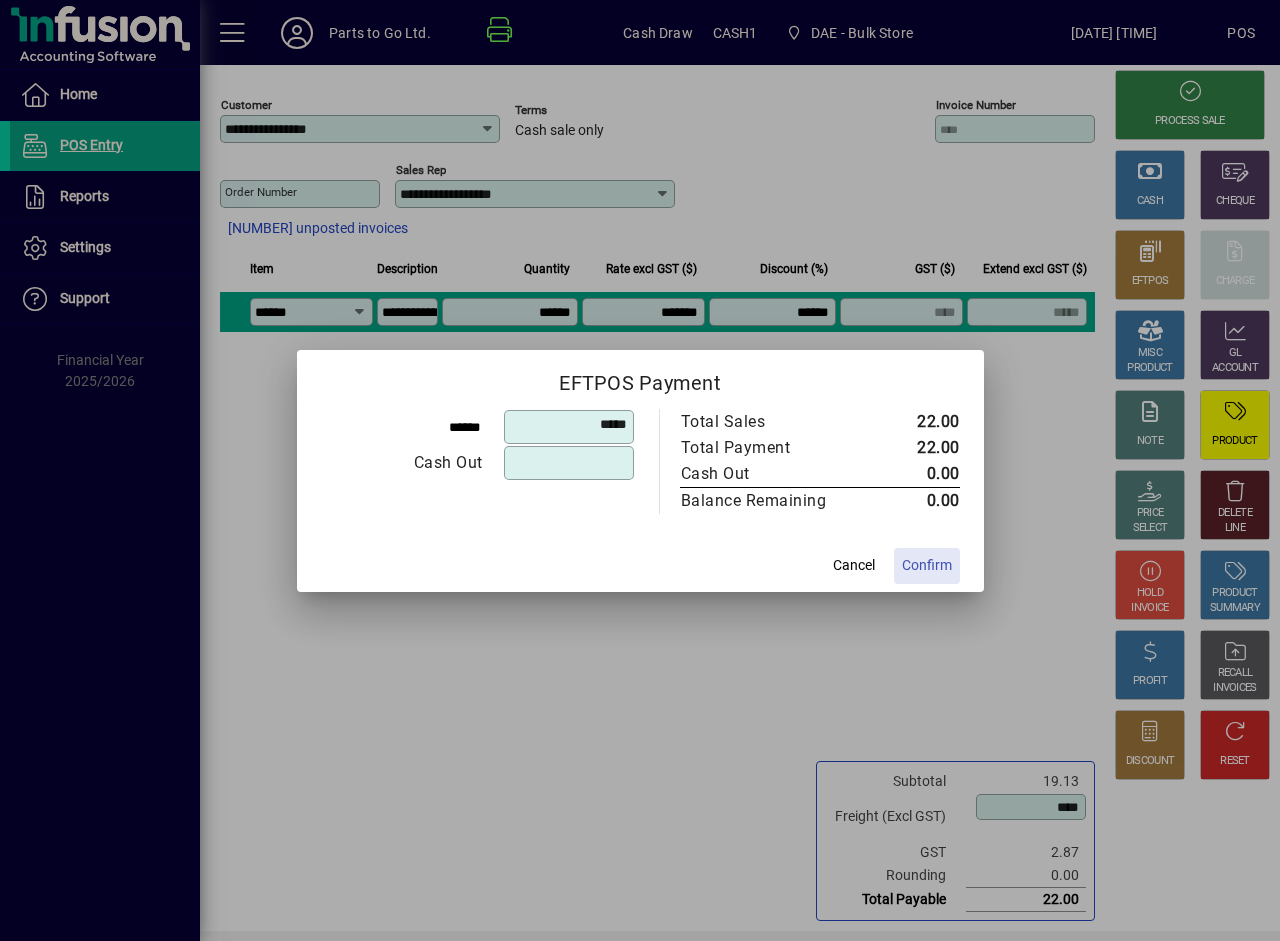 click on "Confirm" 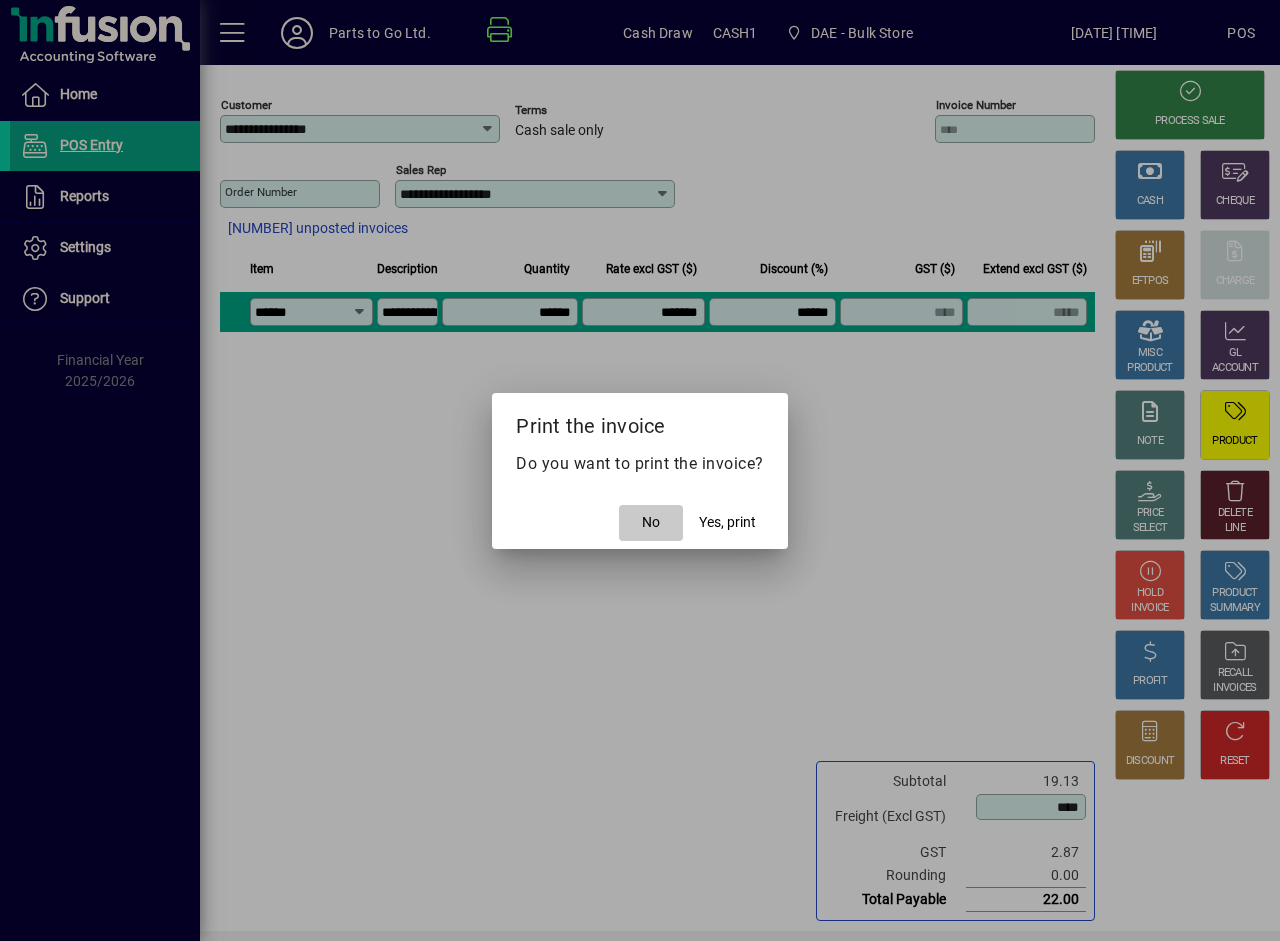 click on "No" 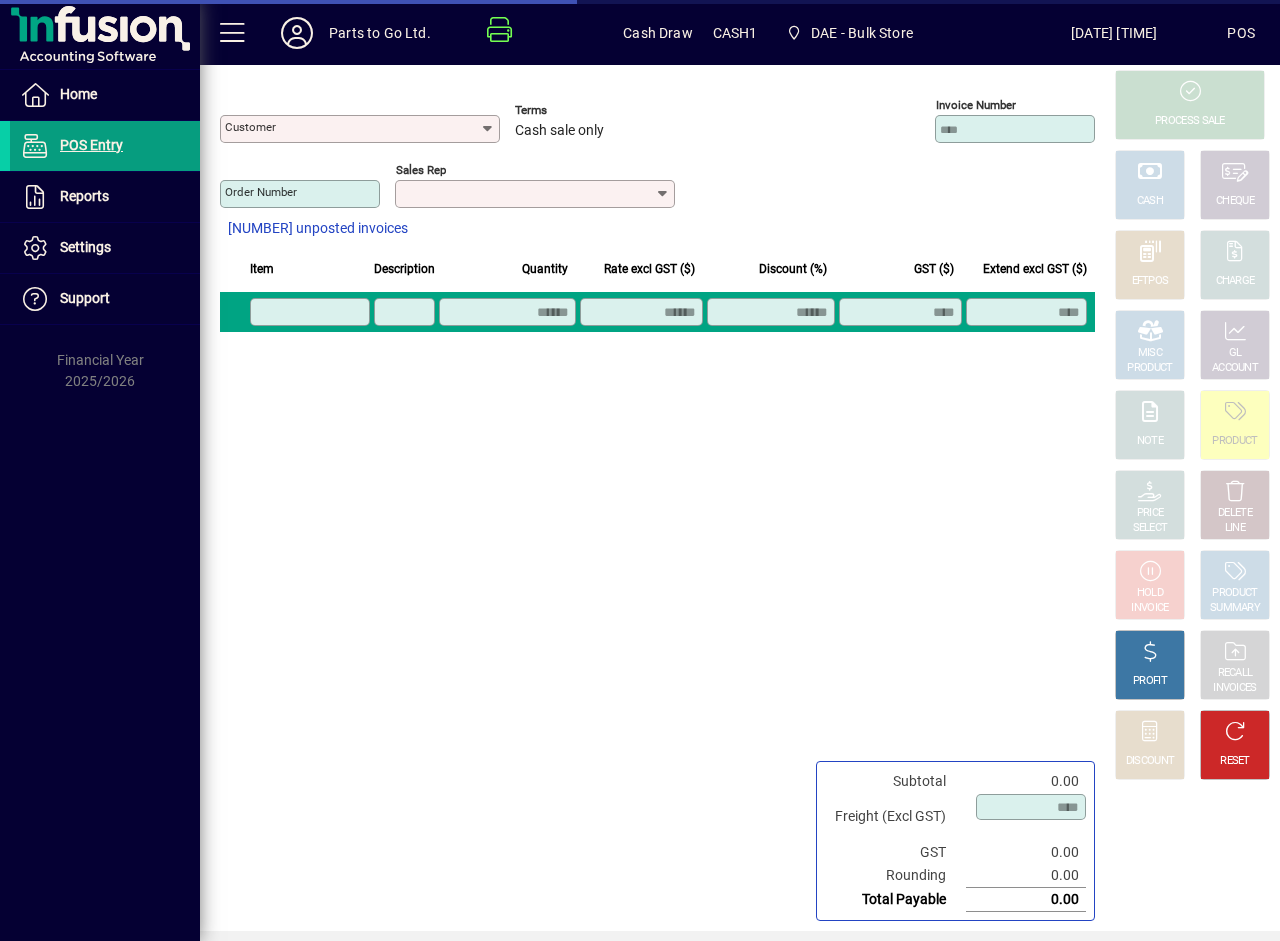 type on "**********" 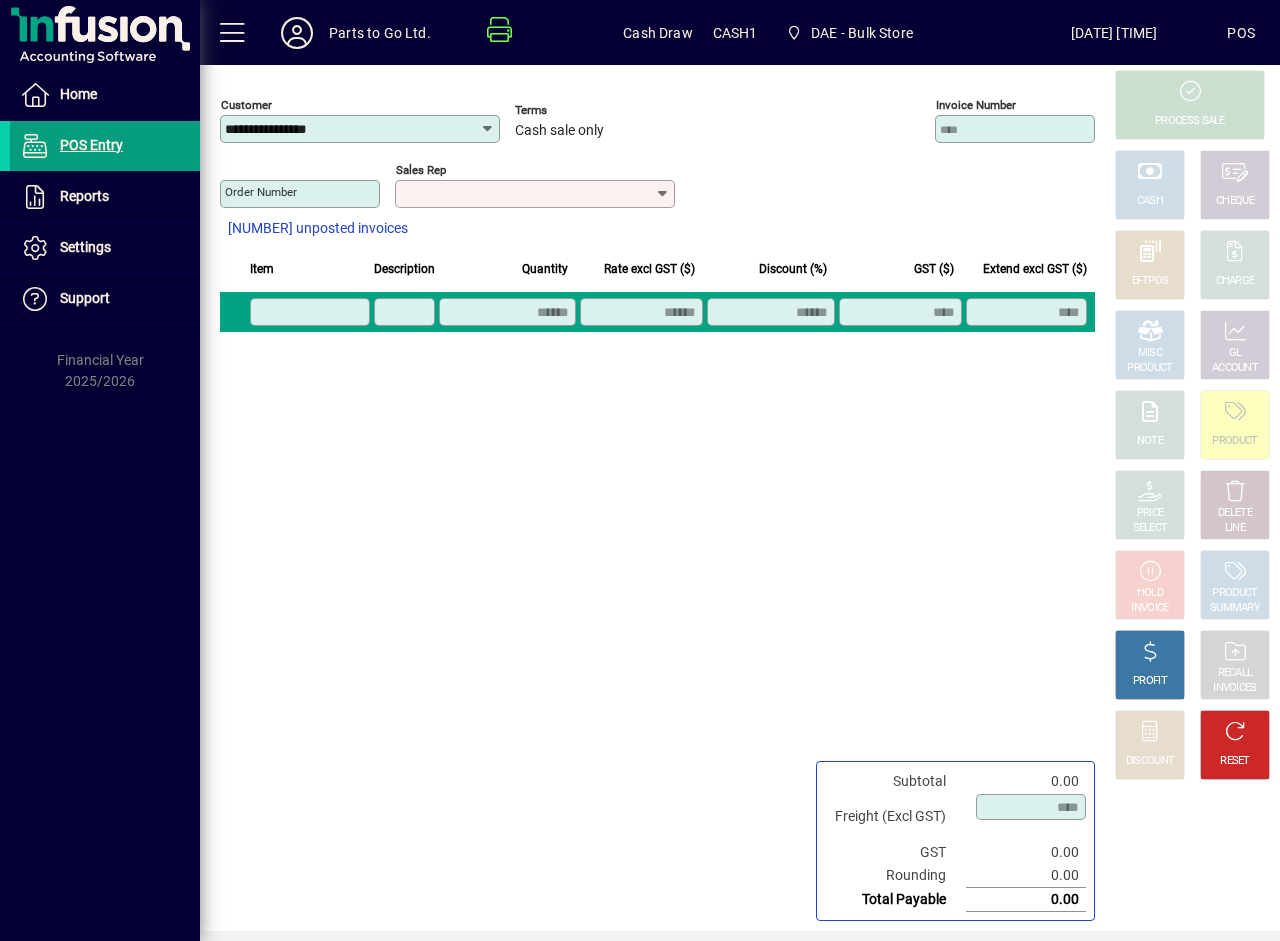 click 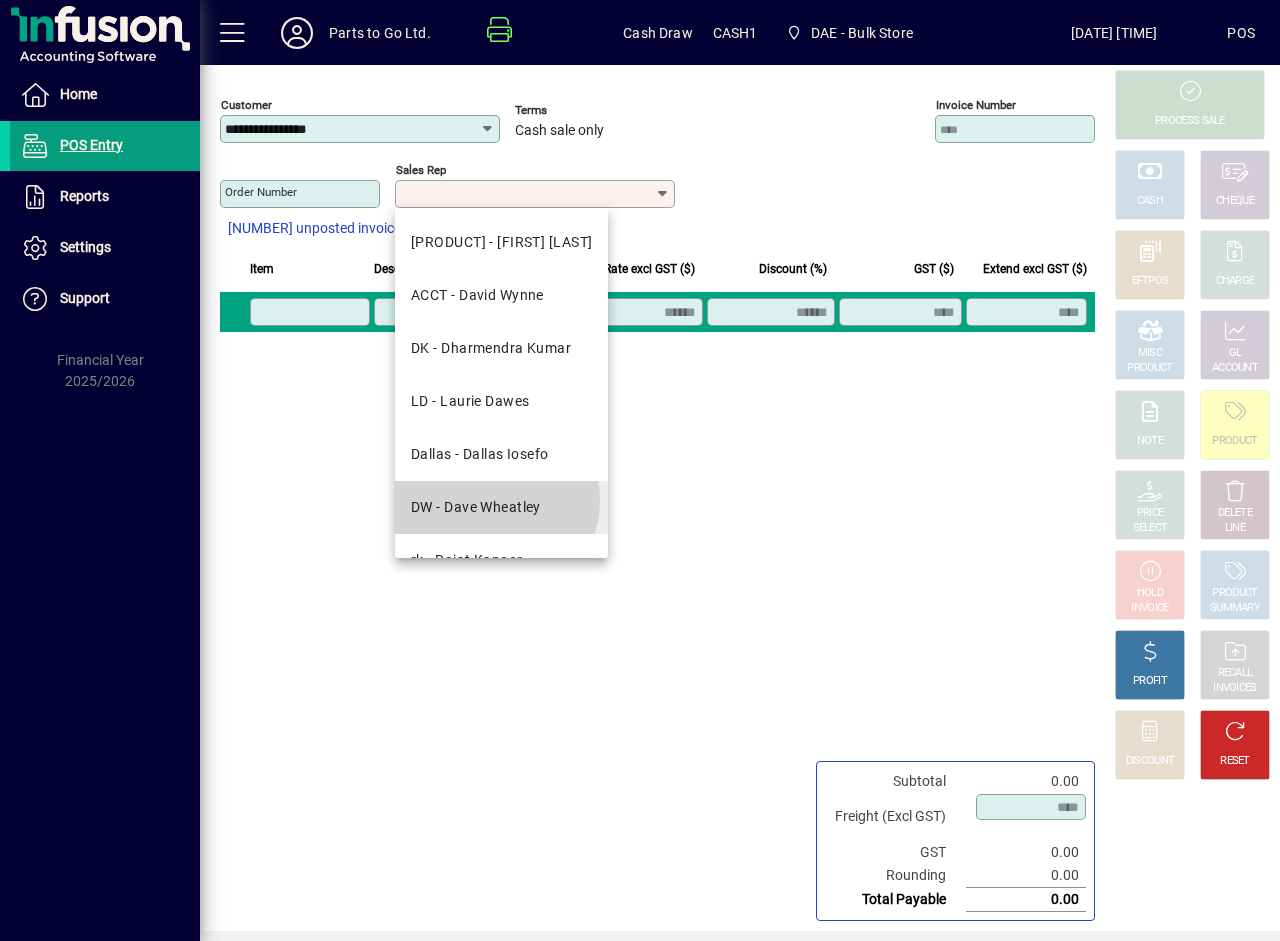click on "DW - Dave Wheatley" at bounding box center [476, 507] 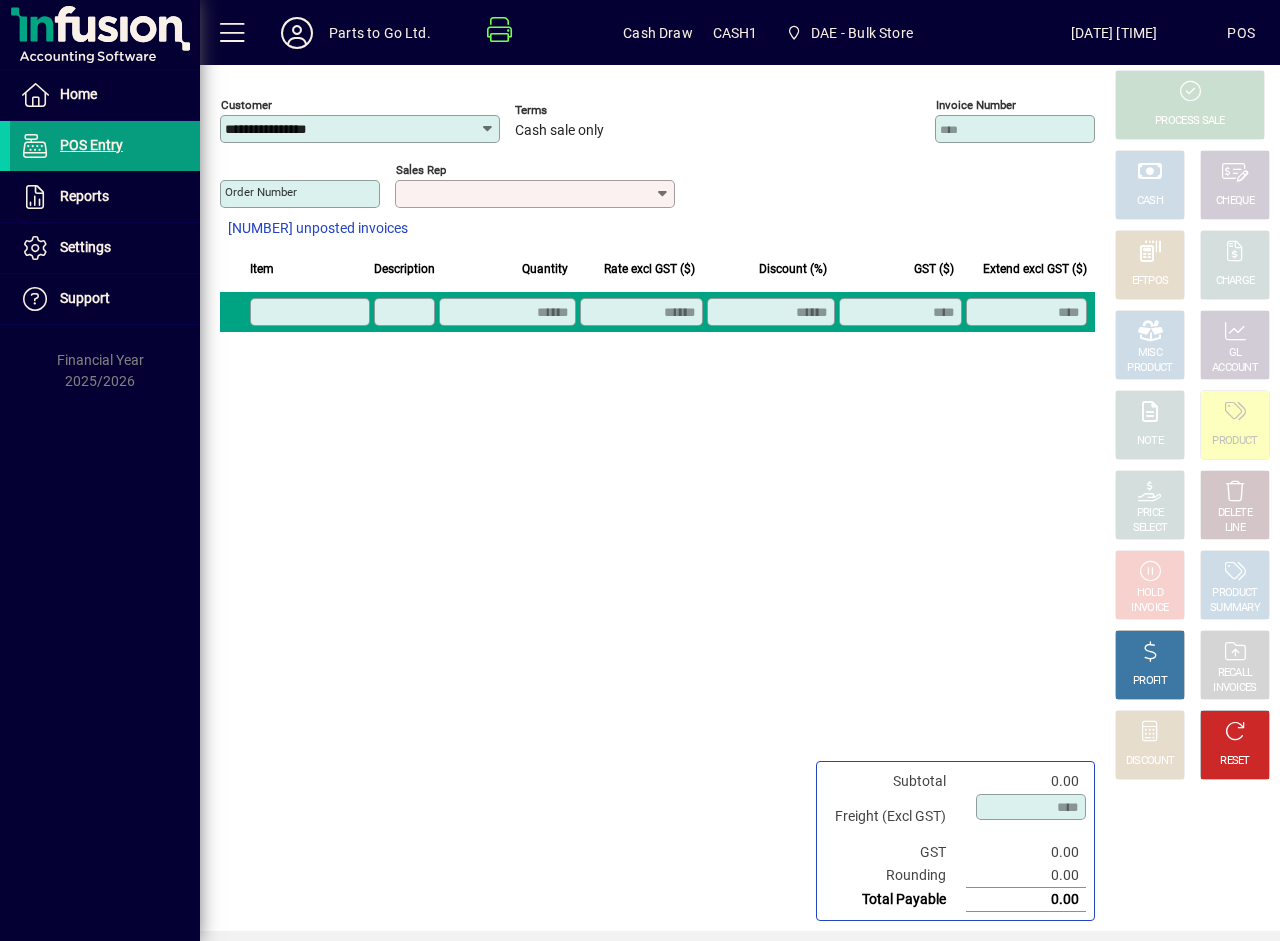 type on "**********" 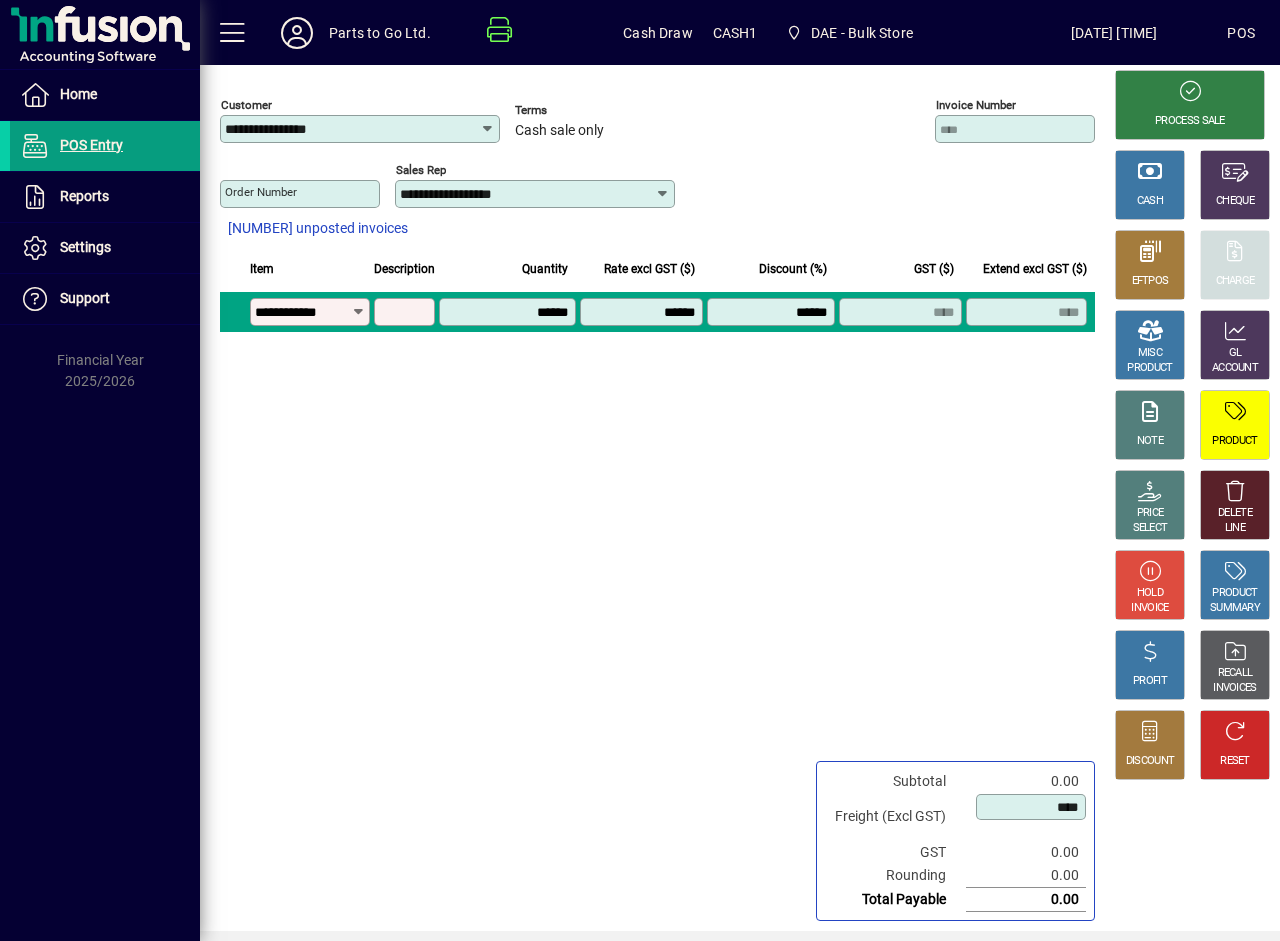 type on "**********" 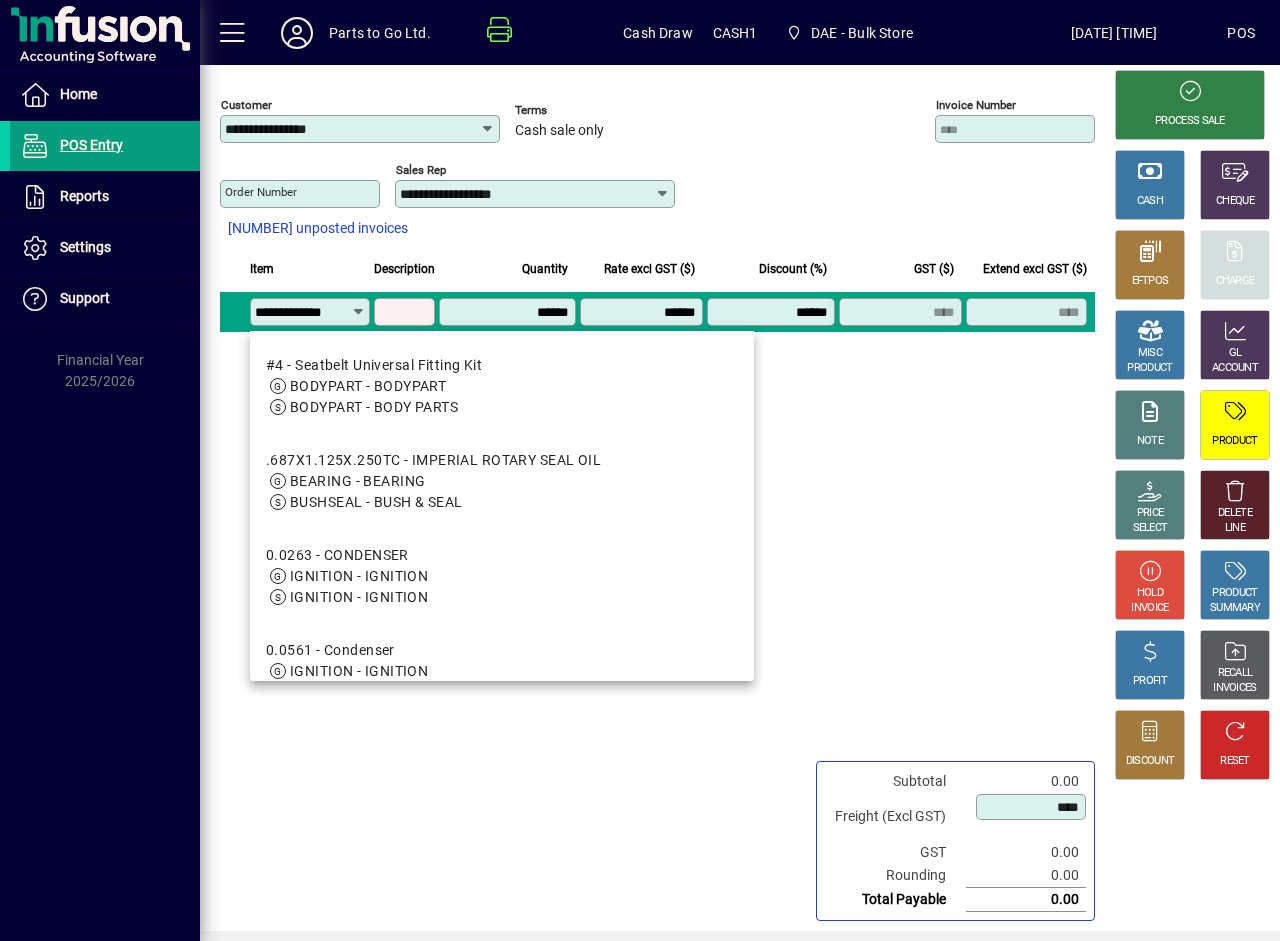 scroll, scrollTop: 0, scrollLeft: 9, axis: horizontal 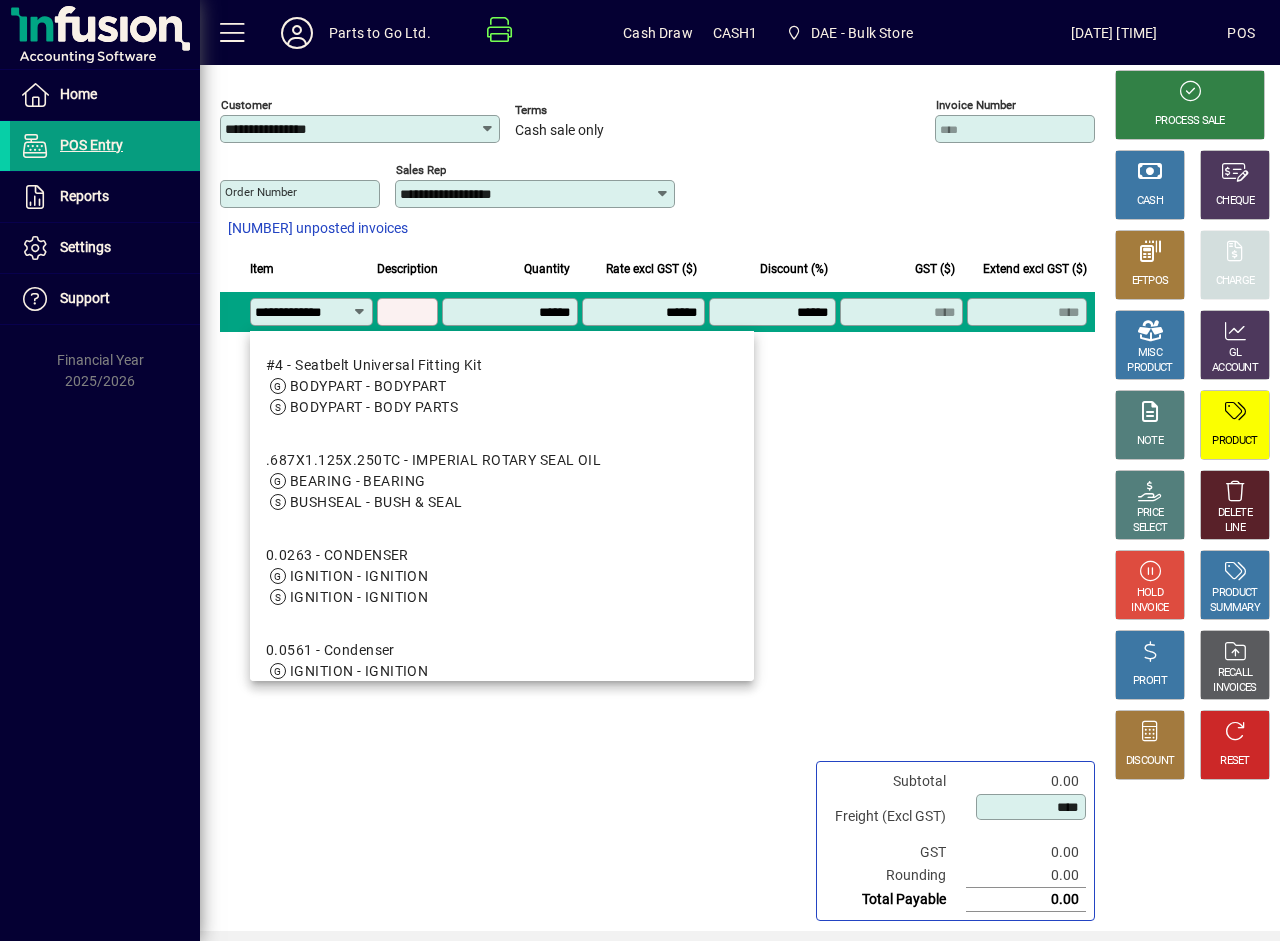 type on "**********" 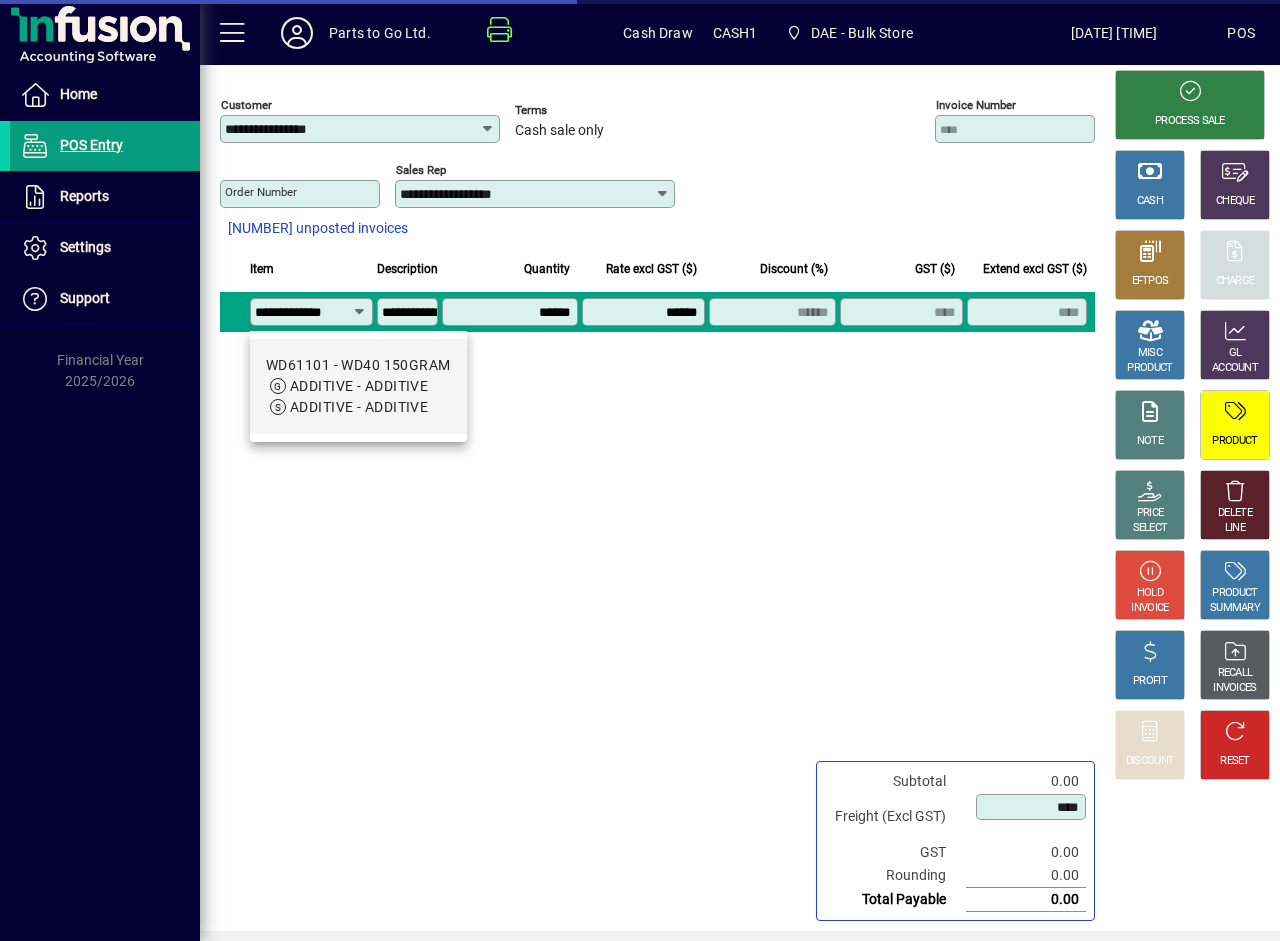 type on "*******" 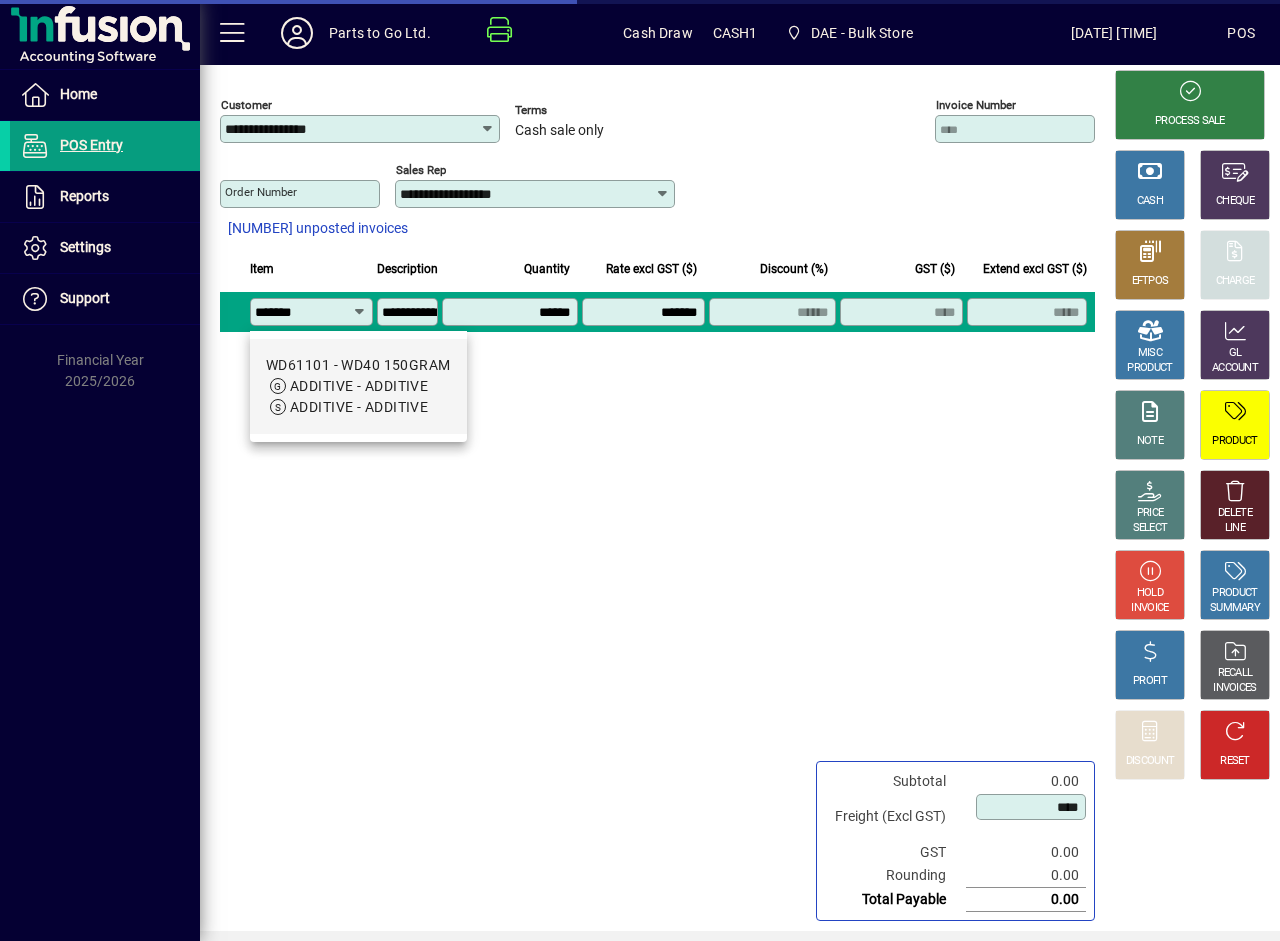 scroll, scrollTop: 0, scrollLeft: 0, axis: both 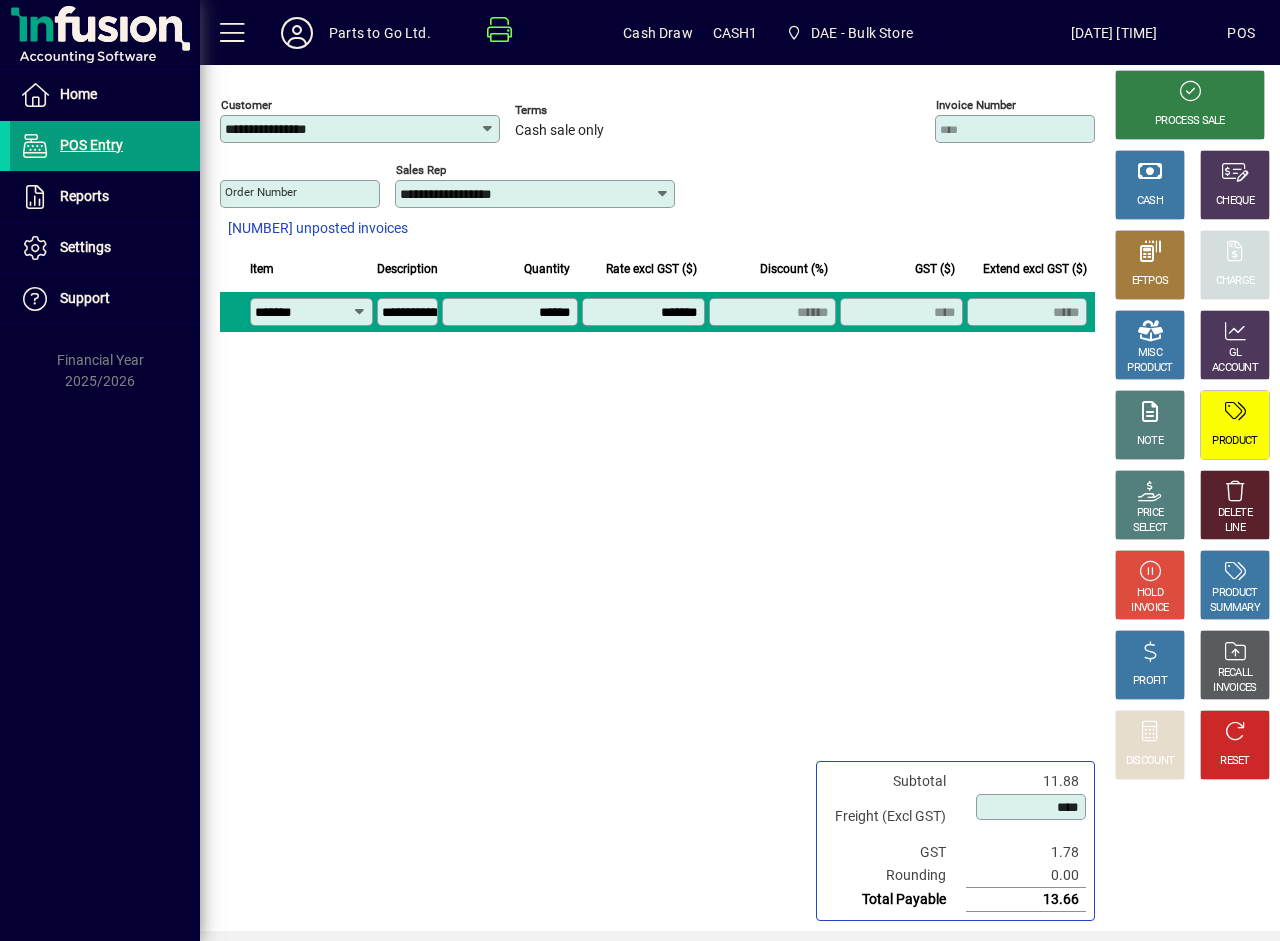 type on "*******" 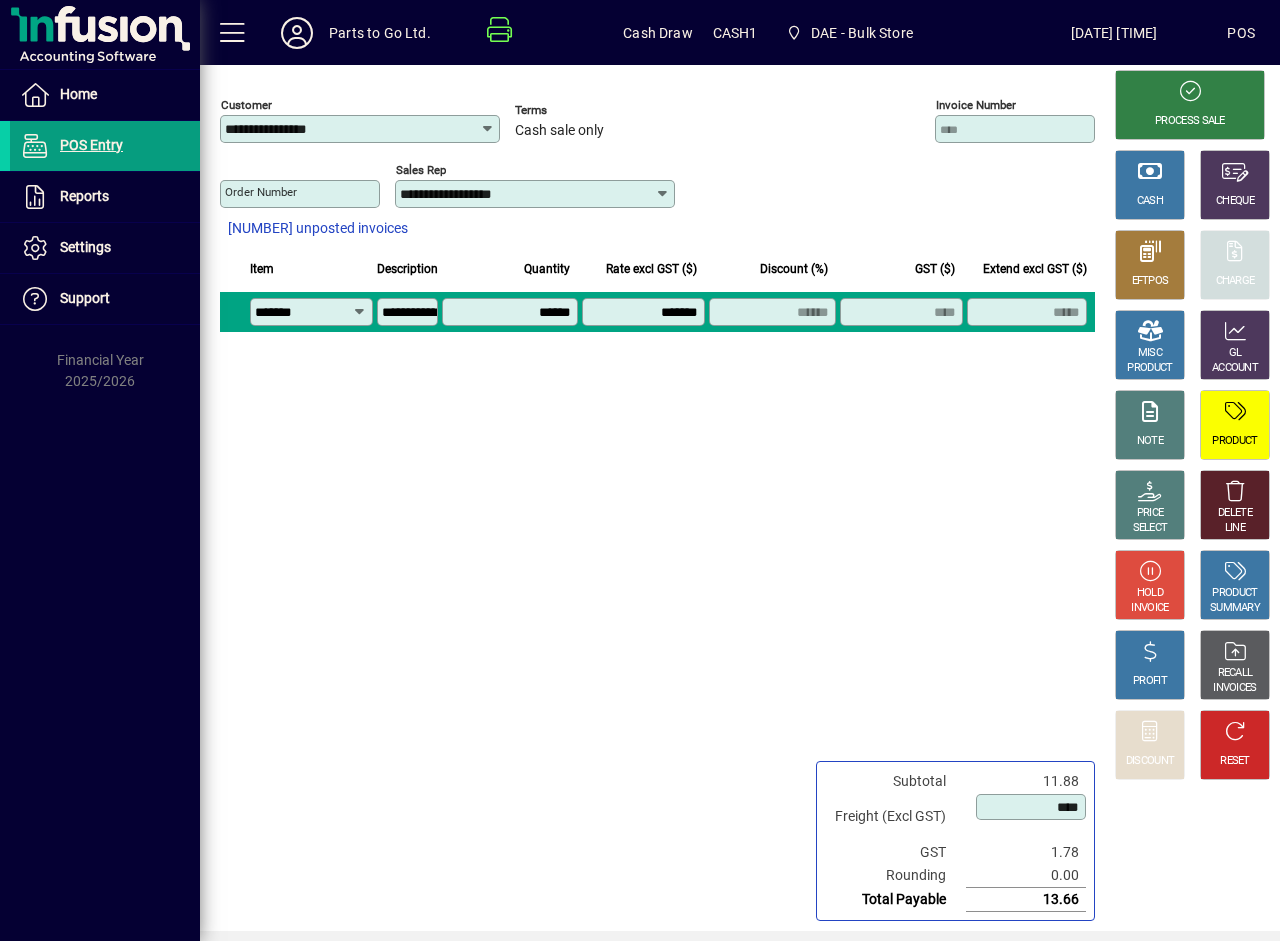 click 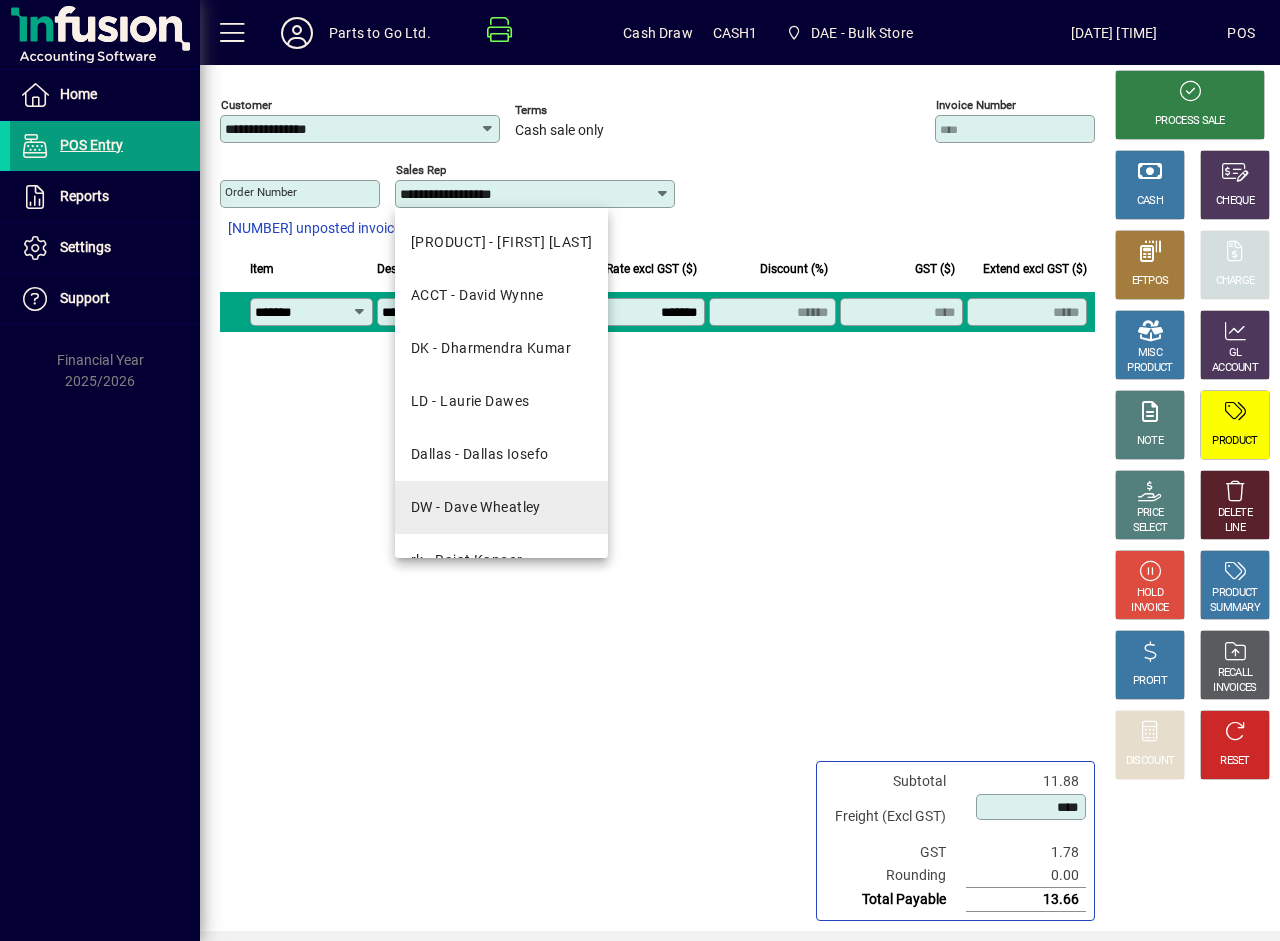click on "DW - Dave Wheatley" at bounding box center [476, 507] 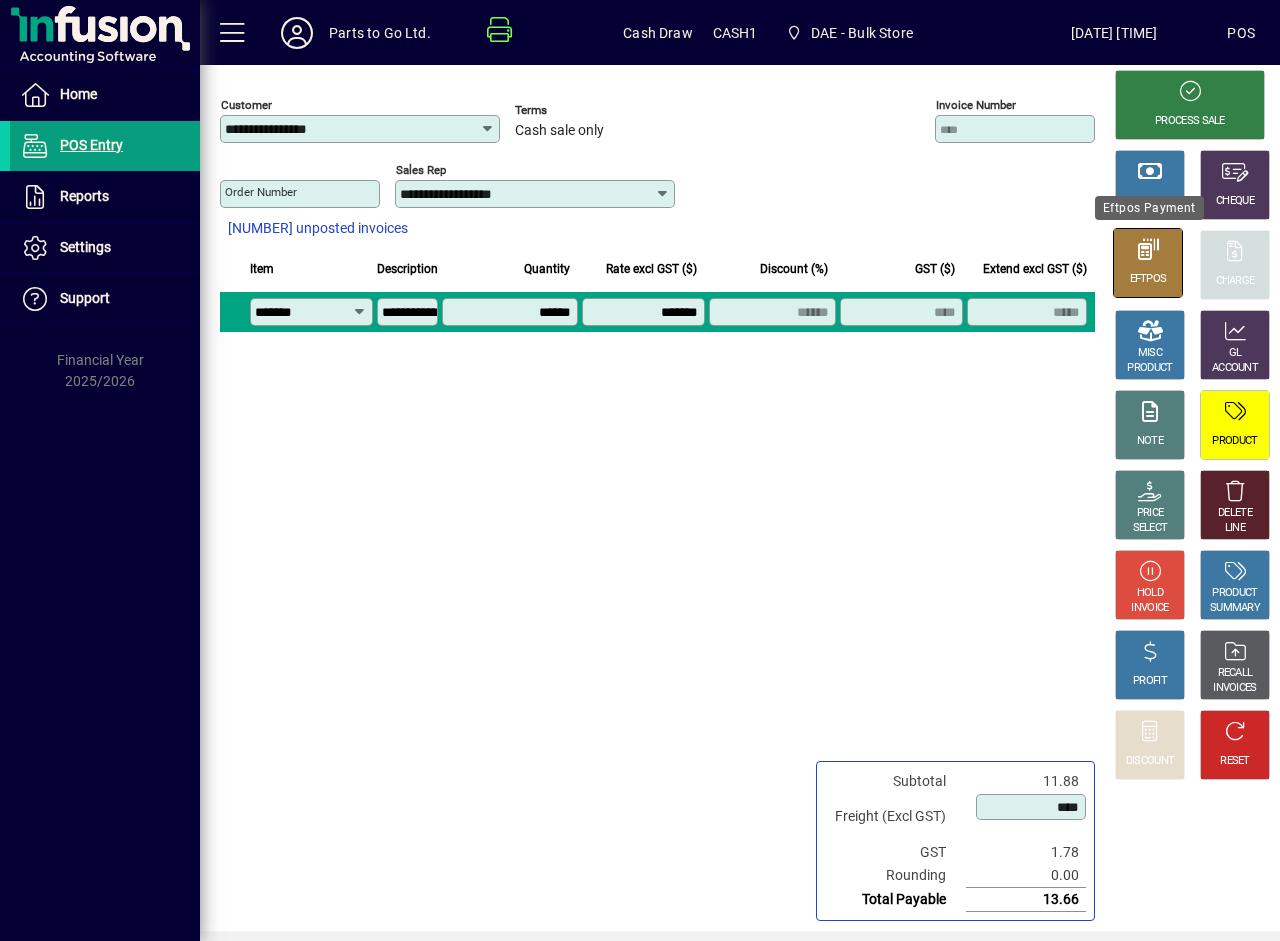 click 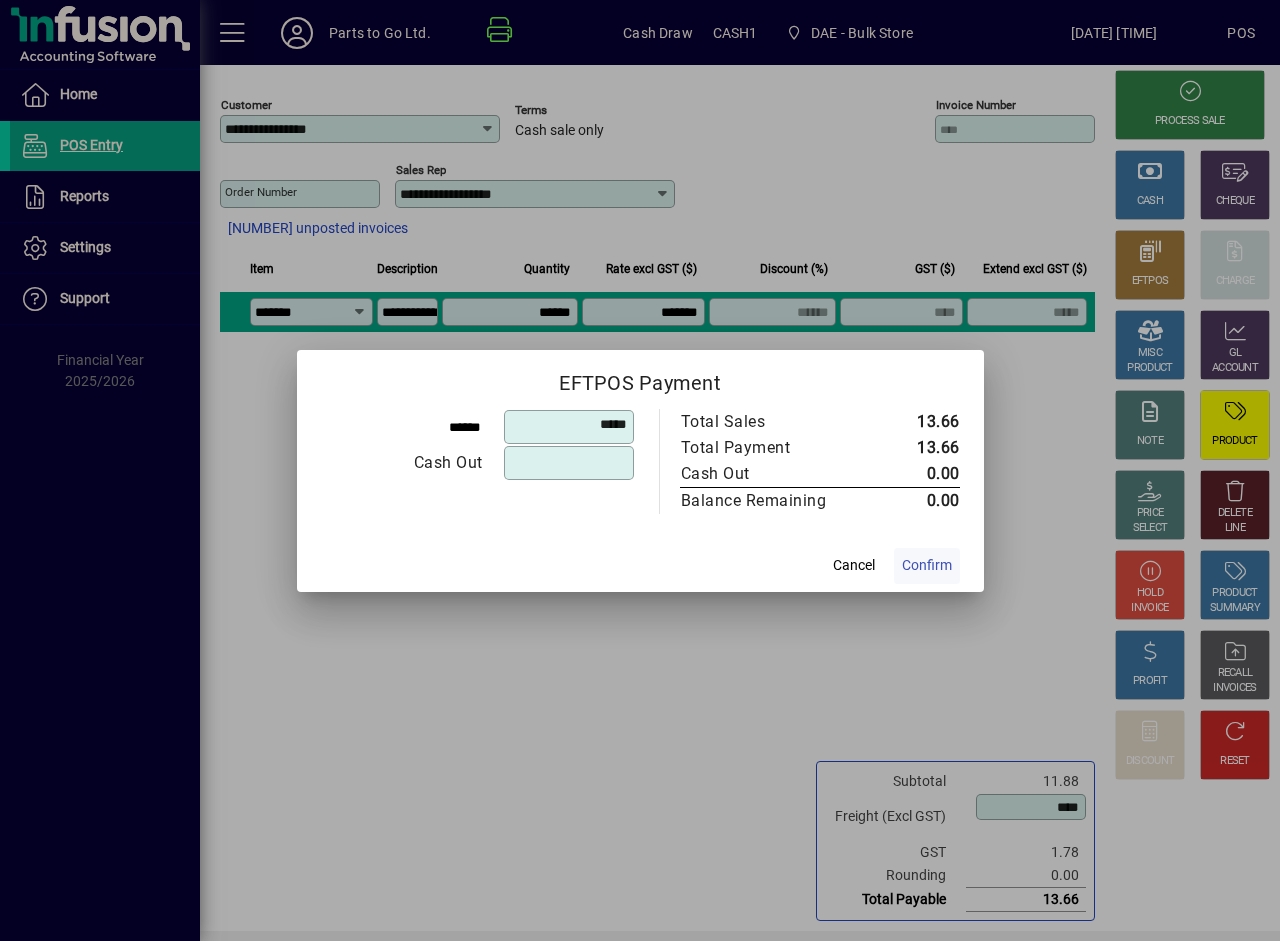 click on "Confirm" 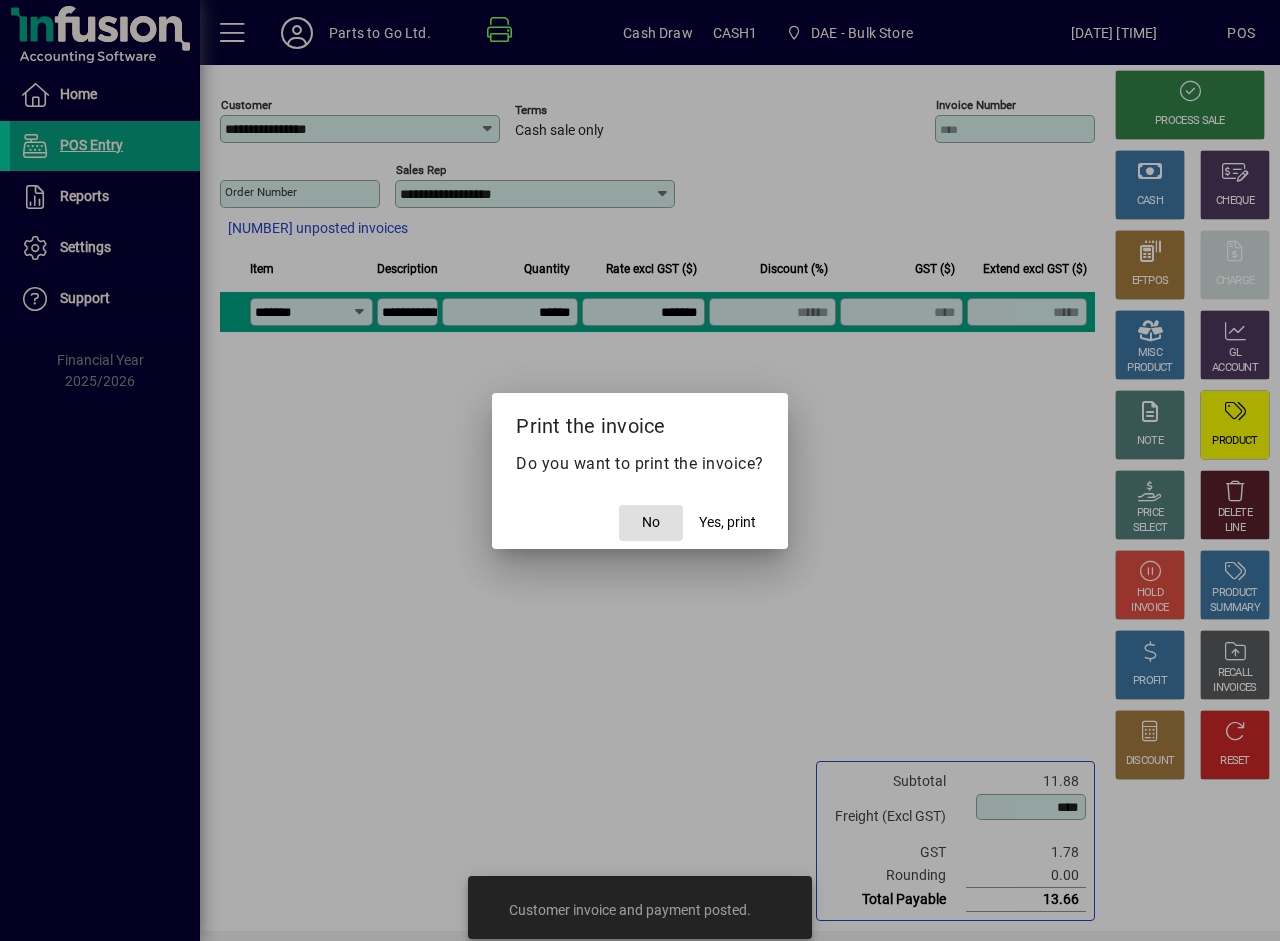 click on "No" 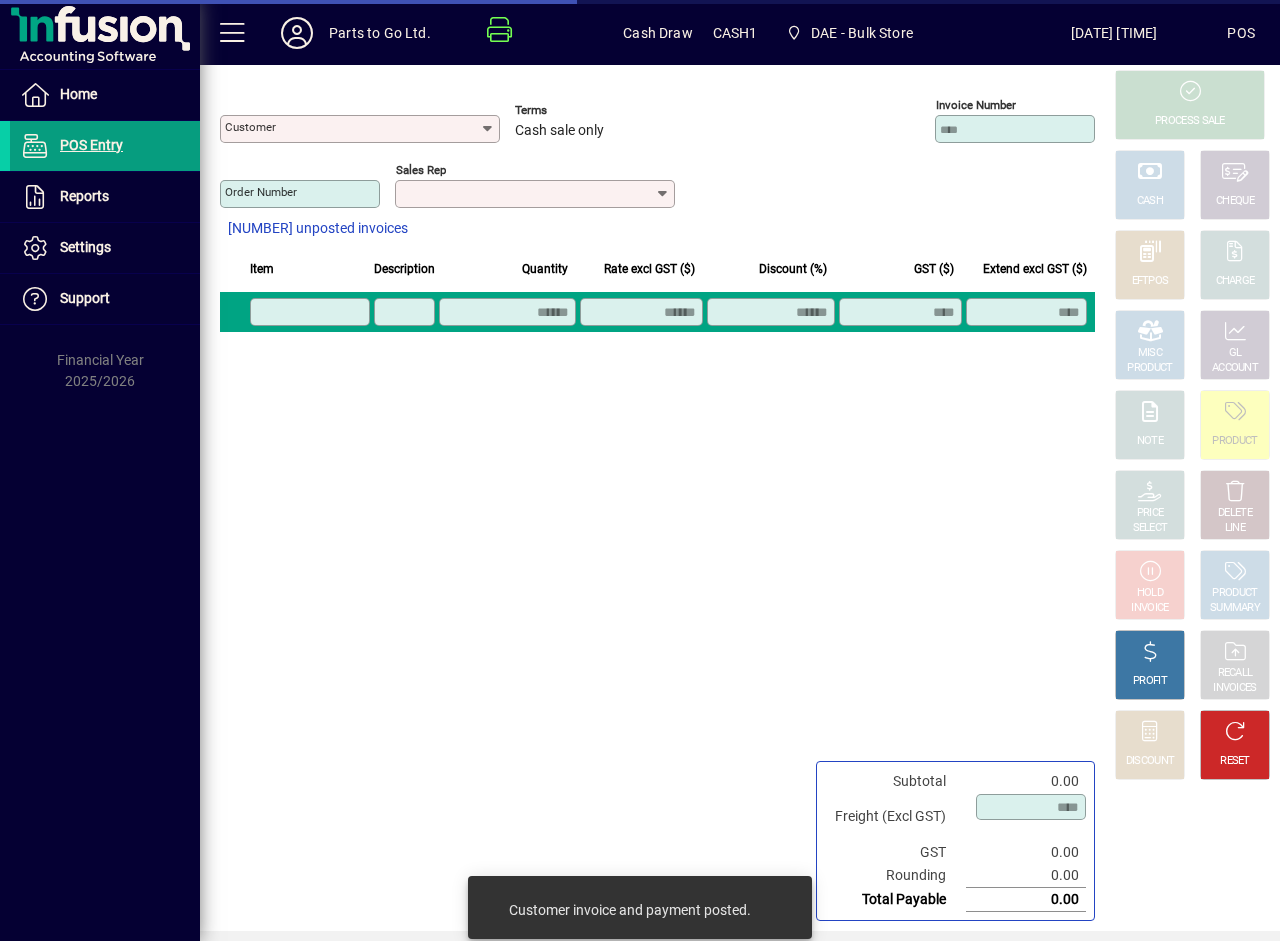 type on "**********" 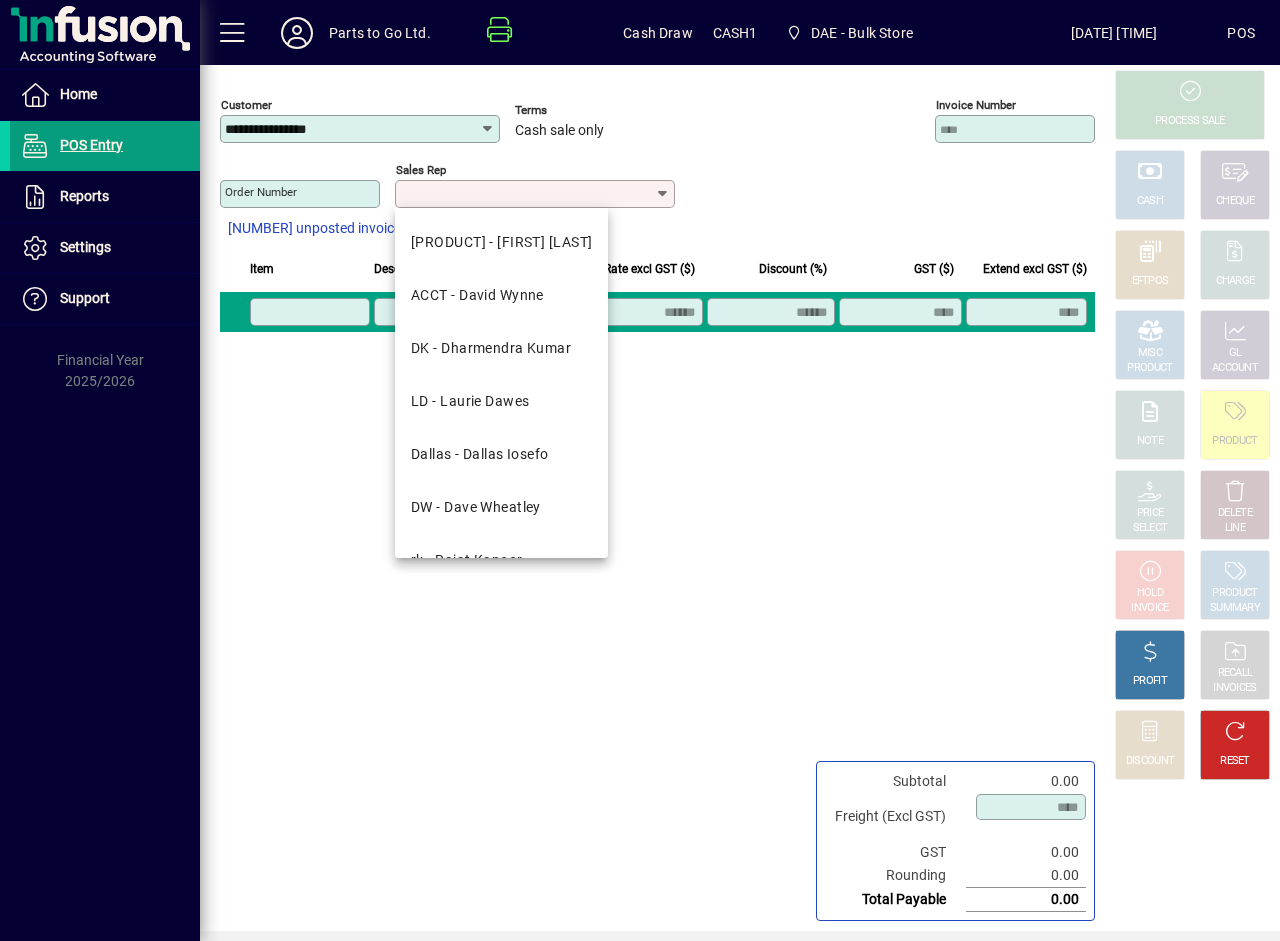 click on "Sales rep" at bounding box center [527, 194] 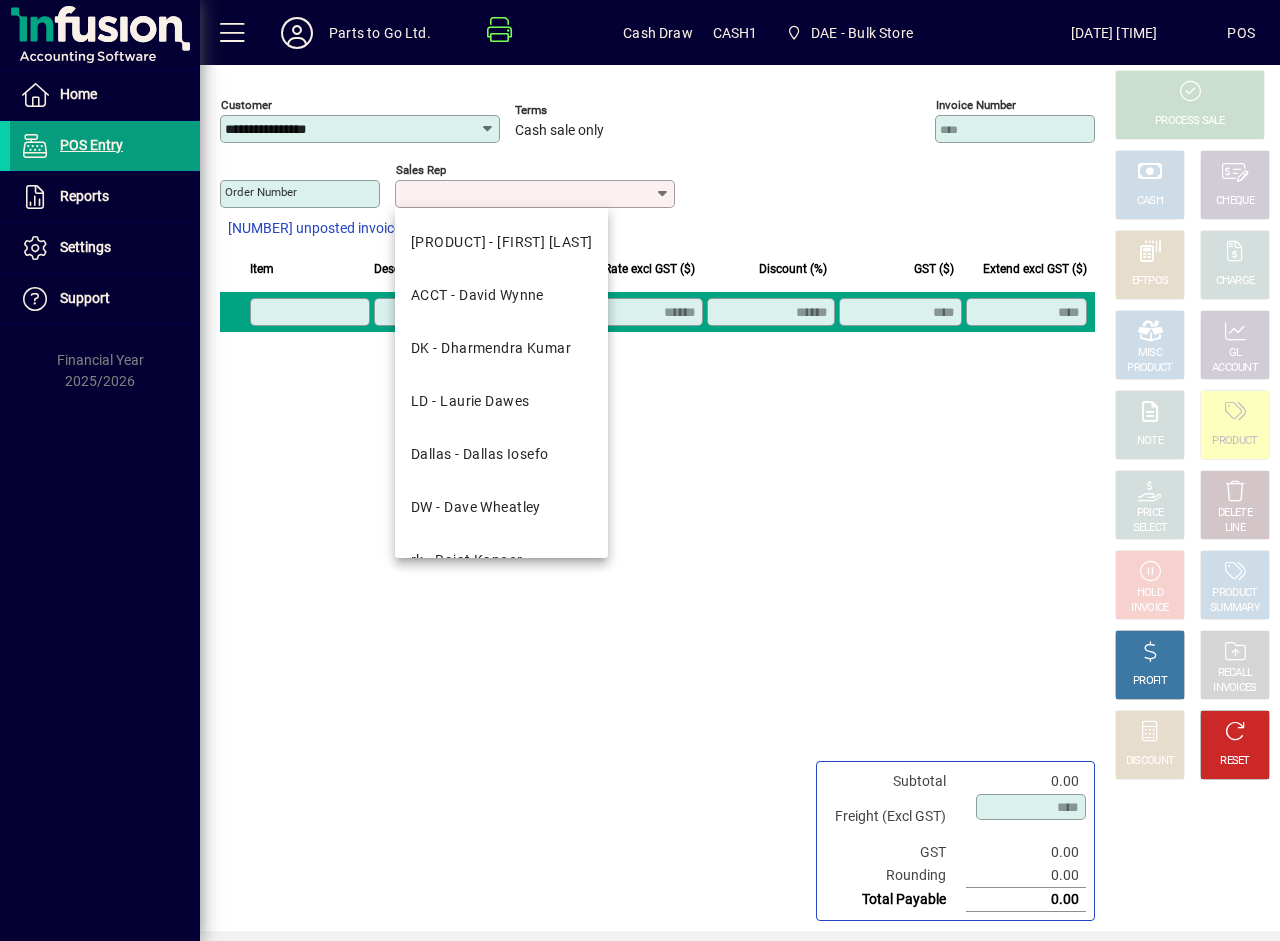drag, startPoint x: 439, startPoint y: 518, endPoint x: 380, endPoint y: 402, distance: 130.14223 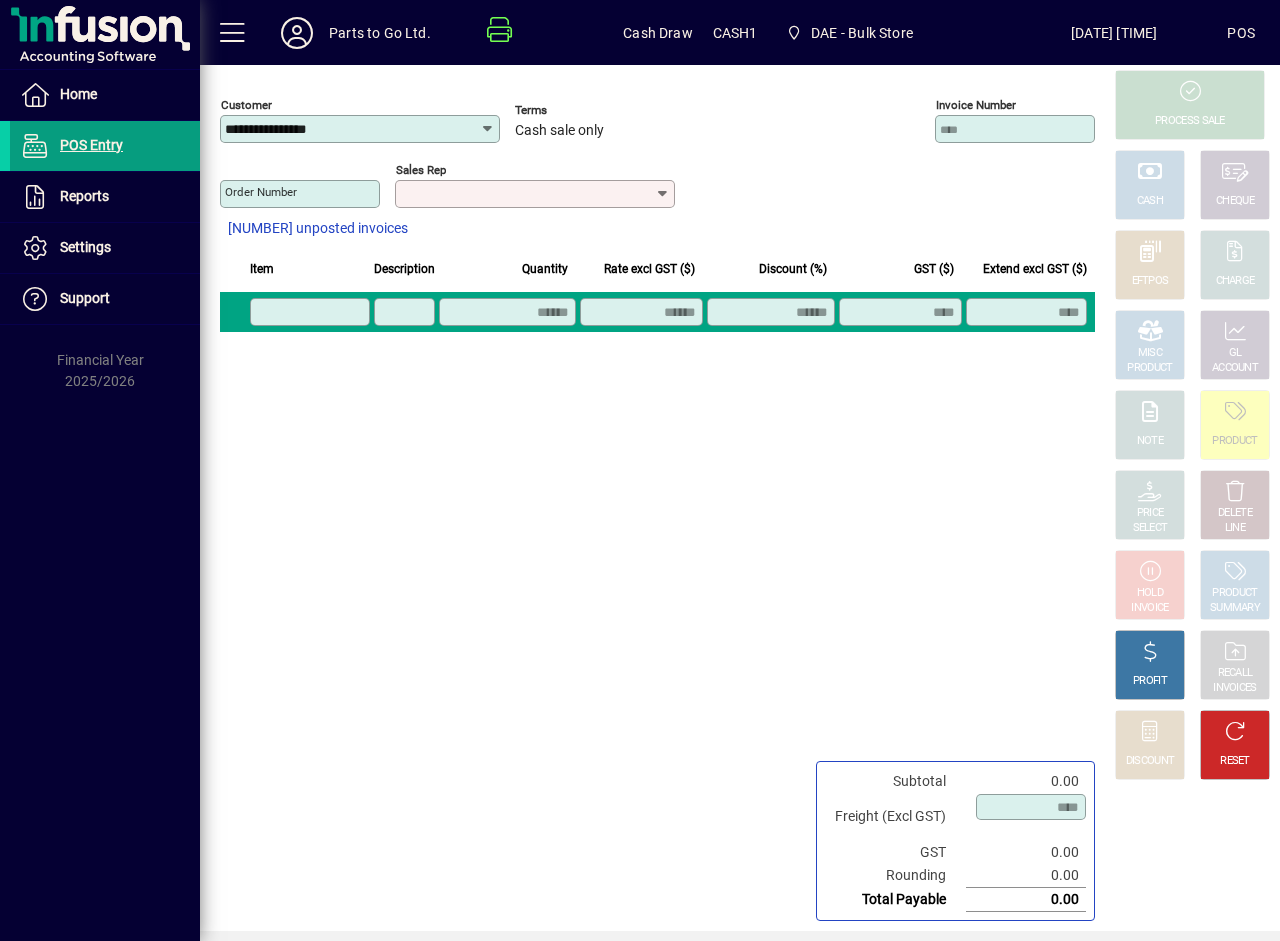 type on "**********" 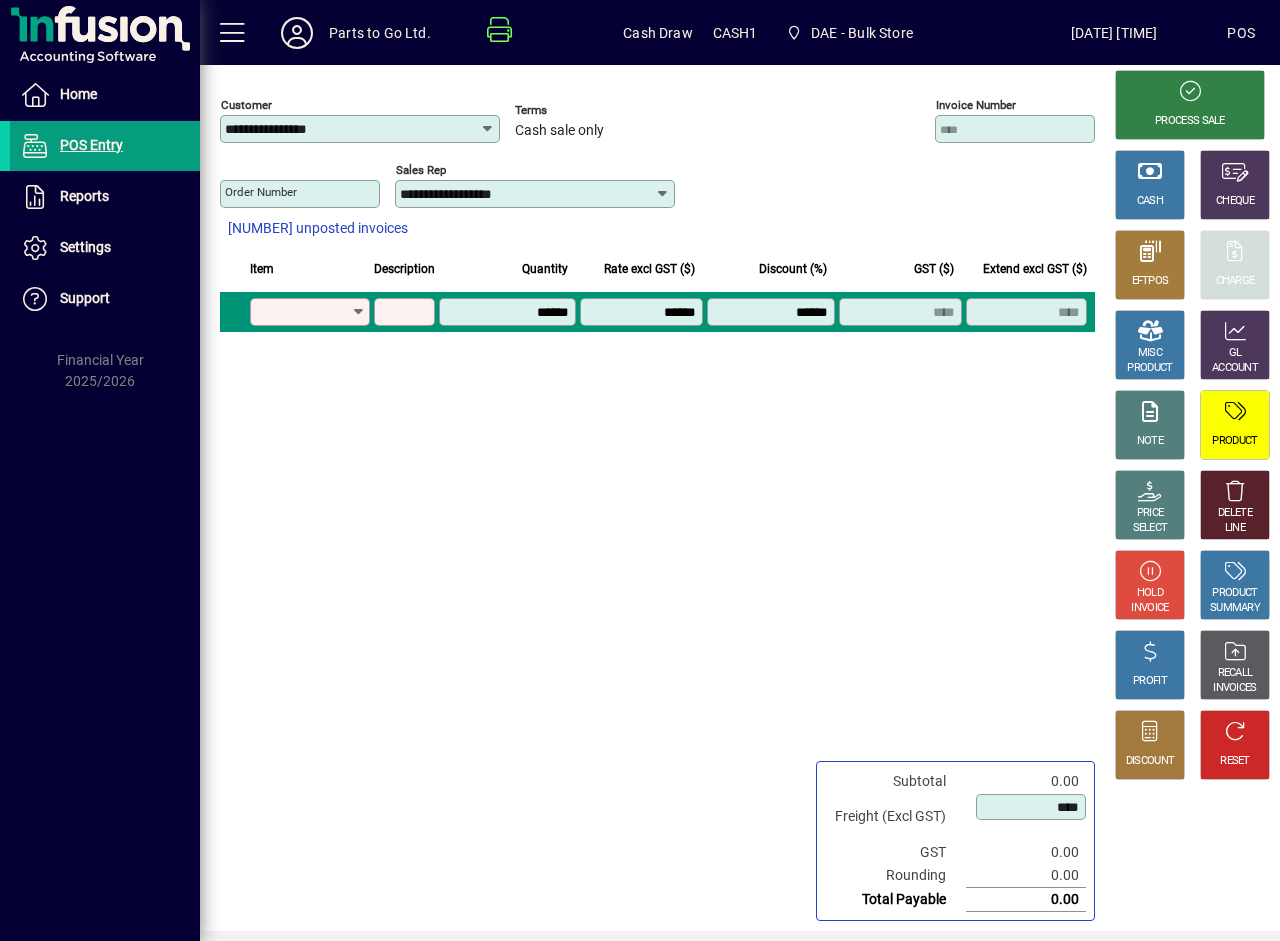 click on "Product" at bounding box center [303, 312] 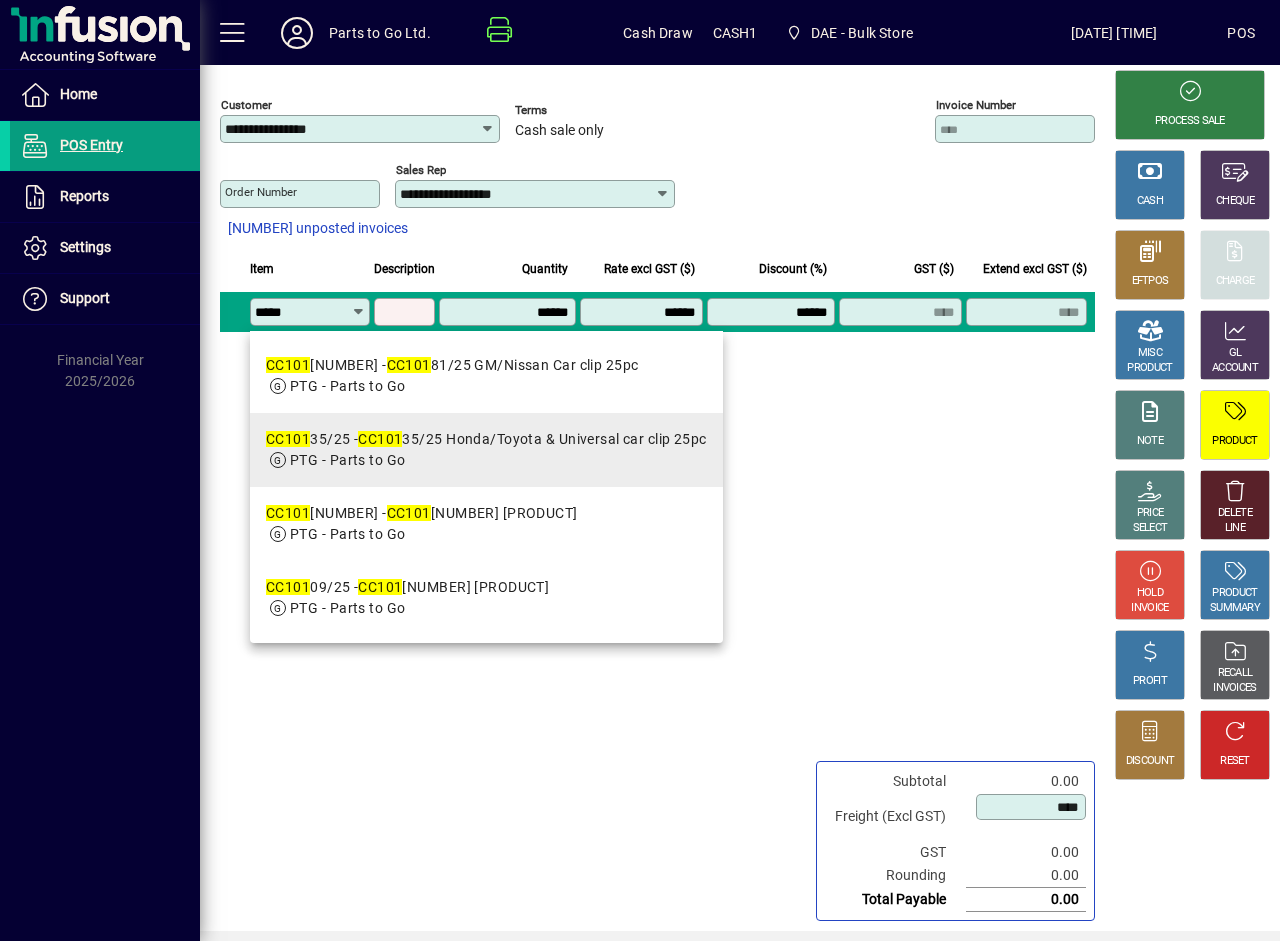 click on "PTG - Parts to Go" at bounding box center [347, 460] 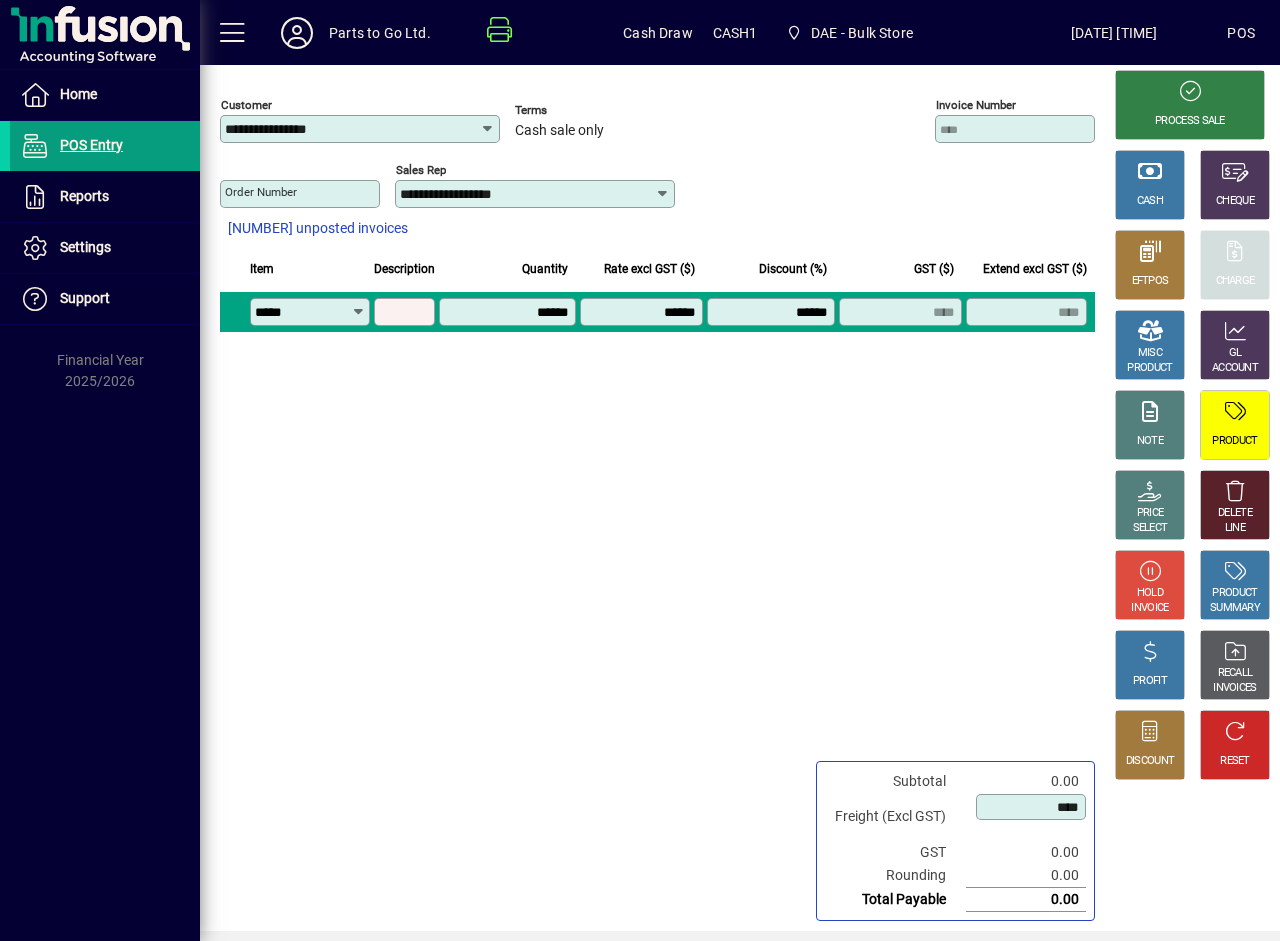 type on "**********" 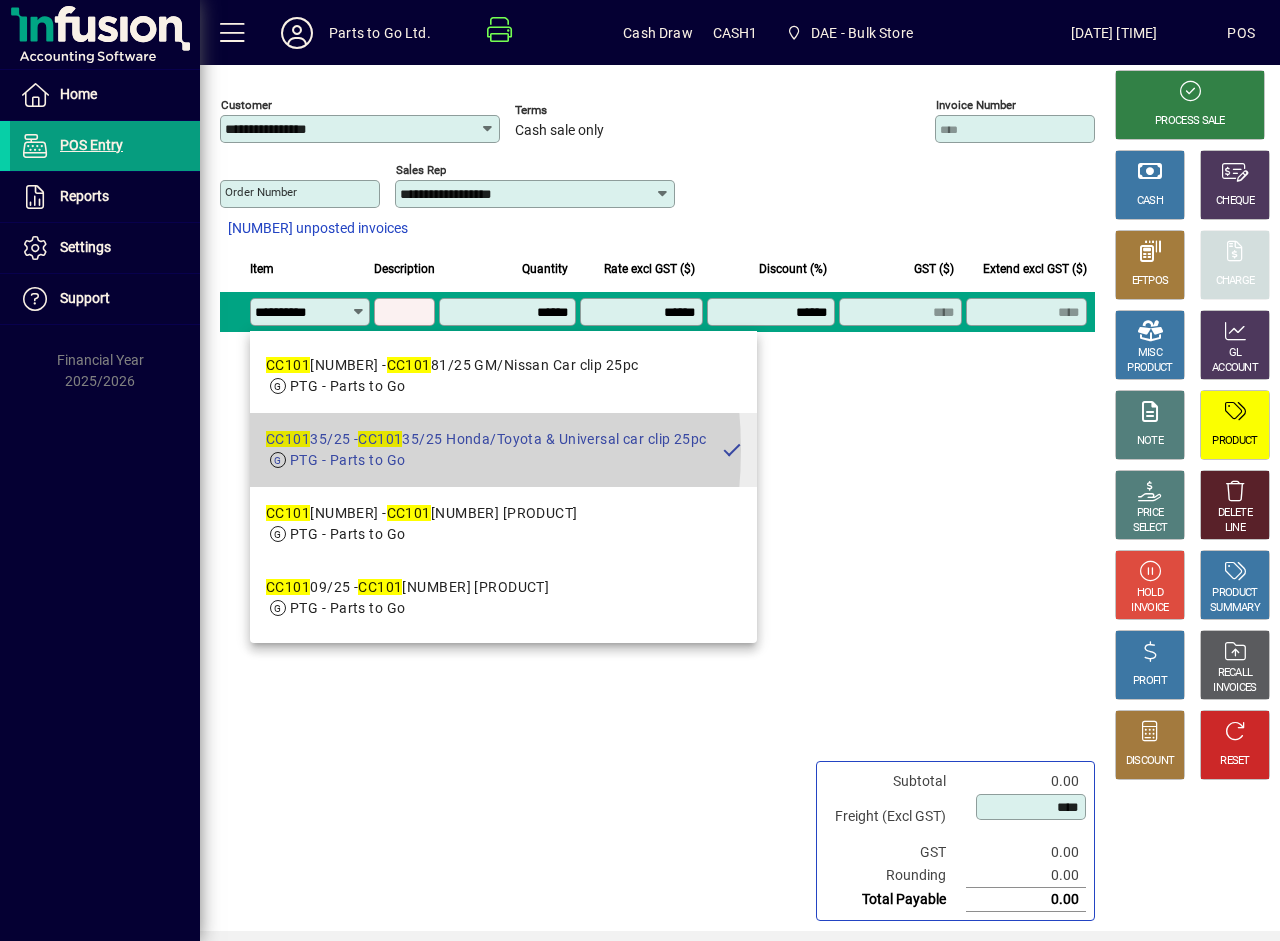 type on "**********" 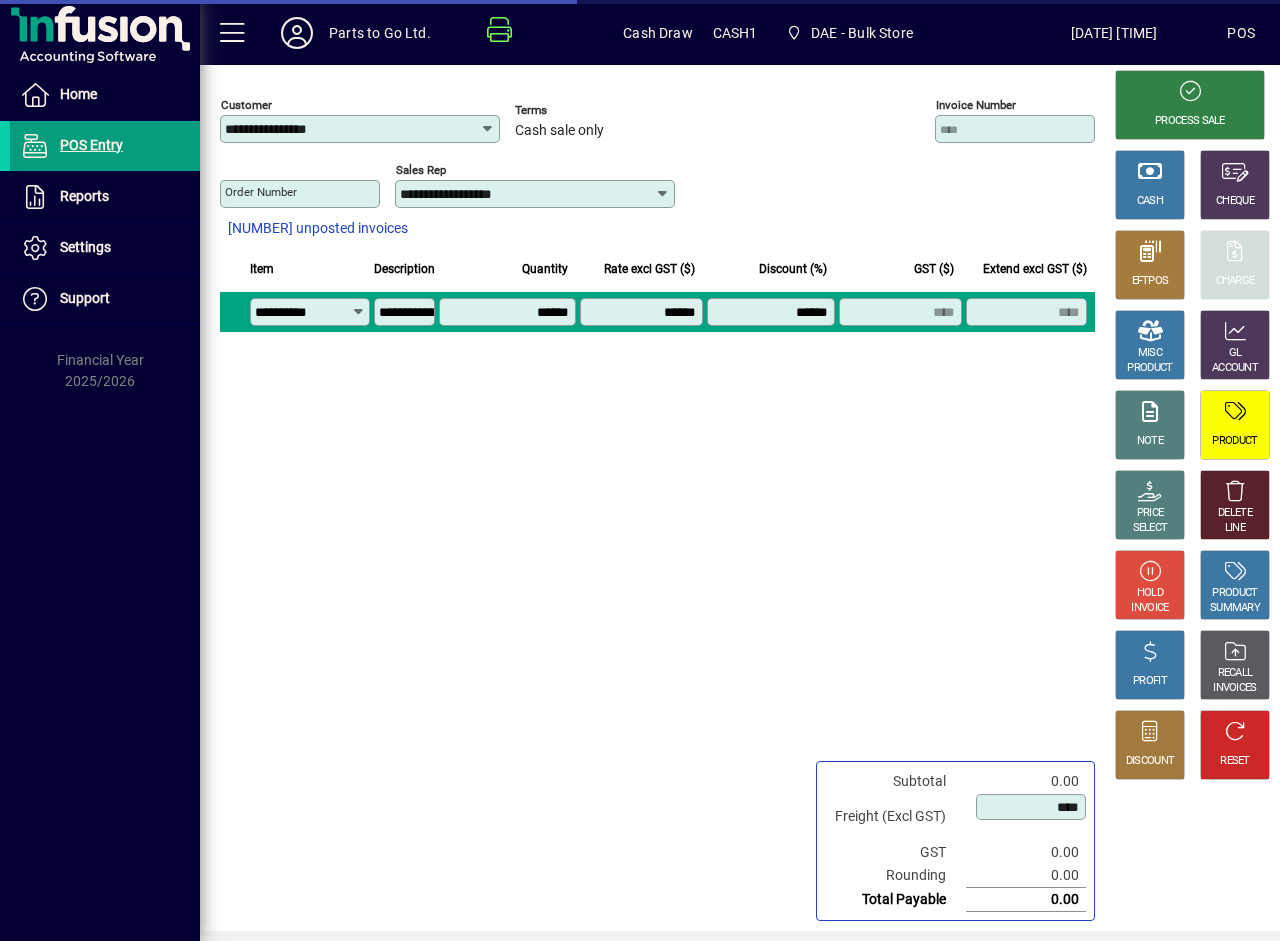 type on "*******" 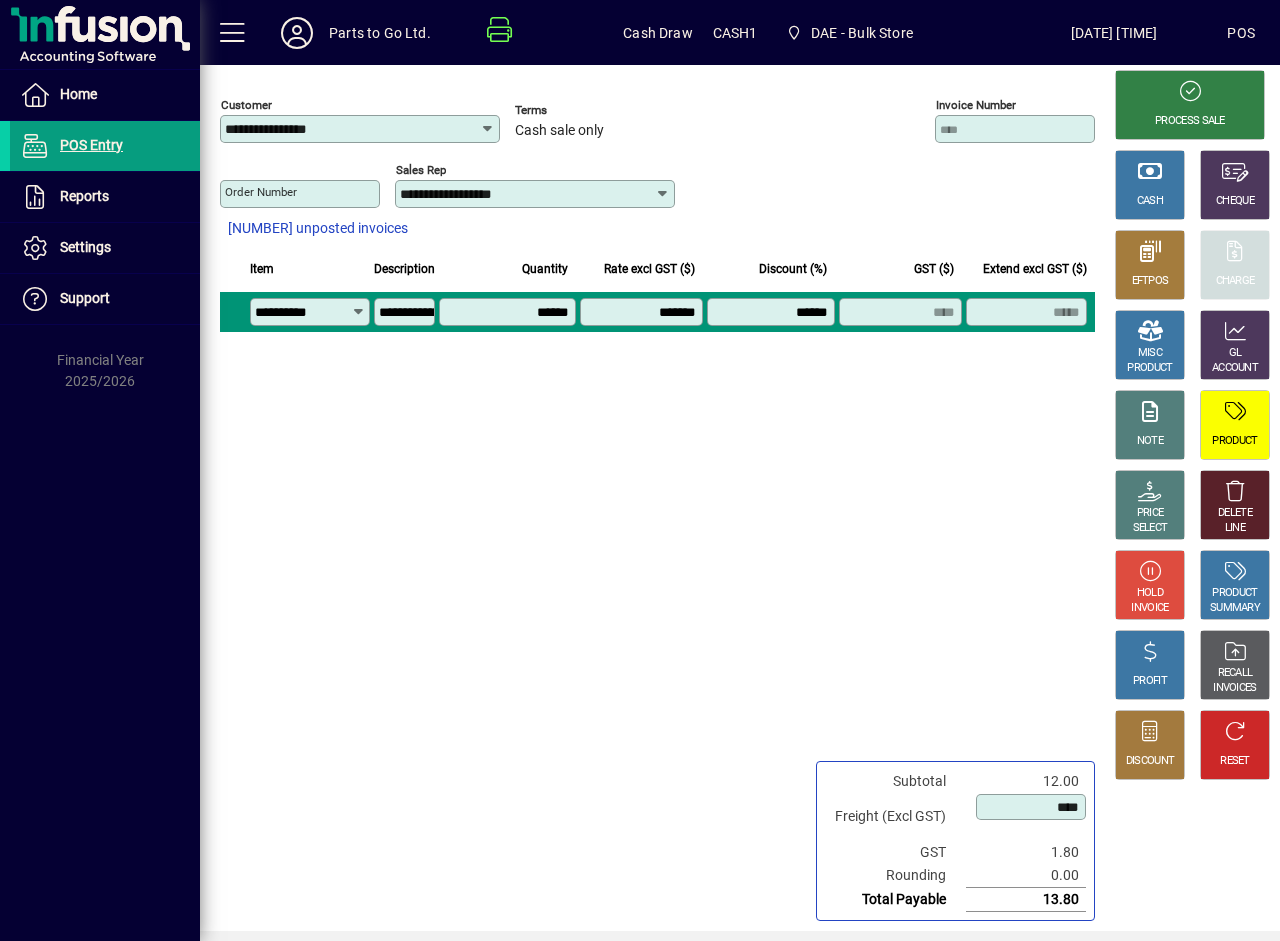 click on "******" 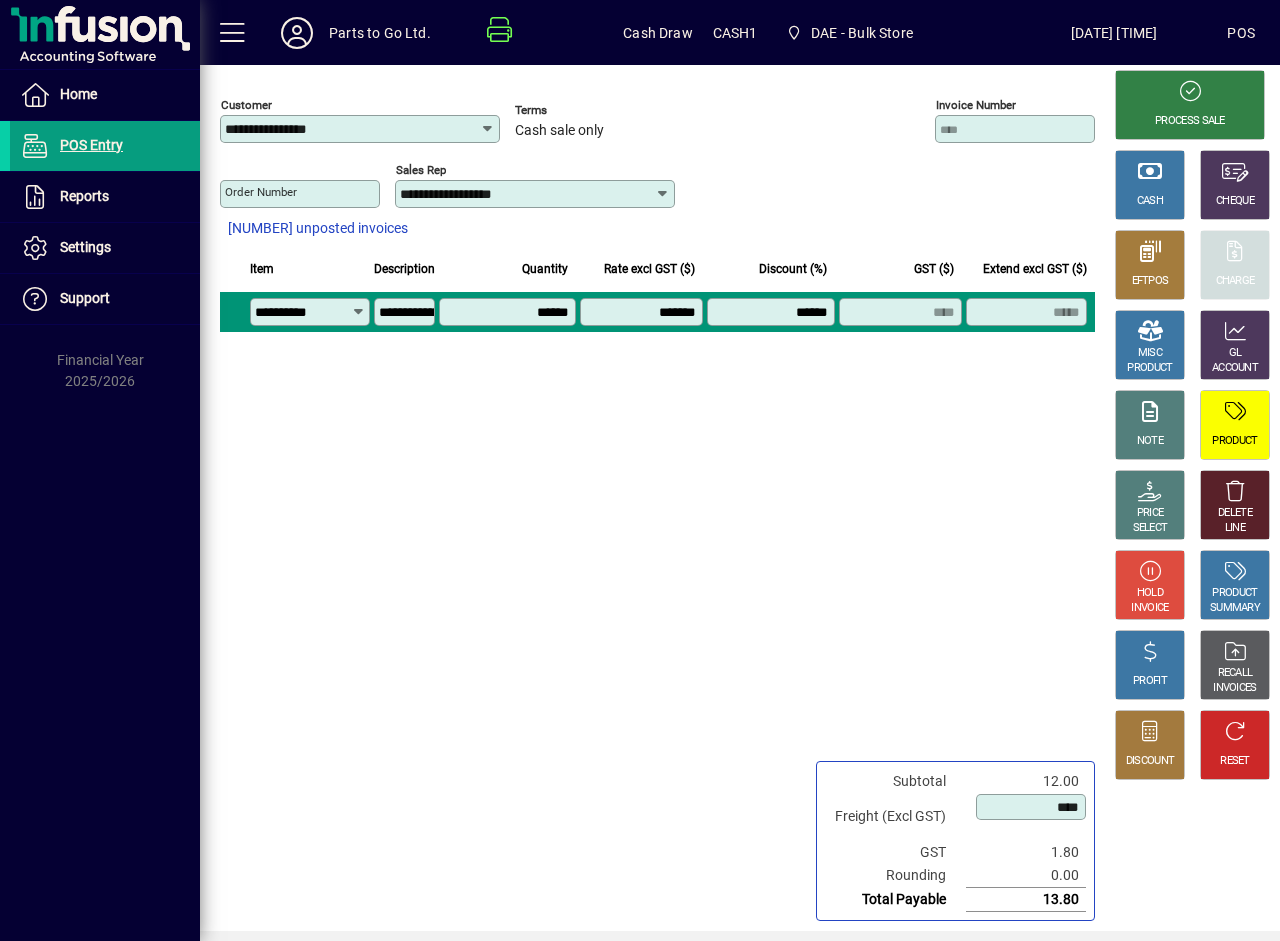 click on "******" at bounding box center (509, 312) 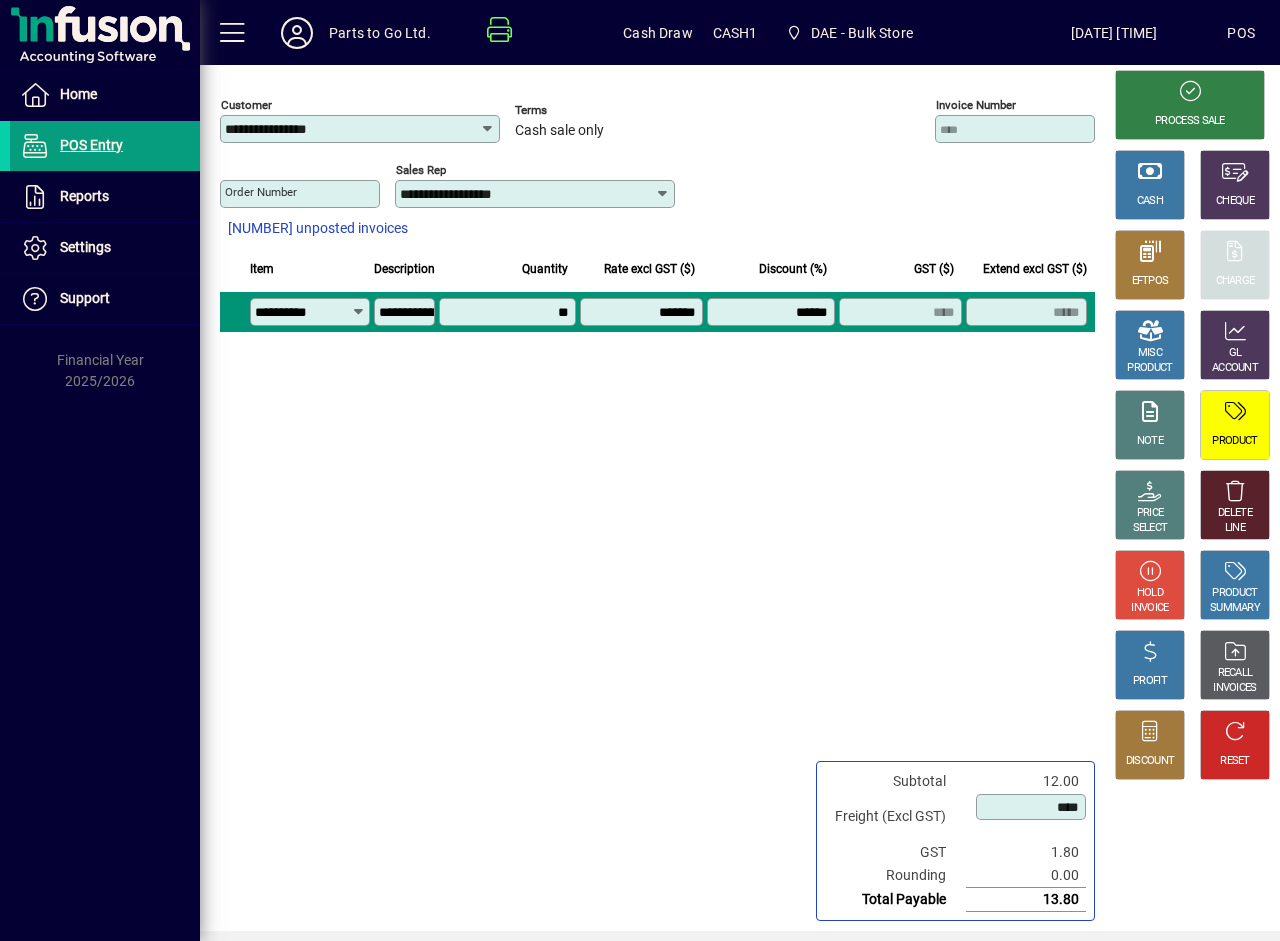 type on "******" 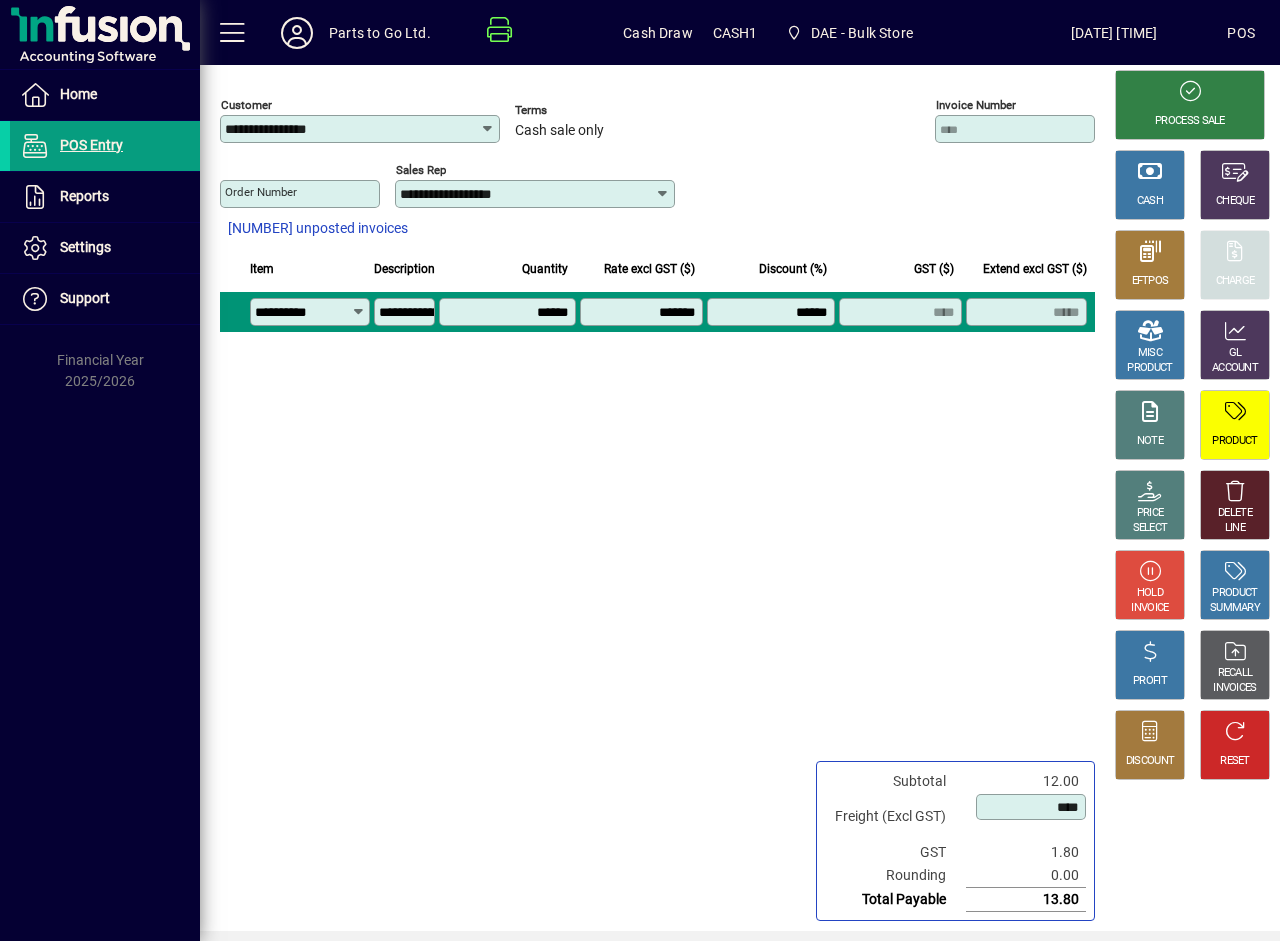 type on "****" 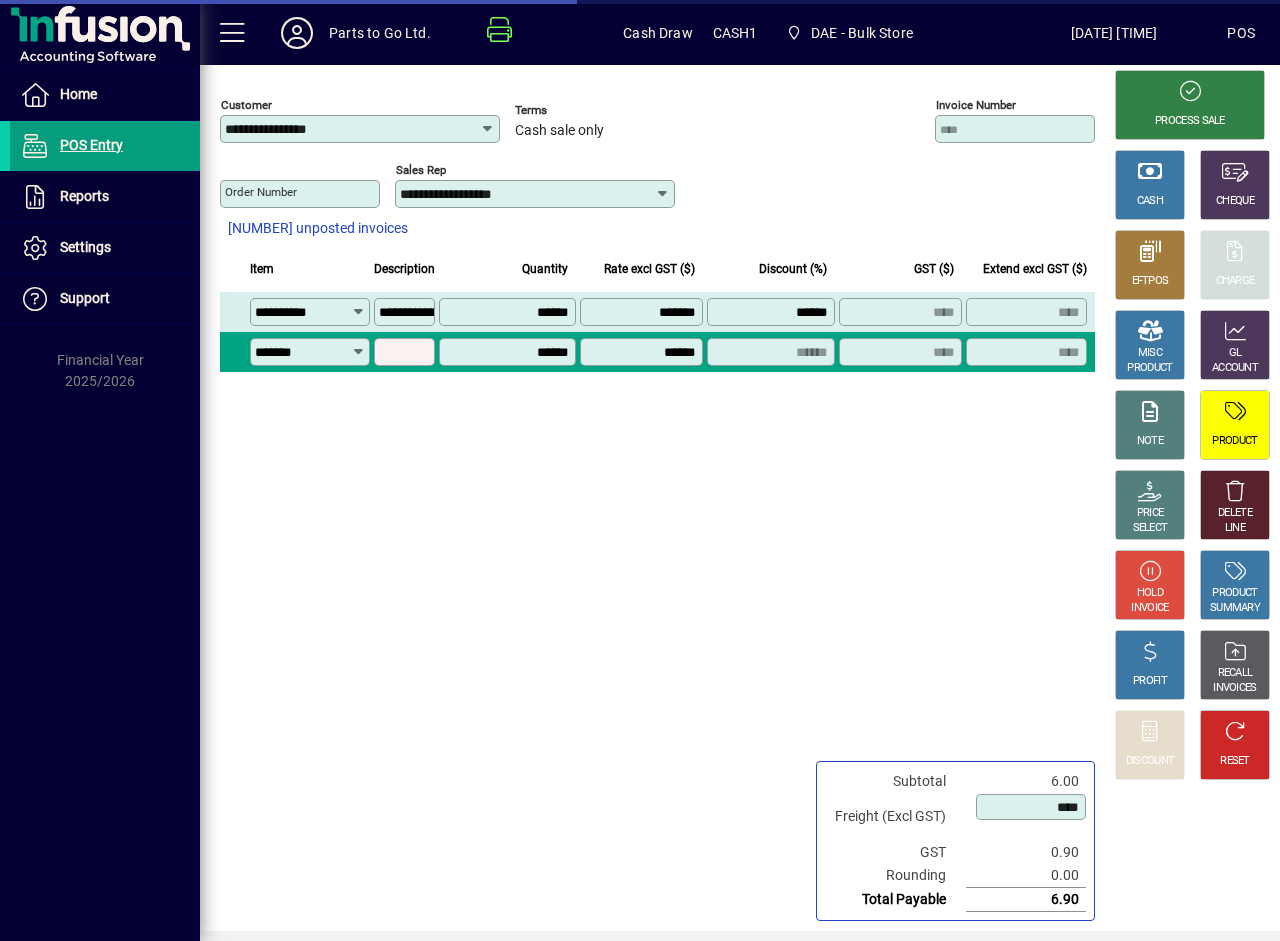 type on "*******" 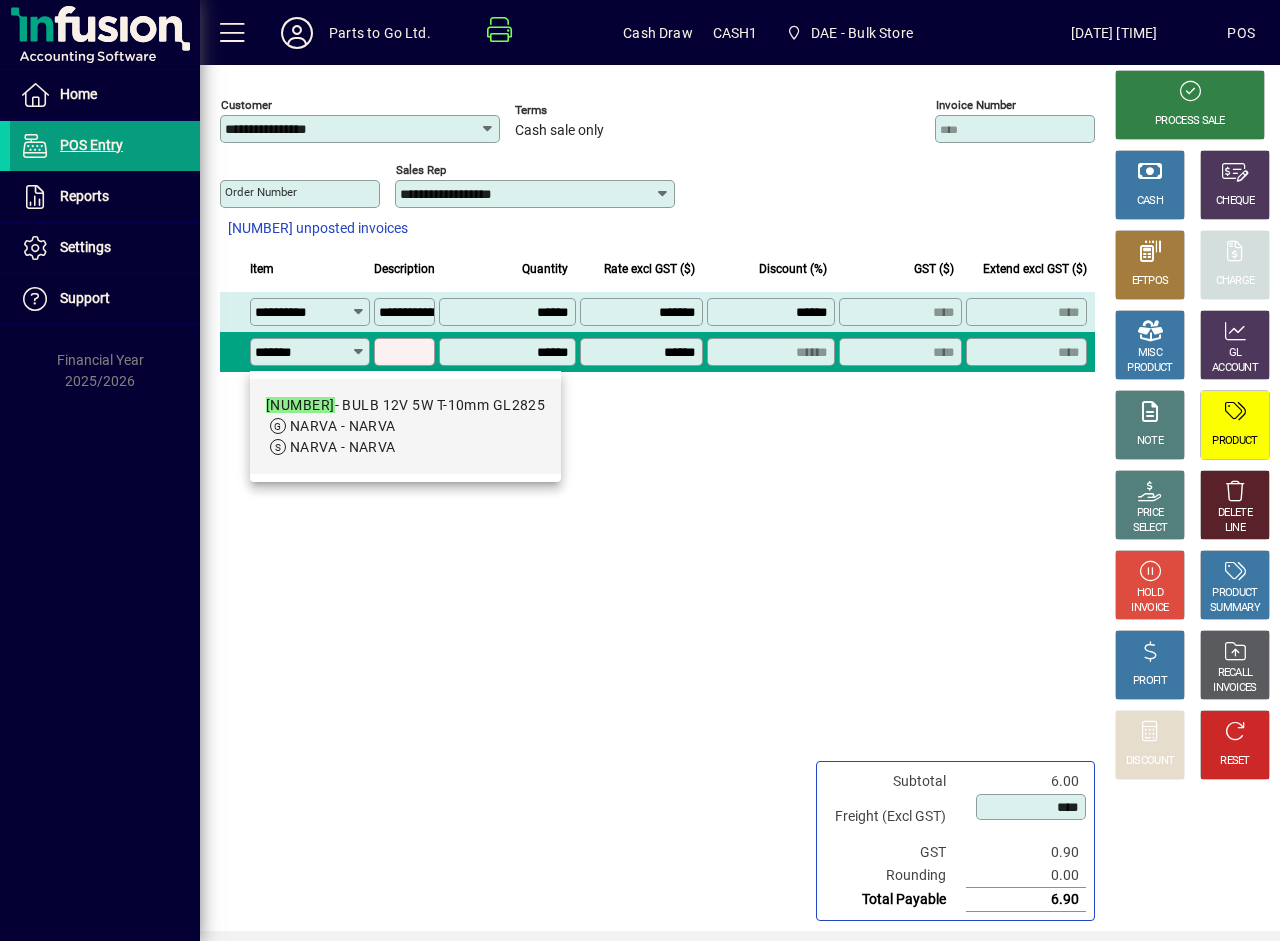 type on "**********" 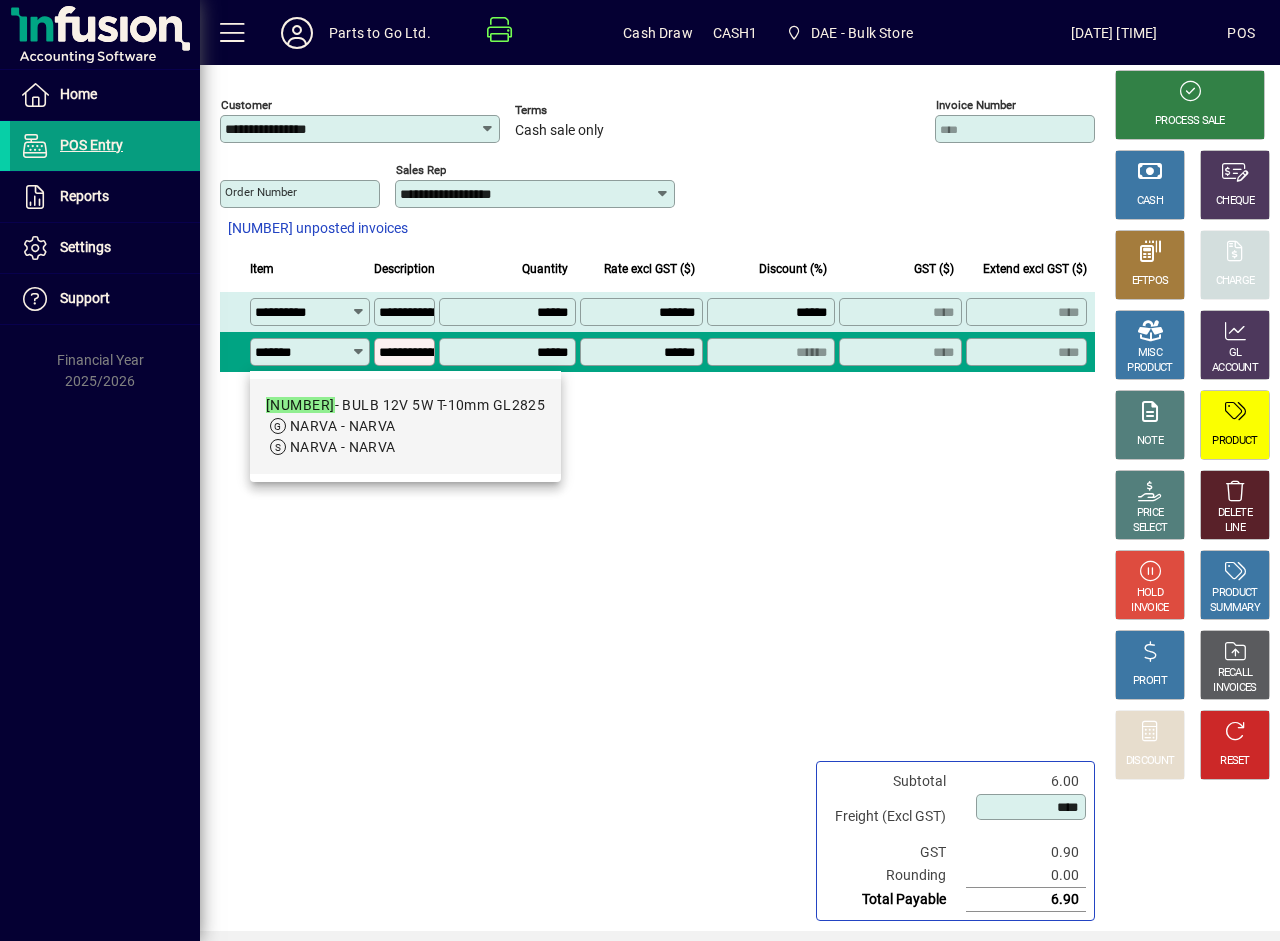 type on "******" 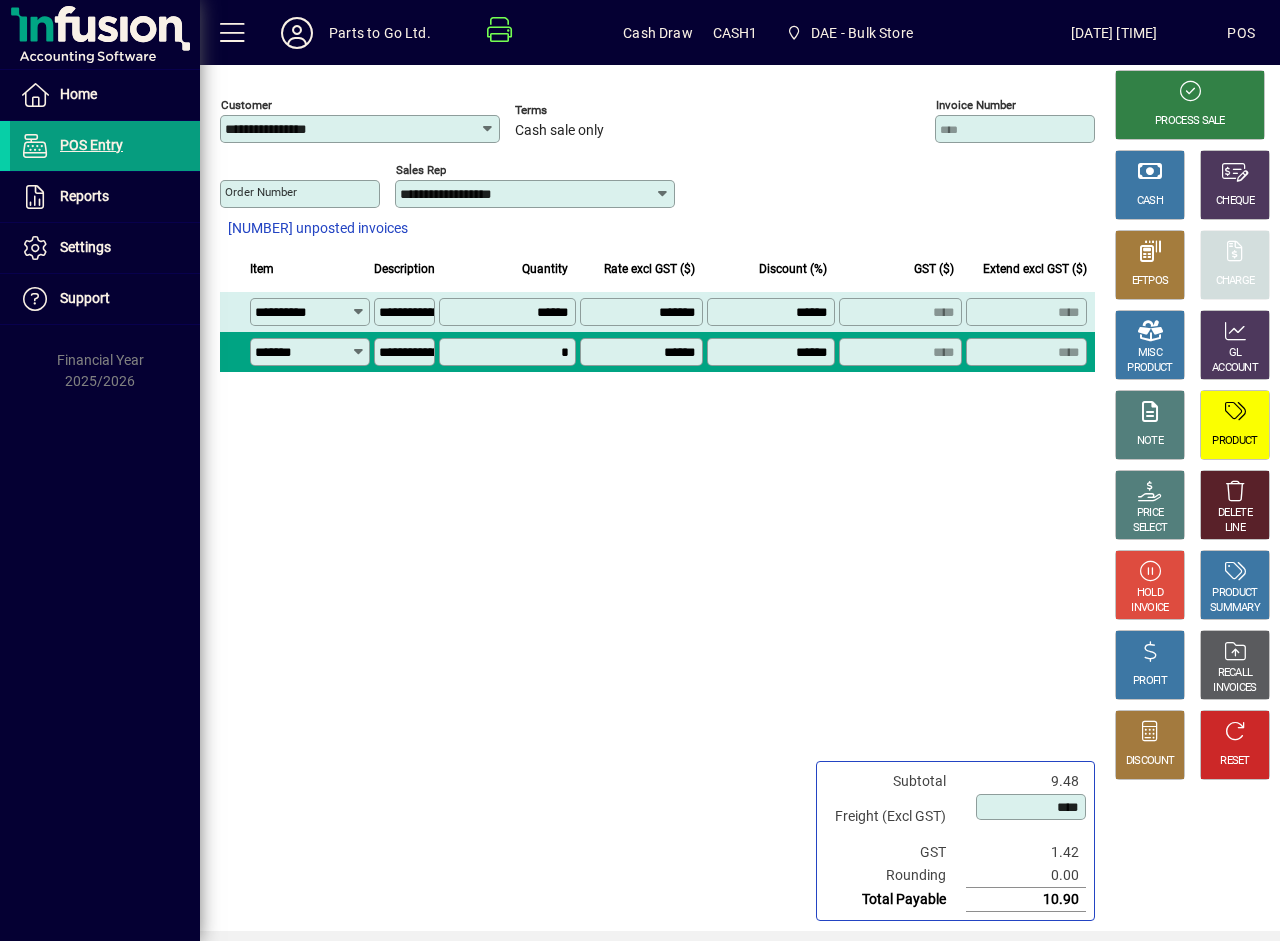 type on "******" 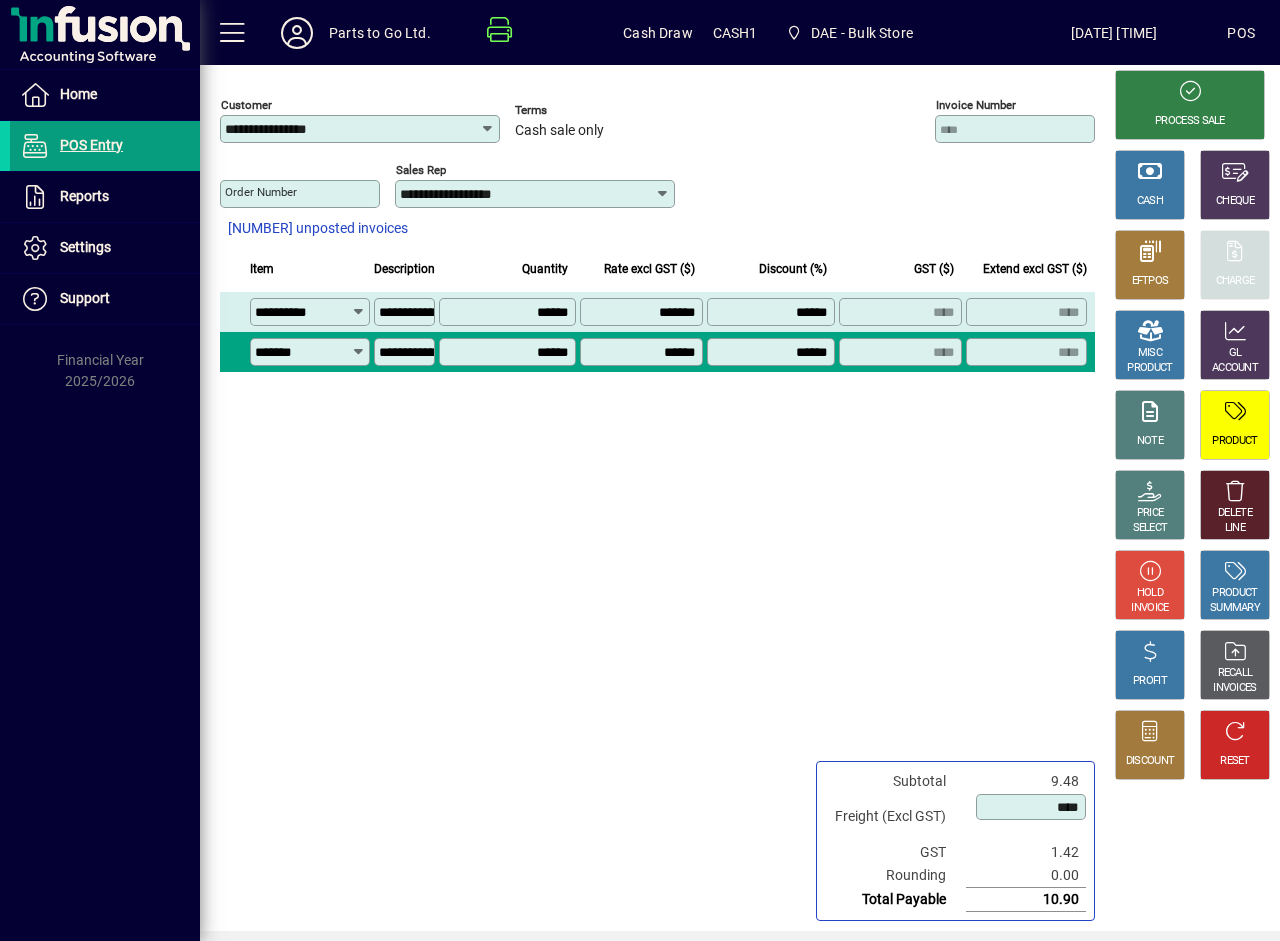 type on "****" 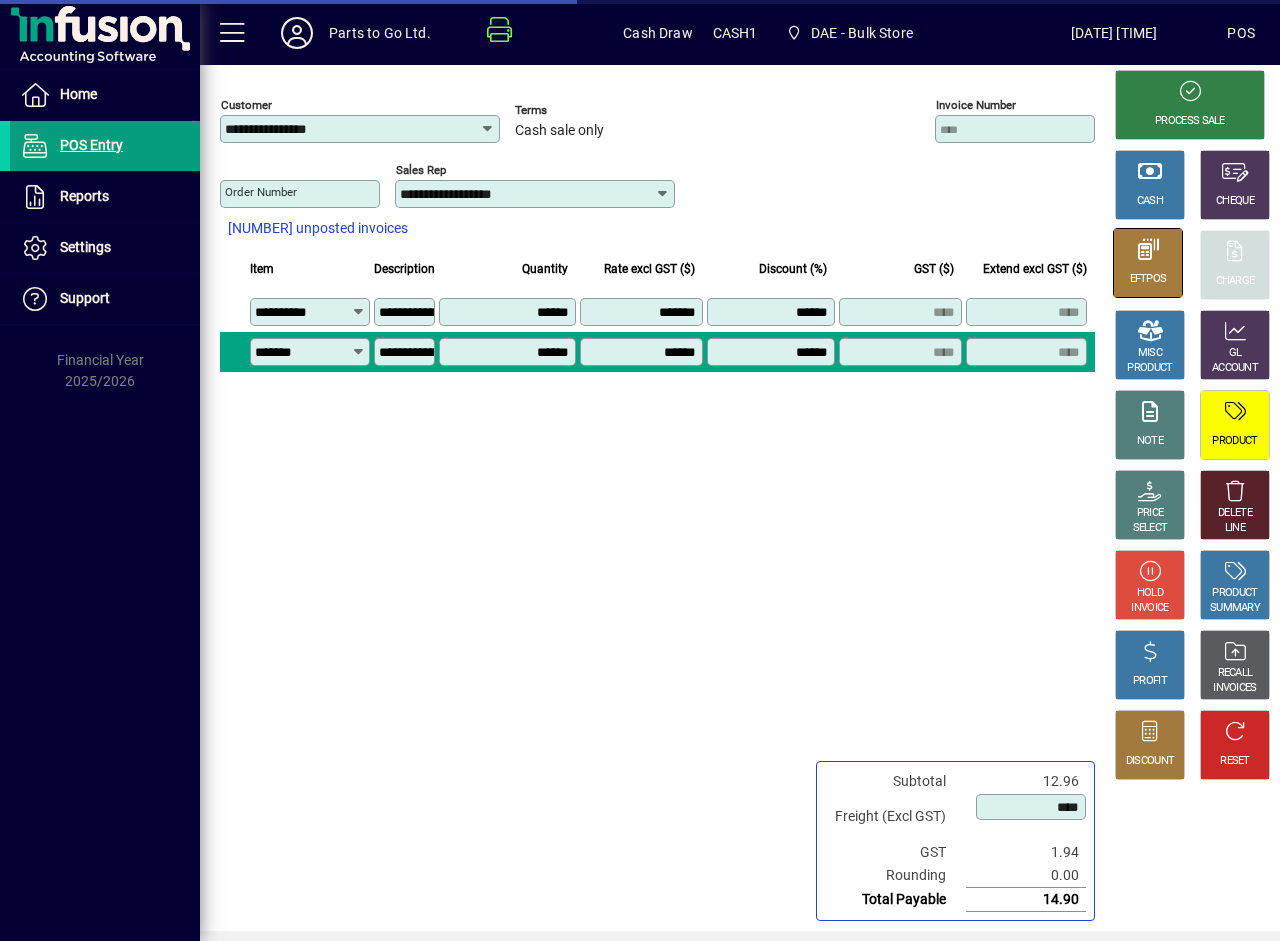 click 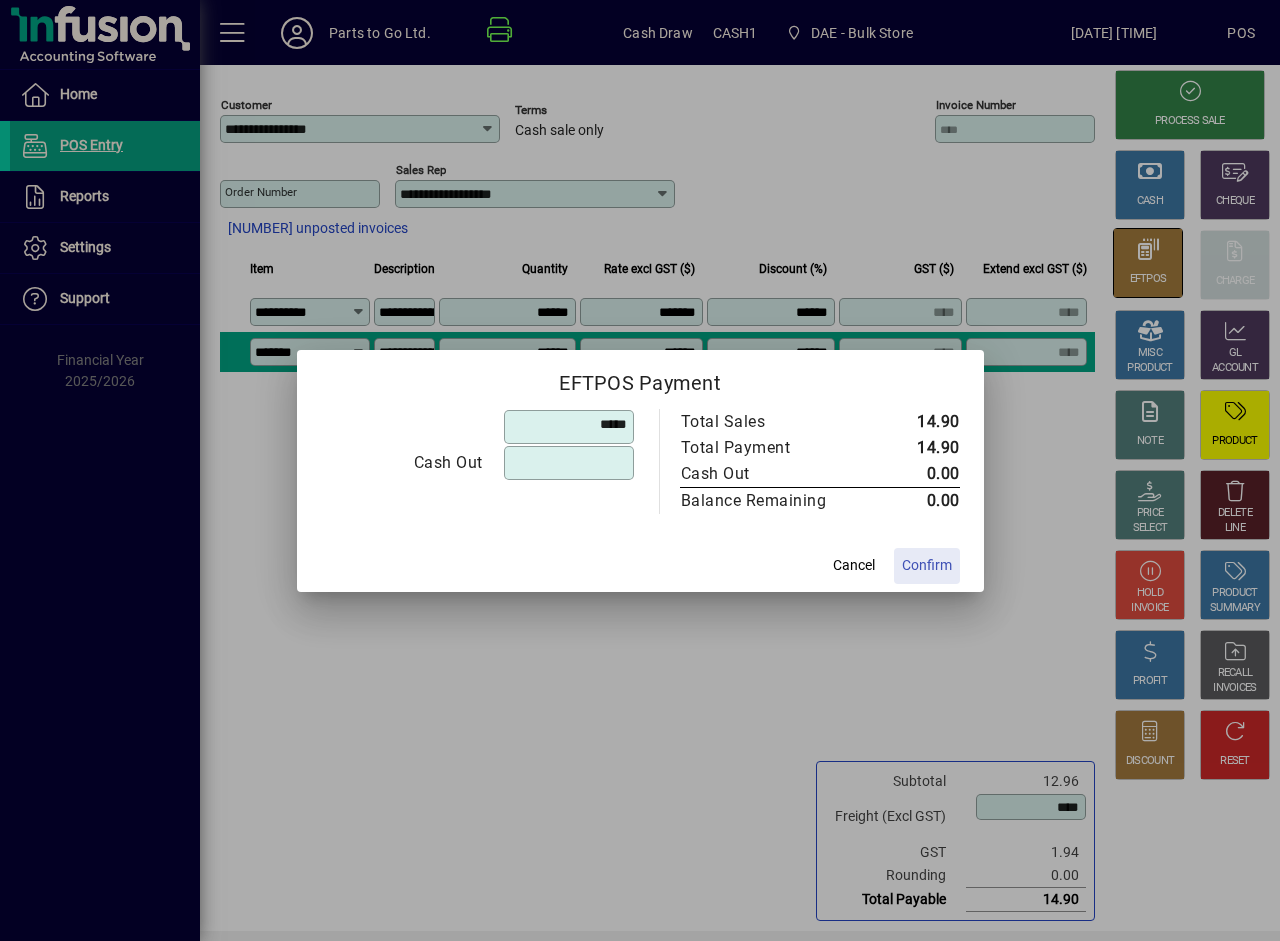 type on "******" 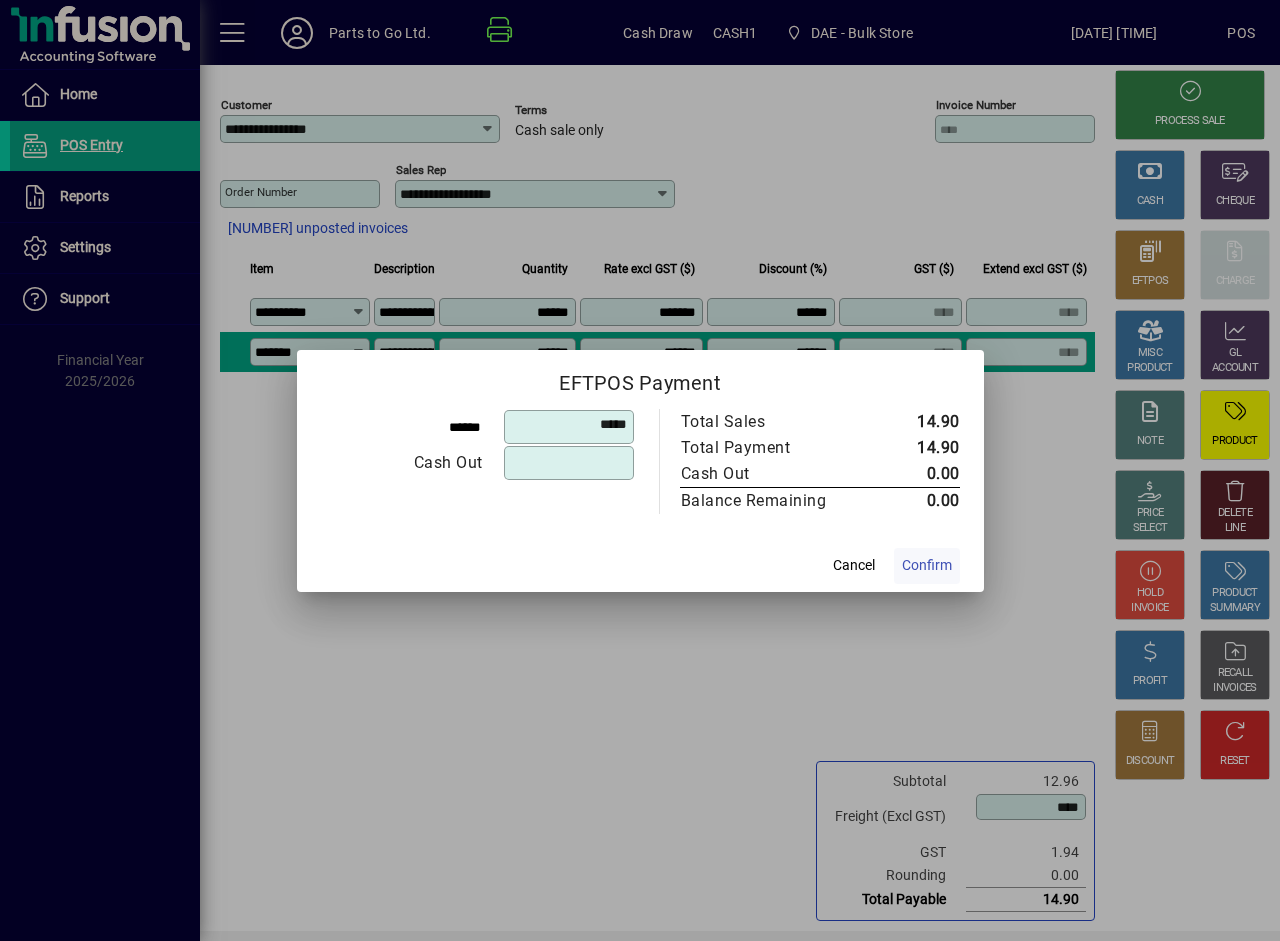 click on "Confirm" 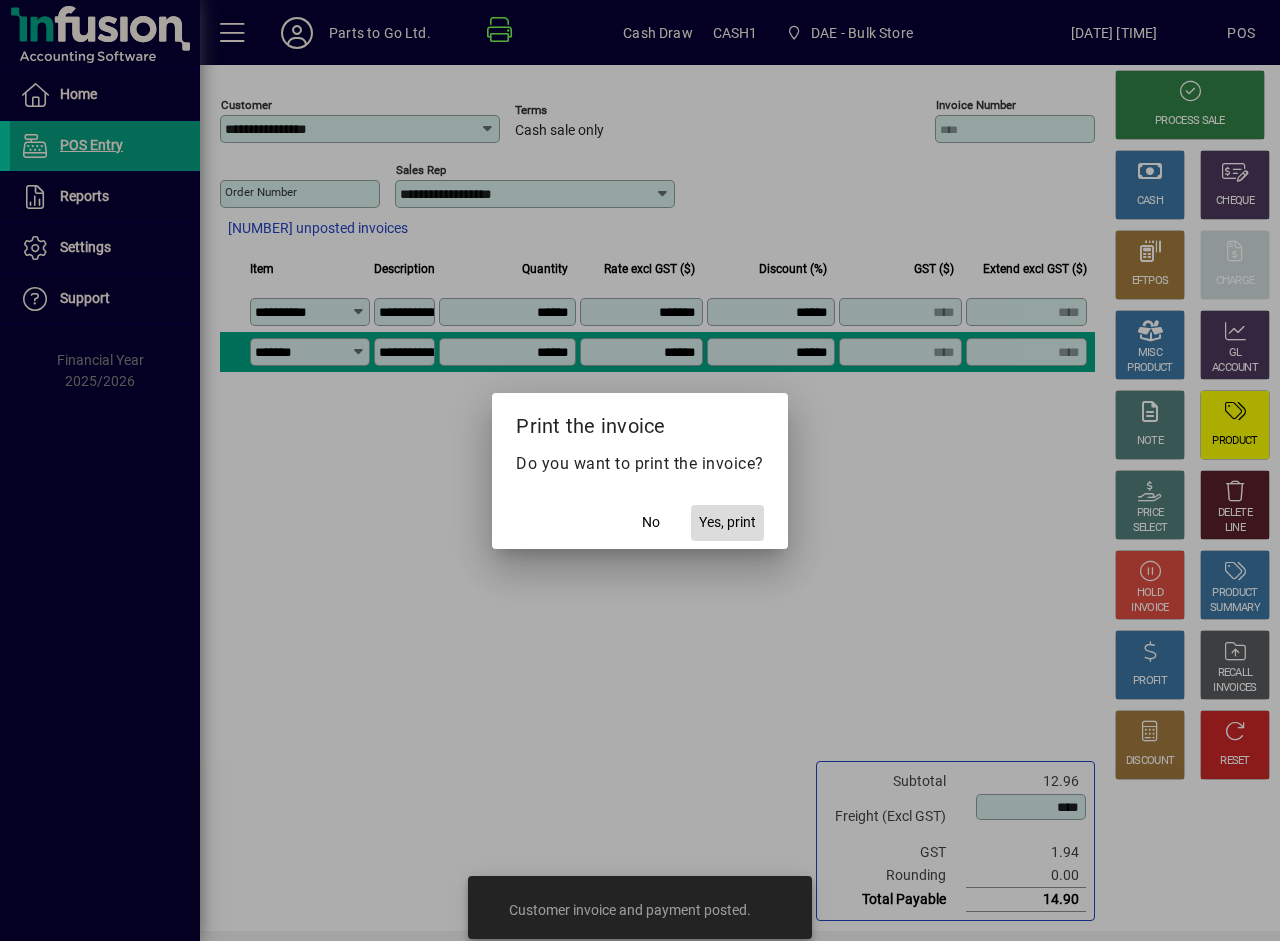 click on "Yes, print" 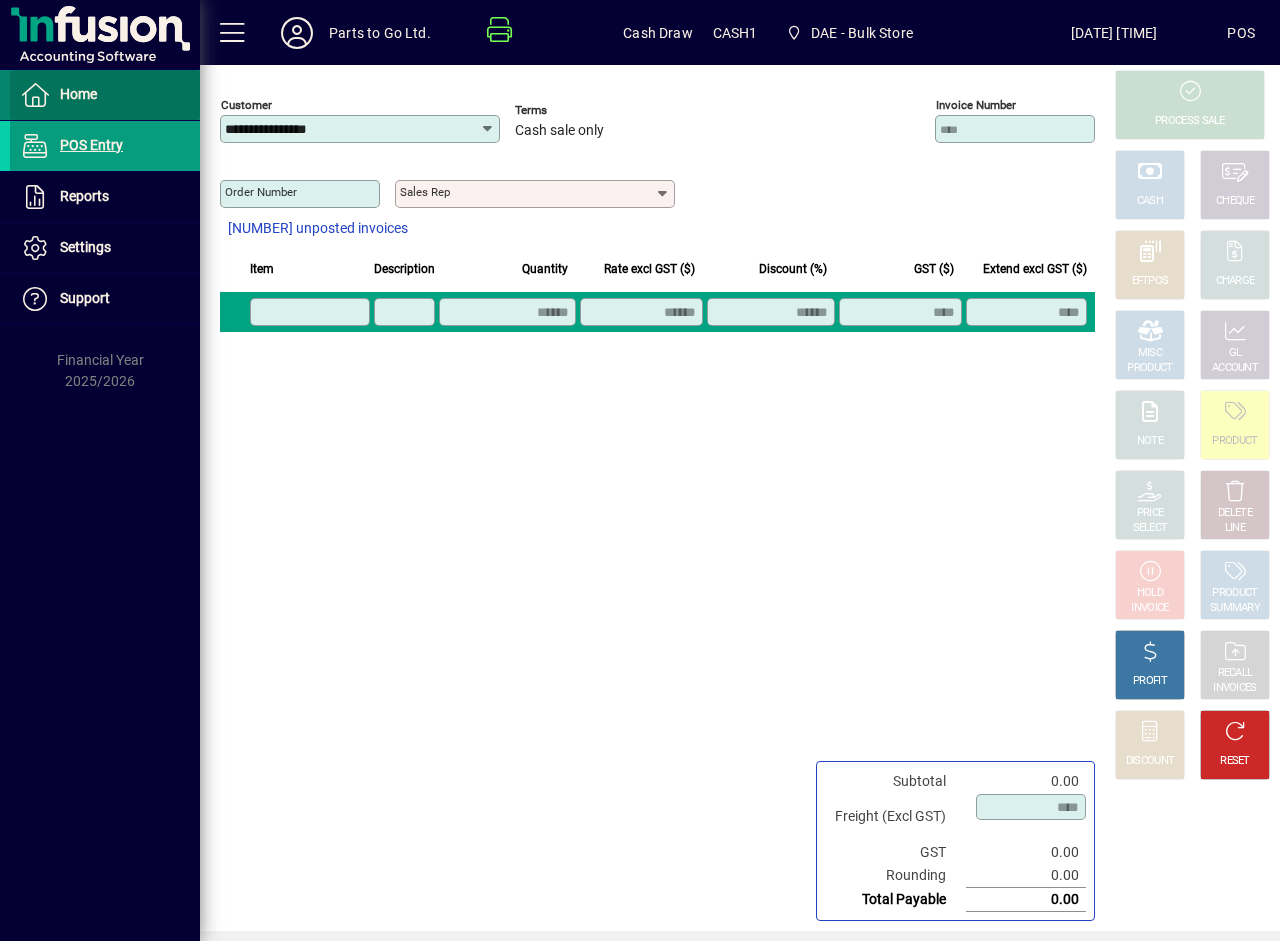 click on "Home" at bounding box center [78, 94] 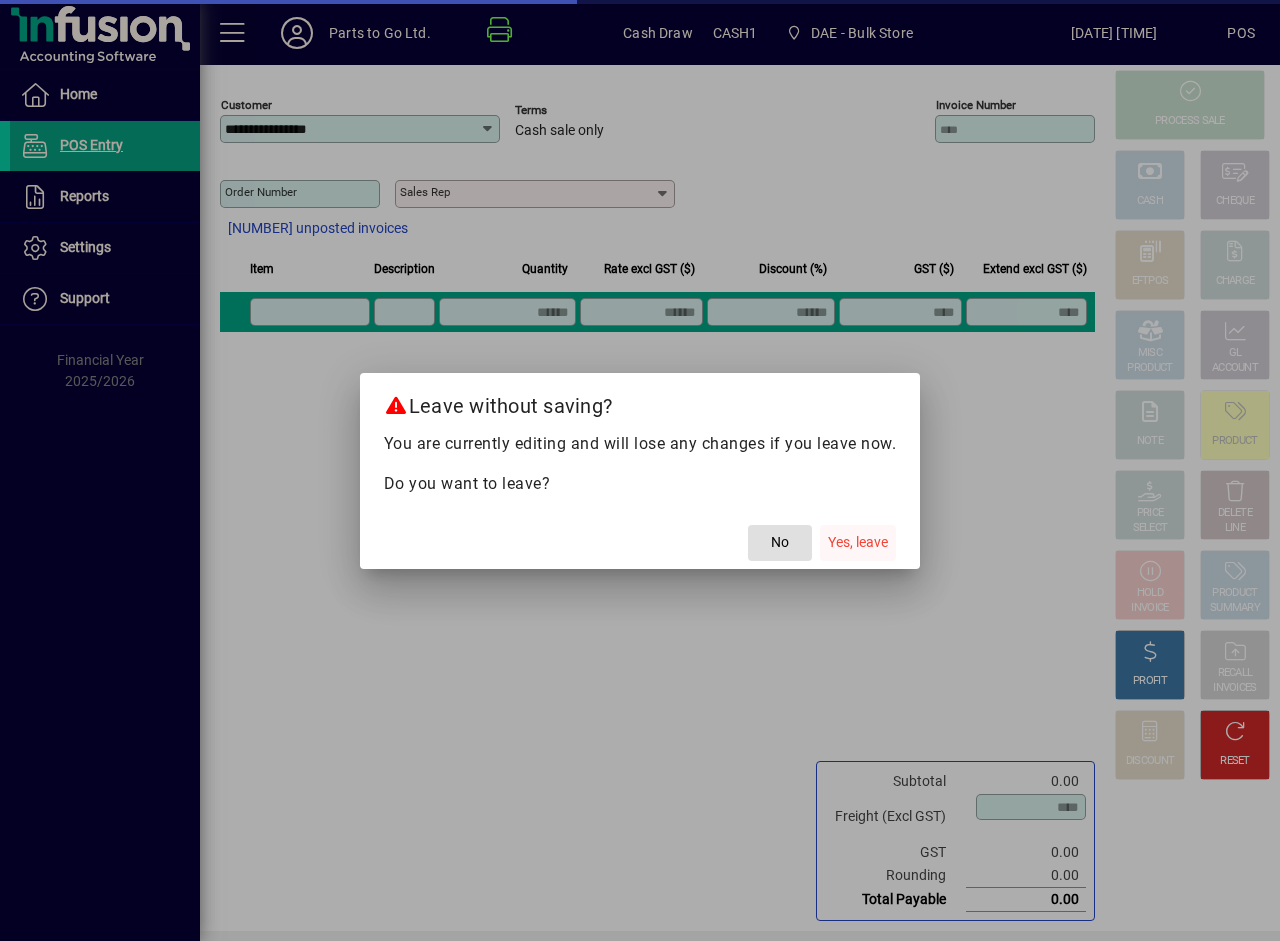 click on "Yes, leave" 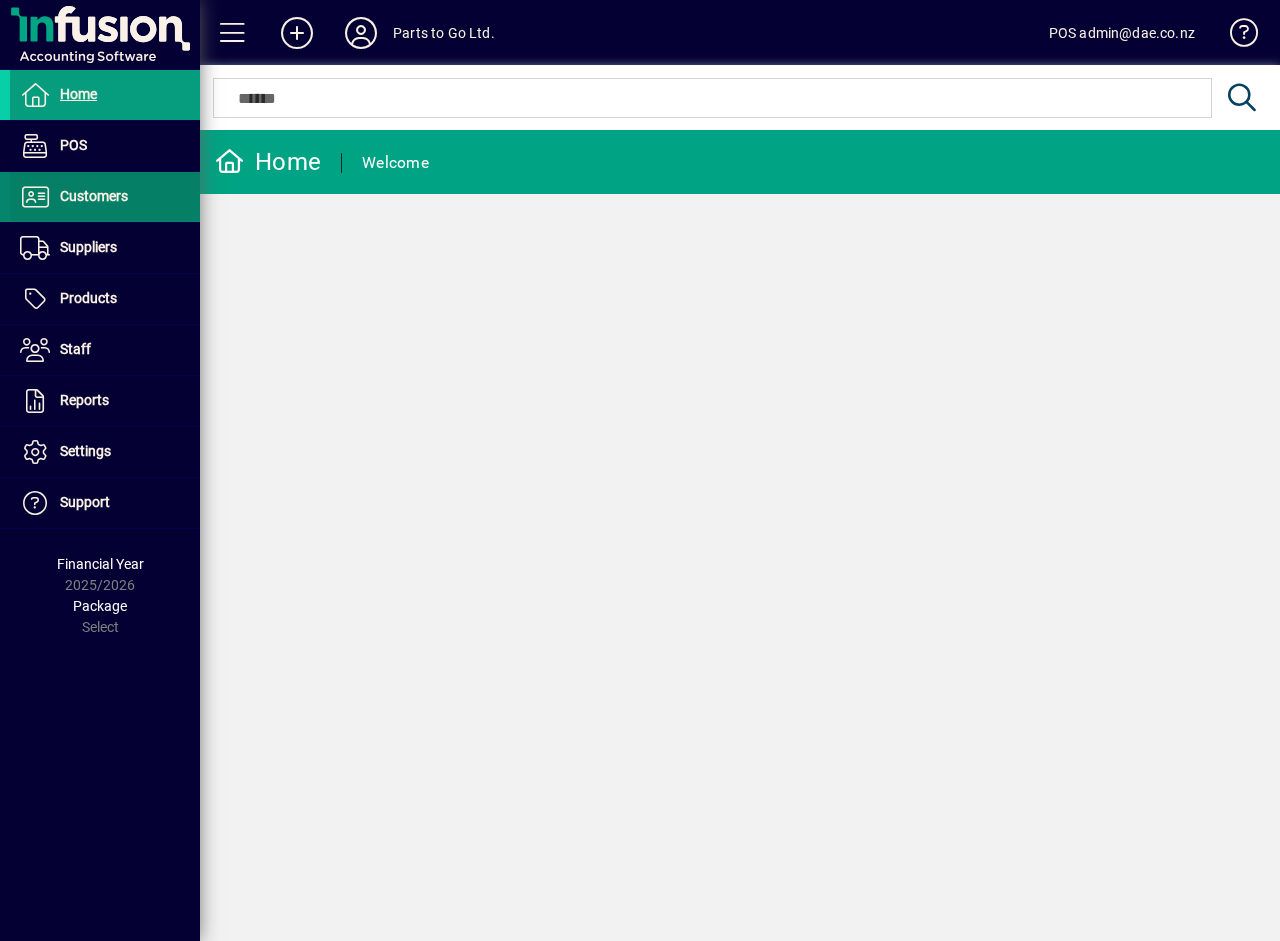 click on "Customers" at bounding box center (94, 196) 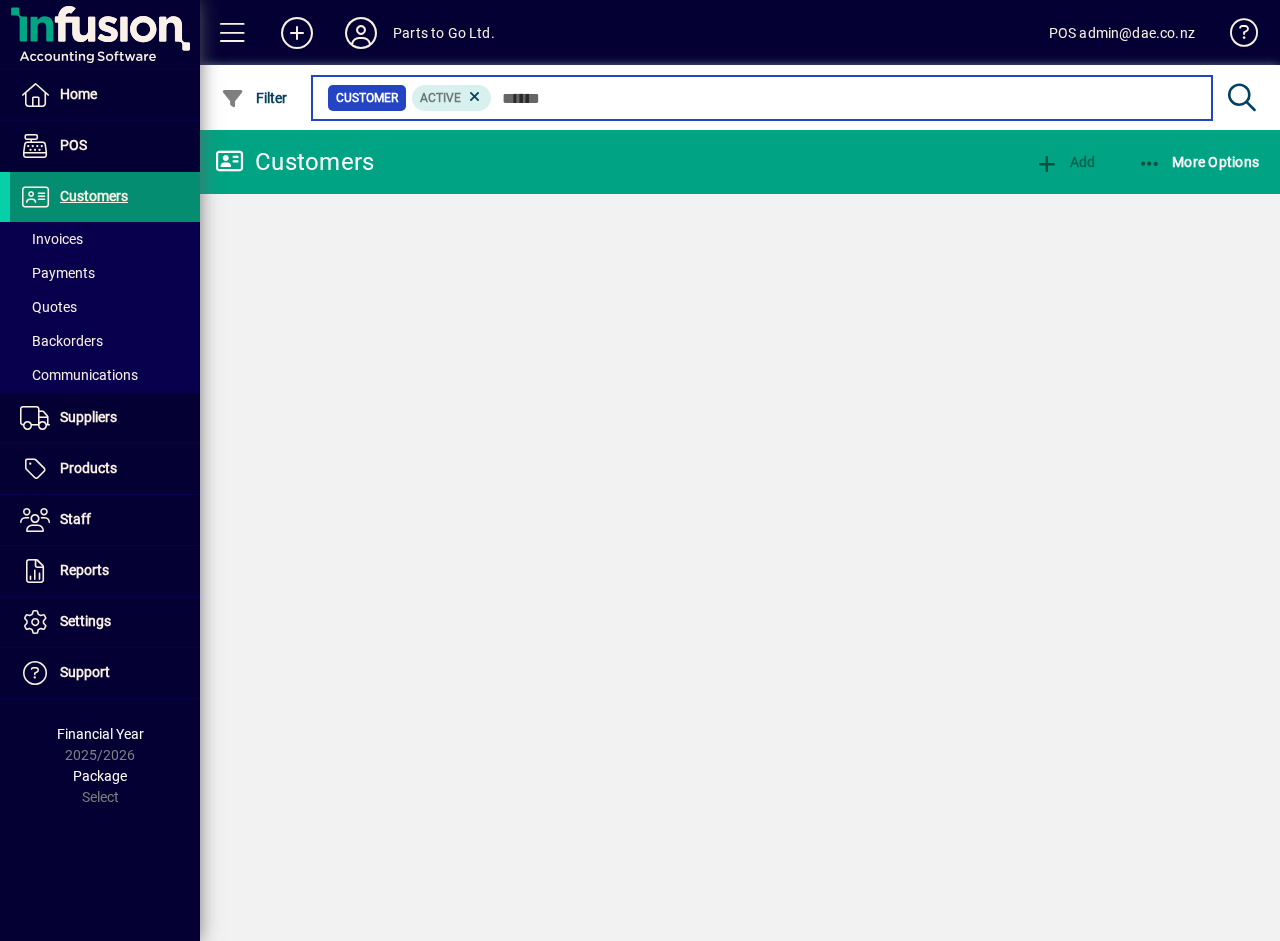 click at bounding box center [844, 98] 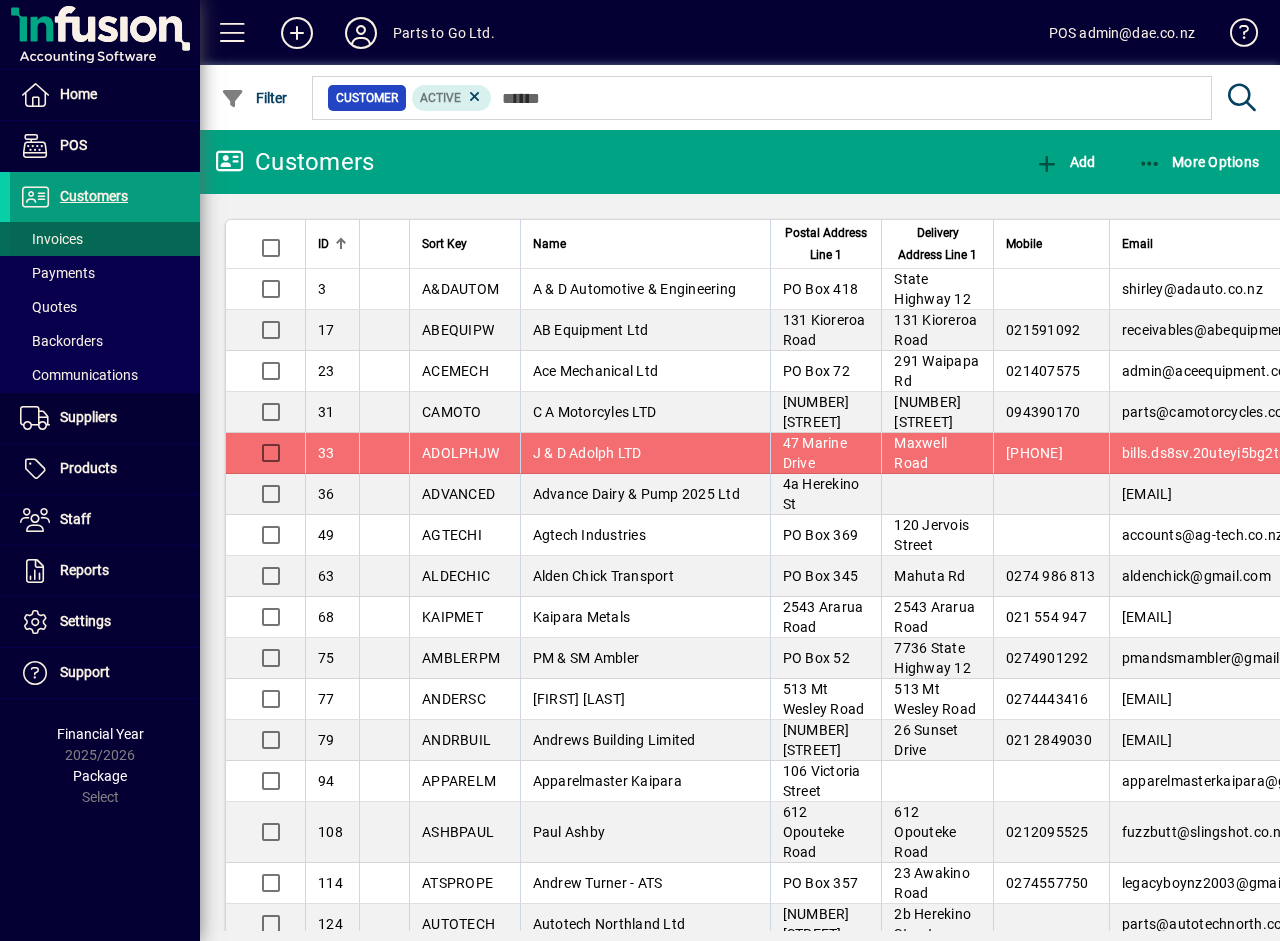click on "Invoices" at bounding box center [51, 239] 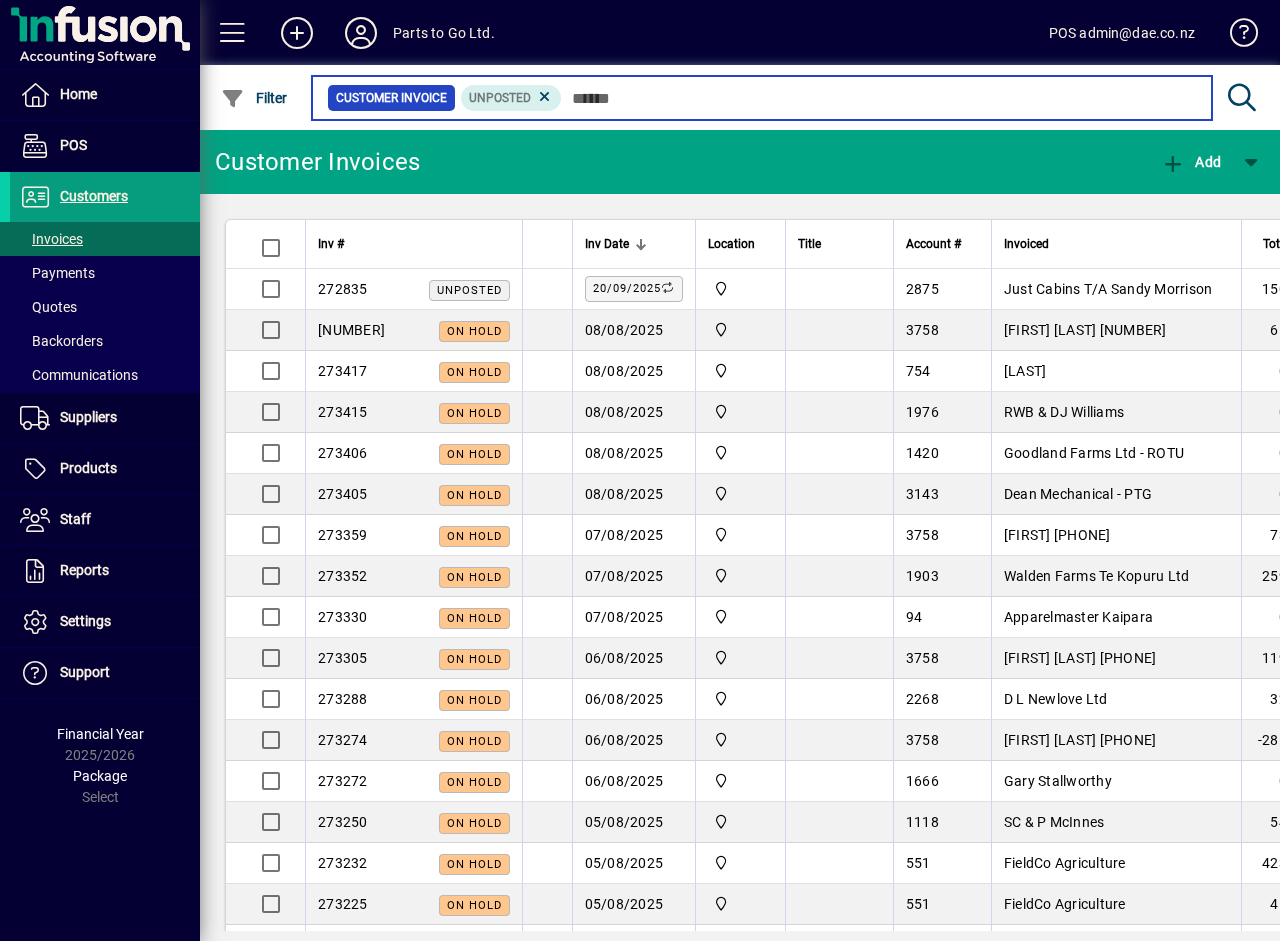click at bounding box center [879, 98] 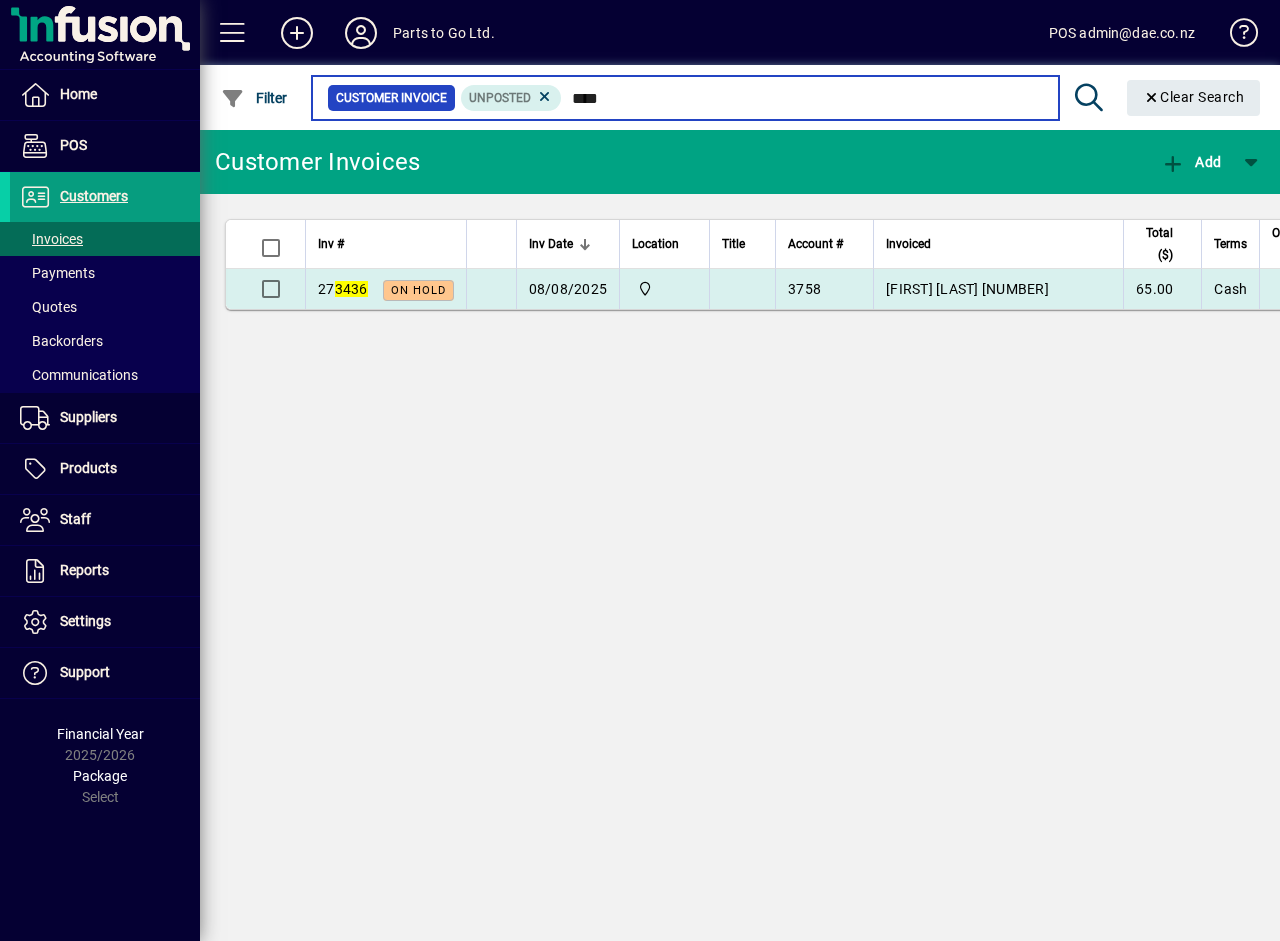 type on "****" 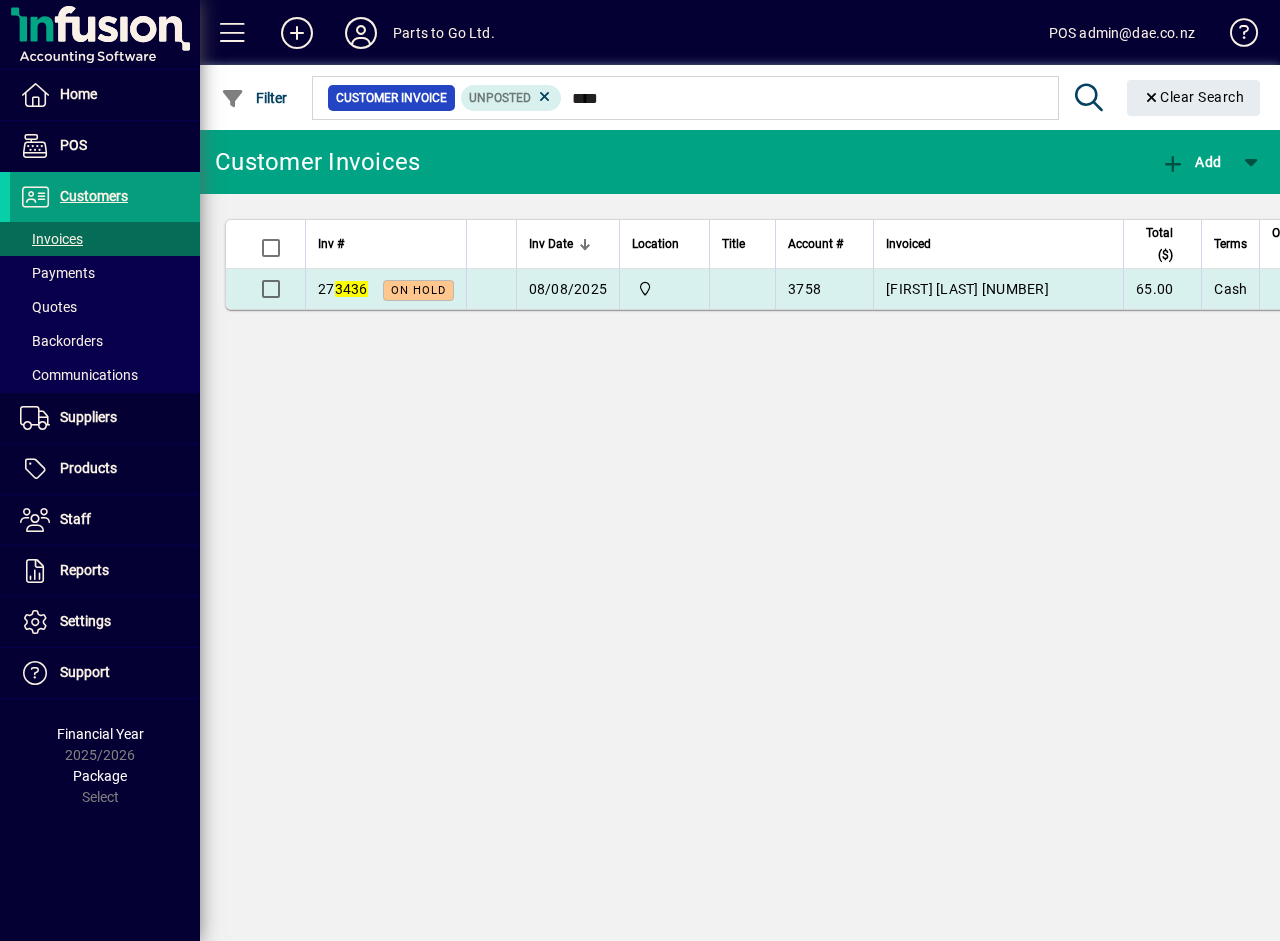 click at bounding box center (742, 289) 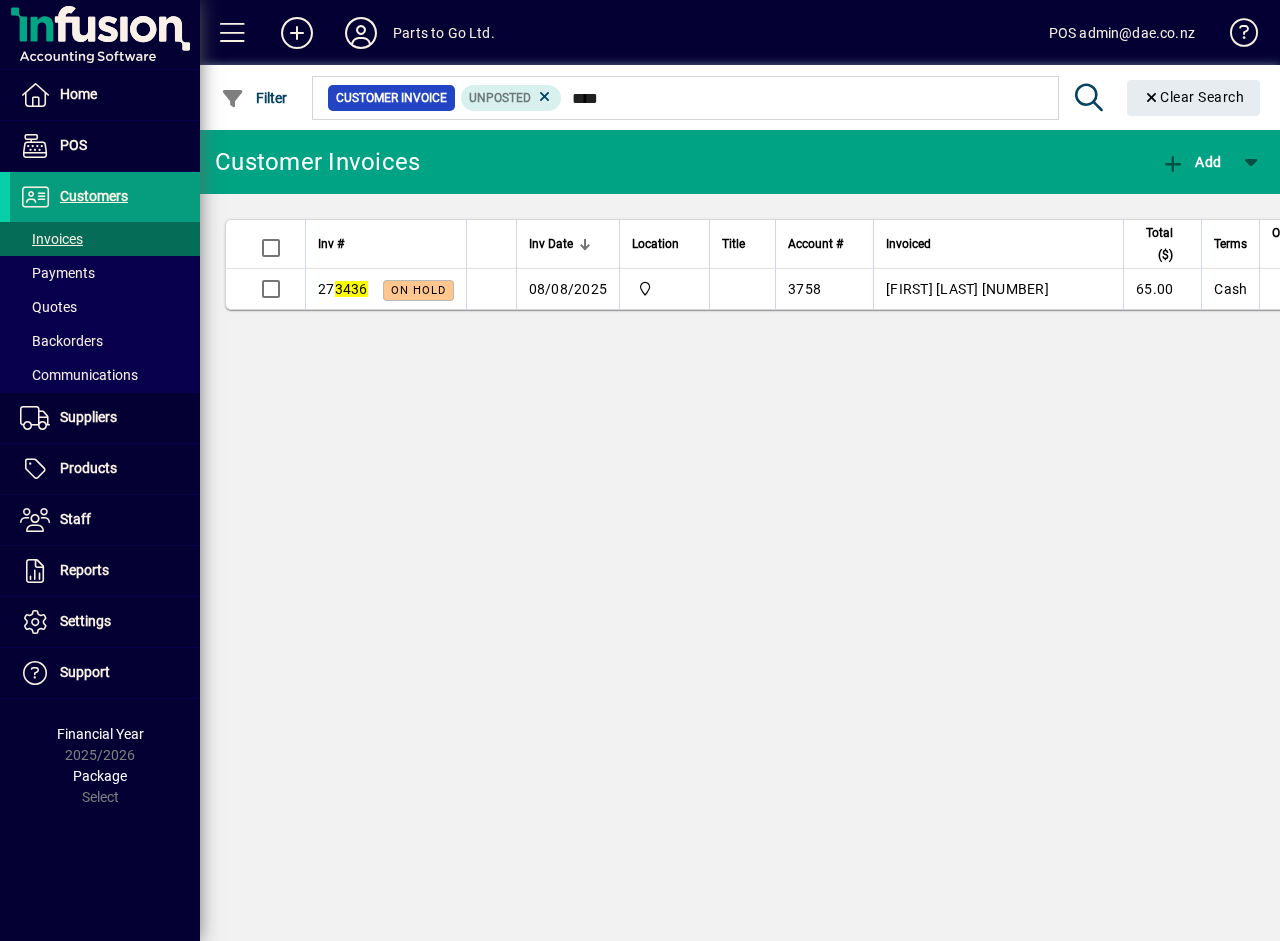 type 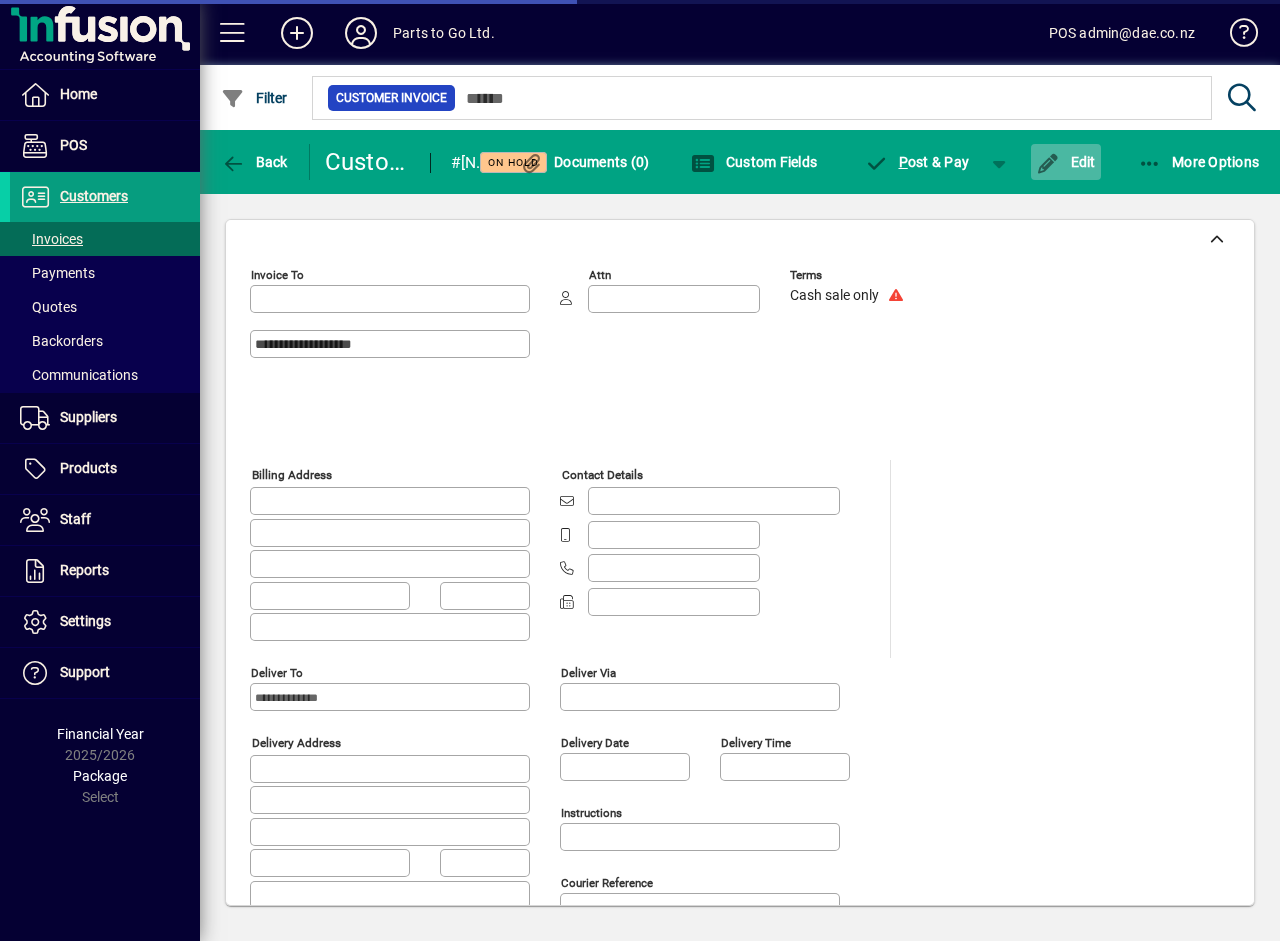 type on "**********" 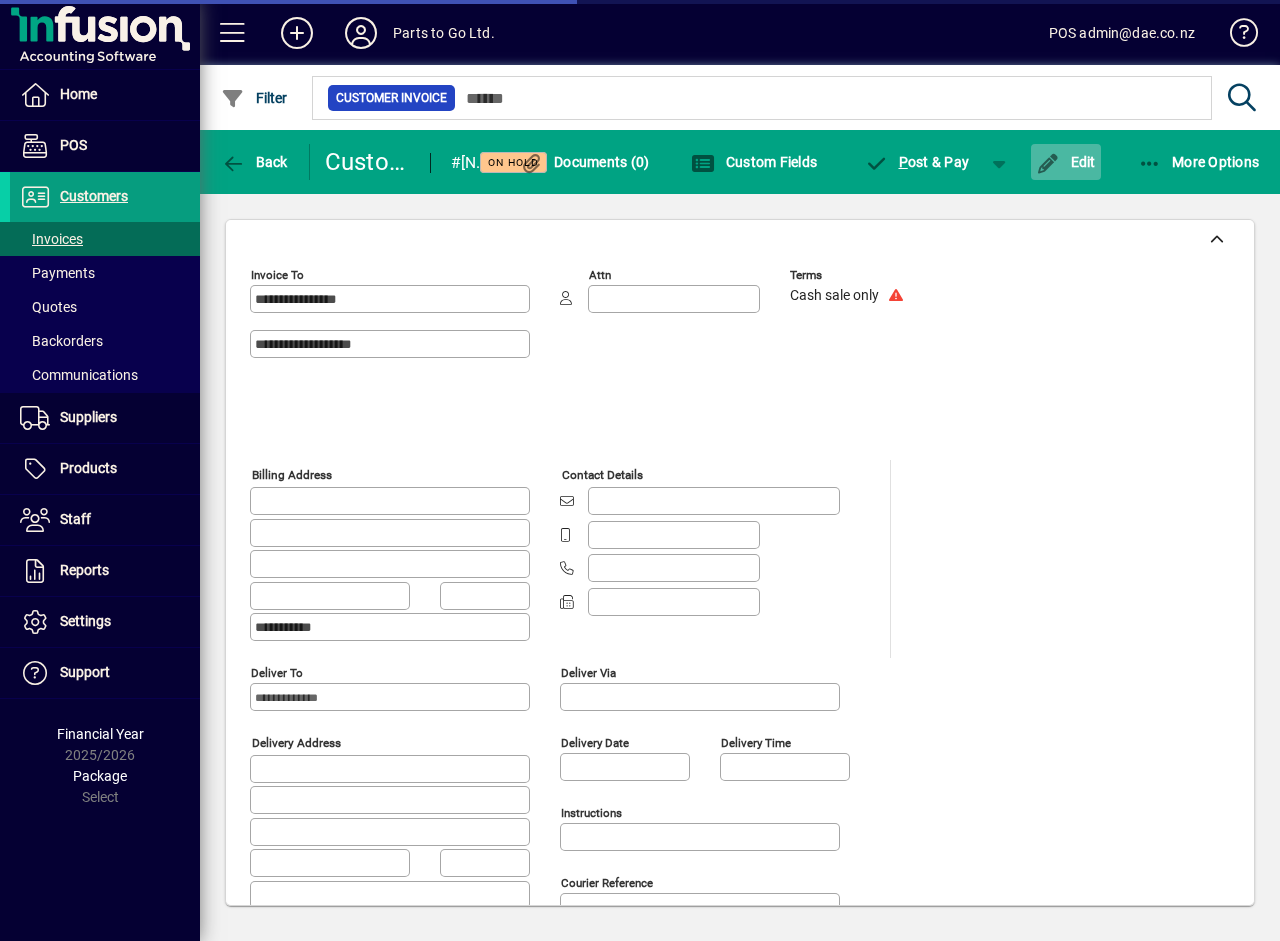 type on "**********" 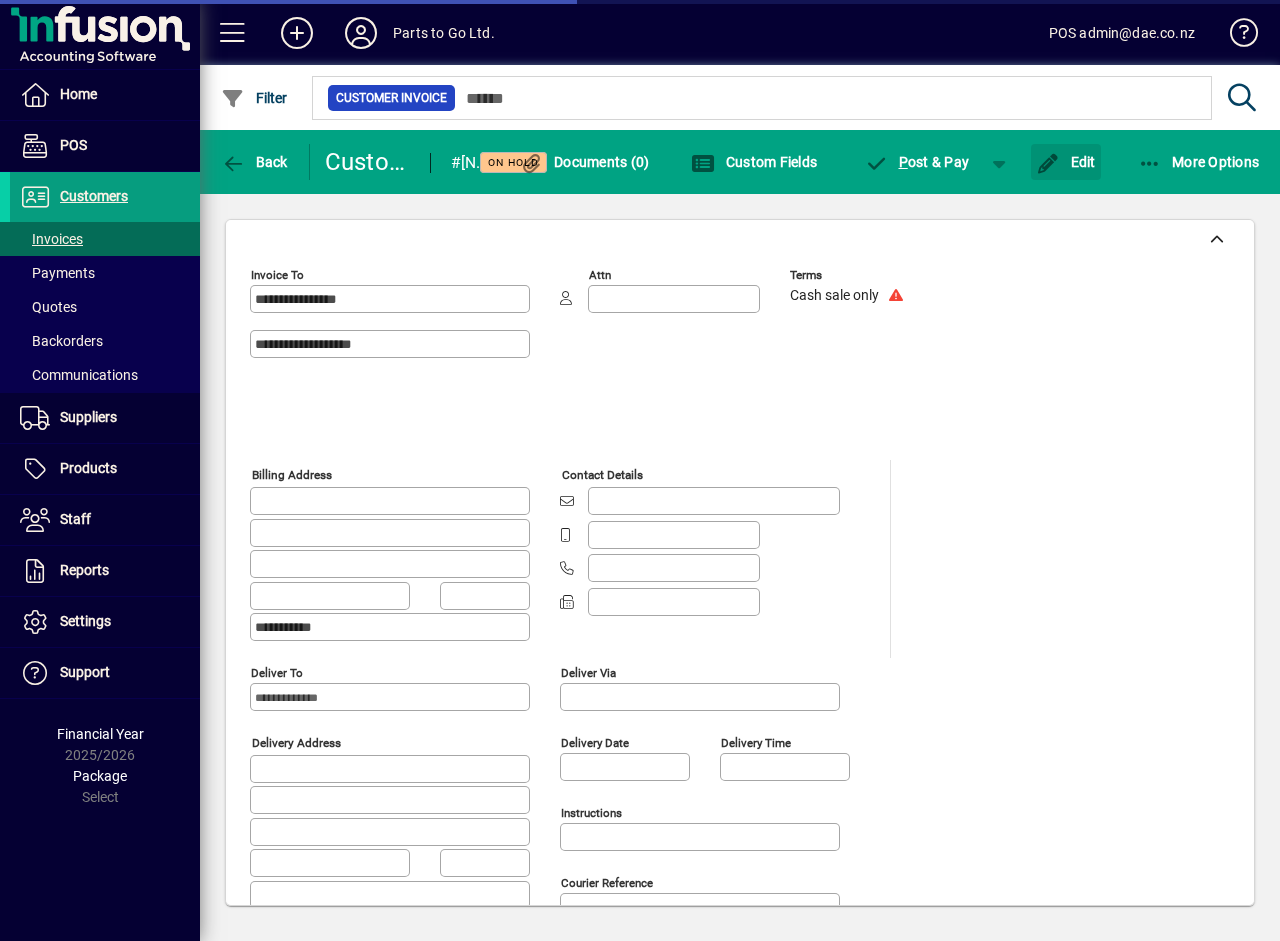 drag, startPoint x: 1077, startPoint y: 167, endPoint x: 603, endPoint y: 553, distance: 611.2872 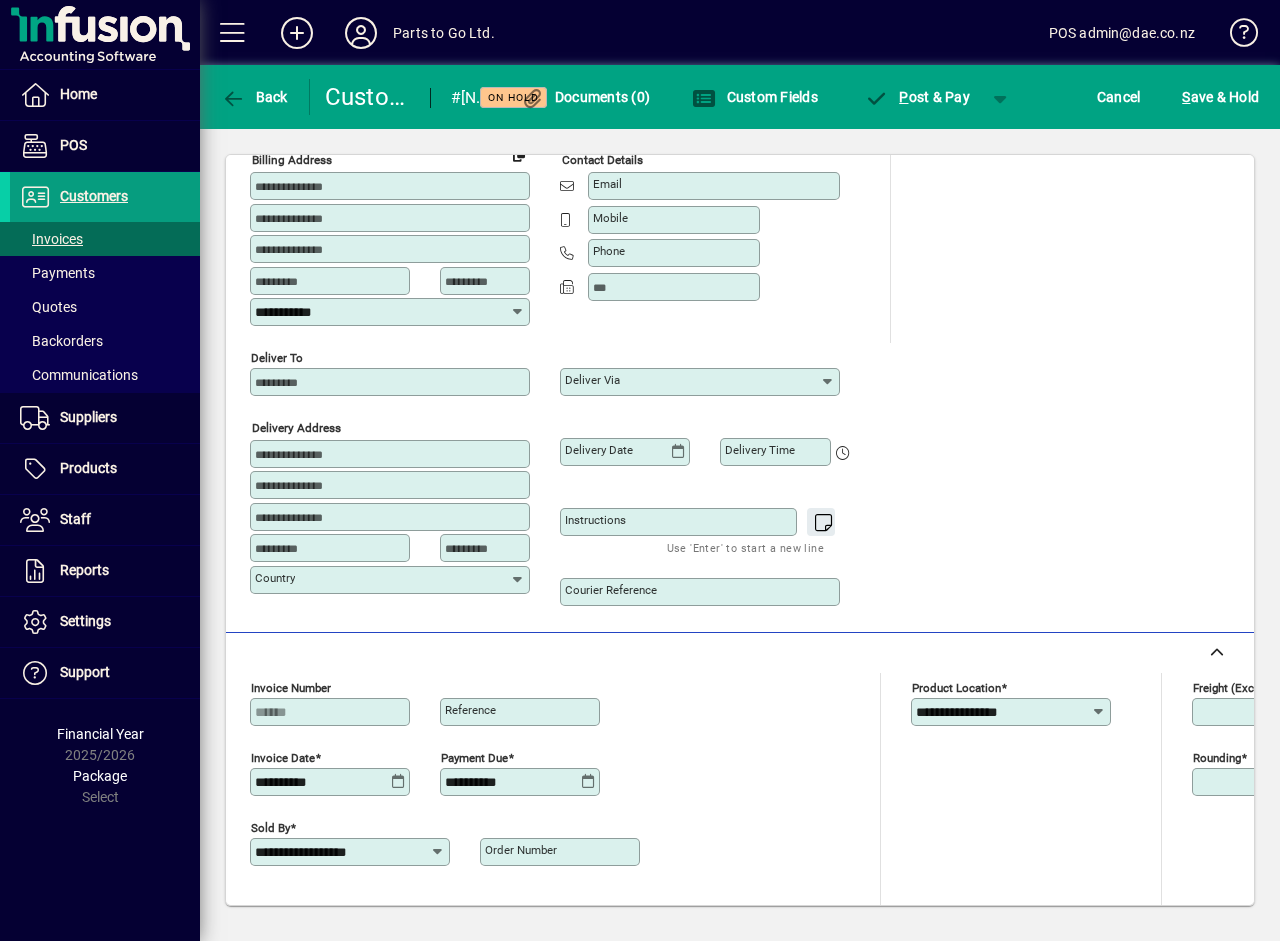scroll, scrollTop: 300, scrollLeft: 0, axis: vertical 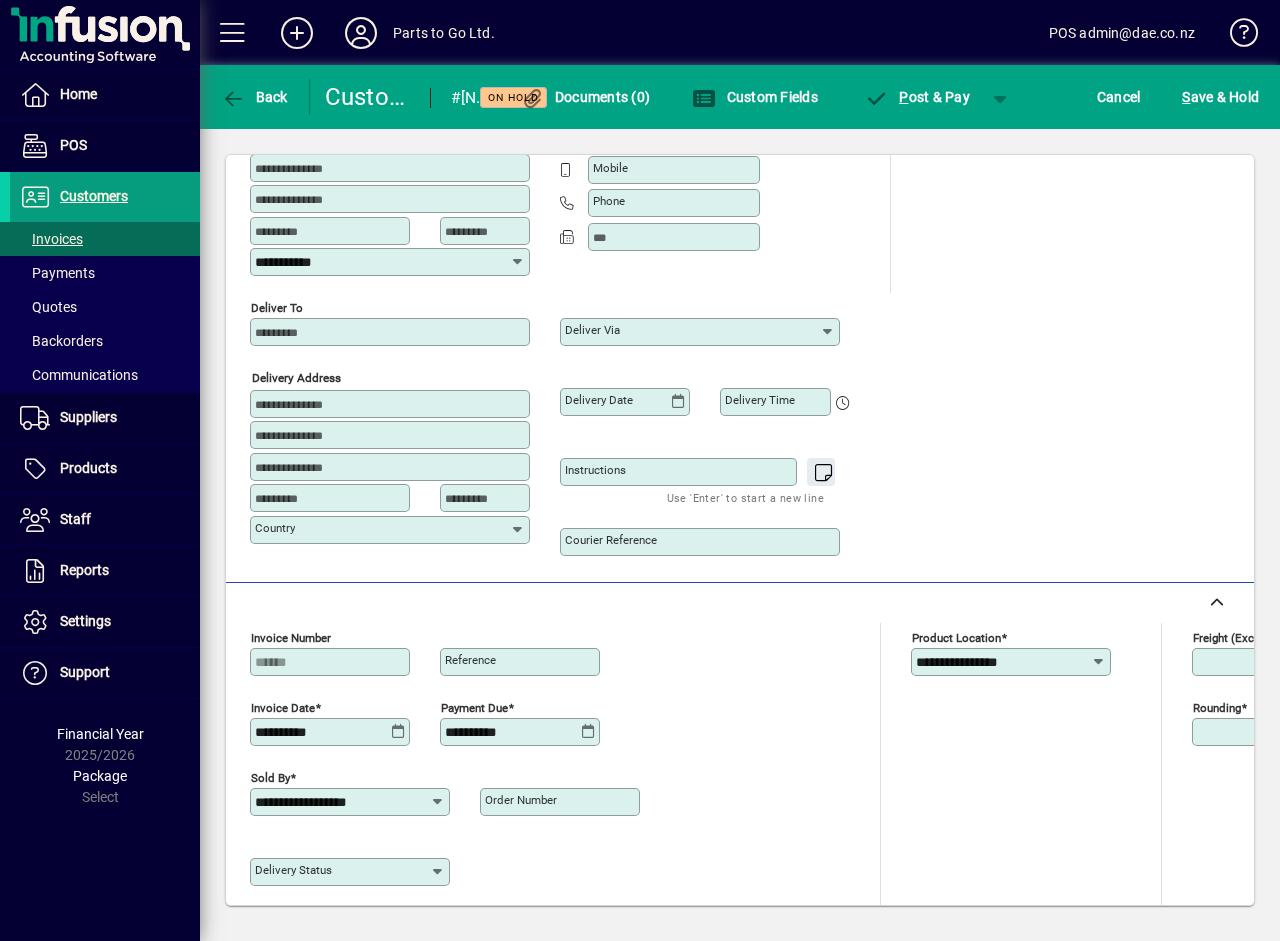 click 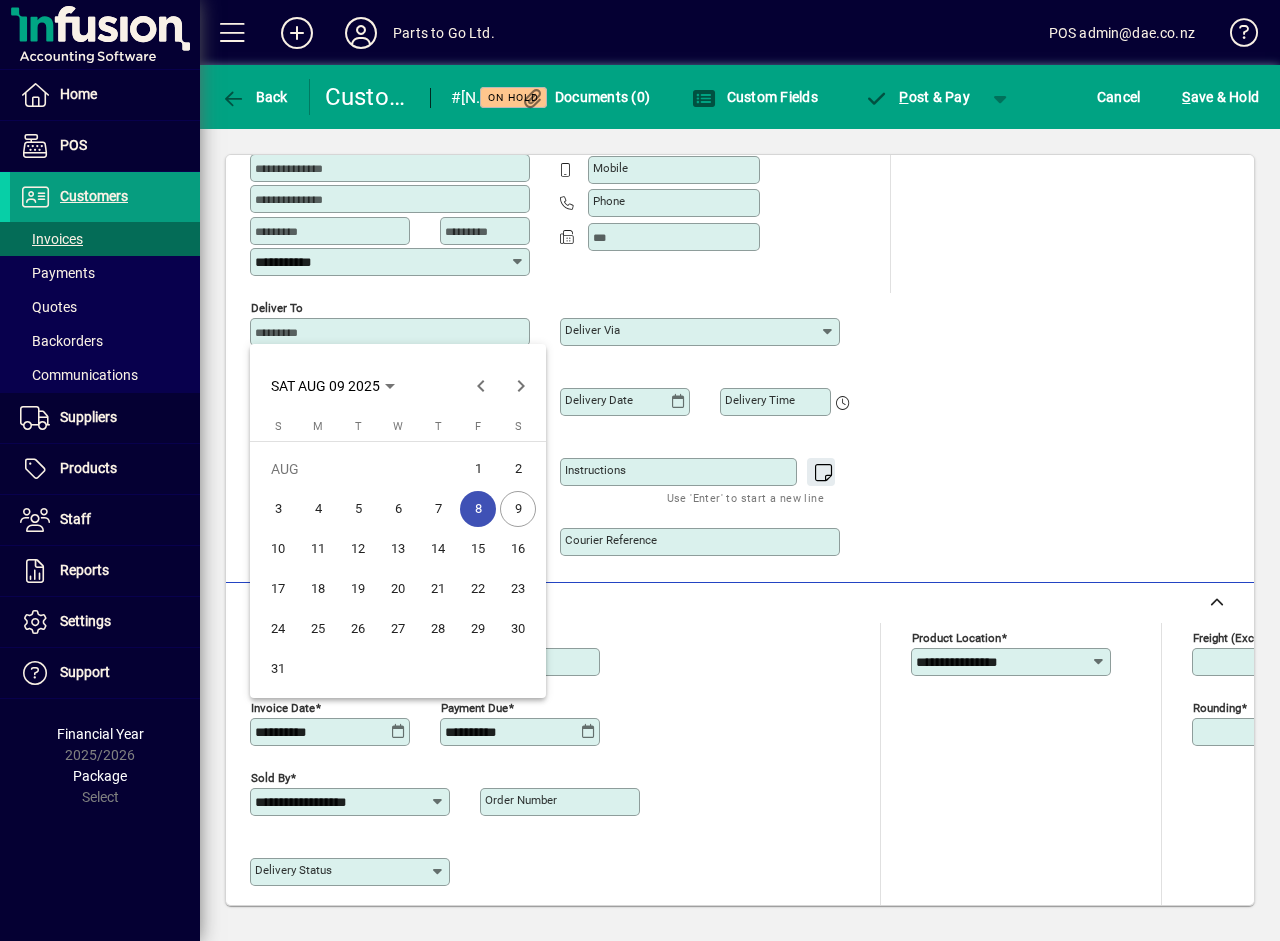 click on "9" at bounding box center [518, 509] 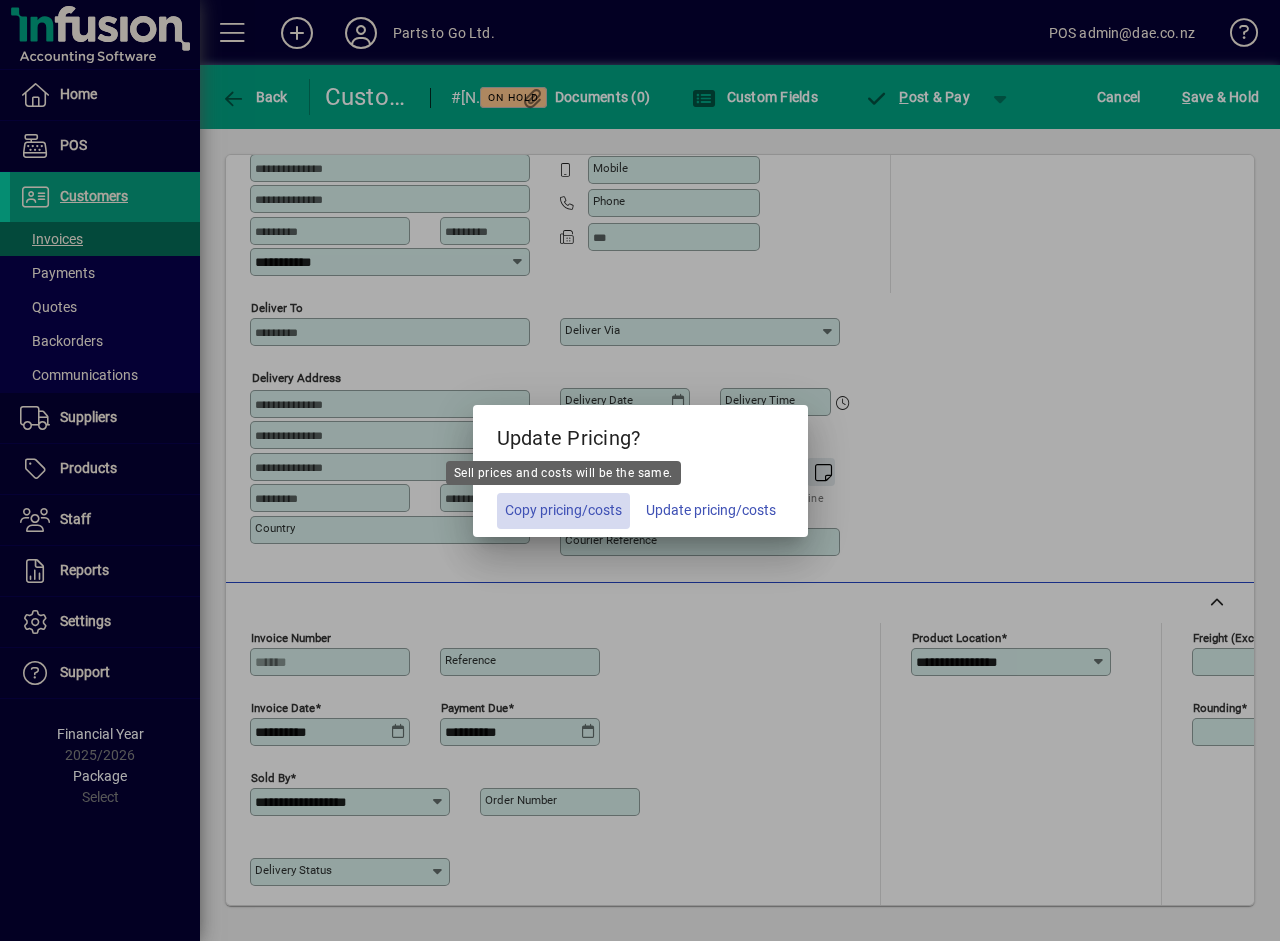 click on "Copy pricing/costs" 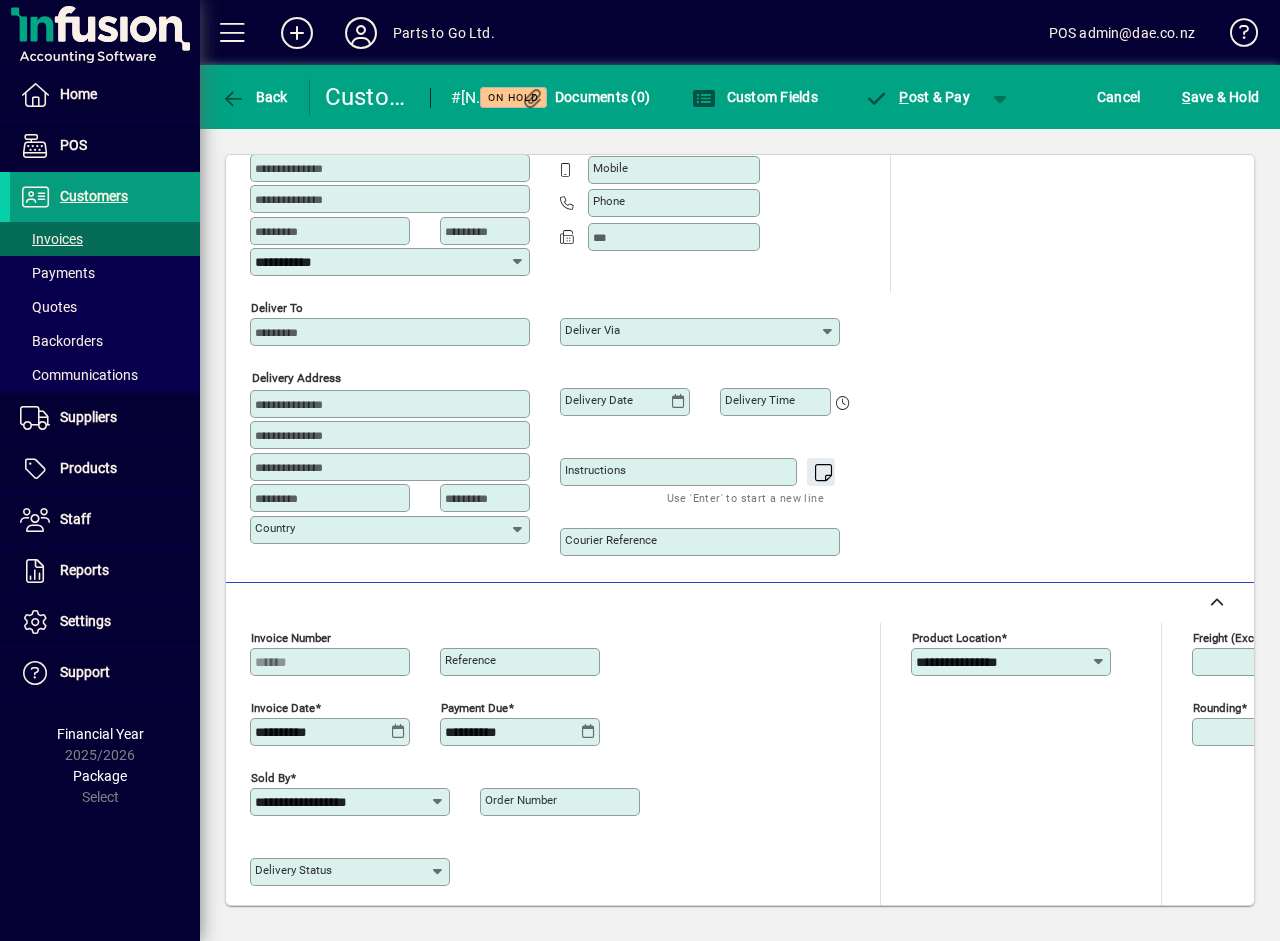 scroll, scrollTop: 0, scrollLeft: 0, axis: both 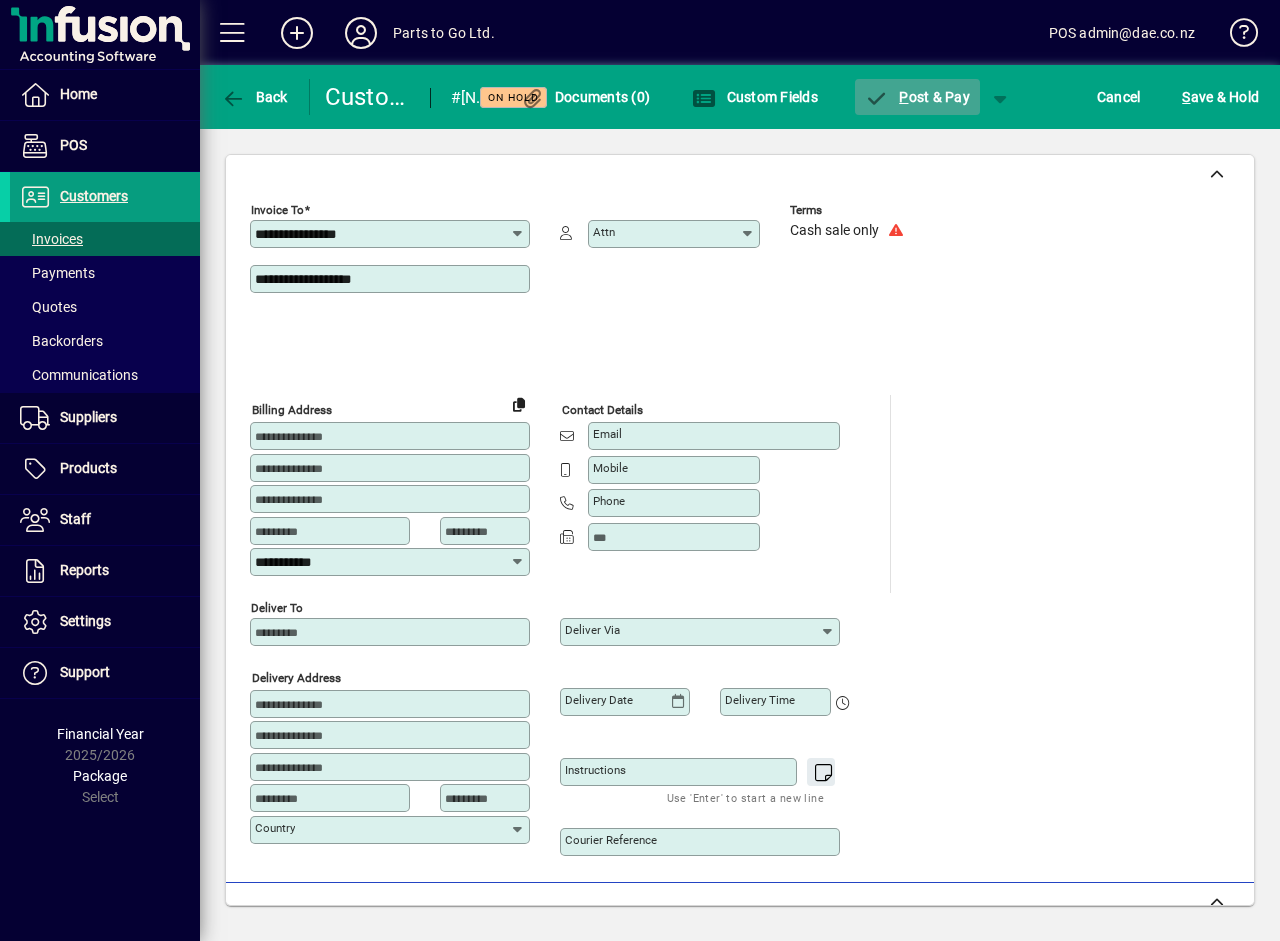 click on "P ost & Pay" 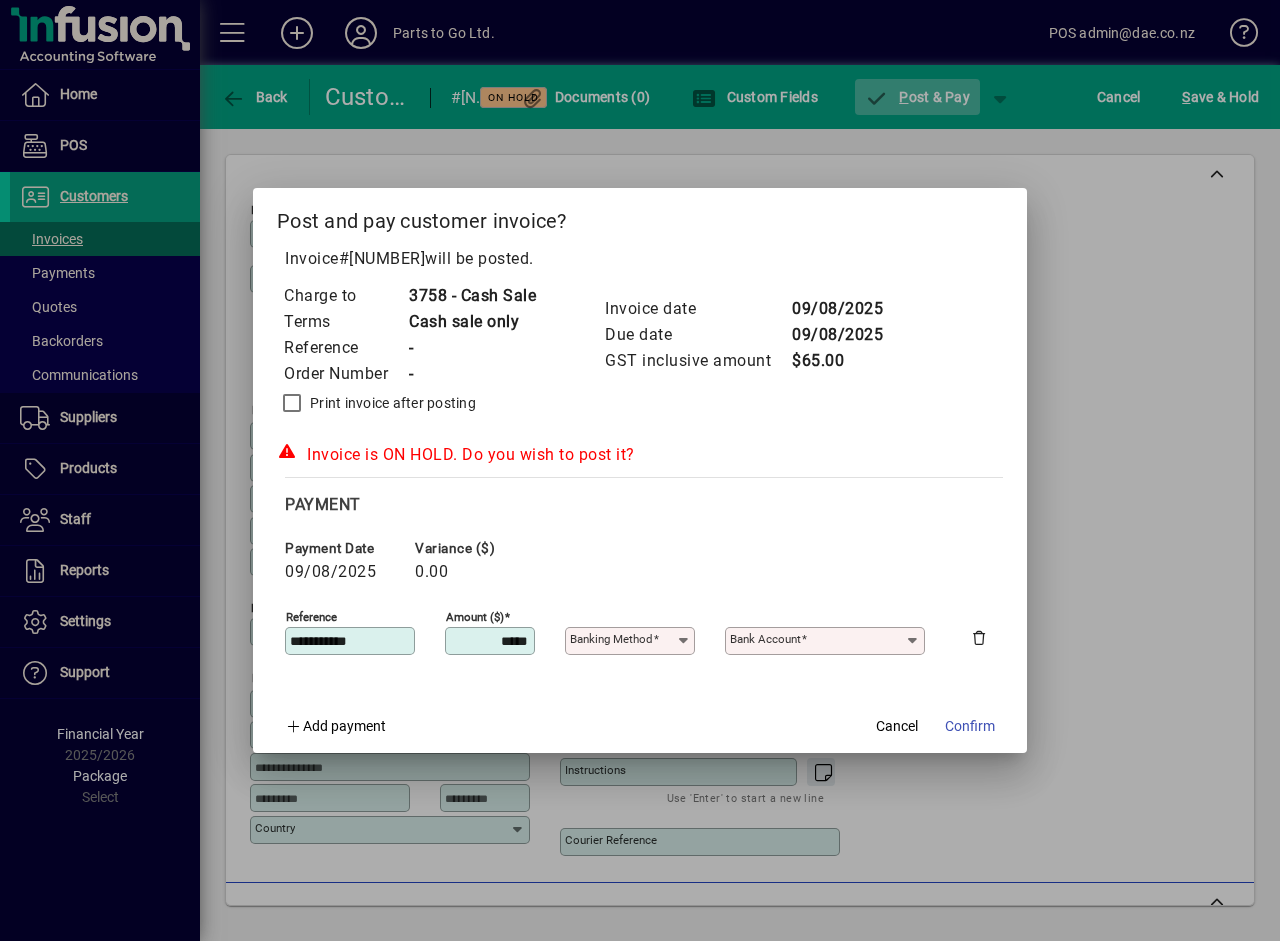 type on "**********" 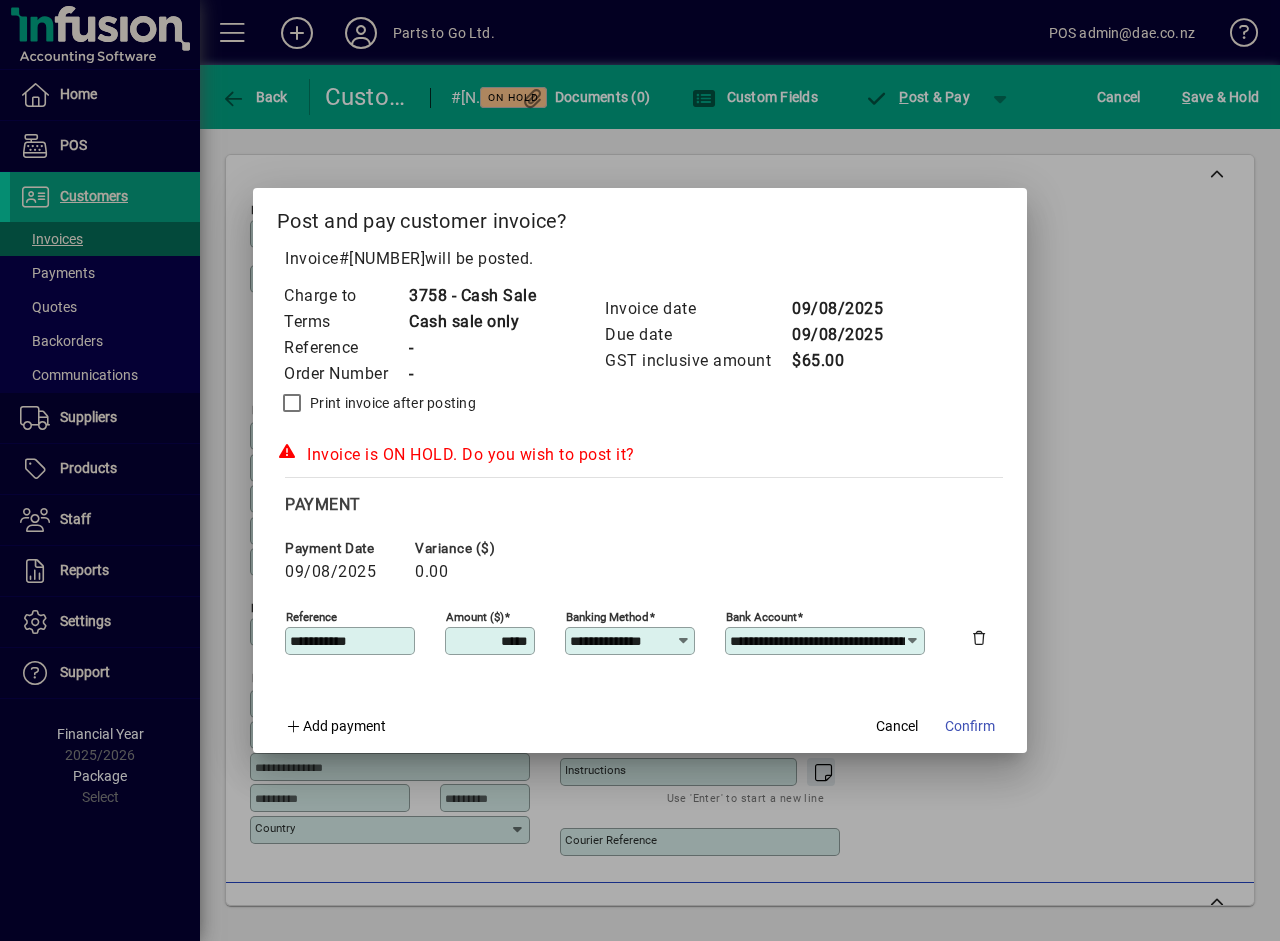 click at bounding box center [683, 641] 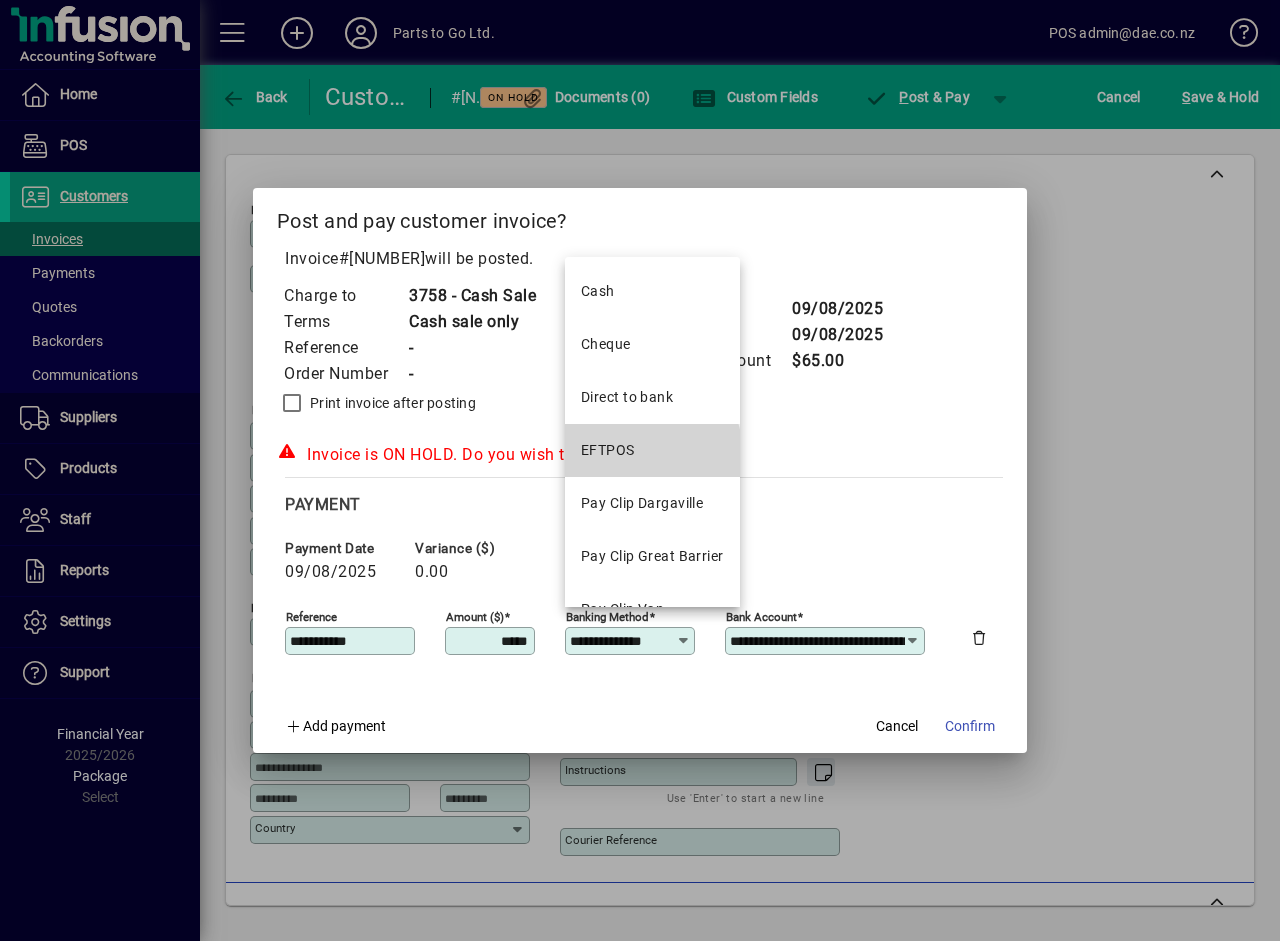 click on "EFTPOS" at bounding box center [608, 450] 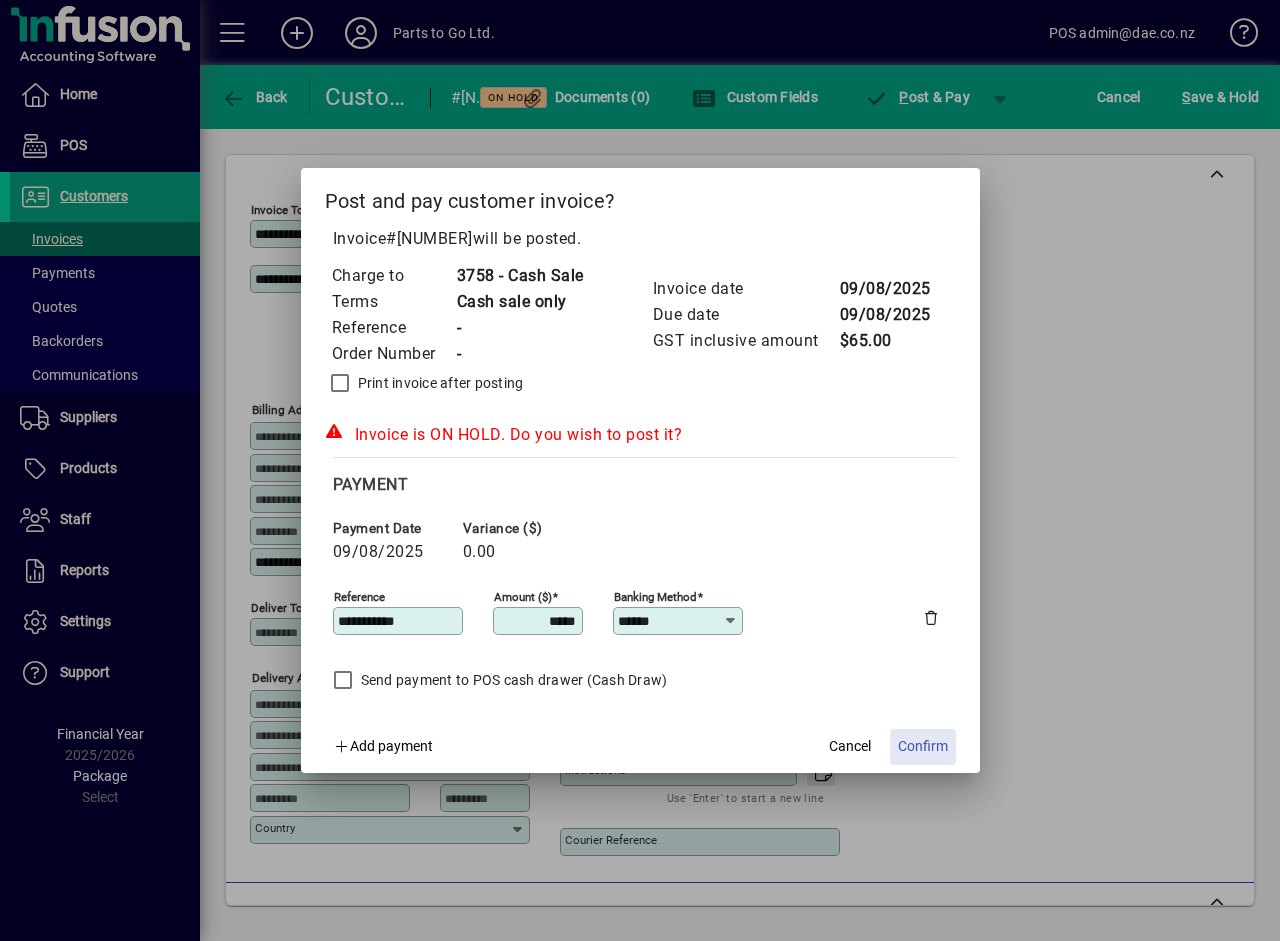 click on "Confirm" 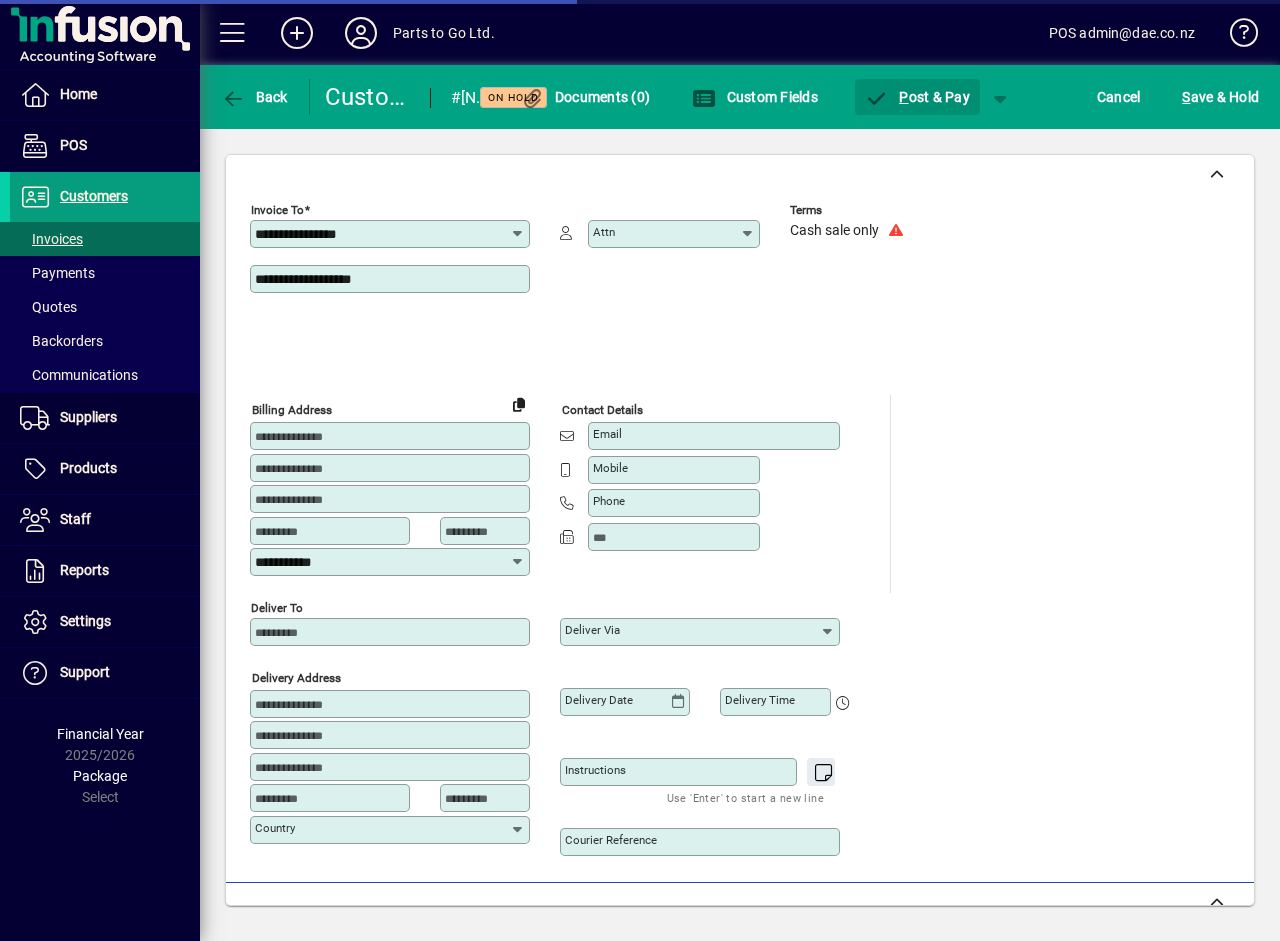 type on "****" 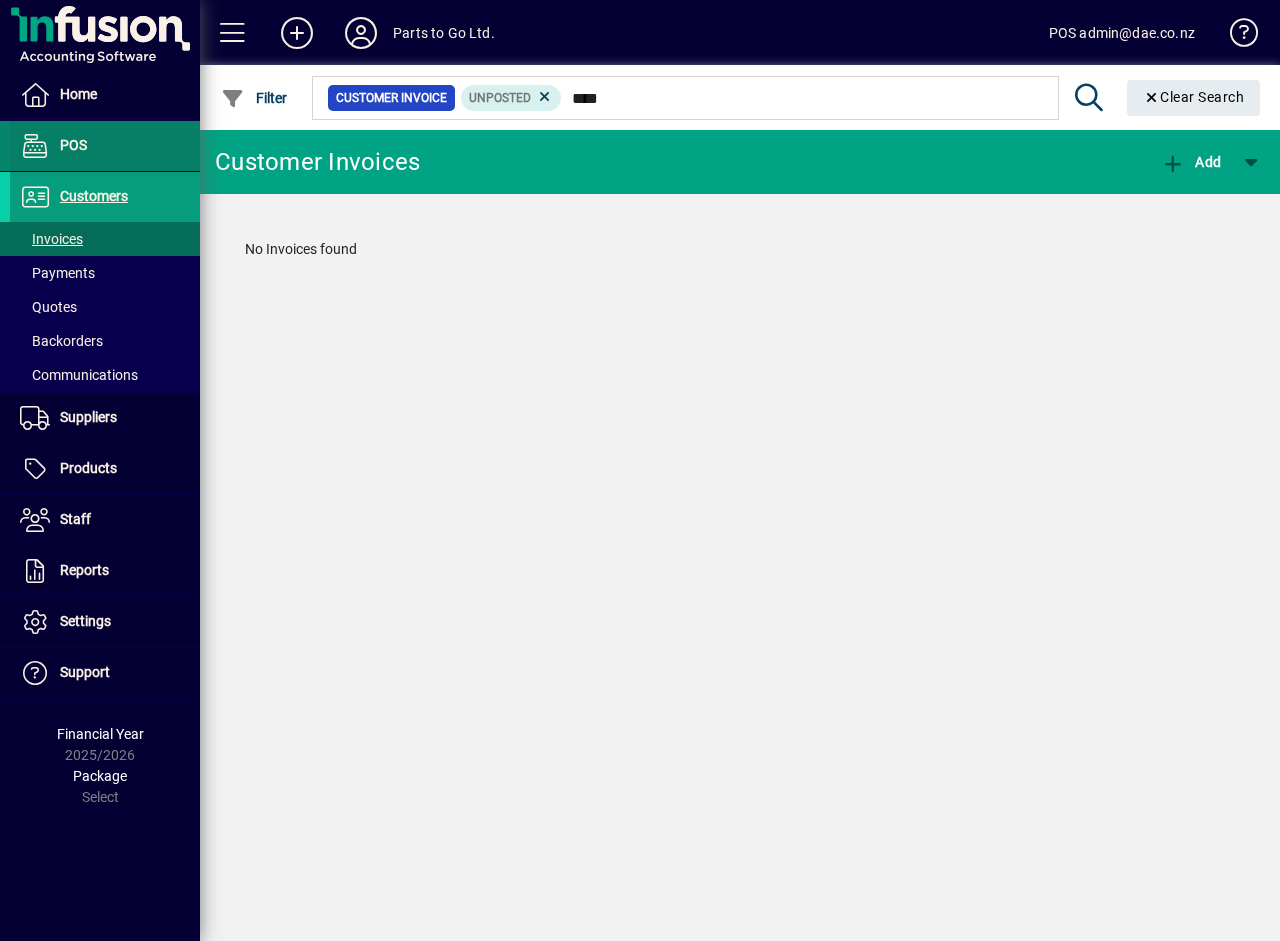 click on "POS" at bounding box center [73, 145] 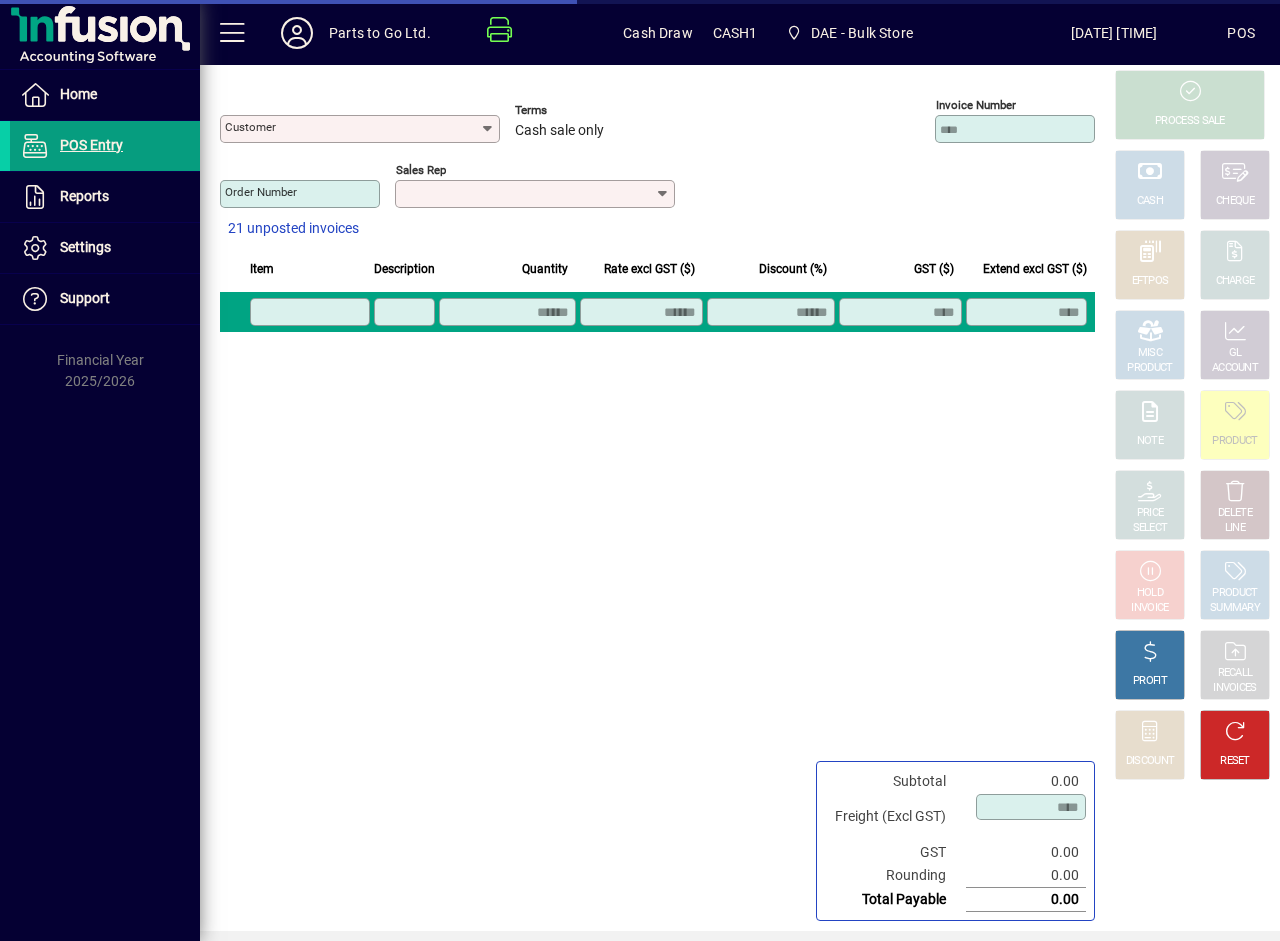 type on "**********" 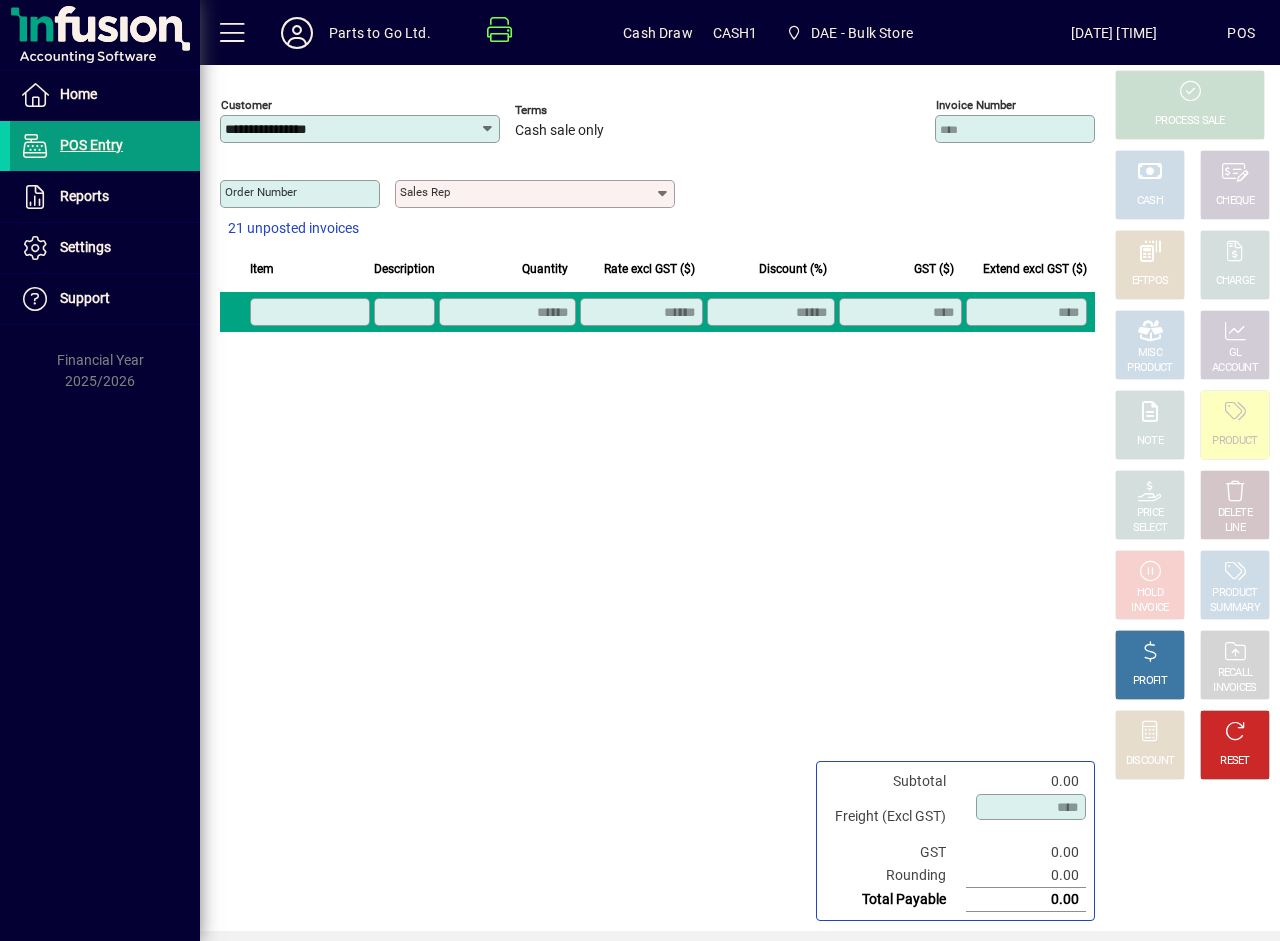 click 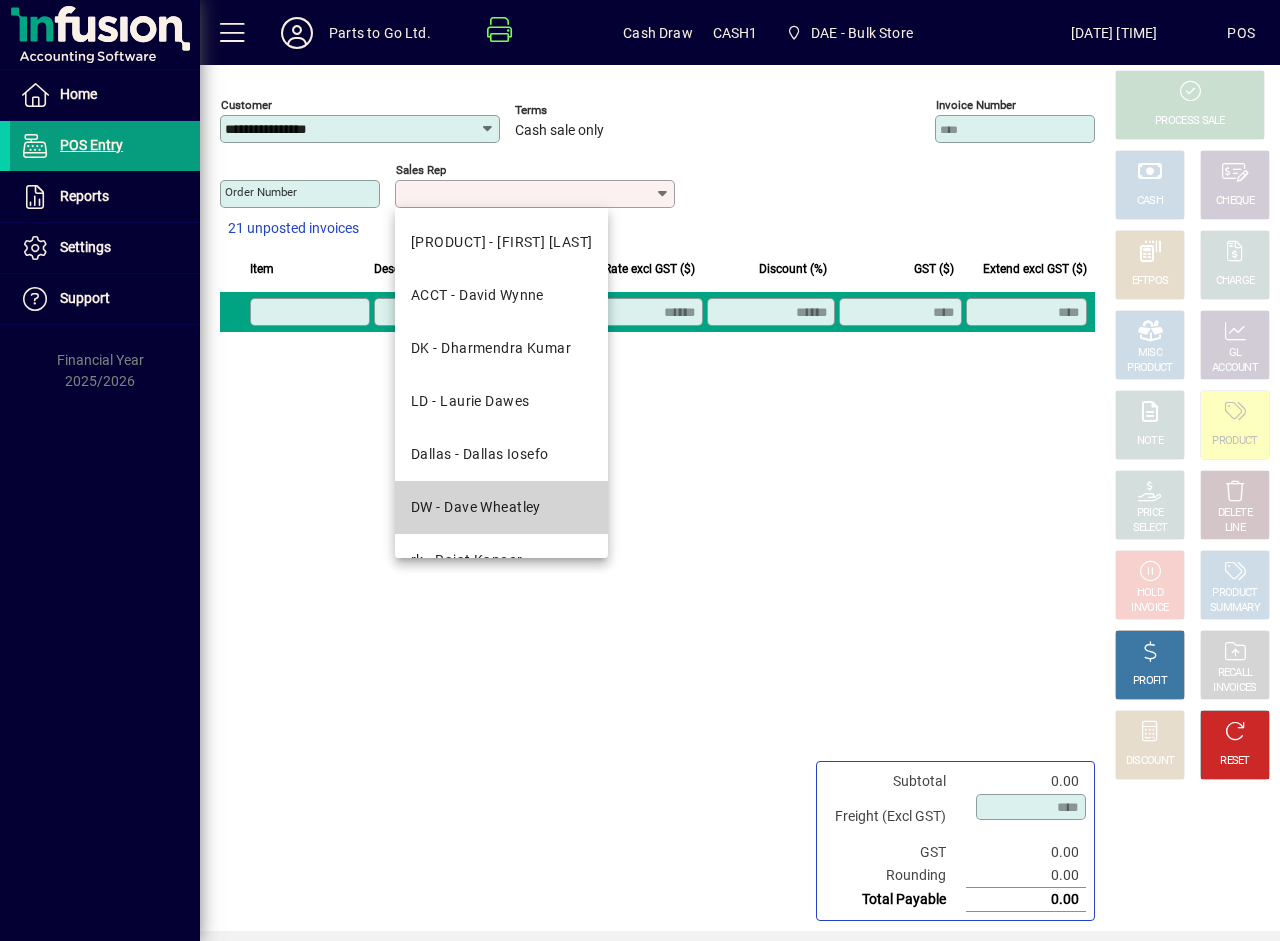 click on "DW - Dave Wheatley" at bounding box center (476, 507) 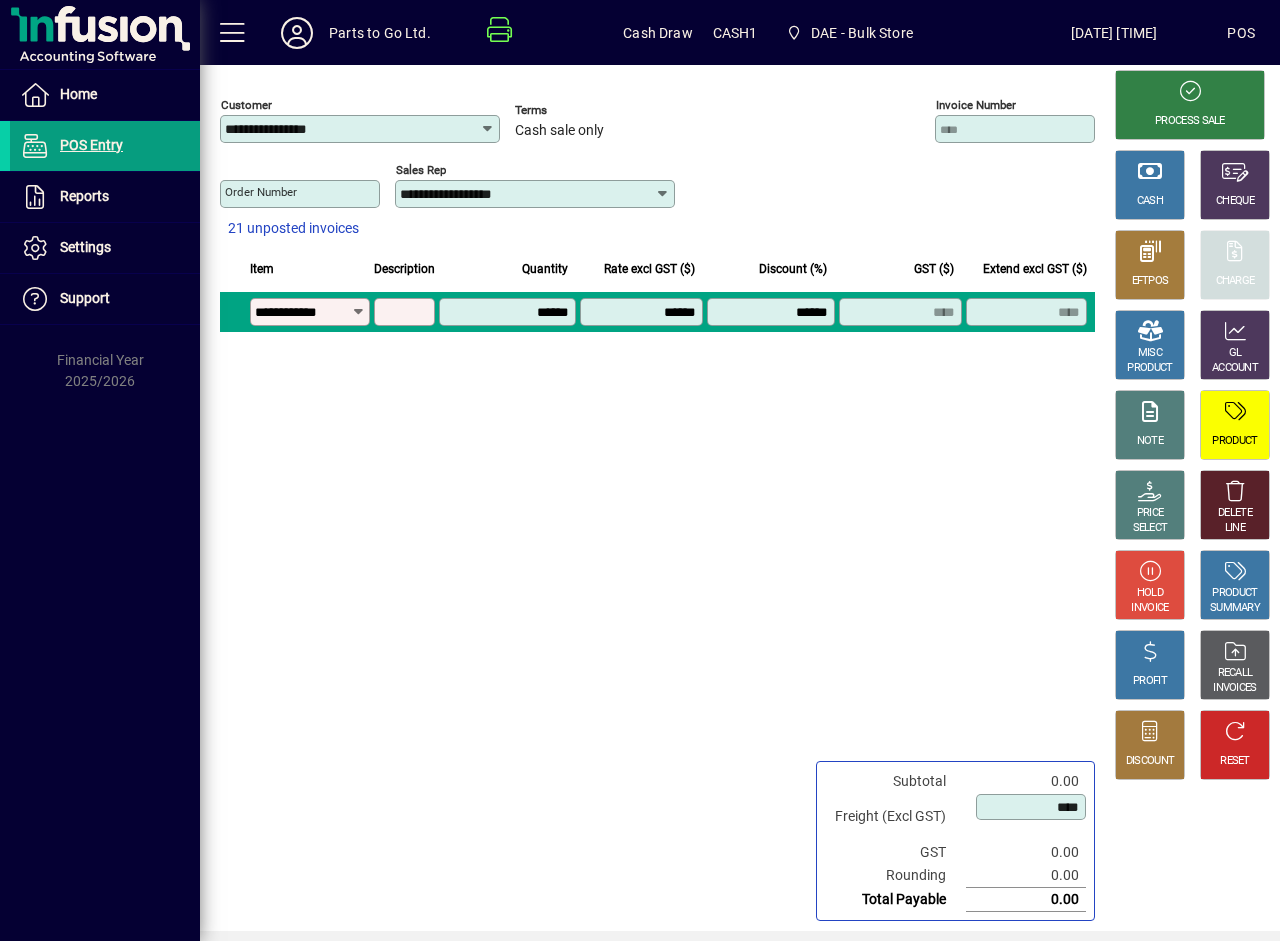 type on "**********" 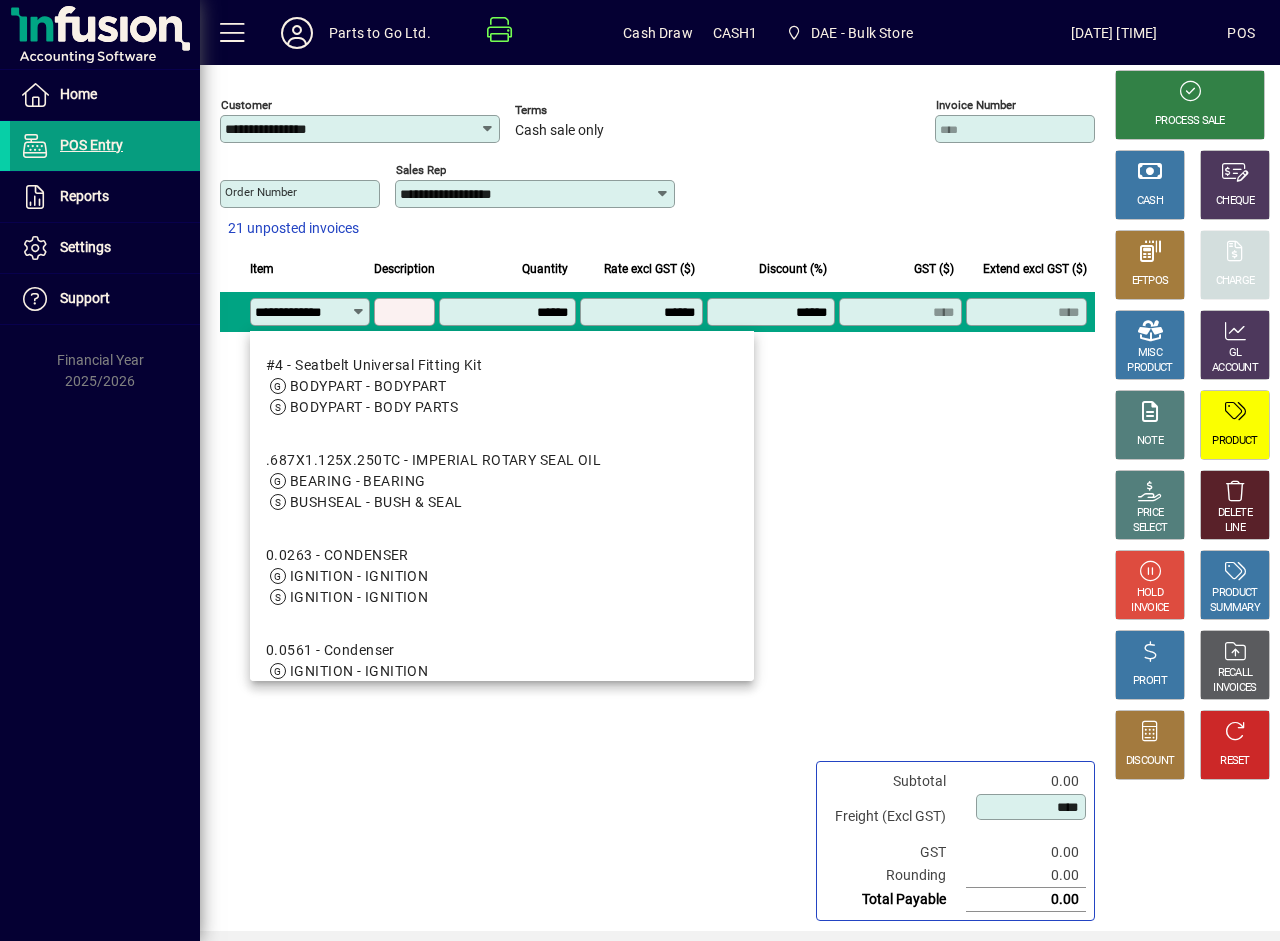 scroll, scrollTop: 0, scrollLeft: 9, axis: horizontal 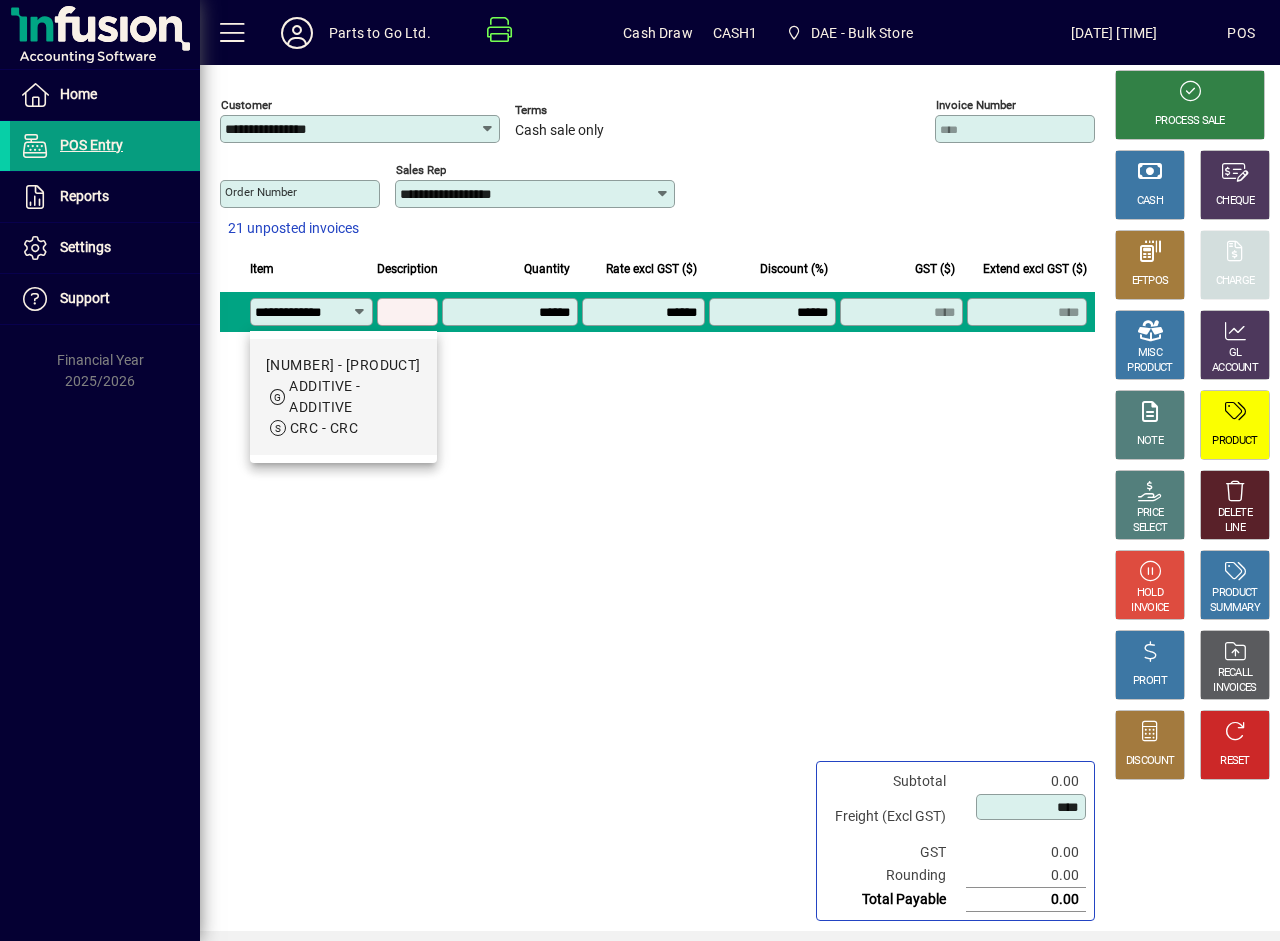 type on "**********" 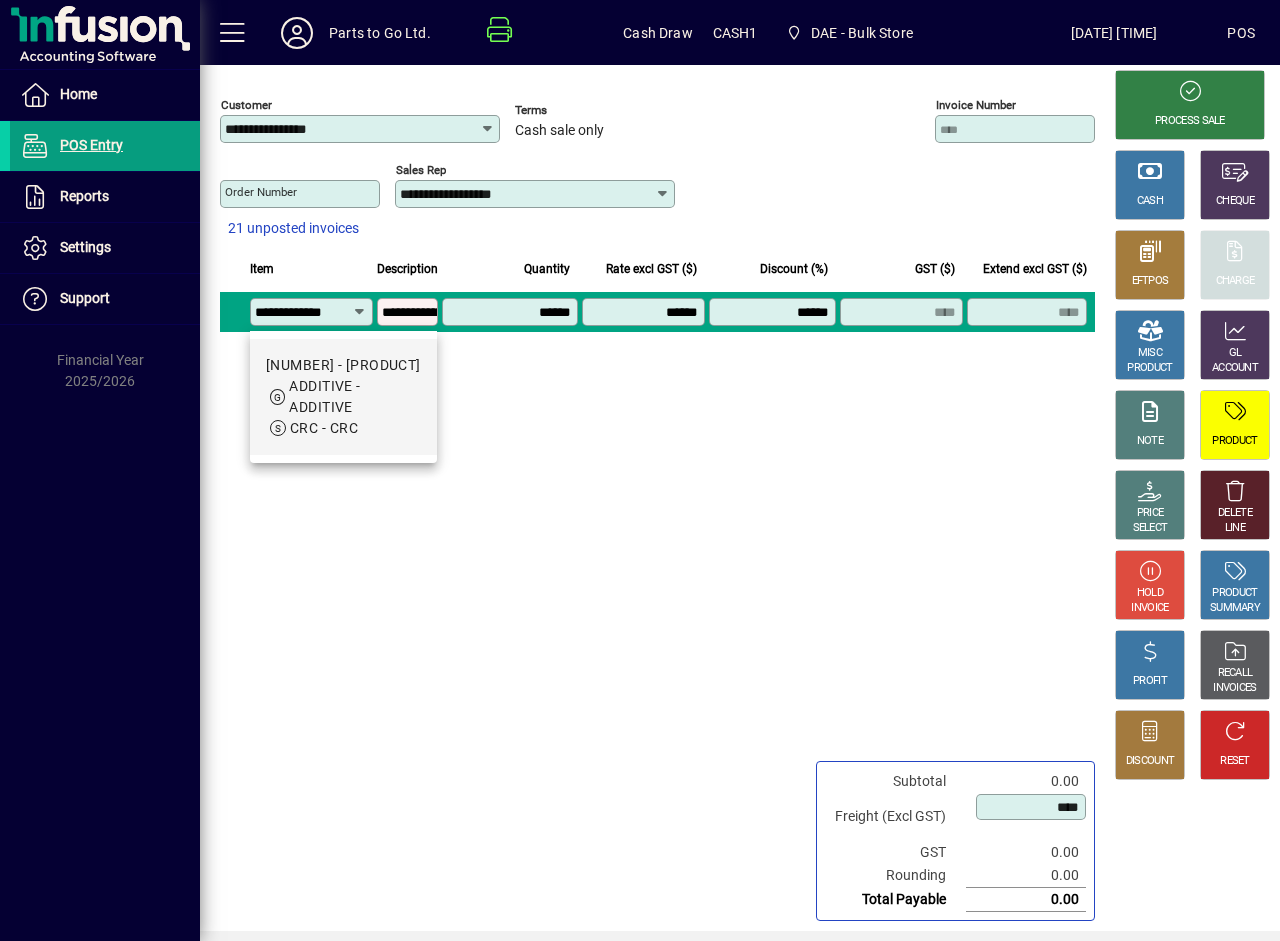 type on "*******" 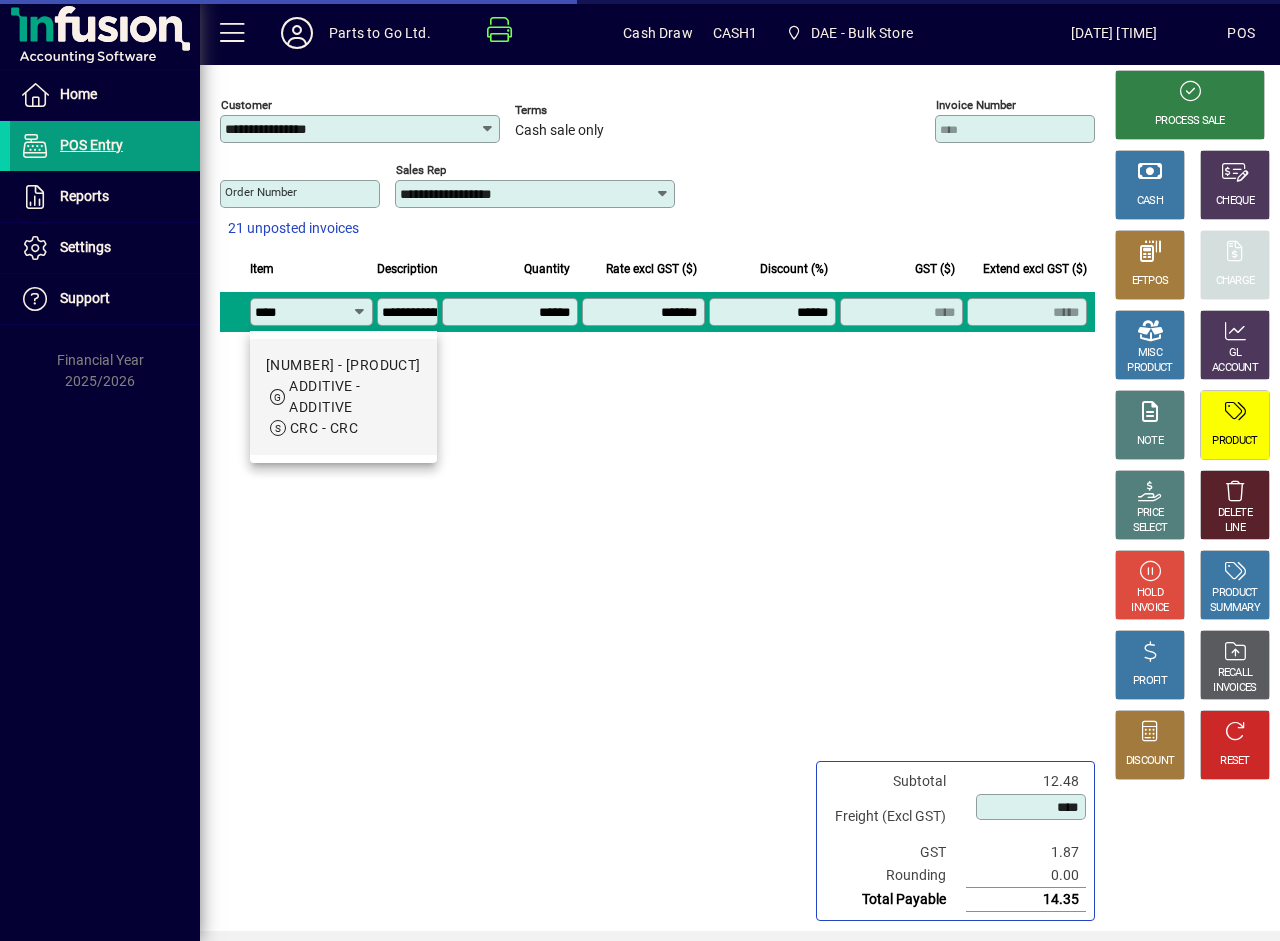 scroll, scrollTop: 0, scrollLeft: 0, axis: both 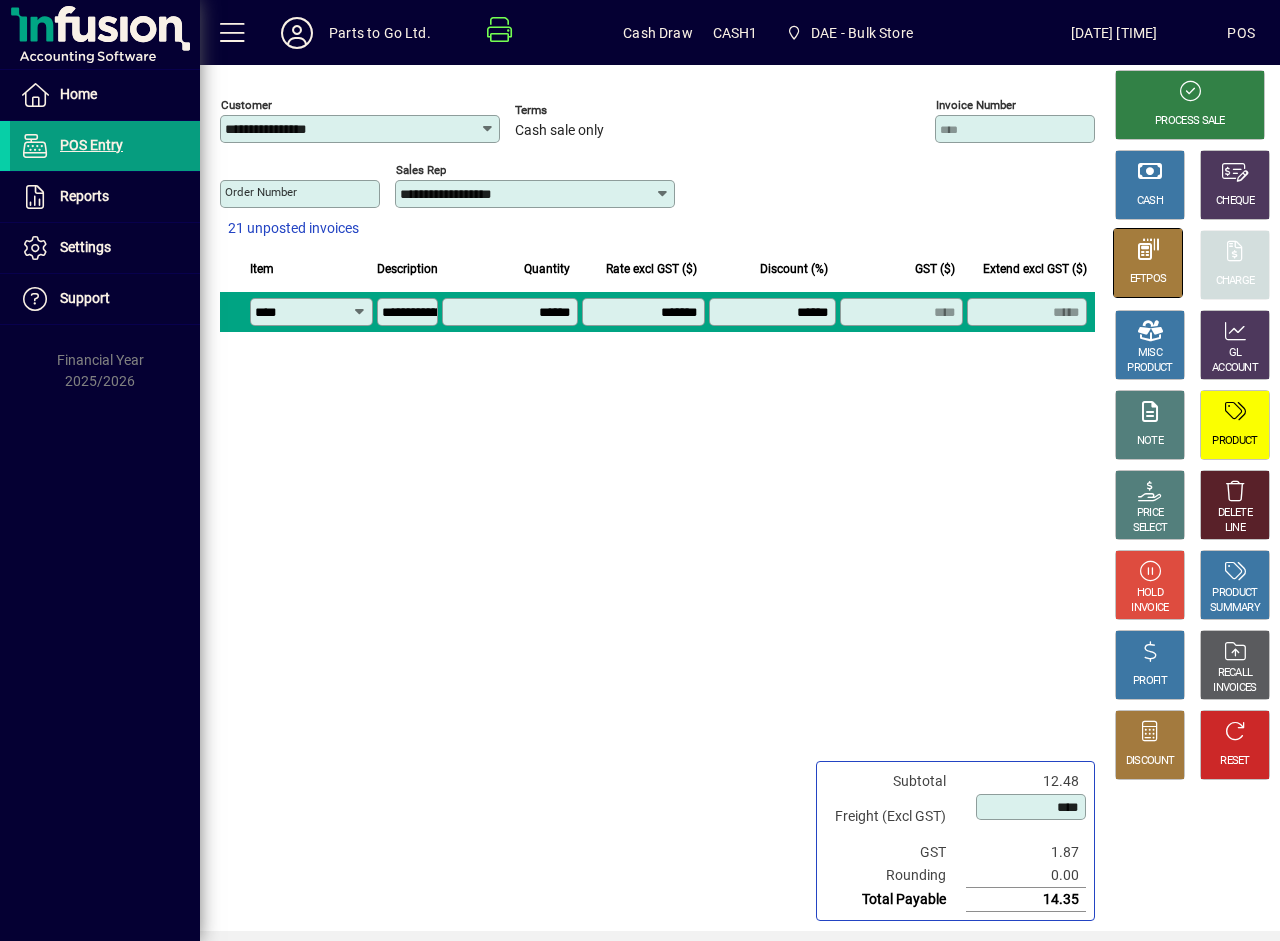 type on "****" 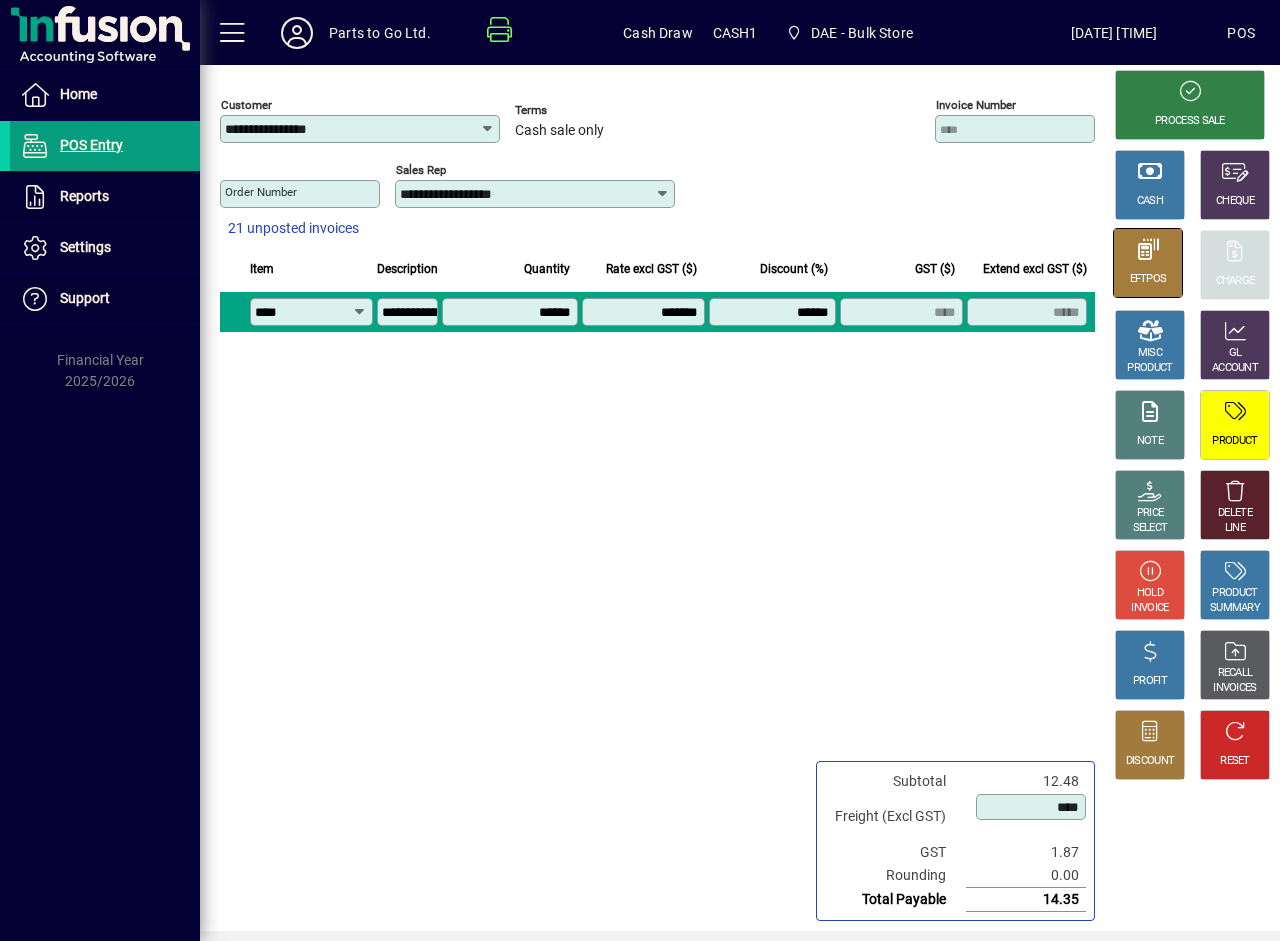 click 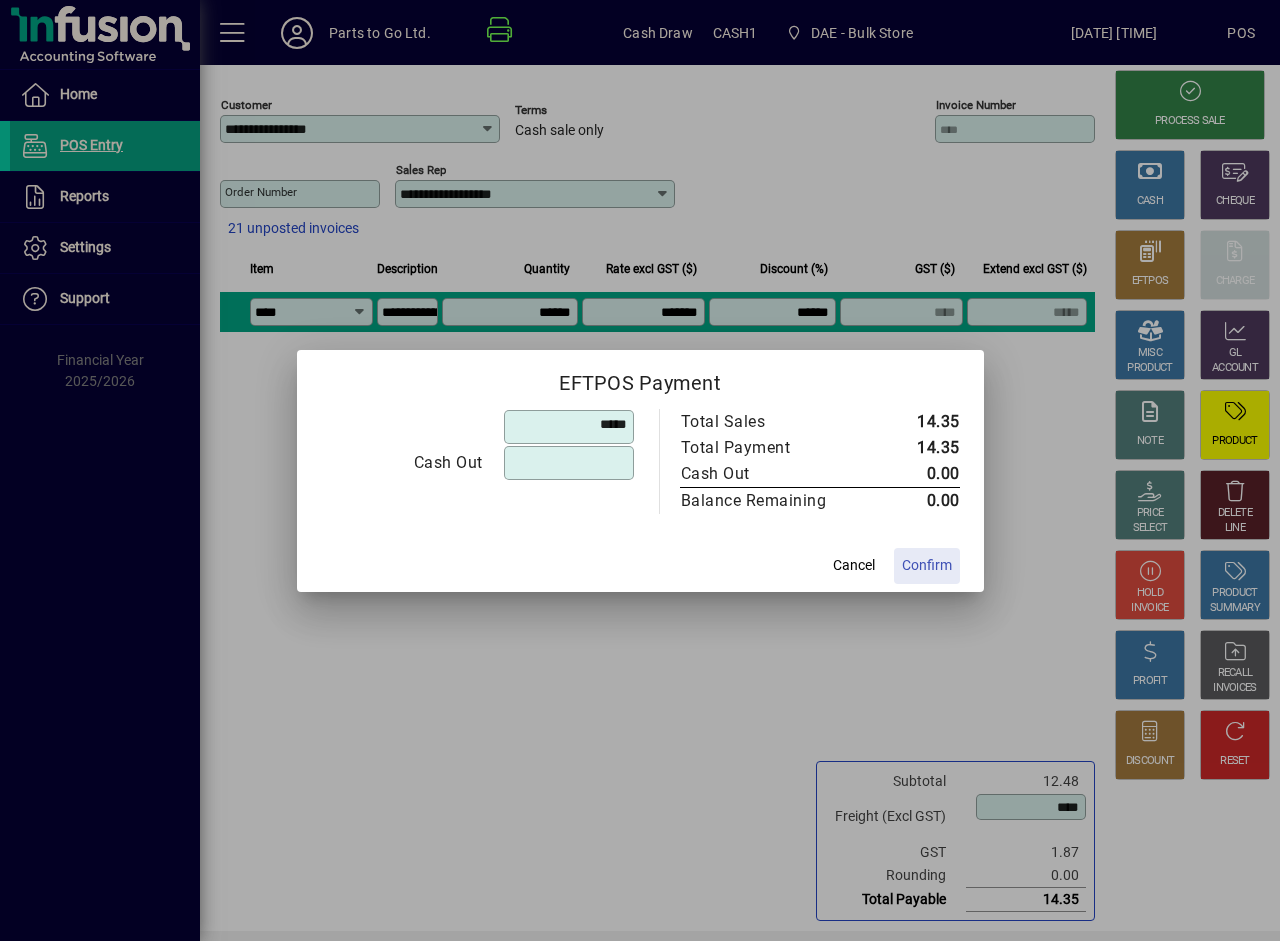 type on "******" 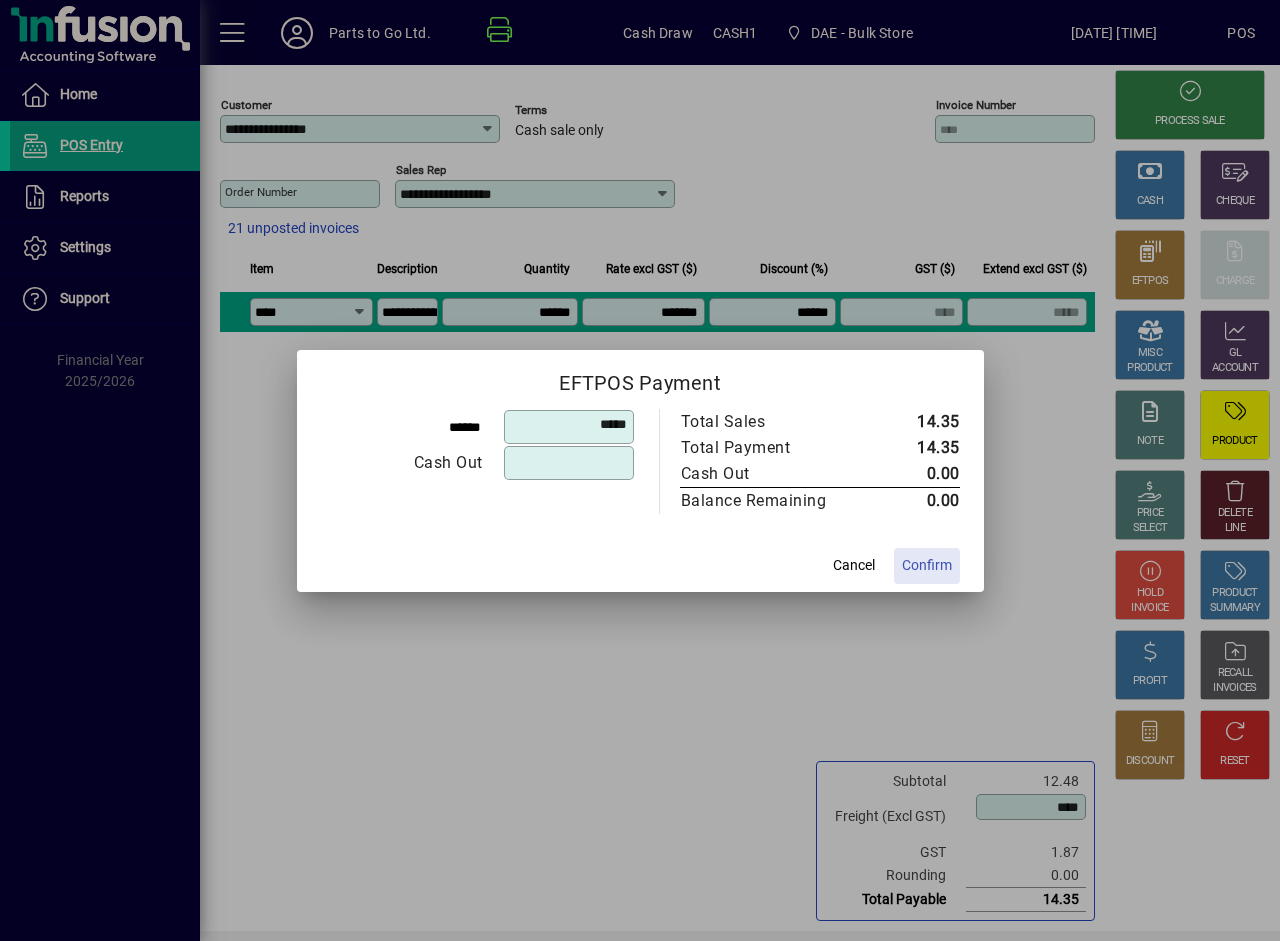 click on "Confirm" 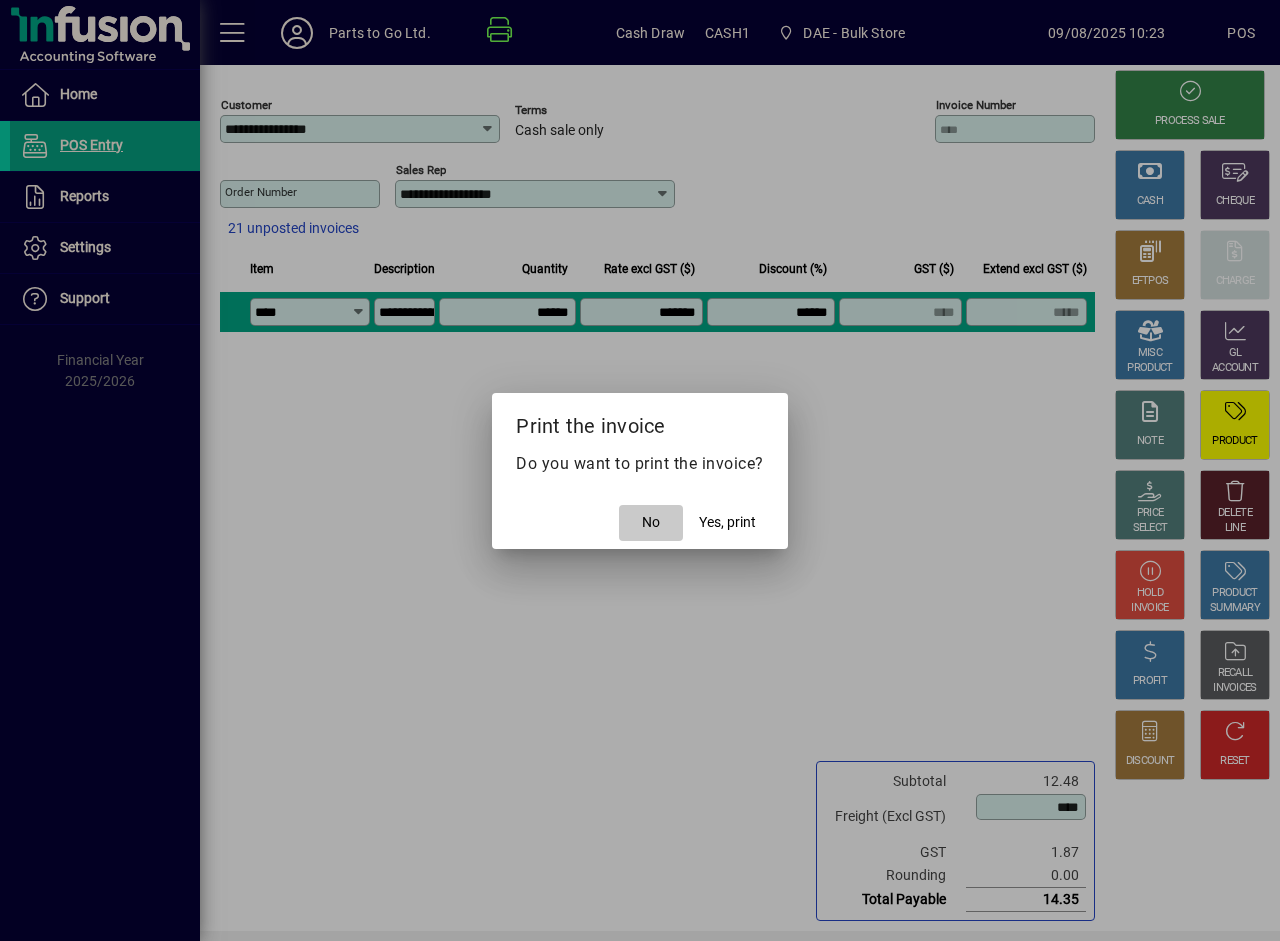 scroll, scrollTop: 0, scrollLeft: 0, axis: both 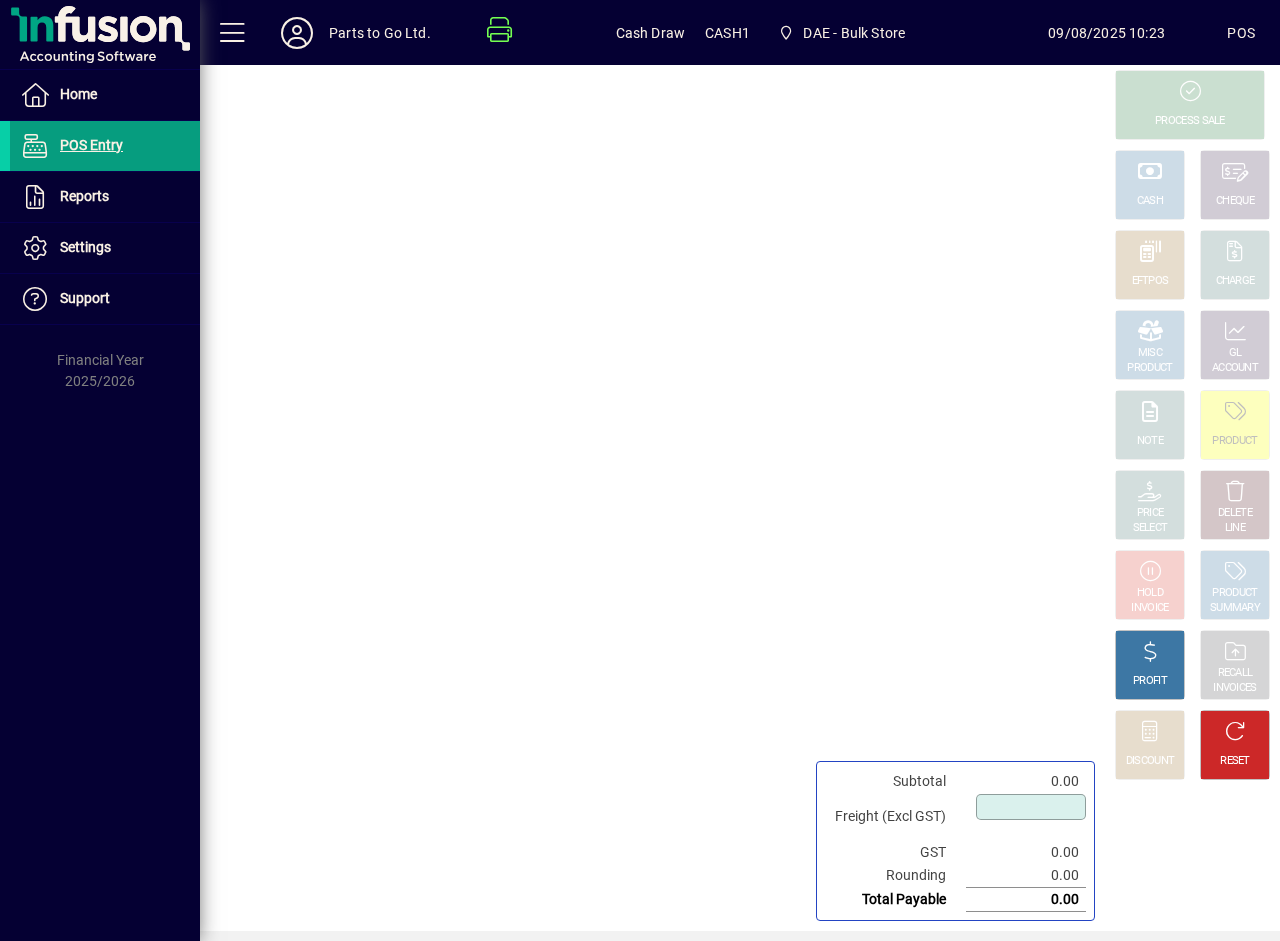 type on "****" 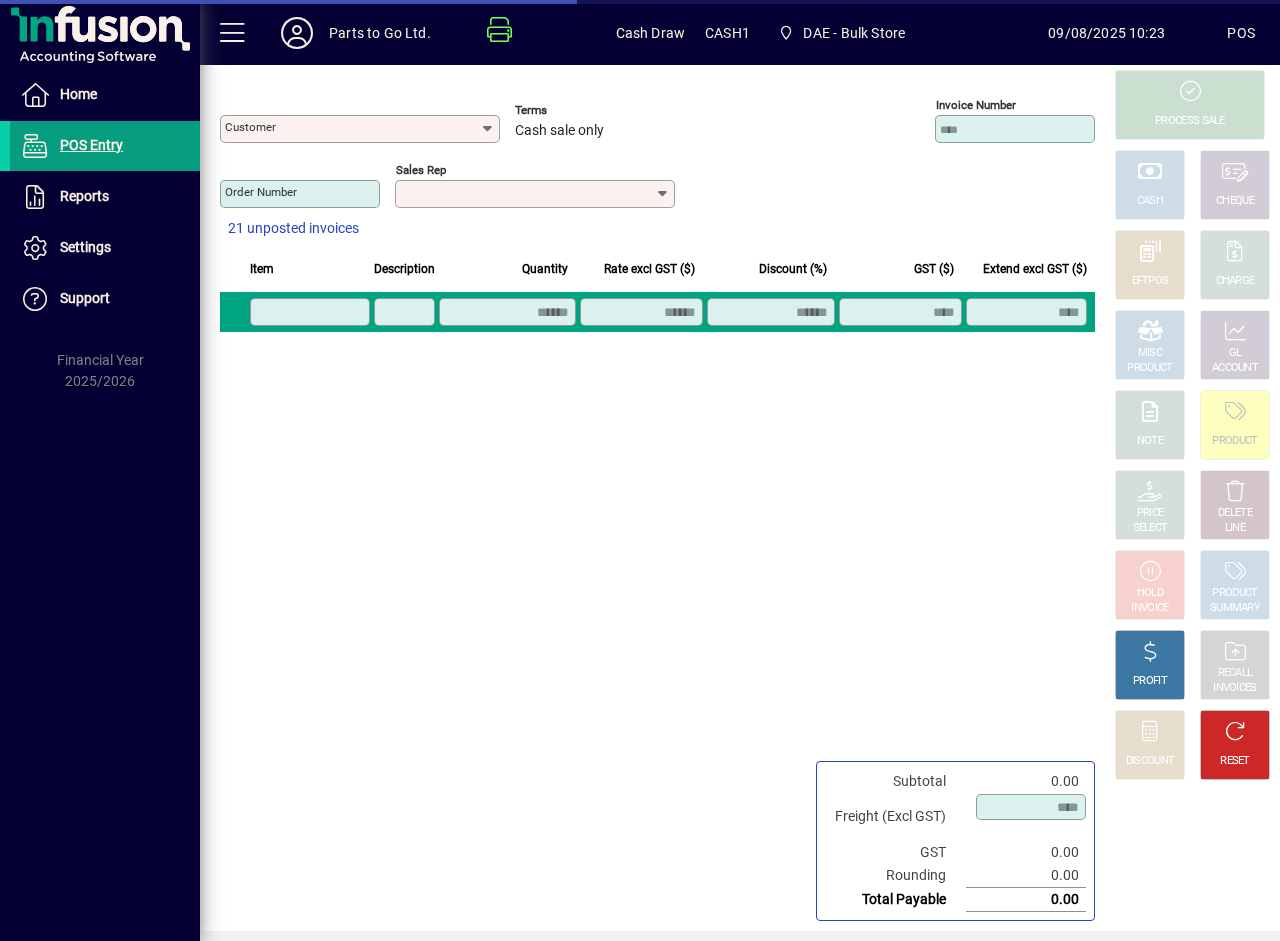 type on "**********" 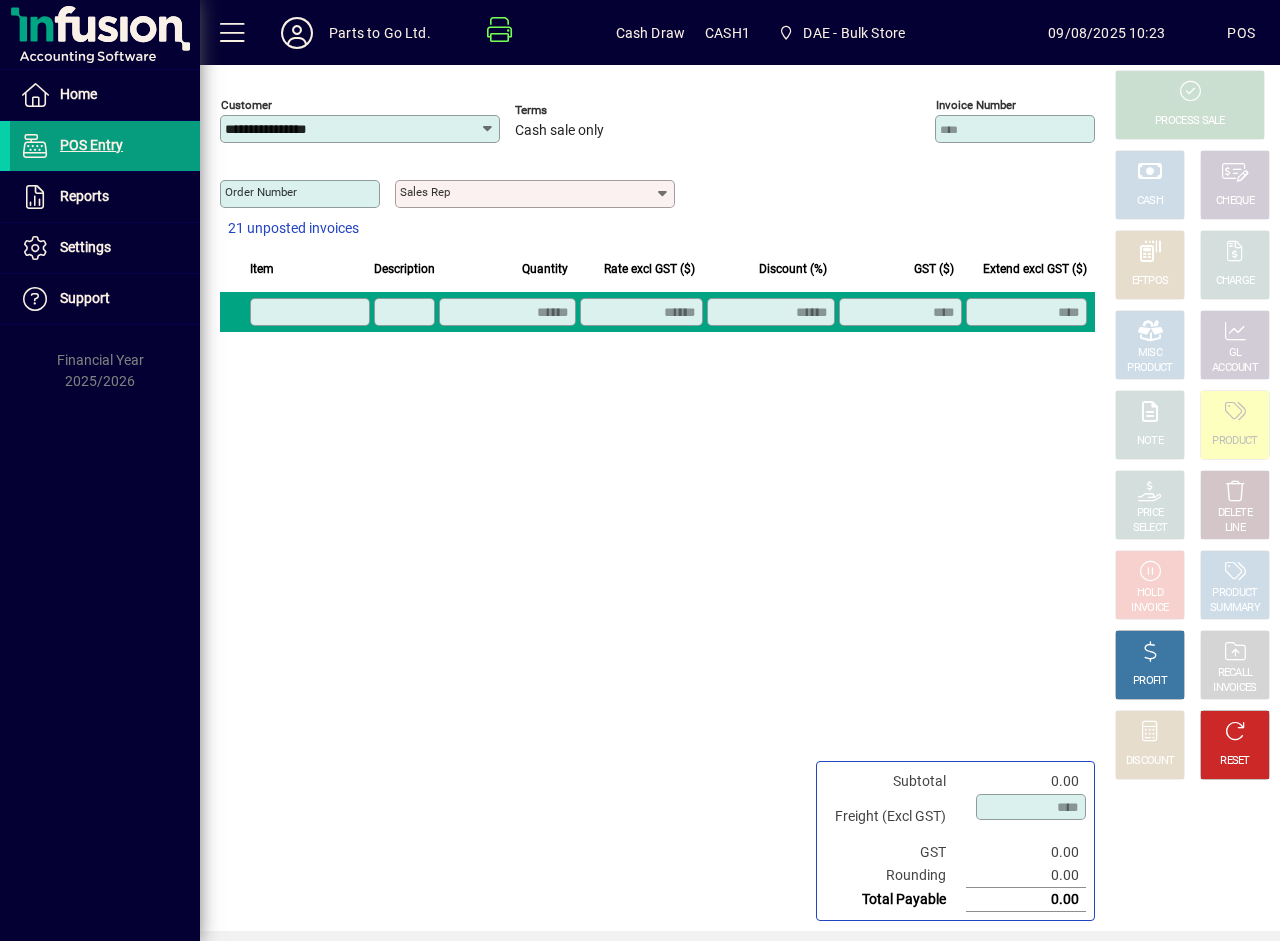 click 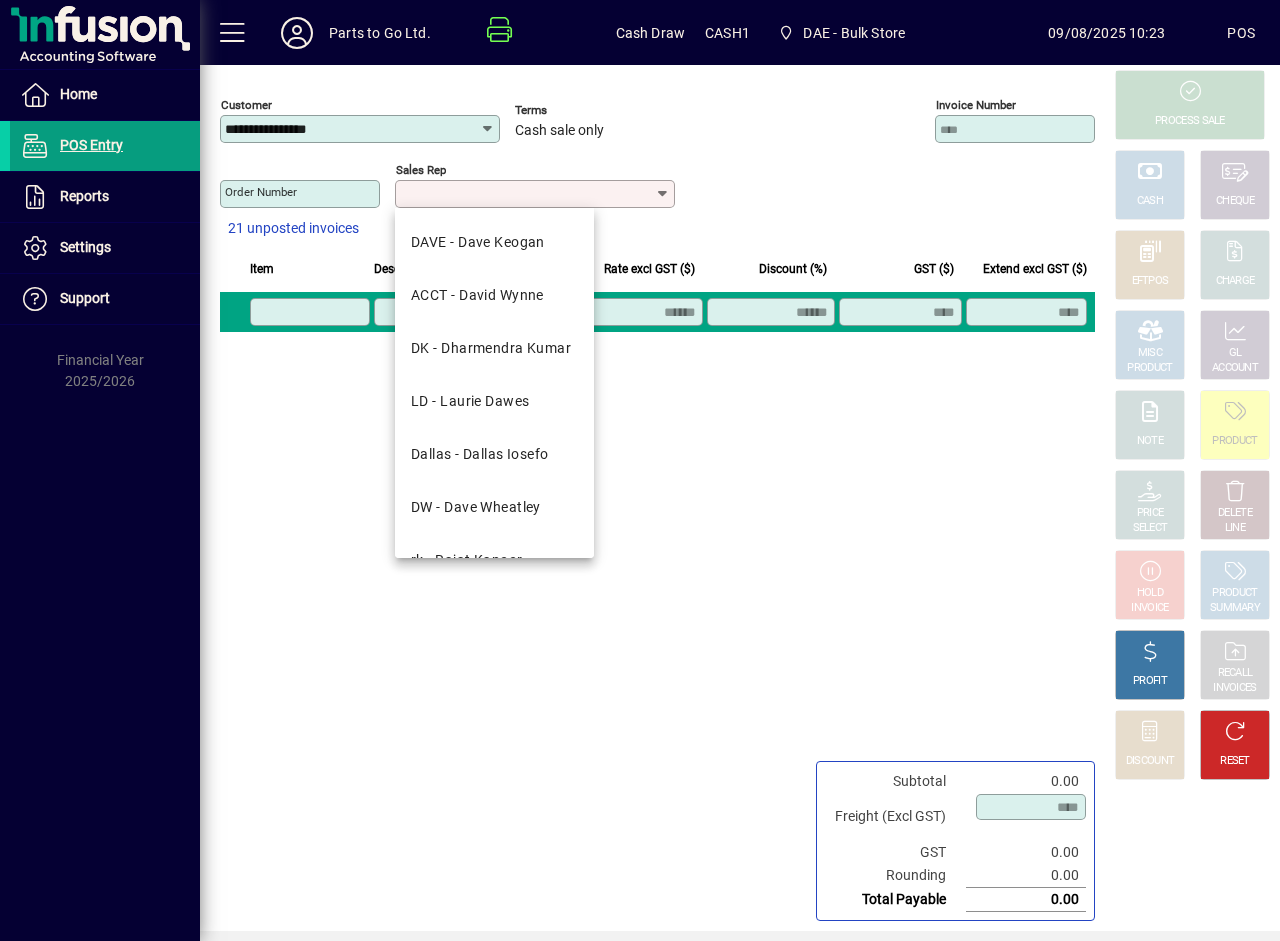 drag, startPoint x: 491, startPoint y: 504, endPoint x: 486, endPoint y: 467, distance: 37.336308 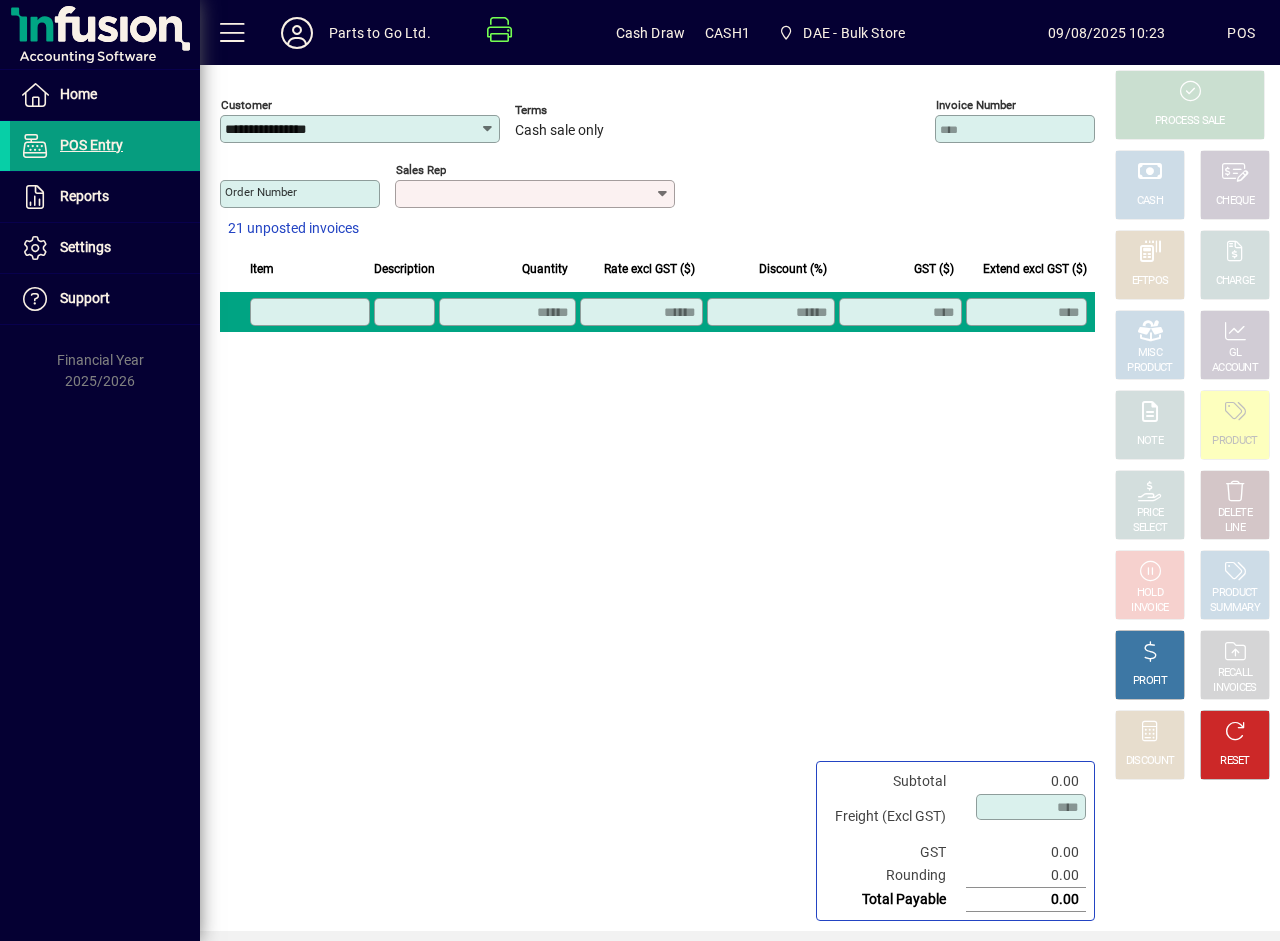 type on "**********" 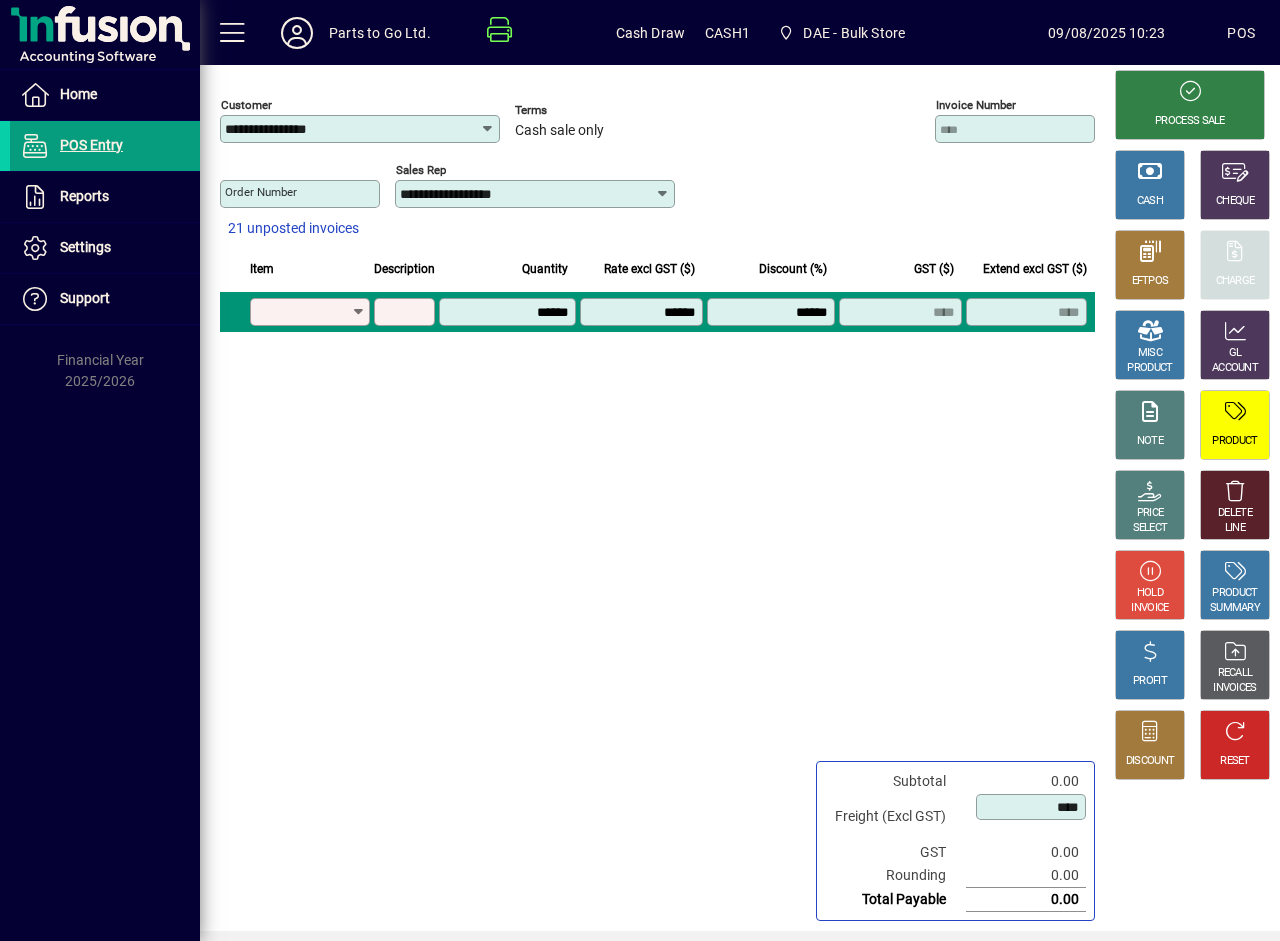 click on "Product" at bounding box center (303, 312) 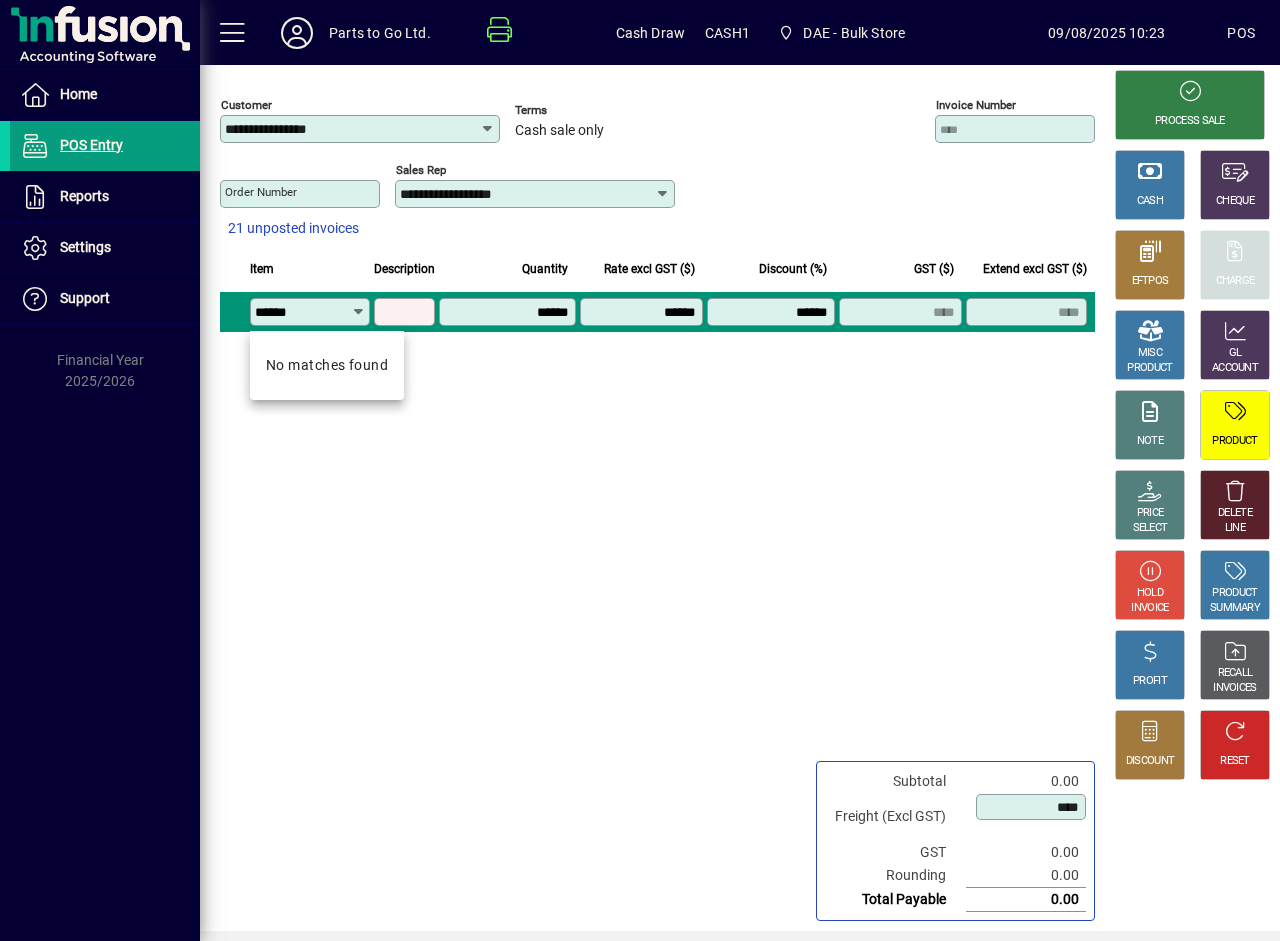 drag, startPoint x: 309, startPoint y: 310, endPoint x: 283, endPoint y: 310, distance: 26 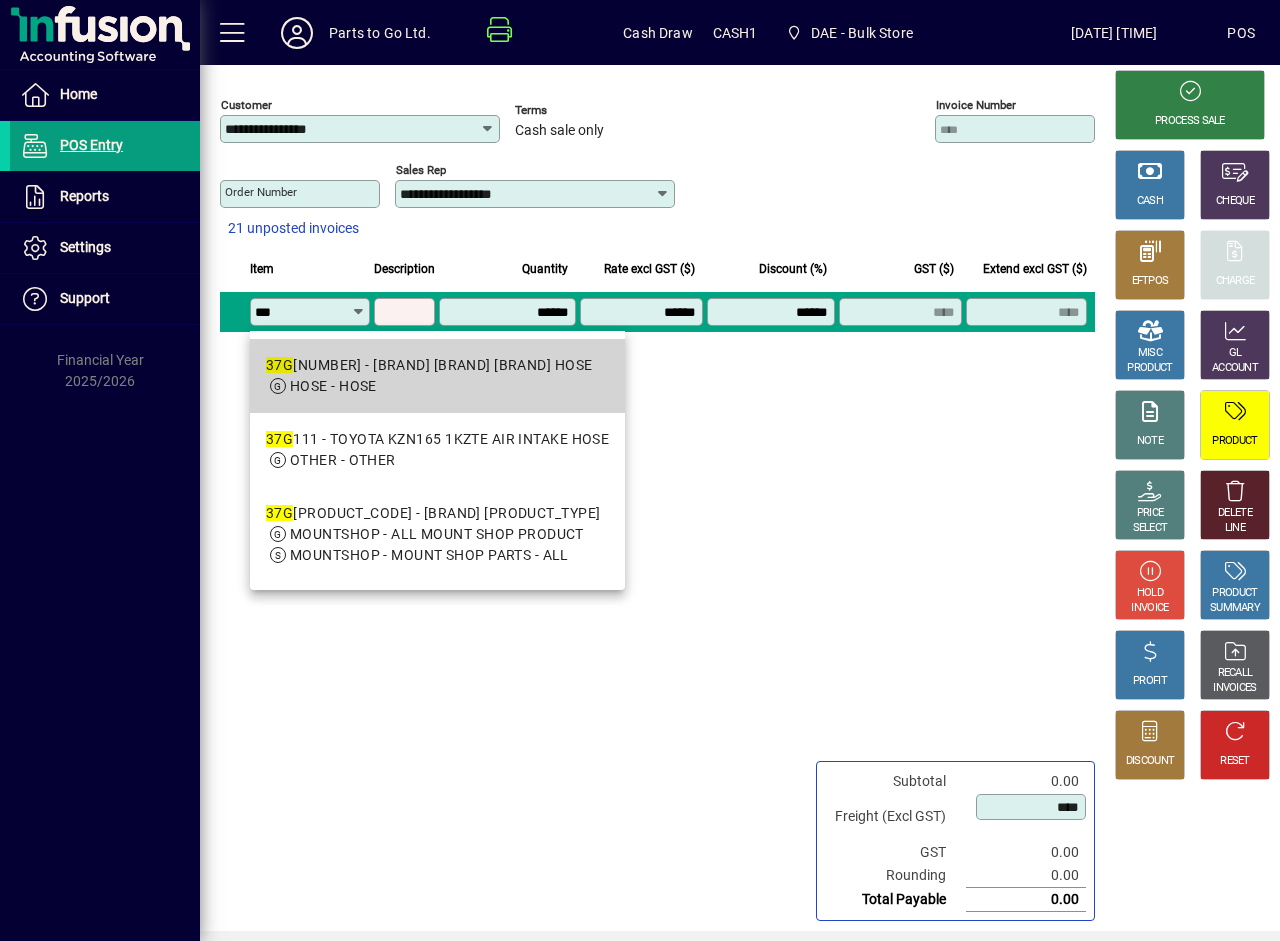 click on "[PRODUCT_CODE] - [BRAND] [MODEL] [MODEL_YEAR] [PRODUCT_TYPE]" at bounding box center (429, 365) 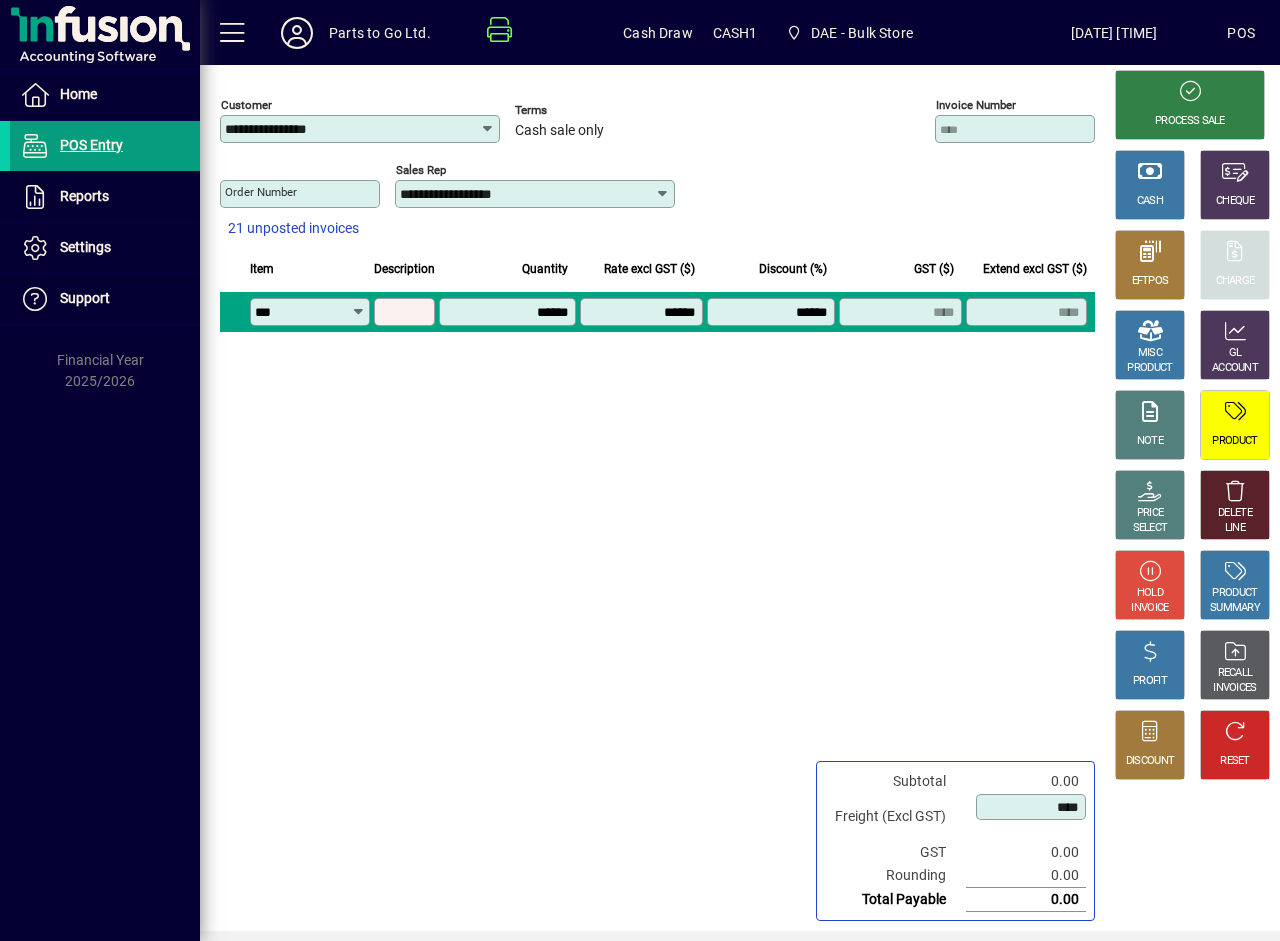 type on "******" 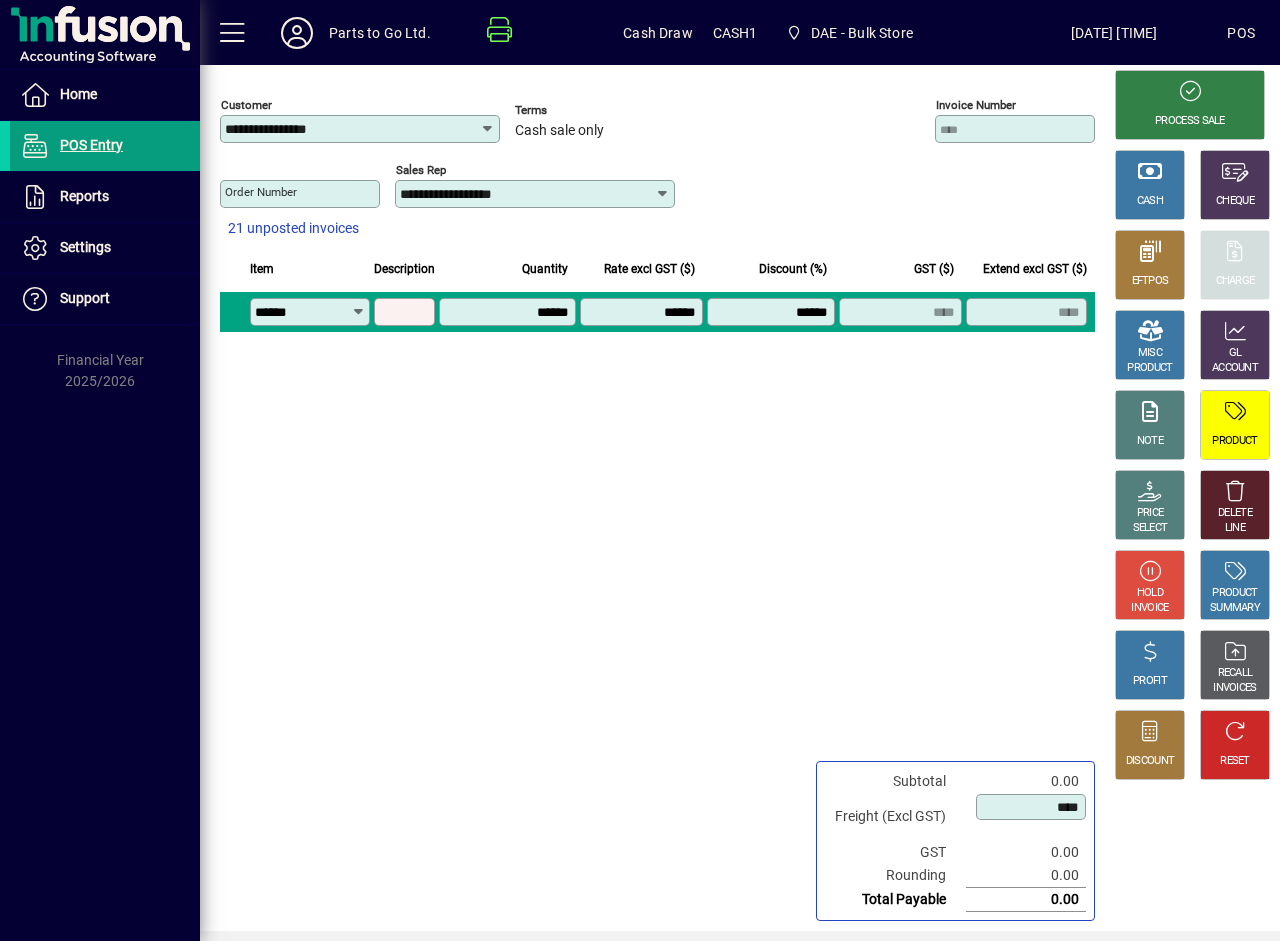 type on "**********" 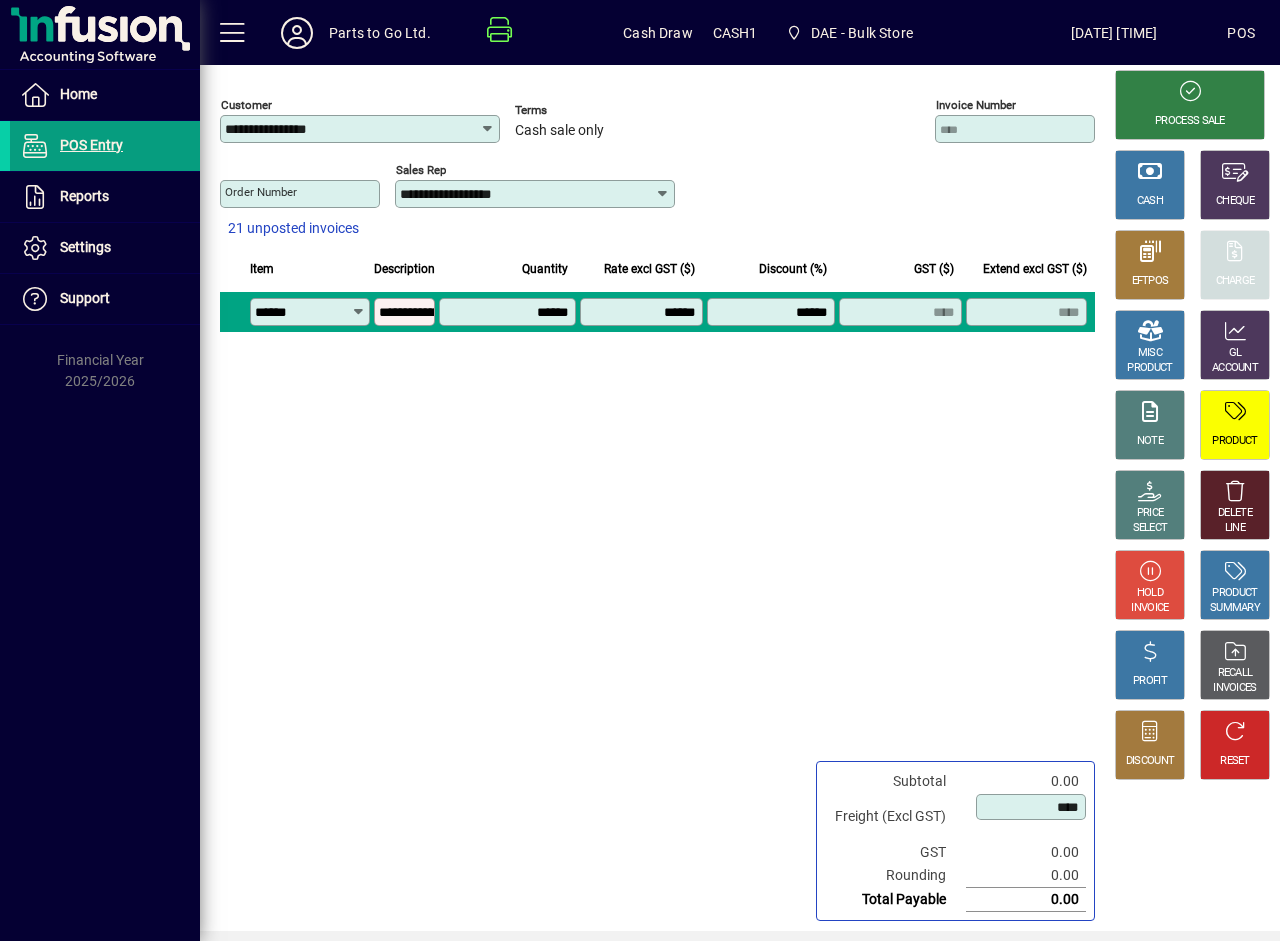 type on "*******" 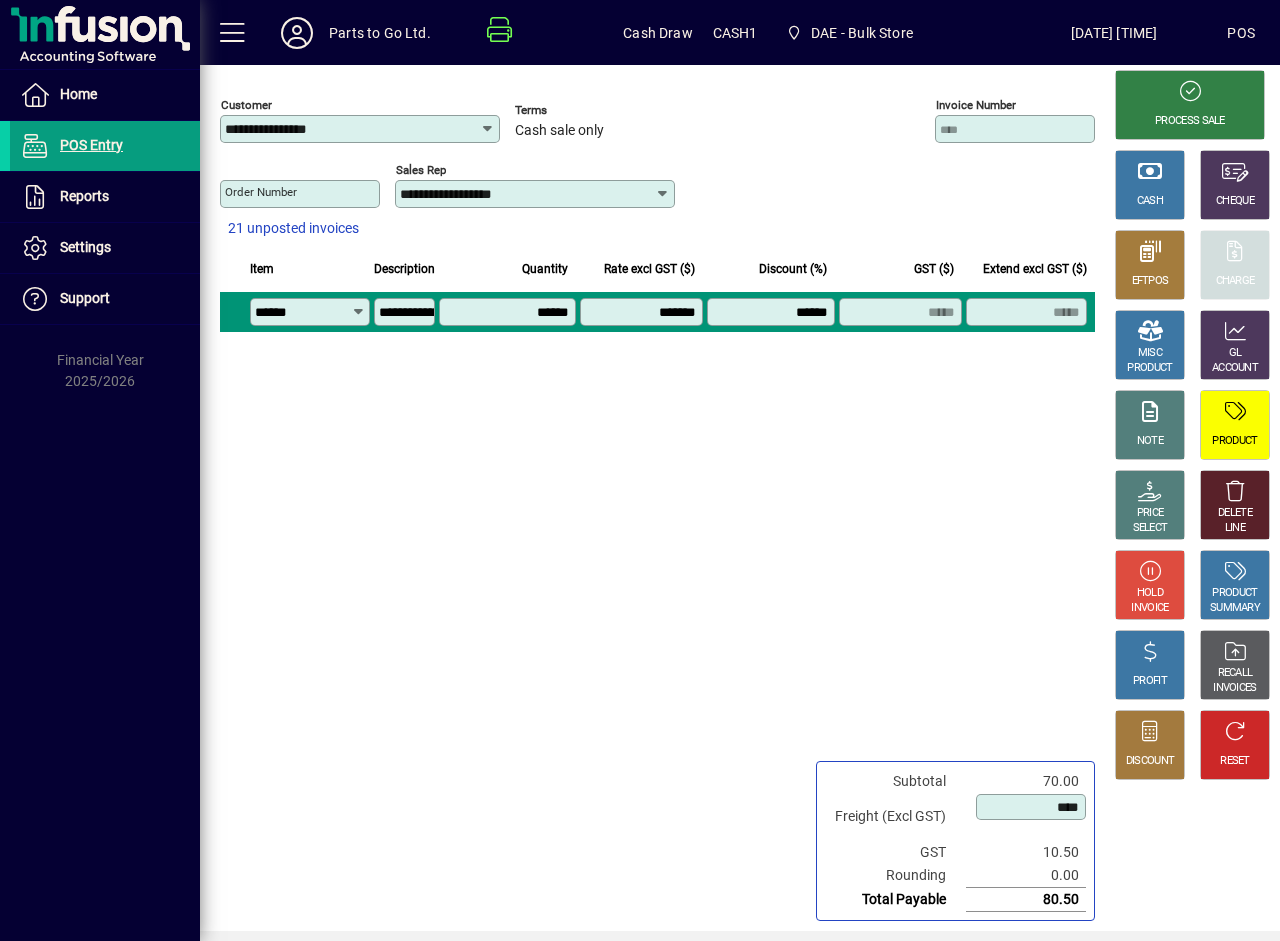 click on "*******" at bounding box center [643, 312] 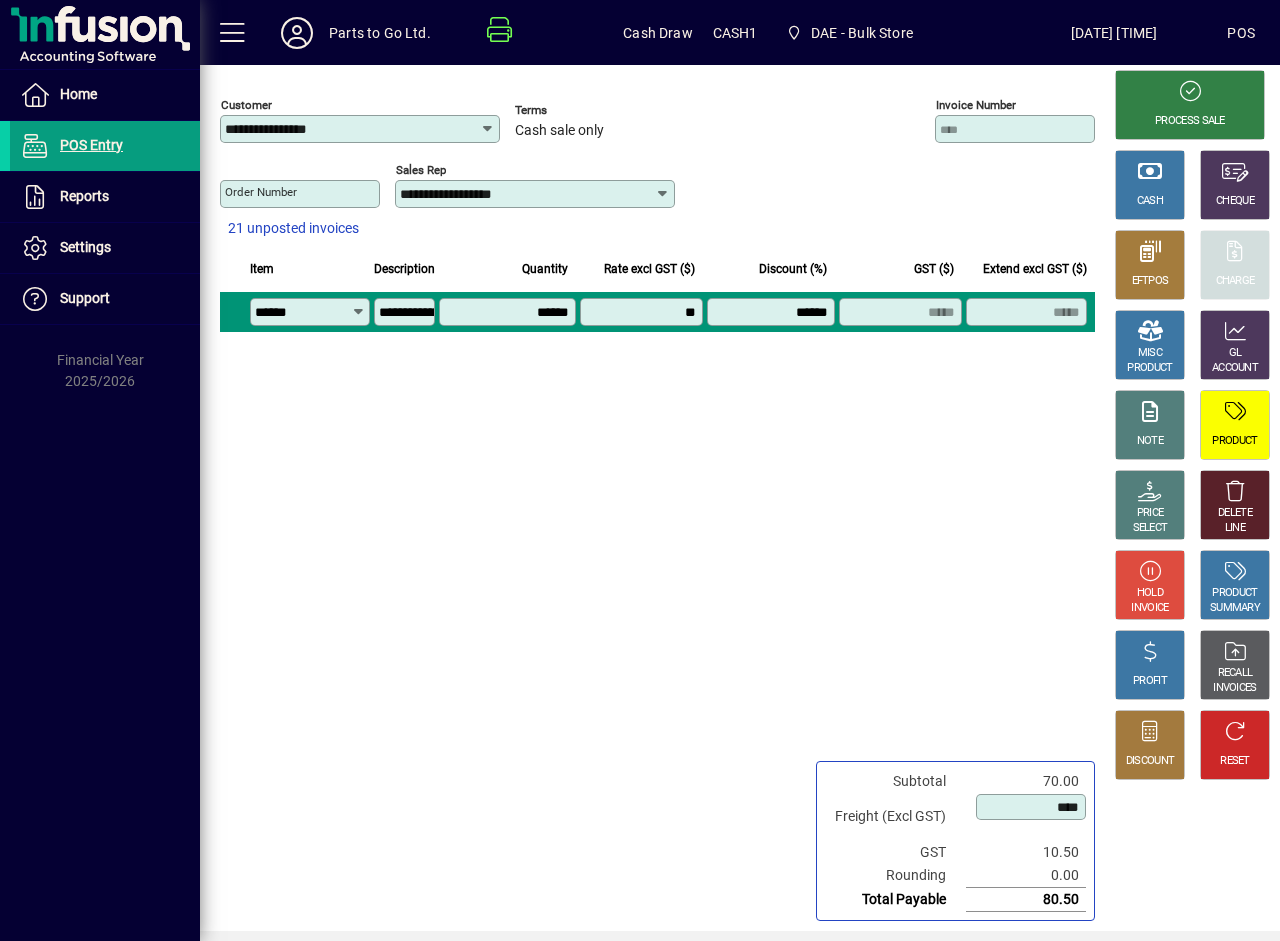 type on "*******" 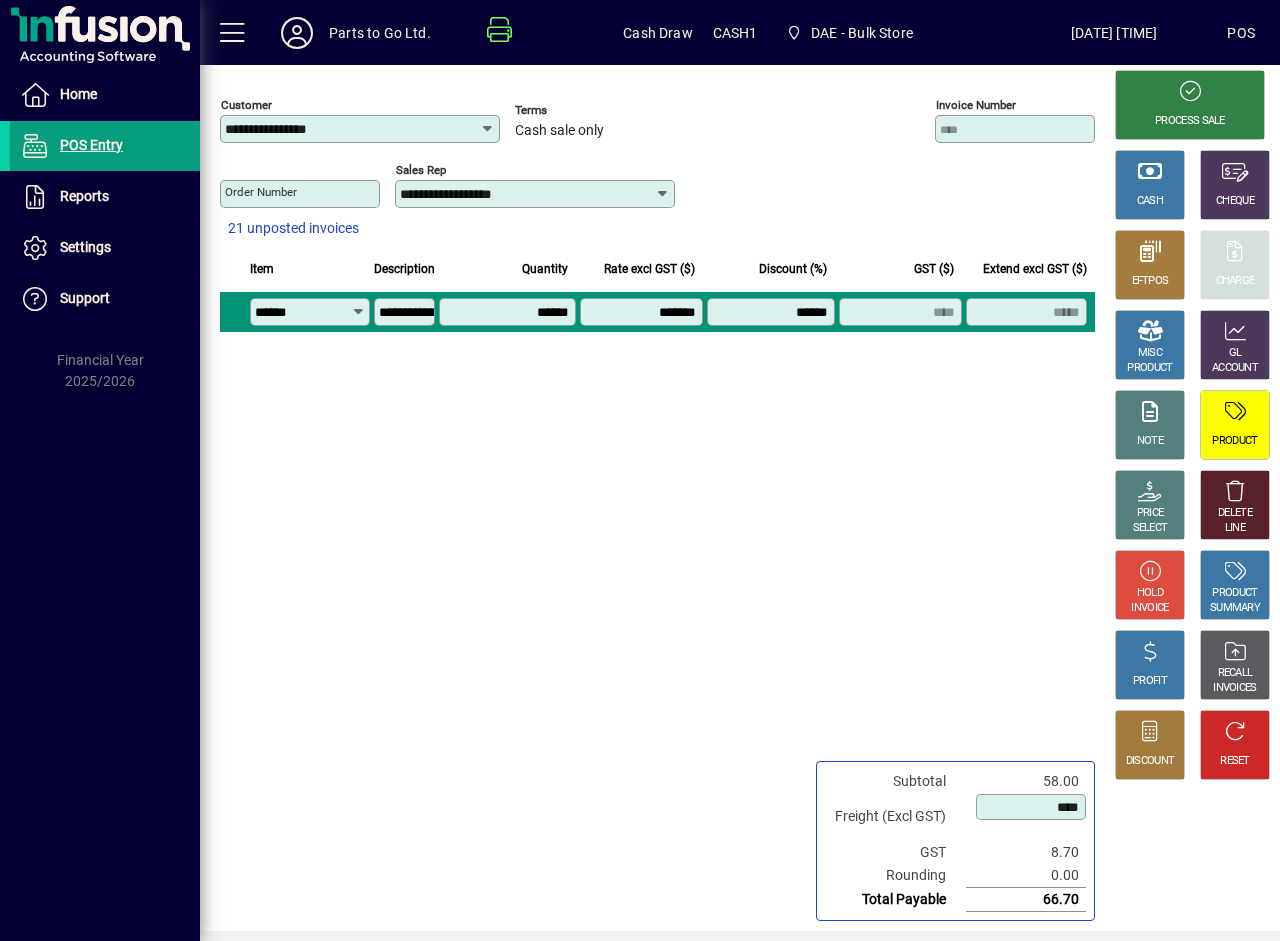 click on "*******" at bounding box center (643, 312) 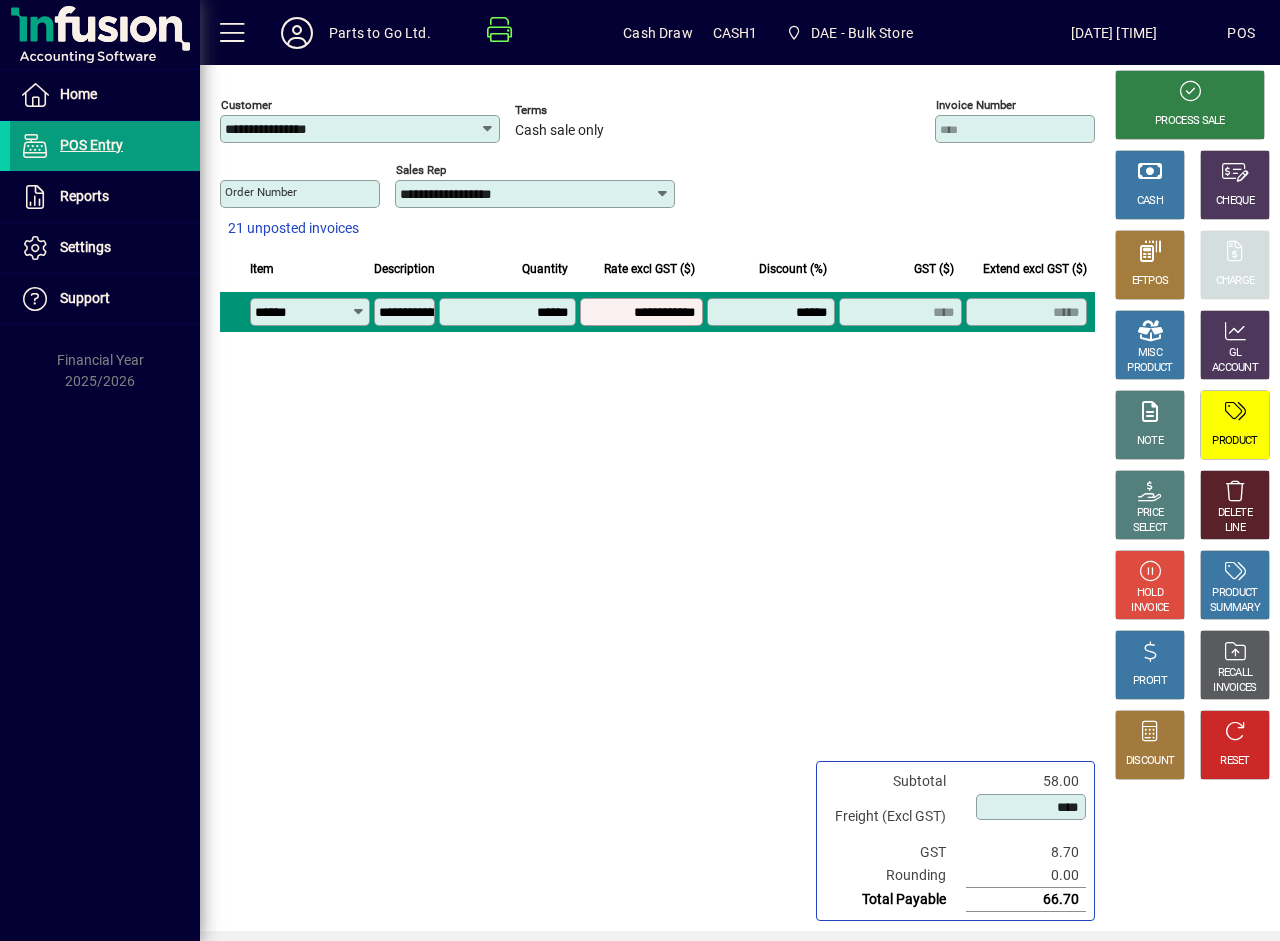 type on "******" 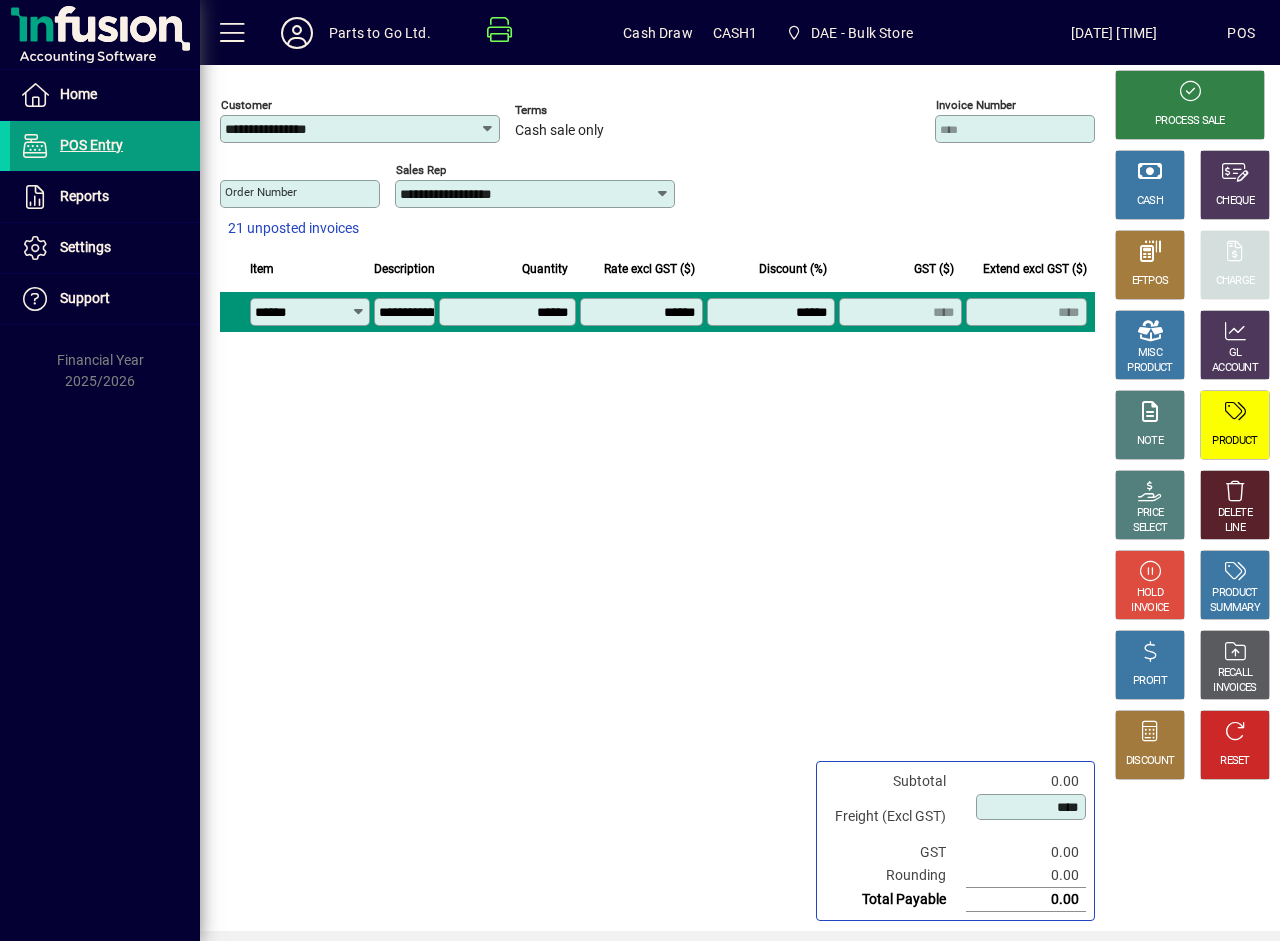 click on "******" at bounding box center [643, 312] 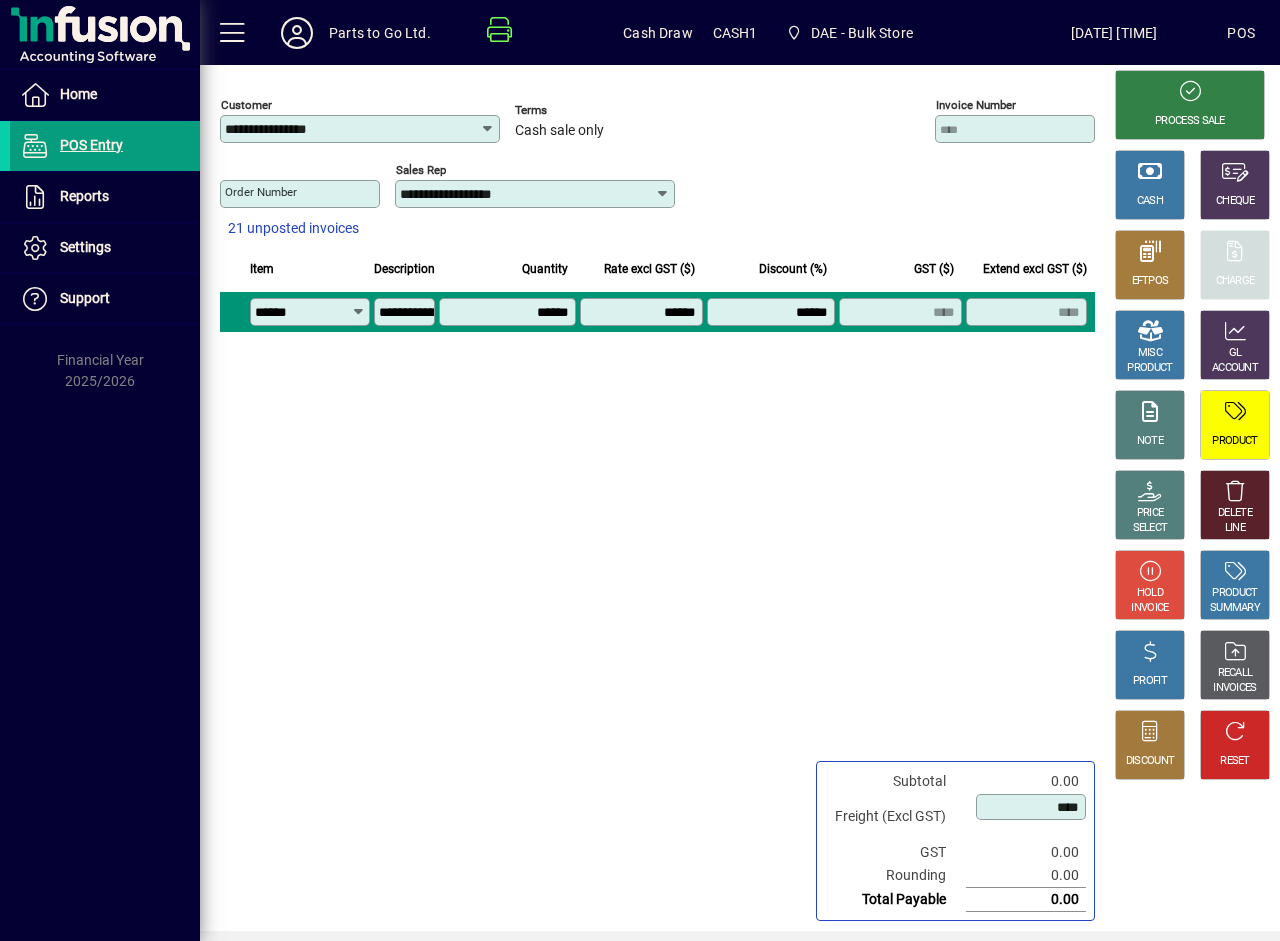 click on "******" at bounding box center [643, 312] 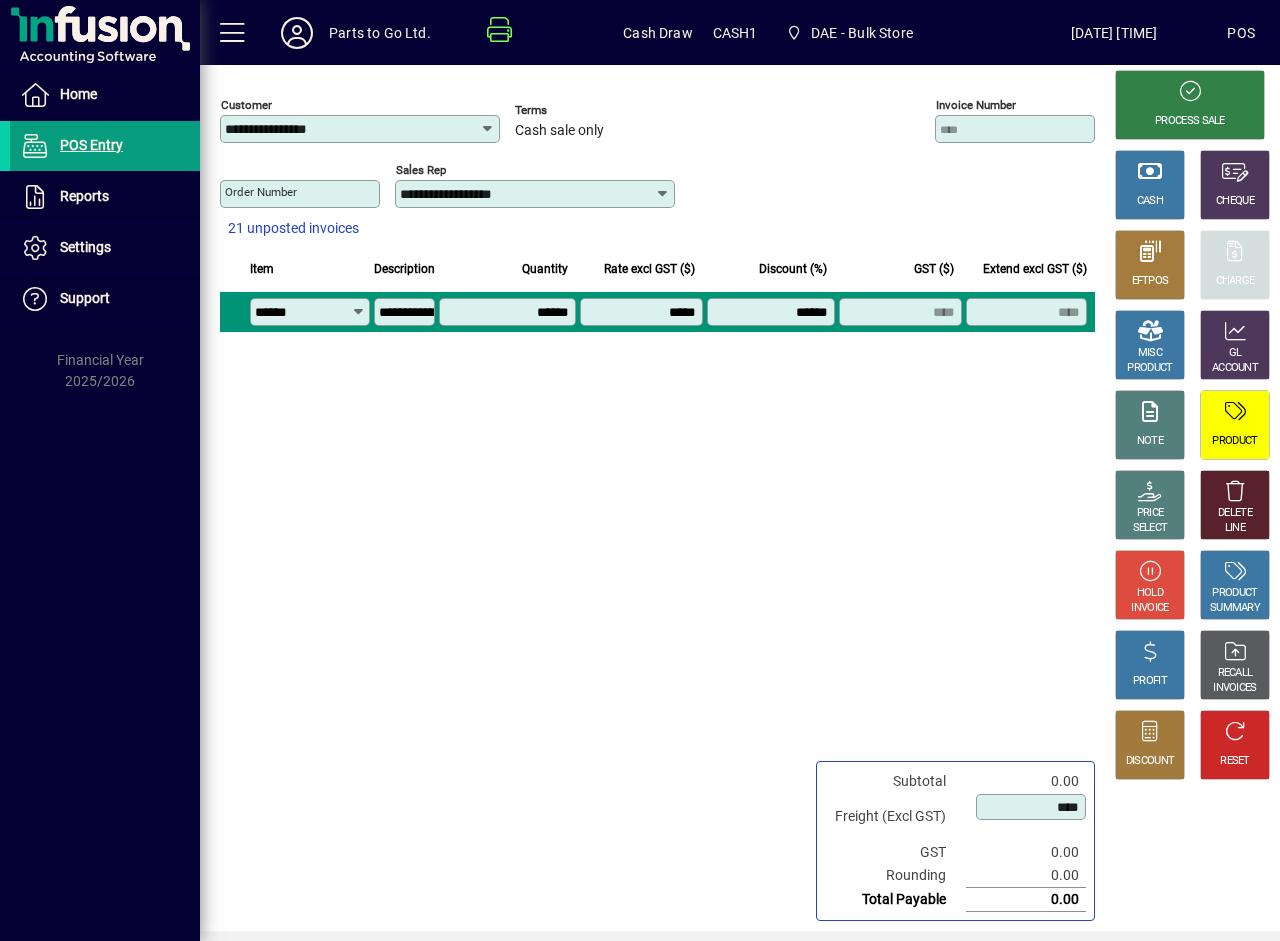 type on "*******" 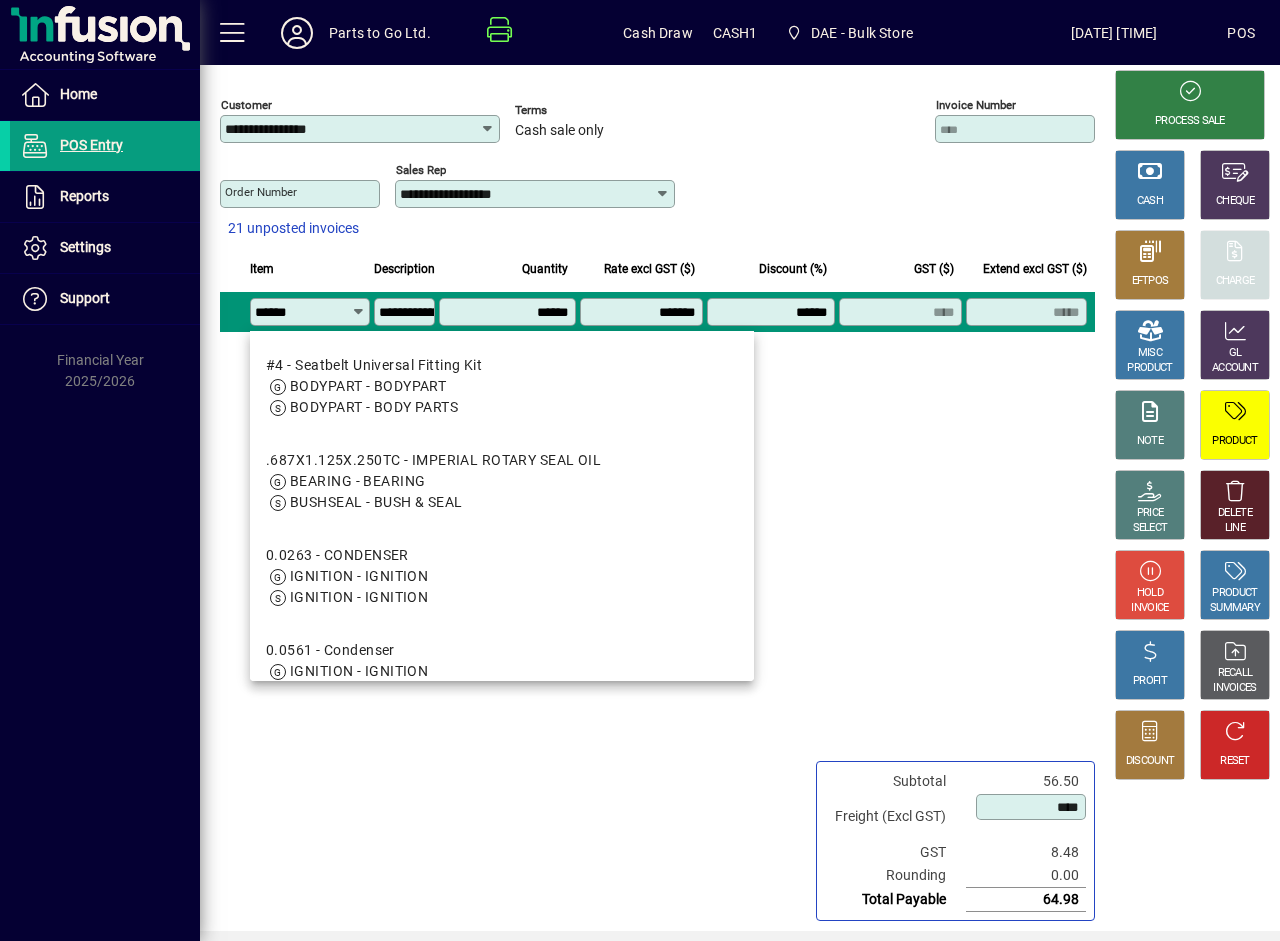 click on "******" at bounding box center (303, 312) 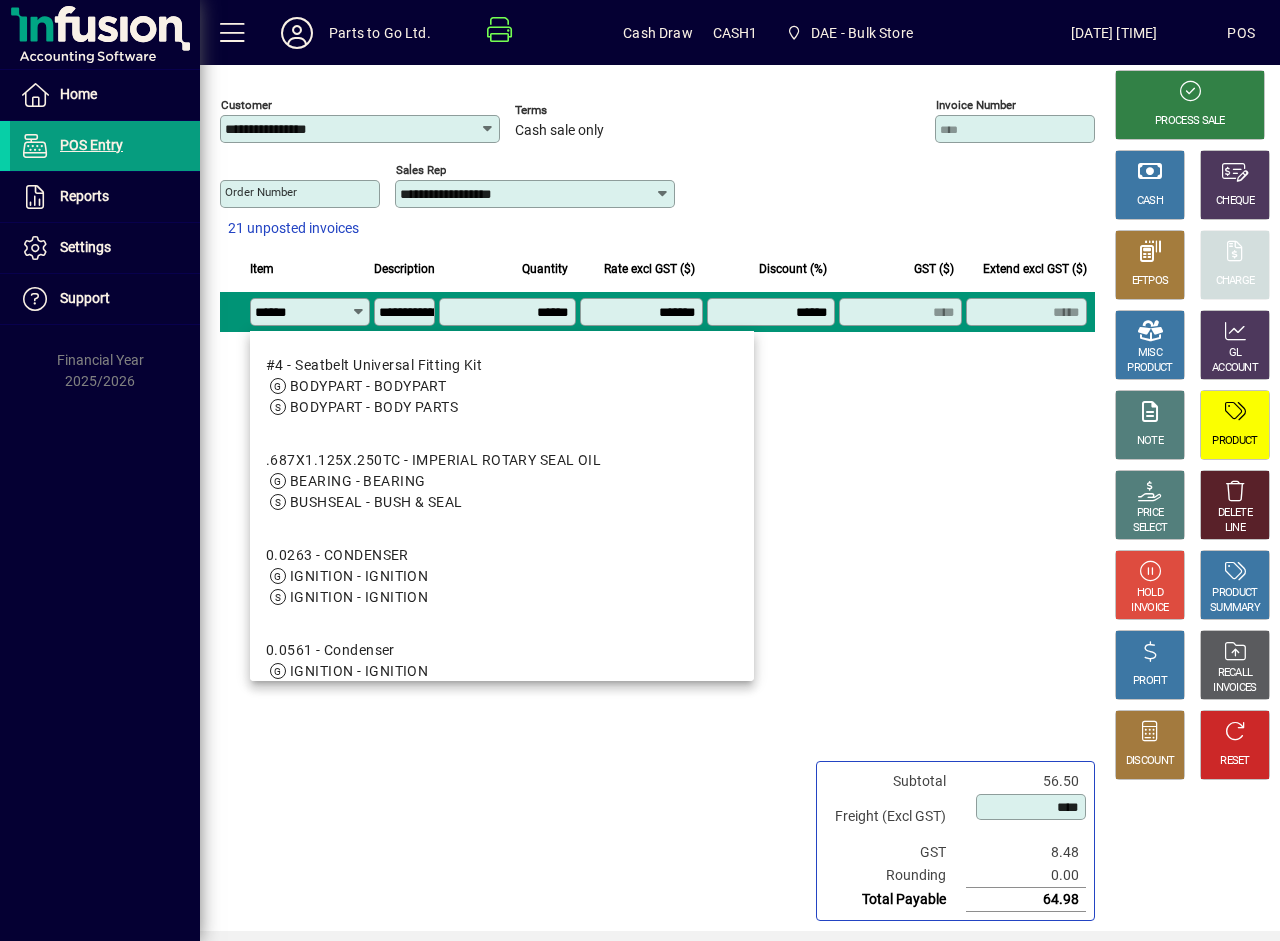 click on "******" at bounding box center [303, 312] 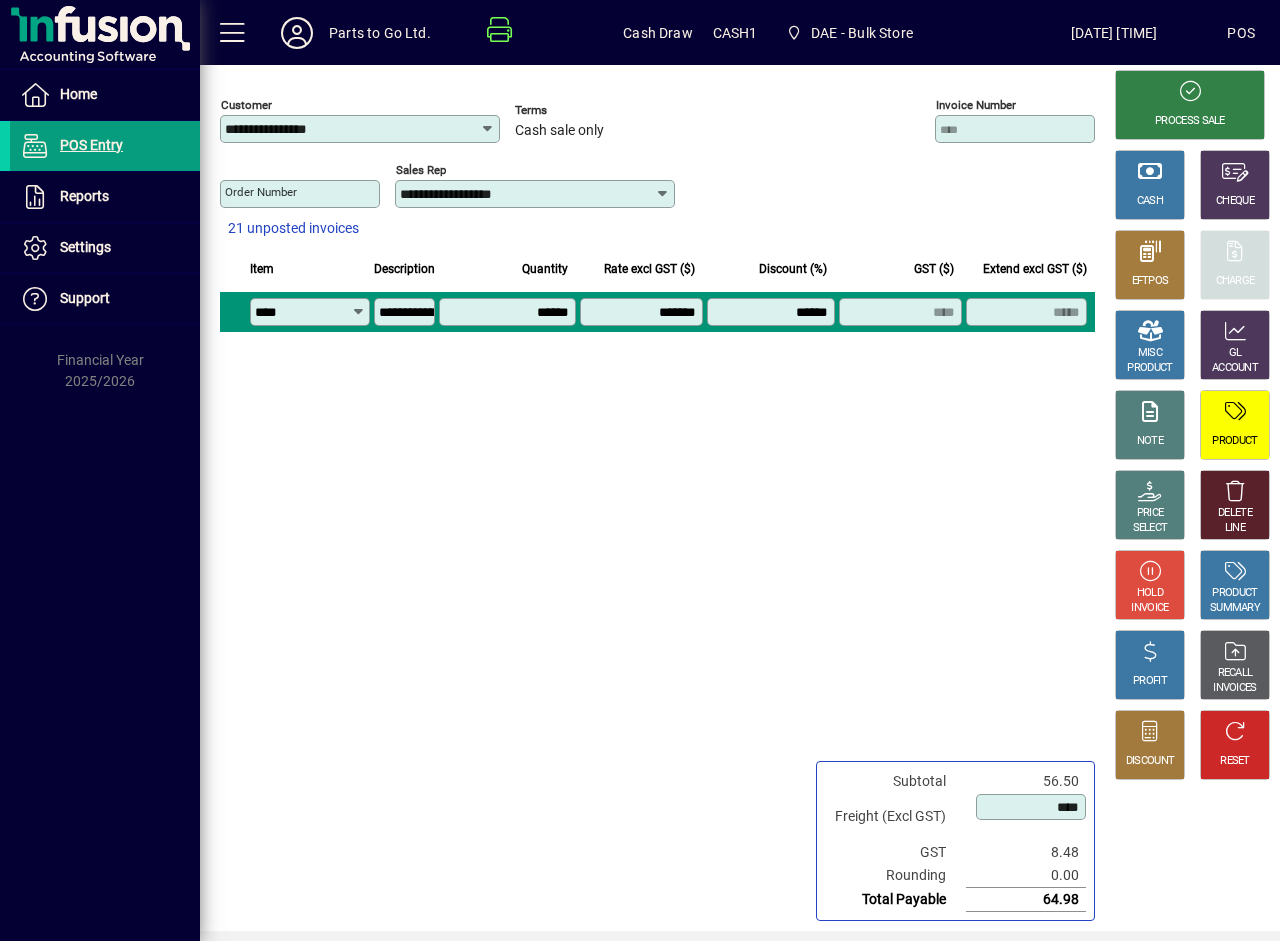 type on "****" 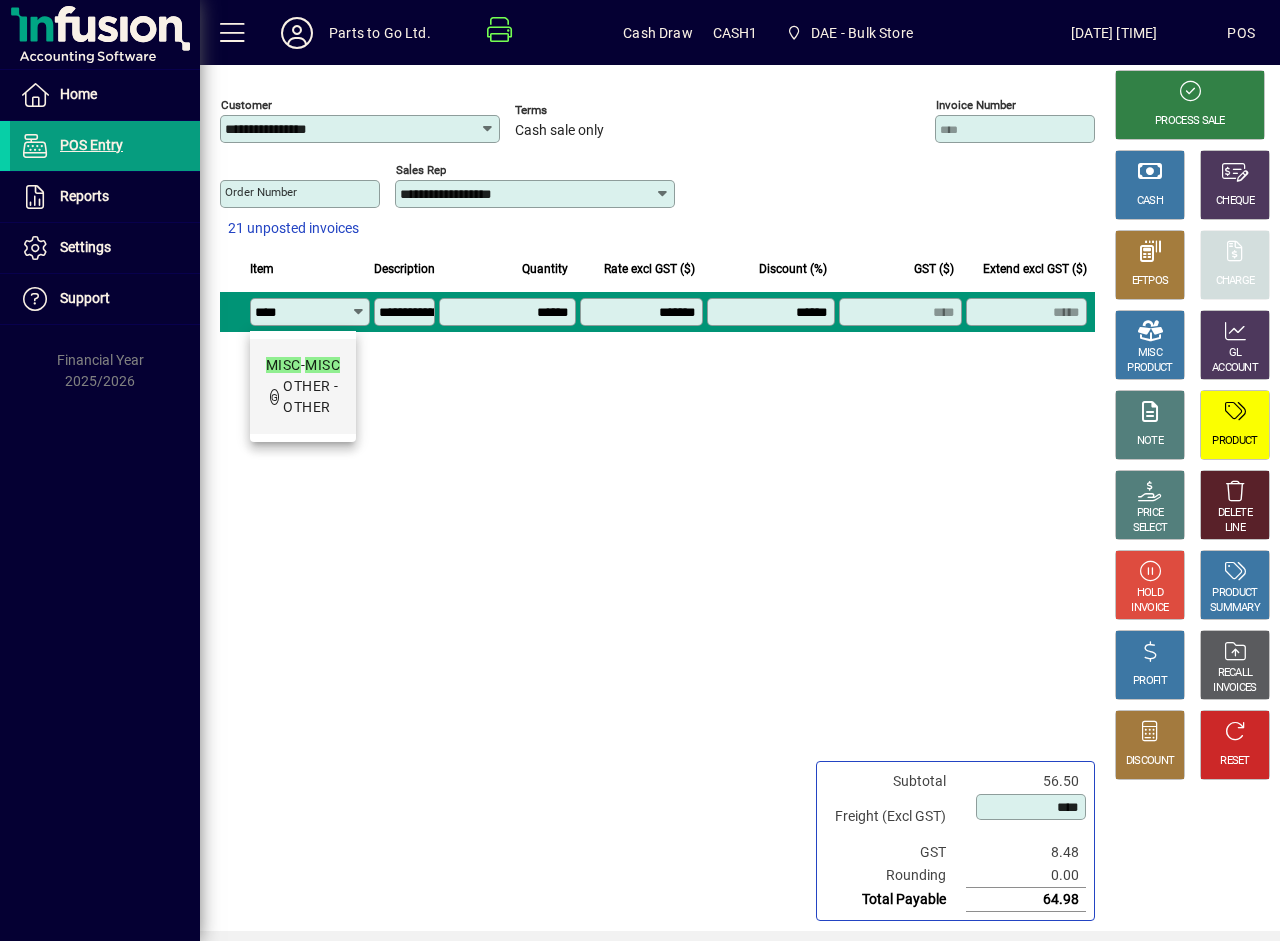 type on "****" 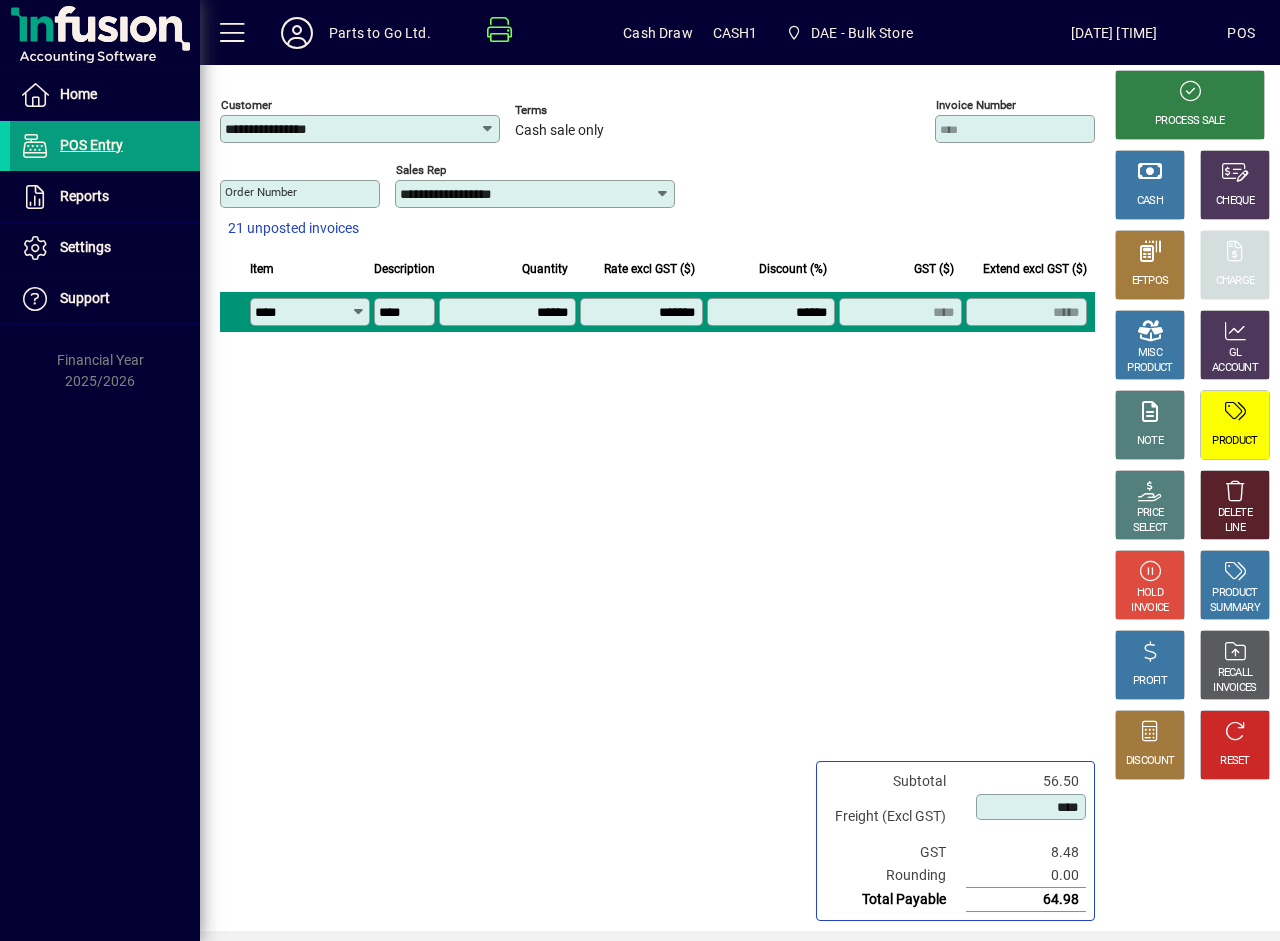 type on "********" 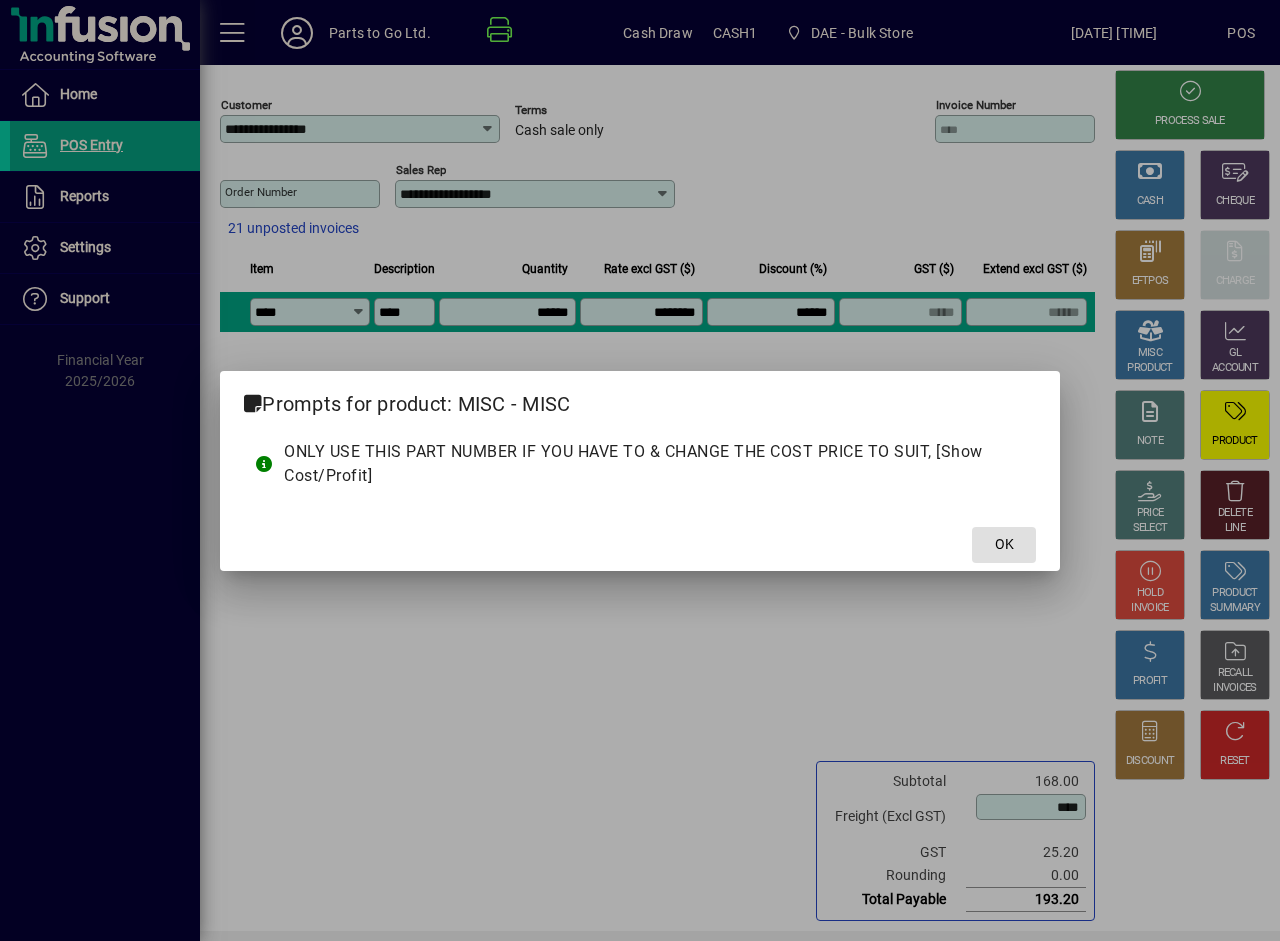 click 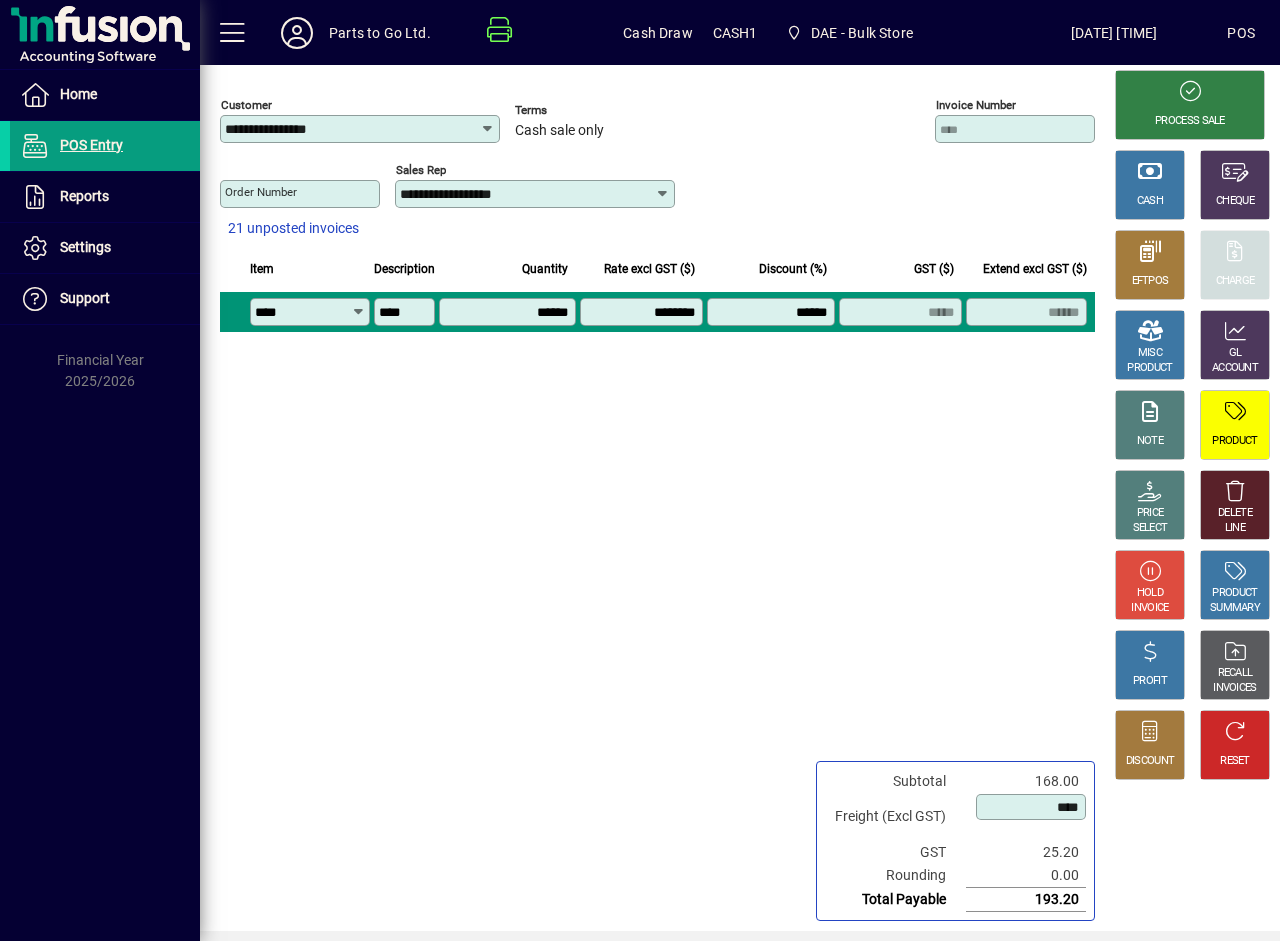 click on "********" at bounding box center (643, 312) 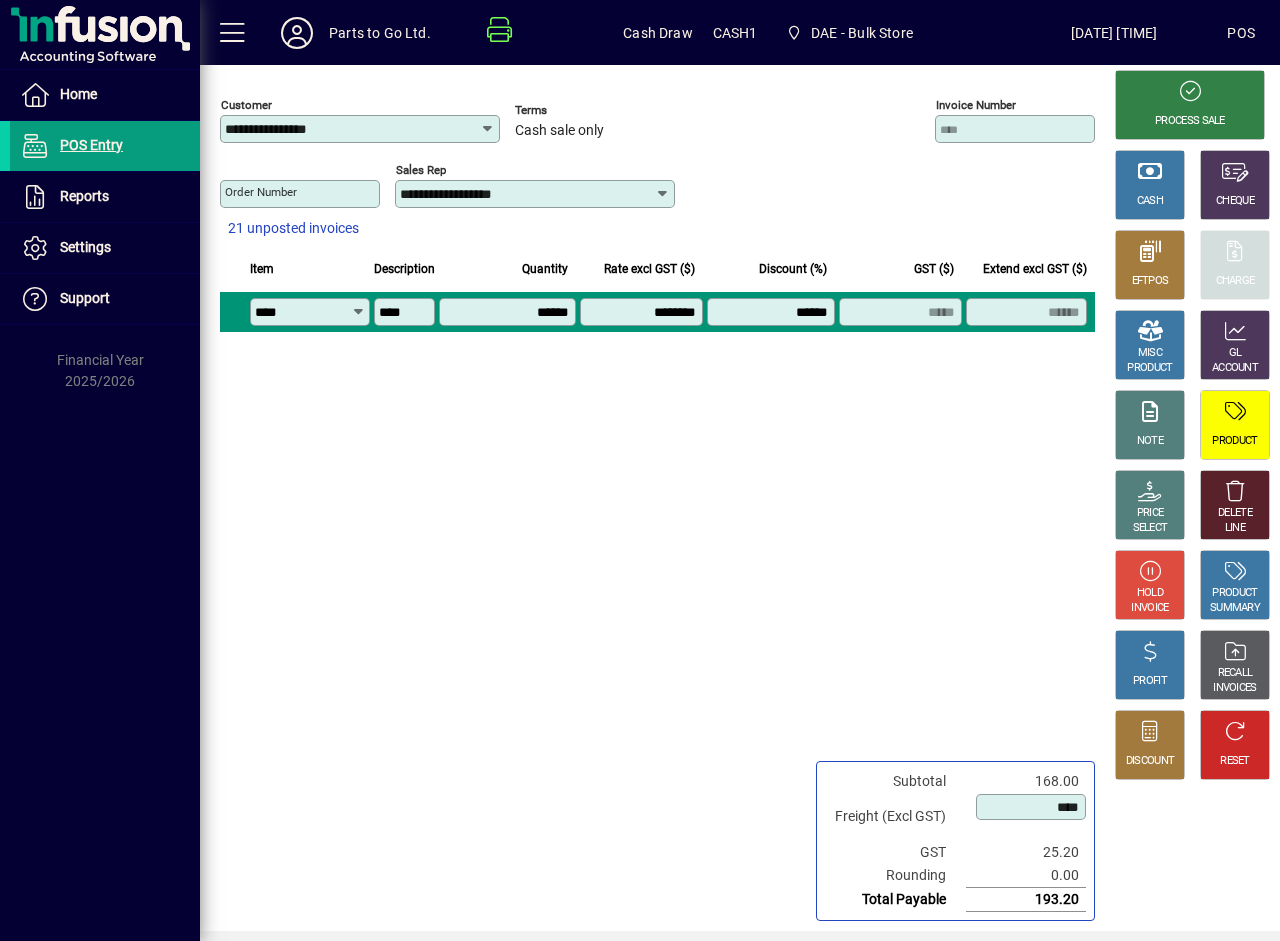 click on "********" at bounding box center (643, 312) 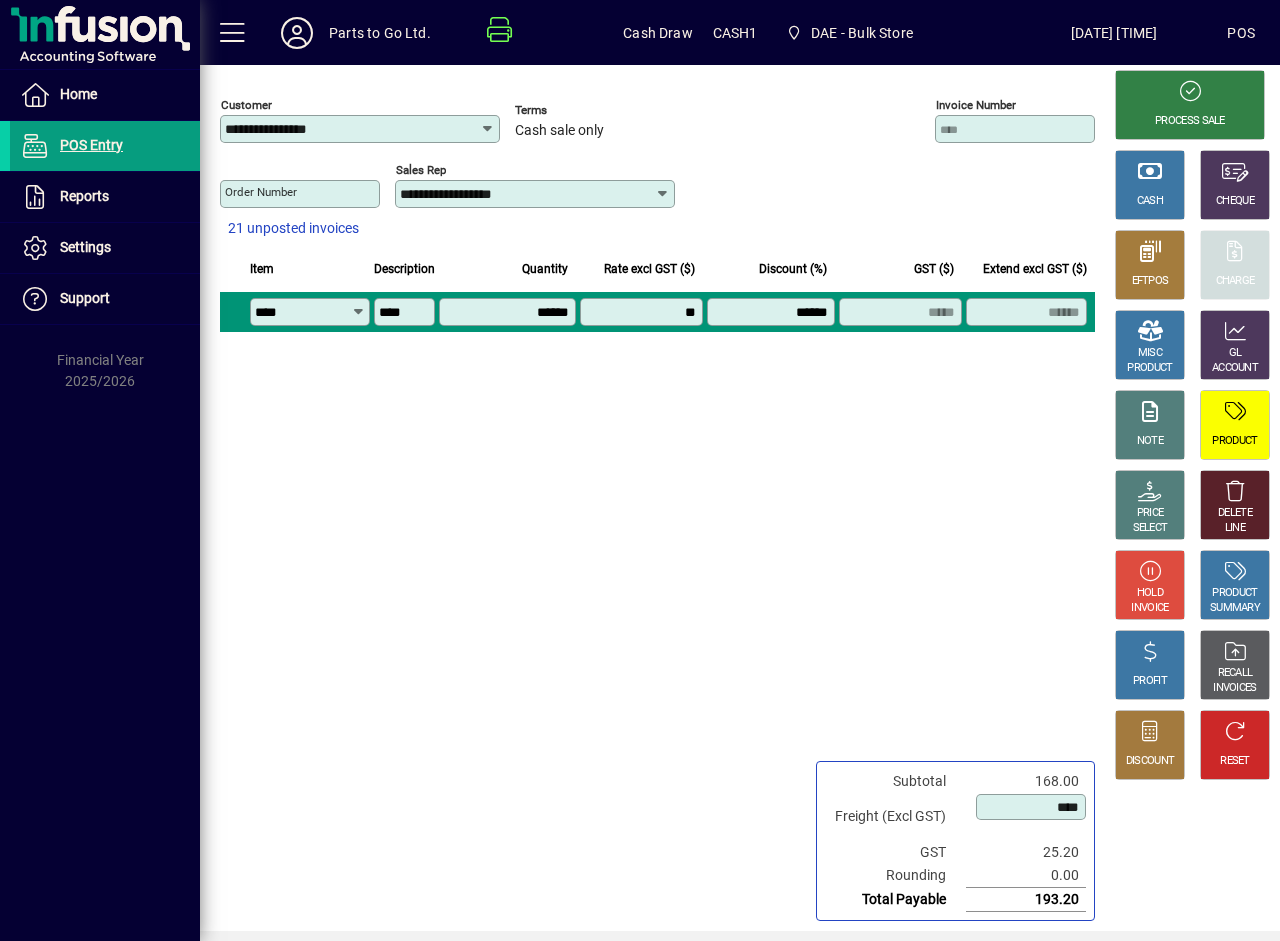 type on "*" 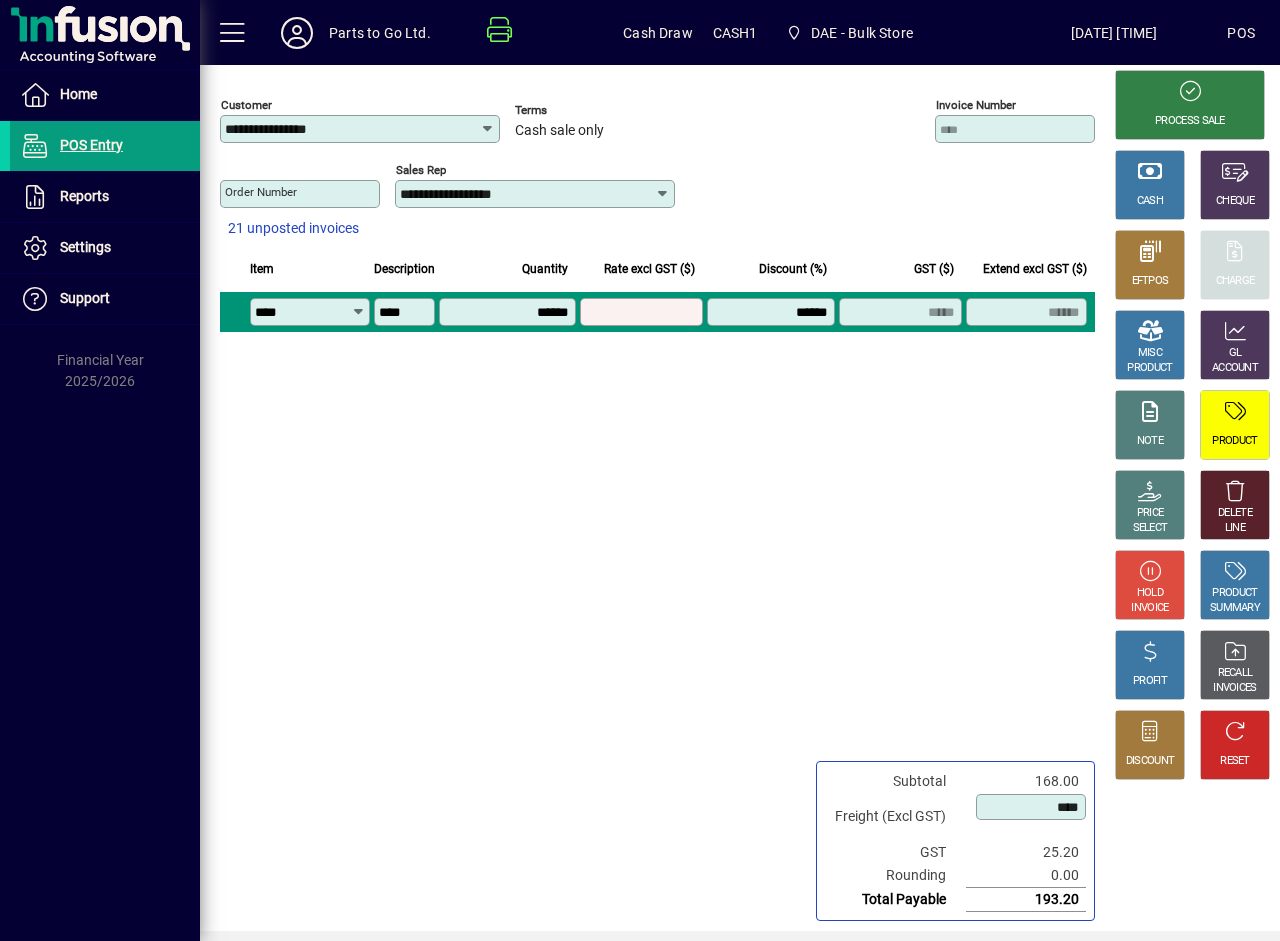 type on "*" 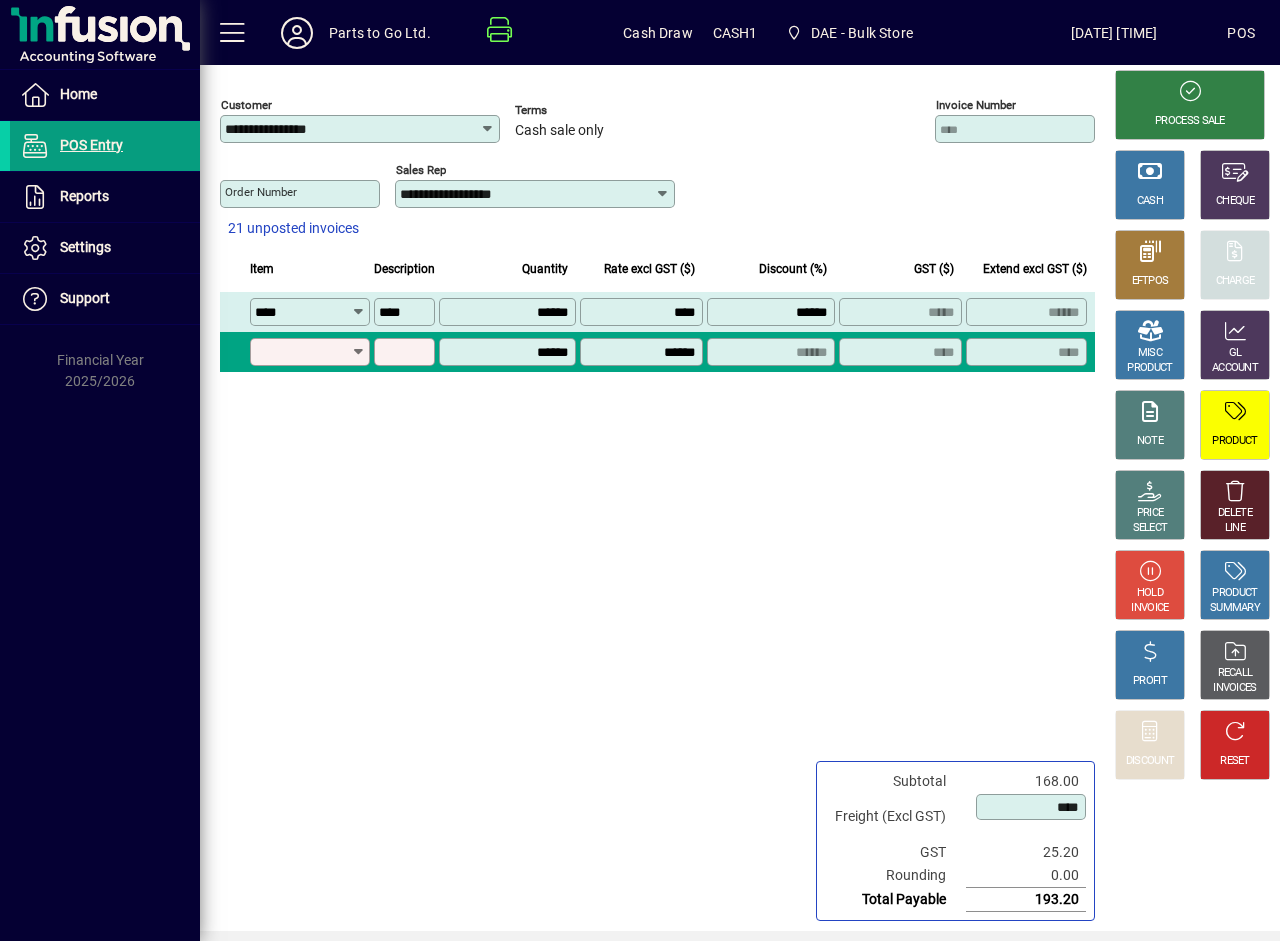 type on "*******" 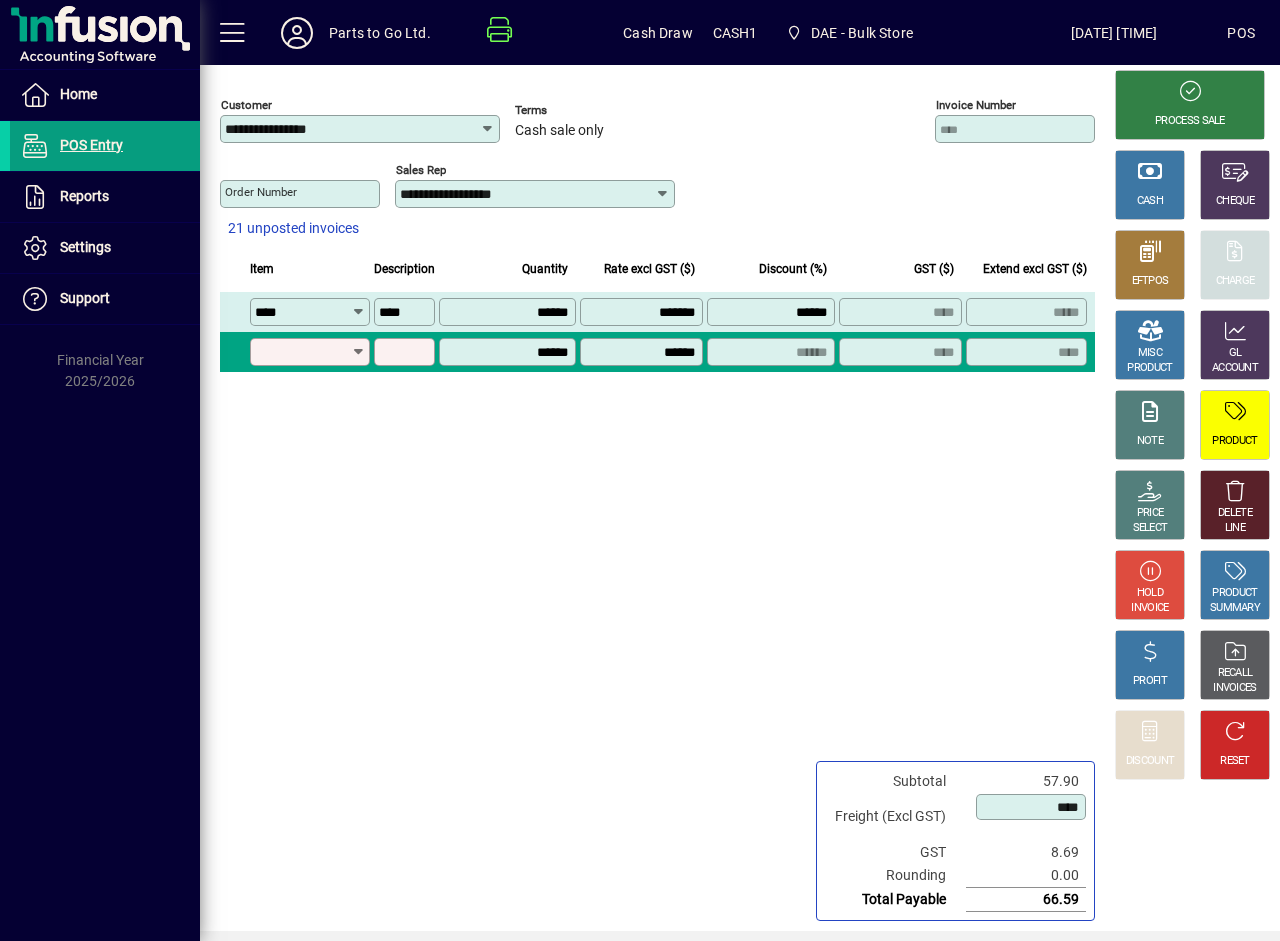 type on "*" 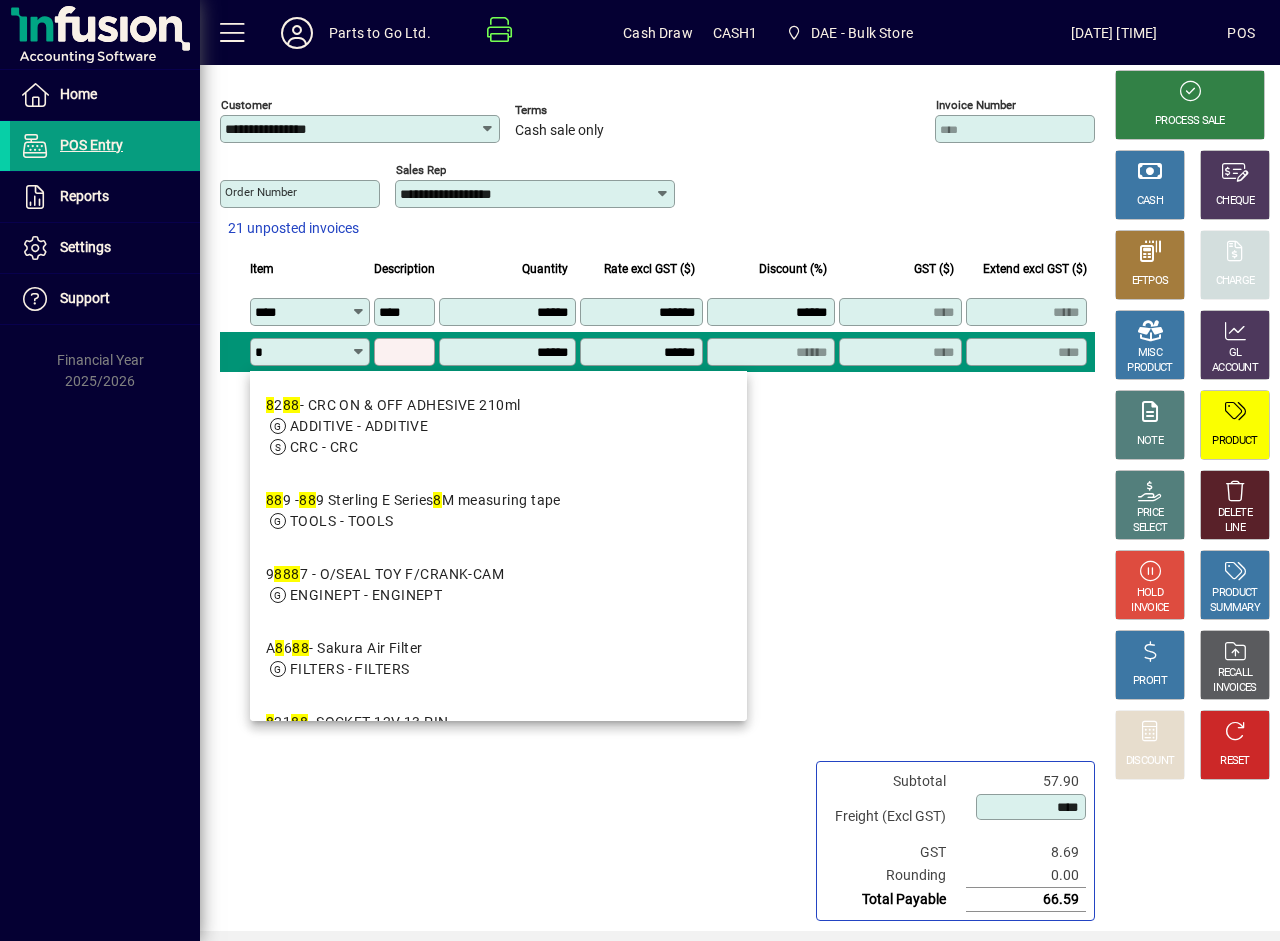 click on "*" at bounding box center [303, 352] 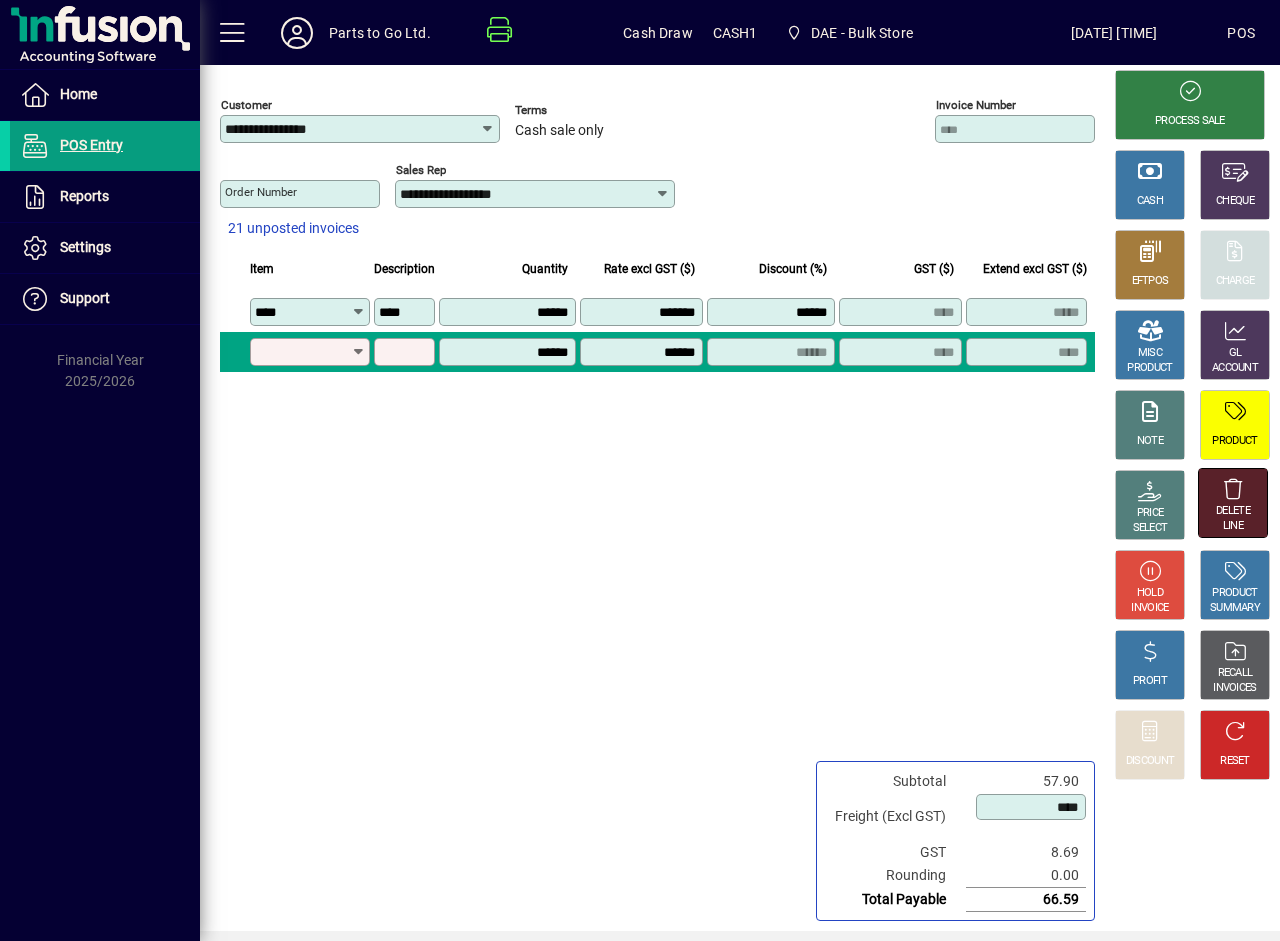 click on "DELETE" 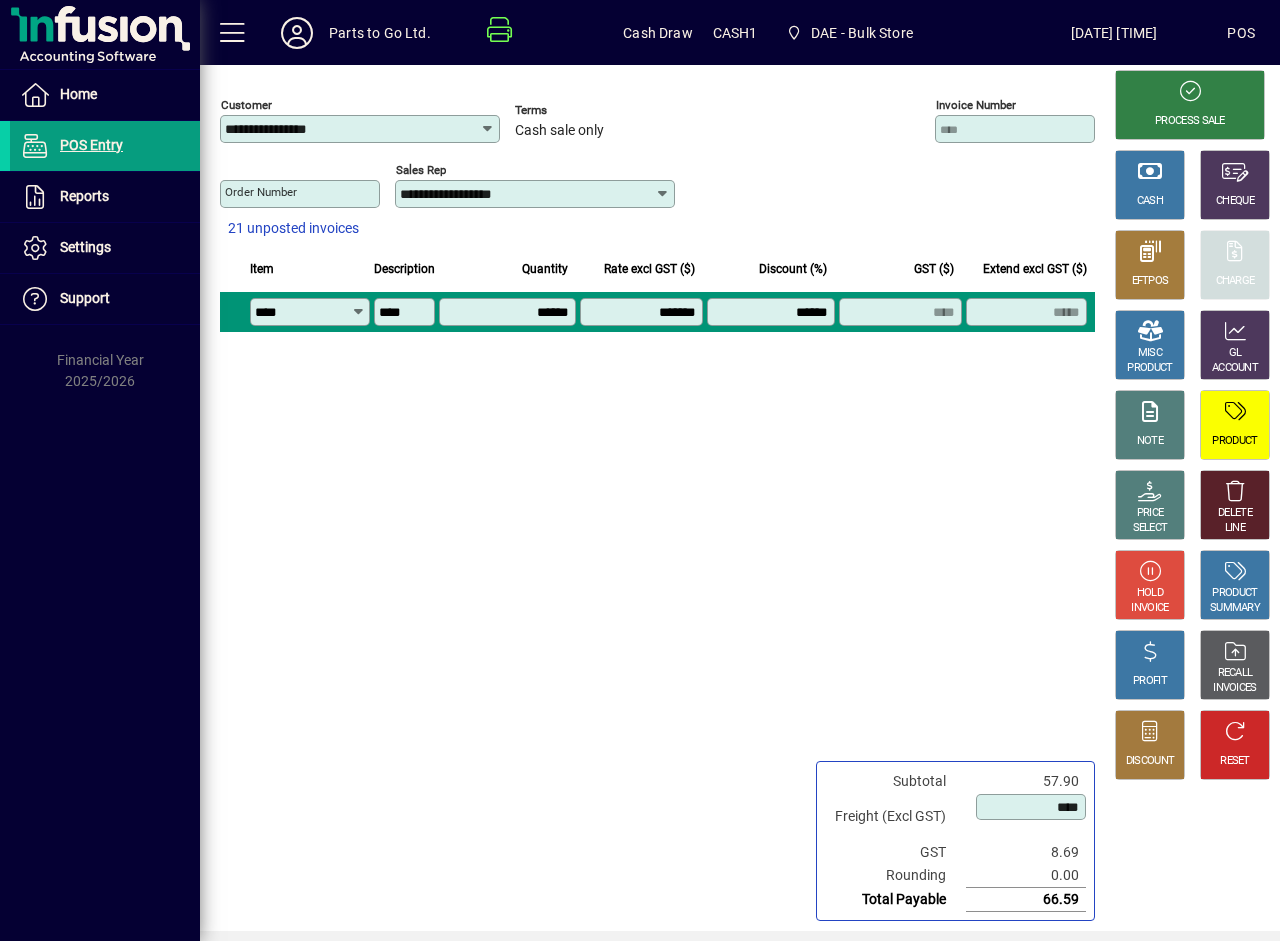 click on "*******" at bounding box center (643, 312) 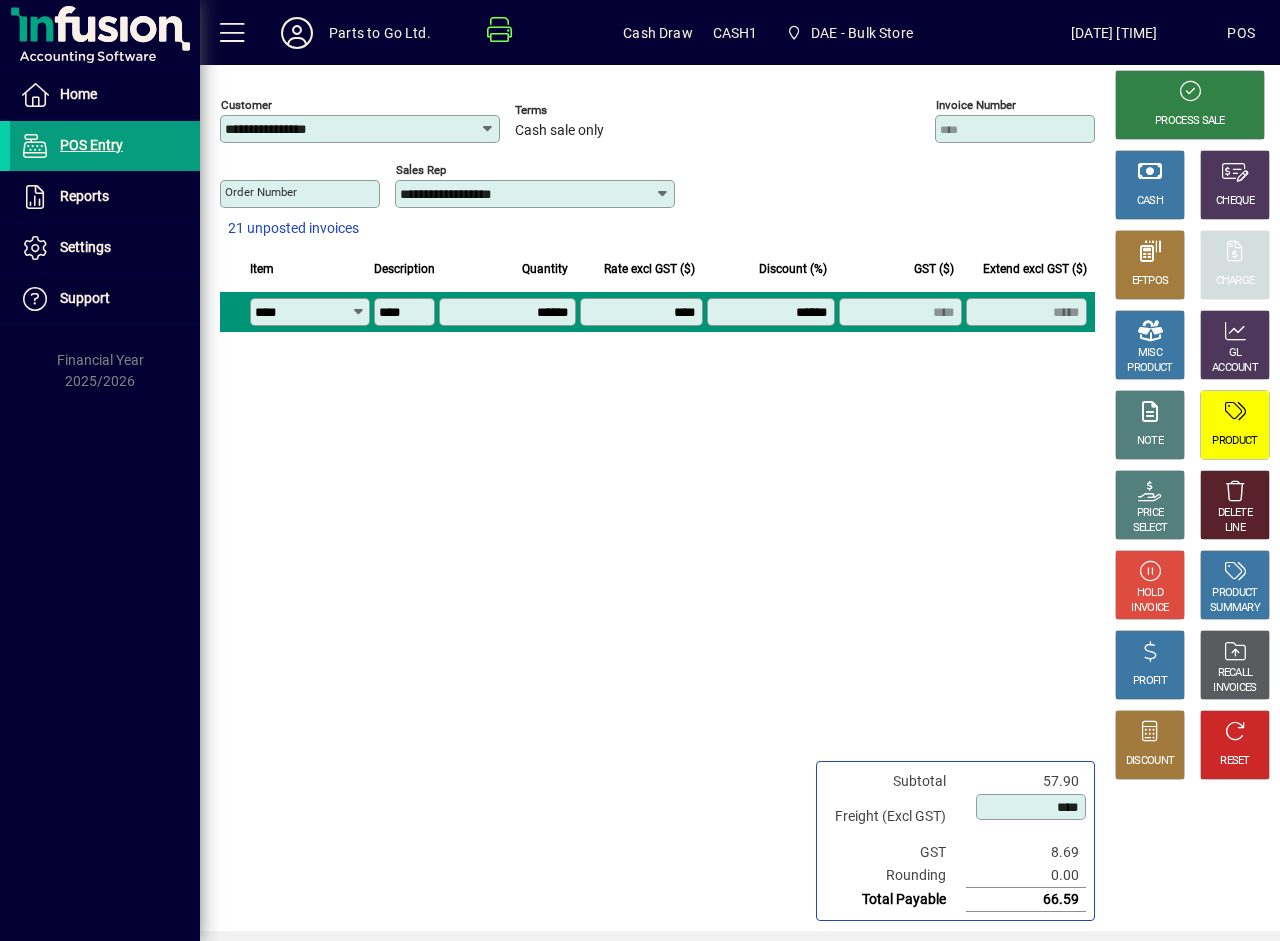 type on "*******" 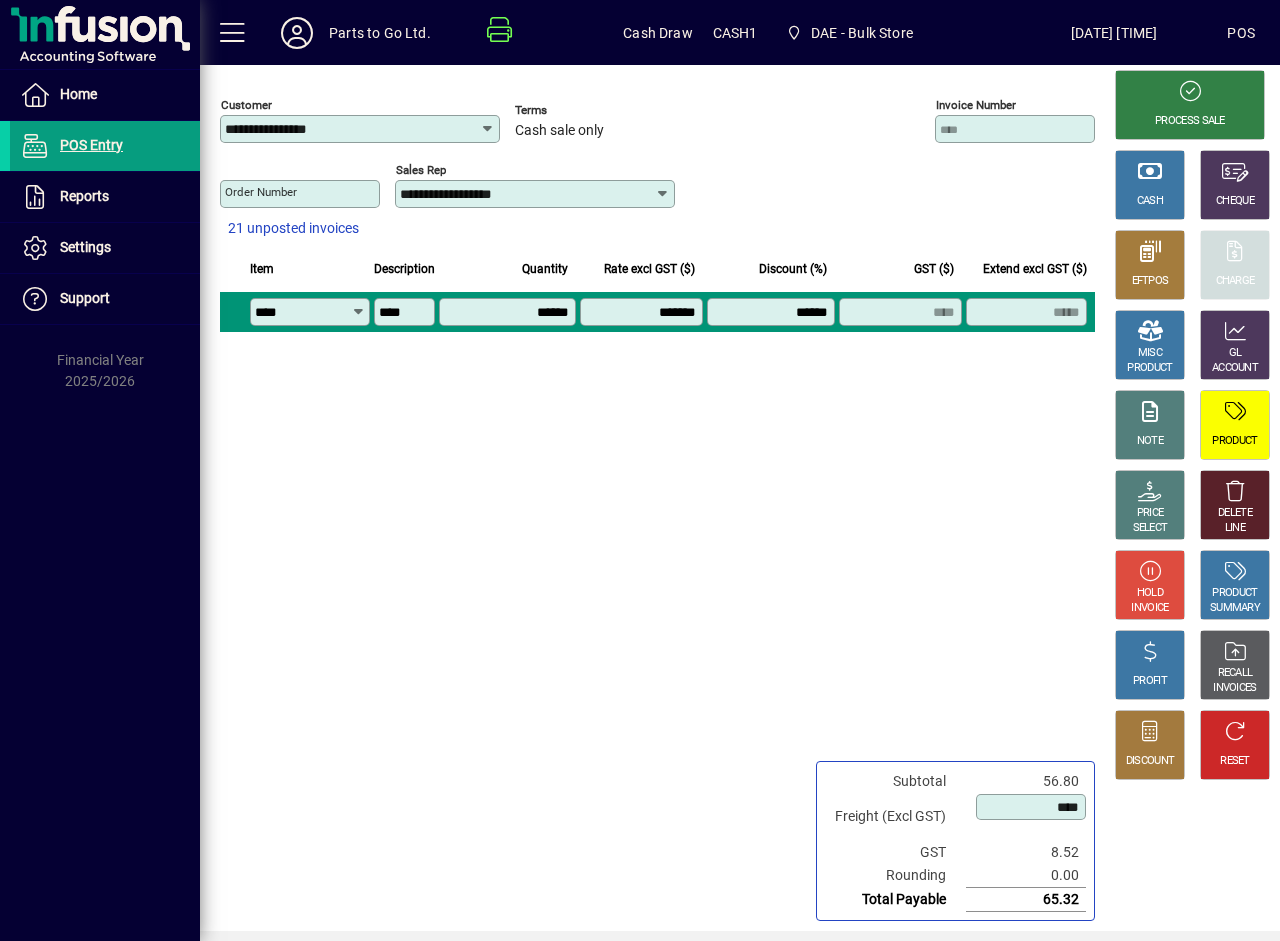 click on "*******" at bounding box center (643, 312) 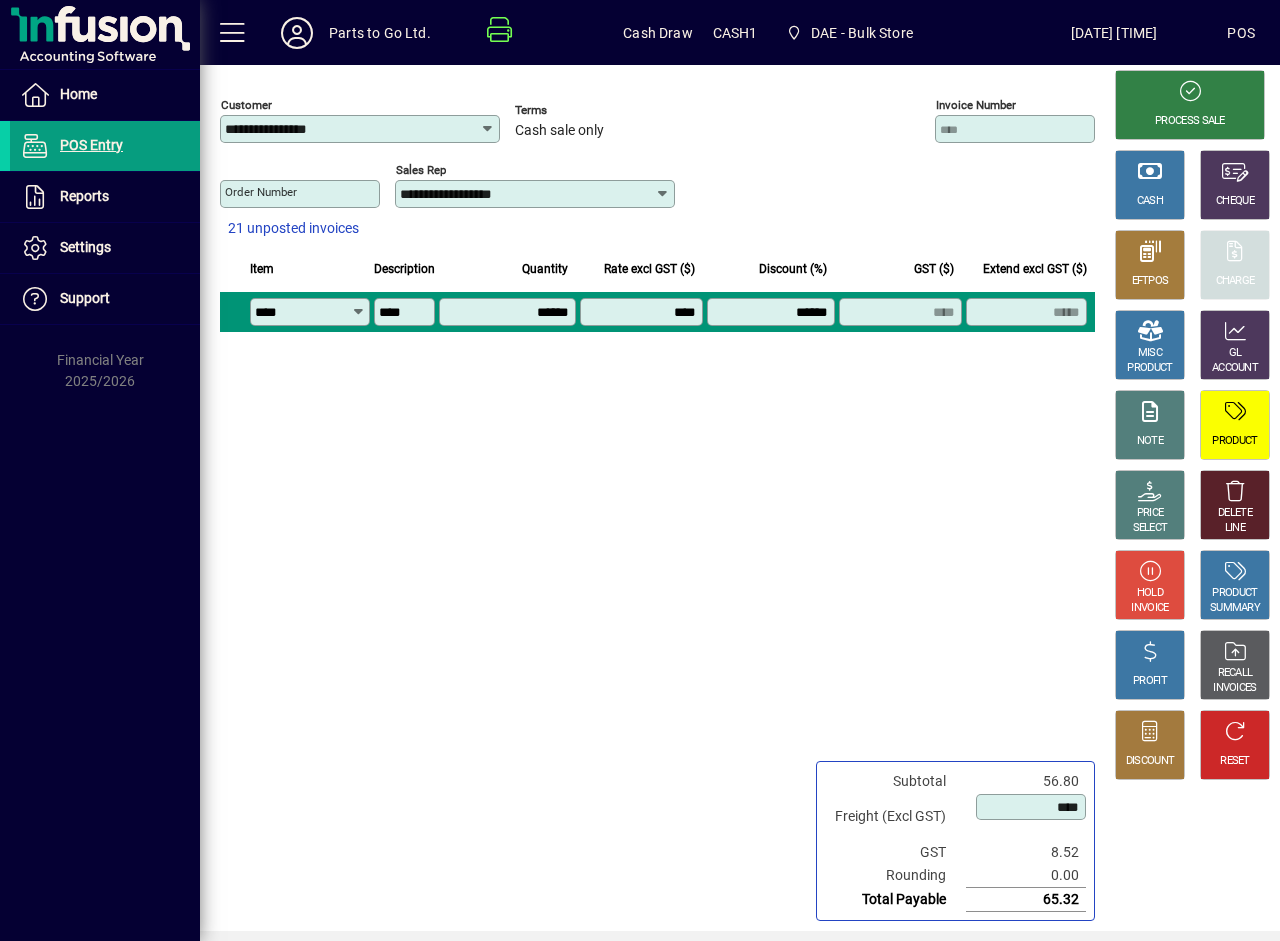 type on "*******" 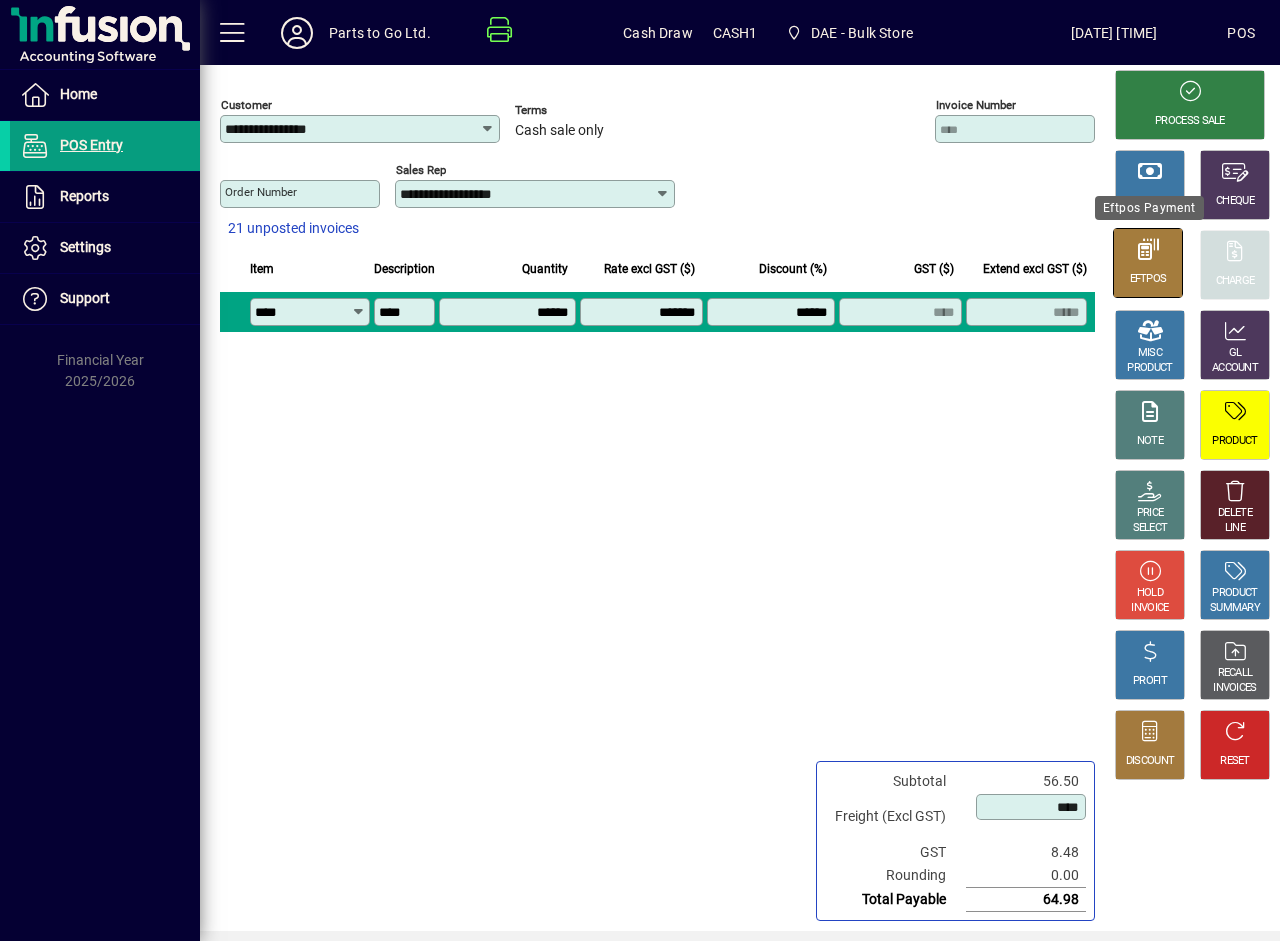 click 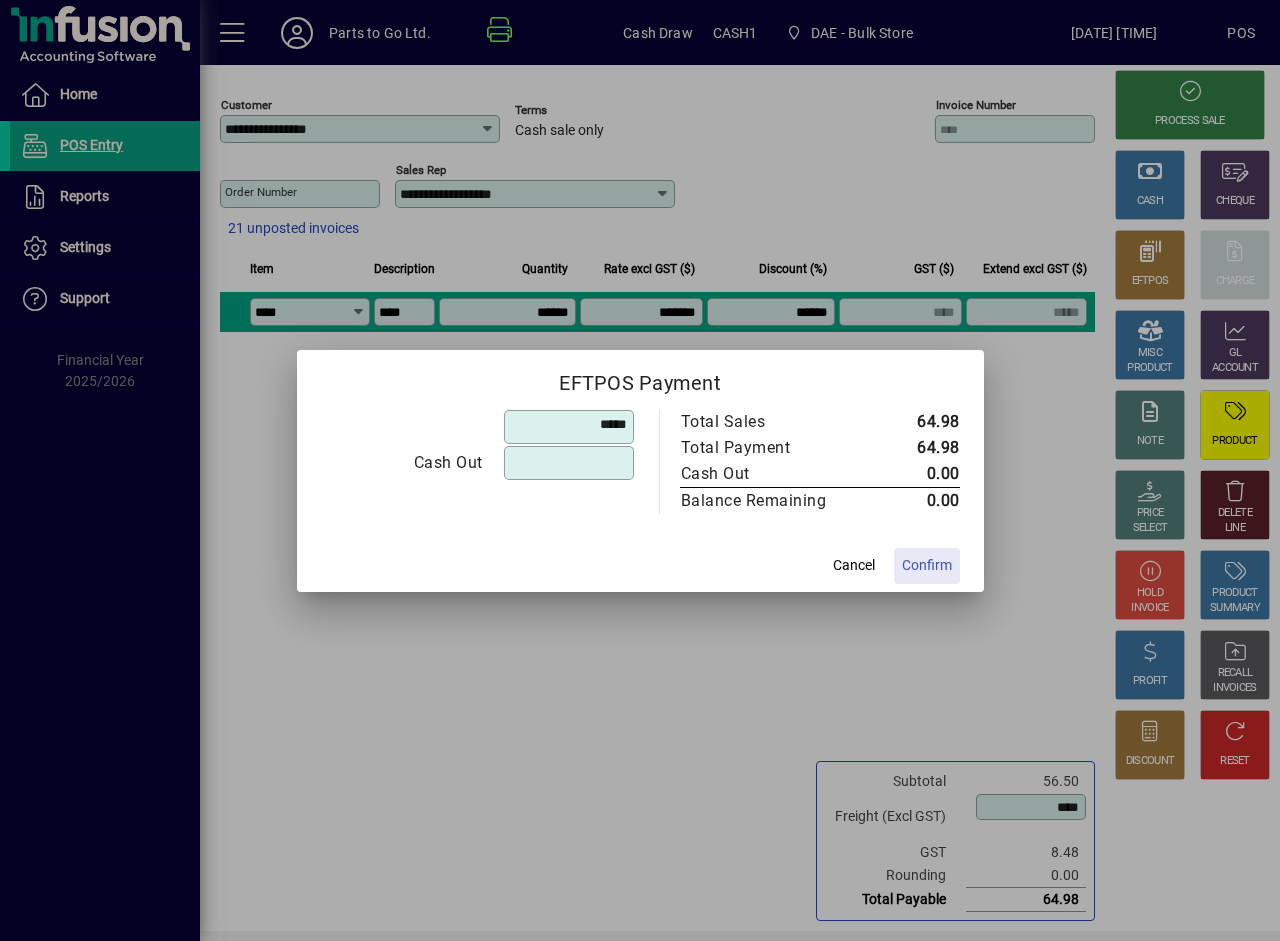 type on "******" 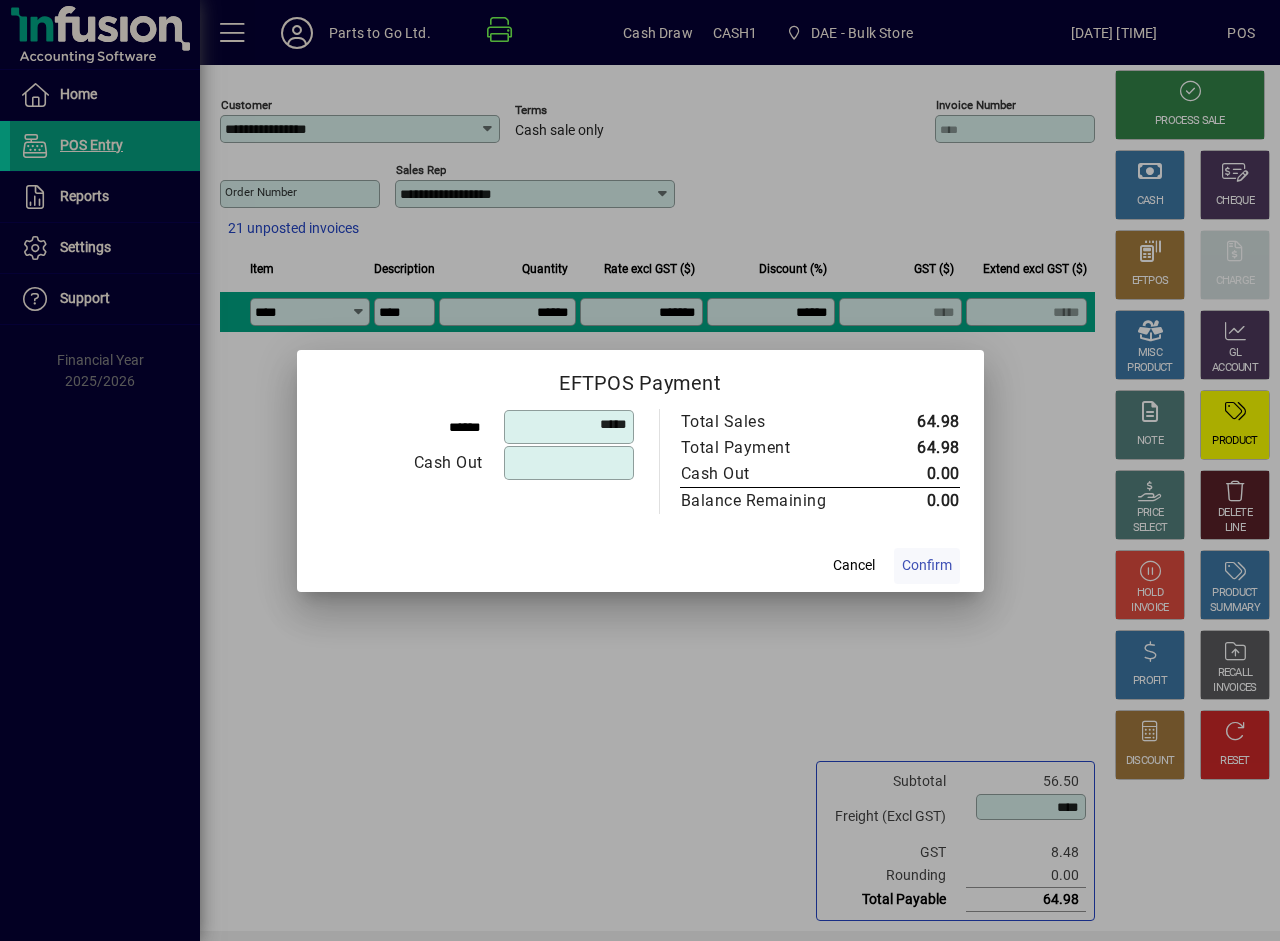 click on "Confirm" 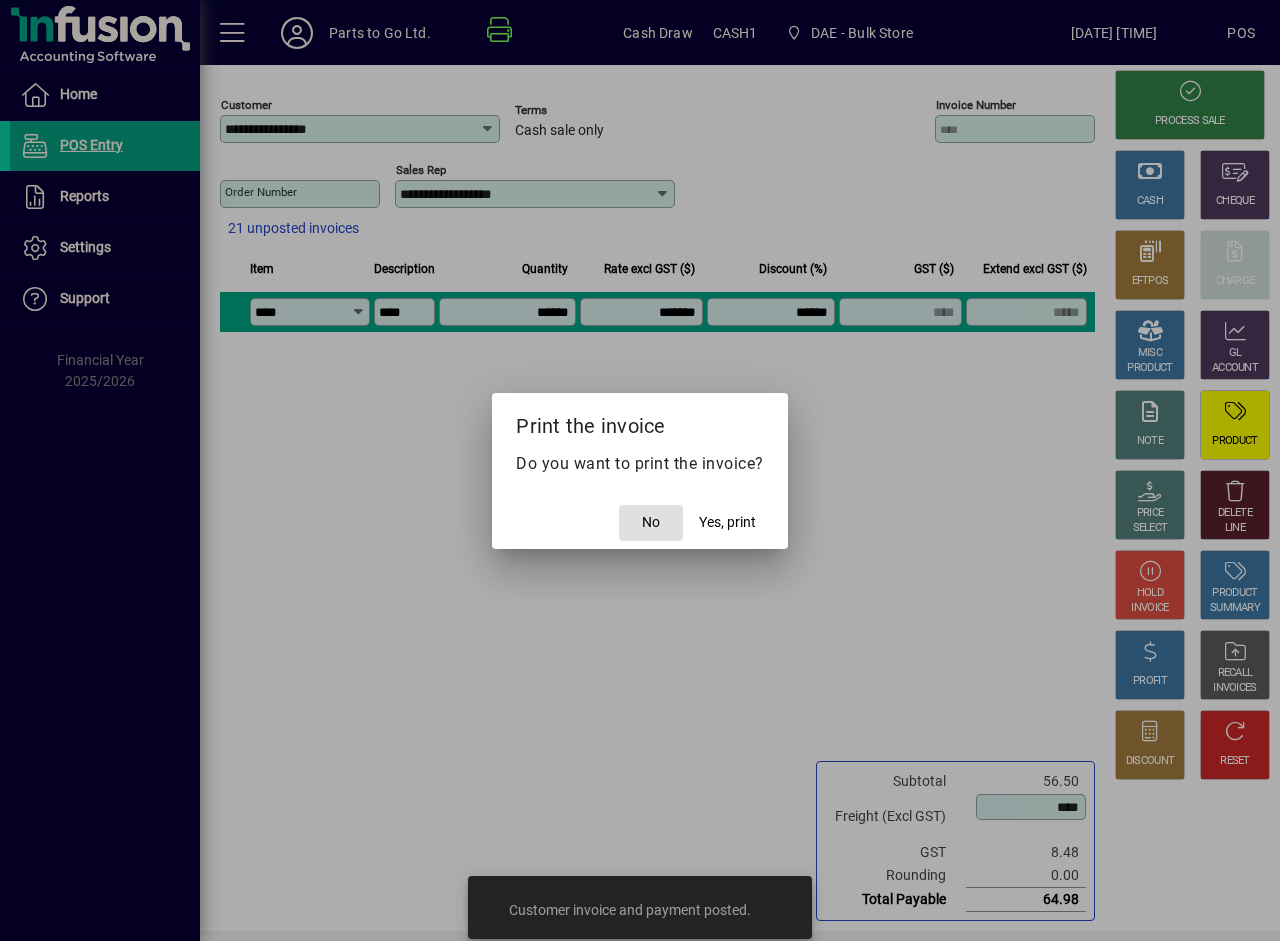 click on "No" 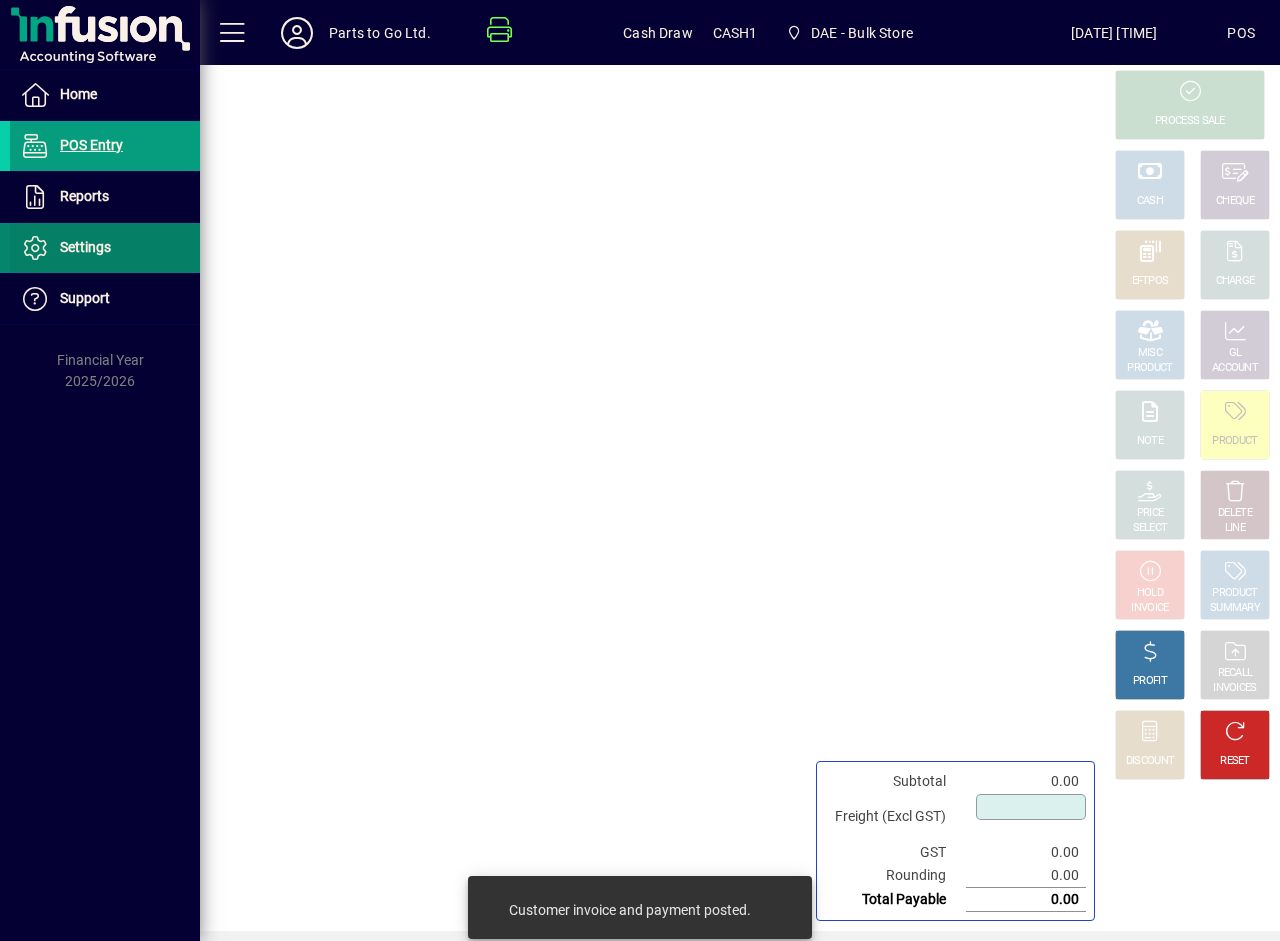 type on "****" 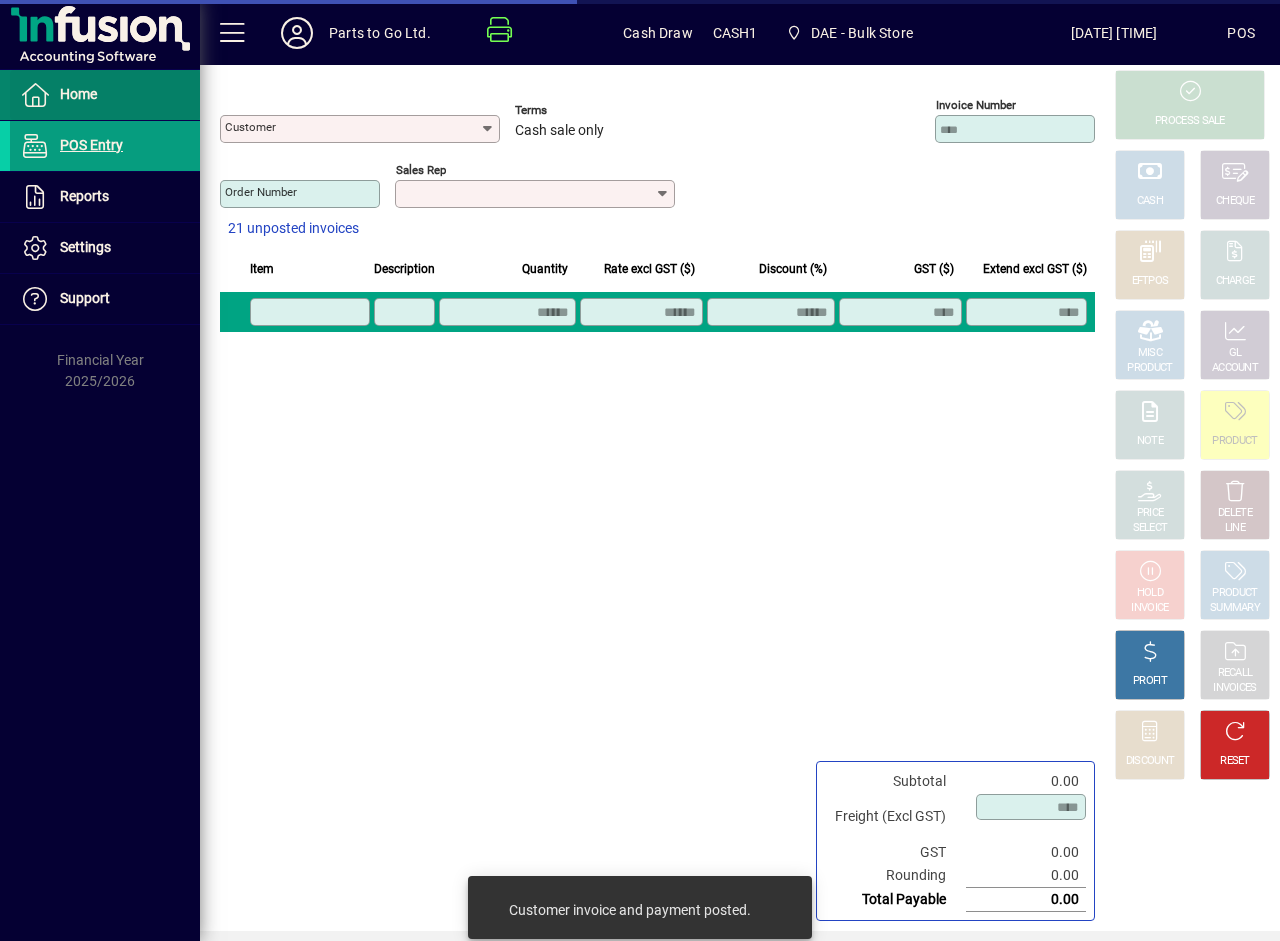 type on "**********" 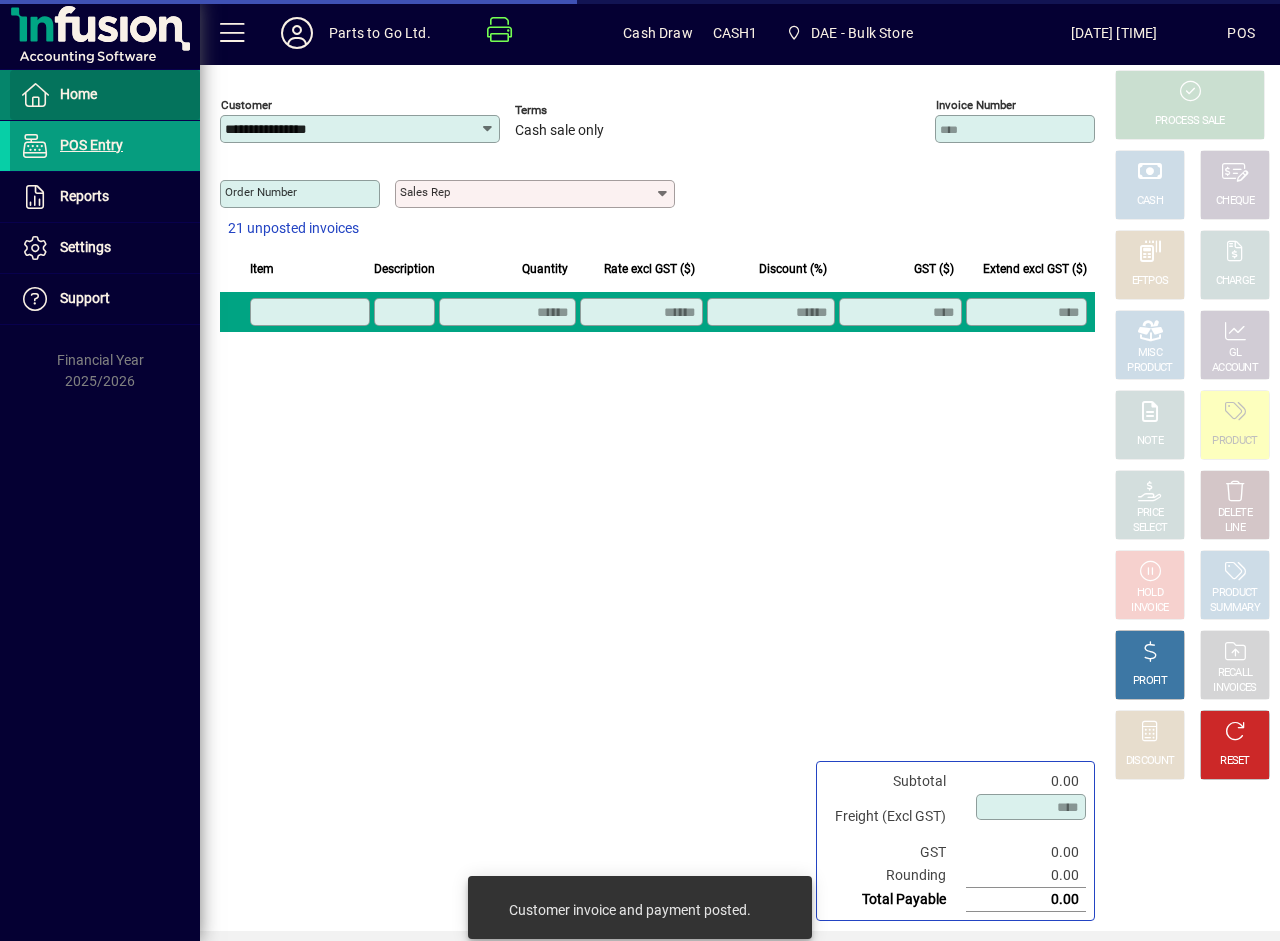 click at bounding box center (105, 95) 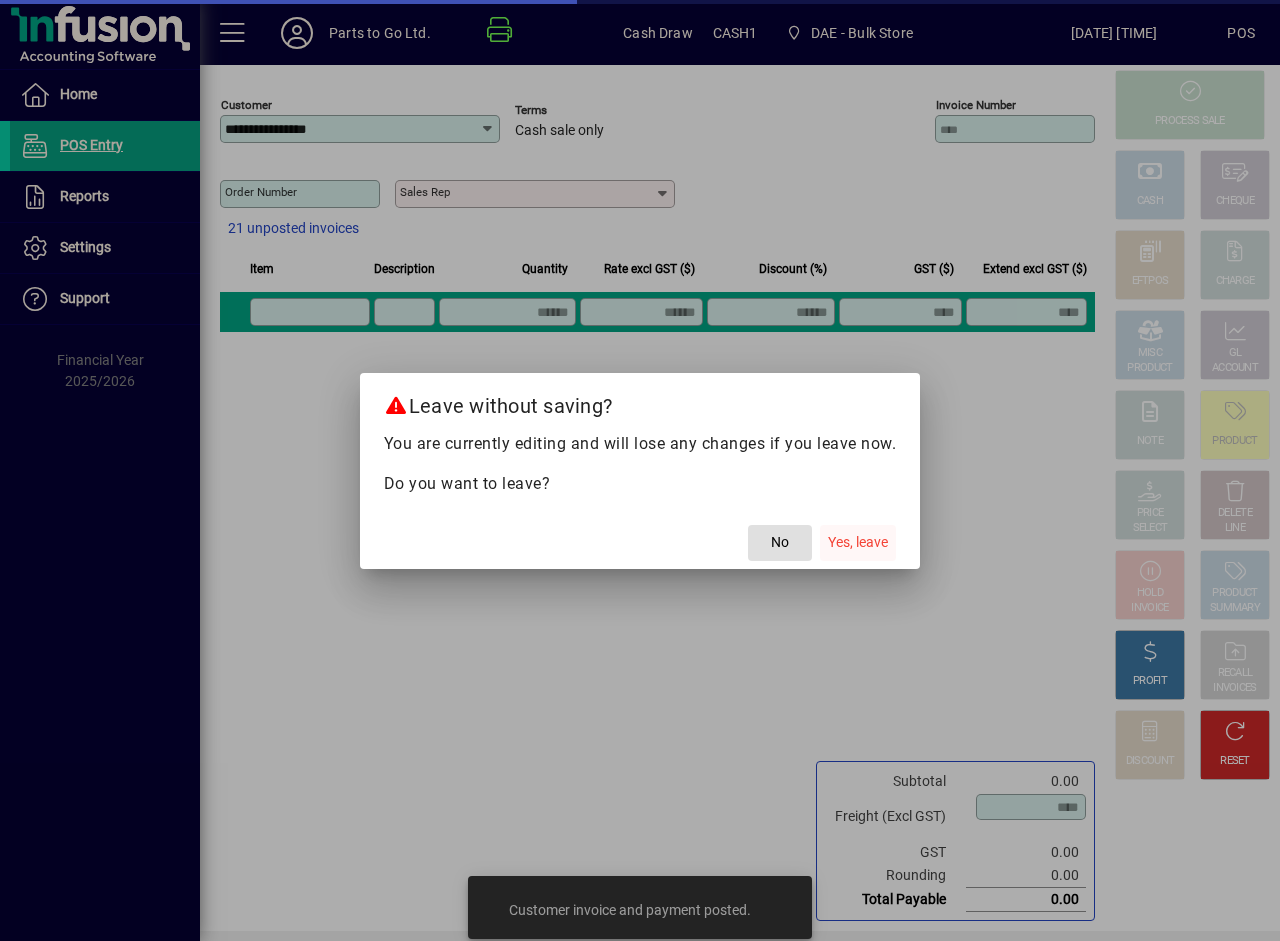 click on "Yes, leave" 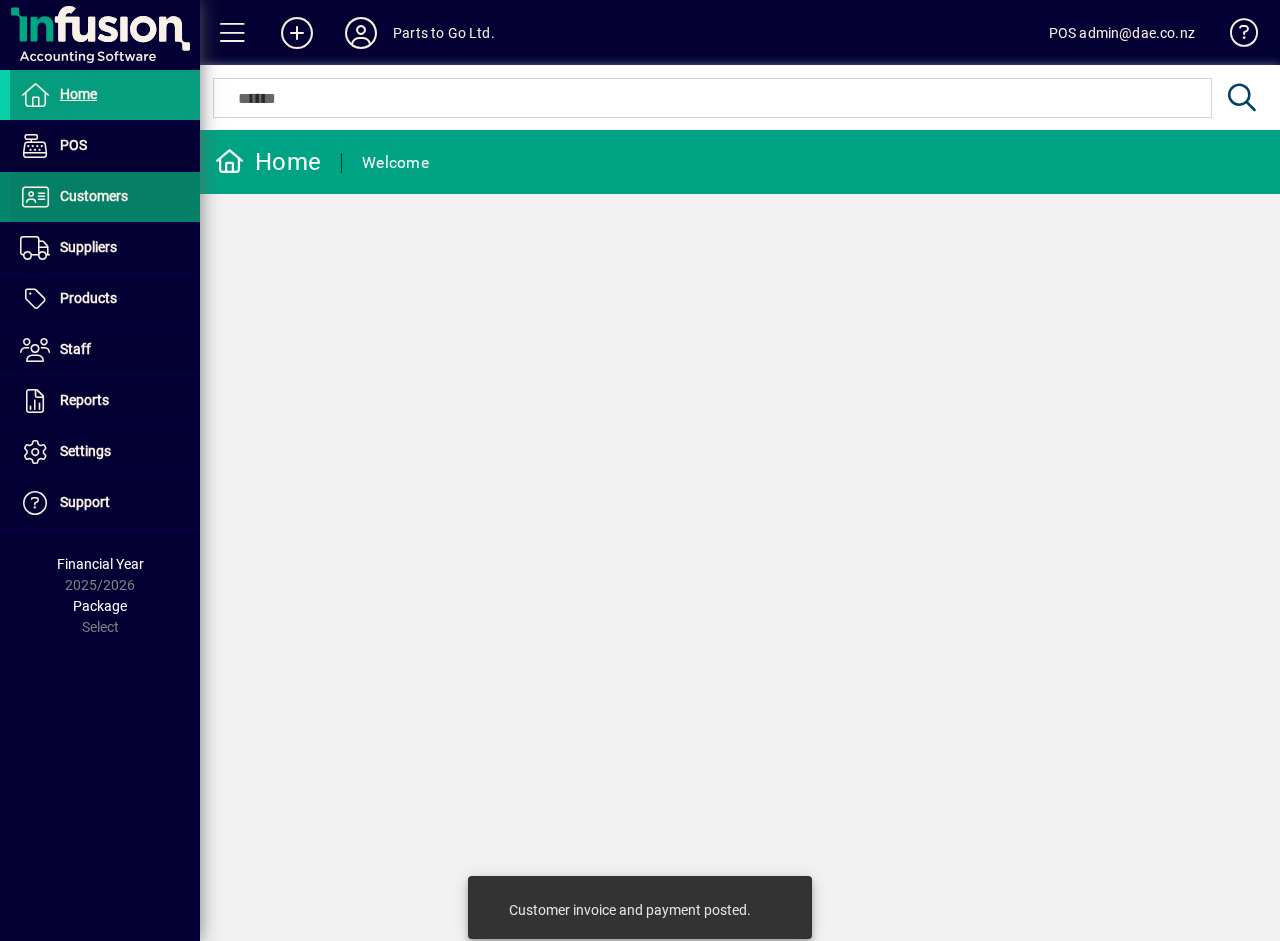 click on "Customers" at bounding box center (94, 196) 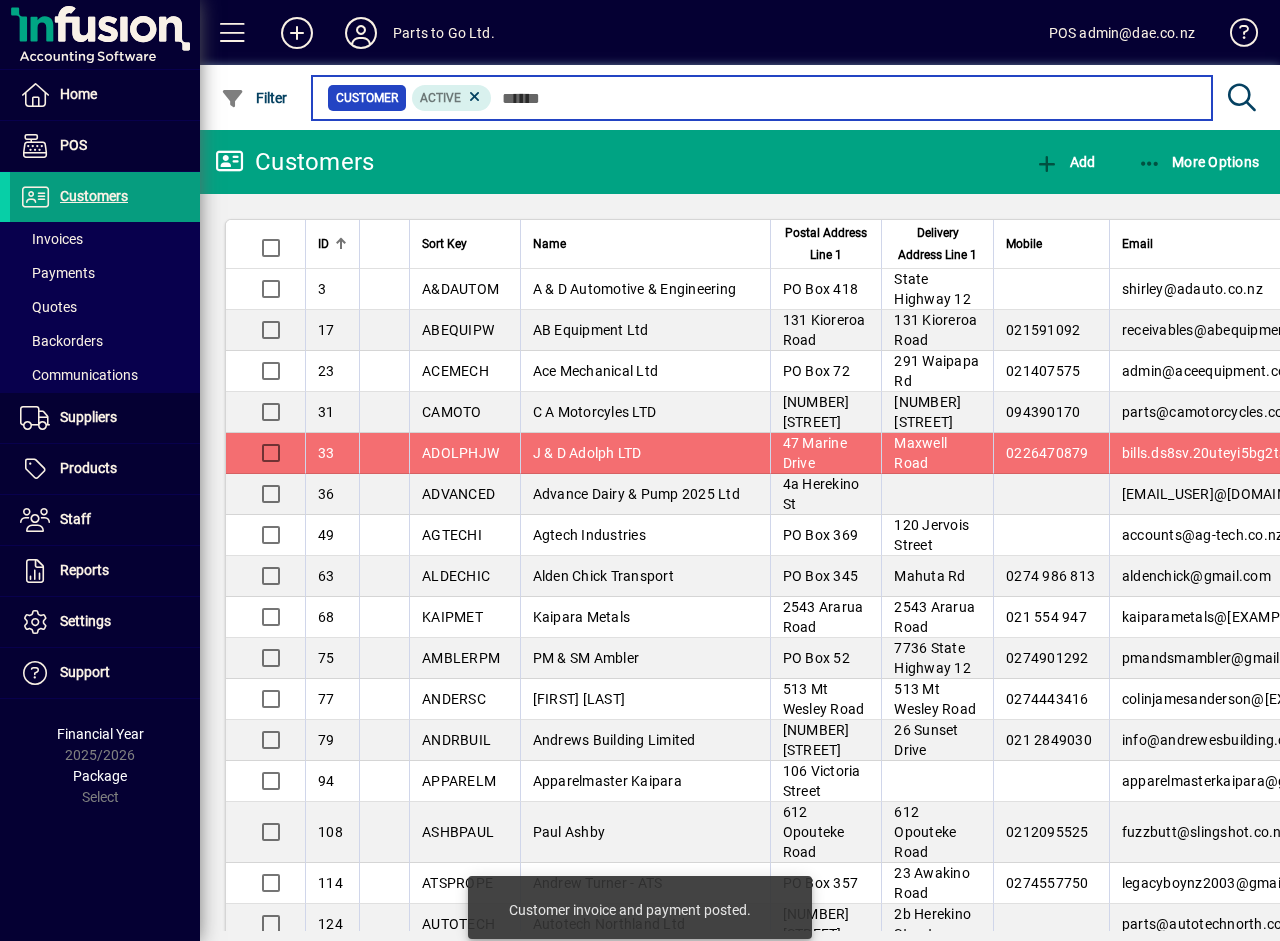 click at bounding box center (844, 98) 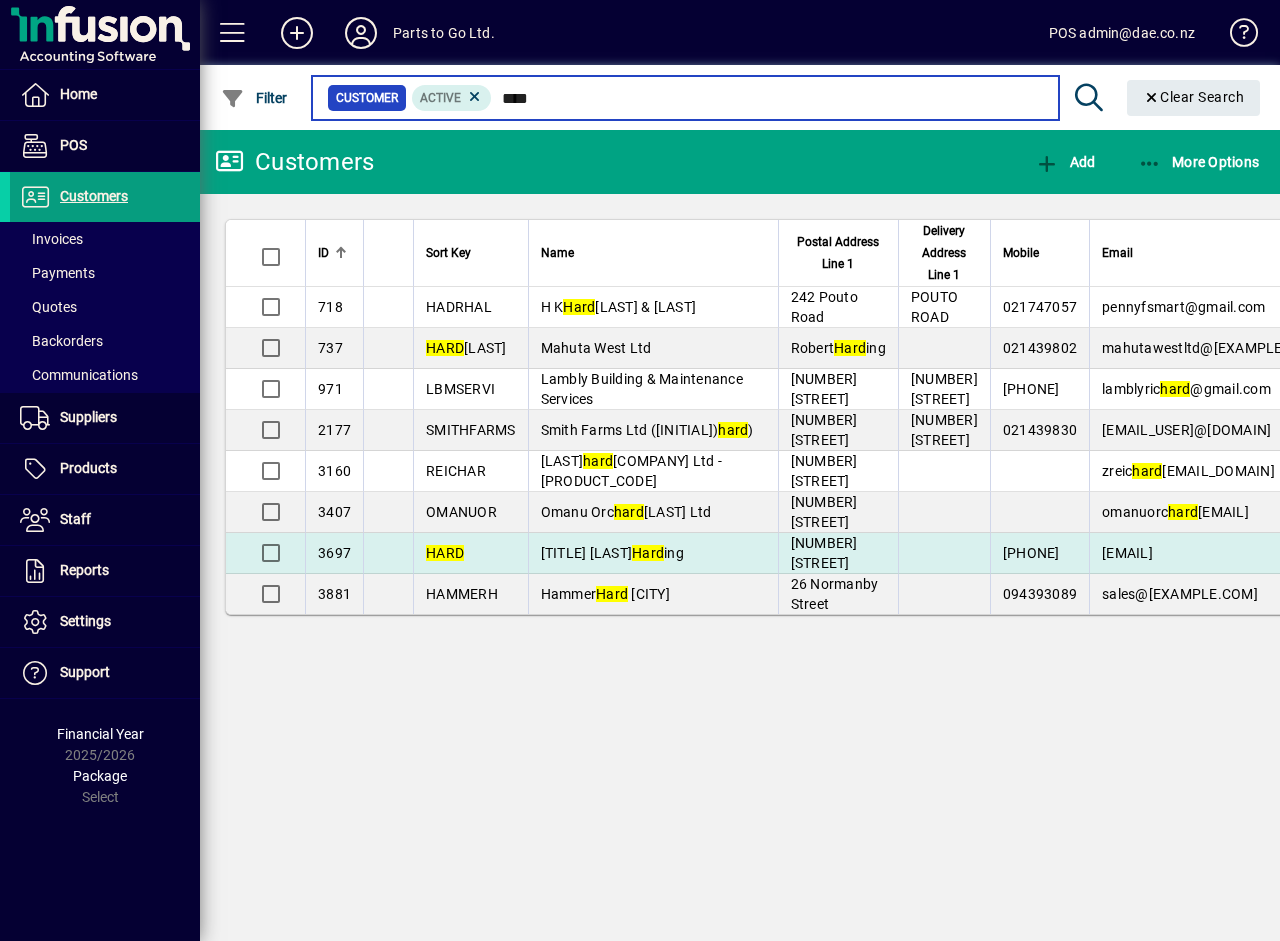 type on "****" 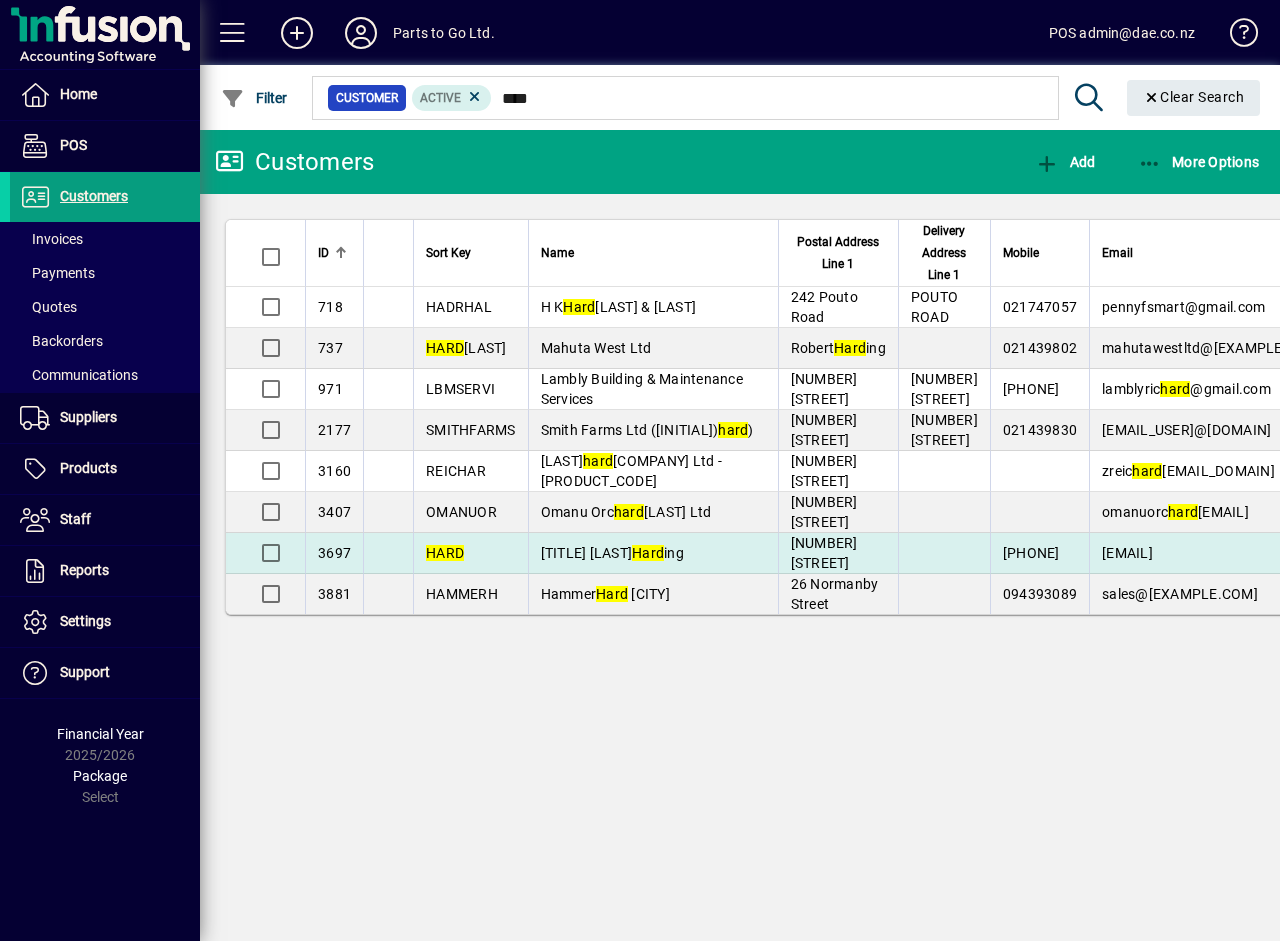 click on "Mr [FIRST] [LAST]" at bounding box center [653, 553] 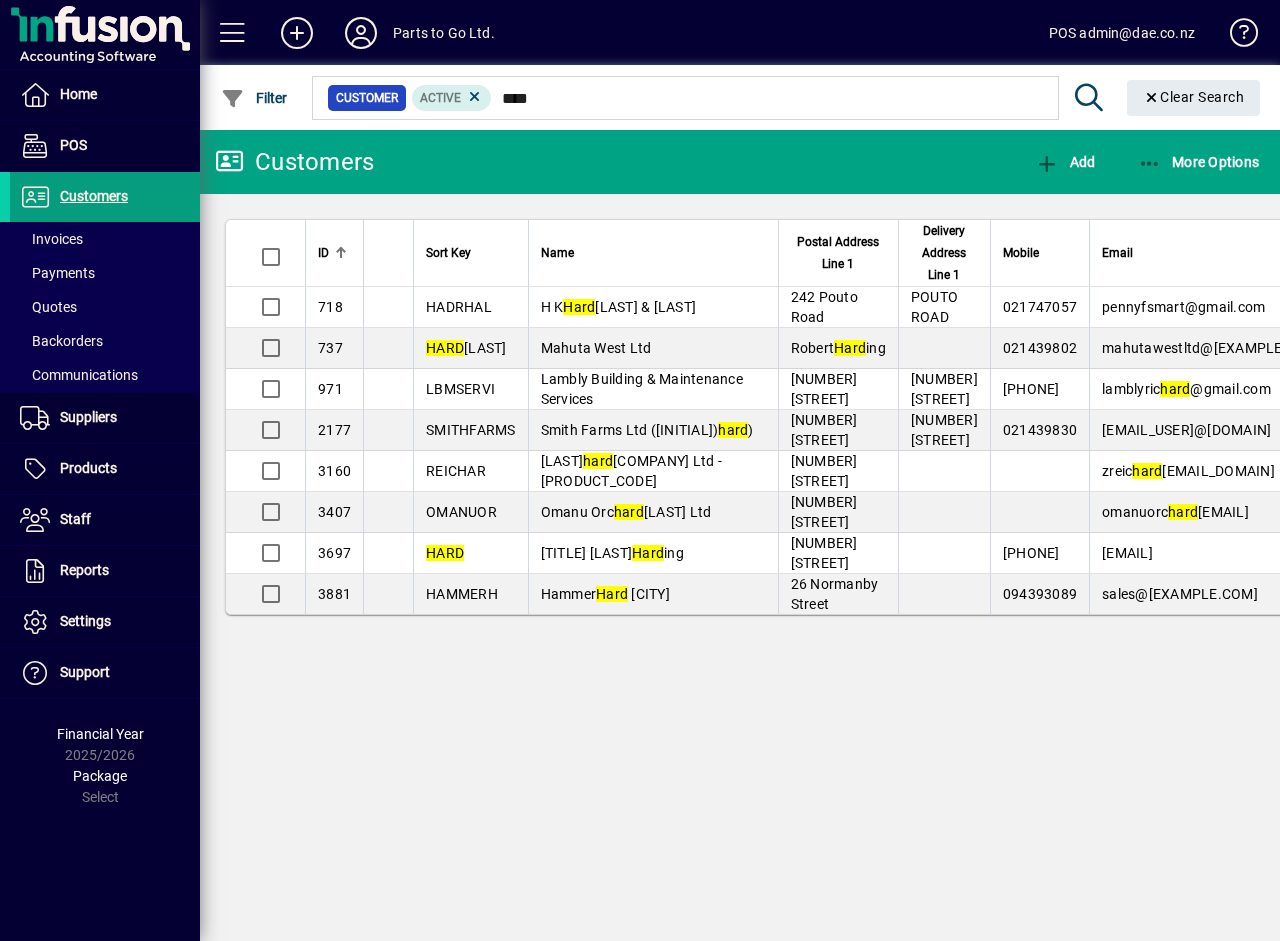 type 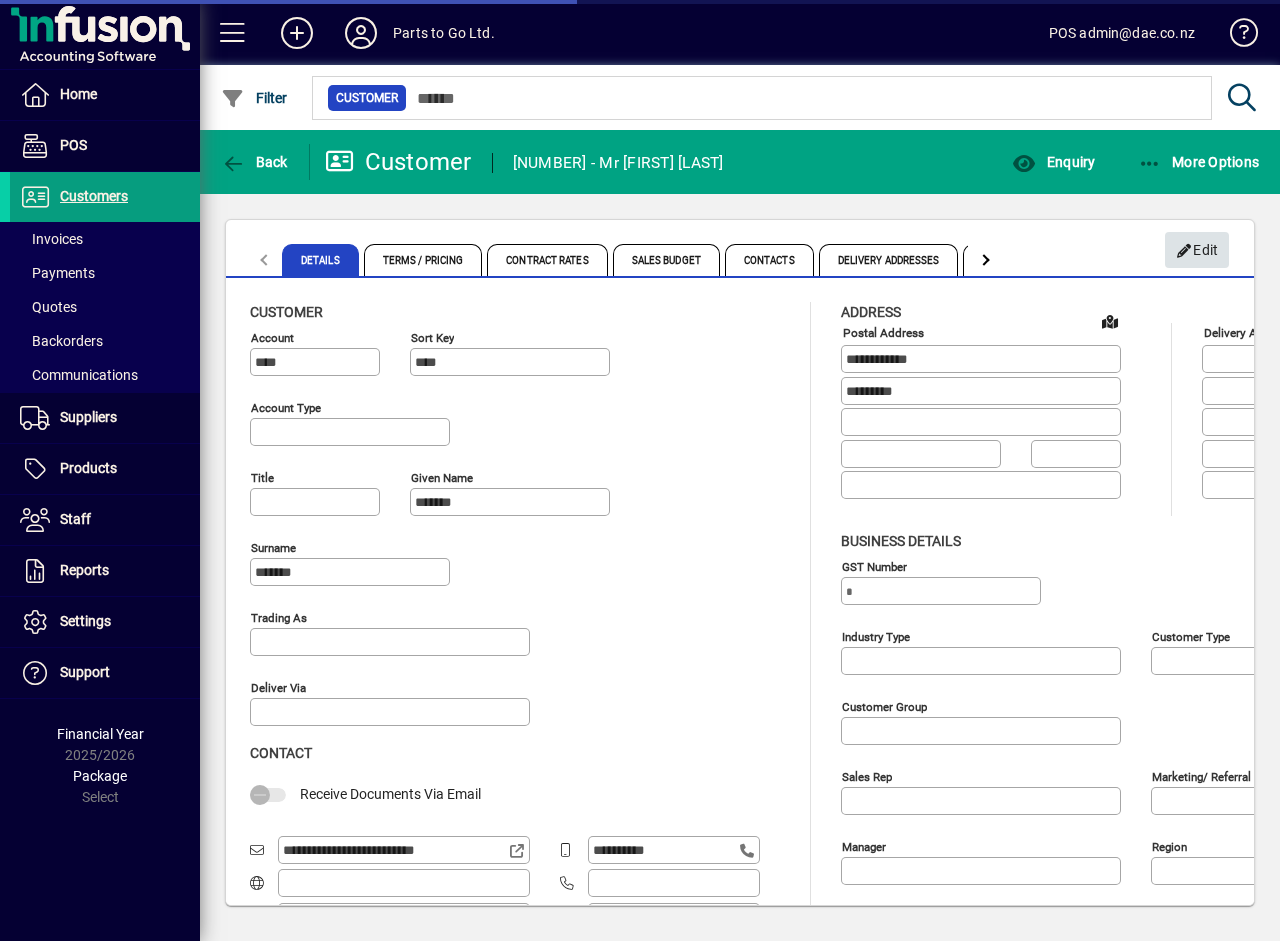 type on "**********" 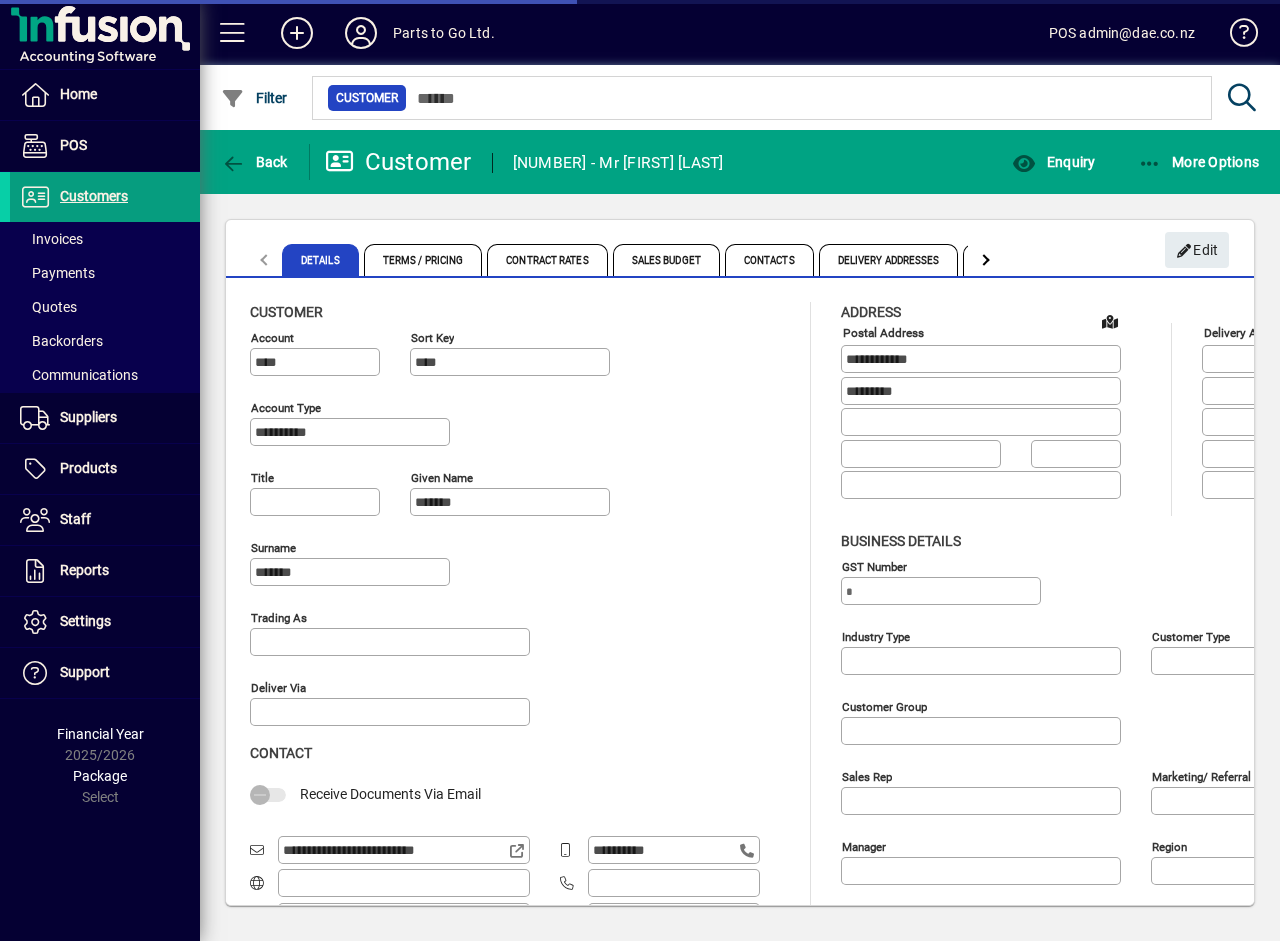 type on "**" 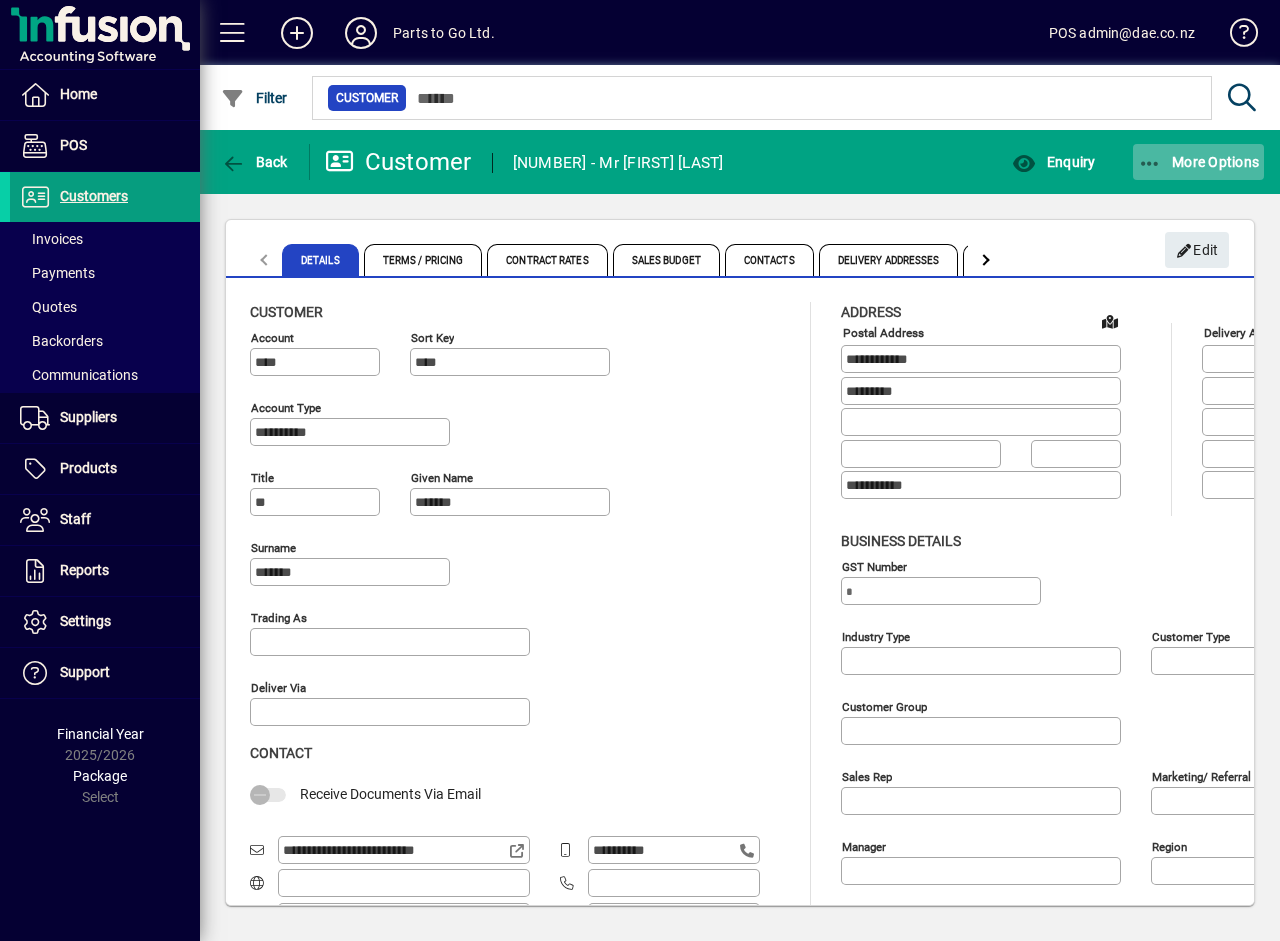 click 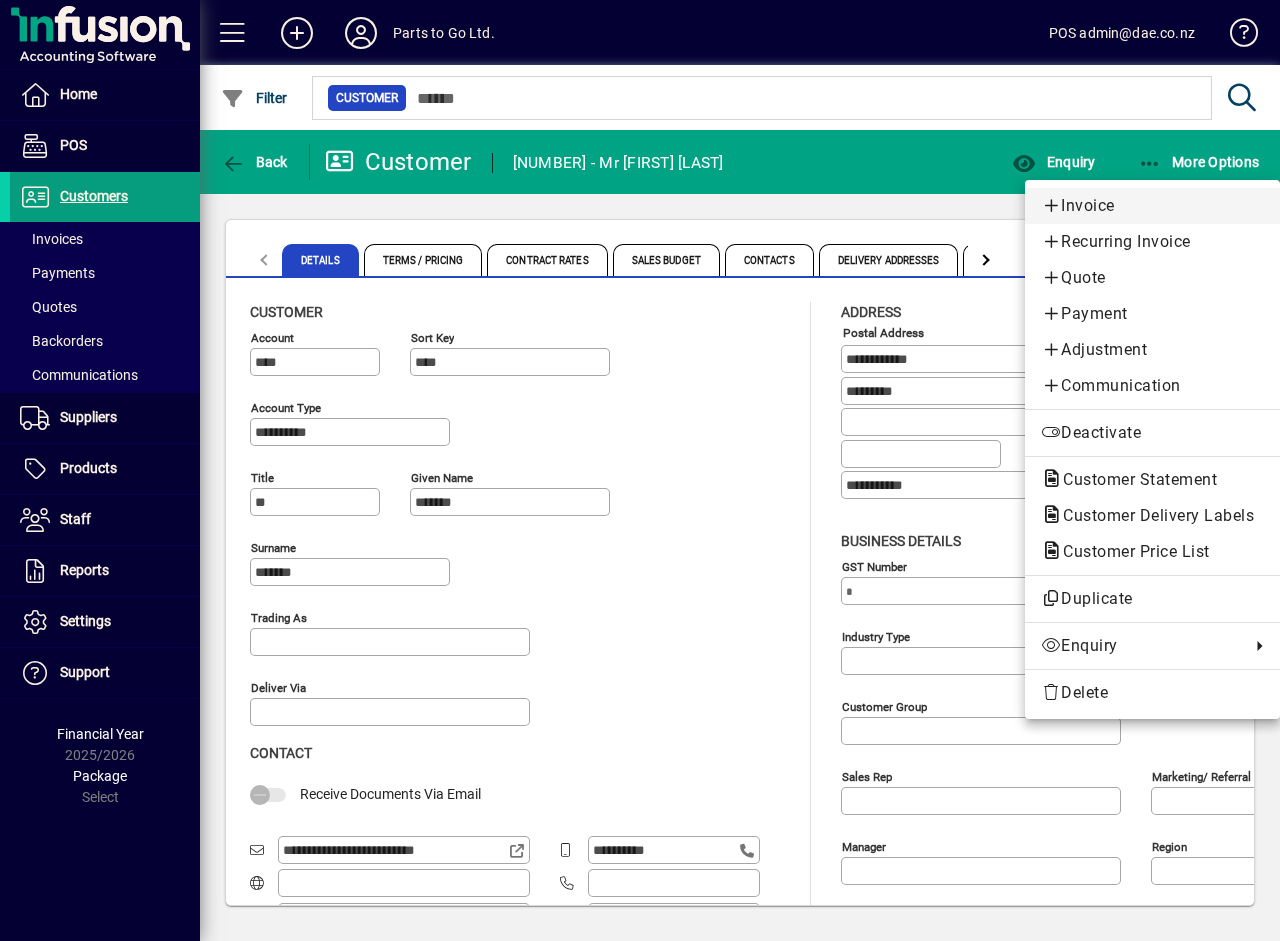 click on "Invoice" at bounding box center (1152, 206) 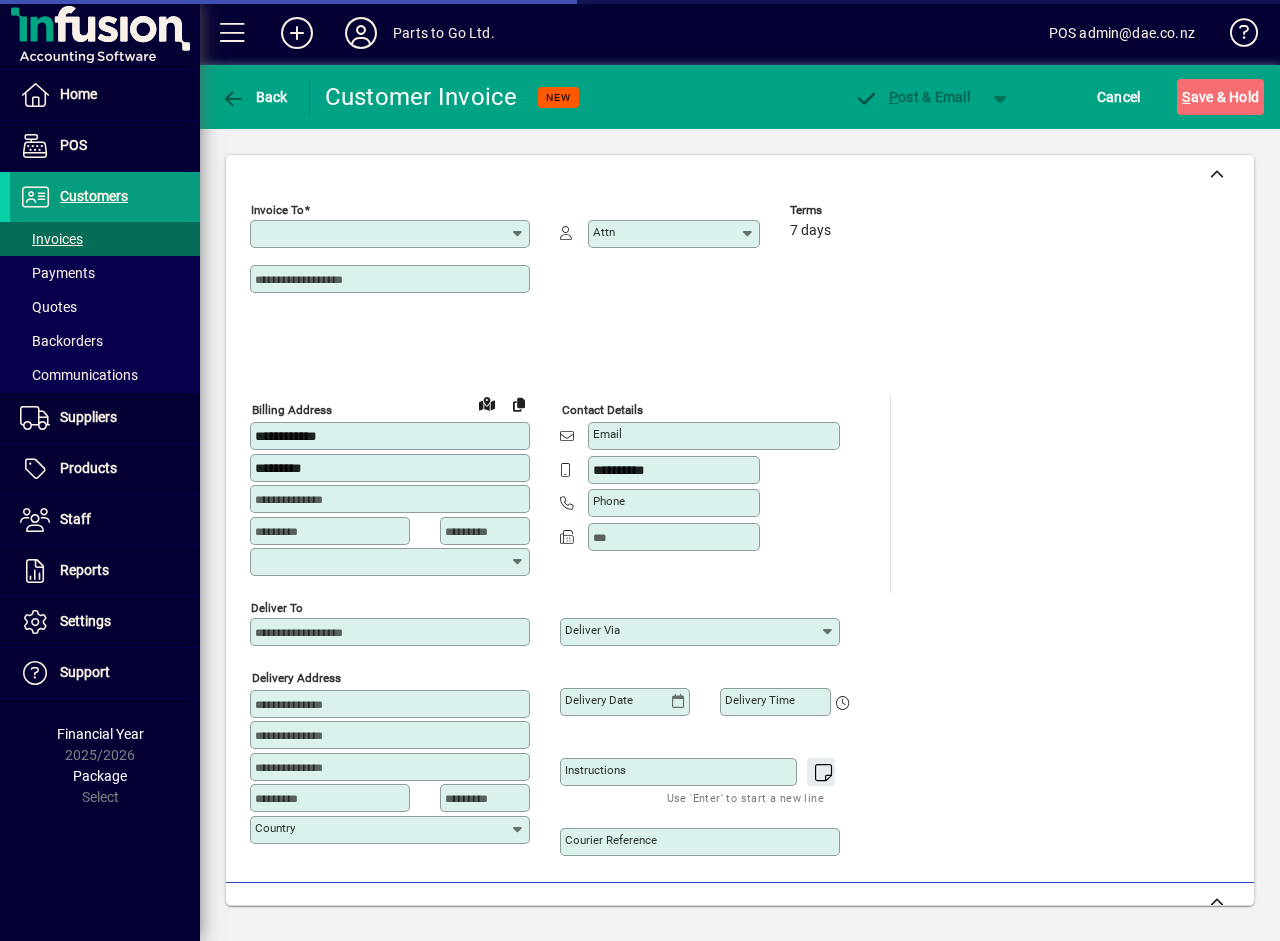 type on "**********" 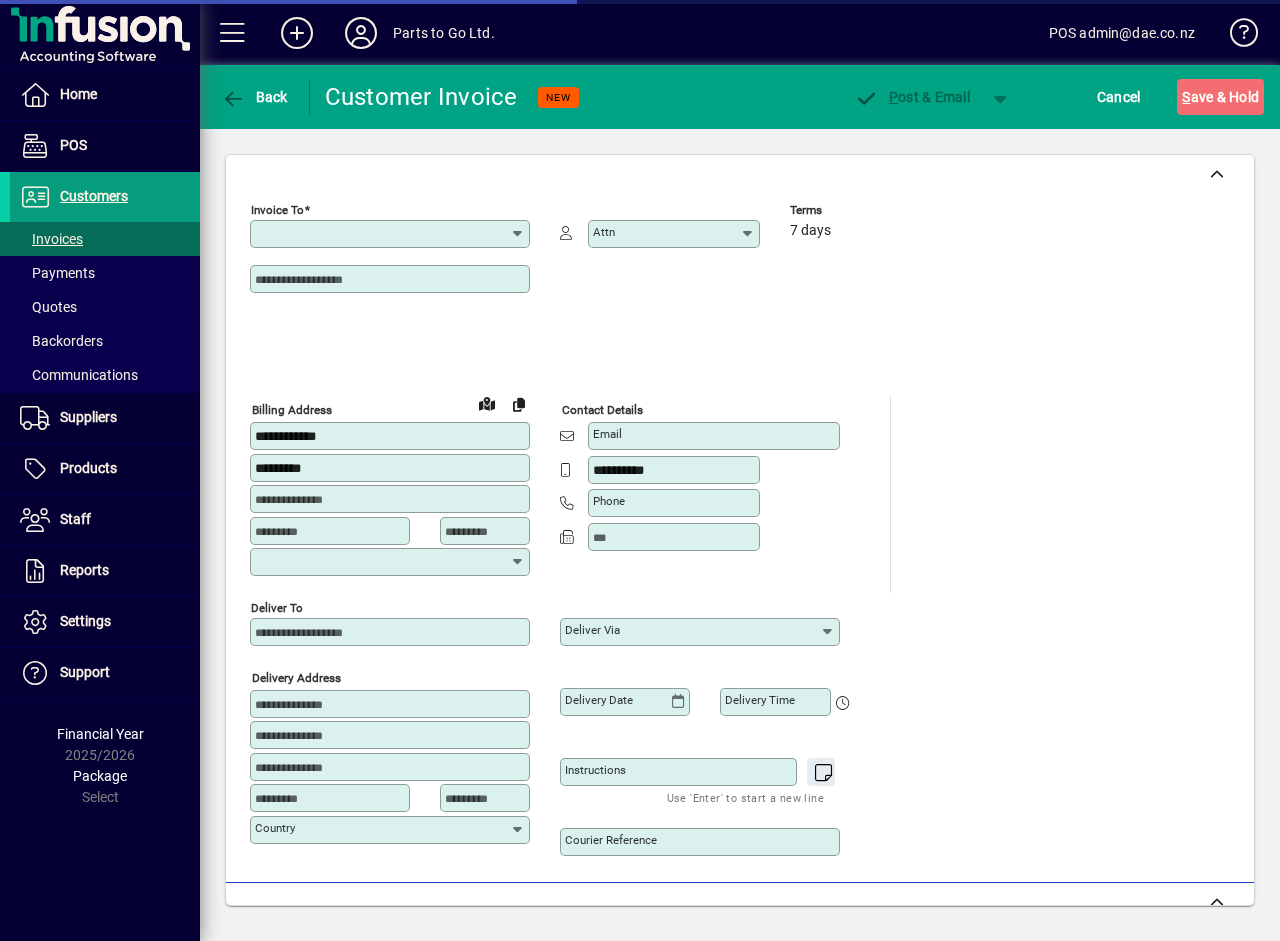 type on "**********" 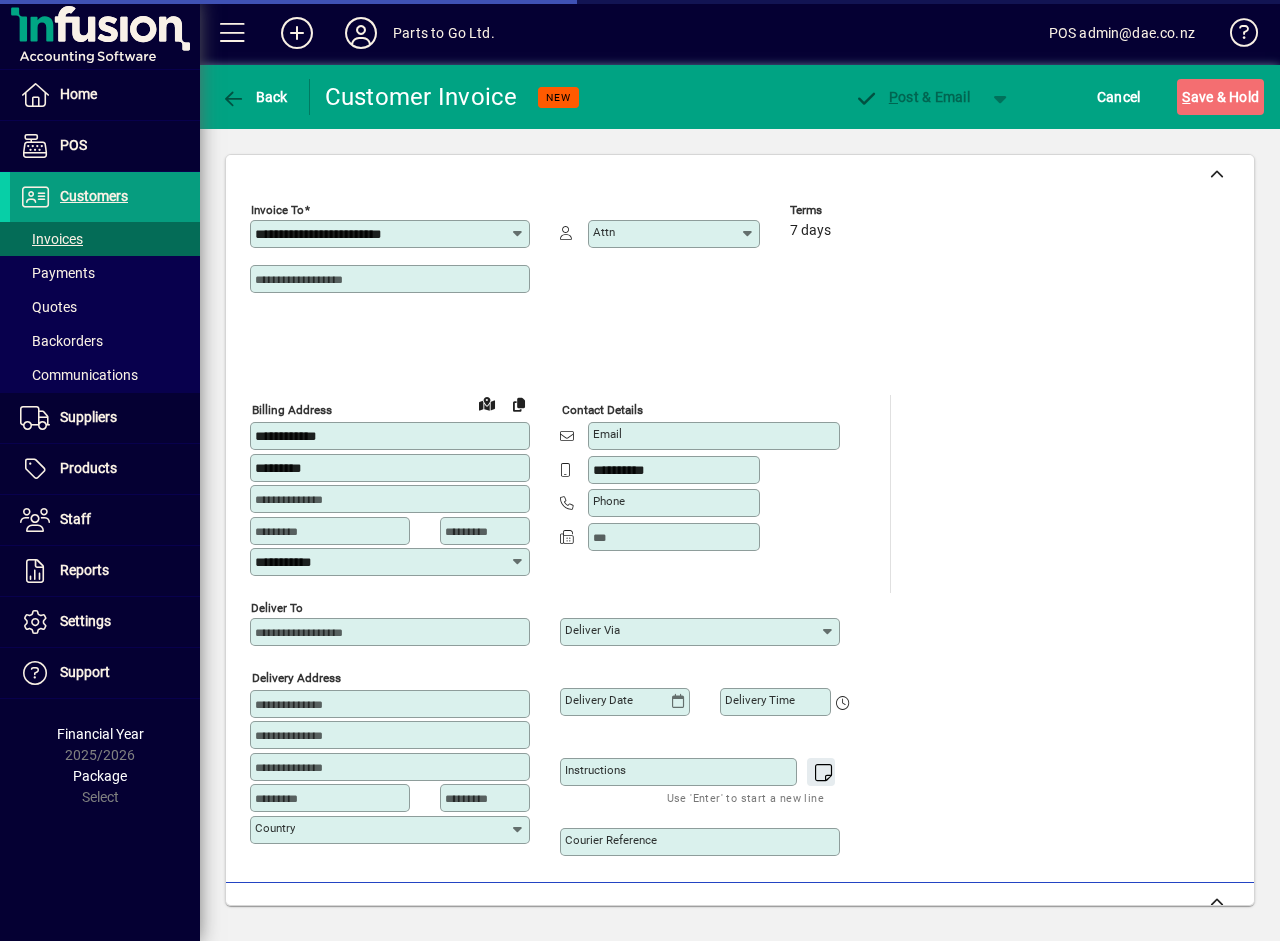 type on "**********" 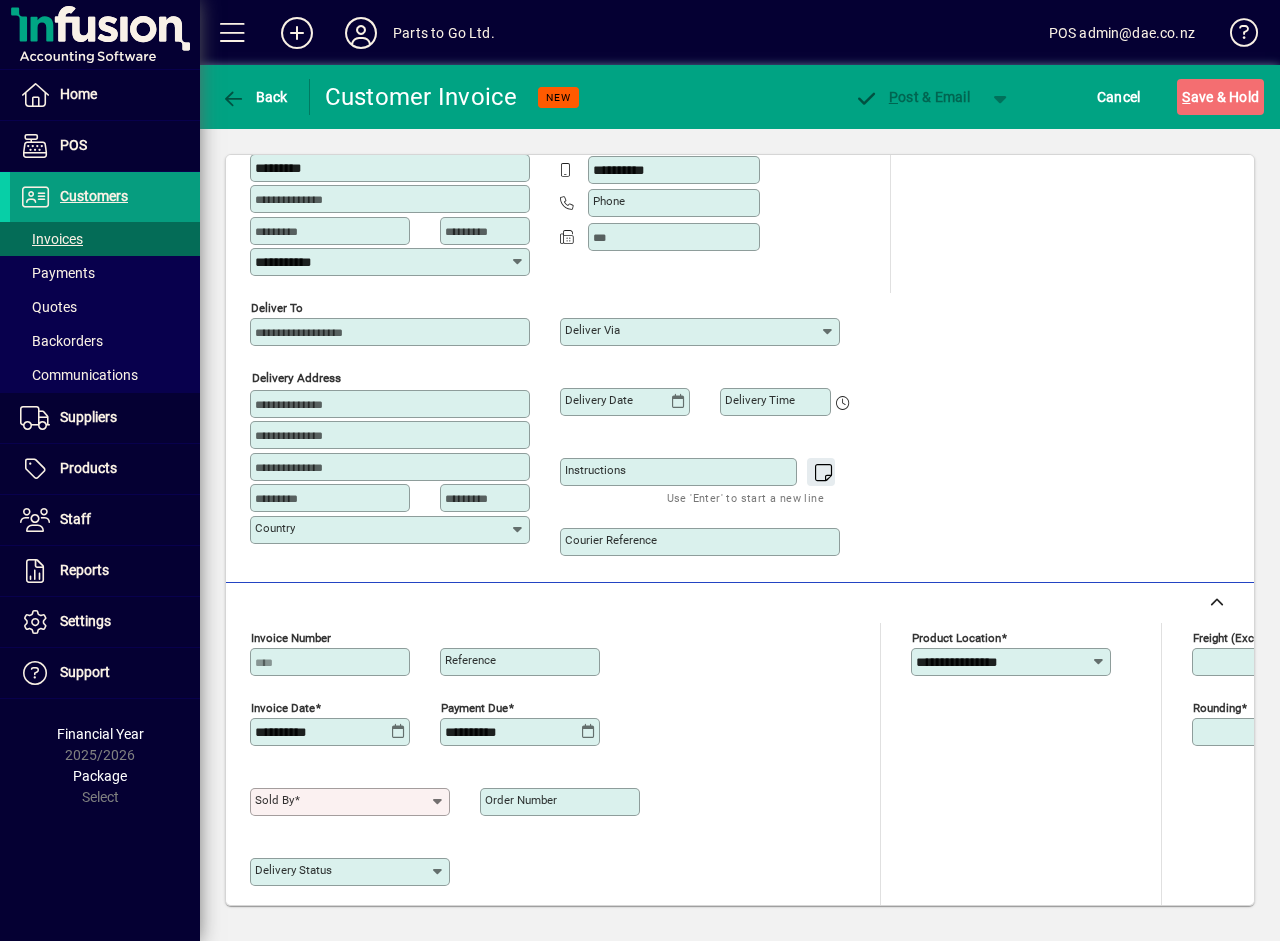 click 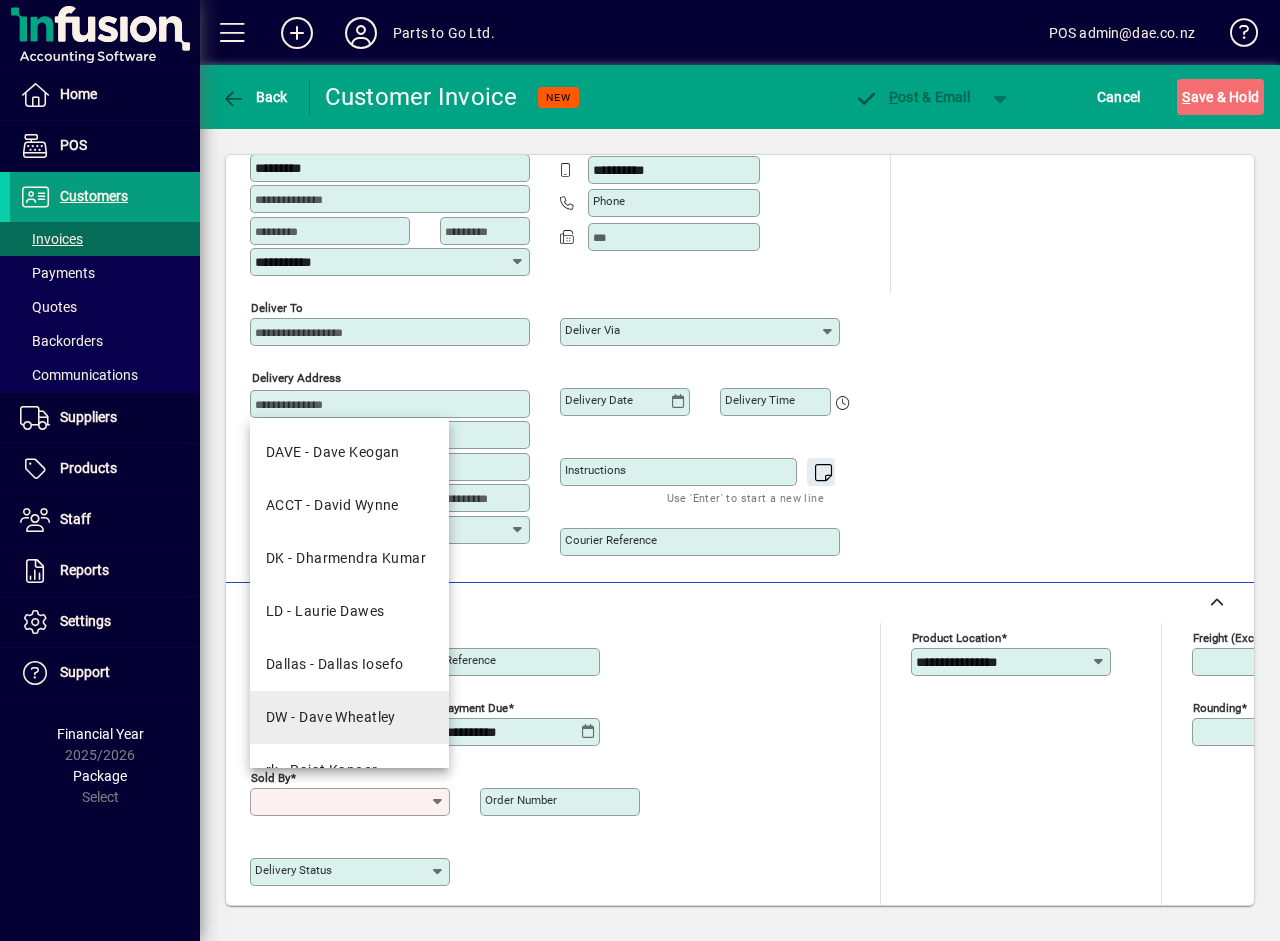 click on "DW - Dave Wheatley" at bounding box center (331, 717) 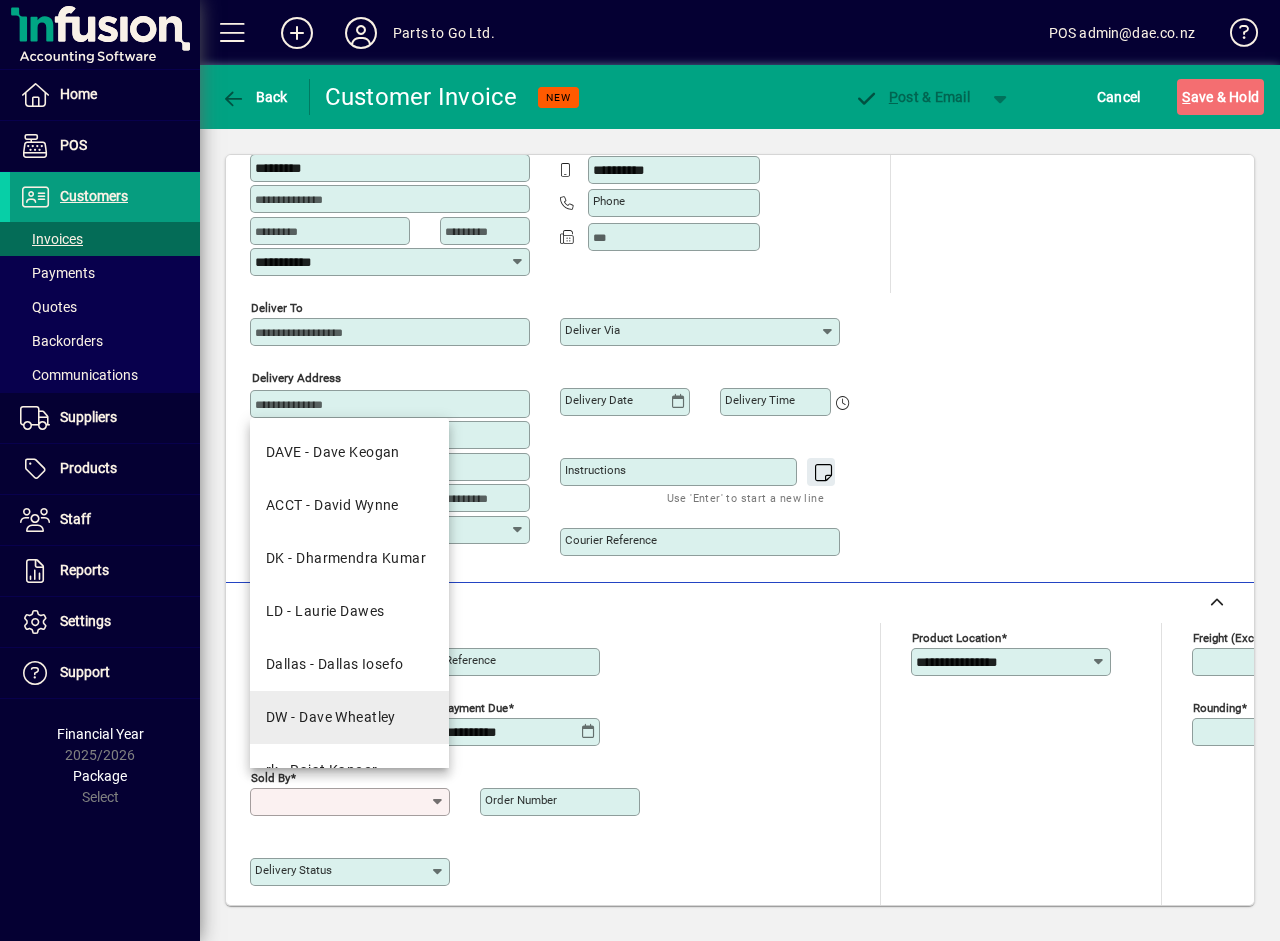 type on "**********" 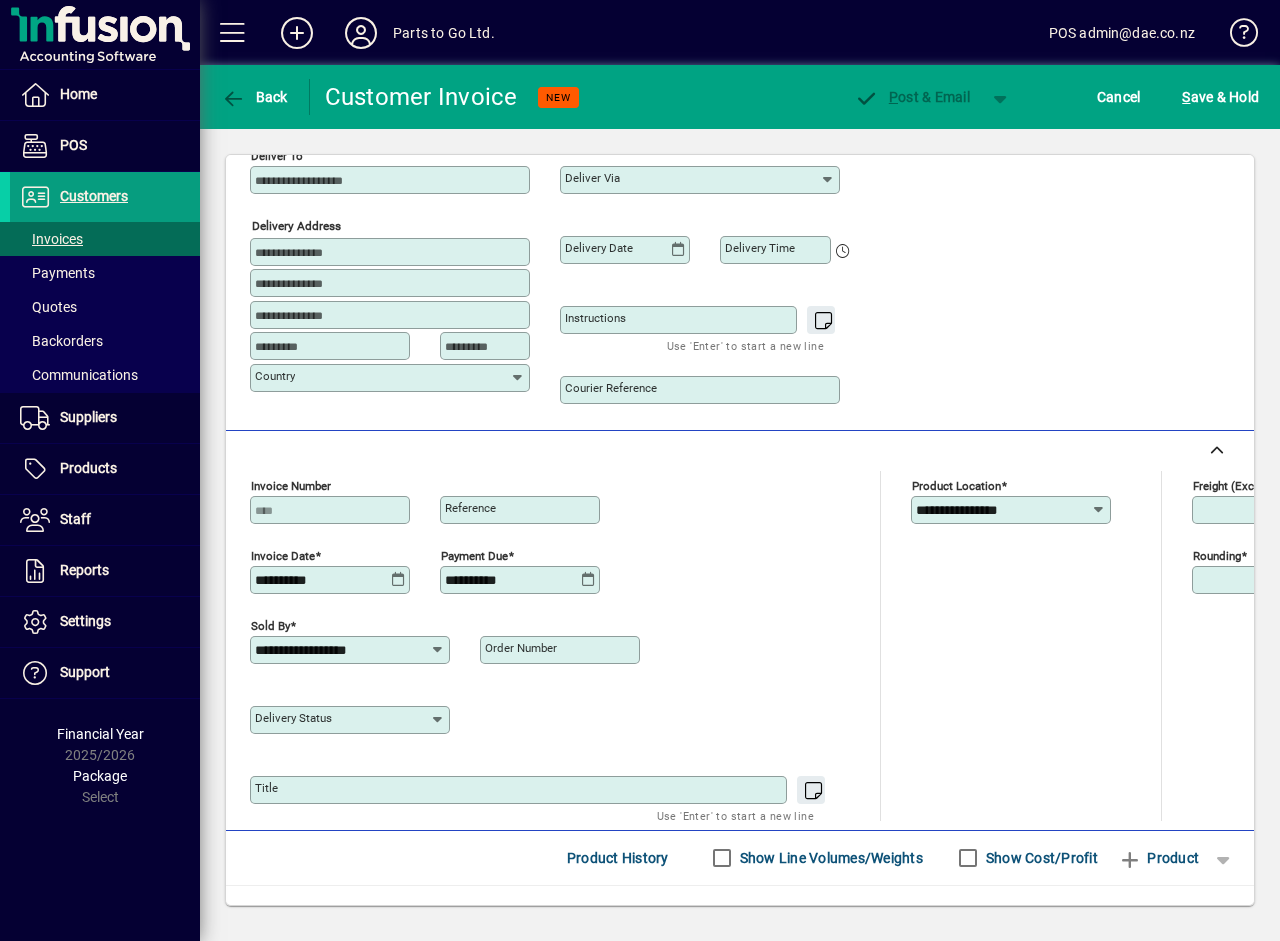 scroll, scrollTop: 607, scrollLeft: 0, axis: vertical 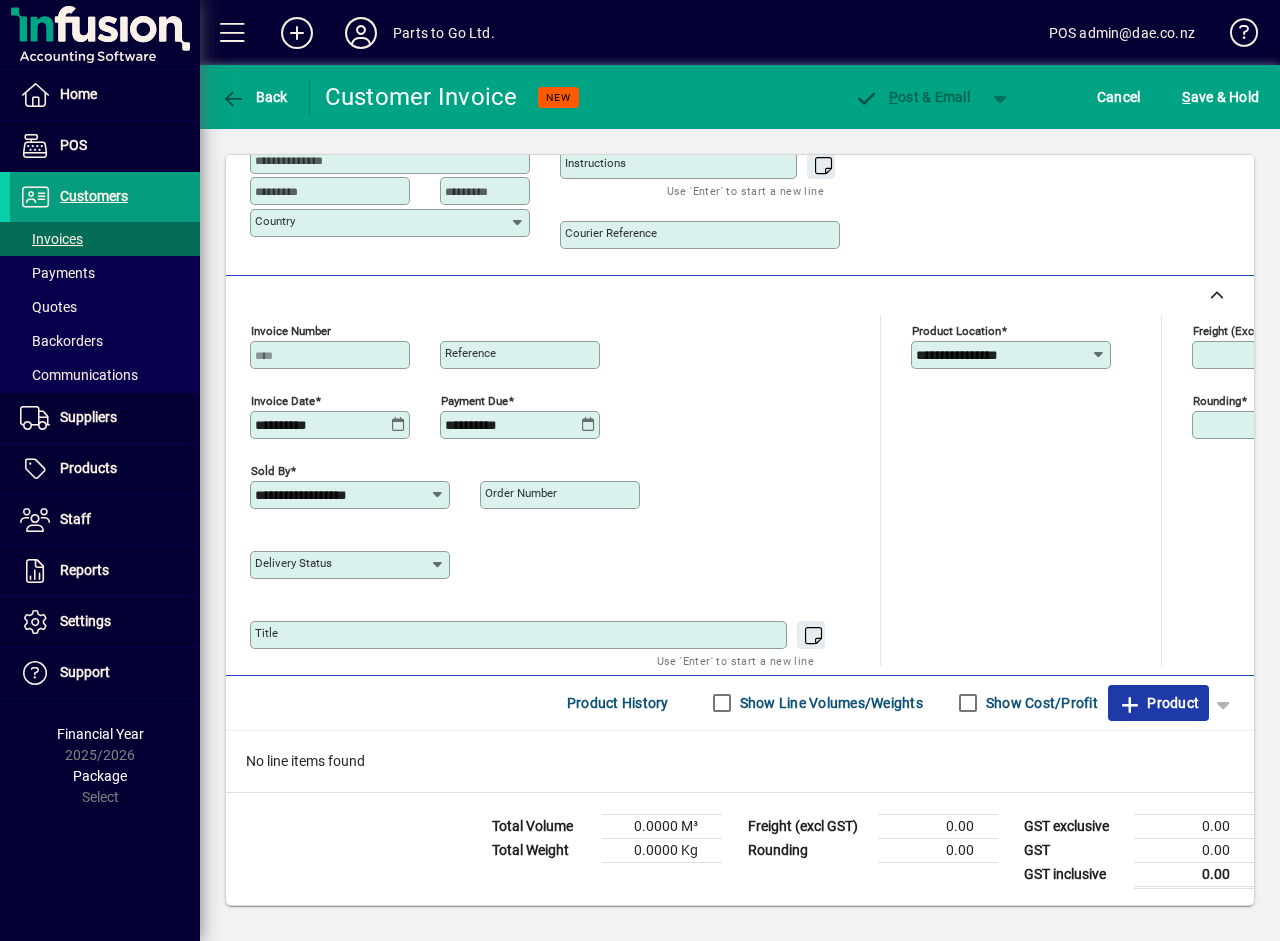 click on "Product" 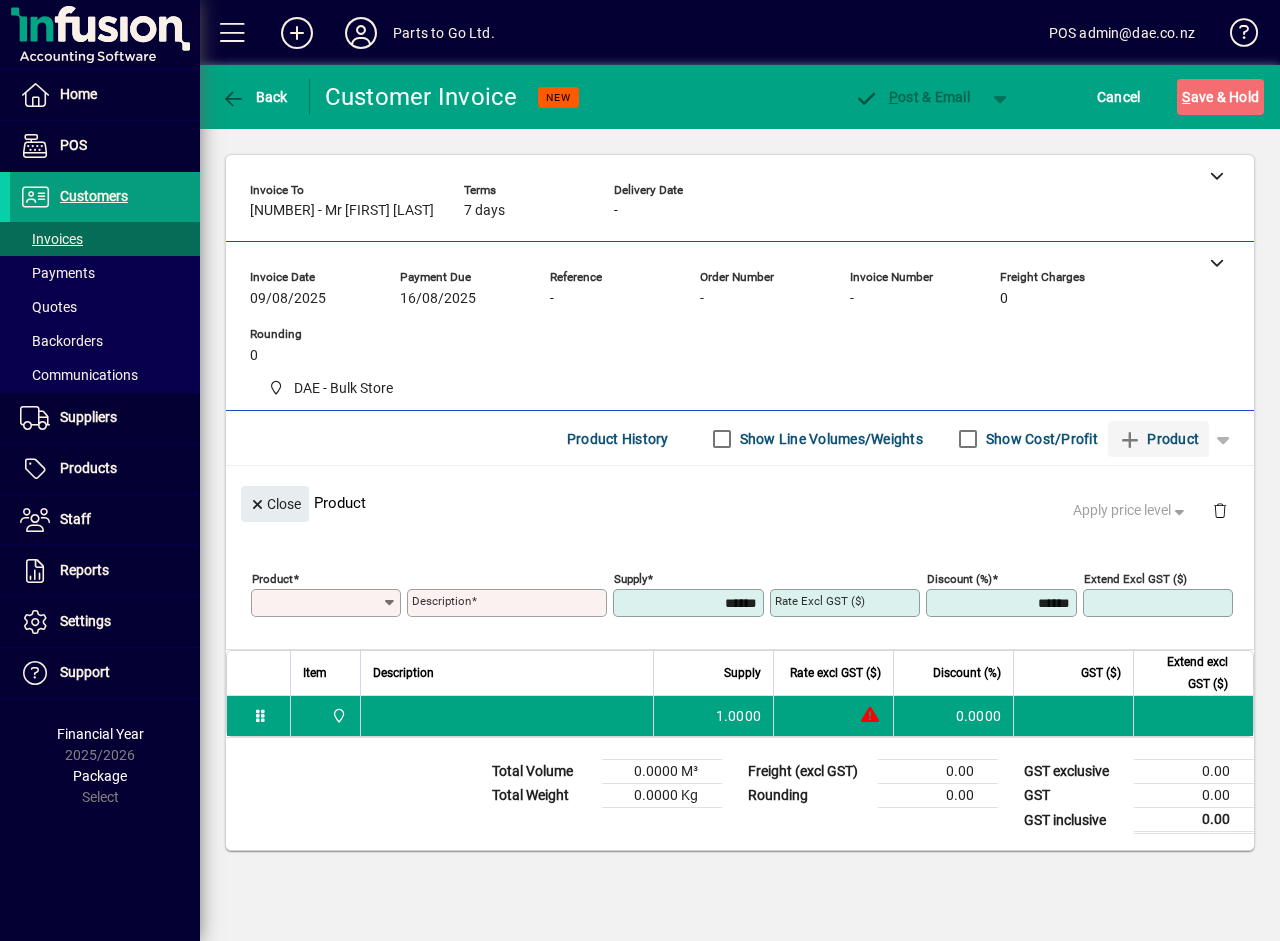 scroll, scrollTop: 0, scrollLeft: 0, axis: both 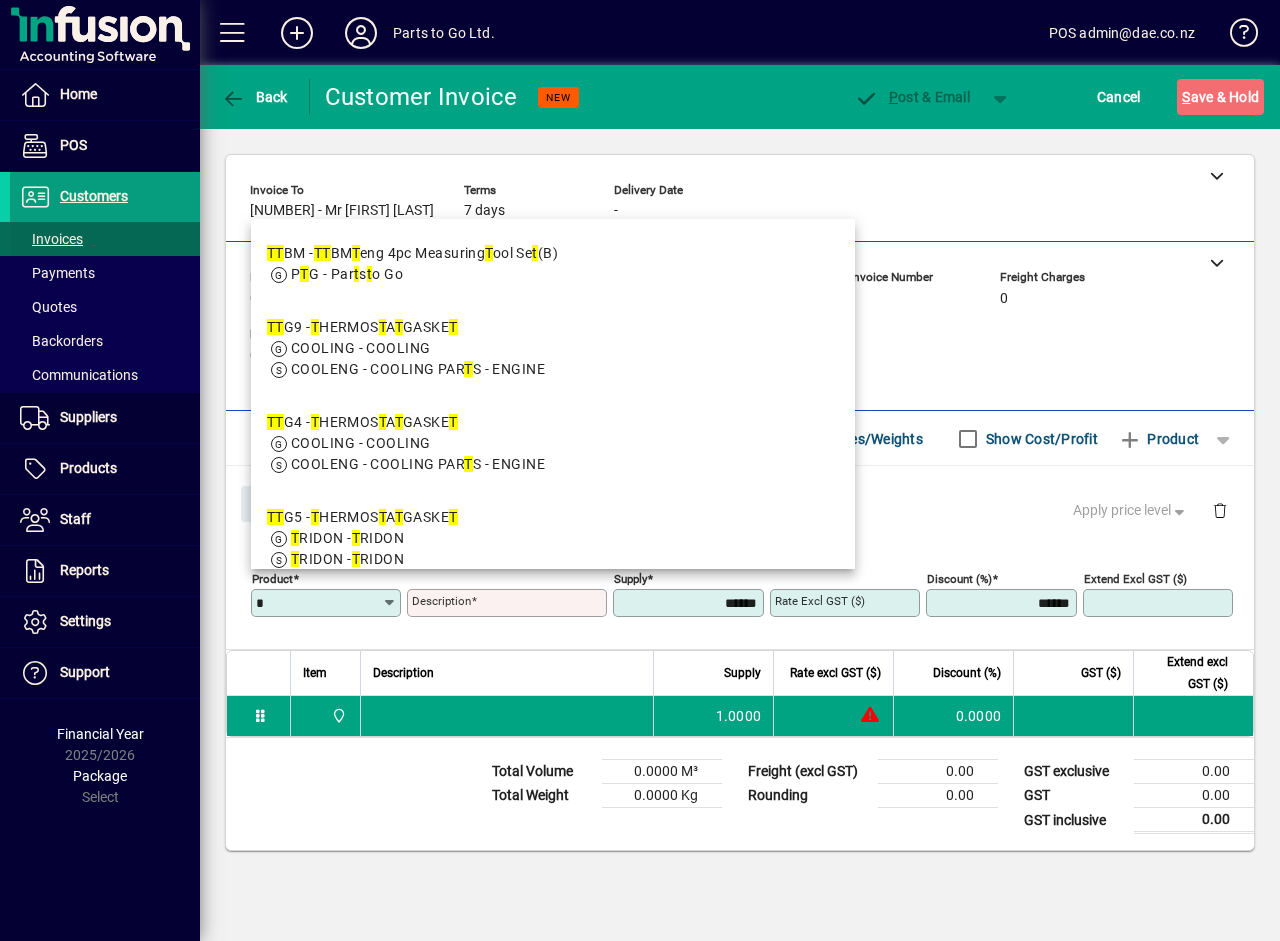 type on "*" 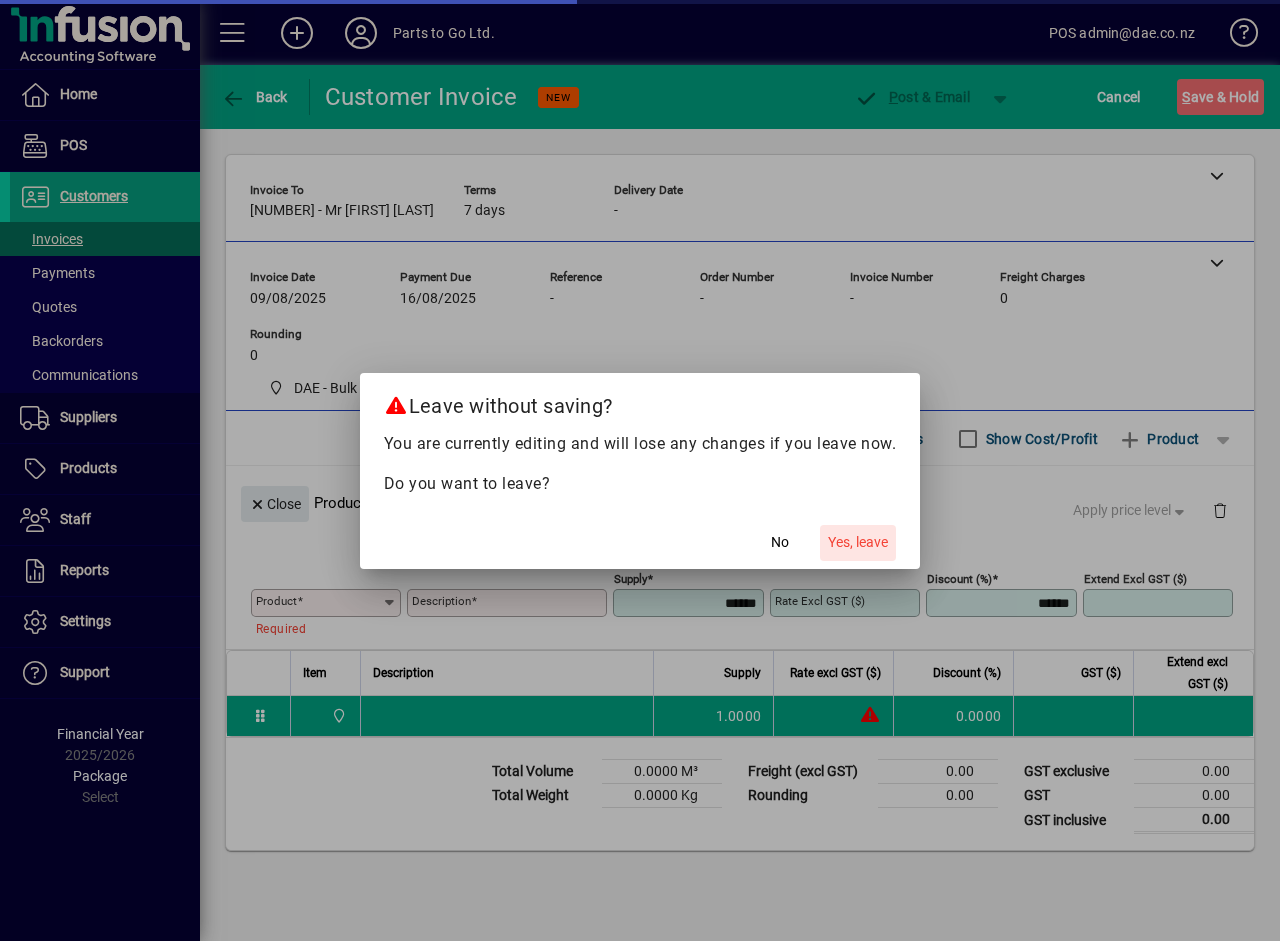 click on "Yes, leave" 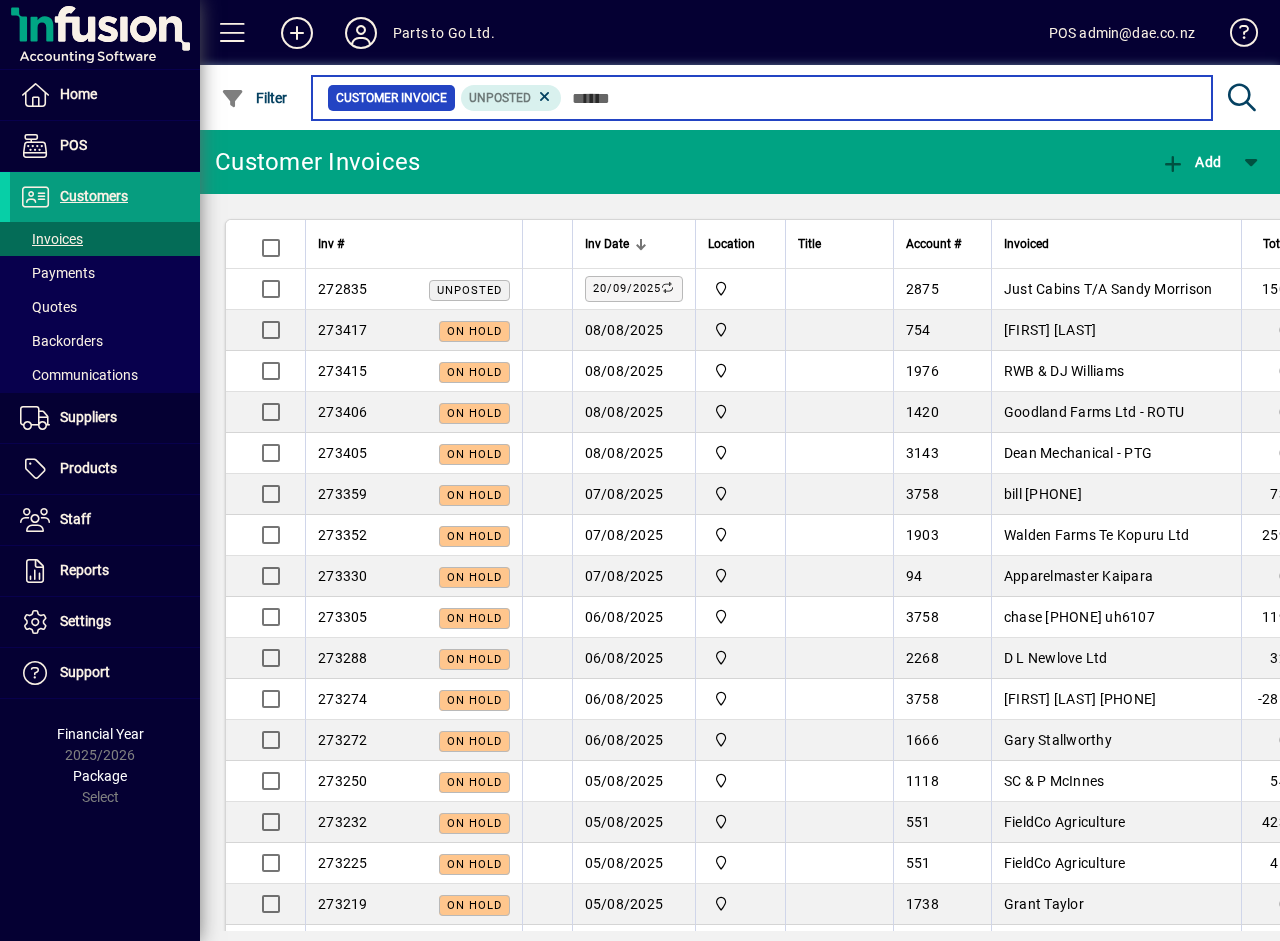 click at bounding box center (879, 98) 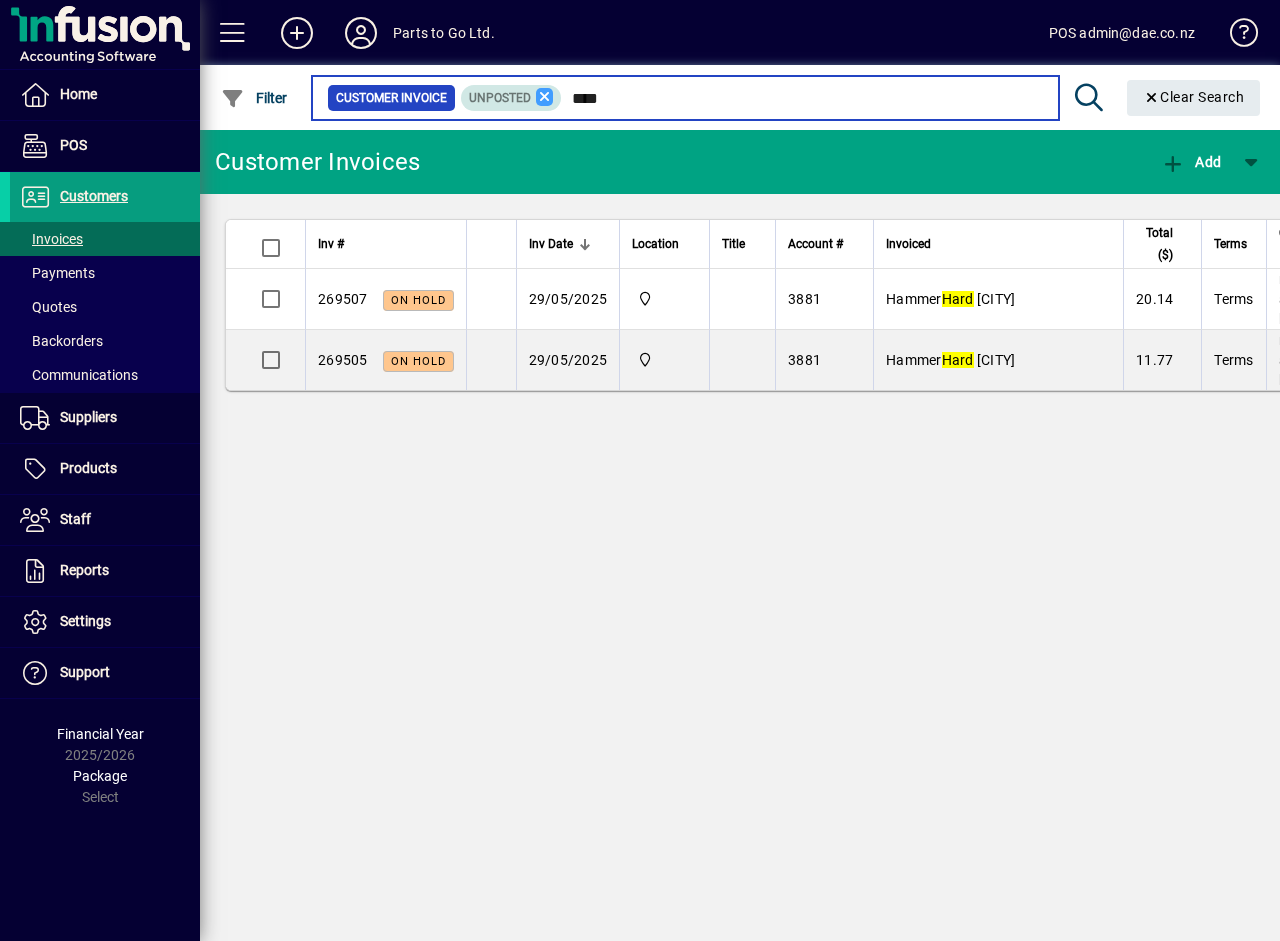 type on "****" 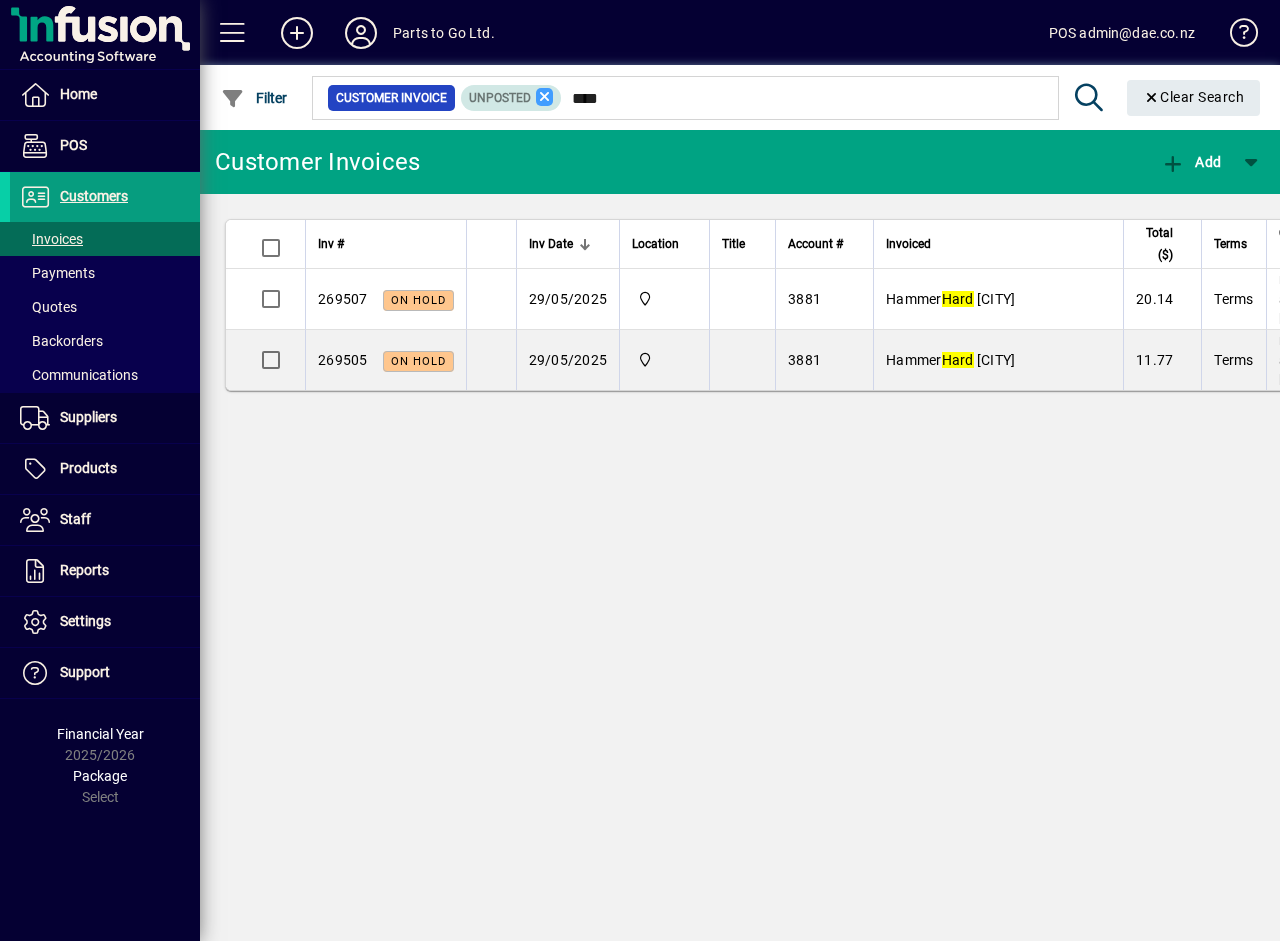 click at bounding box center (545, 97) 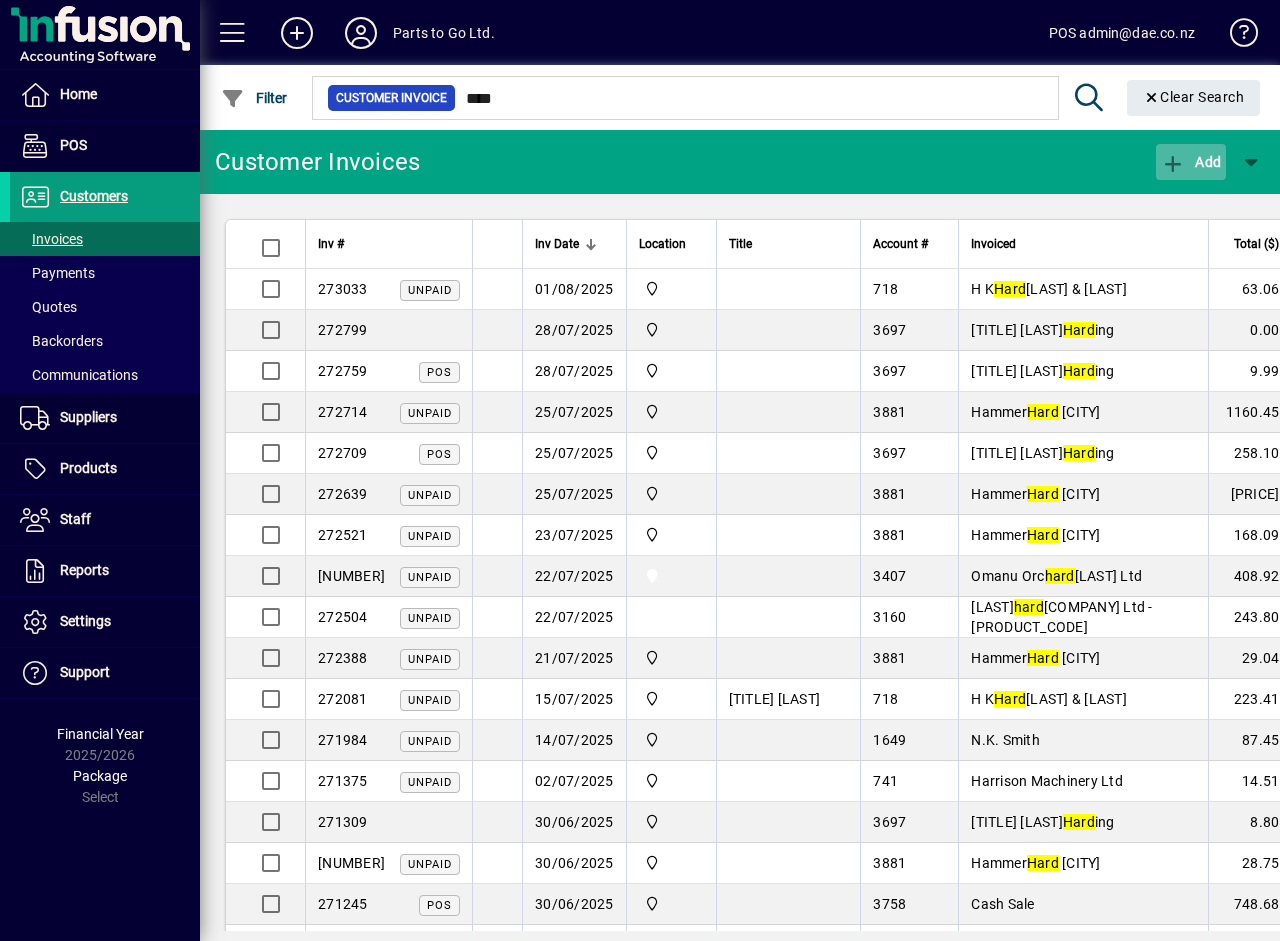 click on "Add" 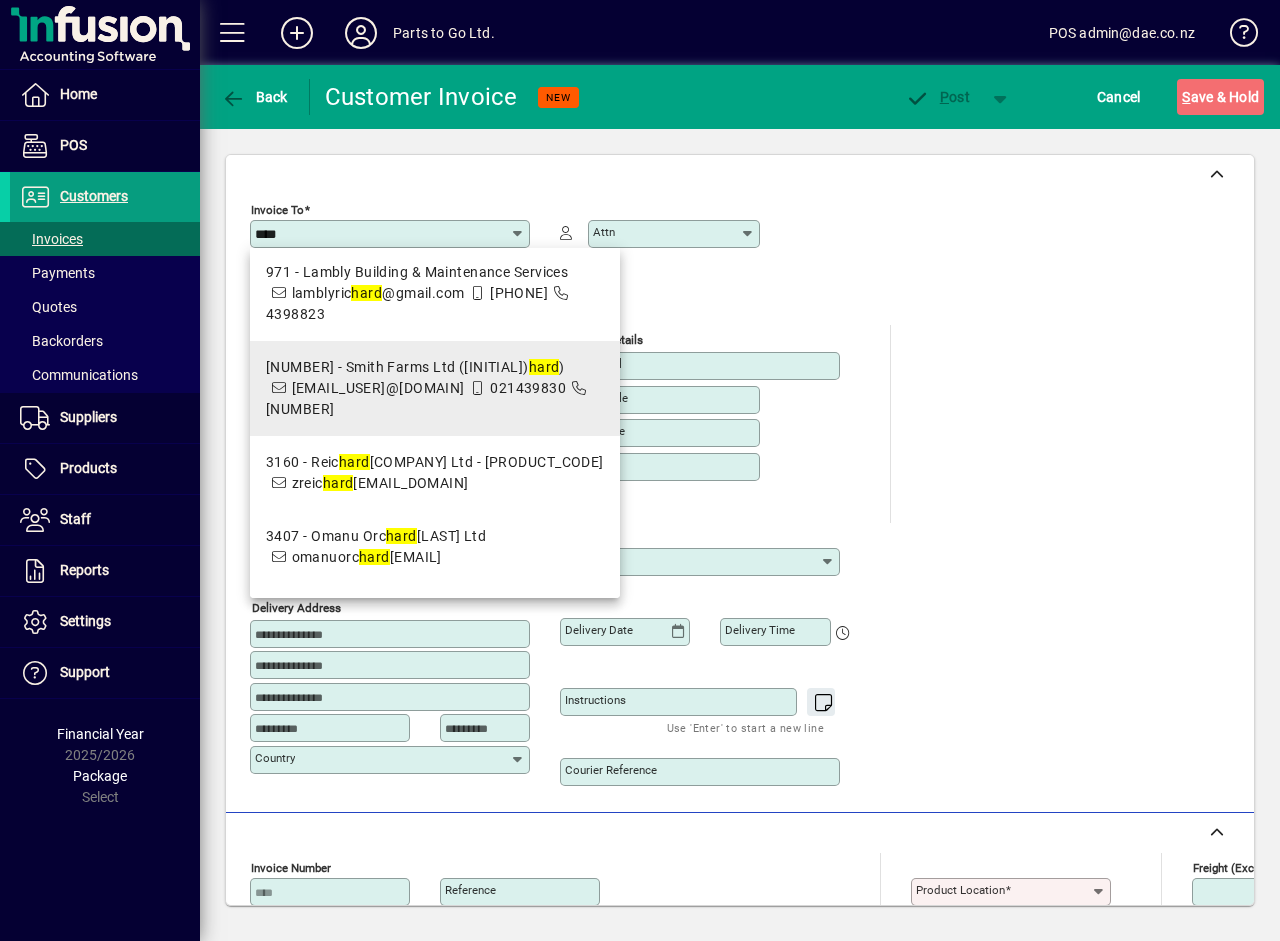 scroll, scrollTop: 300, scrollLeft: 0, axis: vertical 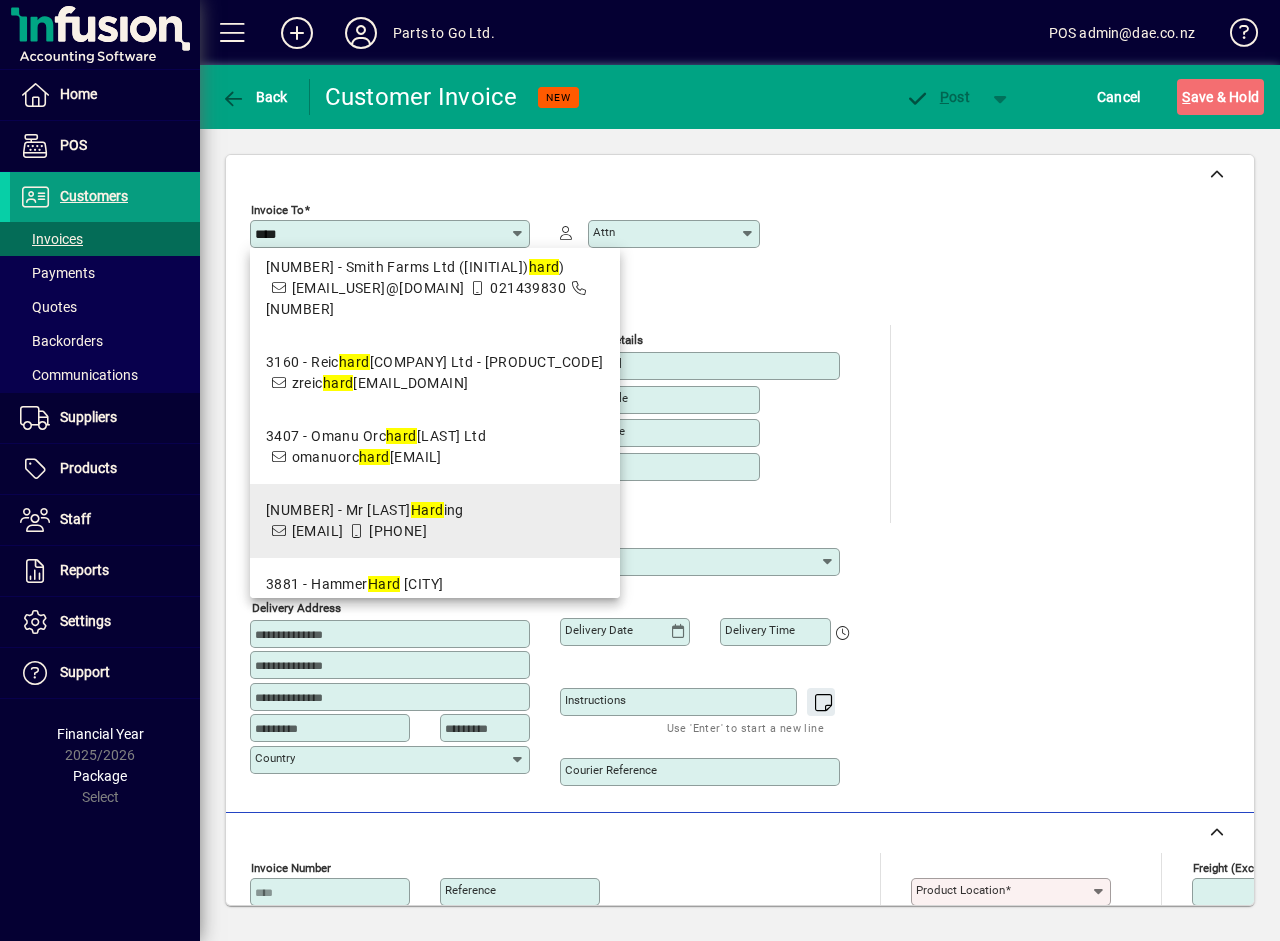 click on "3697 - Mr Phillip  Hard ing" at bounding box center [365, 510] 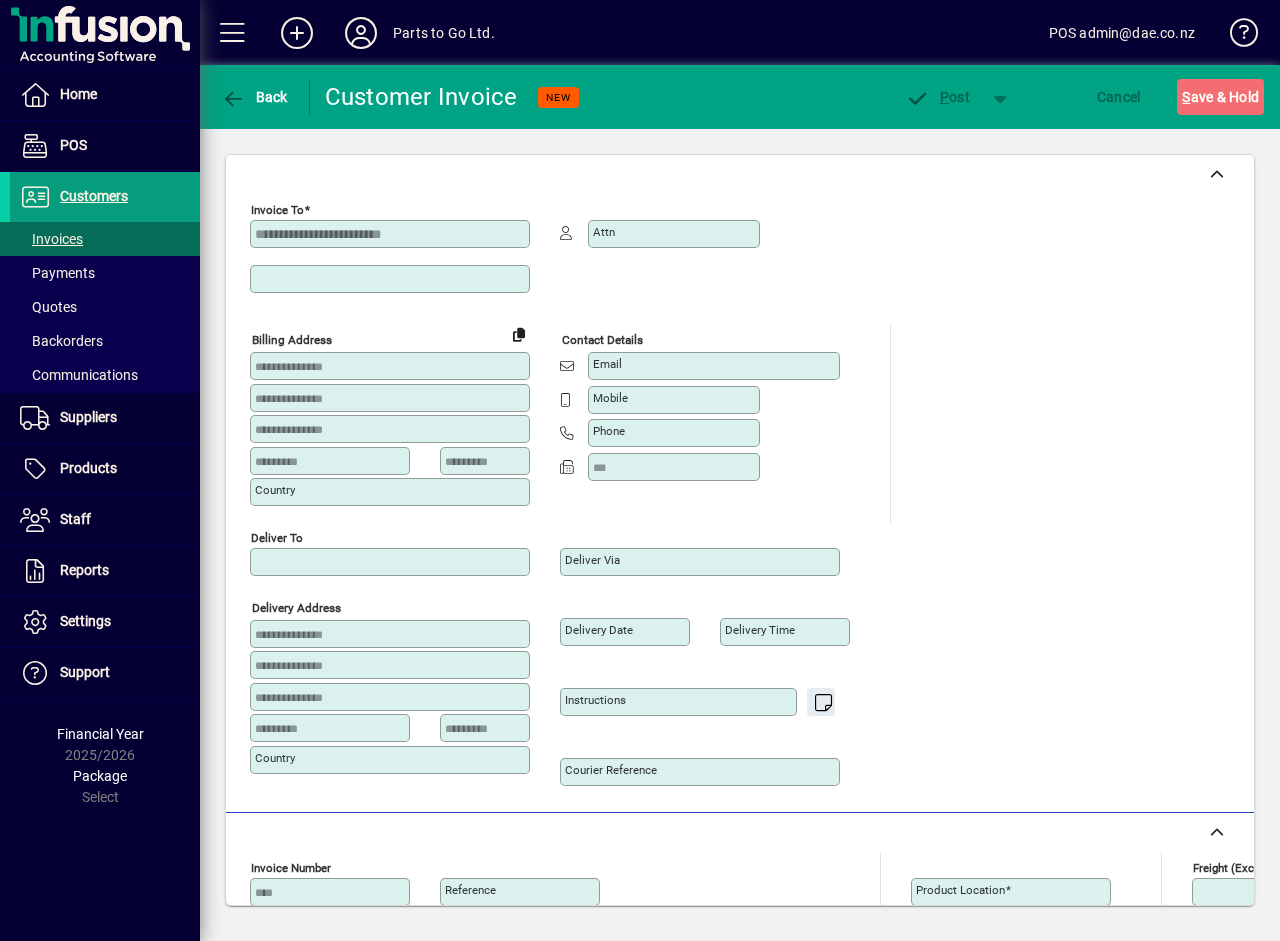 type on "**********" 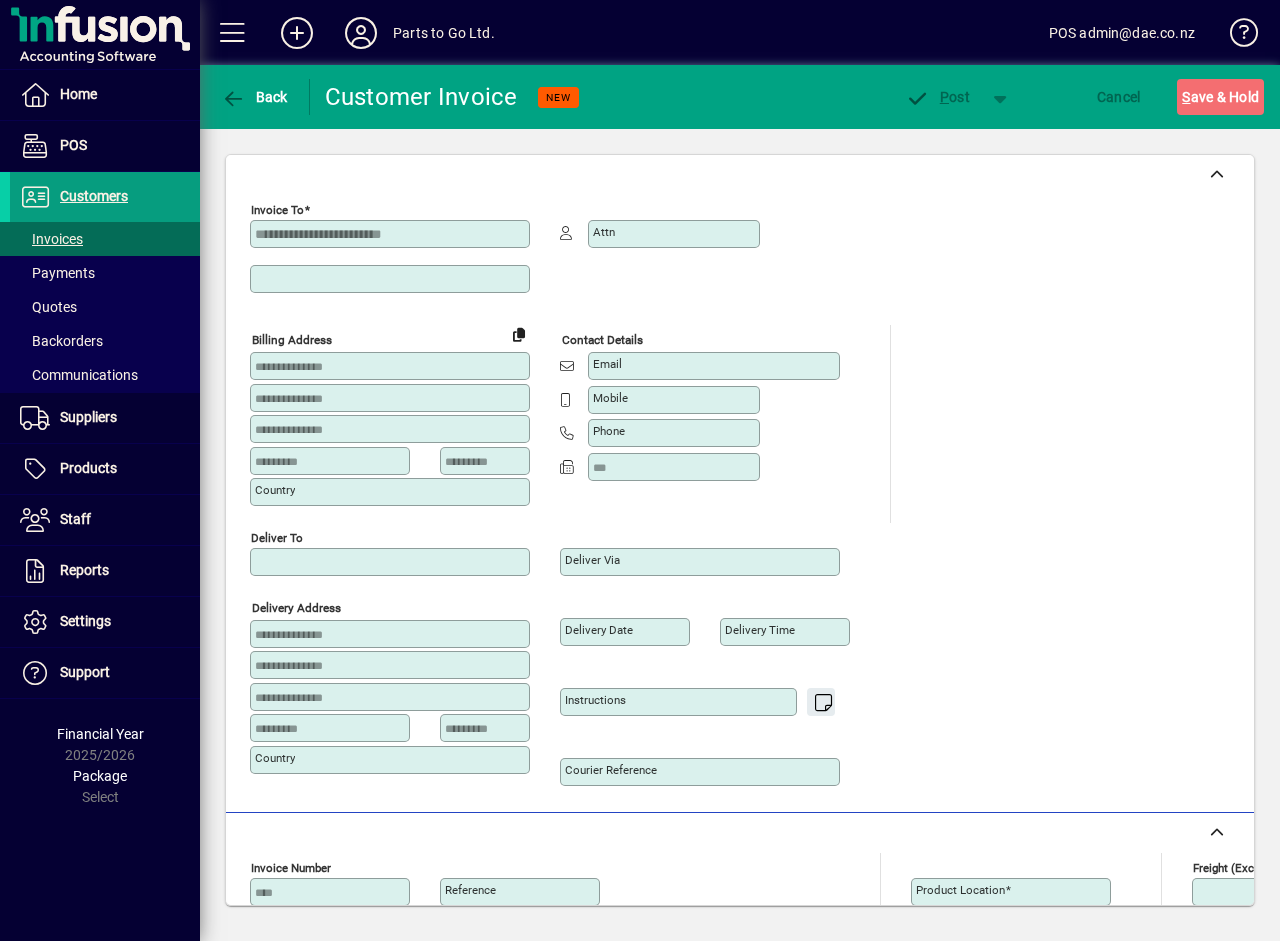 type on "*********" 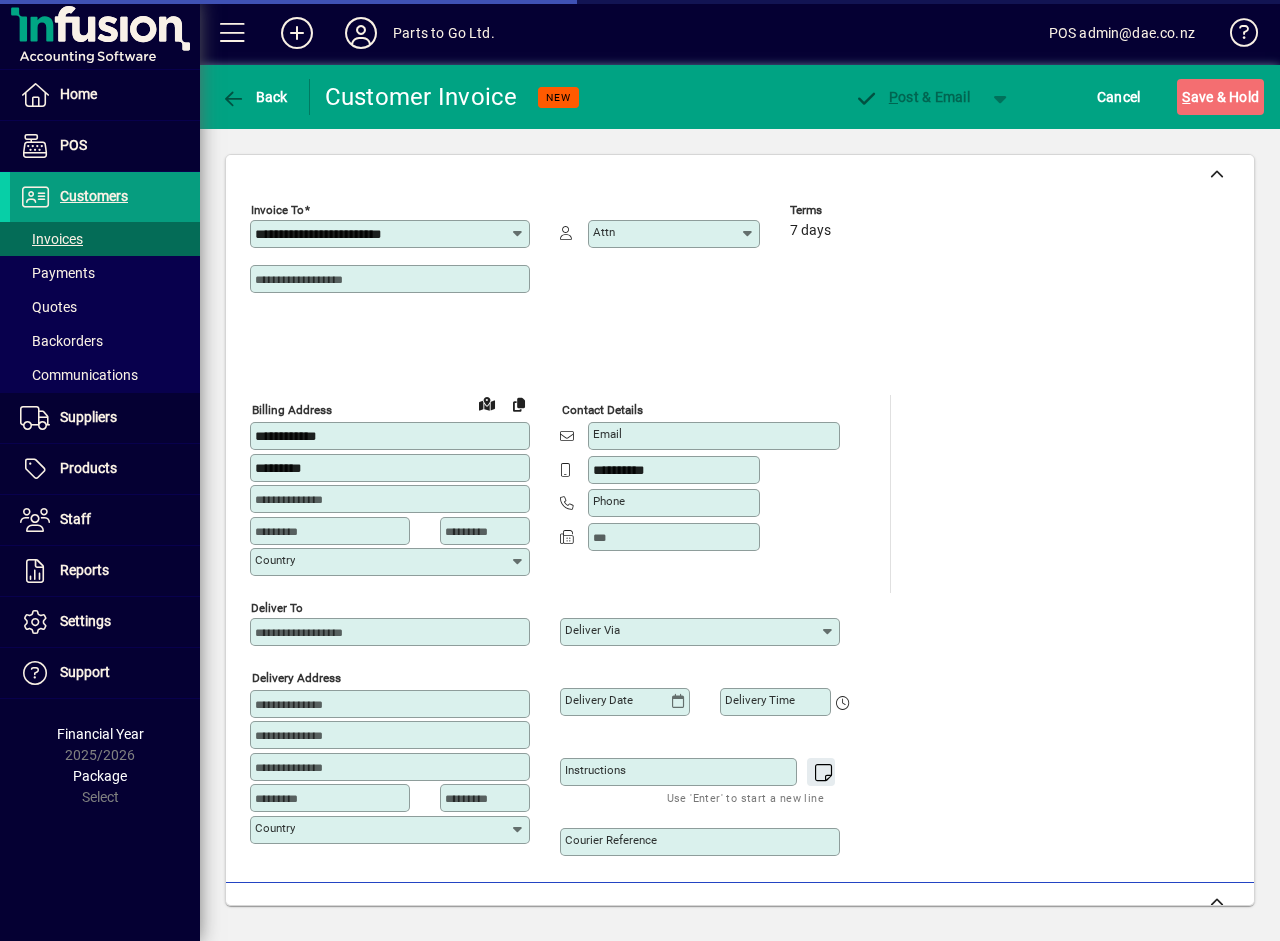 type on "**********" 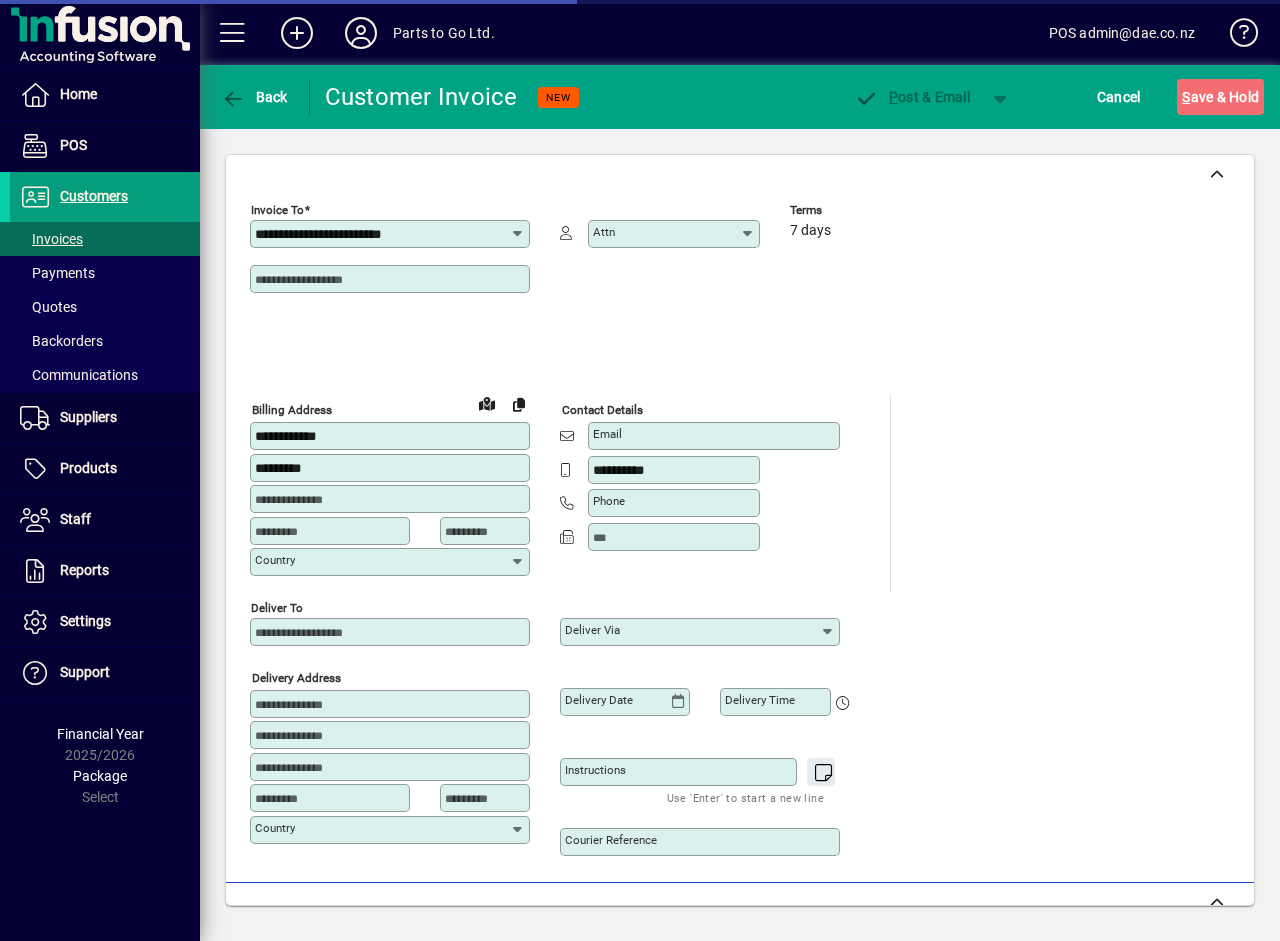 type on "**********" 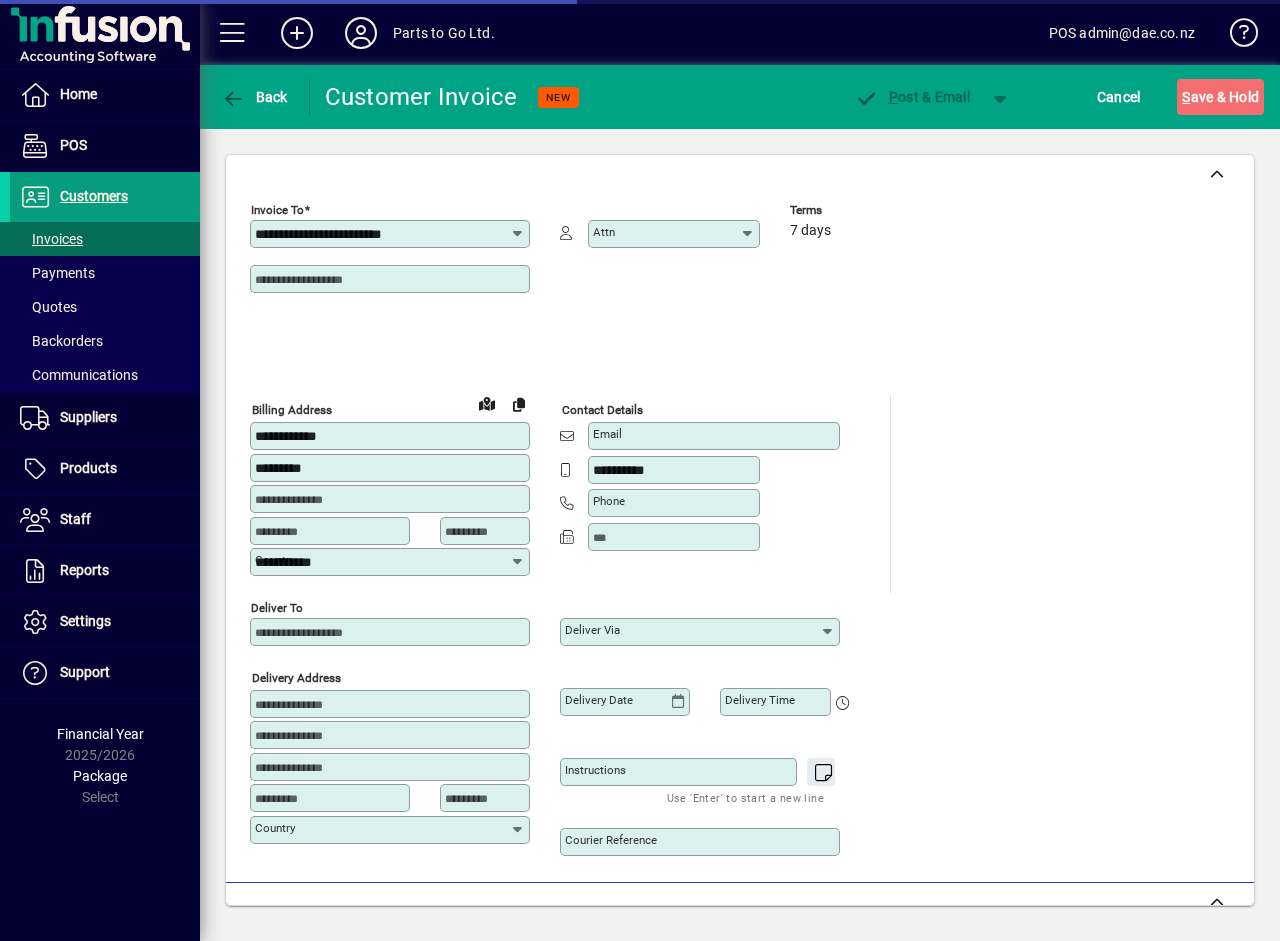 type on "**********" 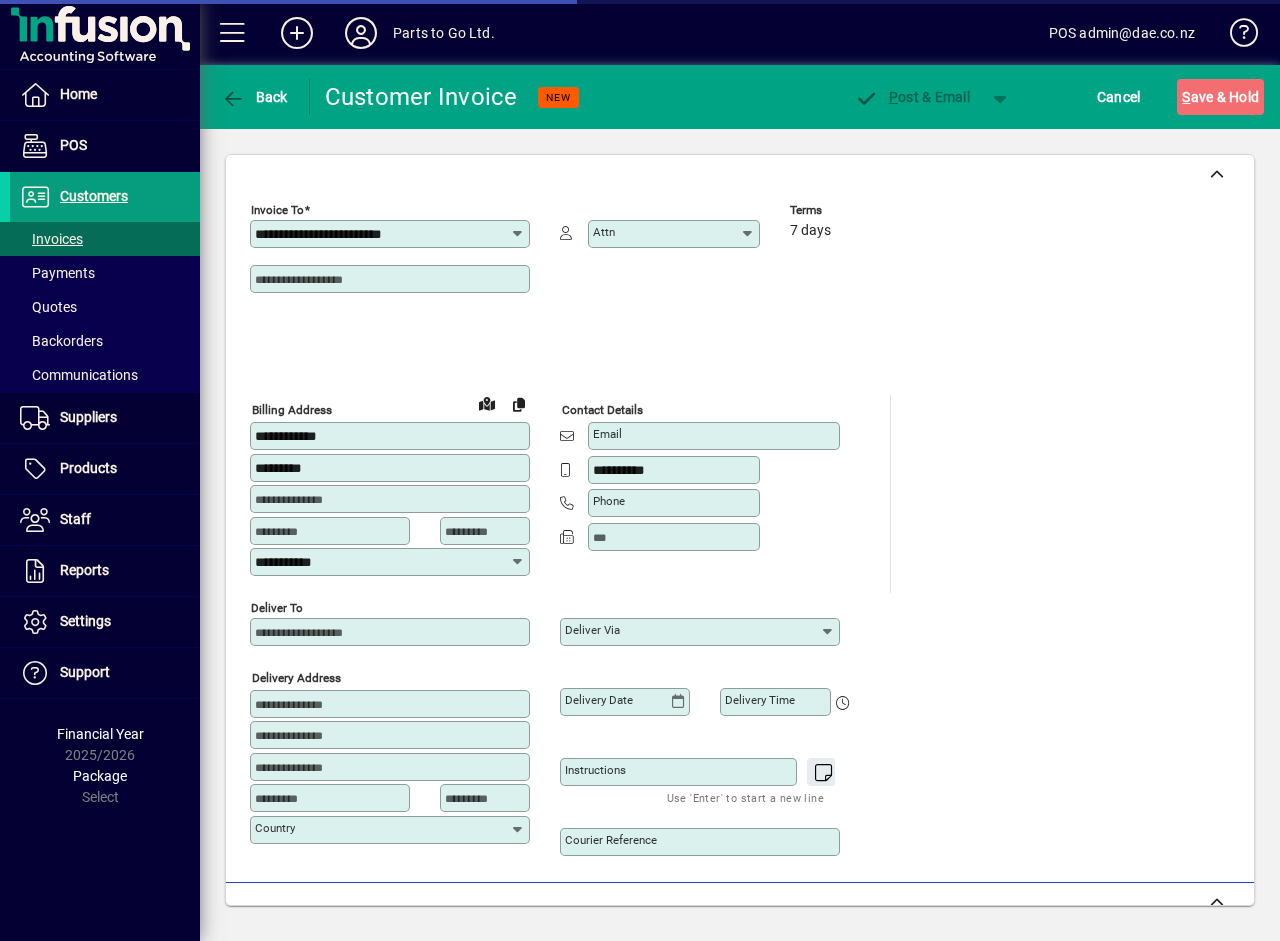 scroll, scrollTop: 600, scrollLeft: 0, axis: vertical 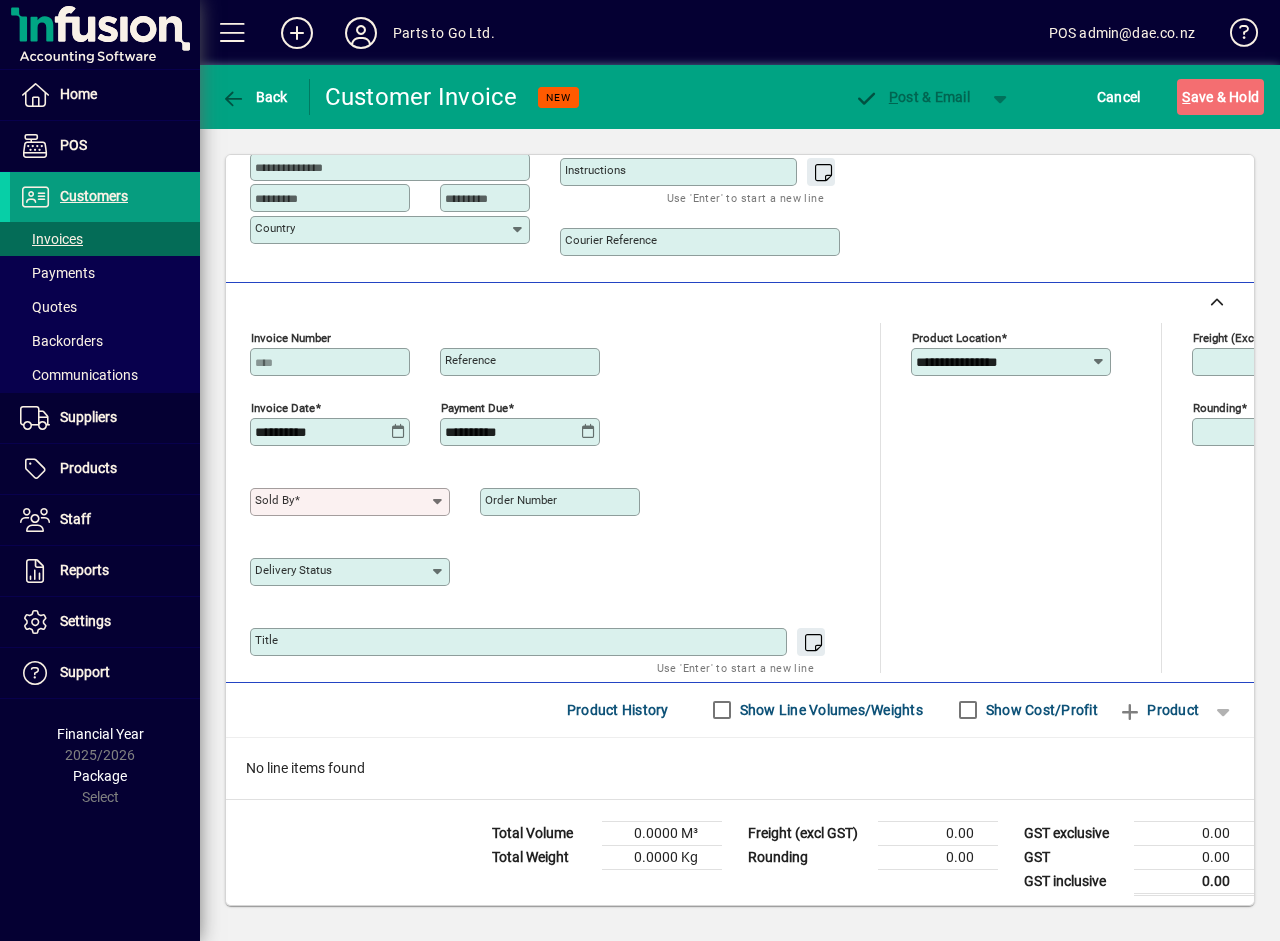 click 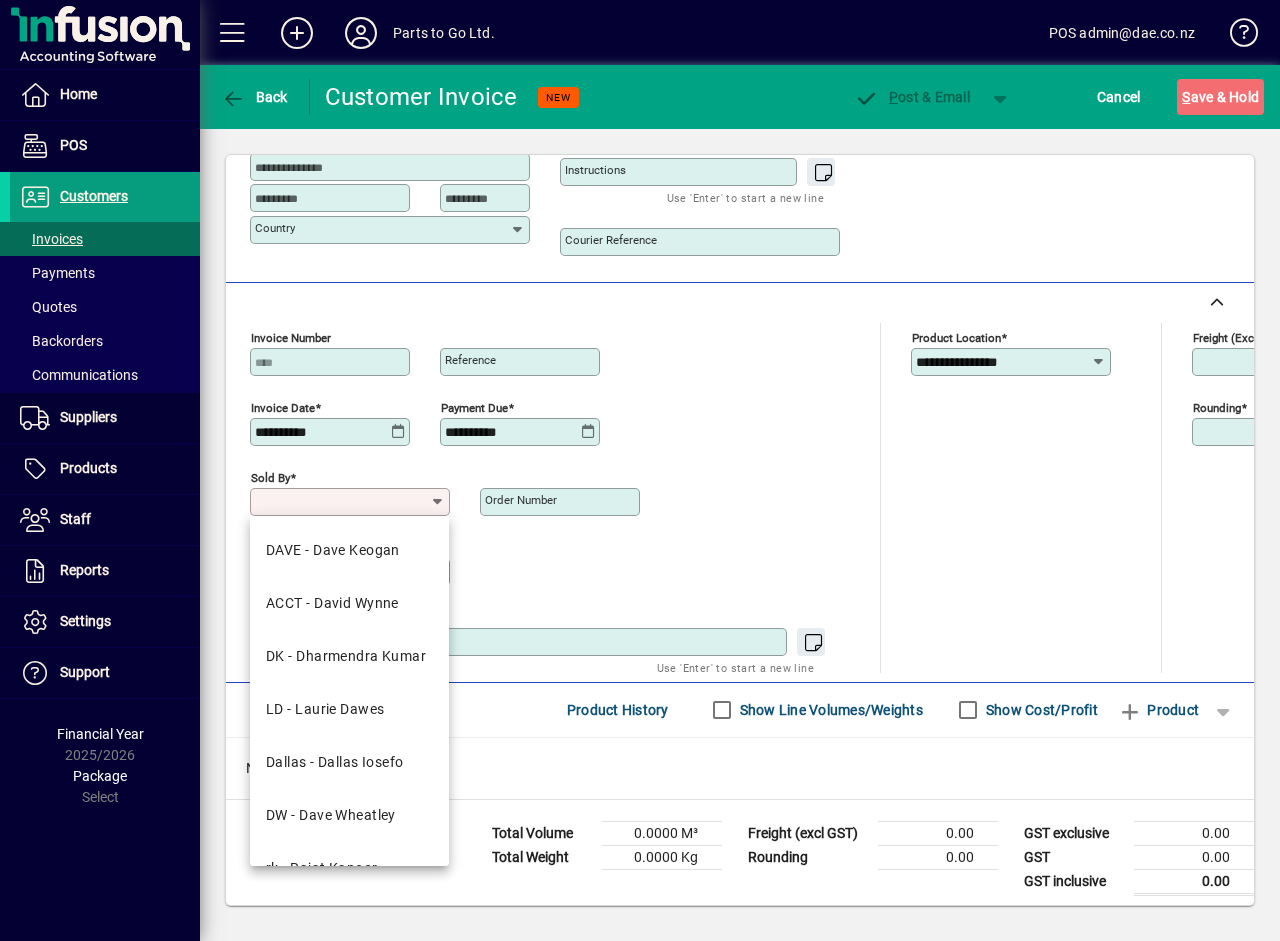 drag, startPoint x: 322, startPoint y: 817, endPoint x: 843, endPoint y: 788, distance: 521.80646 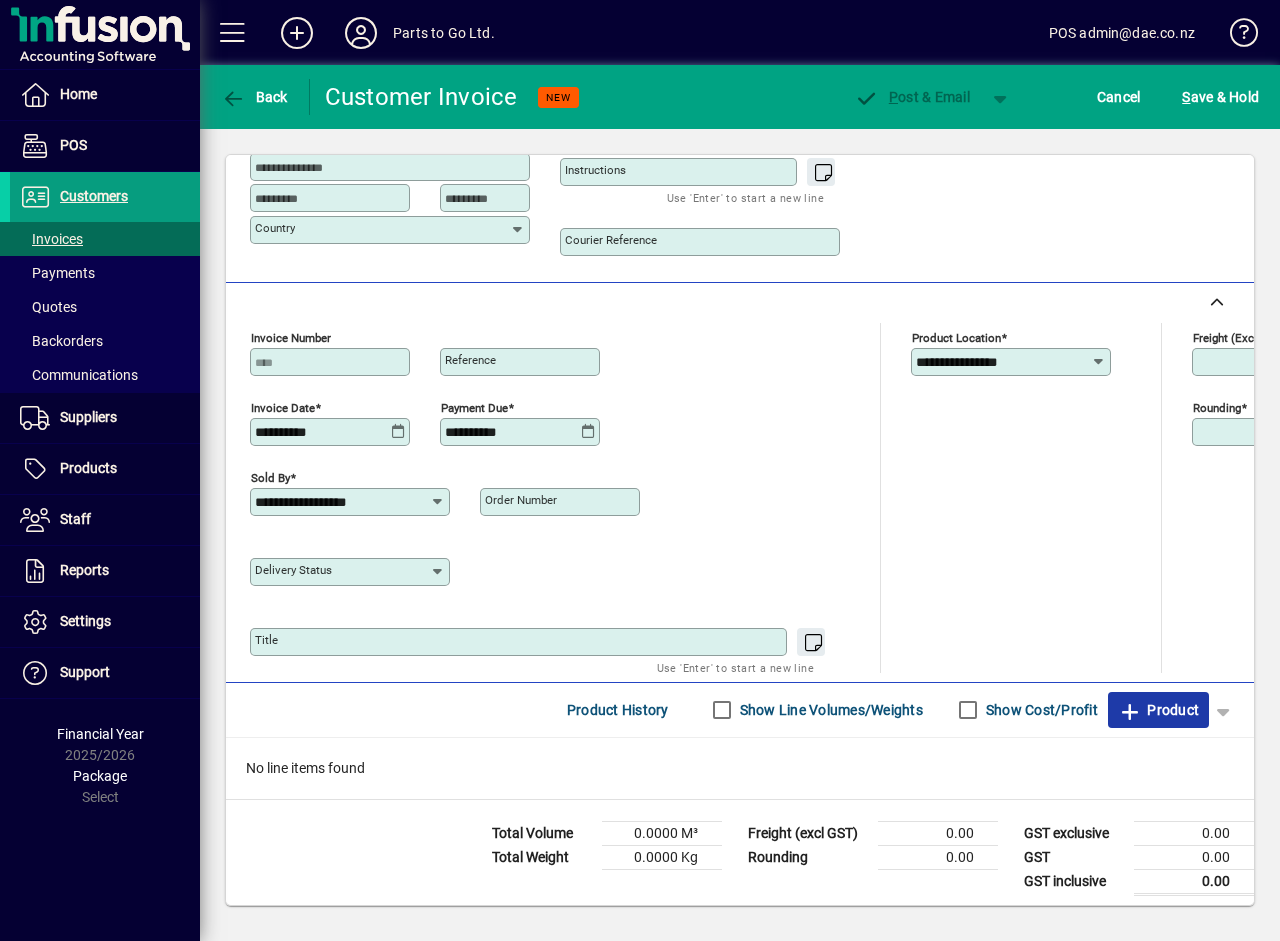 click on "Product" 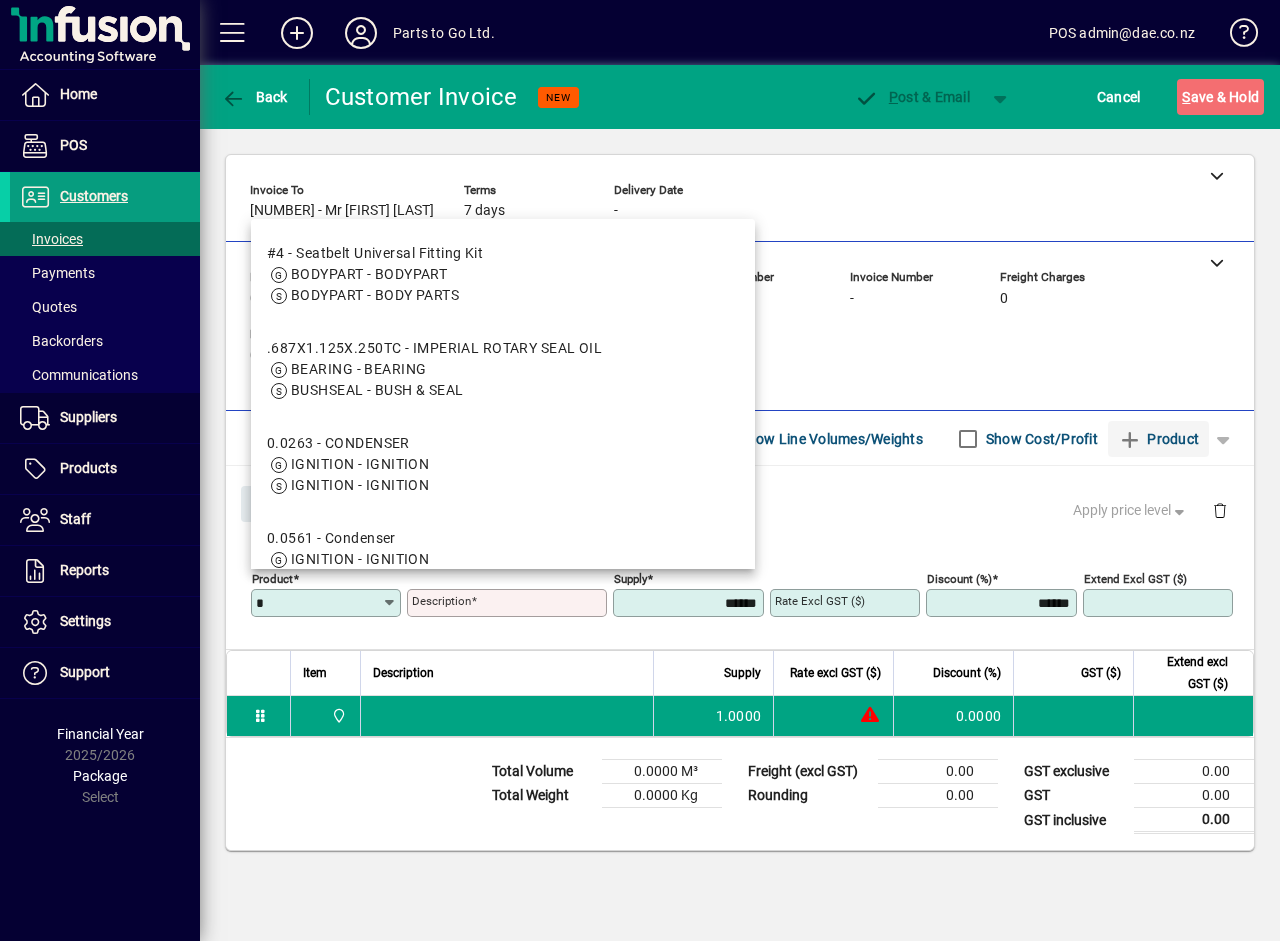 scroll, scrollTop: 0, scrollLeft: 0, axis: both 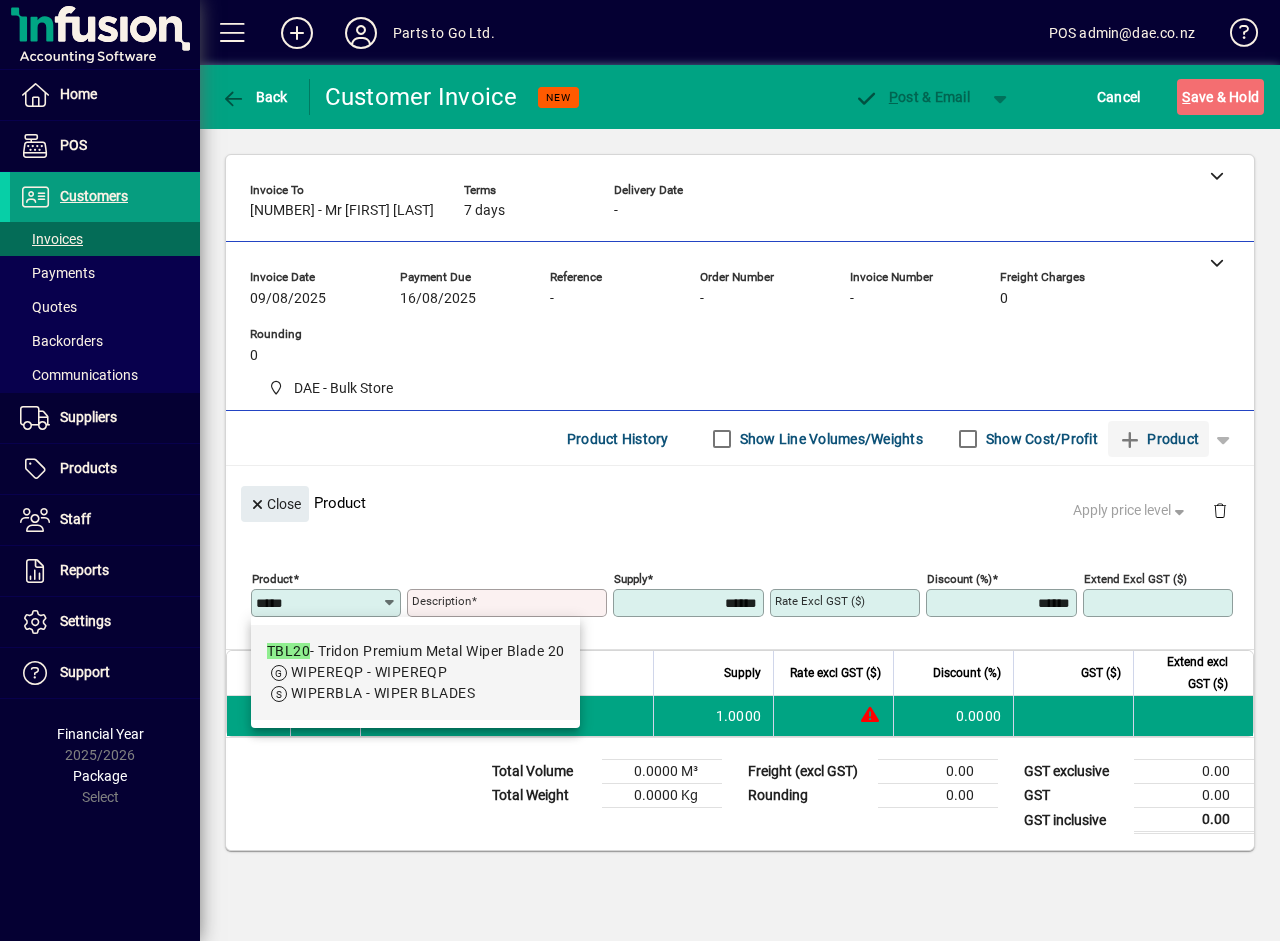 type on "*****" 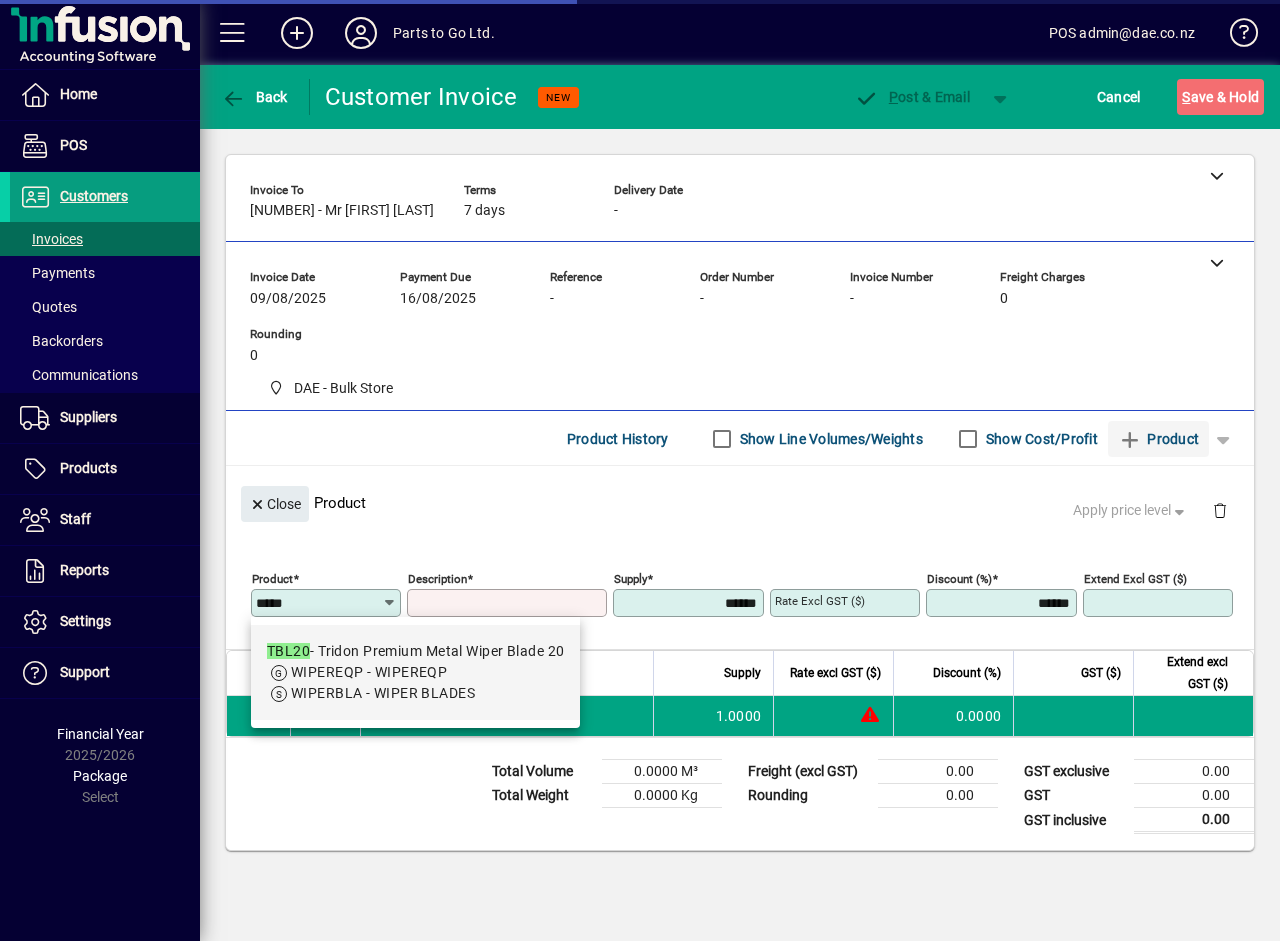 type on "**********" 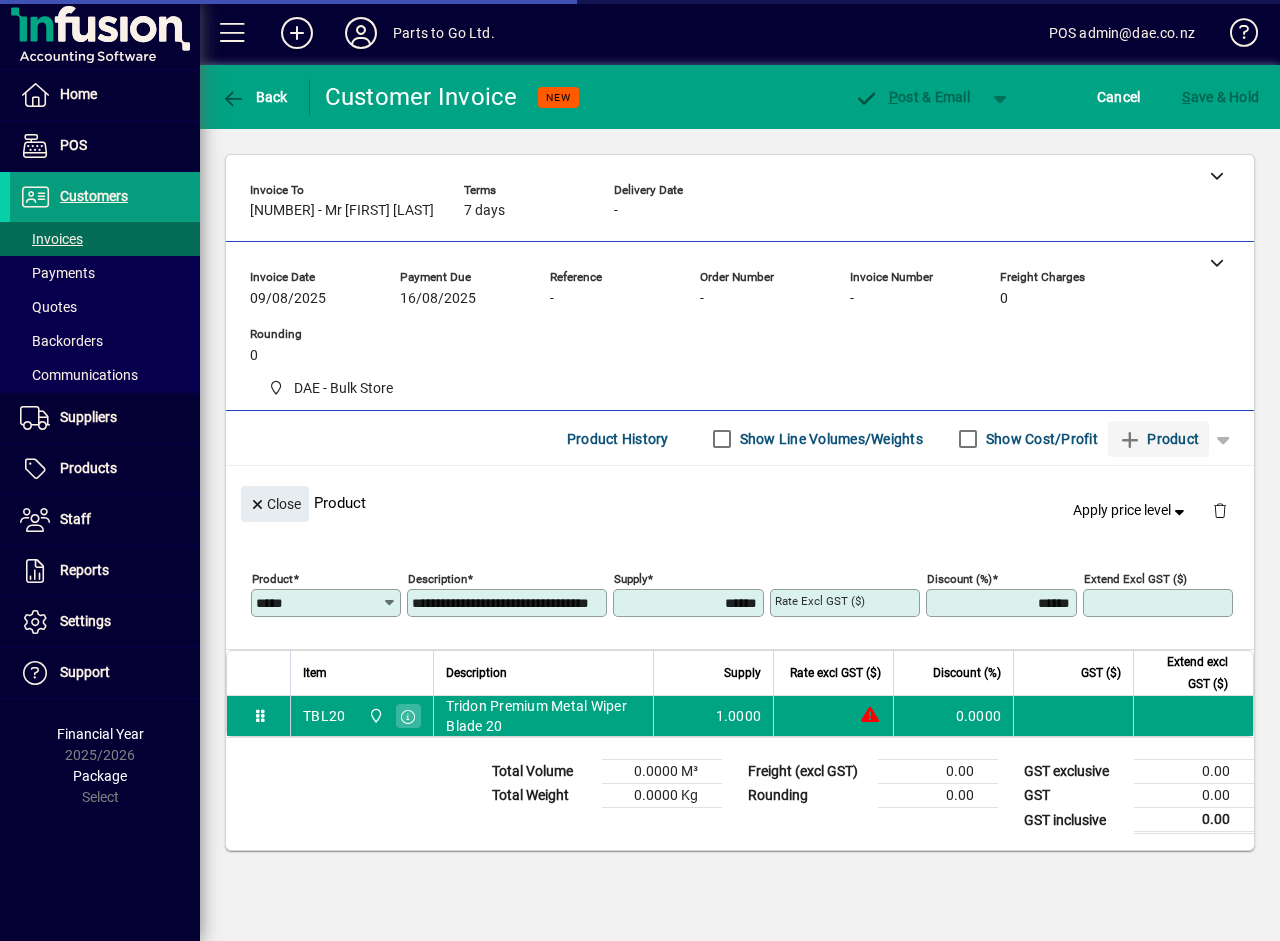 type on "*******" 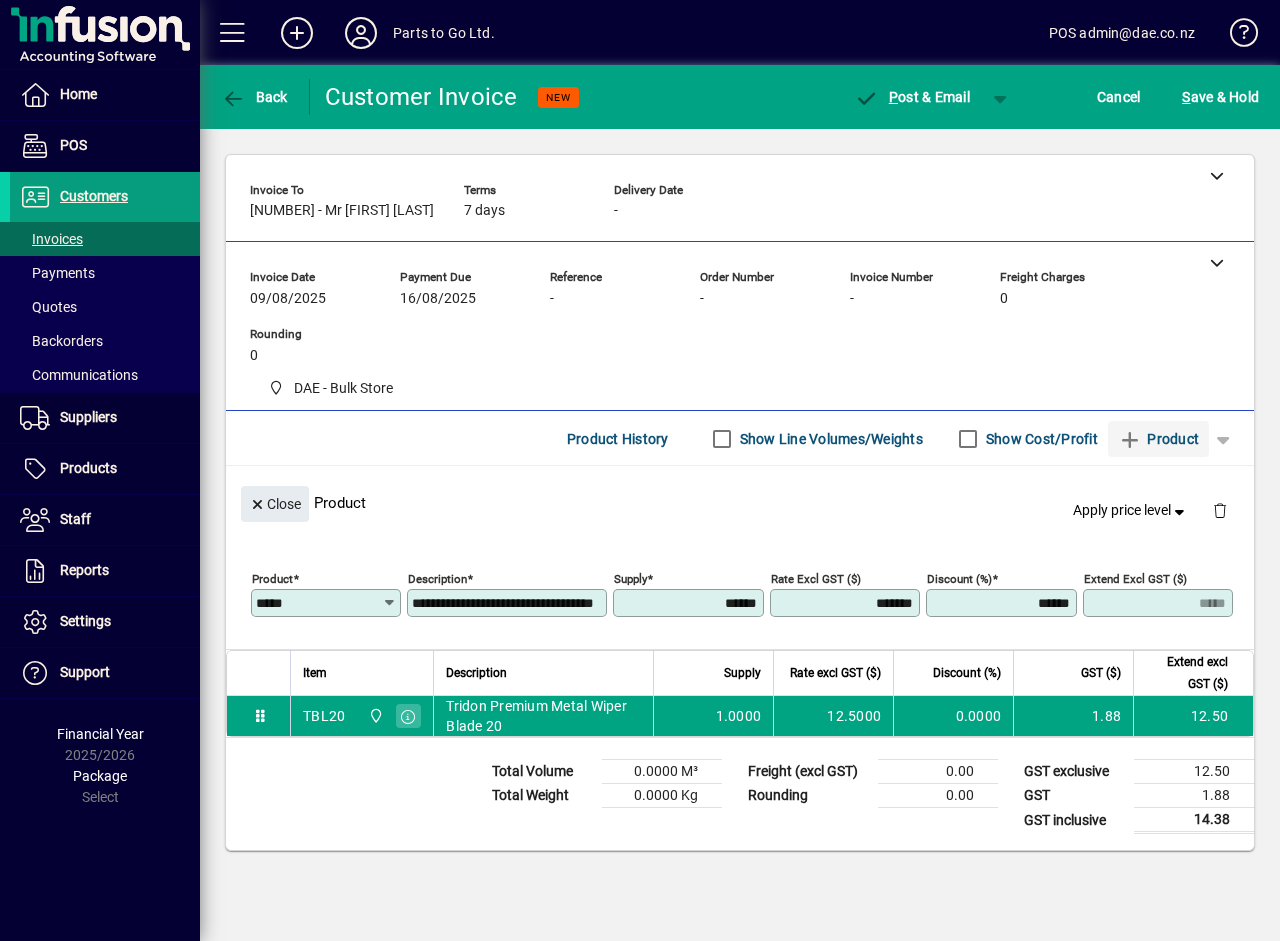 scroll, scrollTop: 0, scrollLeft: 60, axis: horizontal 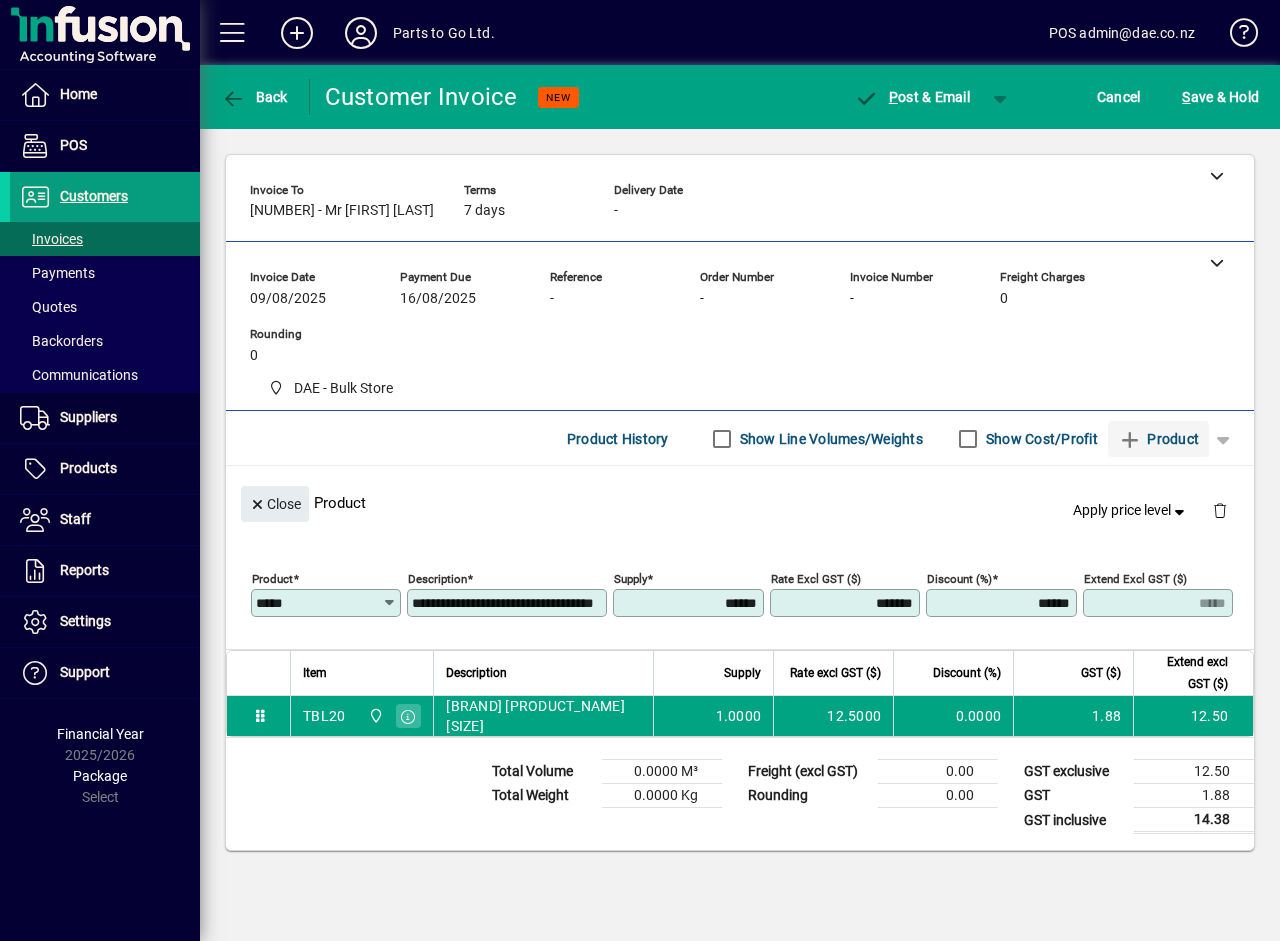 type on "**********" 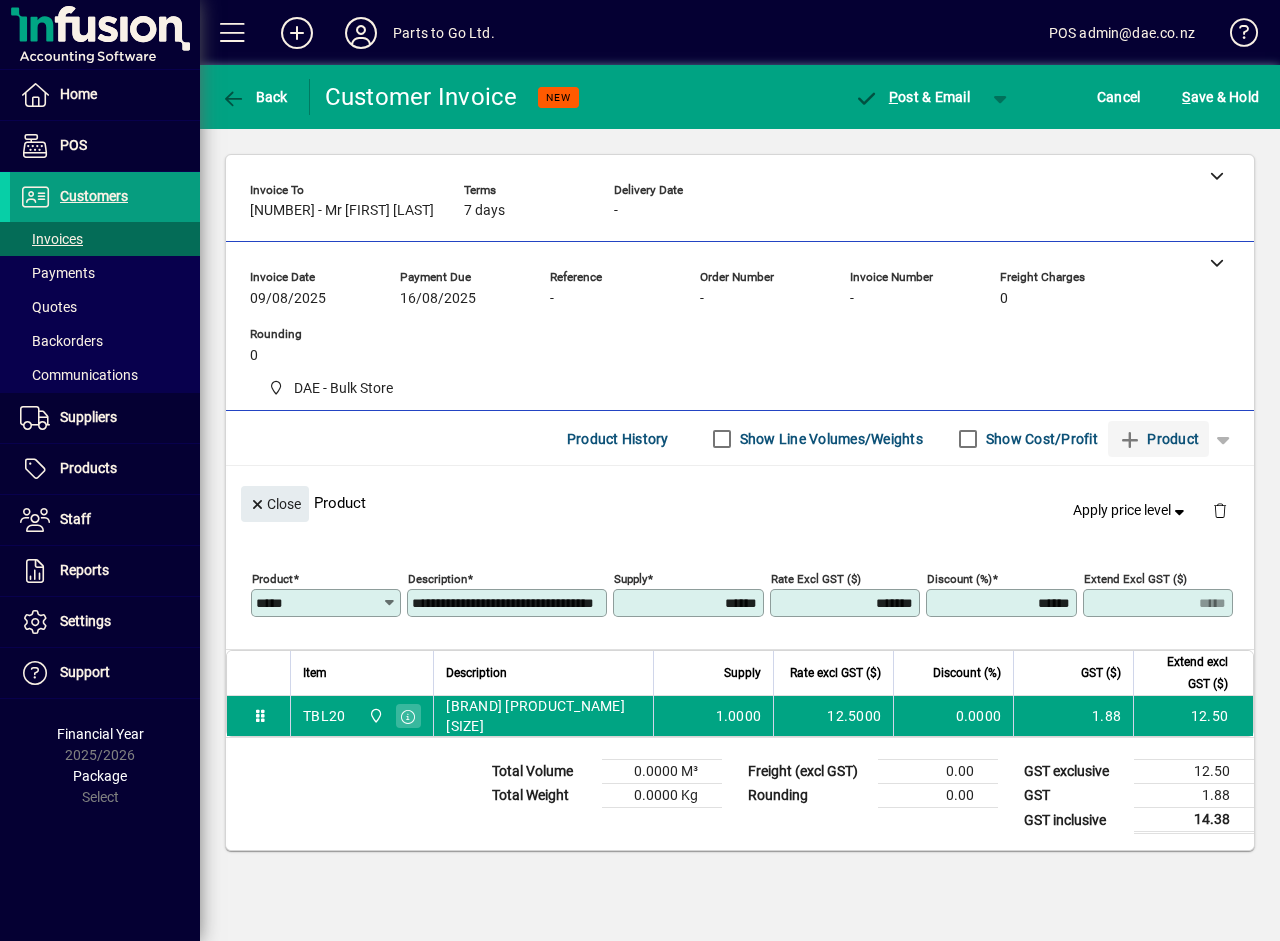 scroll, scrollTop: 0, scrollLeft: 0, axis: both 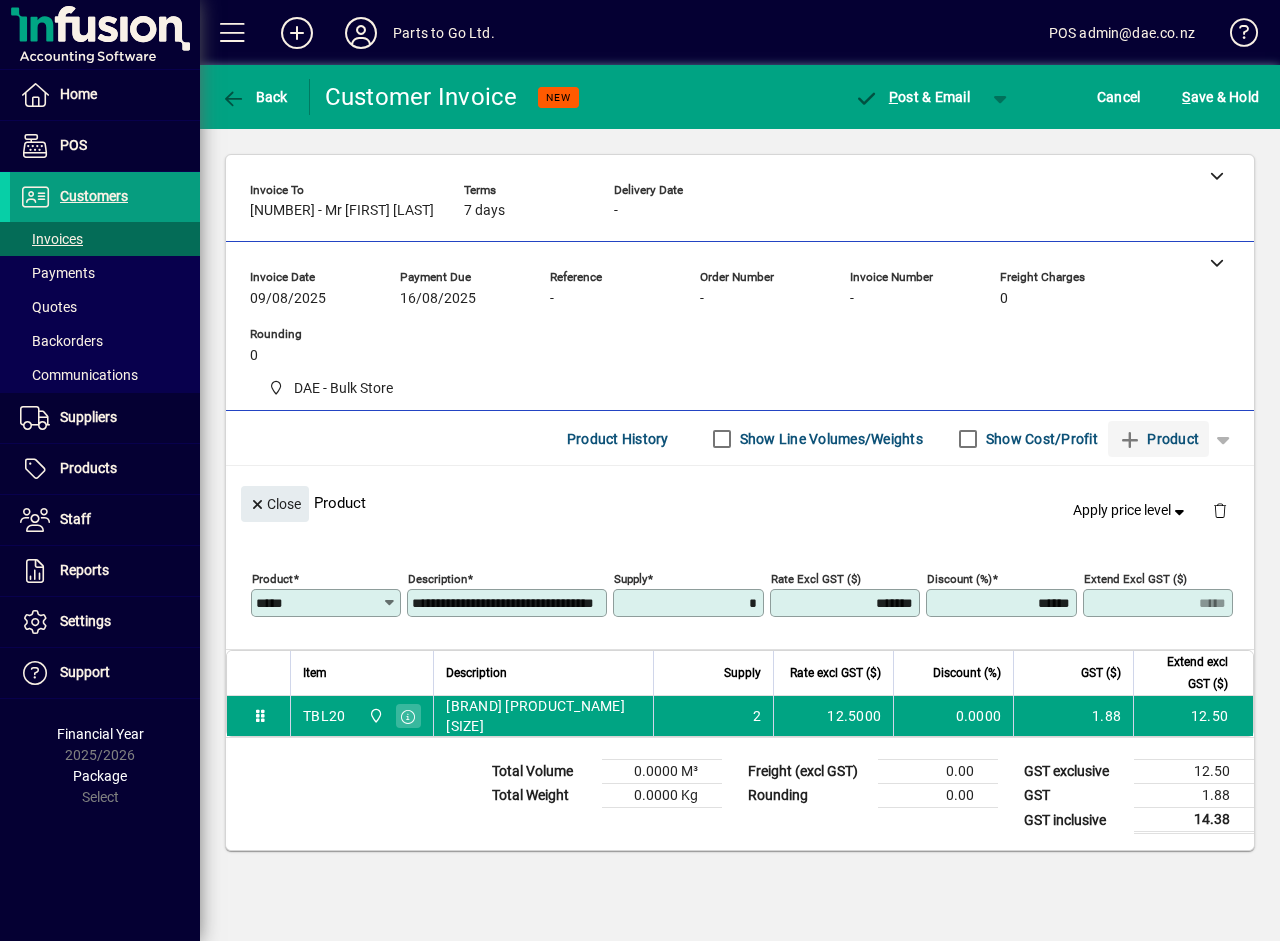 type on "******" 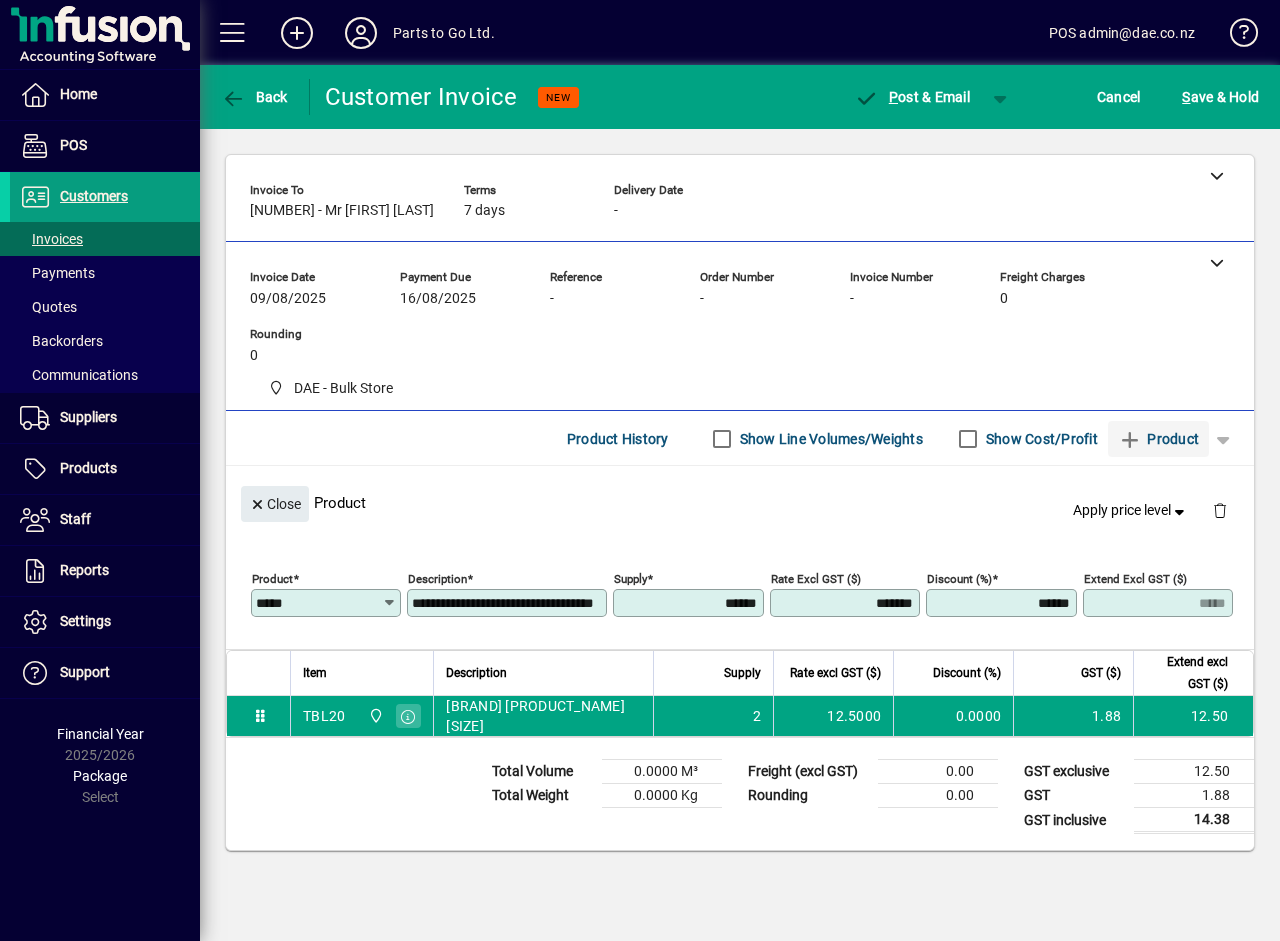 type on "*****" 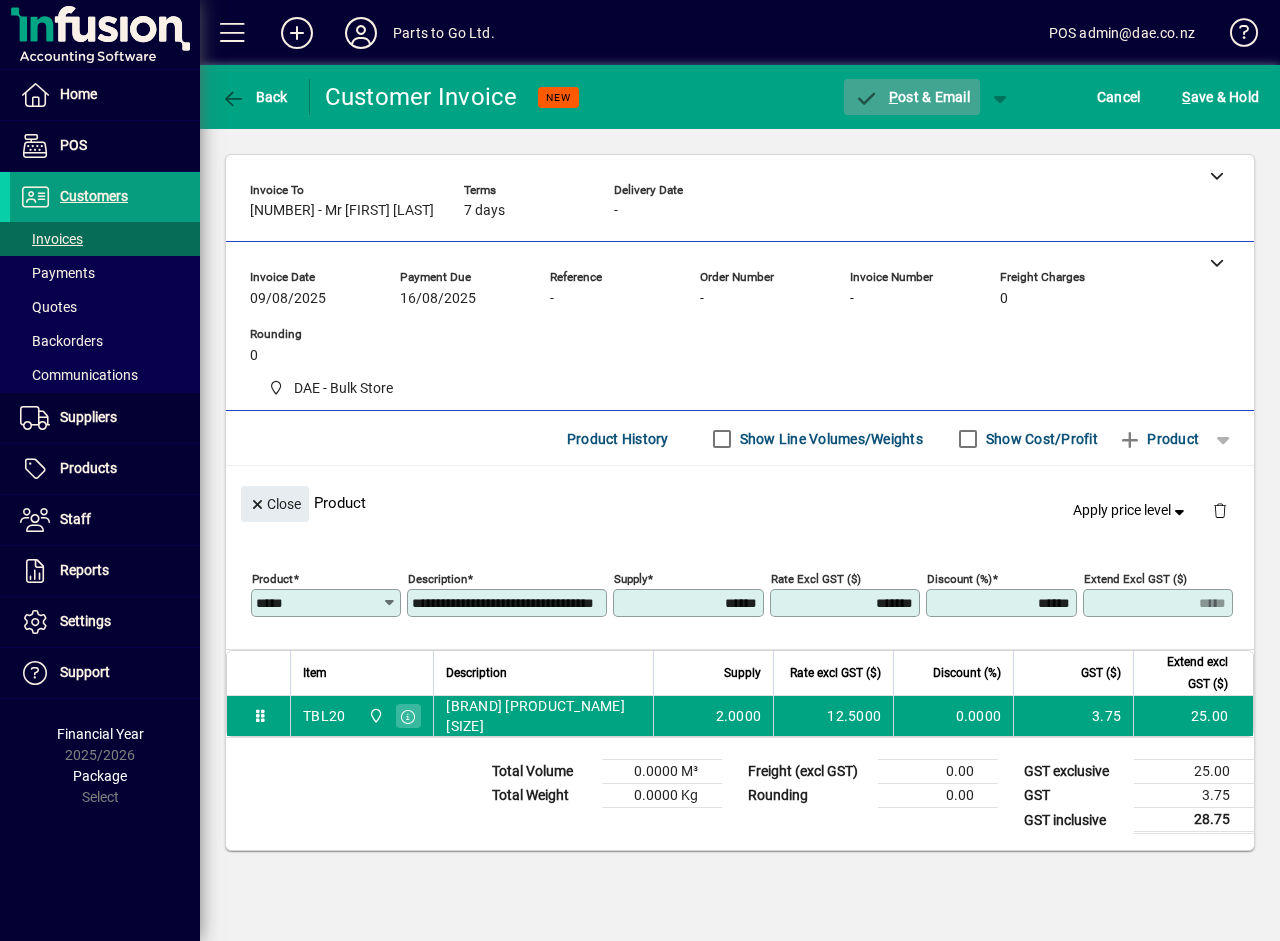 click on "P ost & Email" 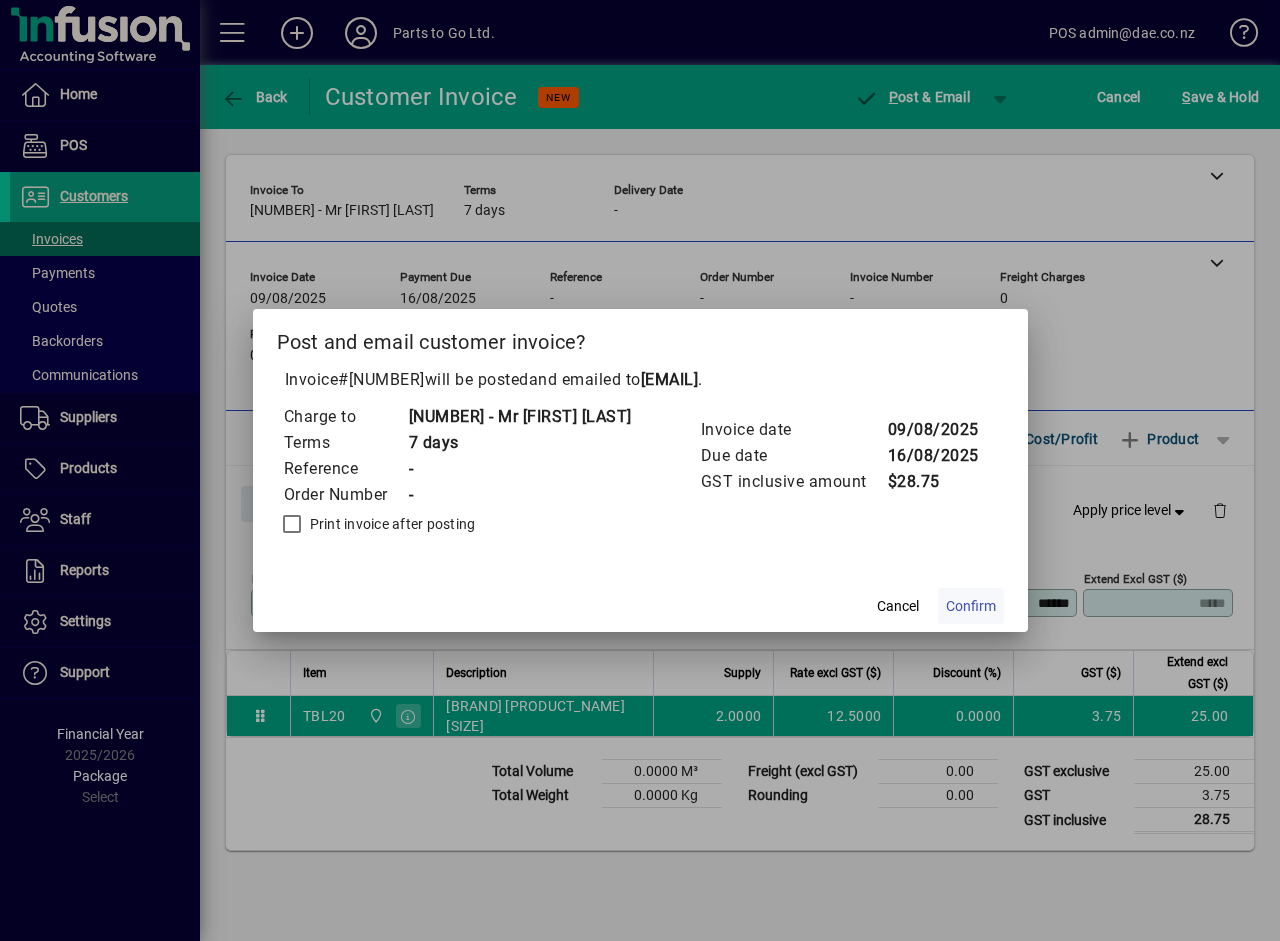 click on "Confirm" 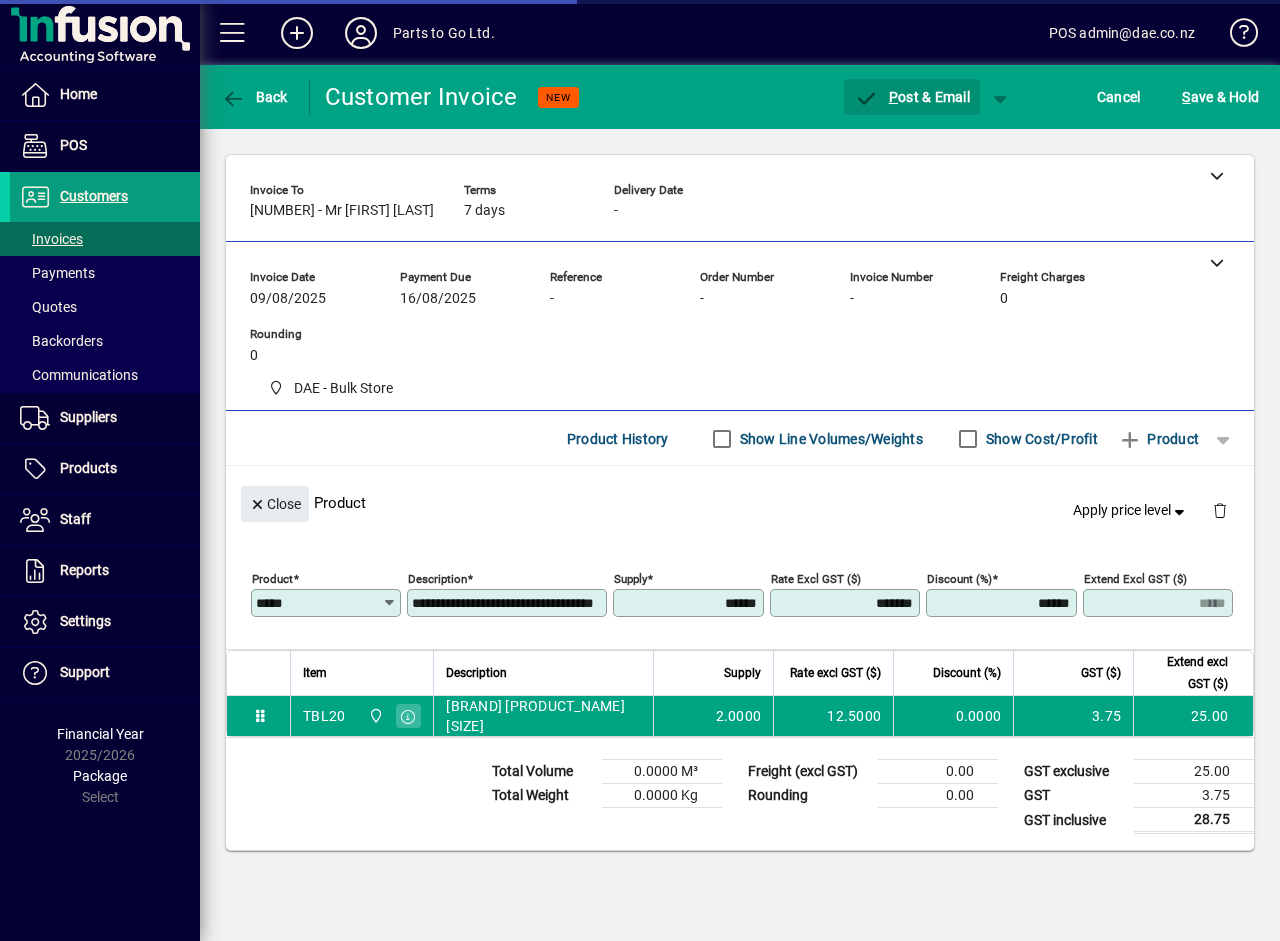 type on "****" 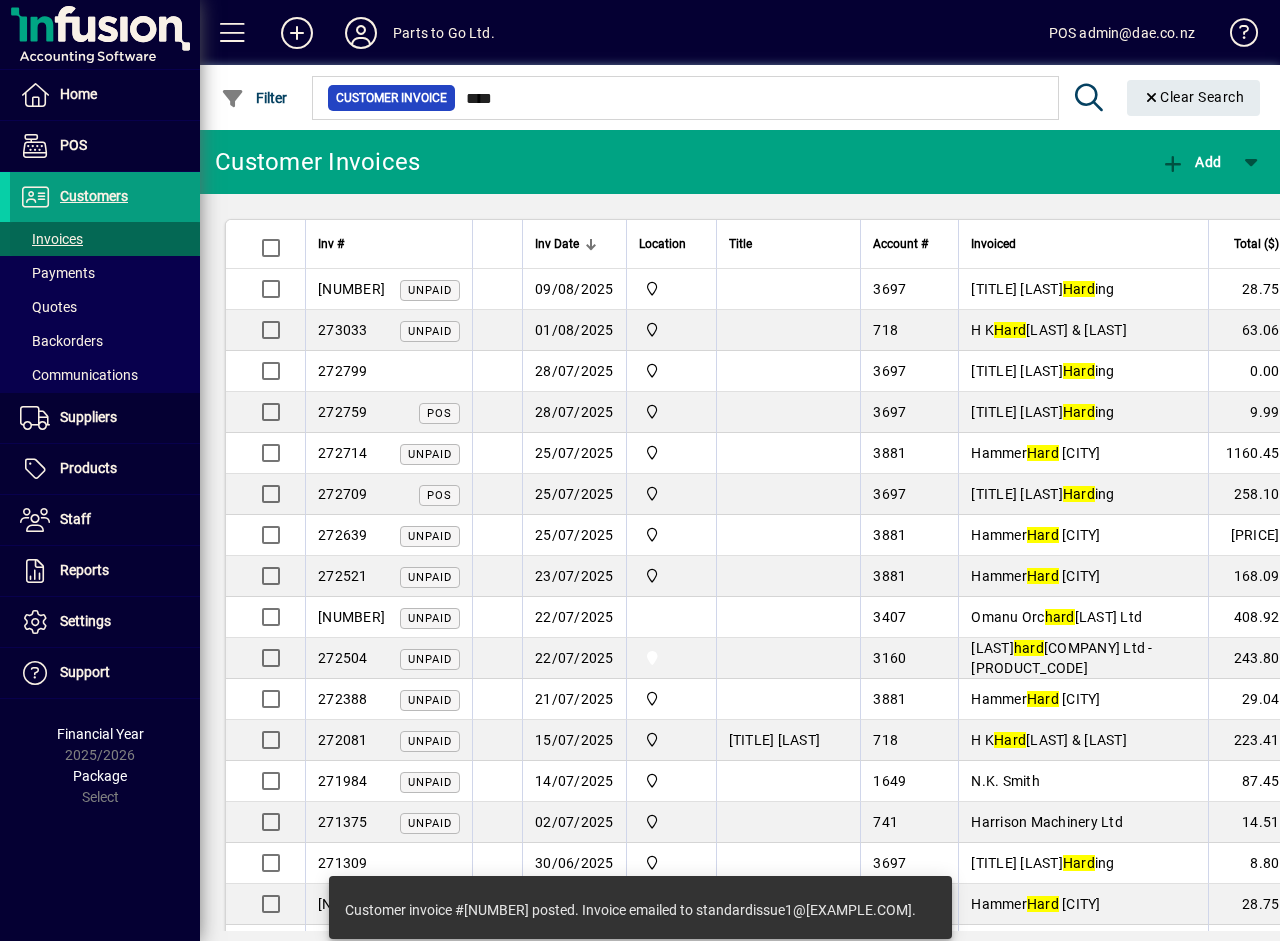 click on "Invoices" at bounding box center (51, 239) 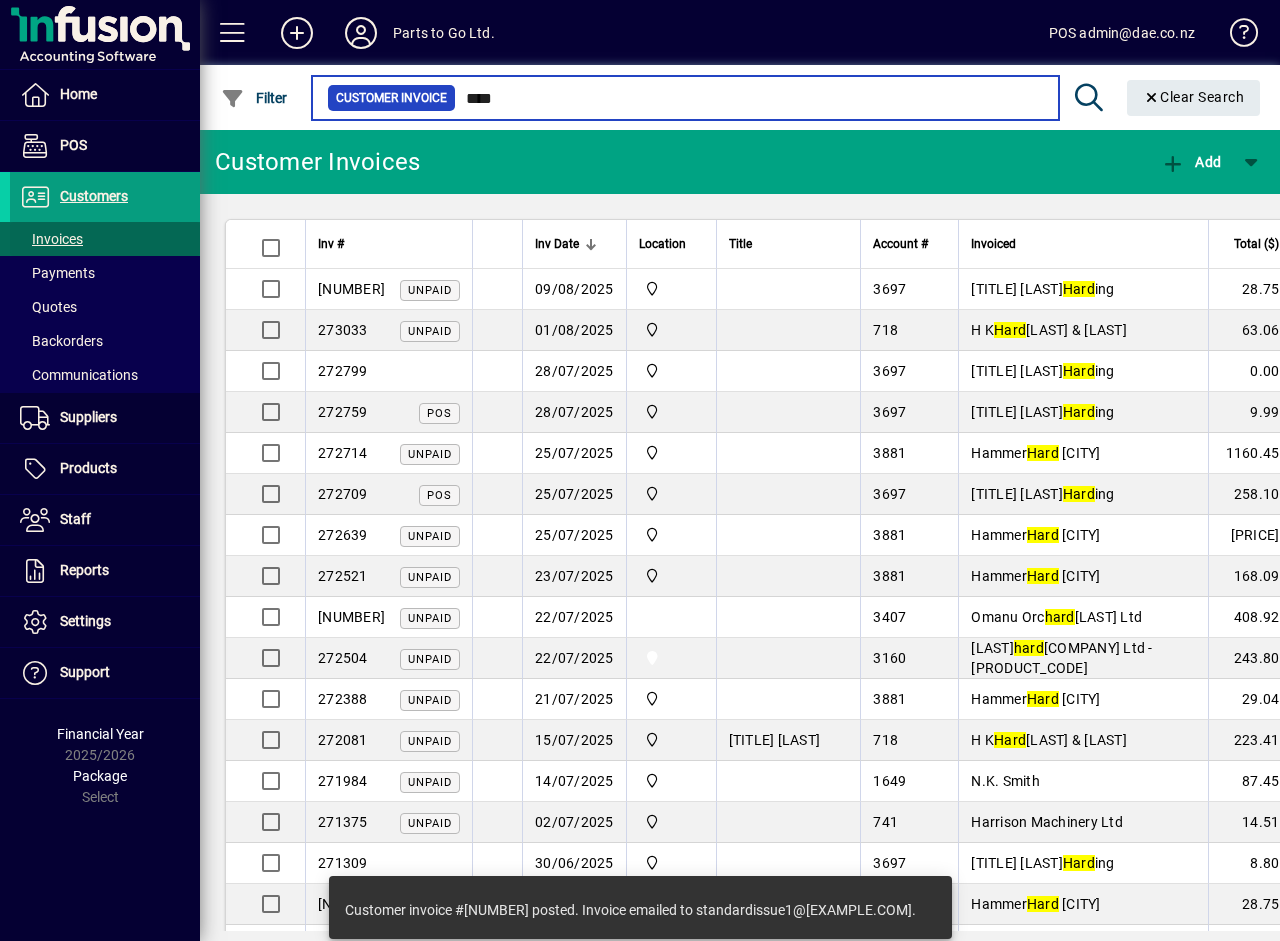 type 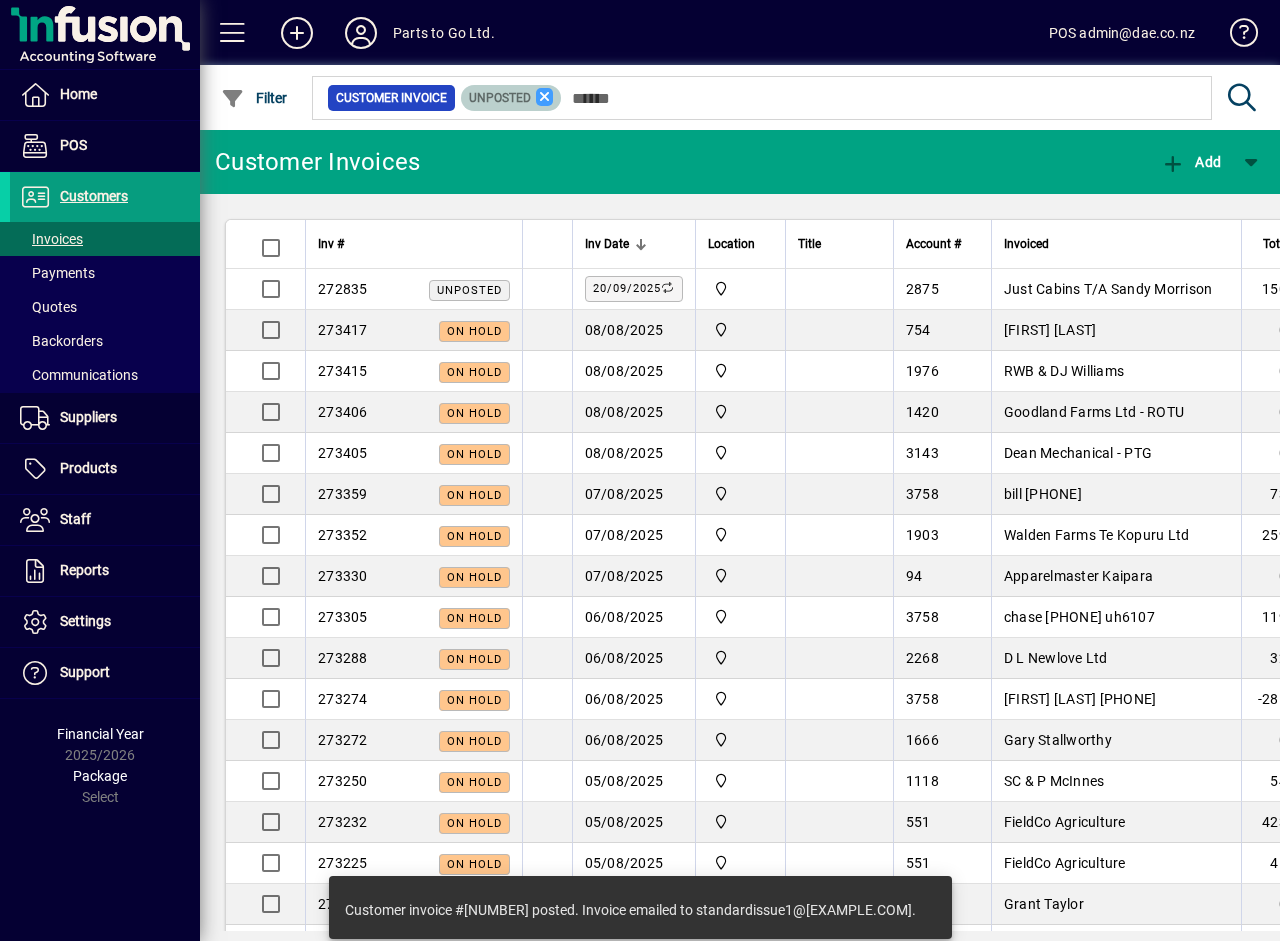 click at bounding box center [545, 97] 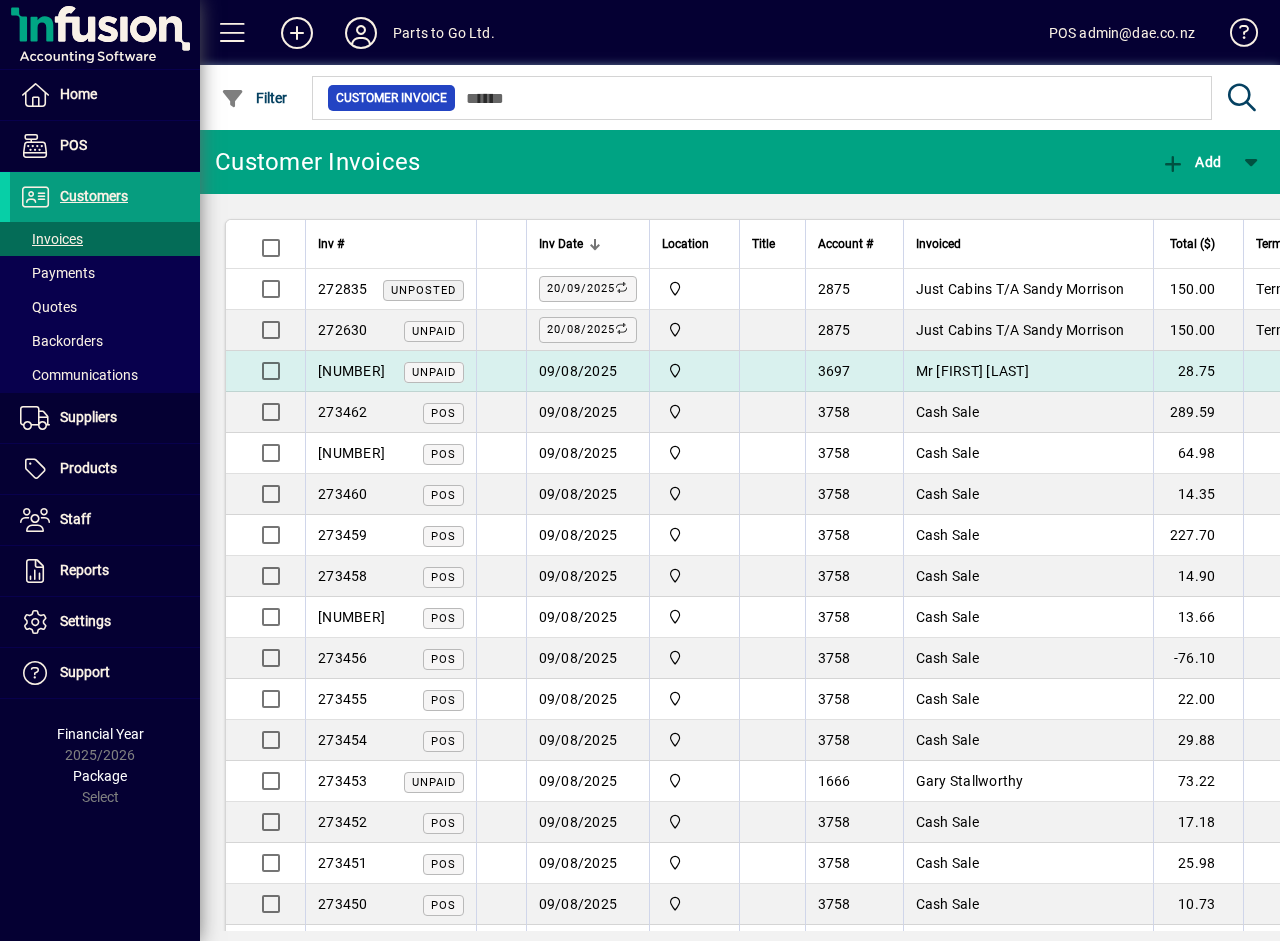 click on "[TITLE] [FIRST] [LAST]" at bounding box center (972, 371) 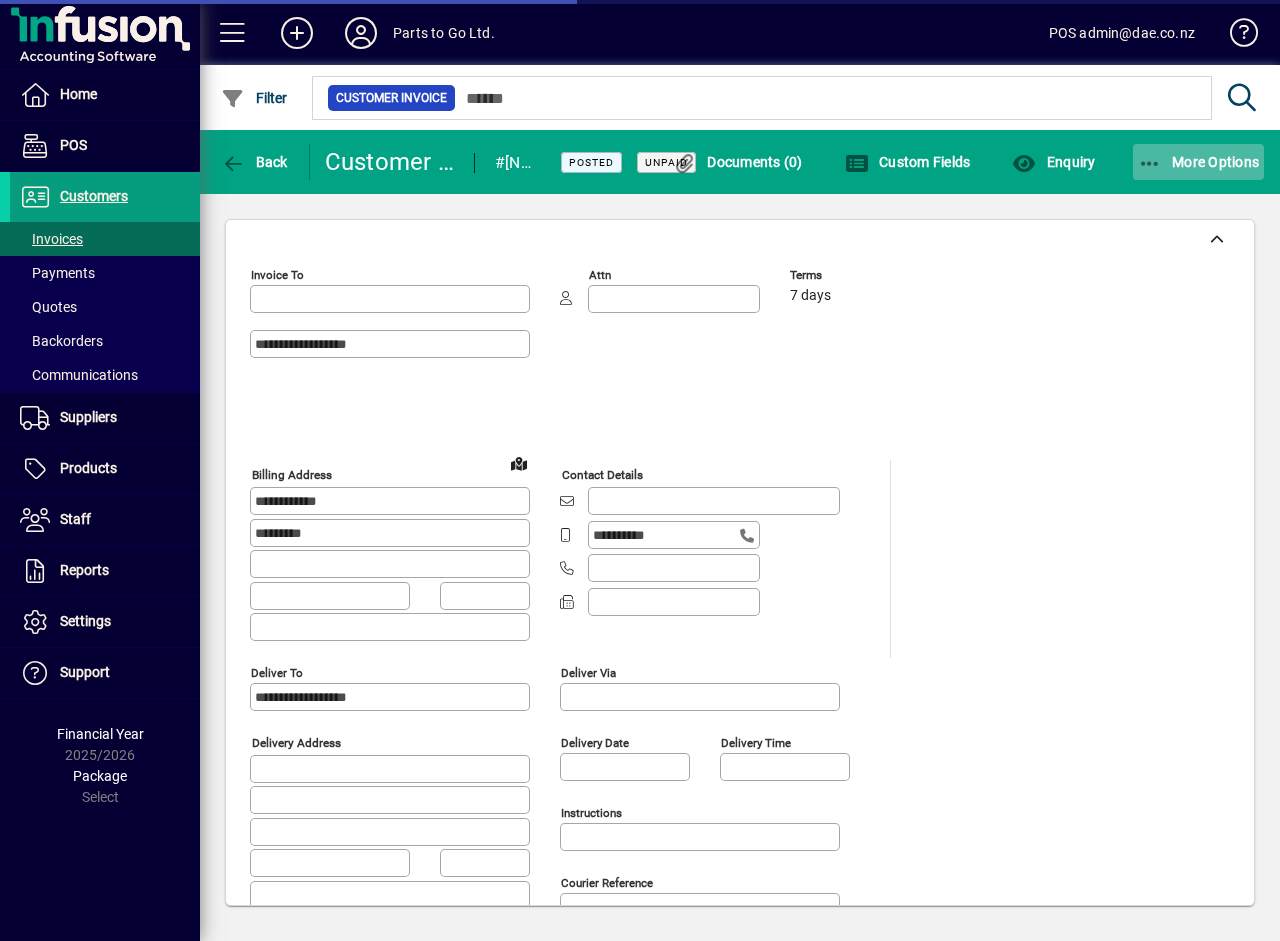 type on "**********" 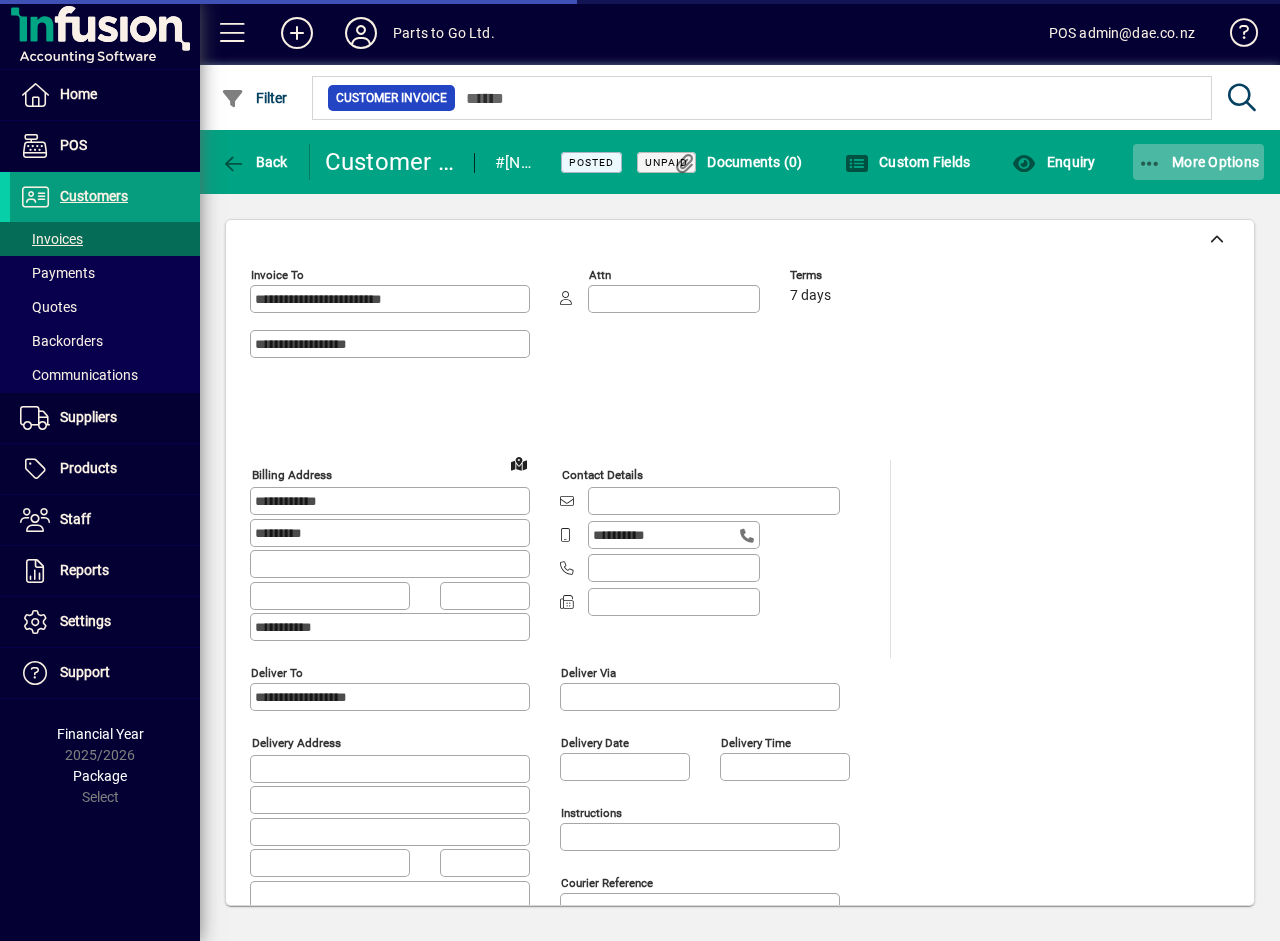 click on "More Options" 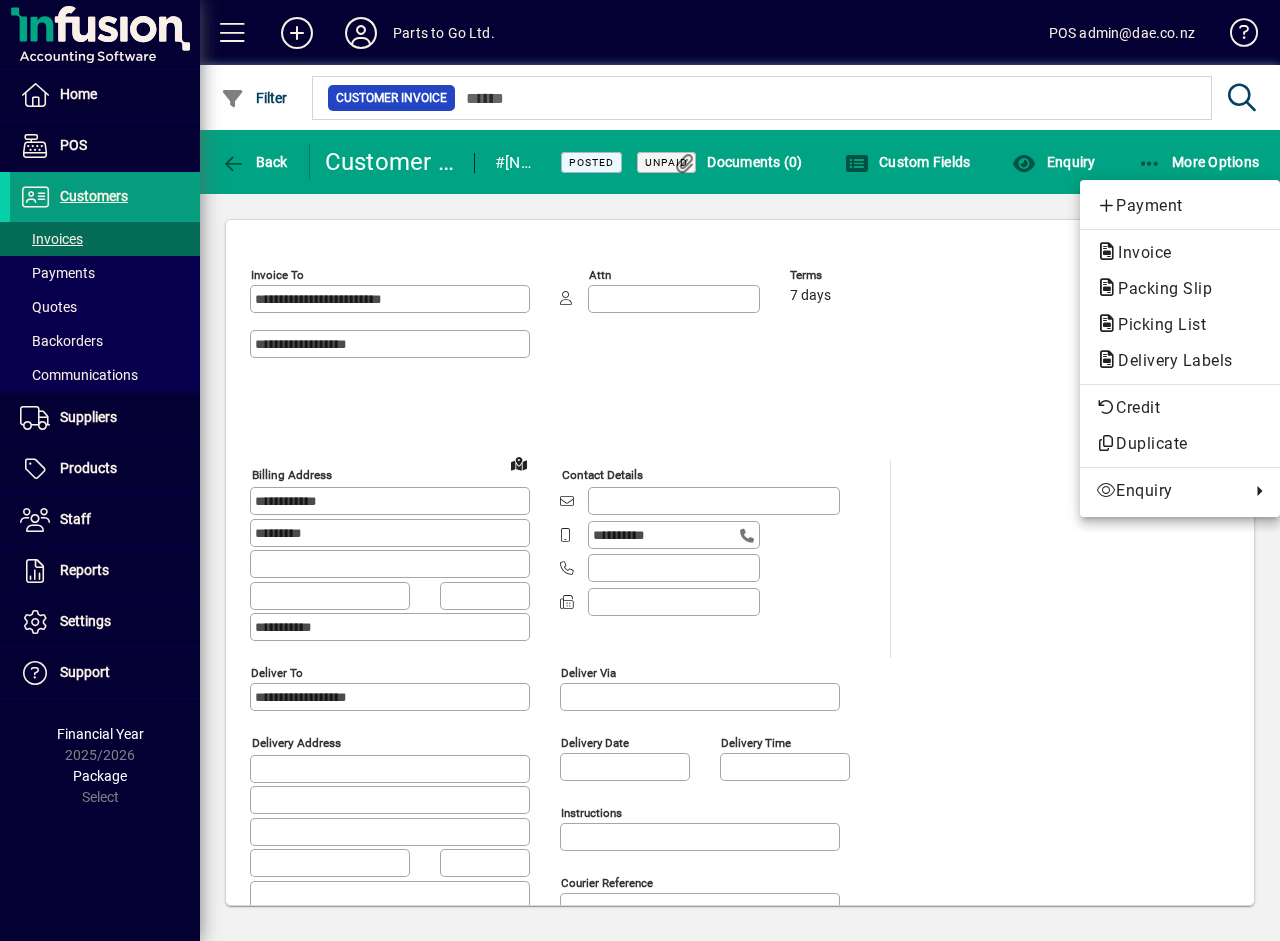 click on "Payment" at bounding box center (1180, 206) 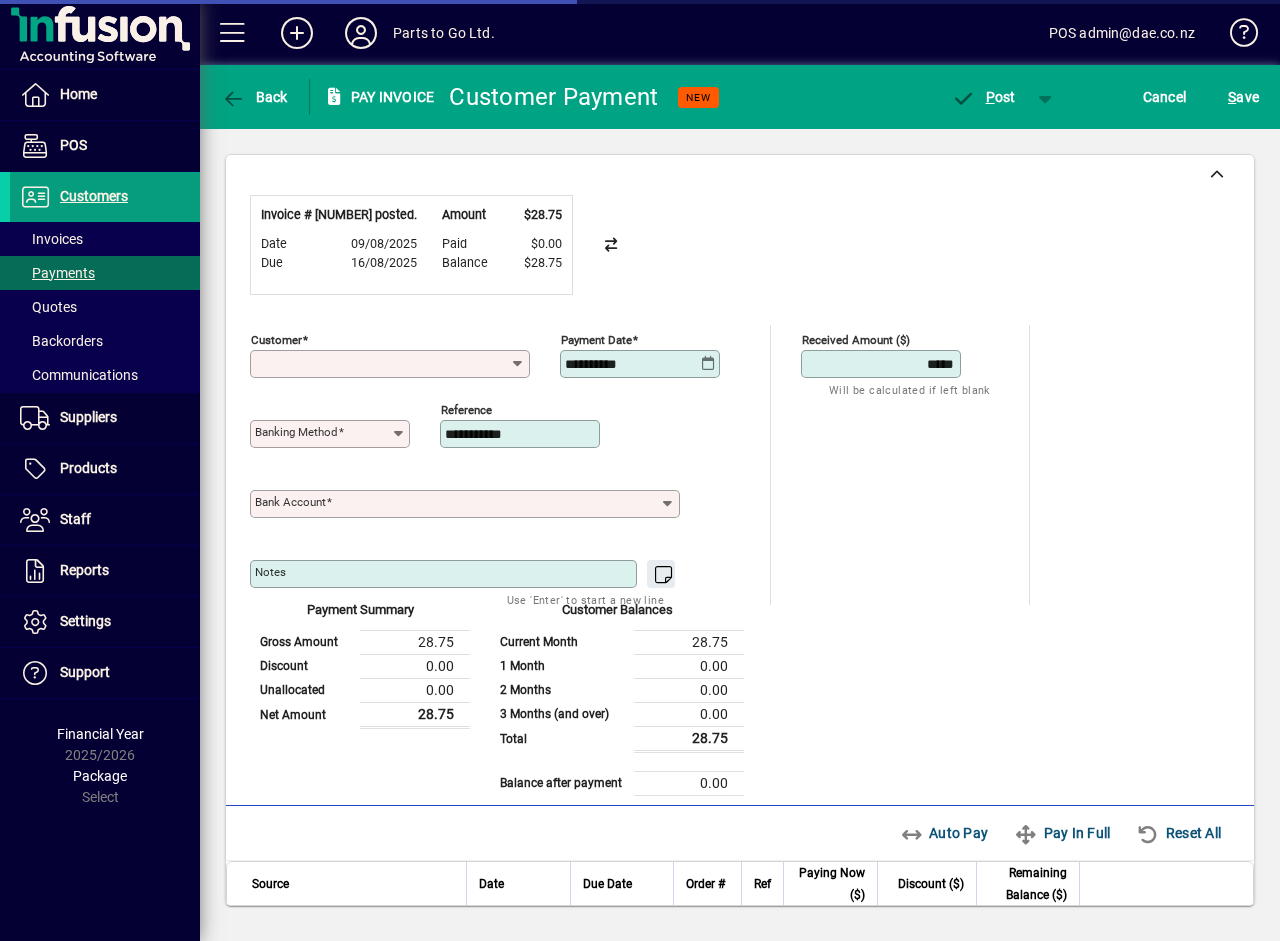 type on "**********" 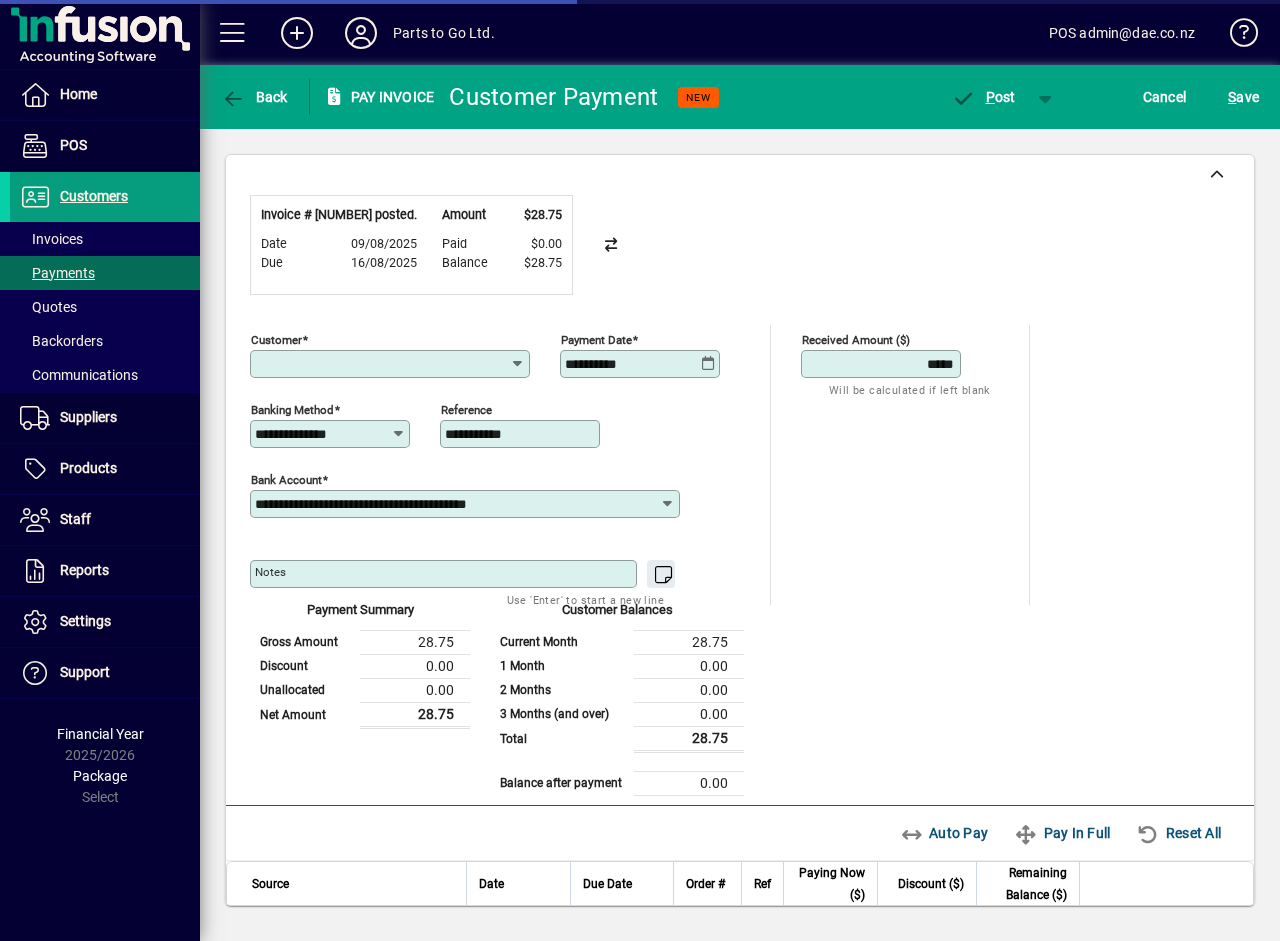 type on "**********" 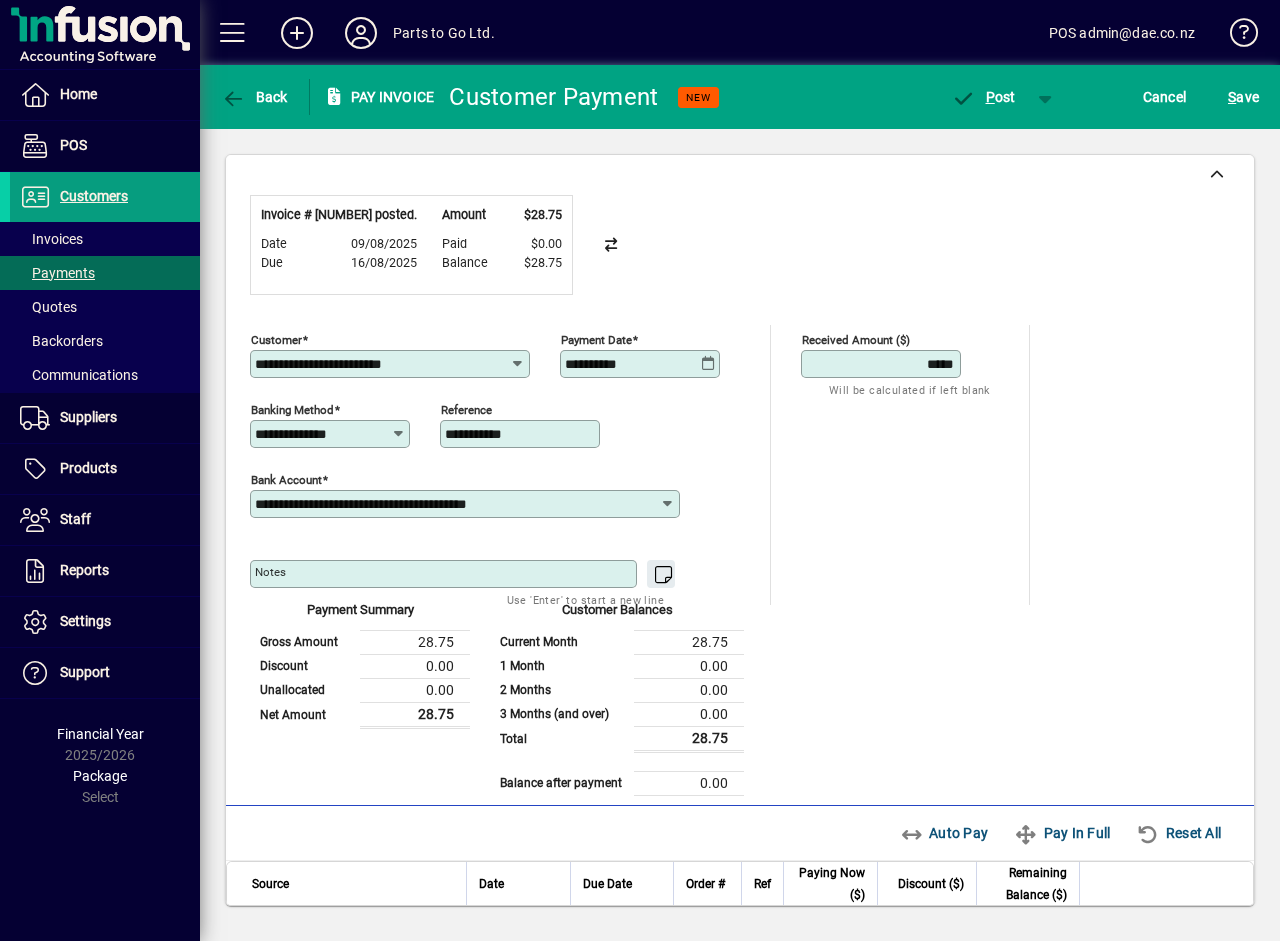 click 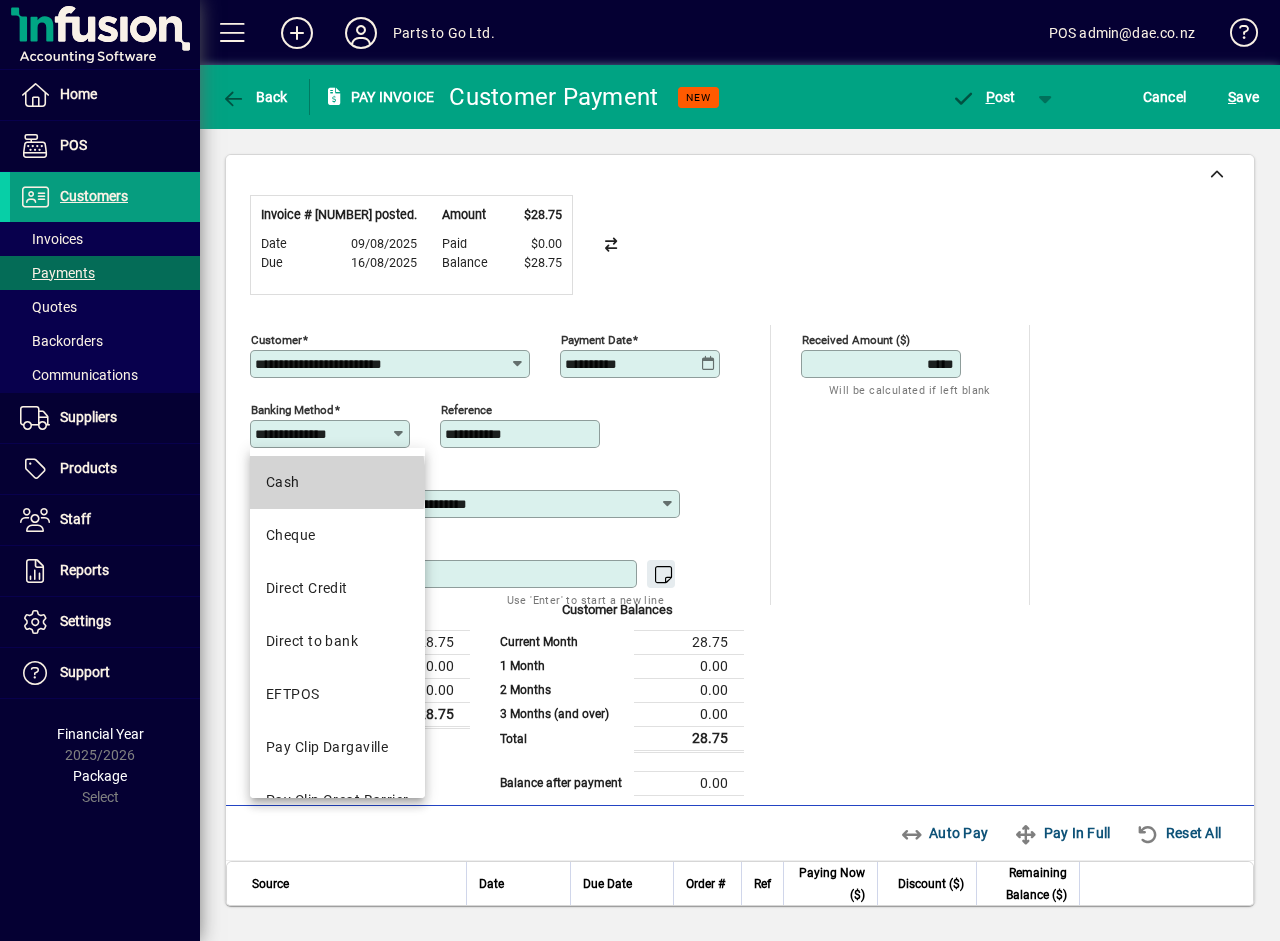 click on "Cash" at bounding box center [283, 482] 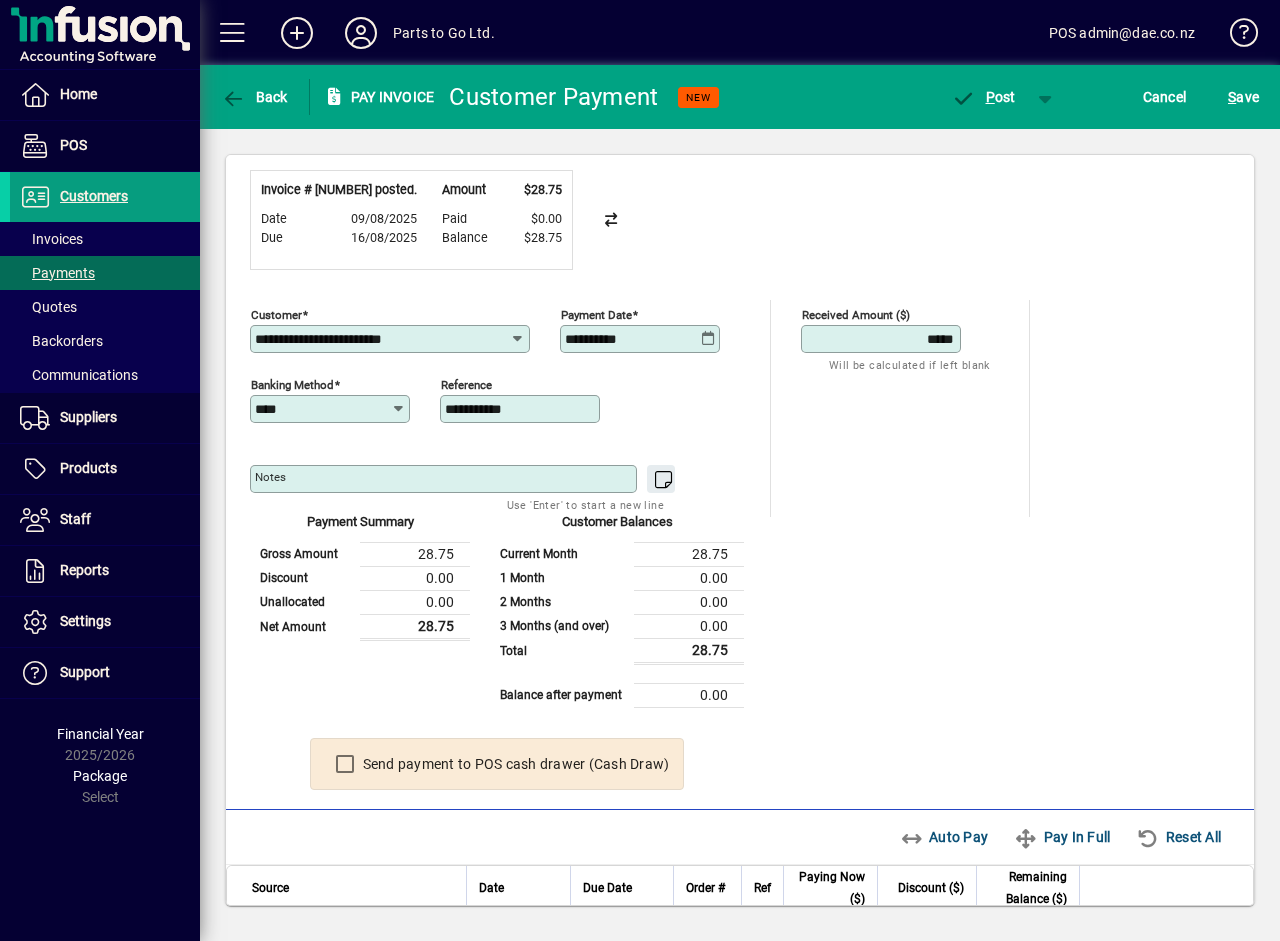 scroll, scrollTop: 0, scrollLeft: 0, axis: both 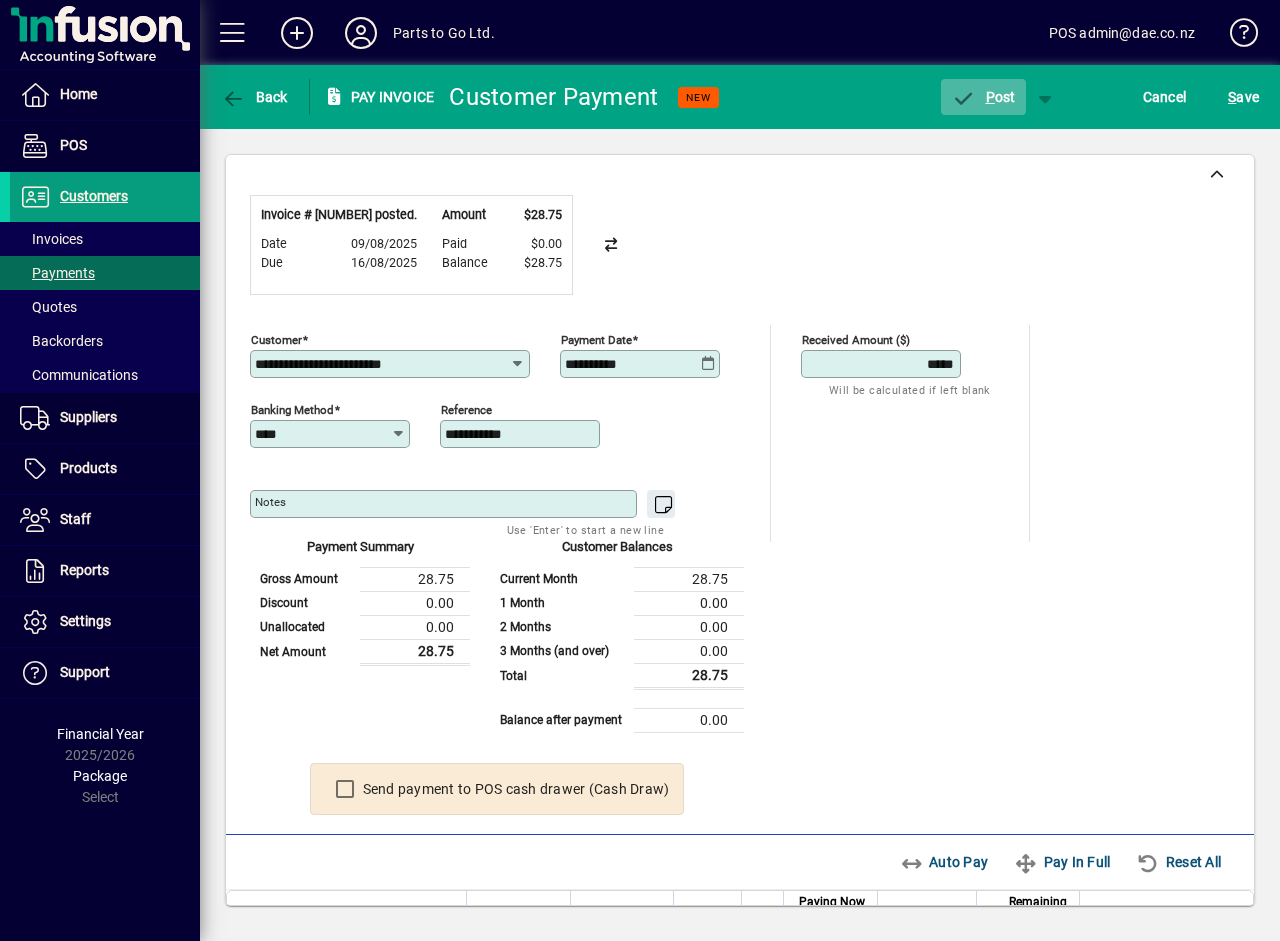 click on "P ost" 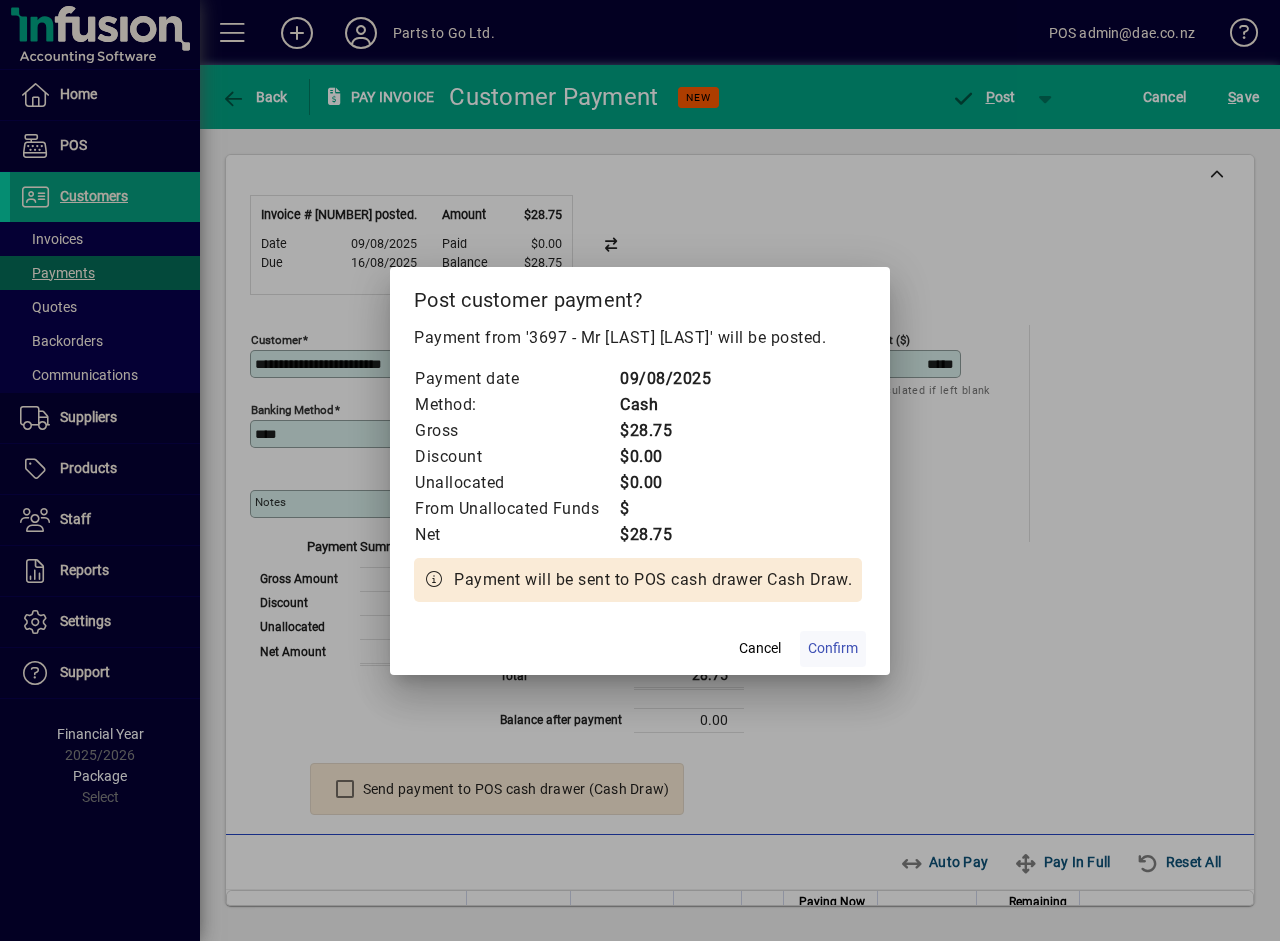 click on "Confirm" 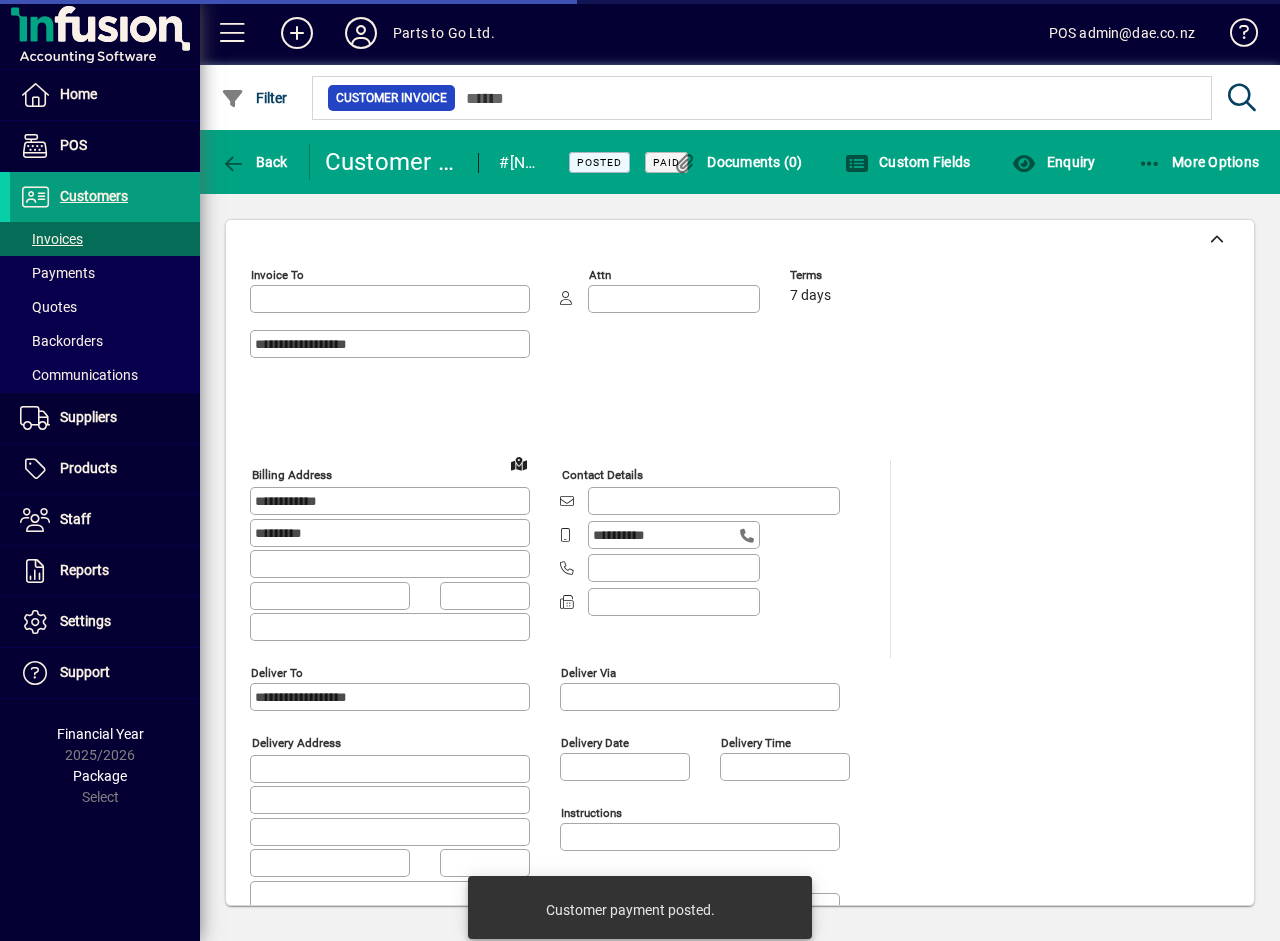 type on "**********" 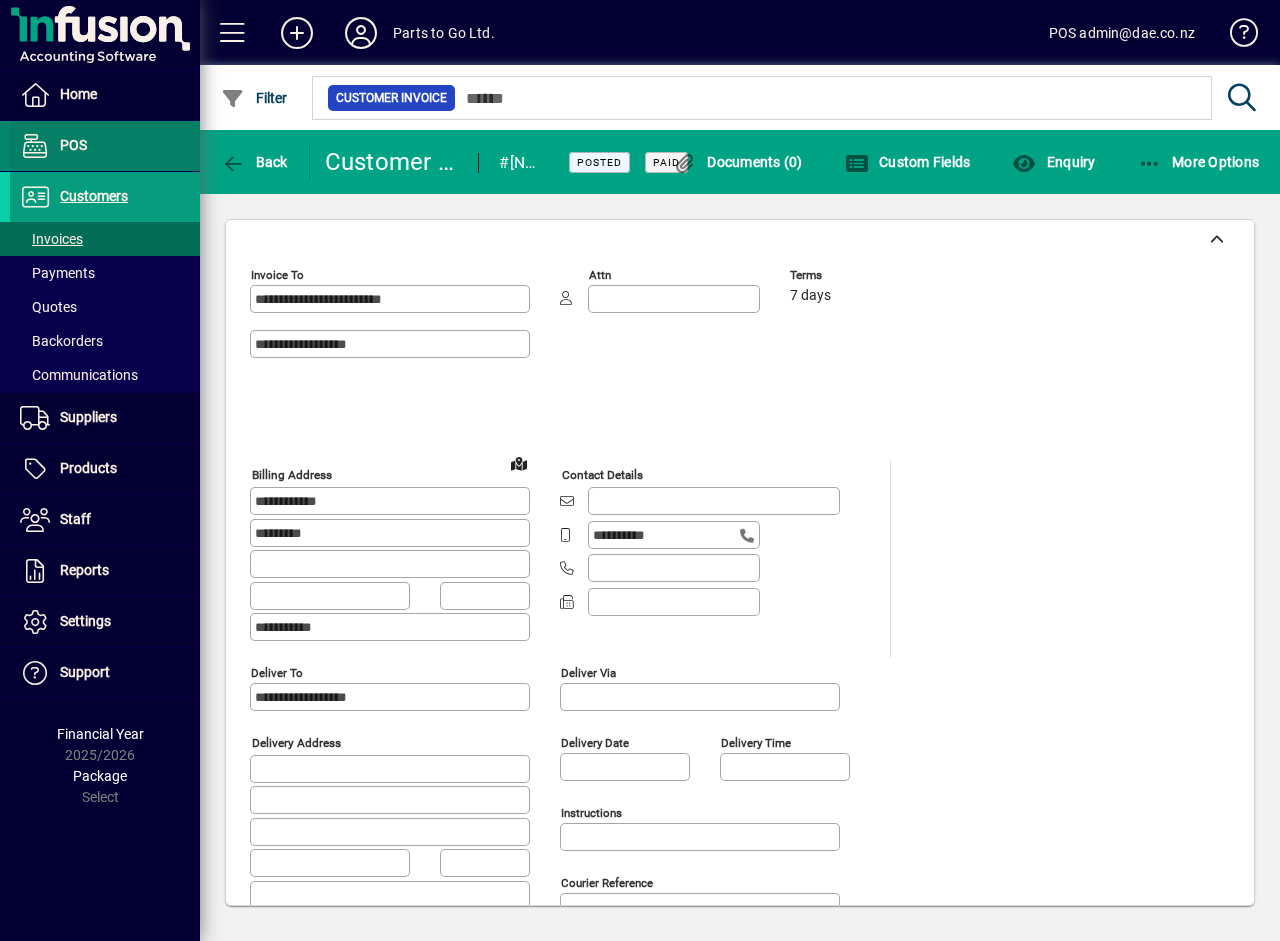 click on "POS" at bounding box center (73, 145) 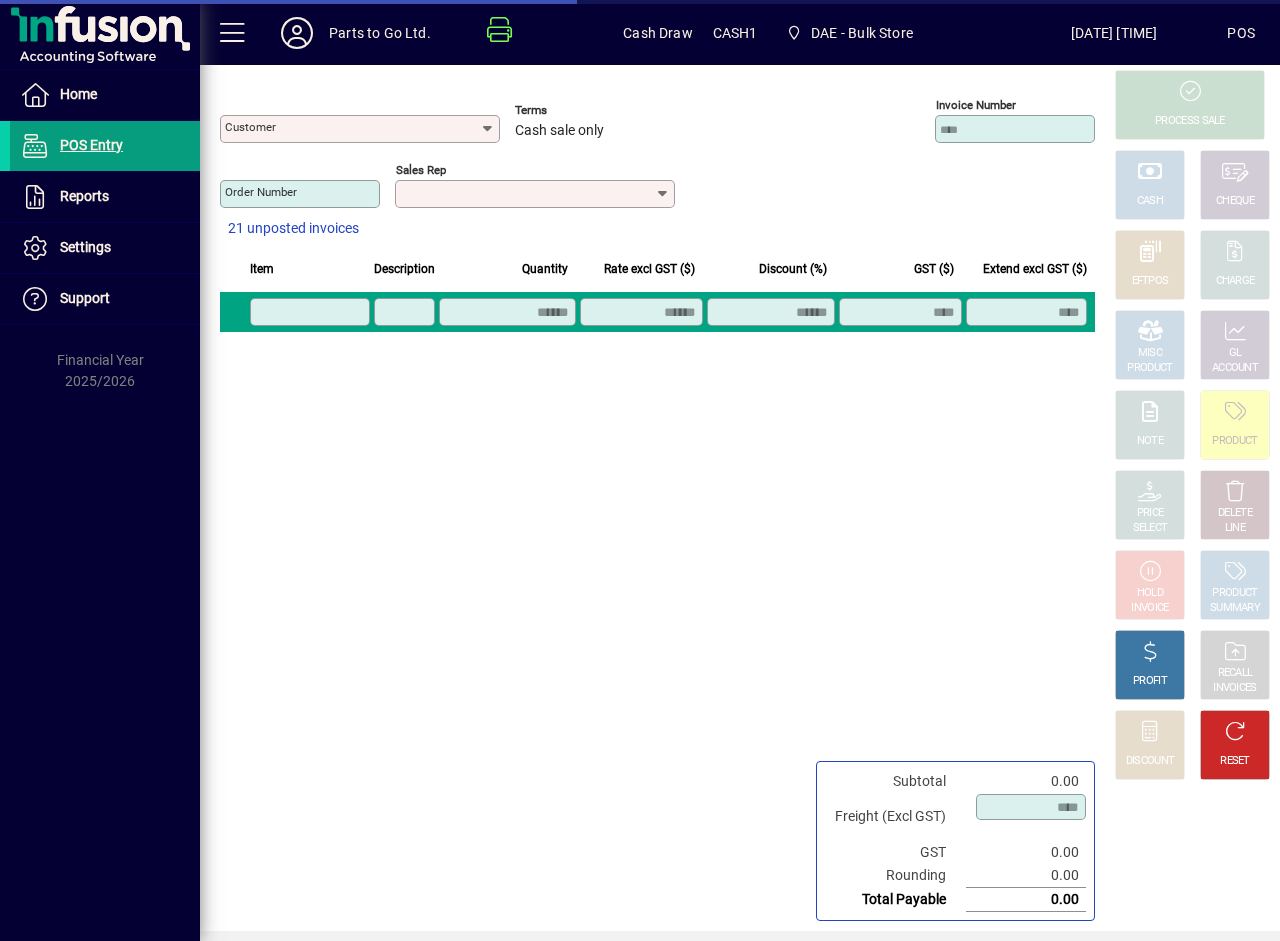 type on "**********" 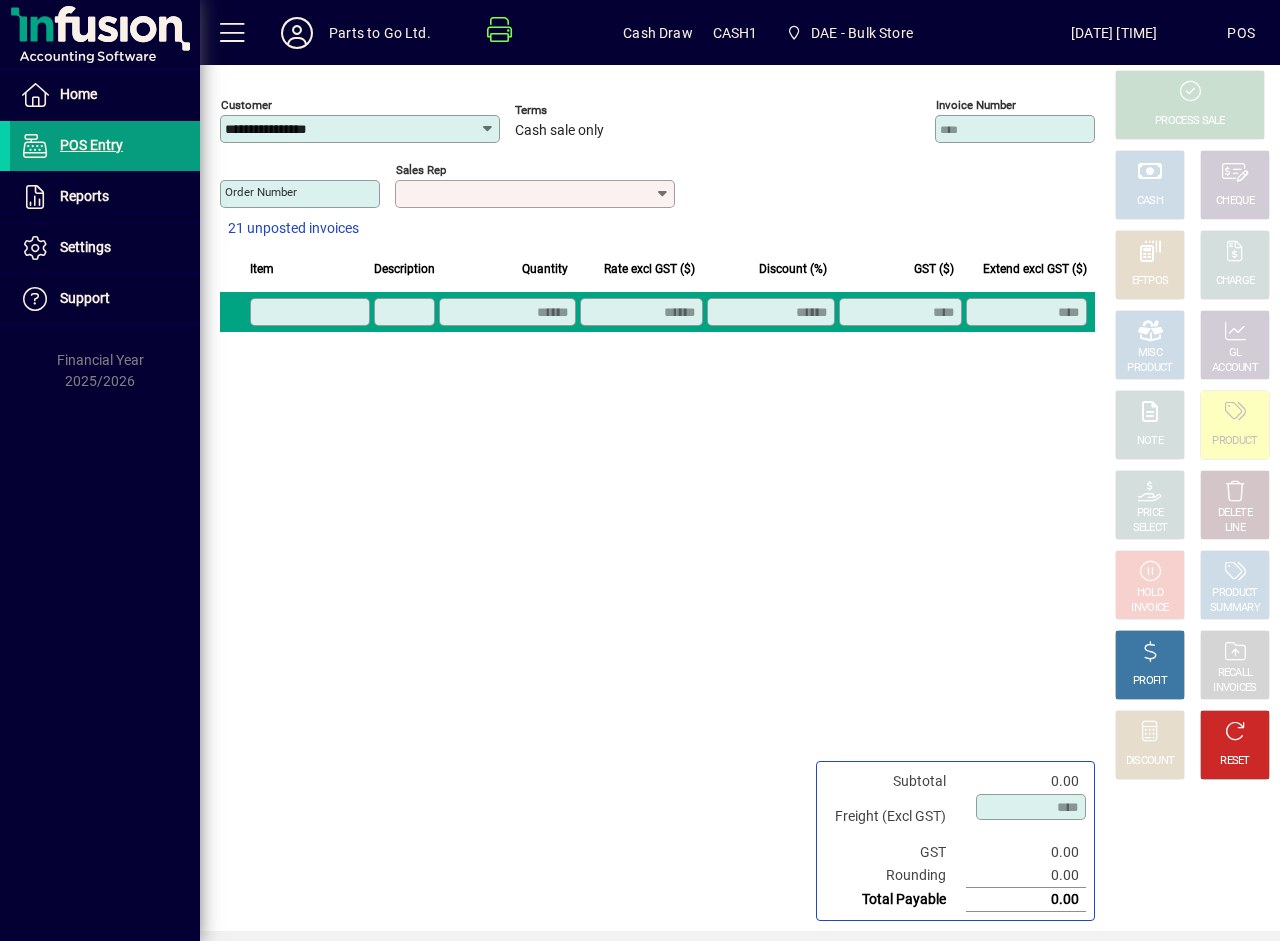 click 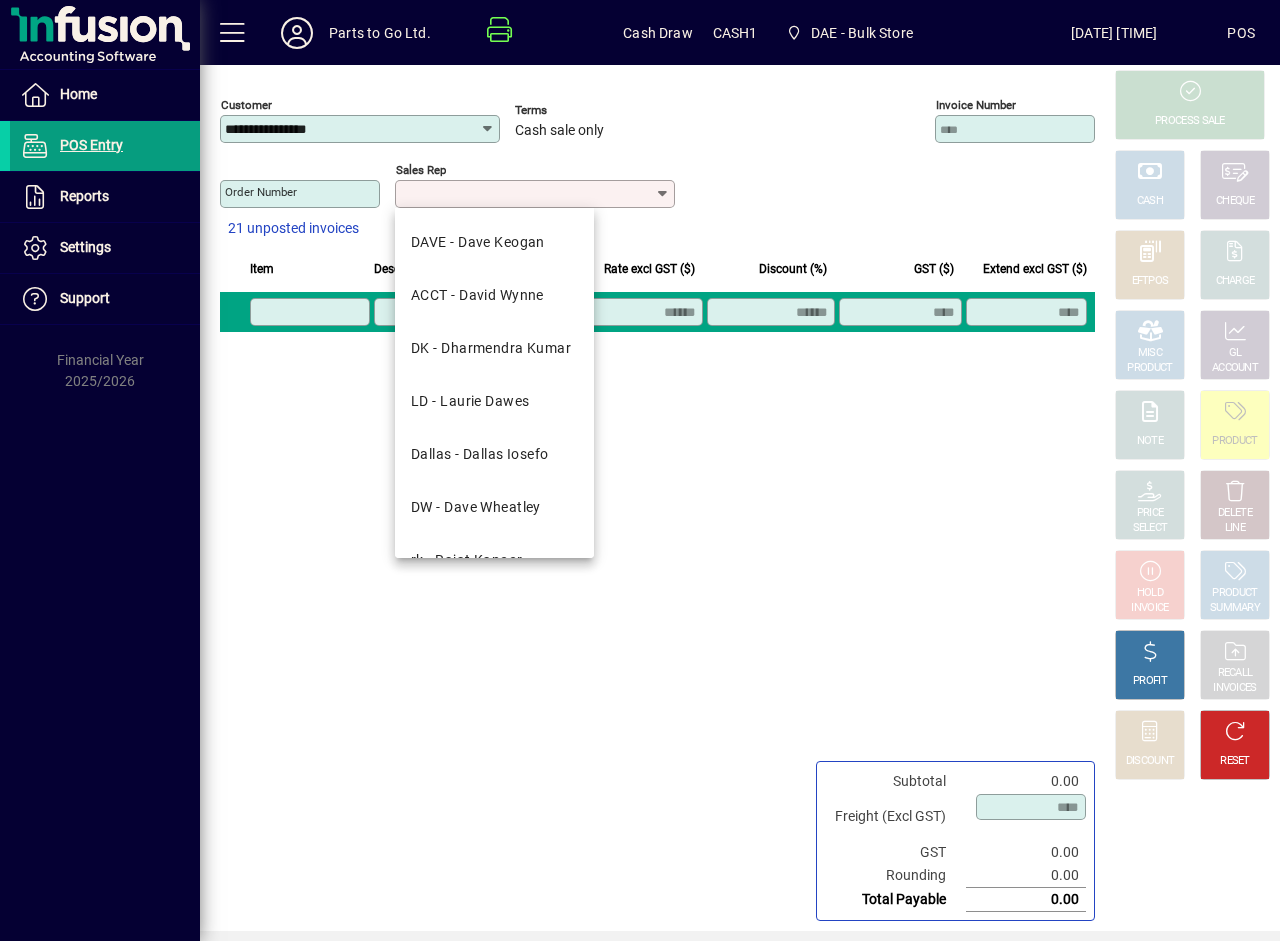 click on "DW - Dave Wheatley" at bounding box center [476, 507] 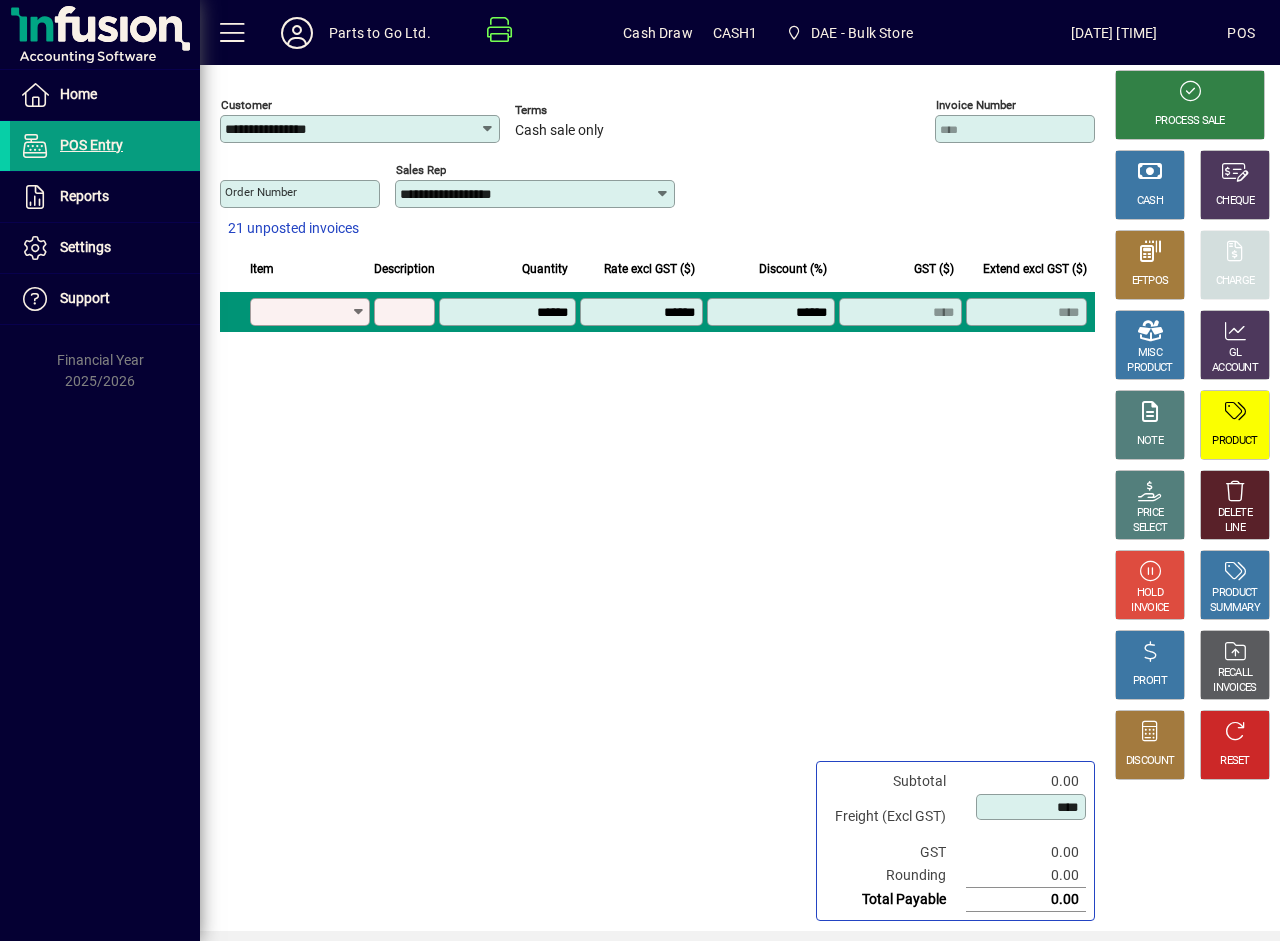 click on "Product" at bounding box center [303, 312] 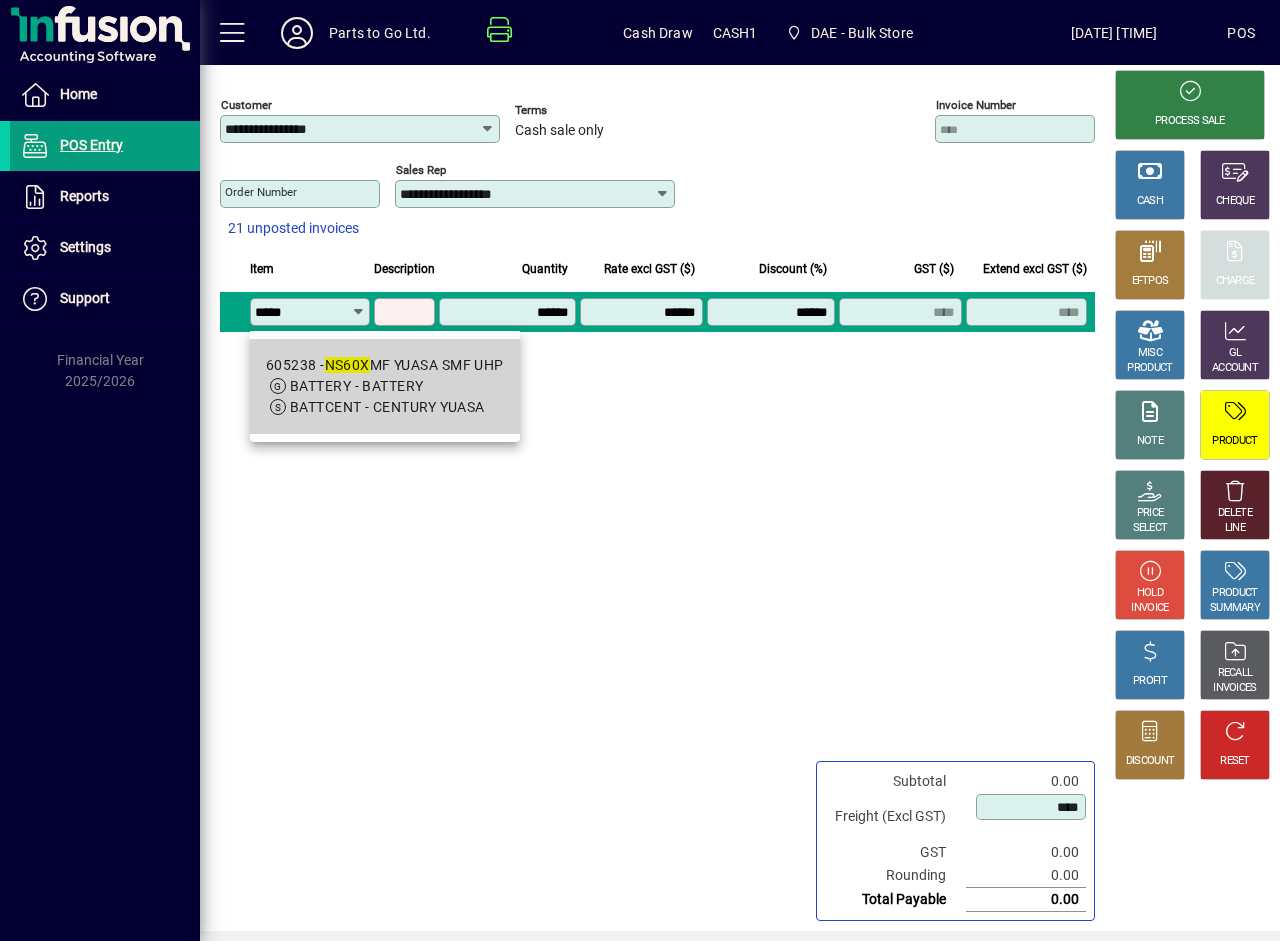 click on "BATTERY - BATTERY" at bounding box center (385, 386) 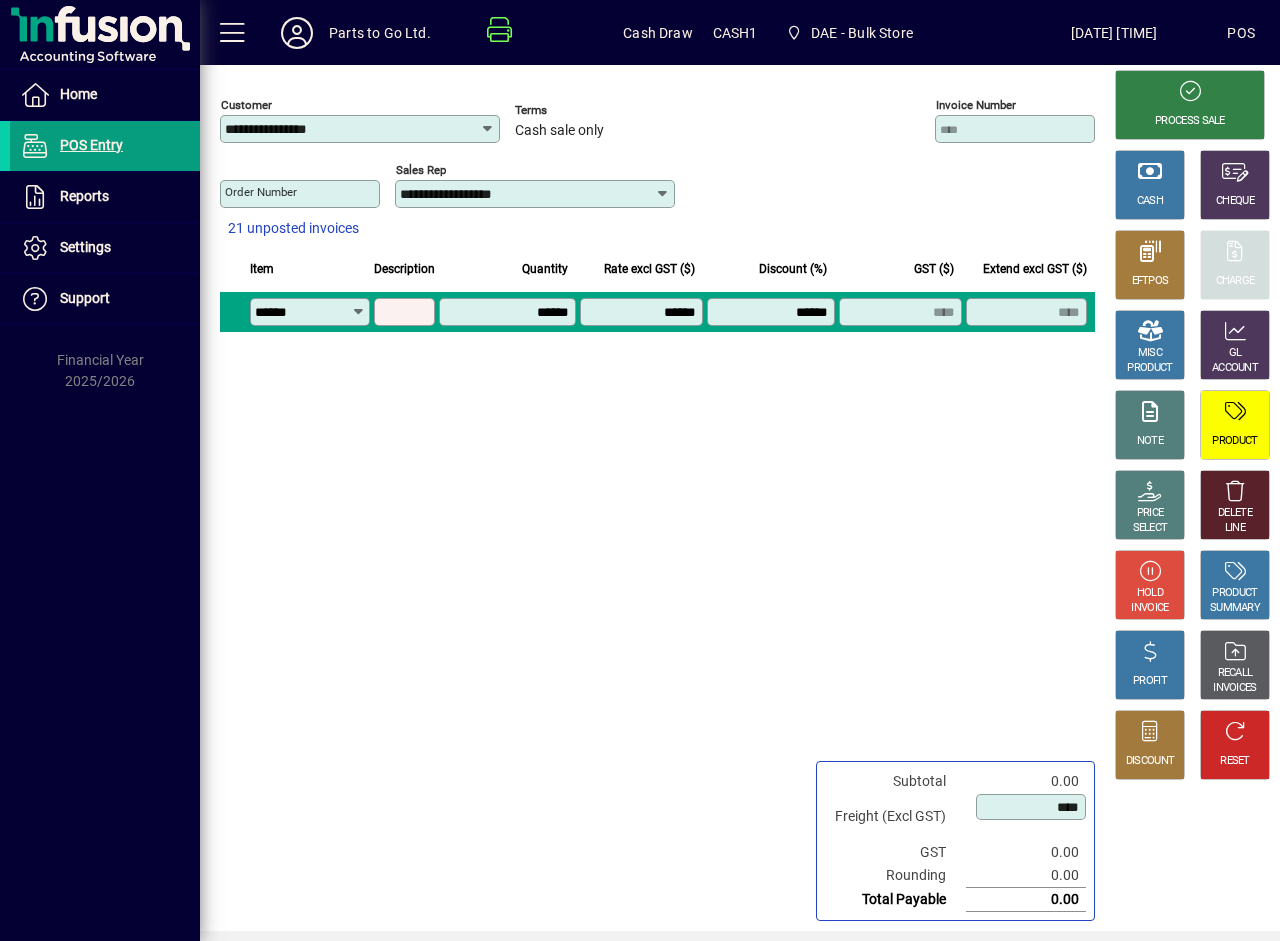 type on "**********" 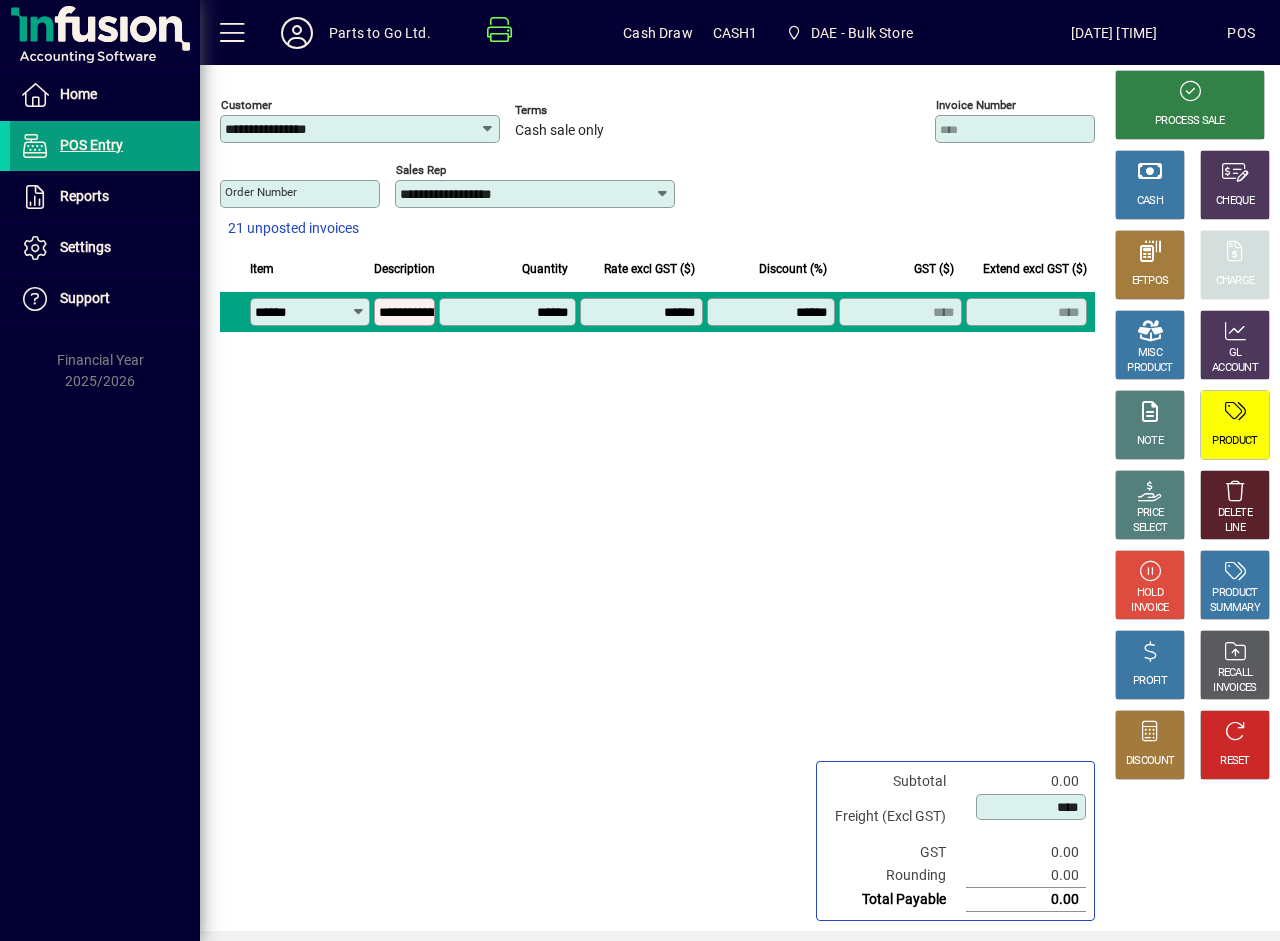 type on "********" 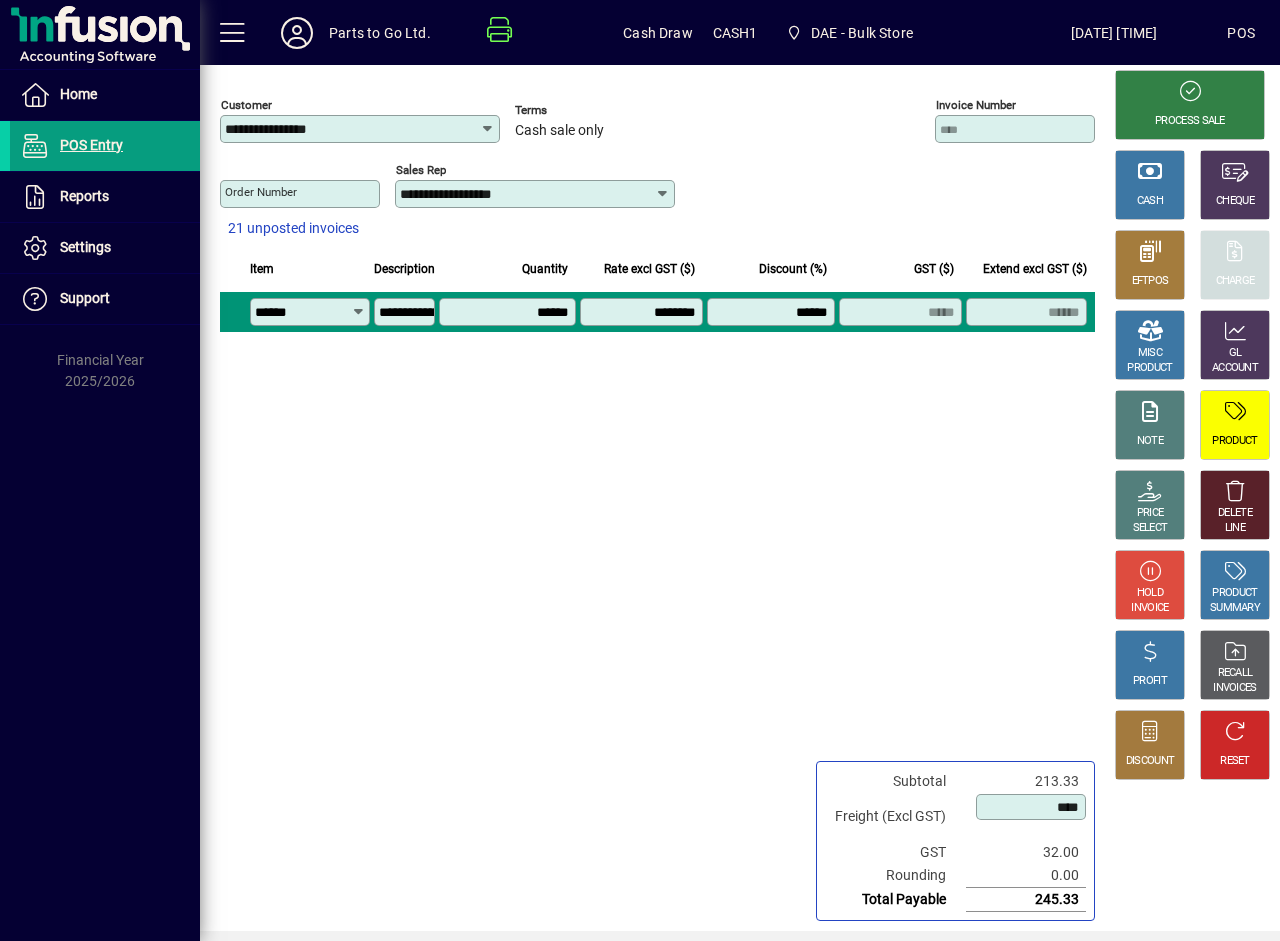 click on "******" at bounding box center [773, 312] 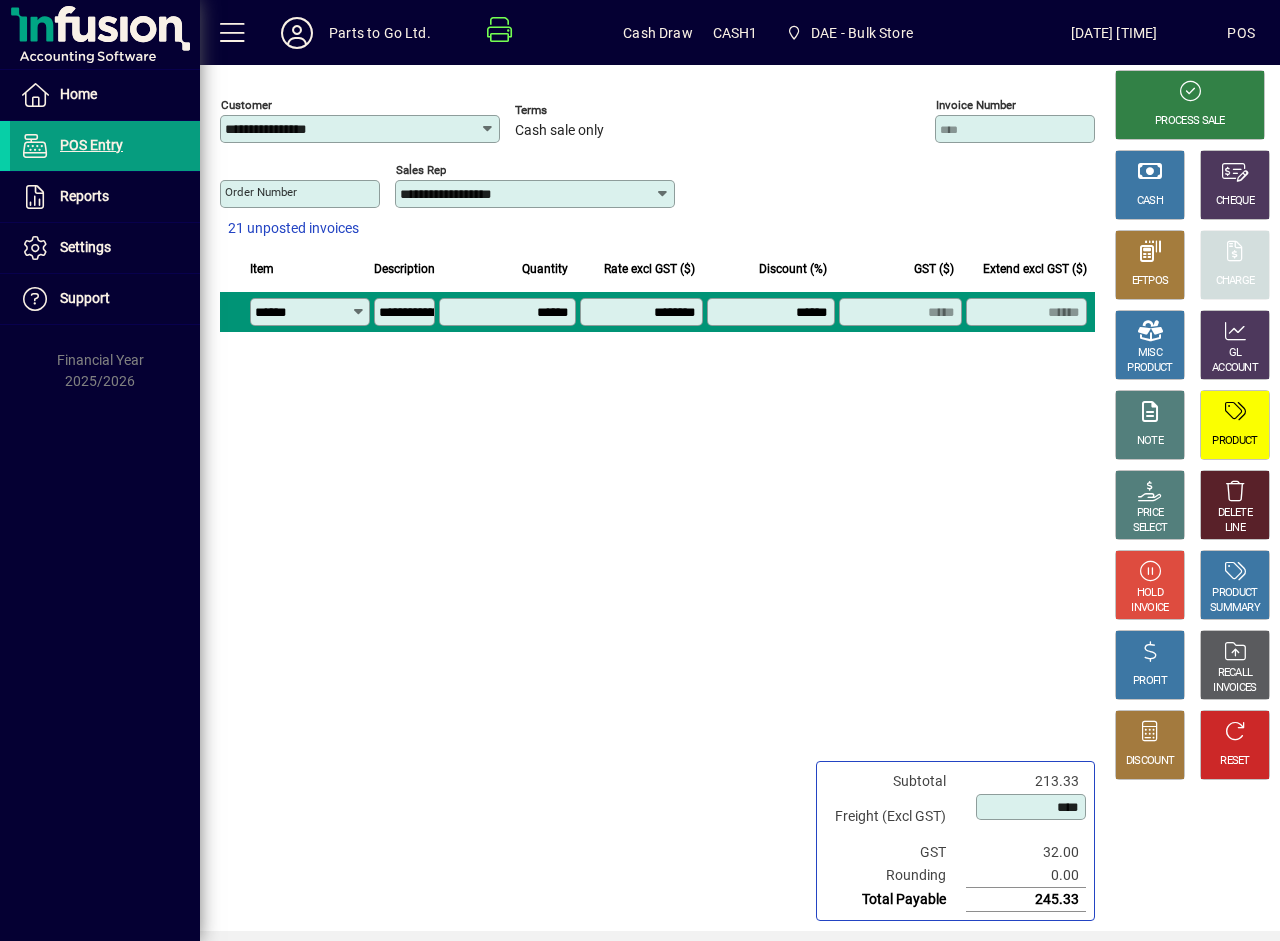click on "******" at bounding box center [773, 312] 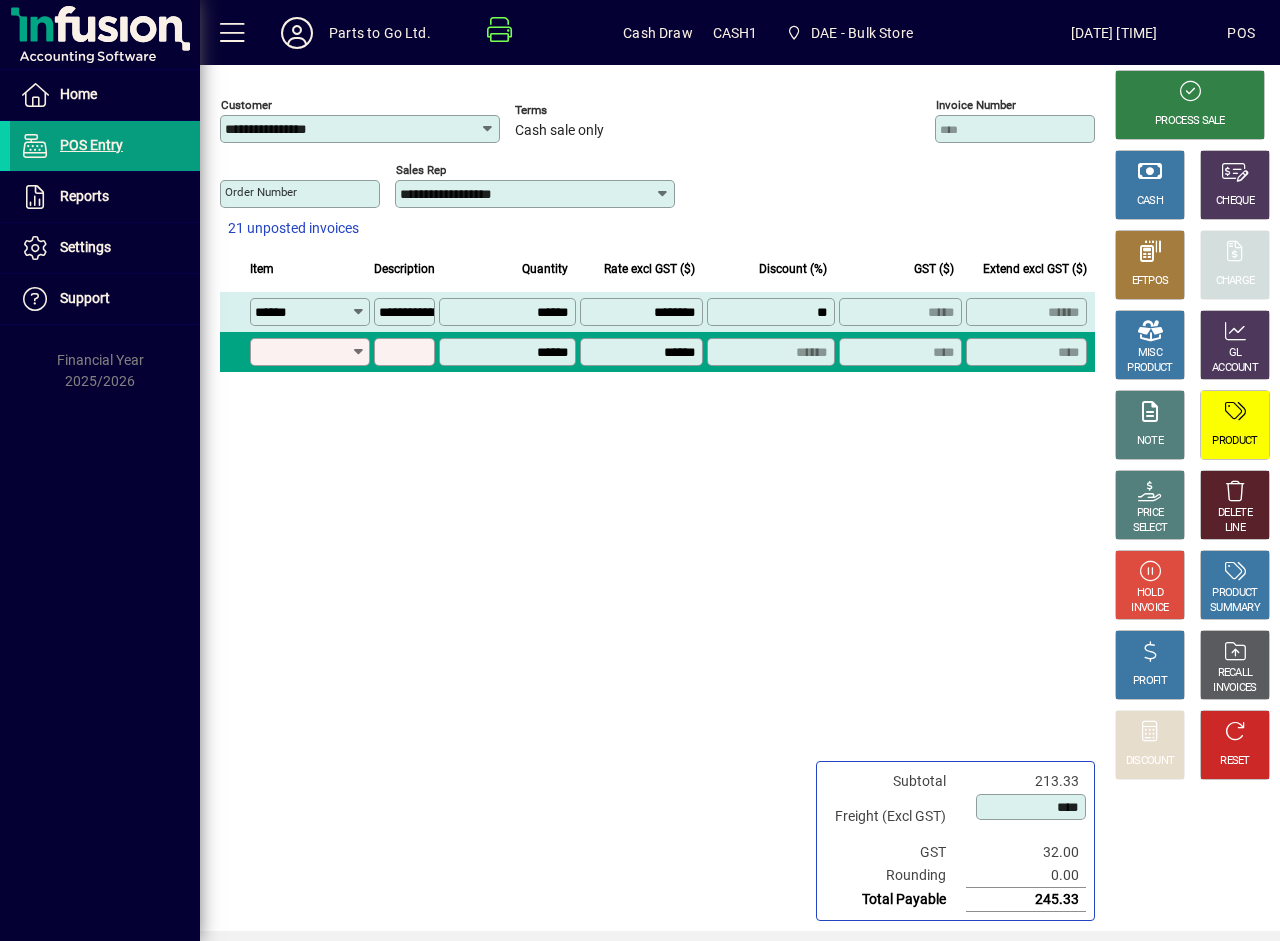 type on "*******" 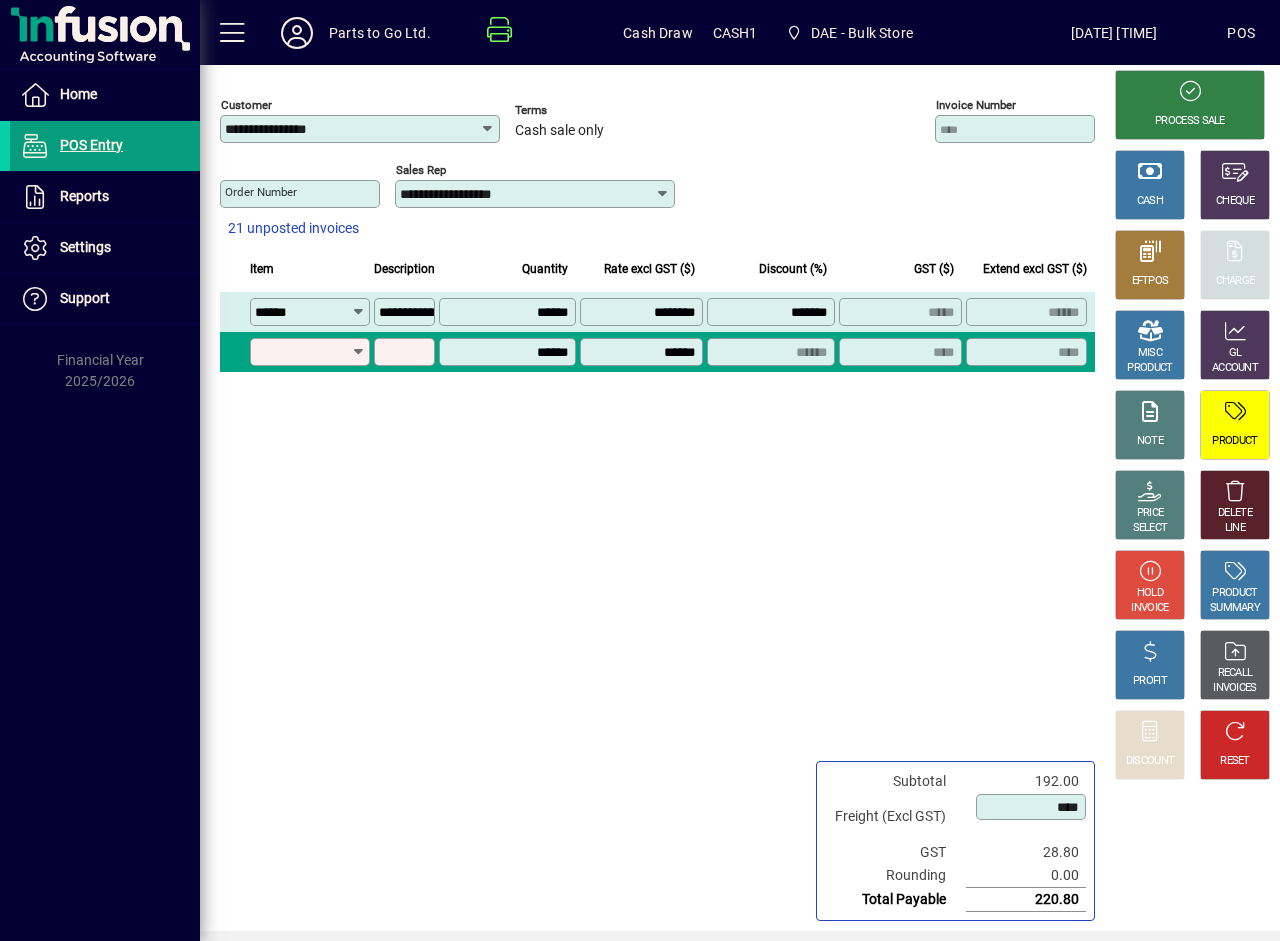 click on "******" at bounding box center [303, 312] 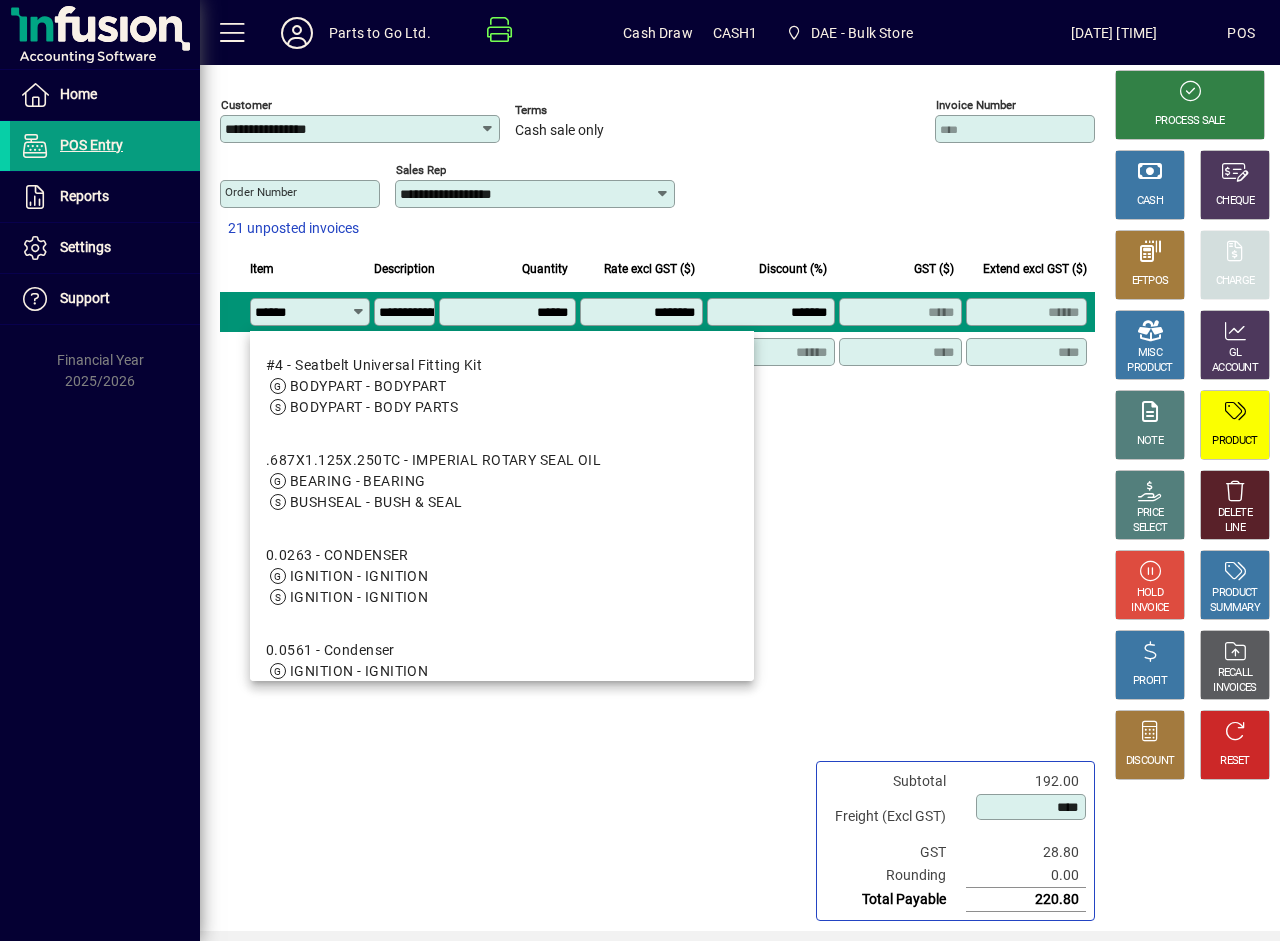 click on "******" at bounding box center (303, 312) 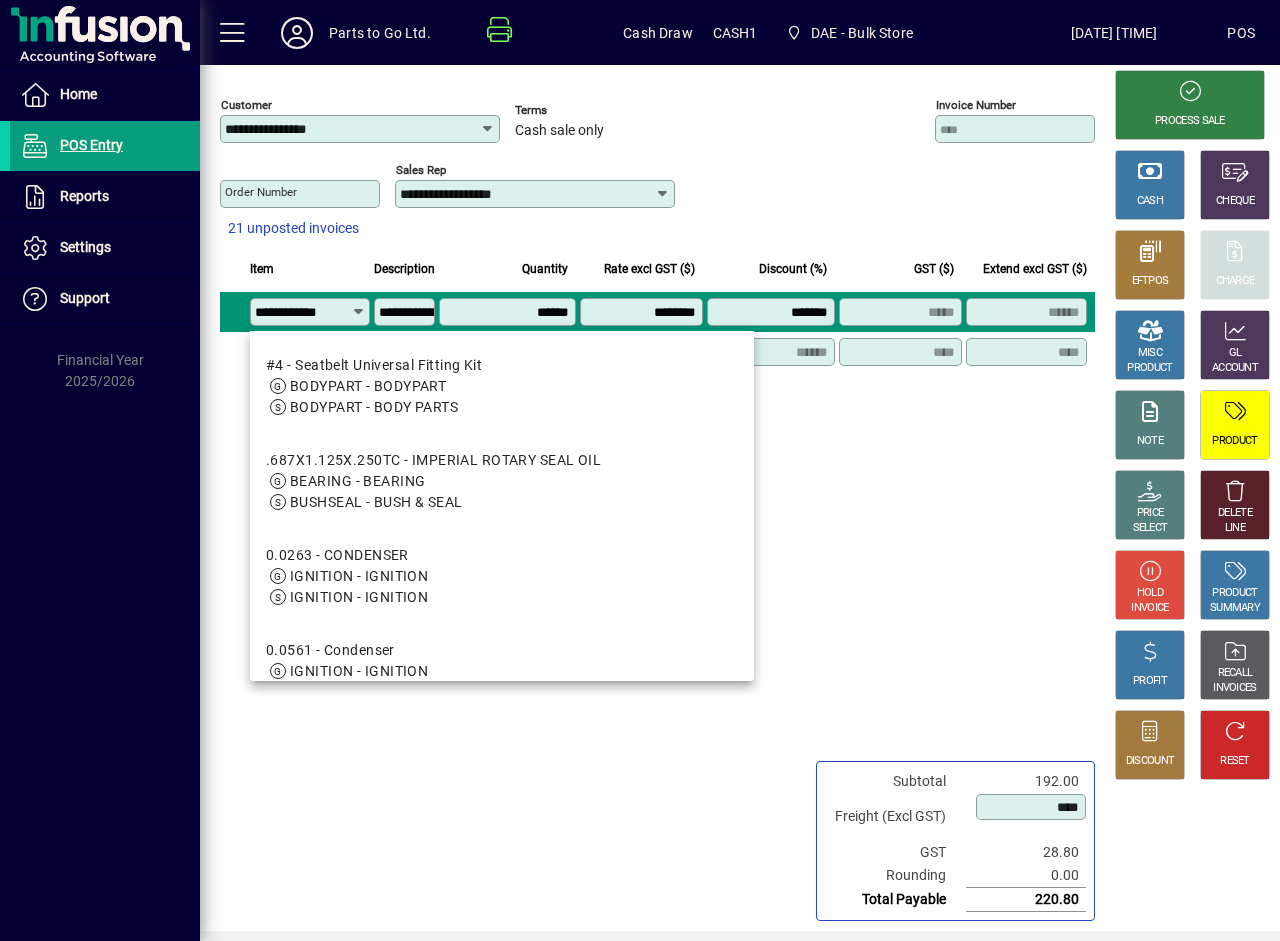 type on "**********" 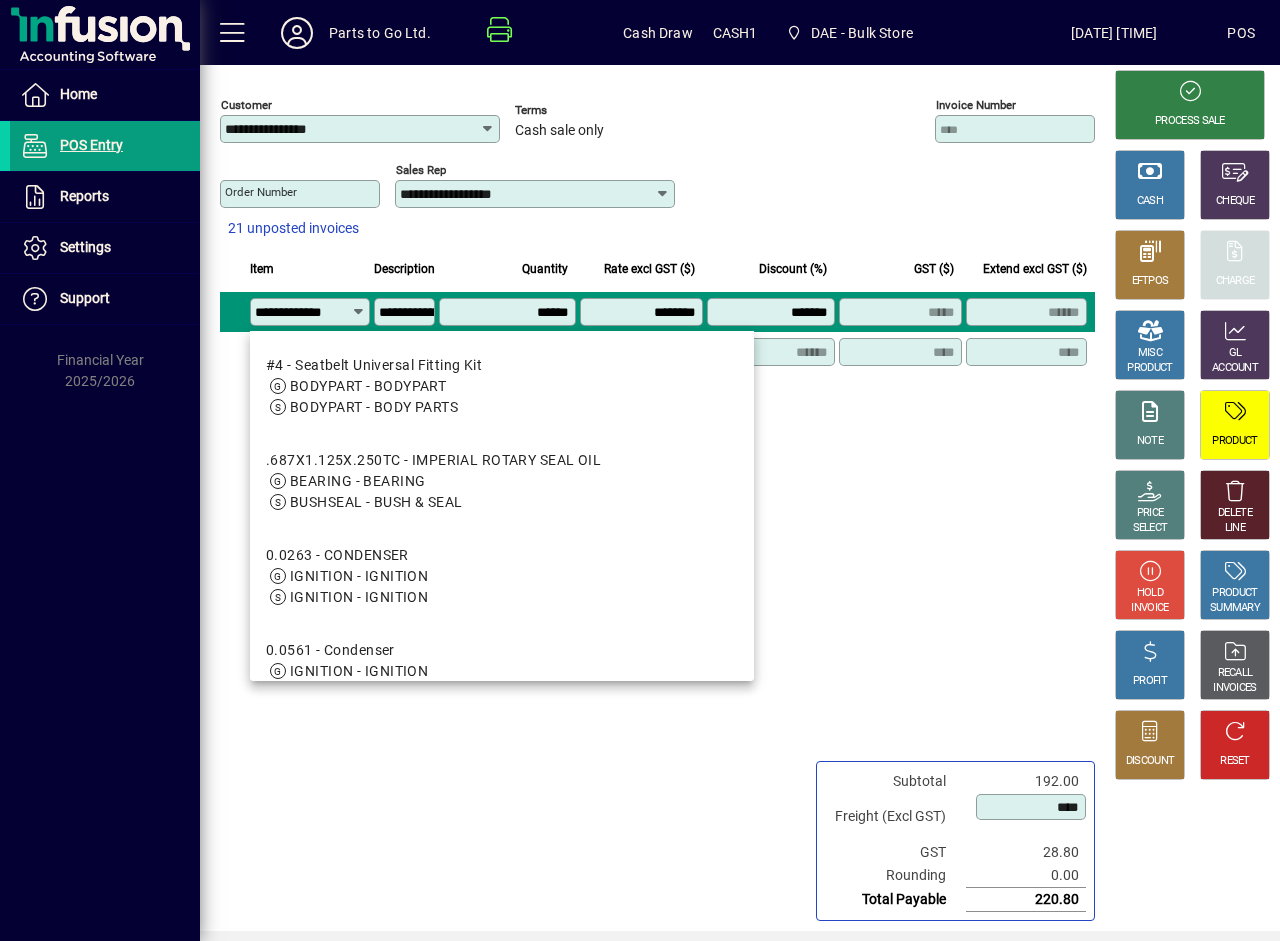 scroll, scrollTop: 0, scrollLeft: 9, axis: horizontal 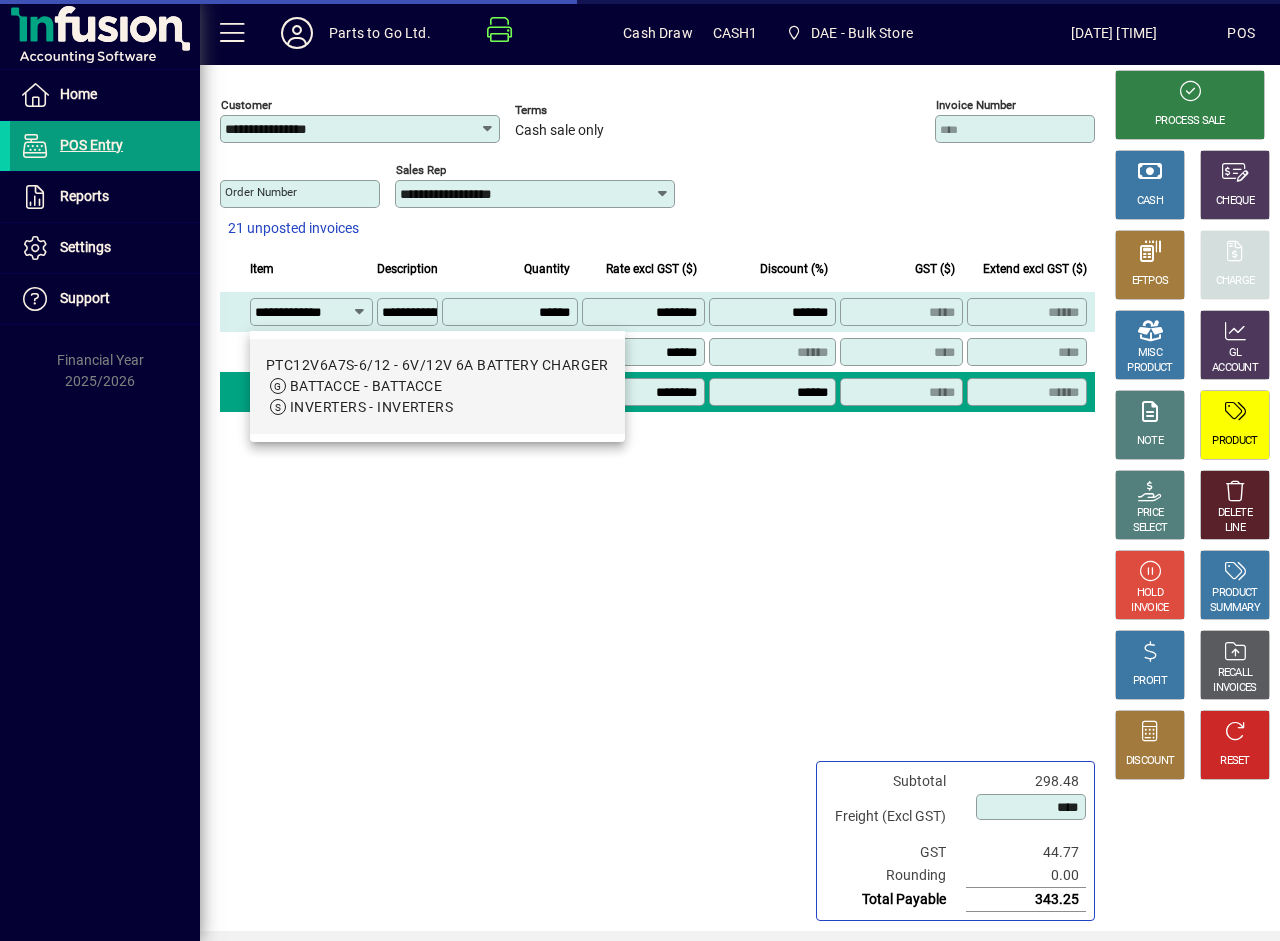 type on "**********" 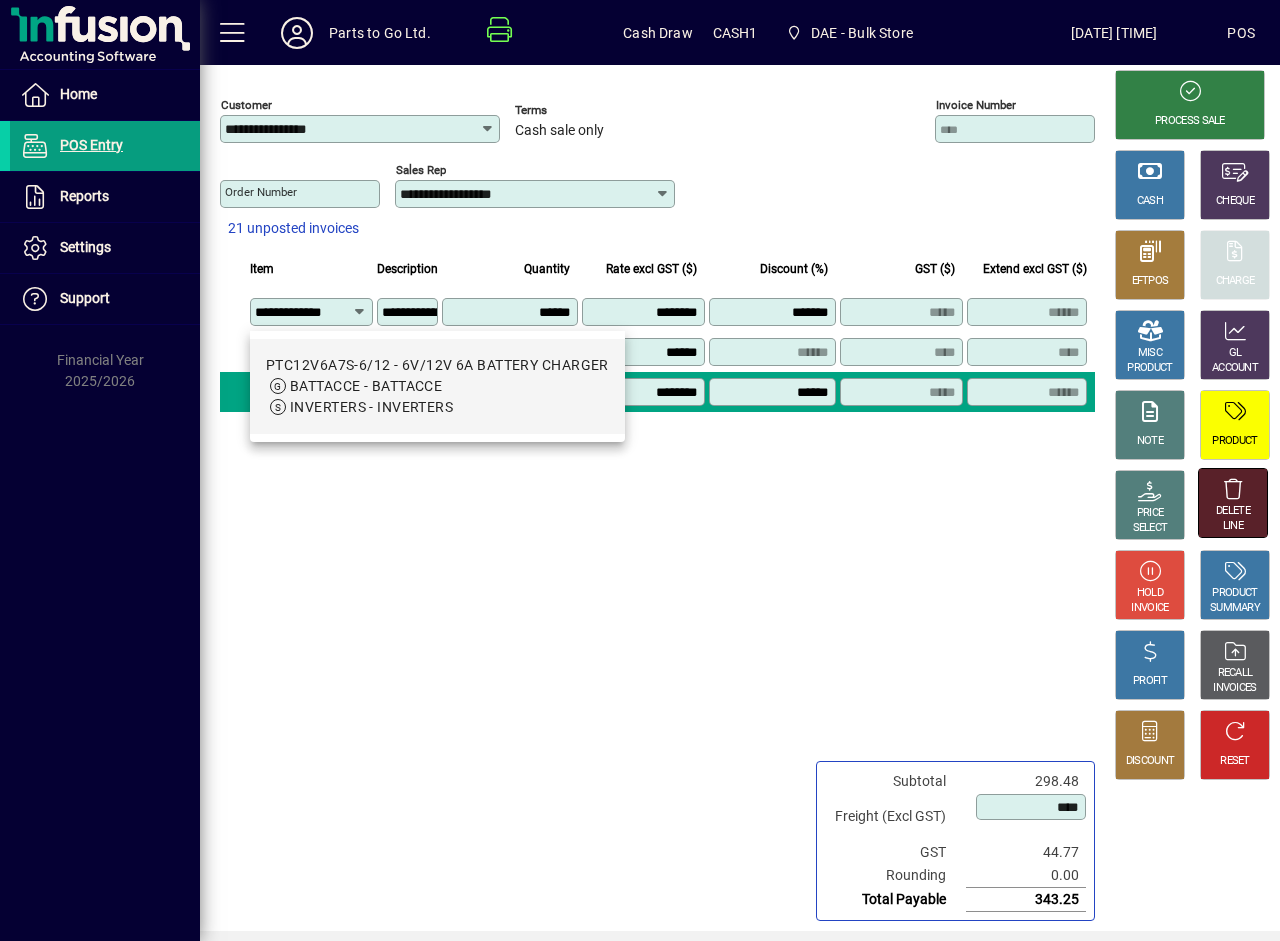 click 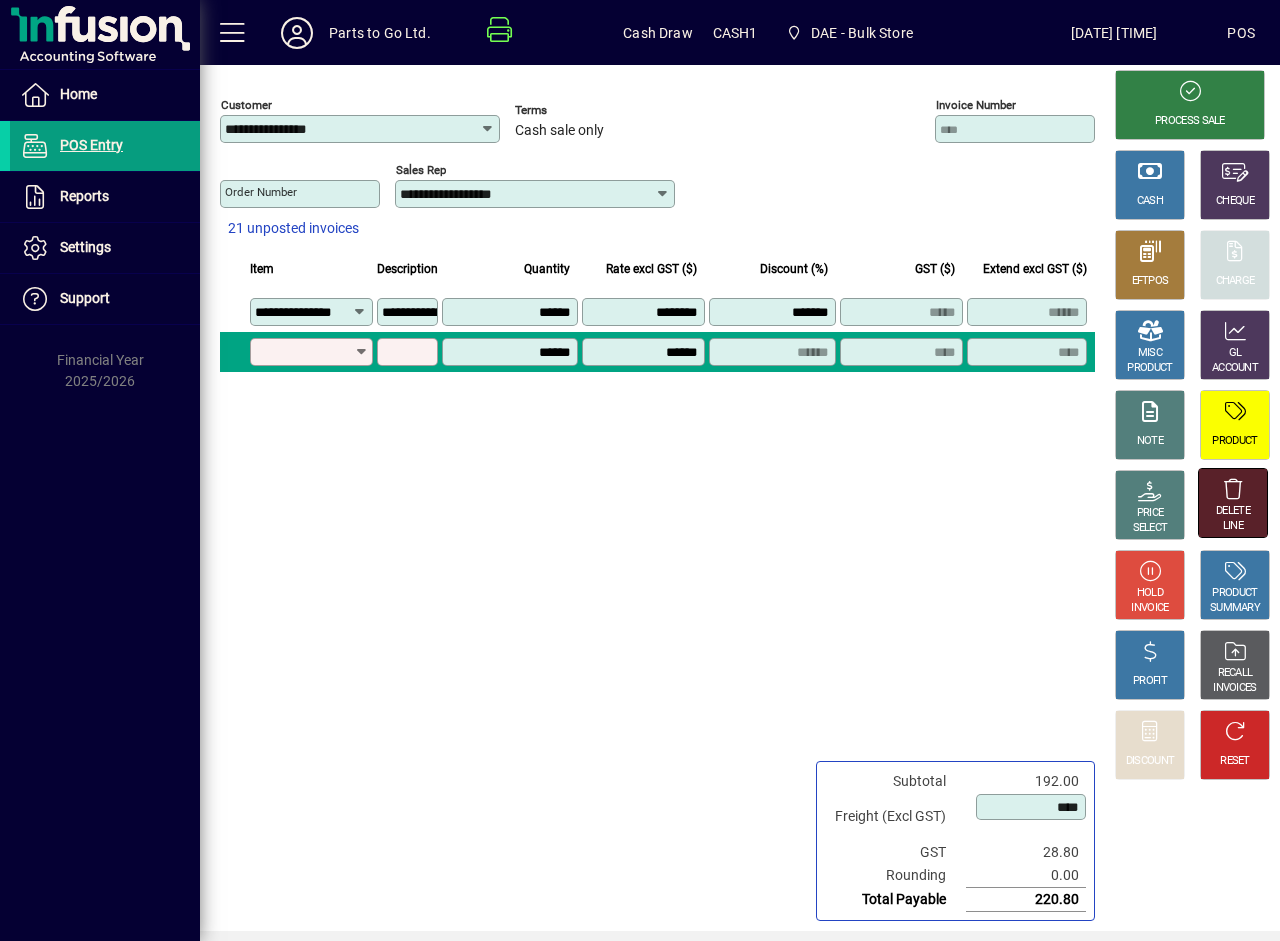 type on "**********" 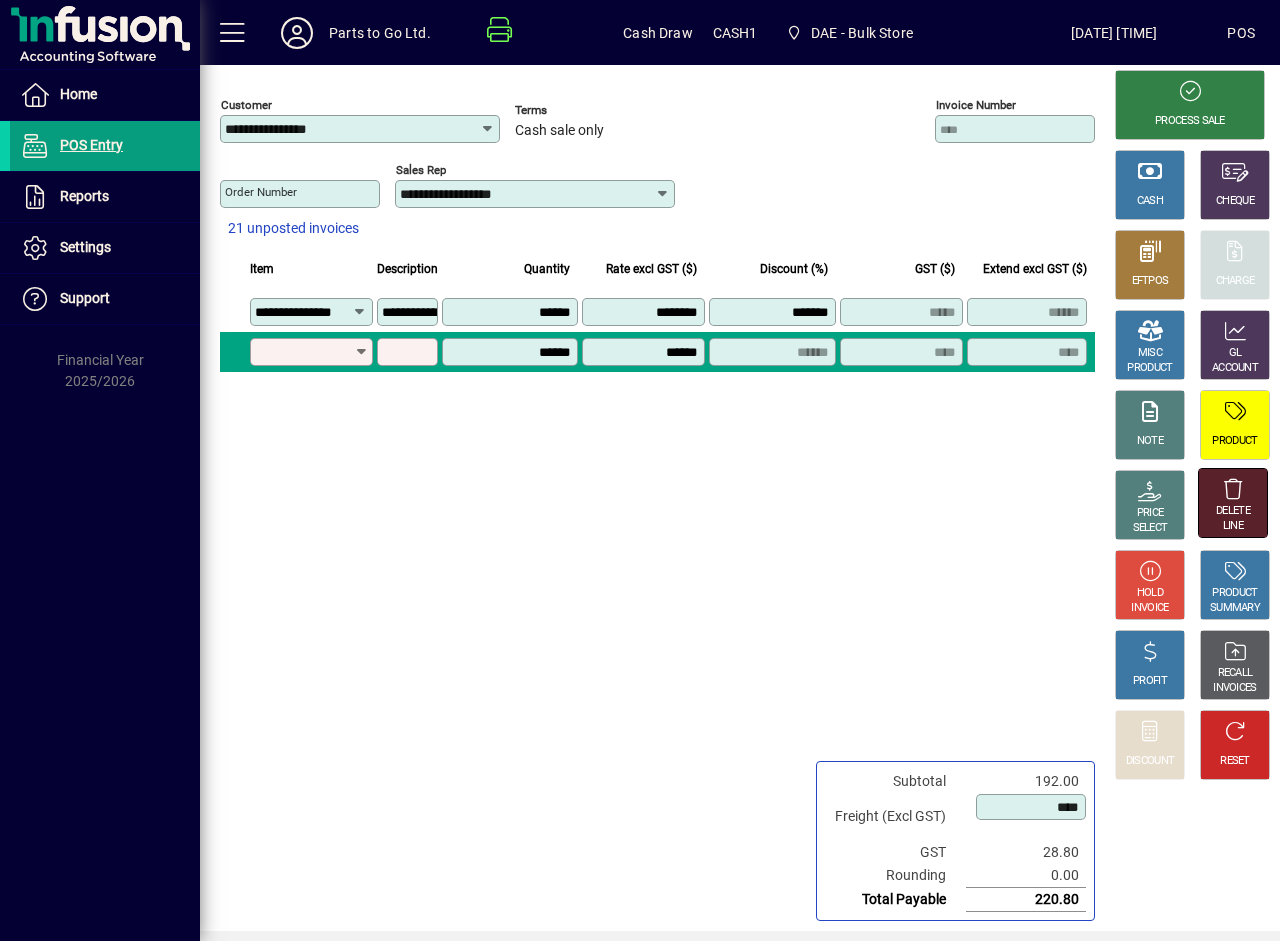 type on "********" 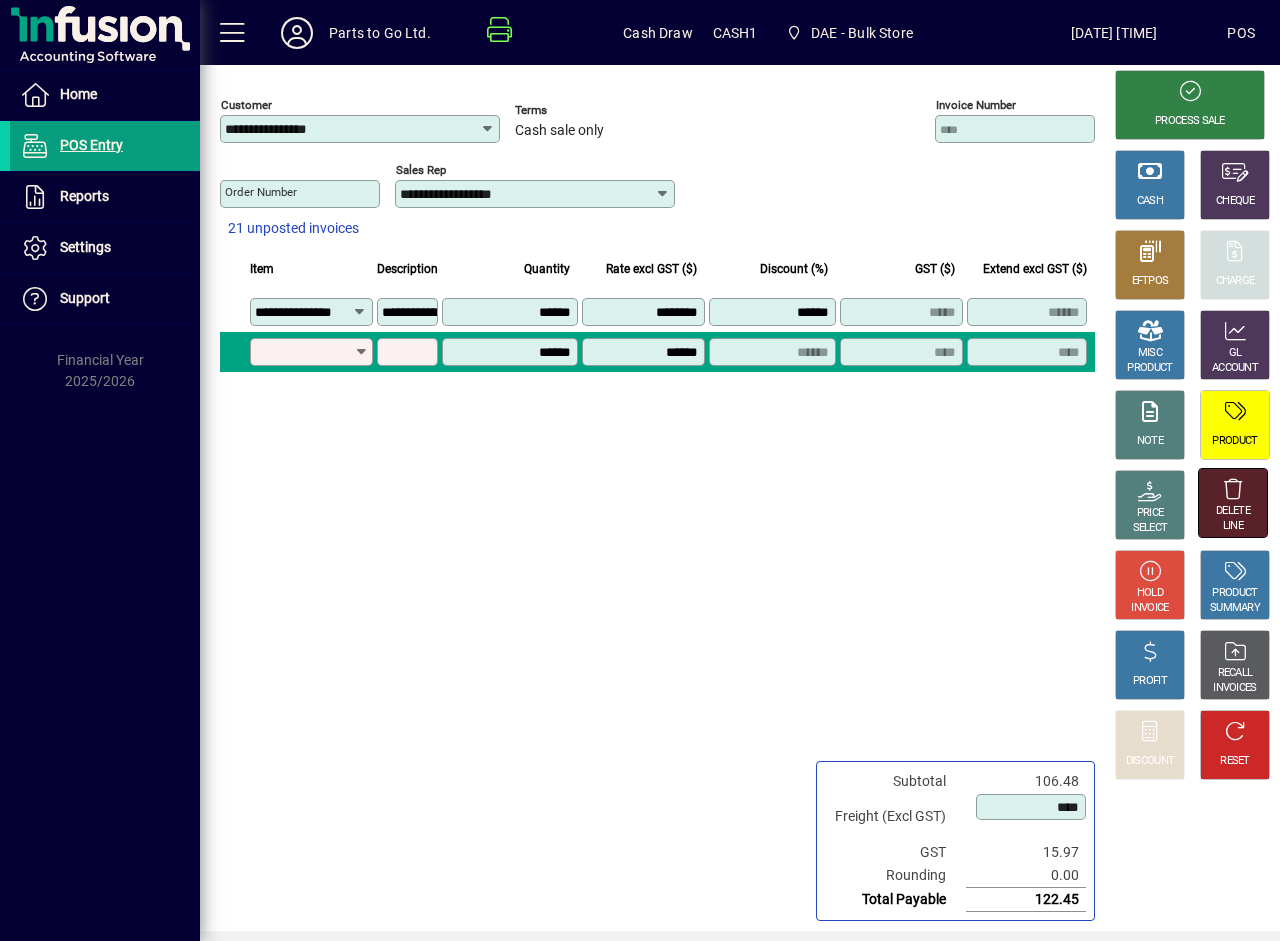 click 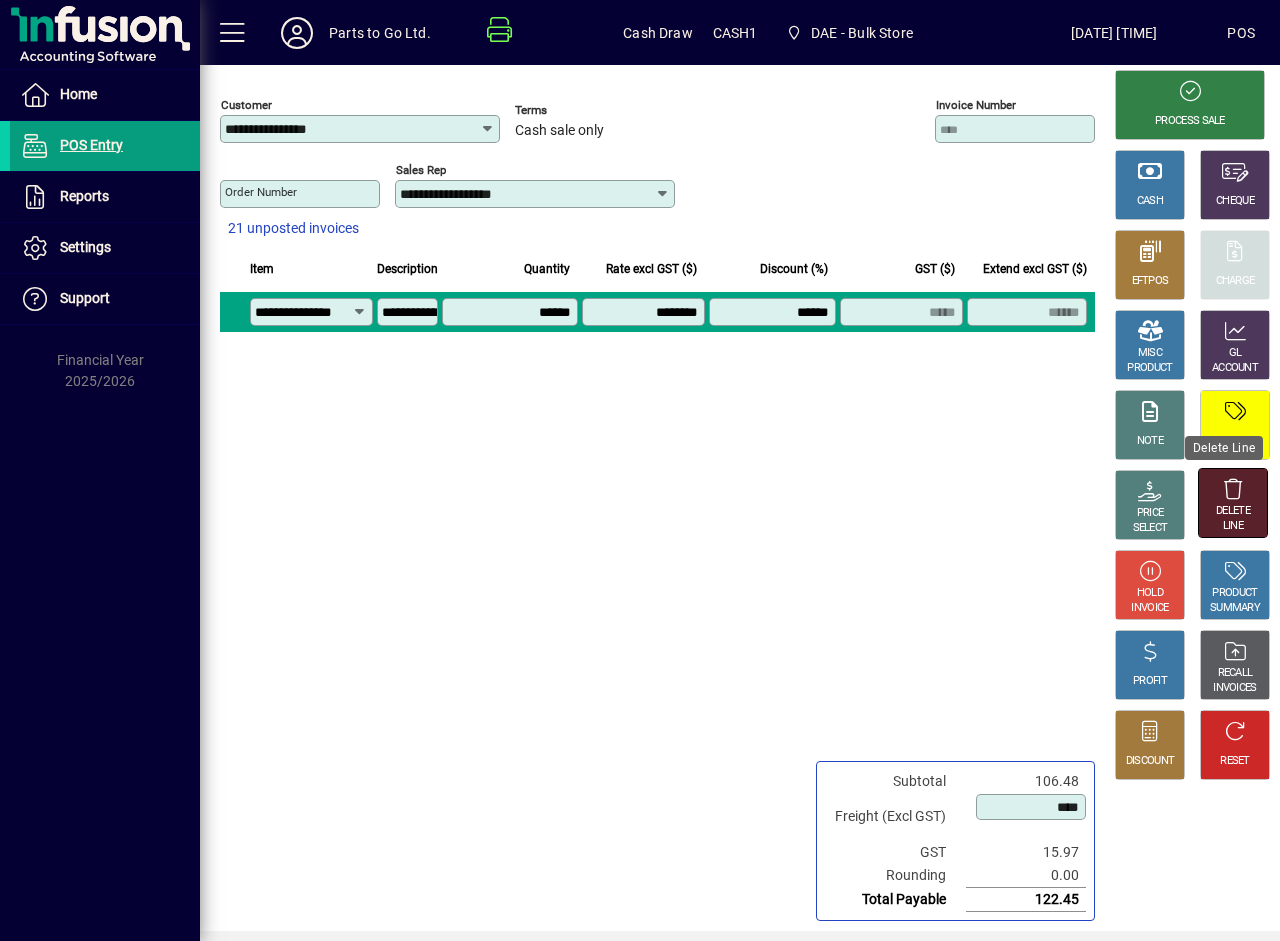 click 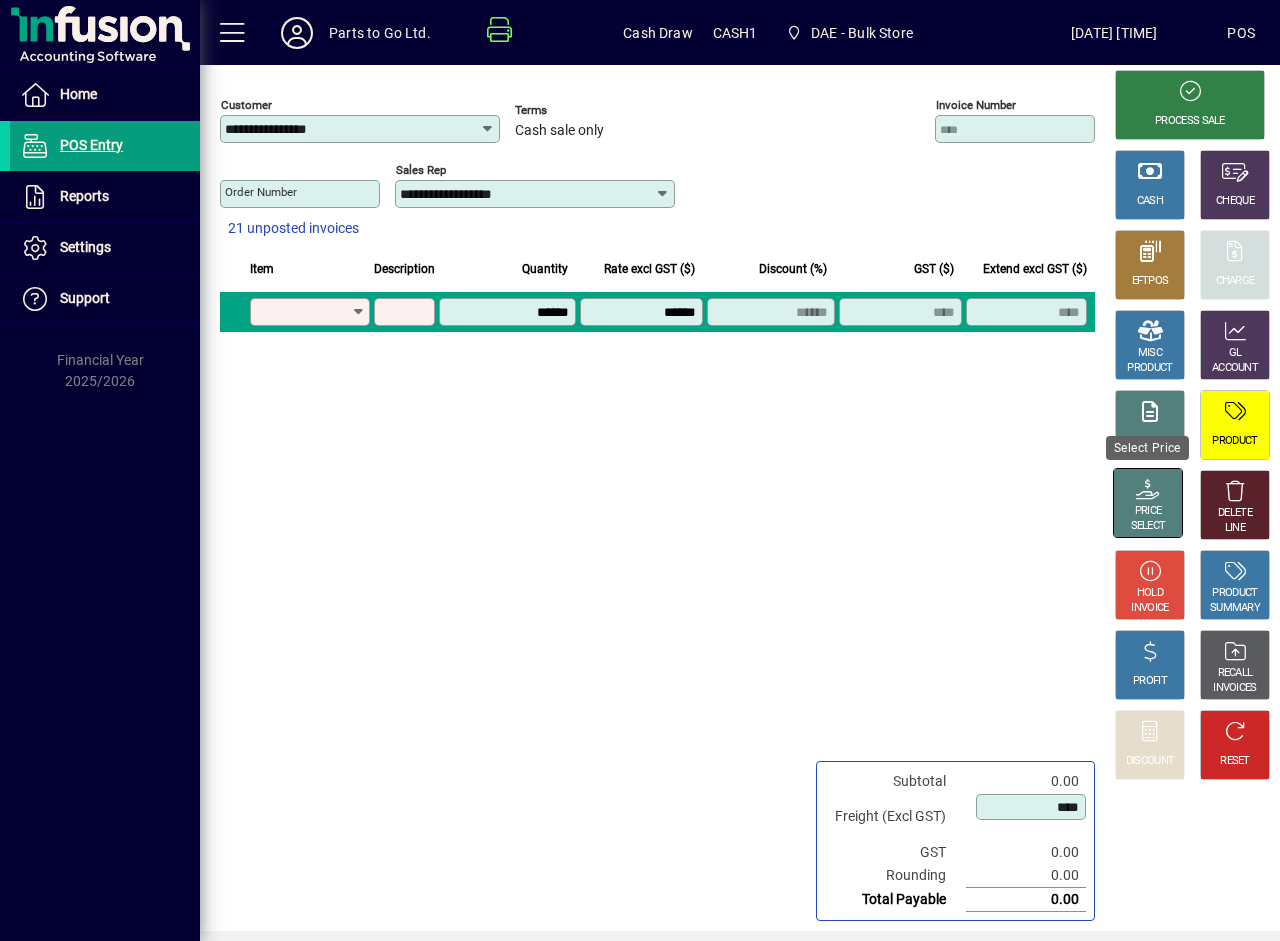 type on "**********" 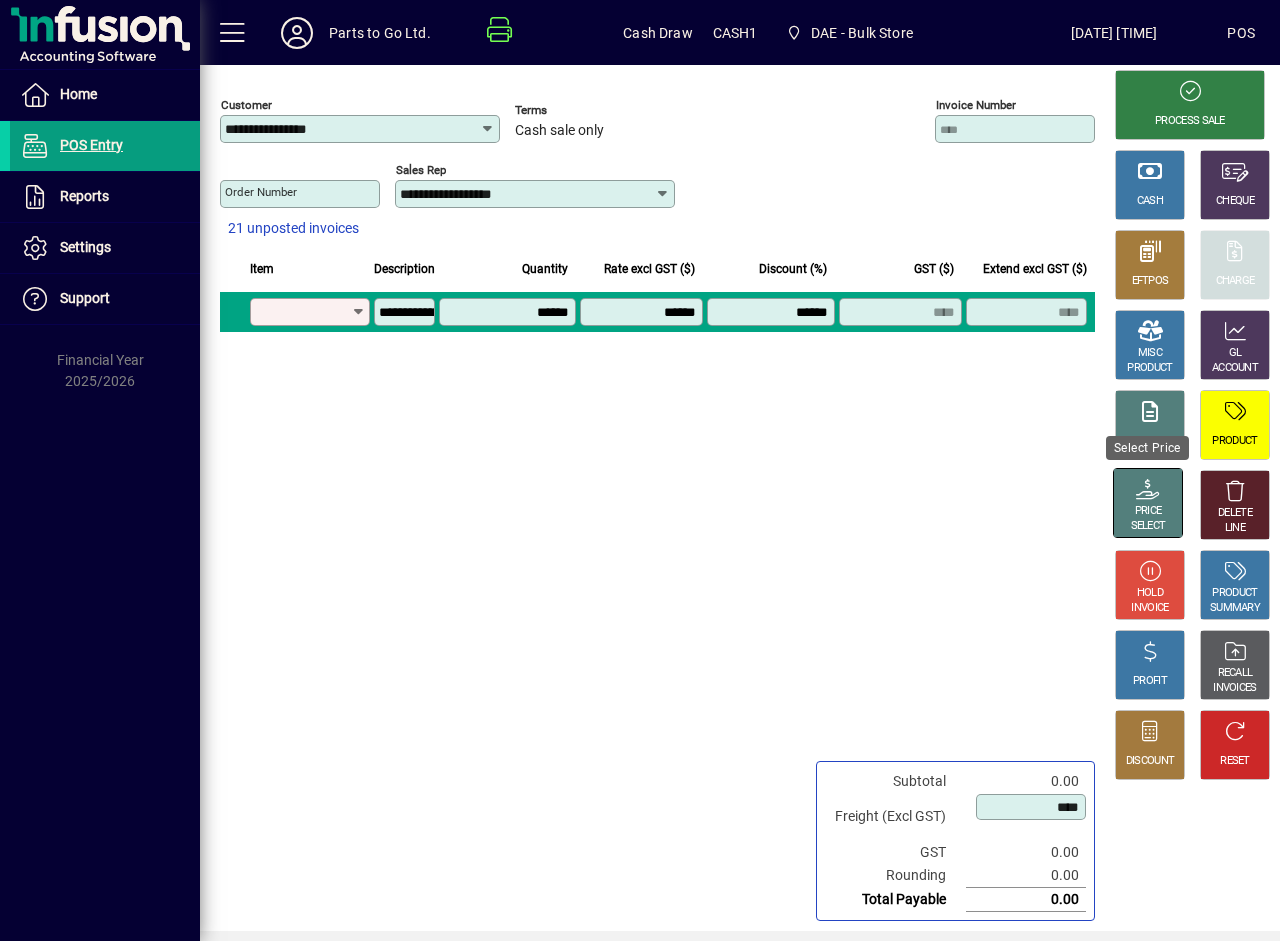 type on "********" 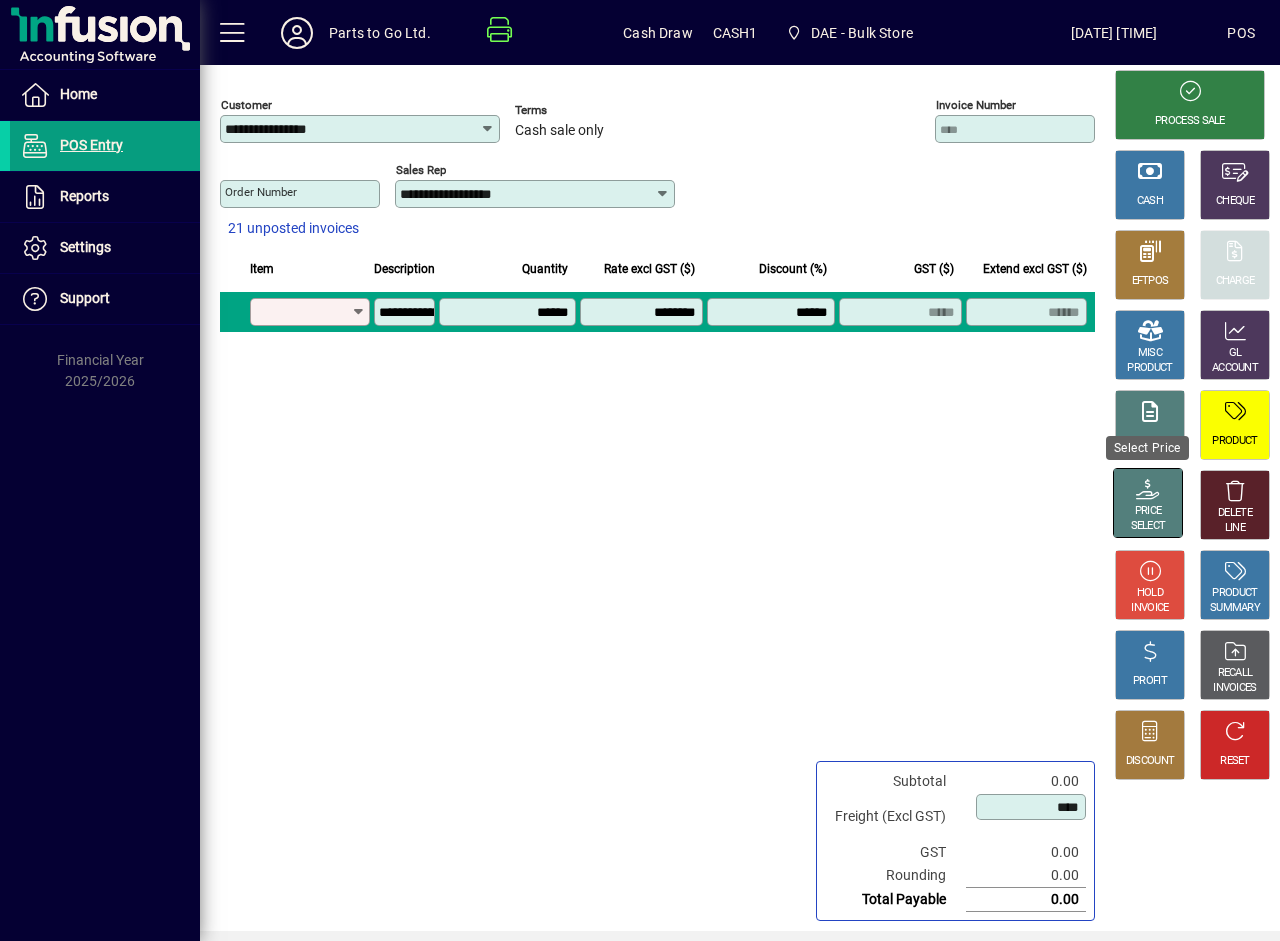 type on "**********" 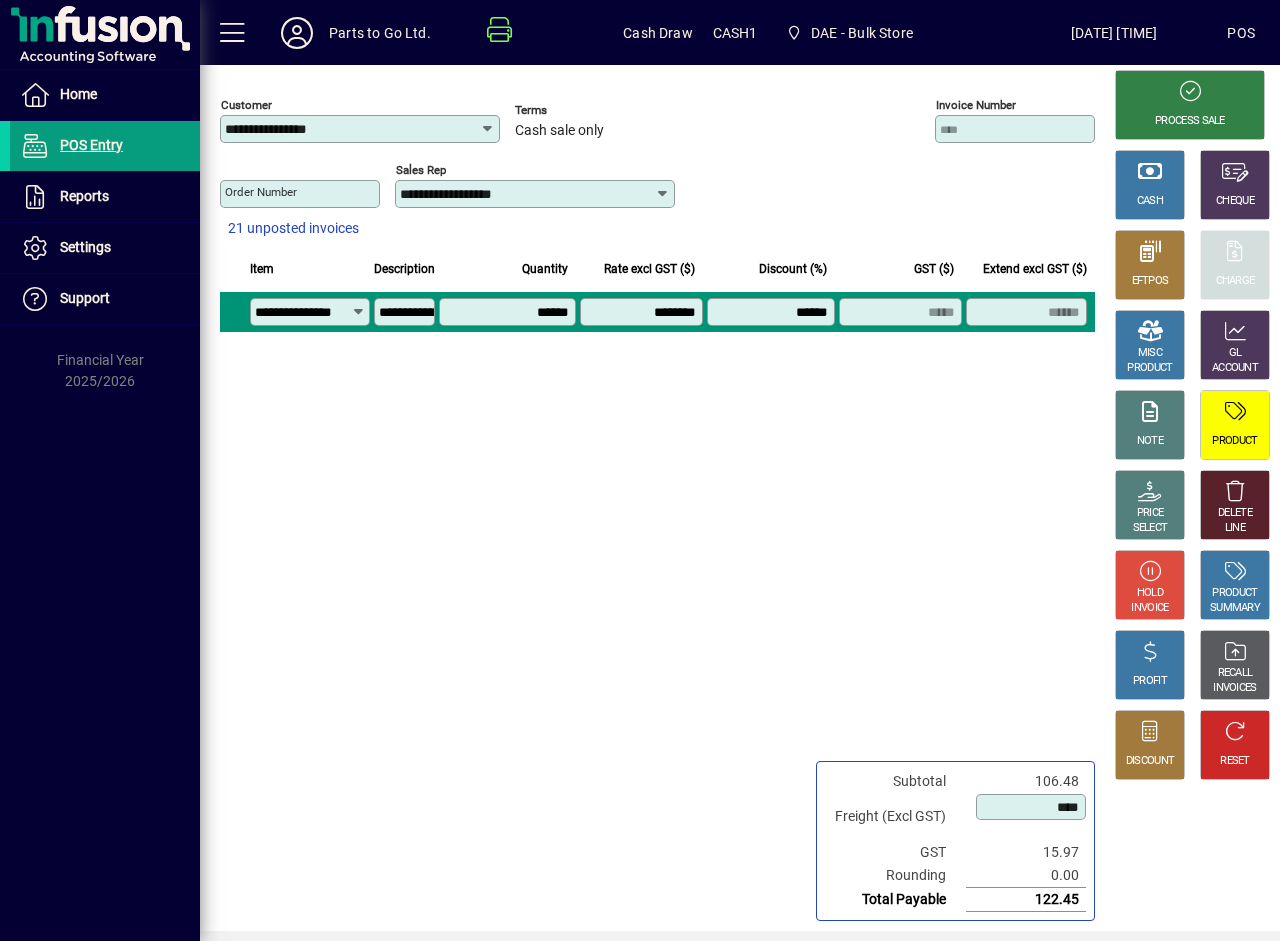 click on "******" at bounding box center (771, 312) 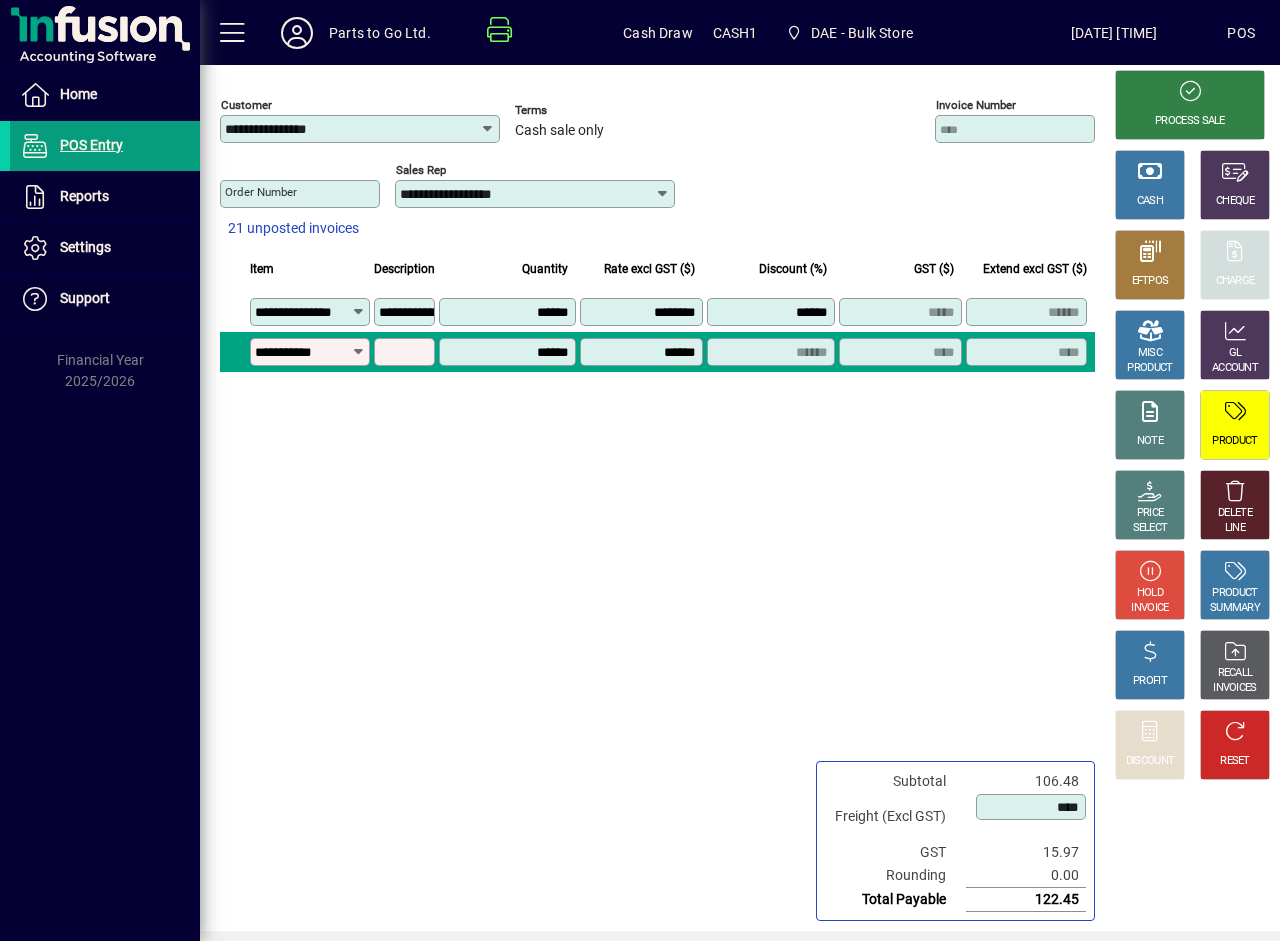 type on "**********" 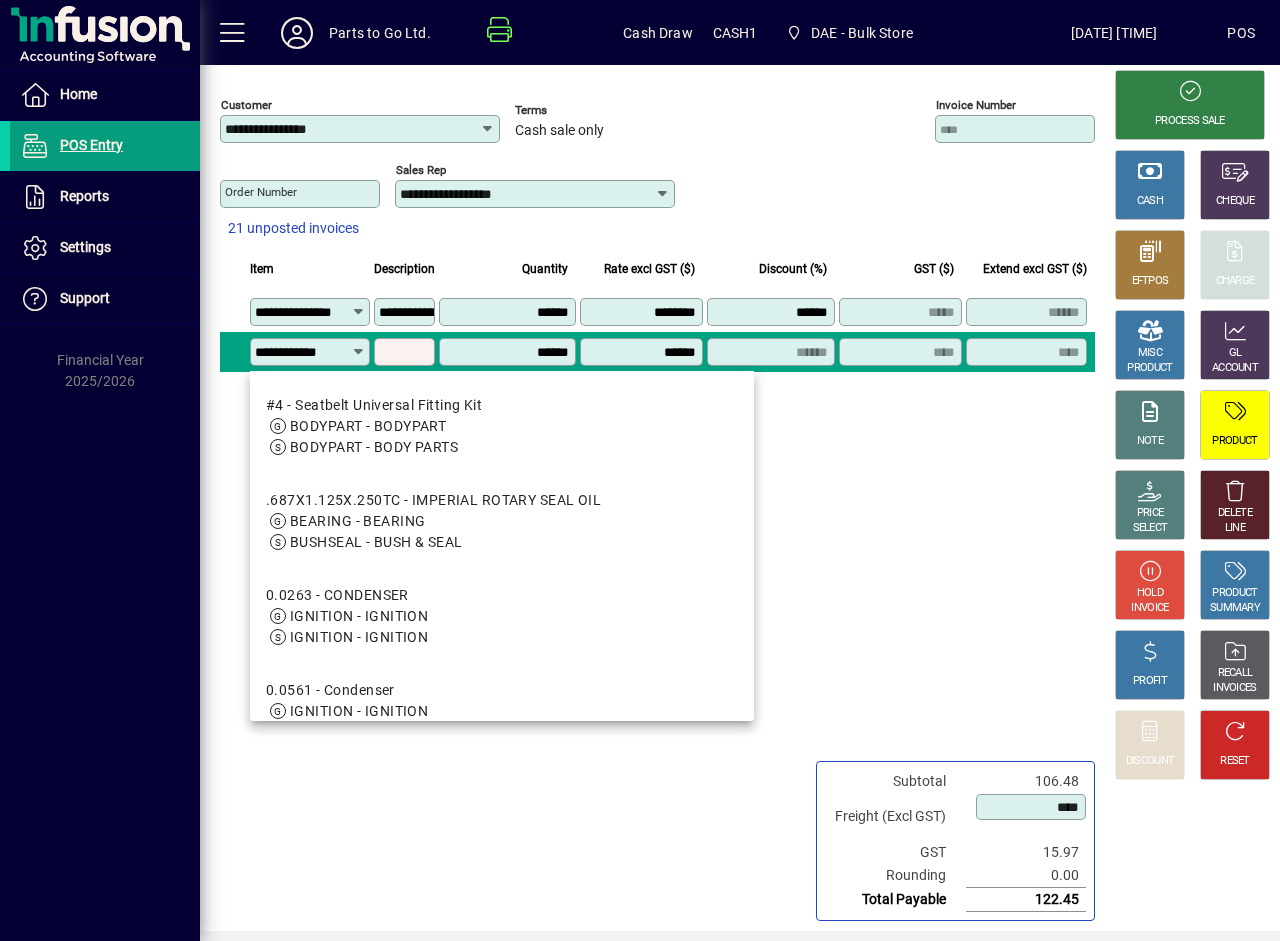 scroll, scrollTop: 0, scrollLeft: 1, axis: horizontal 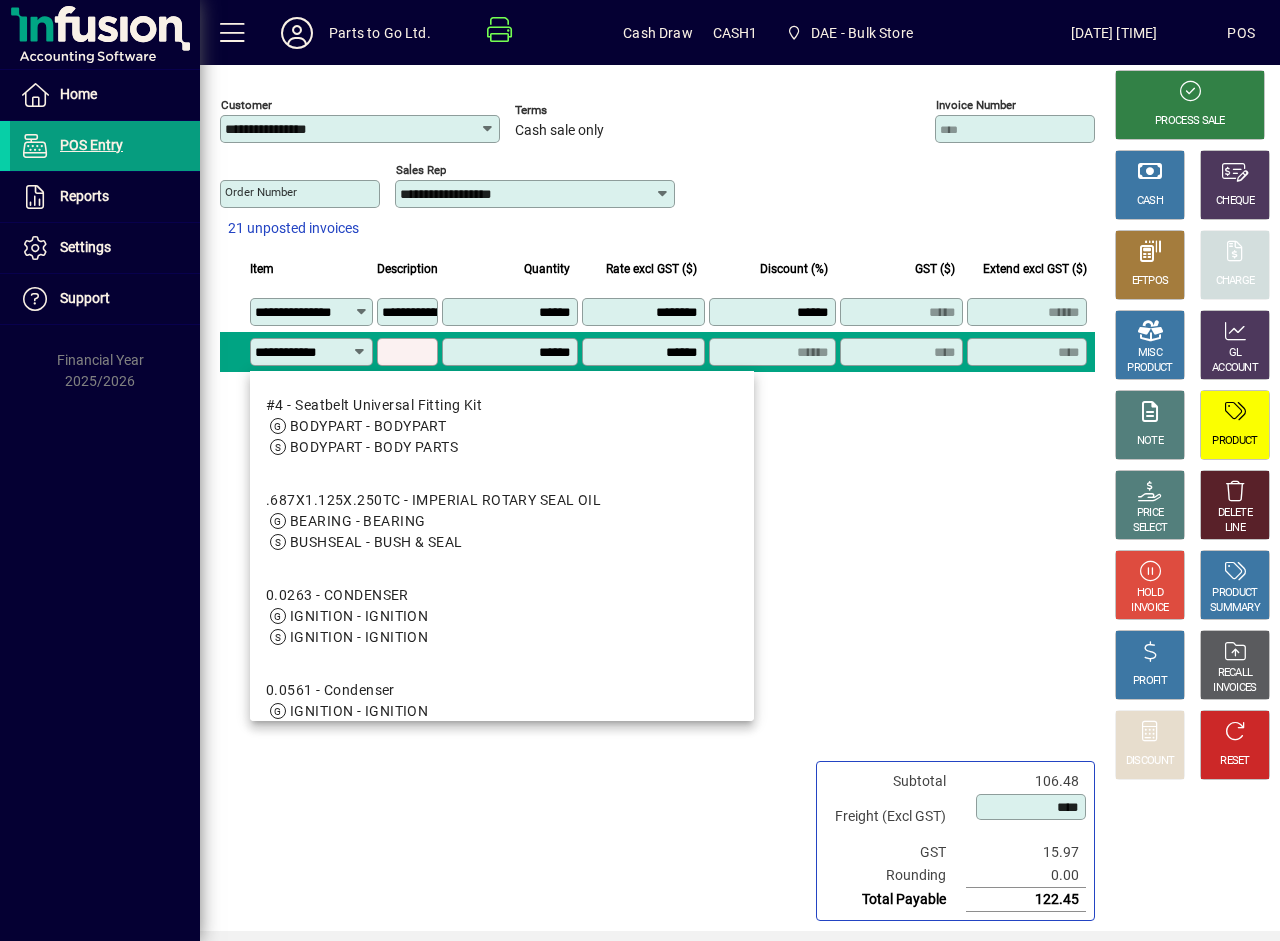 type on "**********" 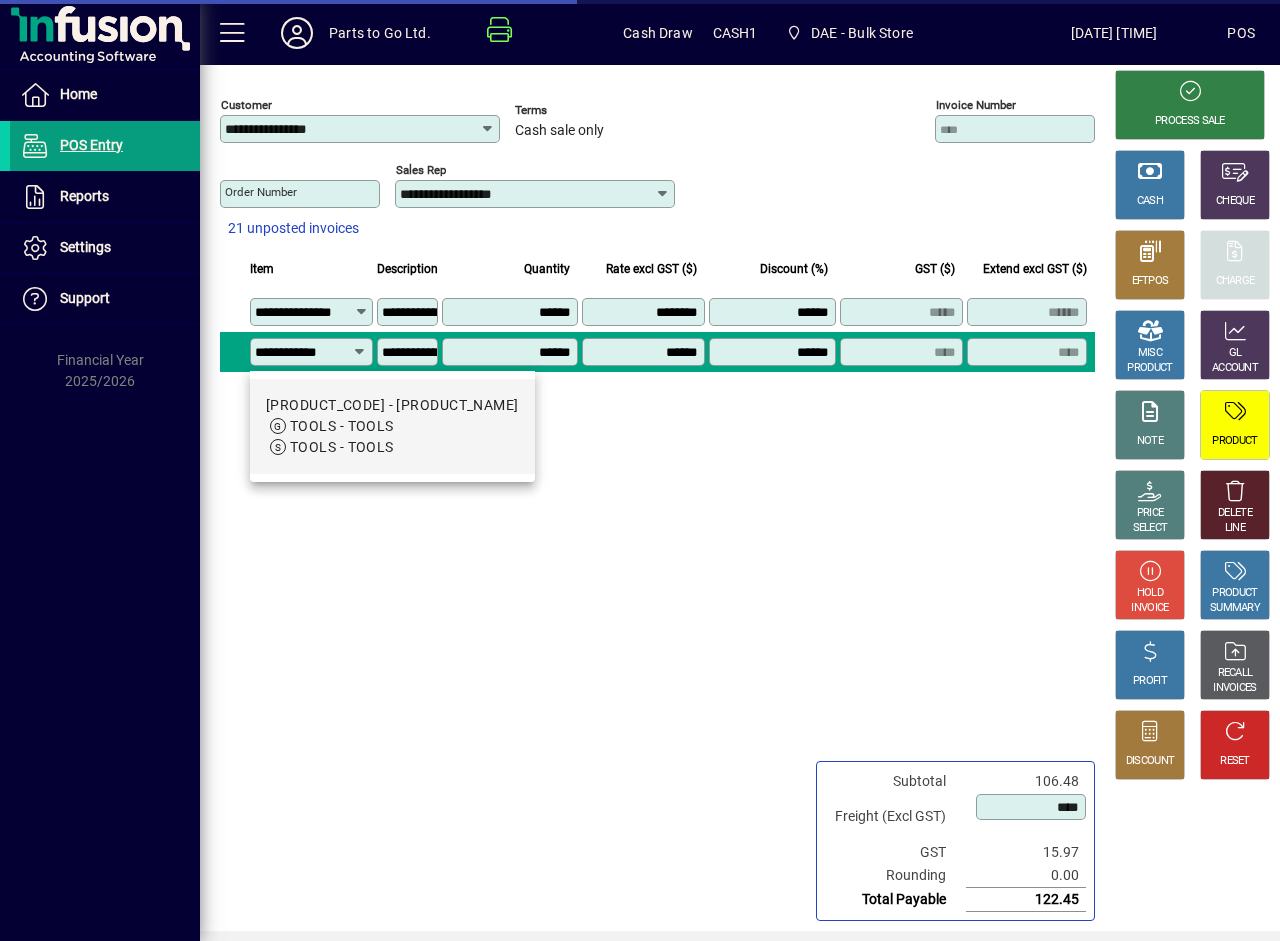 type on "*******" 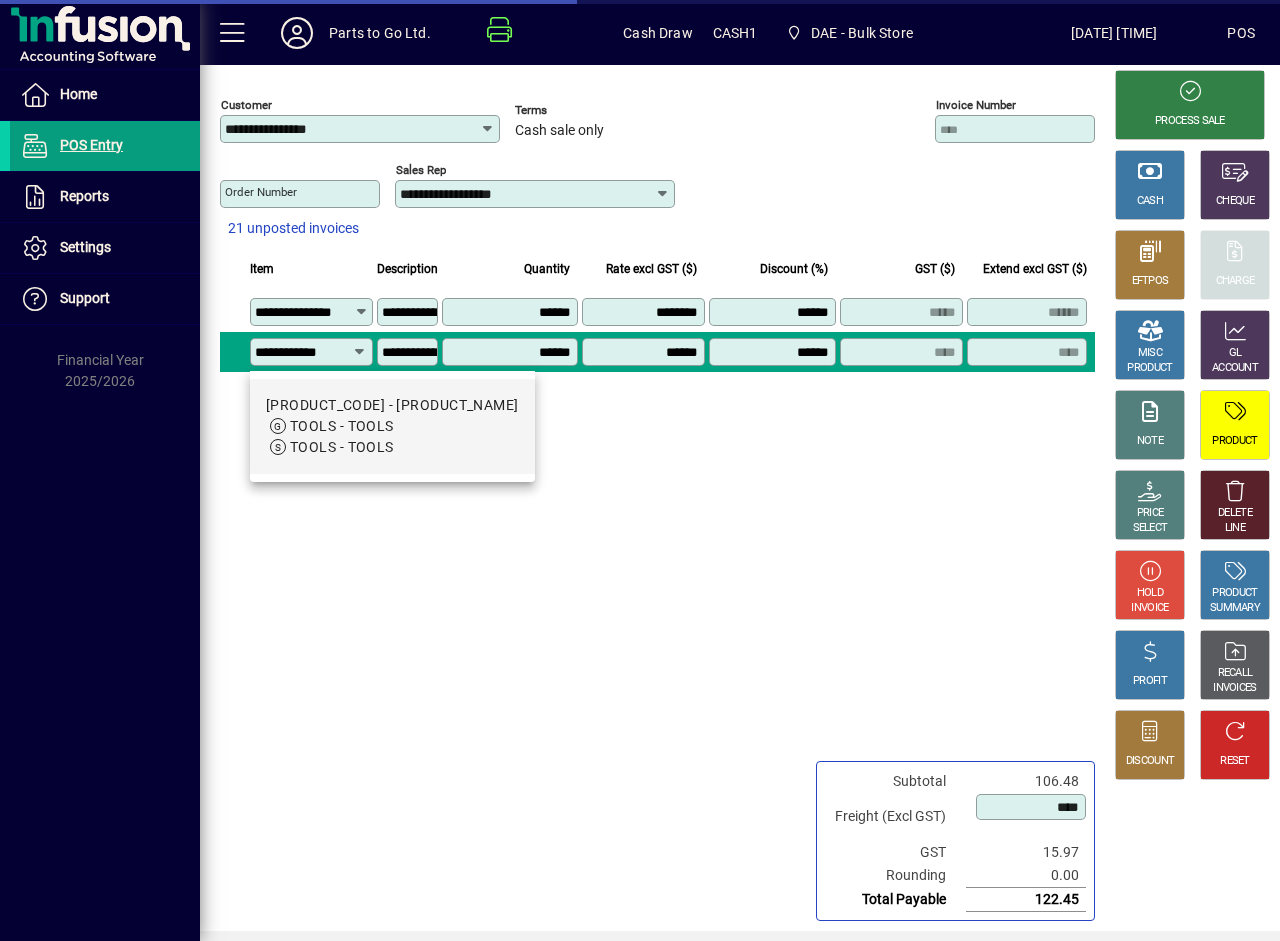 type on "*****" 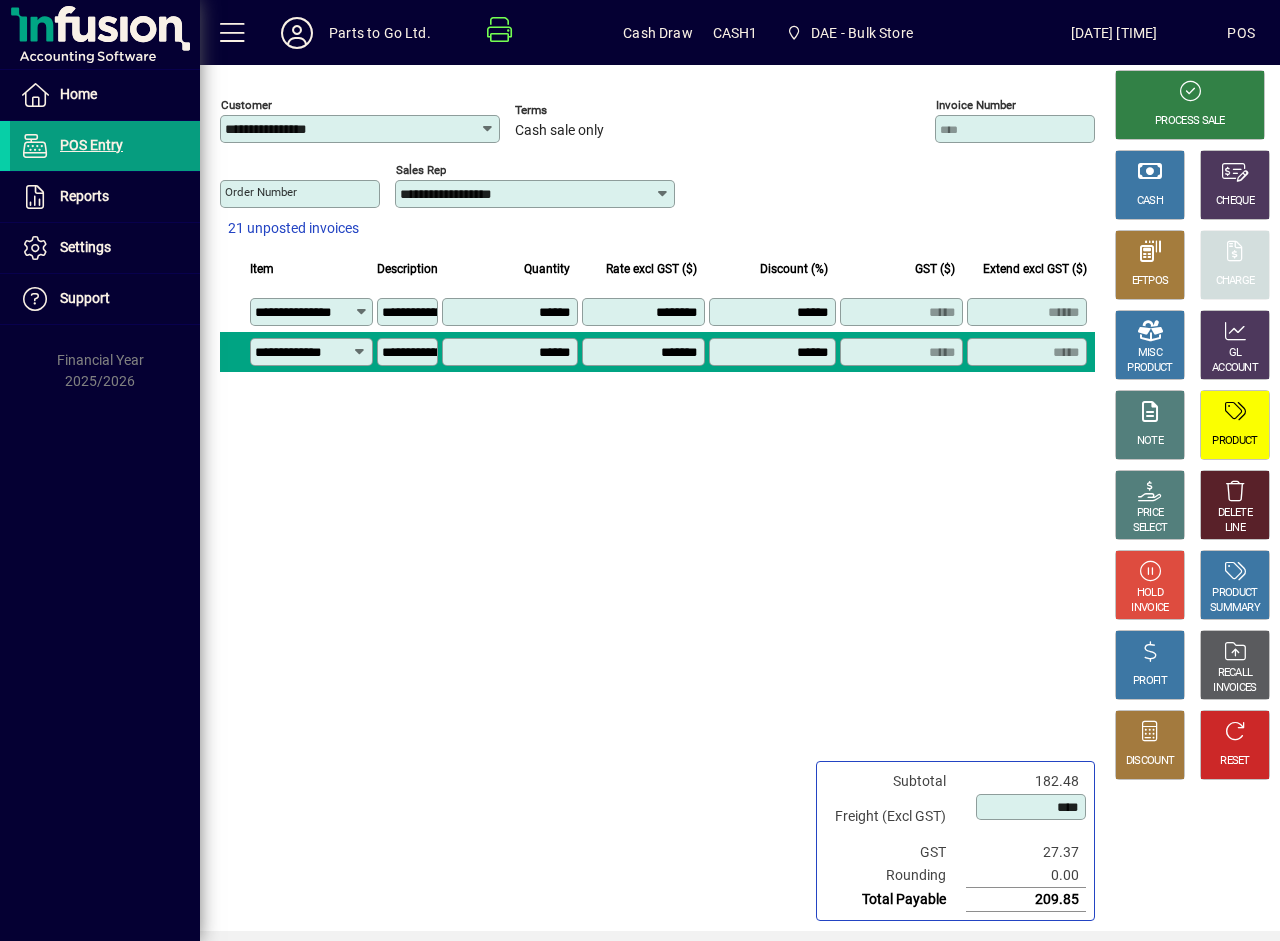 type on "**********" 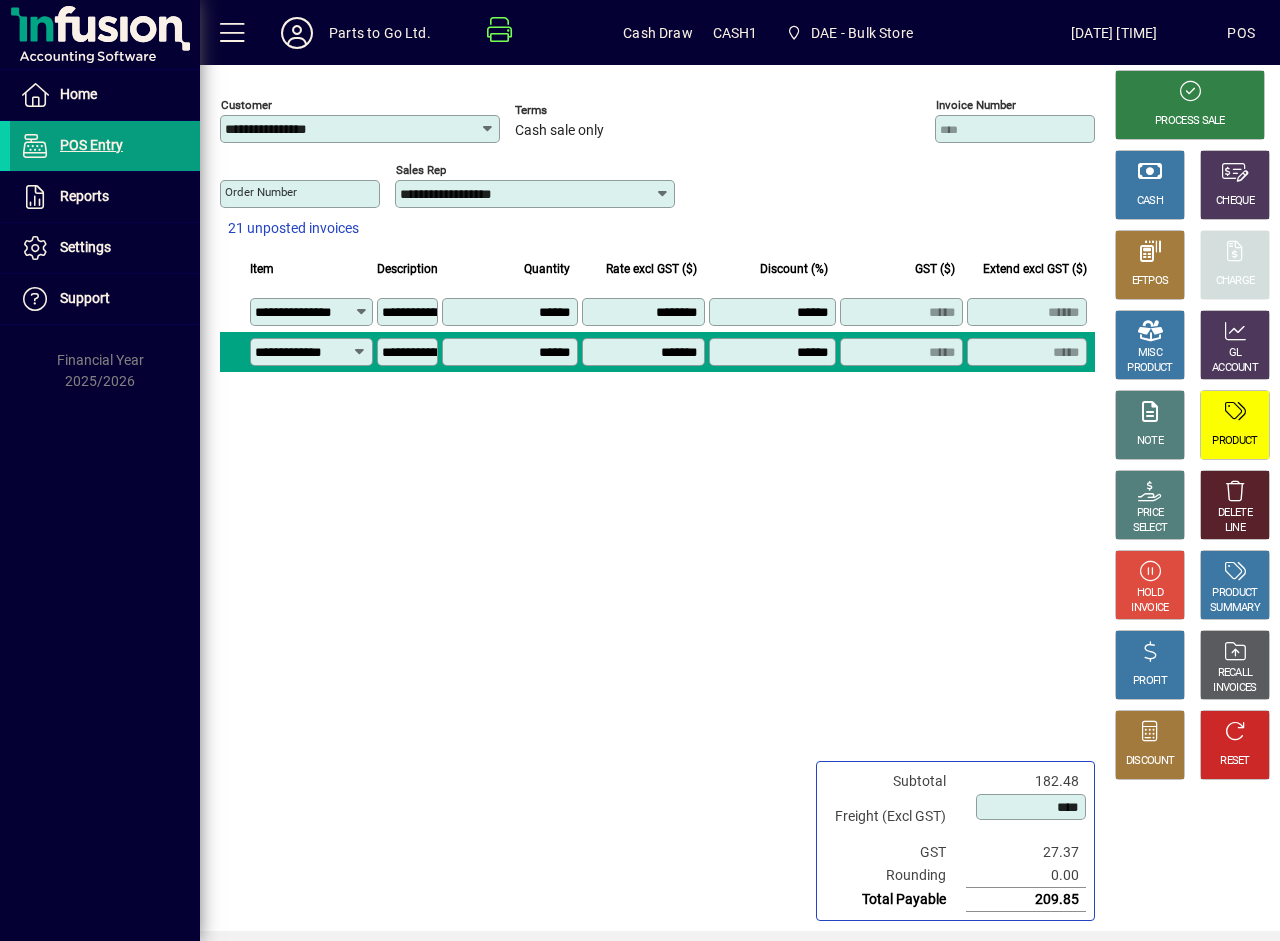 scroll, scrollTop: 0, scrollLeft: 0, axis: both 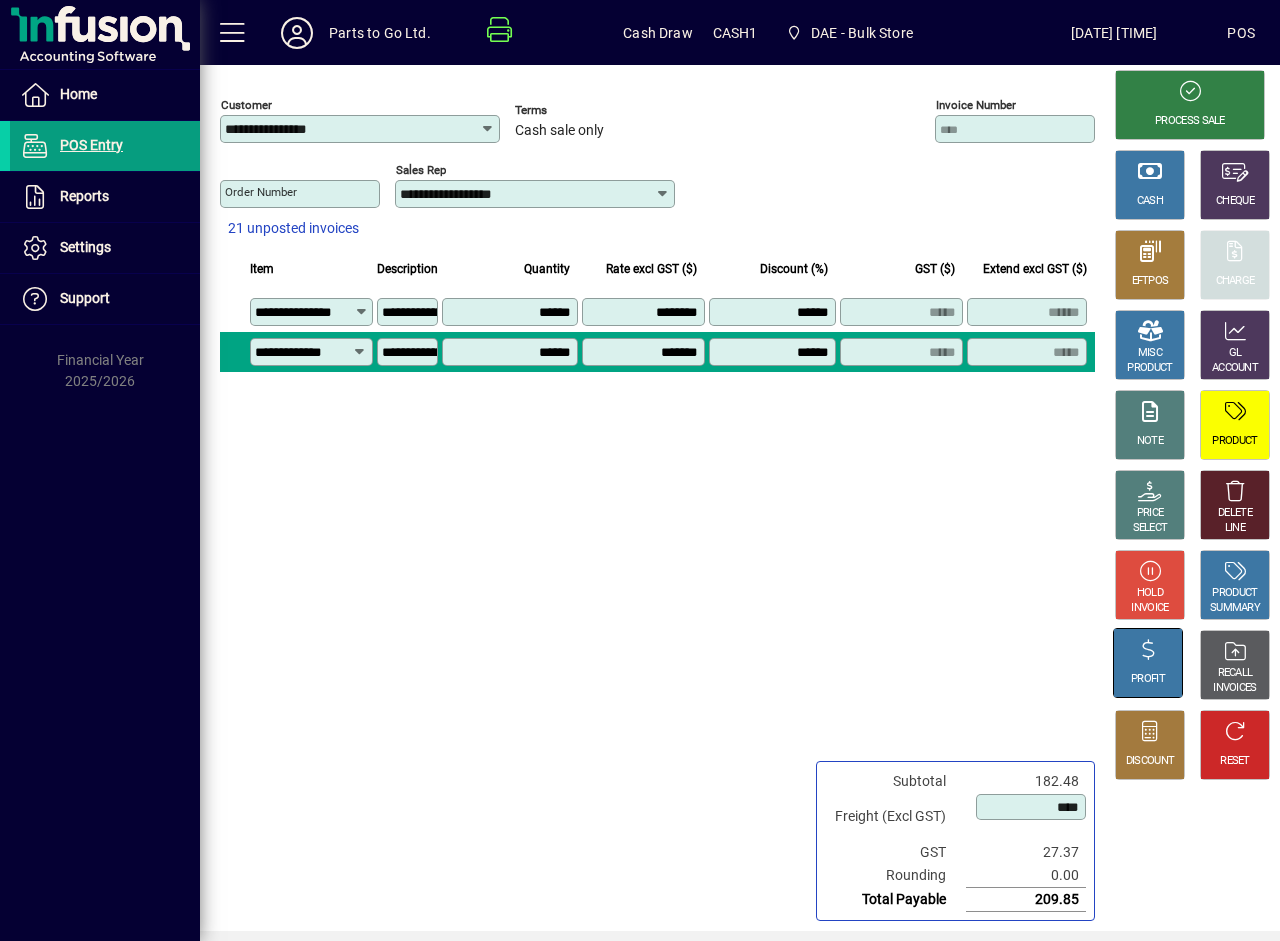 click 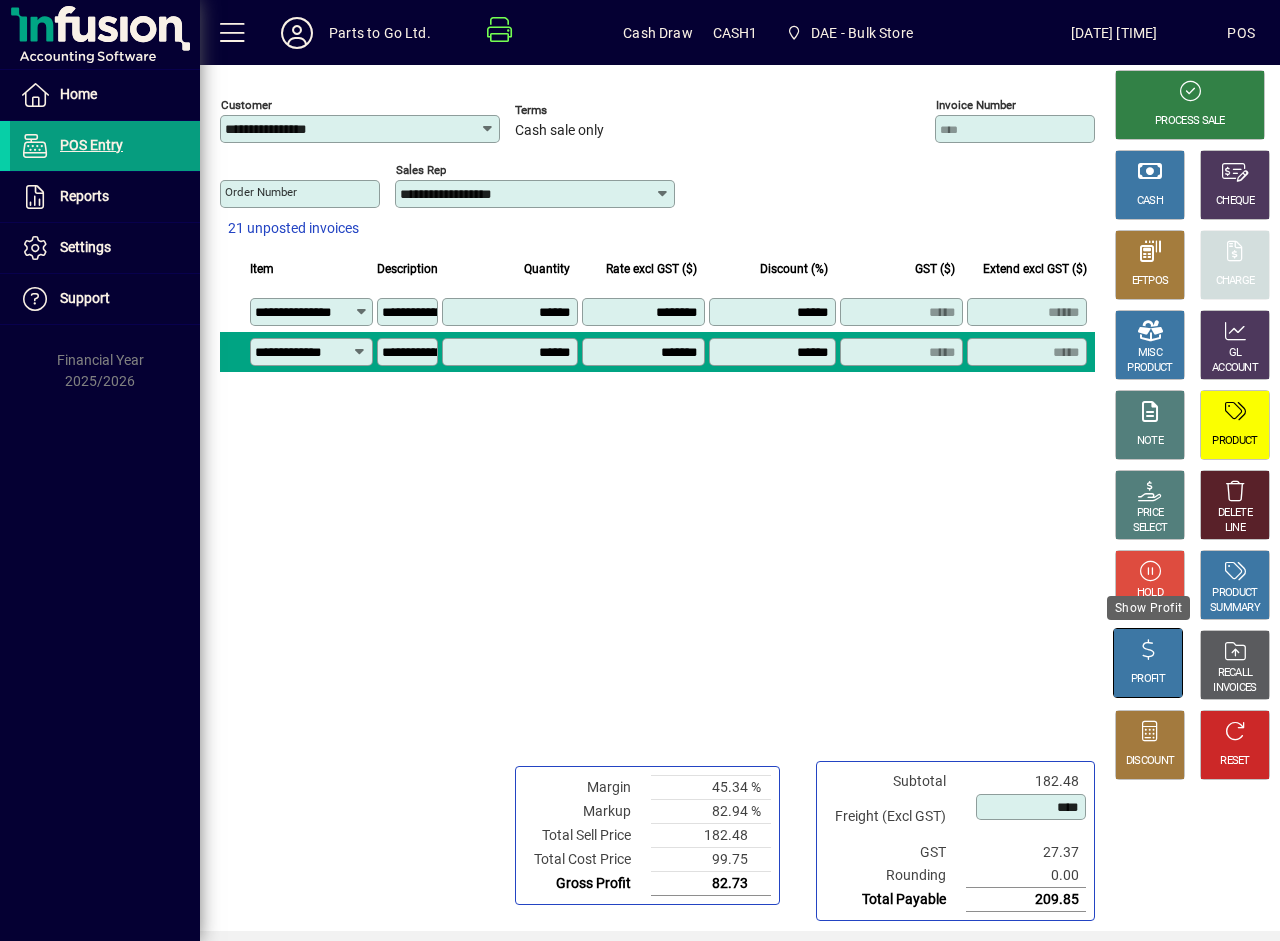 click 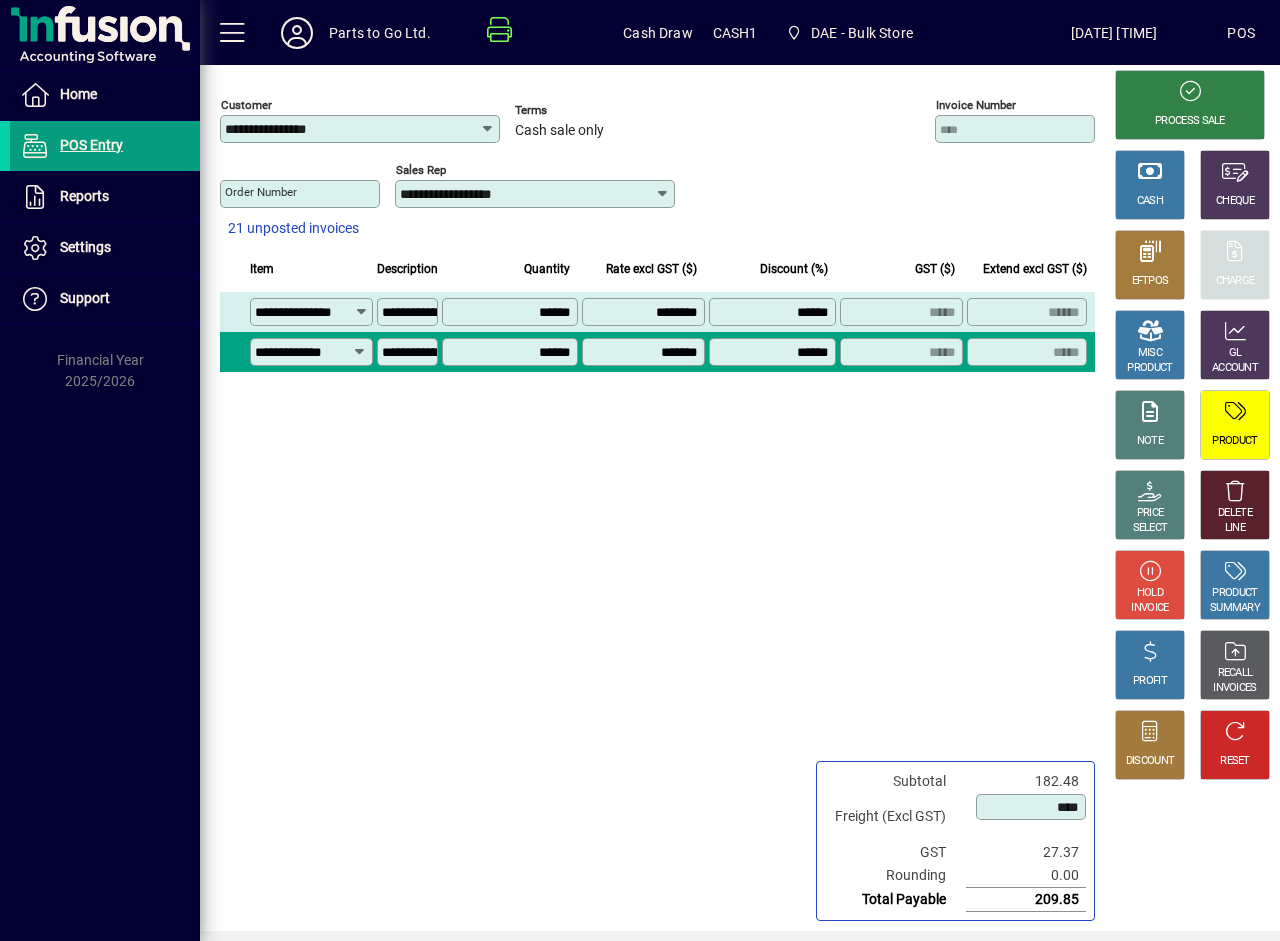 click on "********" at bounding box center [645, 312] 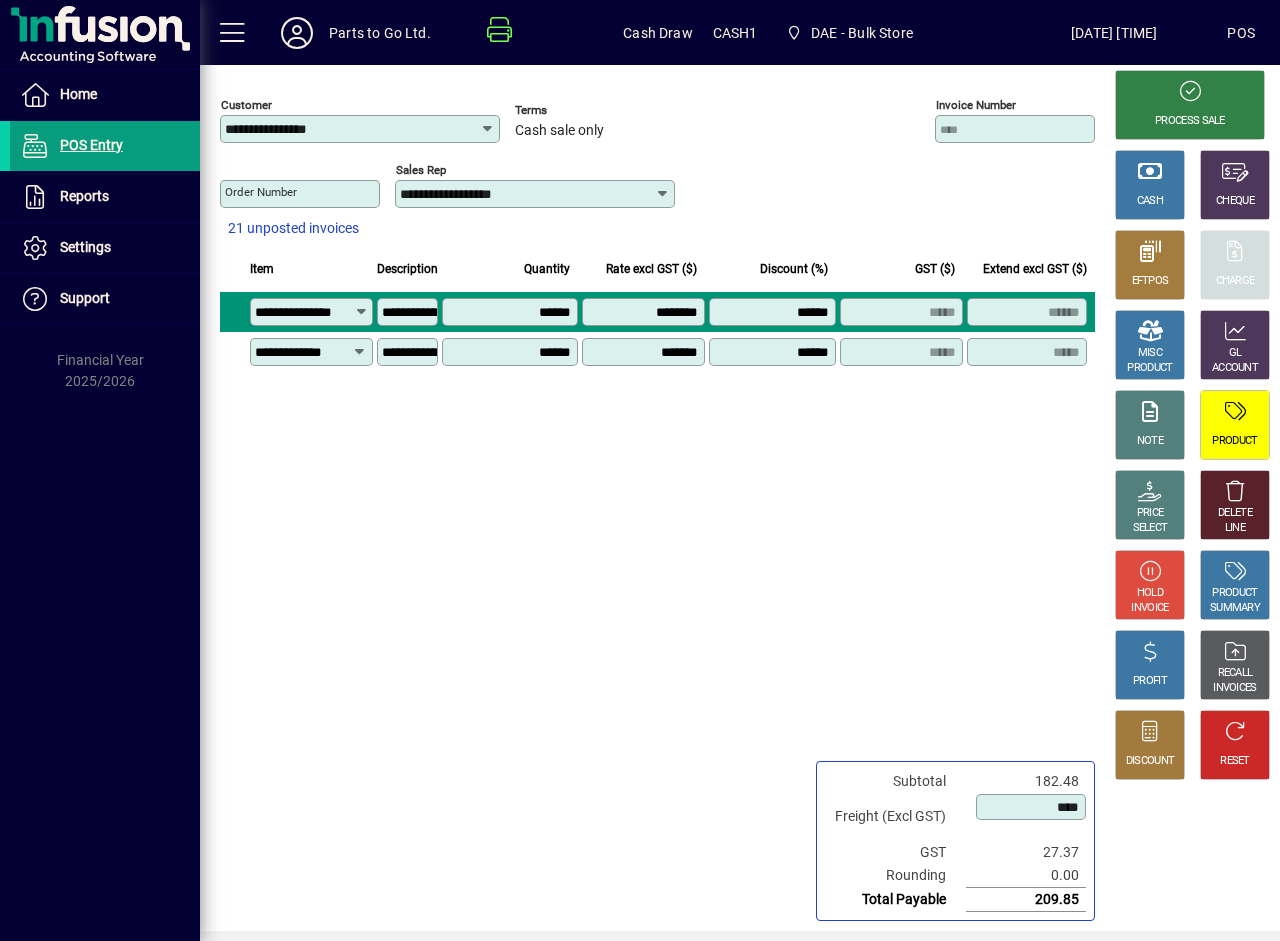 click on "********" at bounding box center [645, 312] 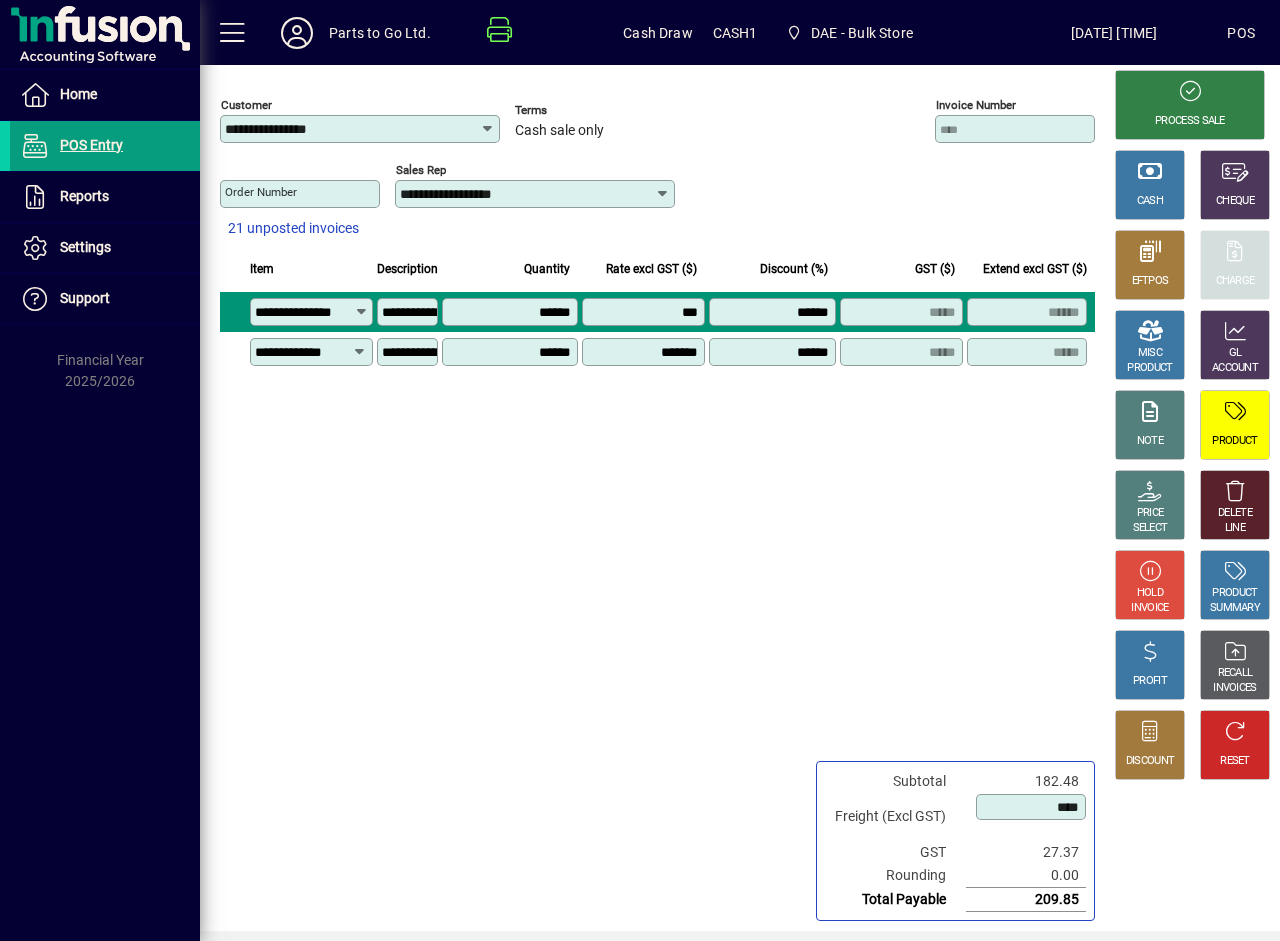 type on "********" 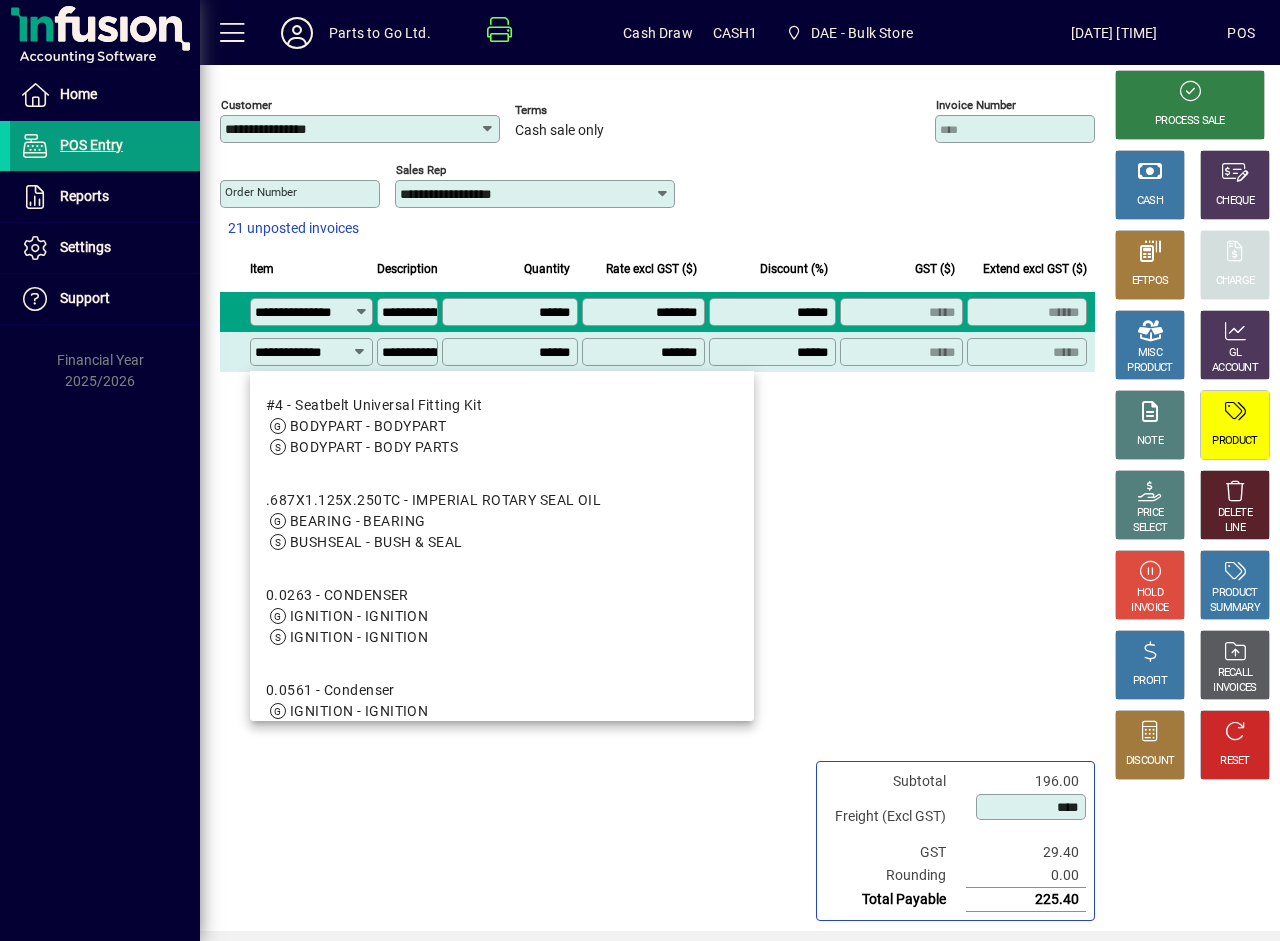 click on "**********" at bounding box center [303, 352] 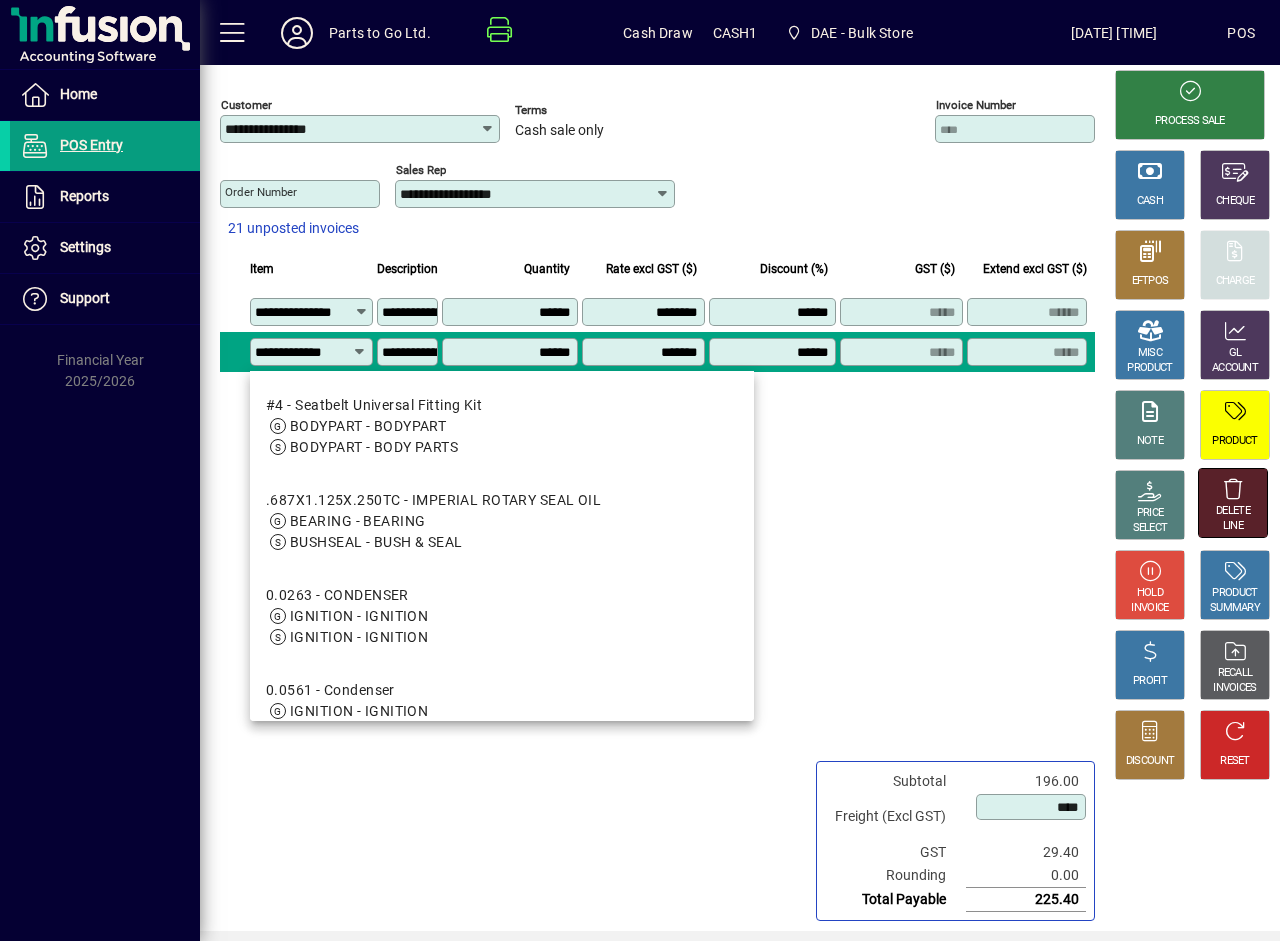 click on "DELETE" 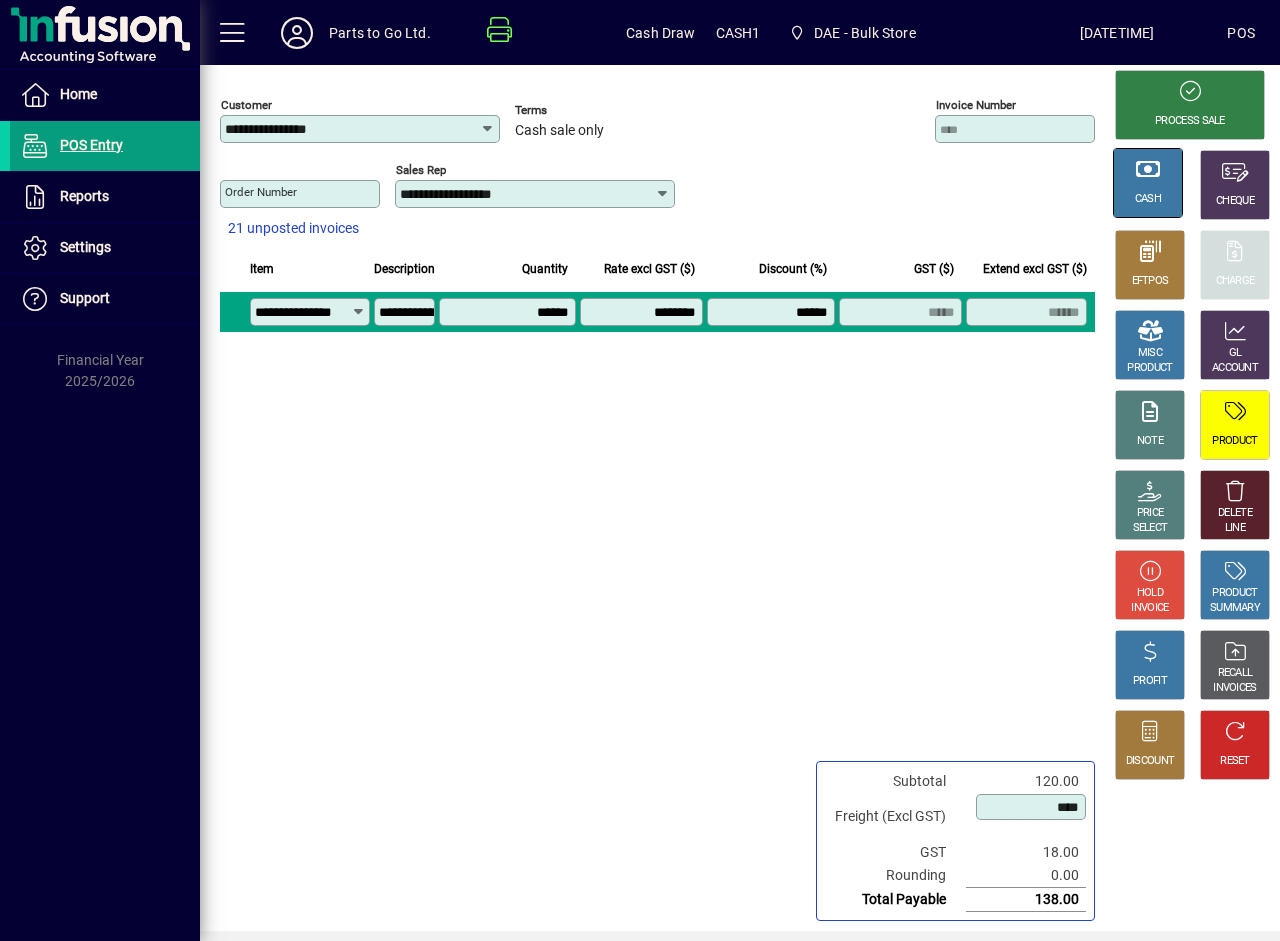 click 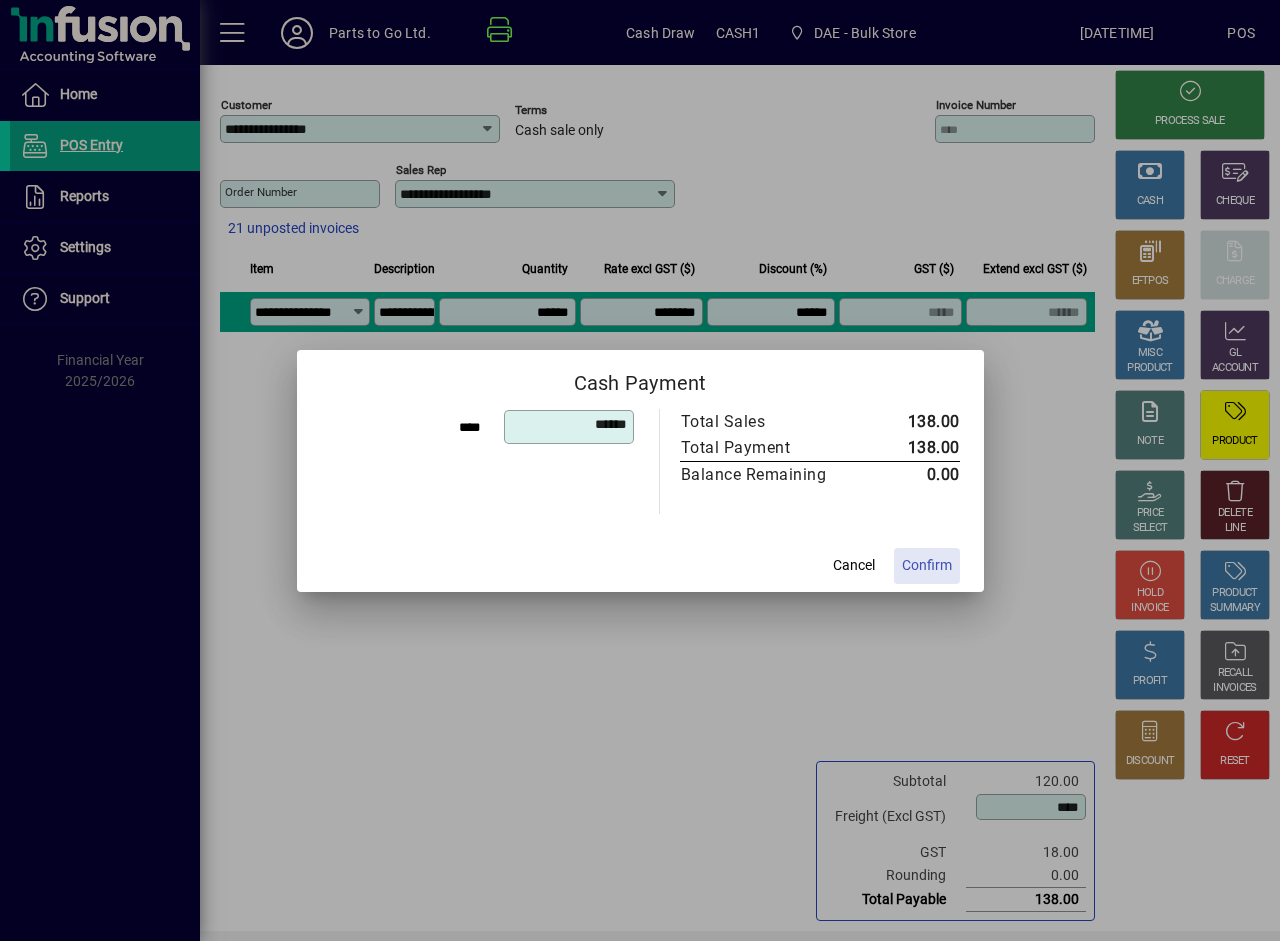 click on "Confirm" 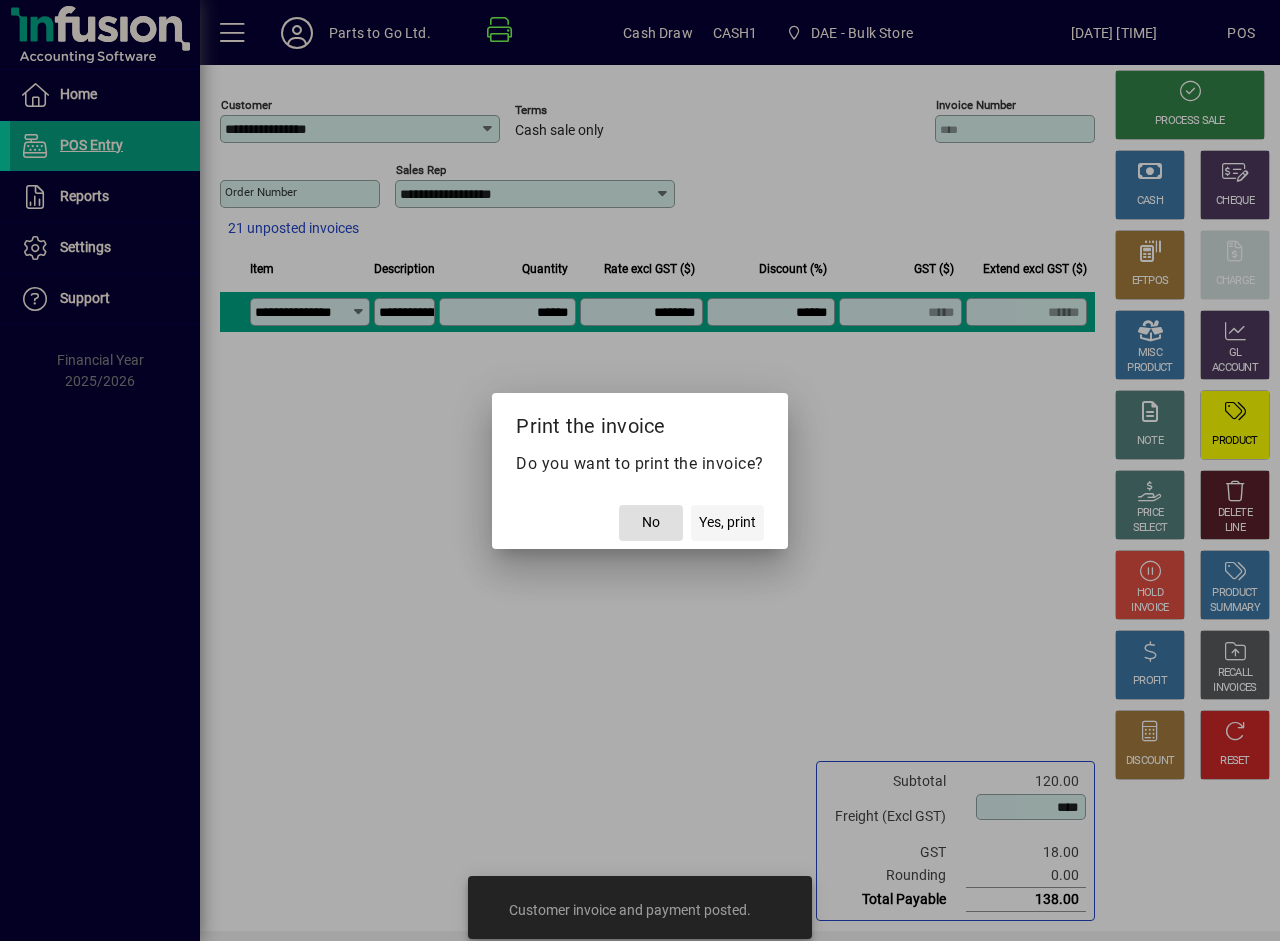 click on "Yes, print" 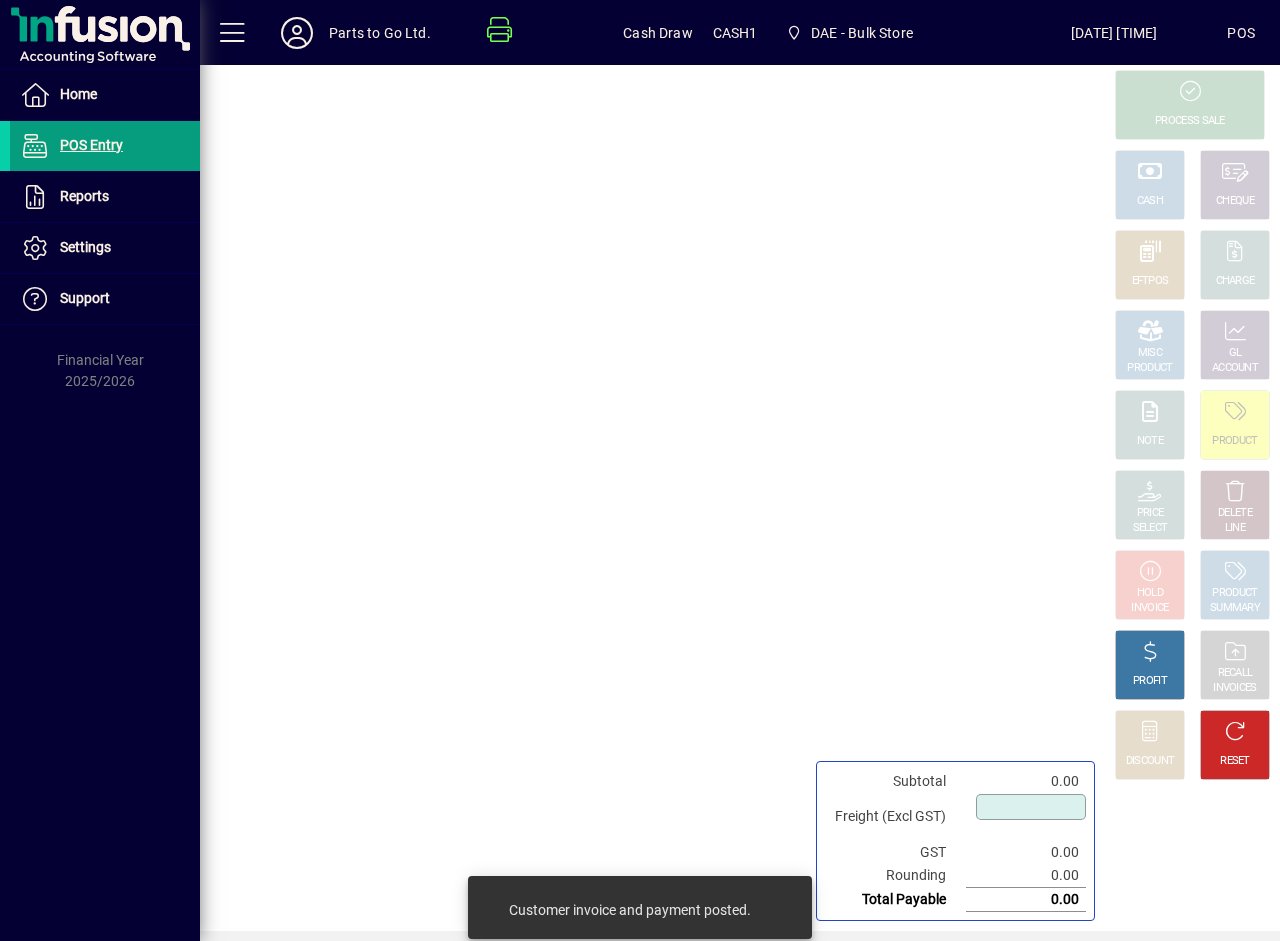 type on "****" 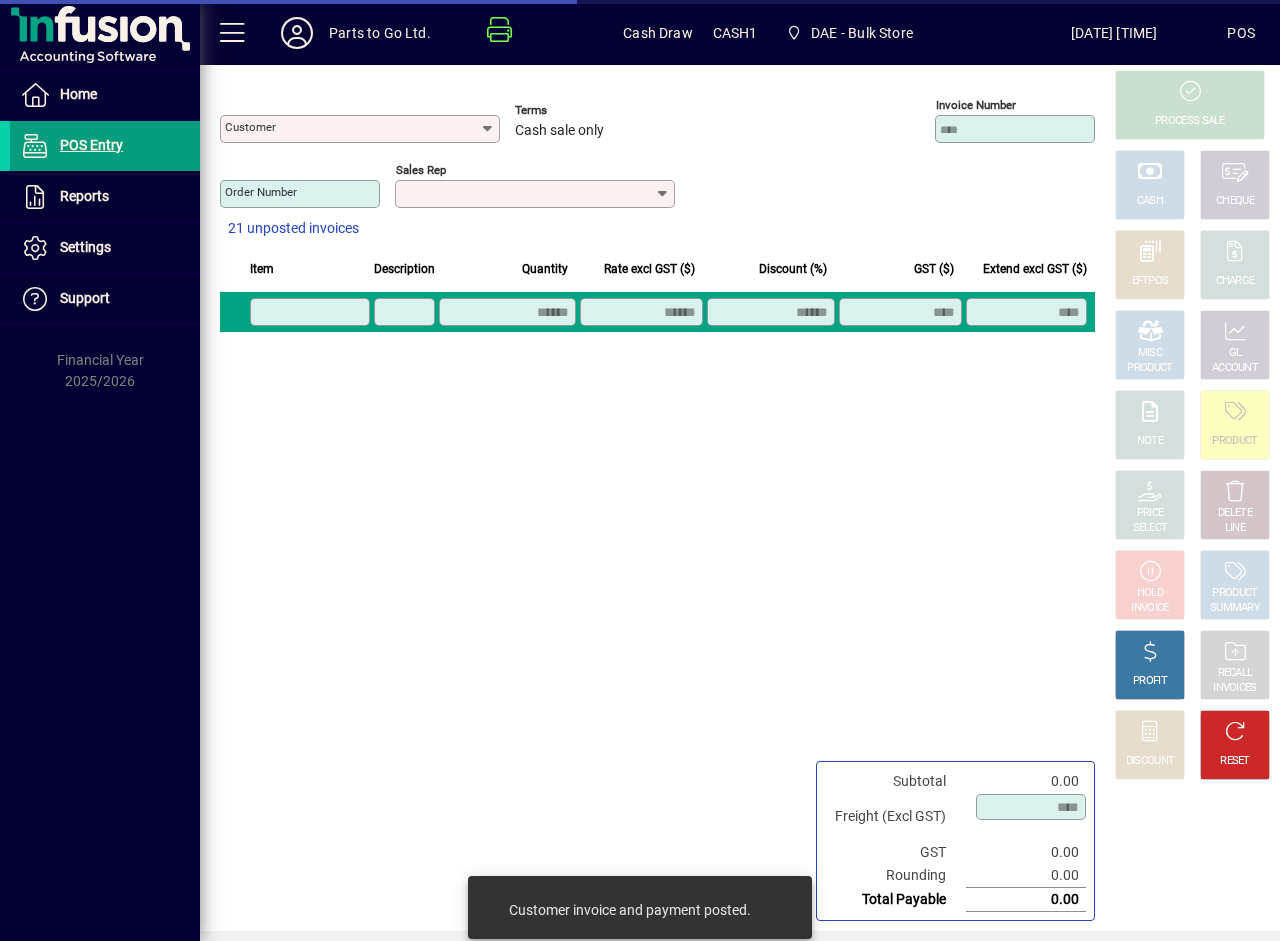 type on "**********" 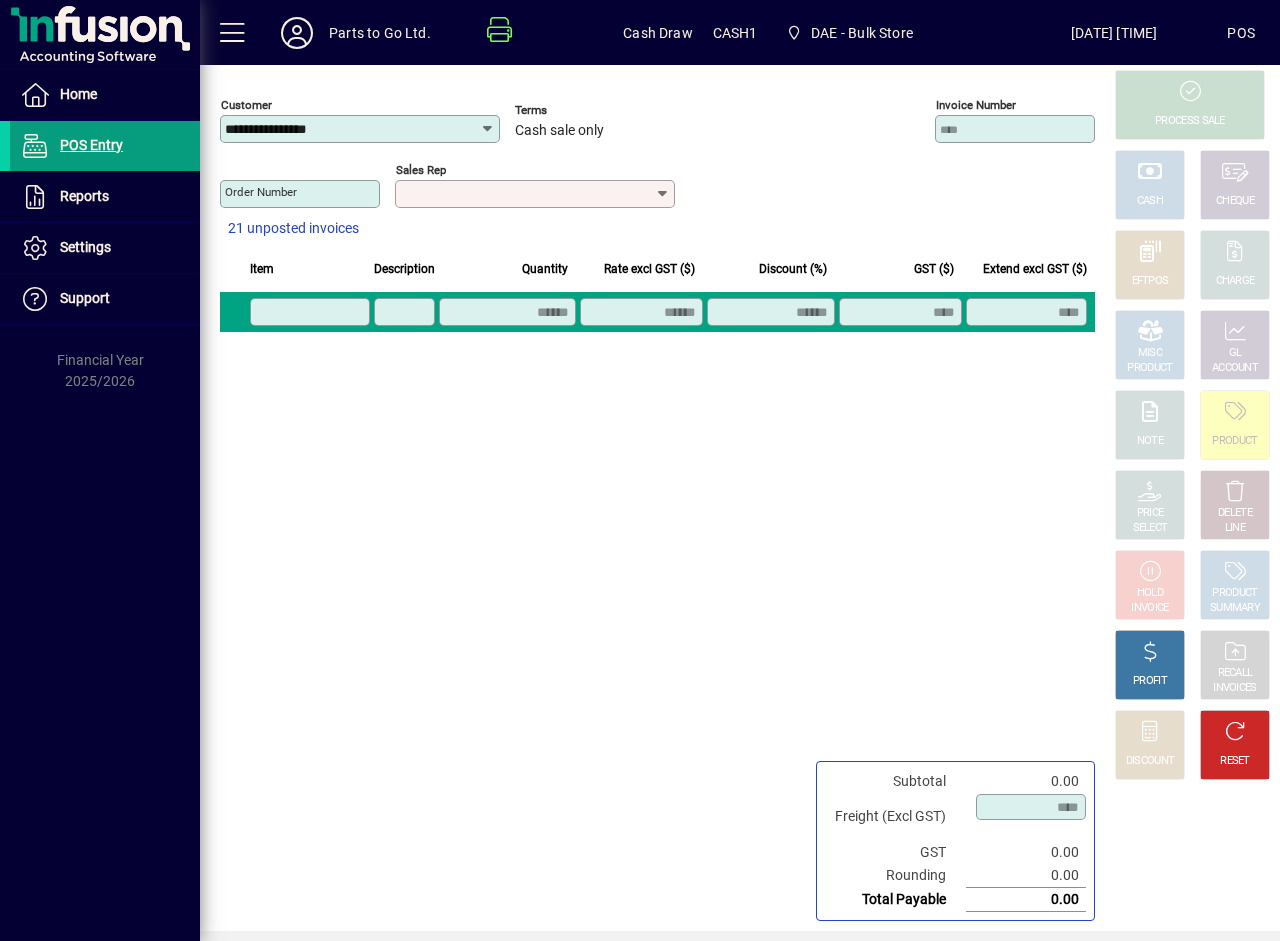 scroll, scrollTop: 0, scrollLeft: 0, axis: both 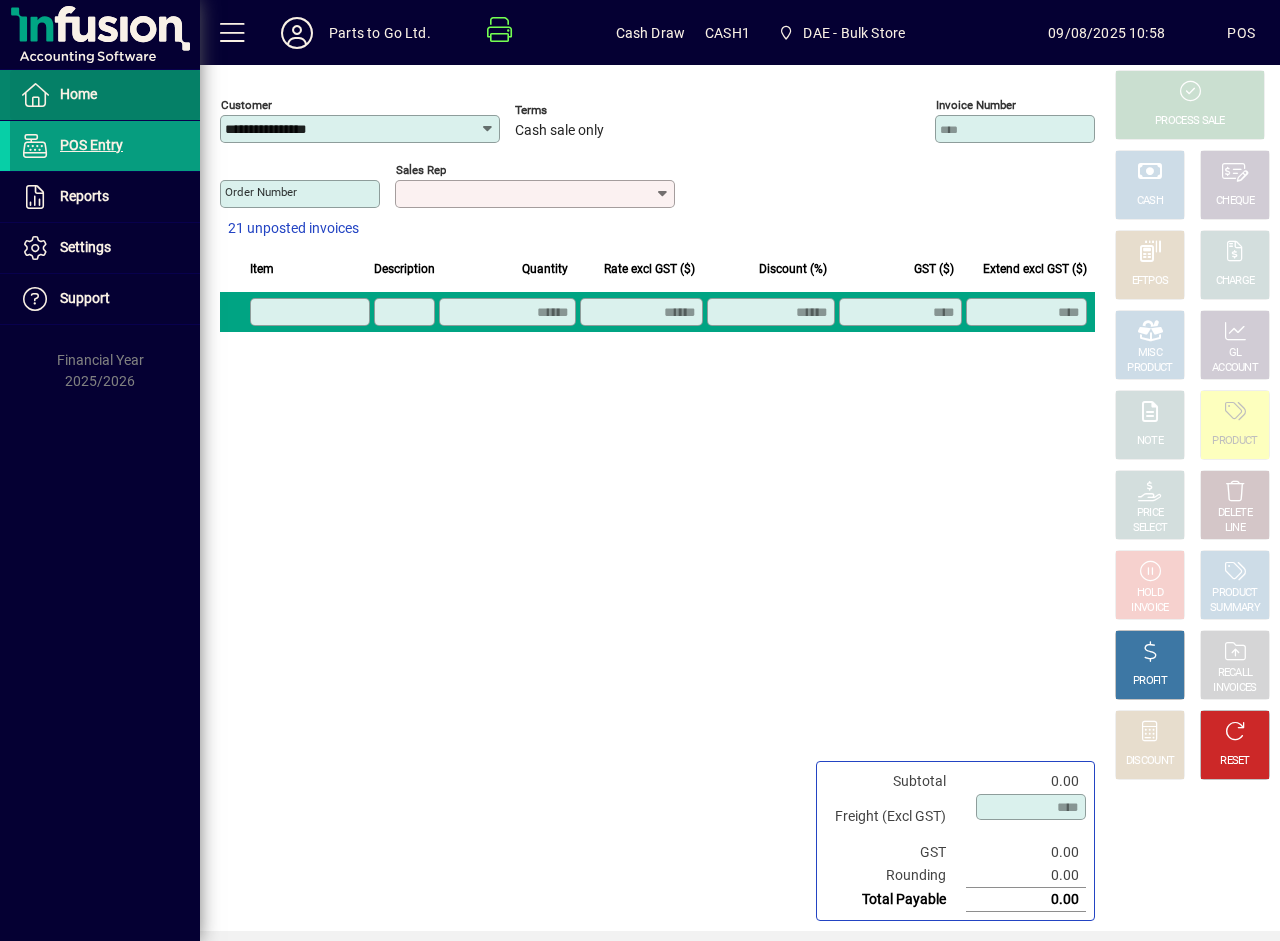 click at bounding box center (105, 95) 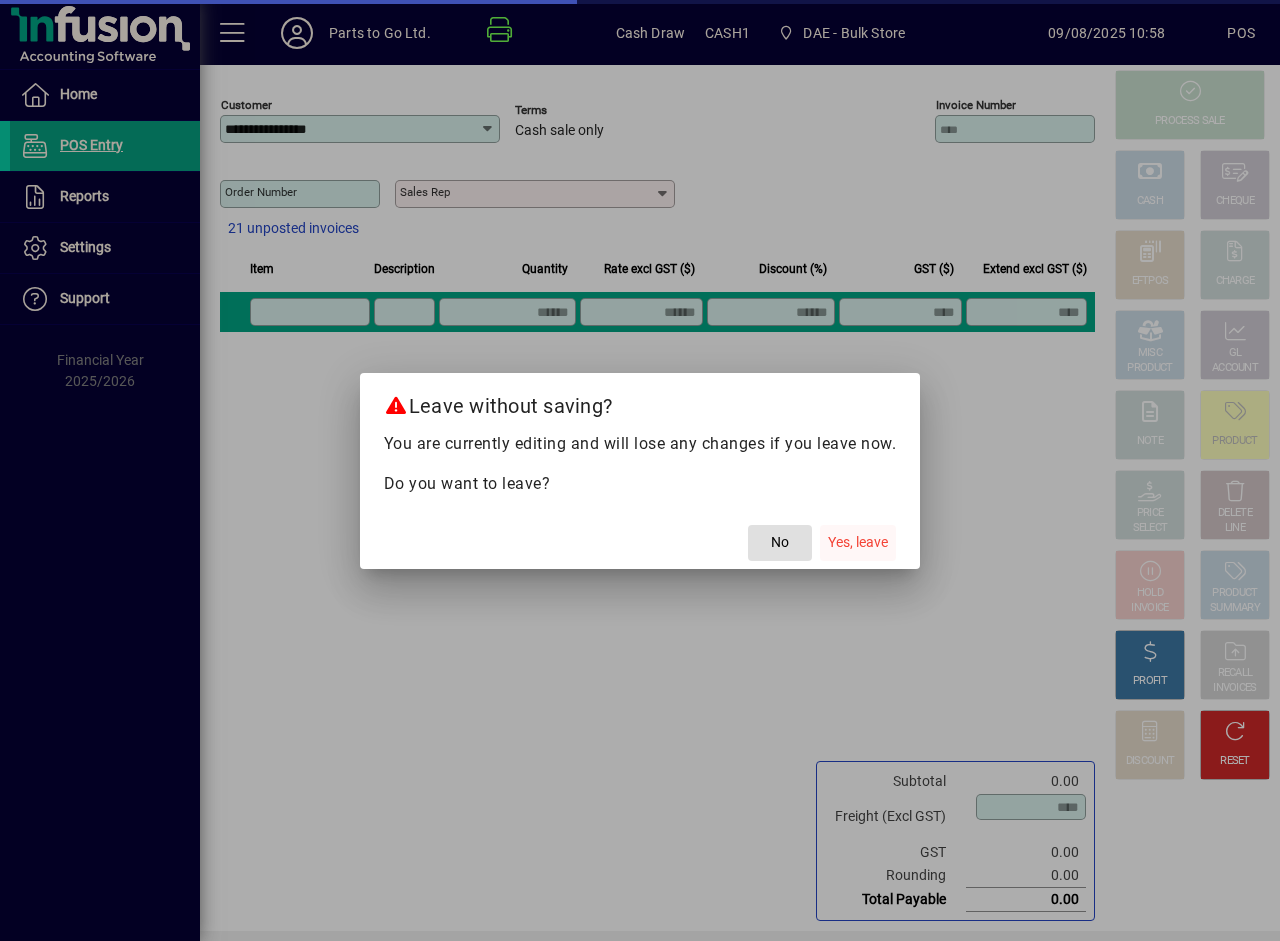 click on "Yes, leave" 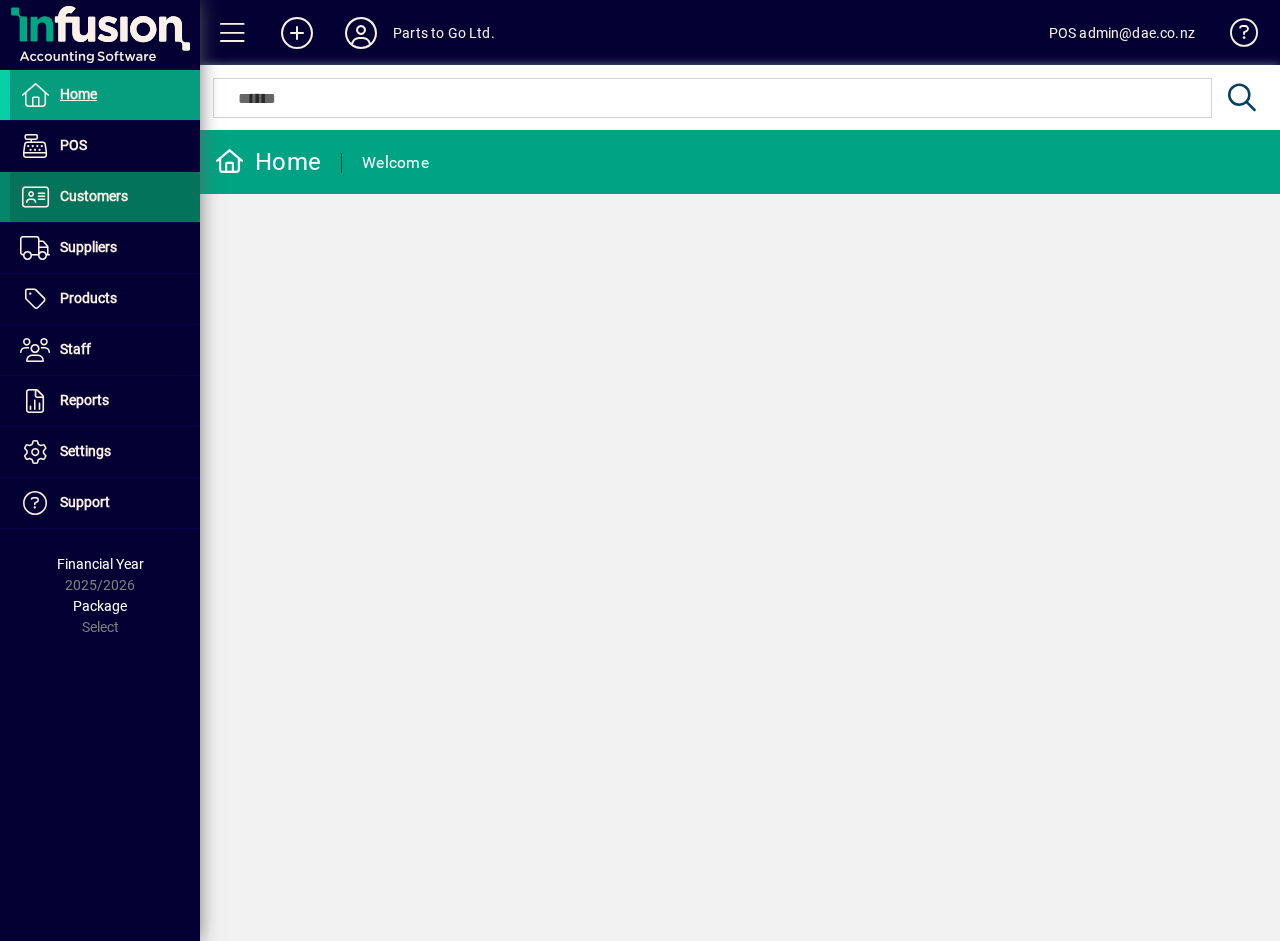 click at bounding box center [105, 197] 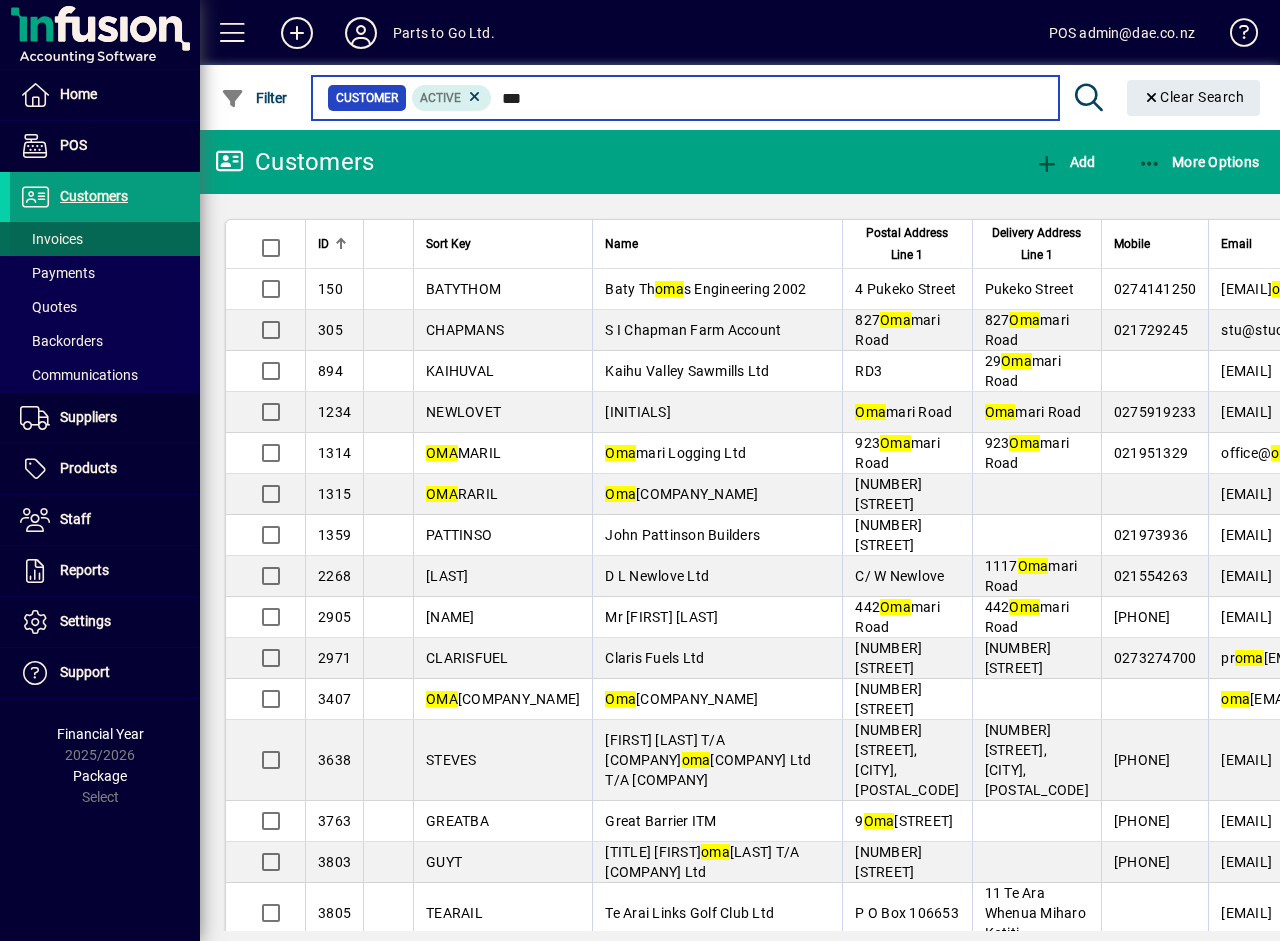 type on "***" 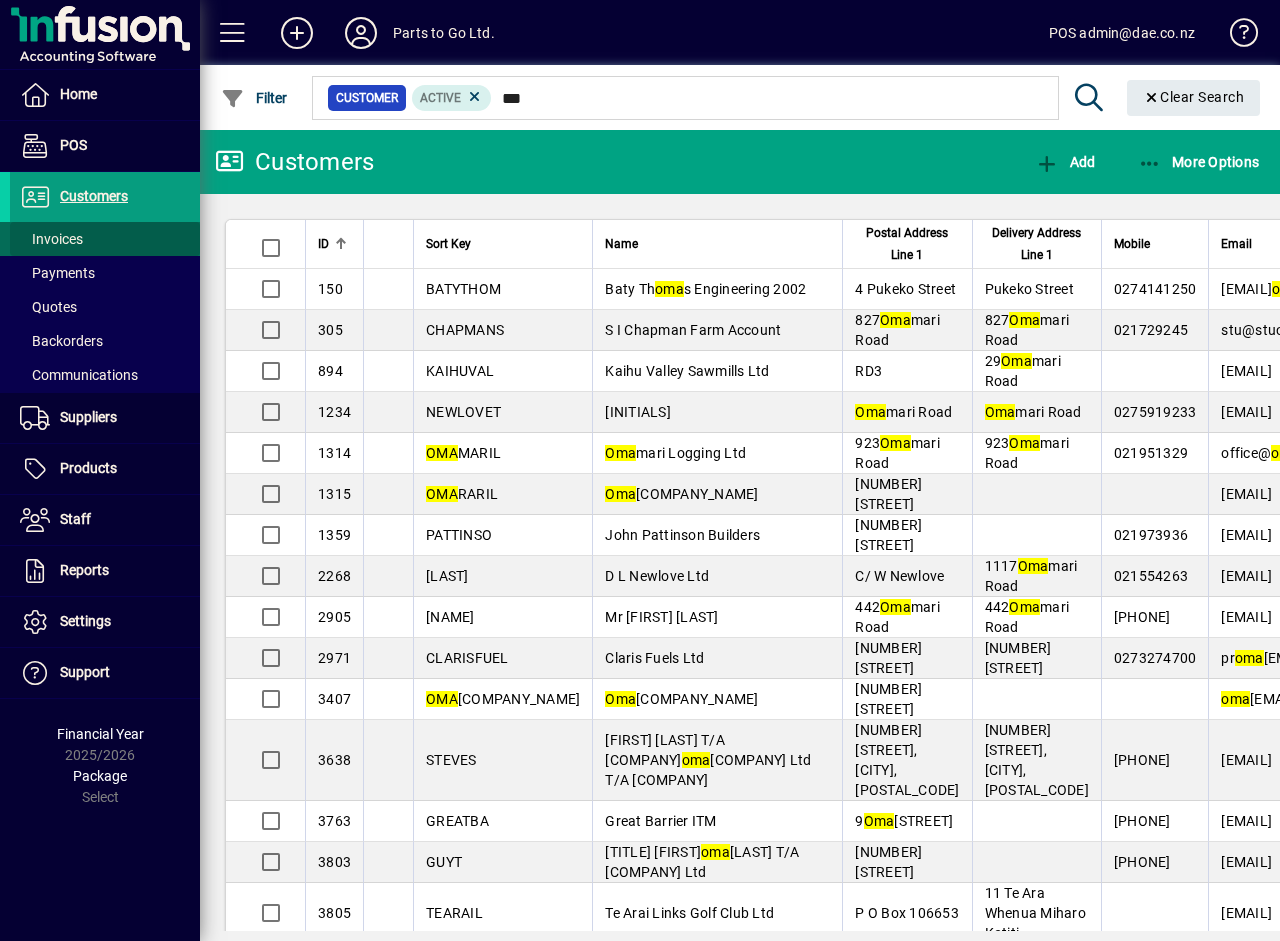 click at bounding box center [105, 239] 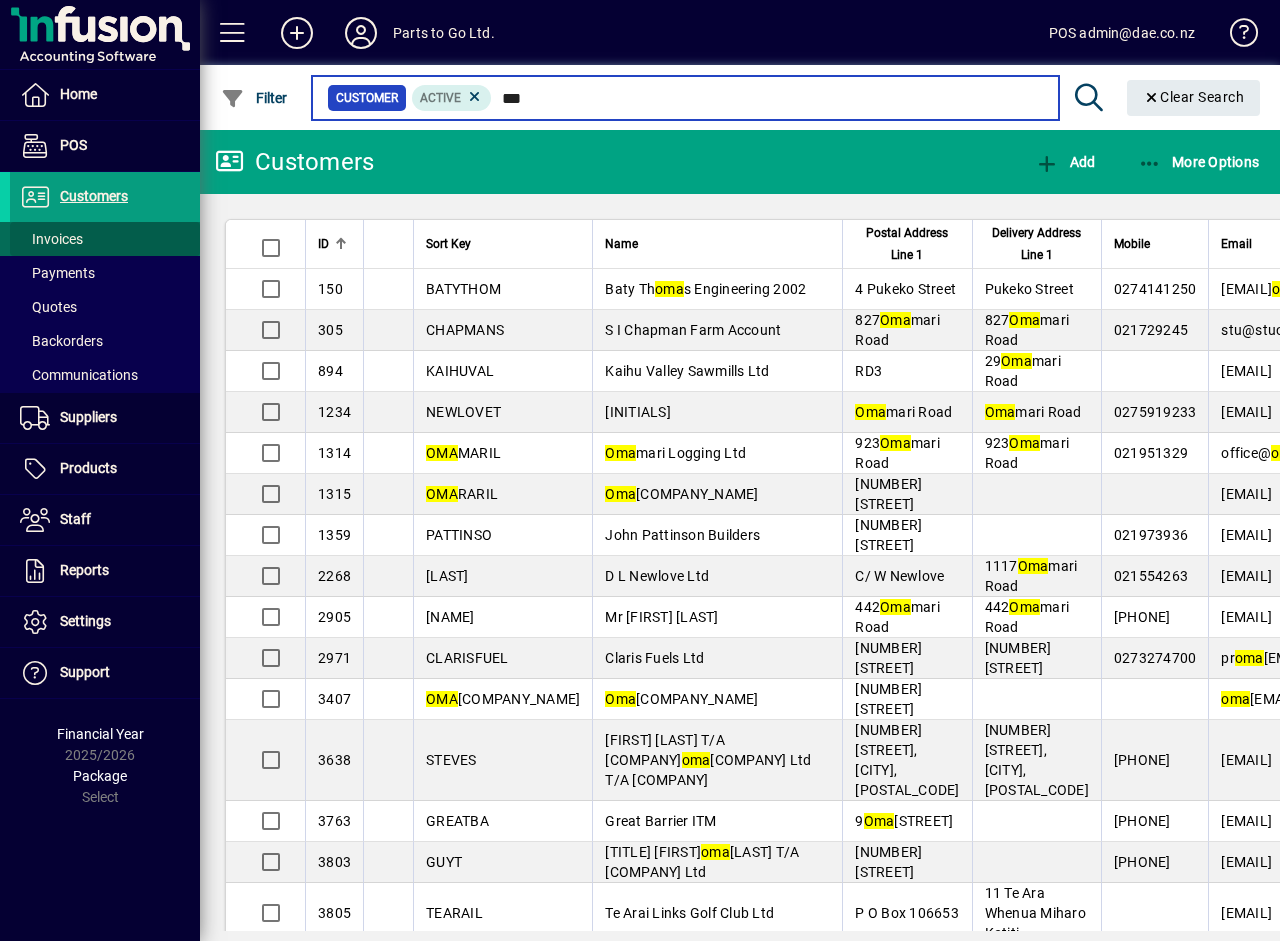 type 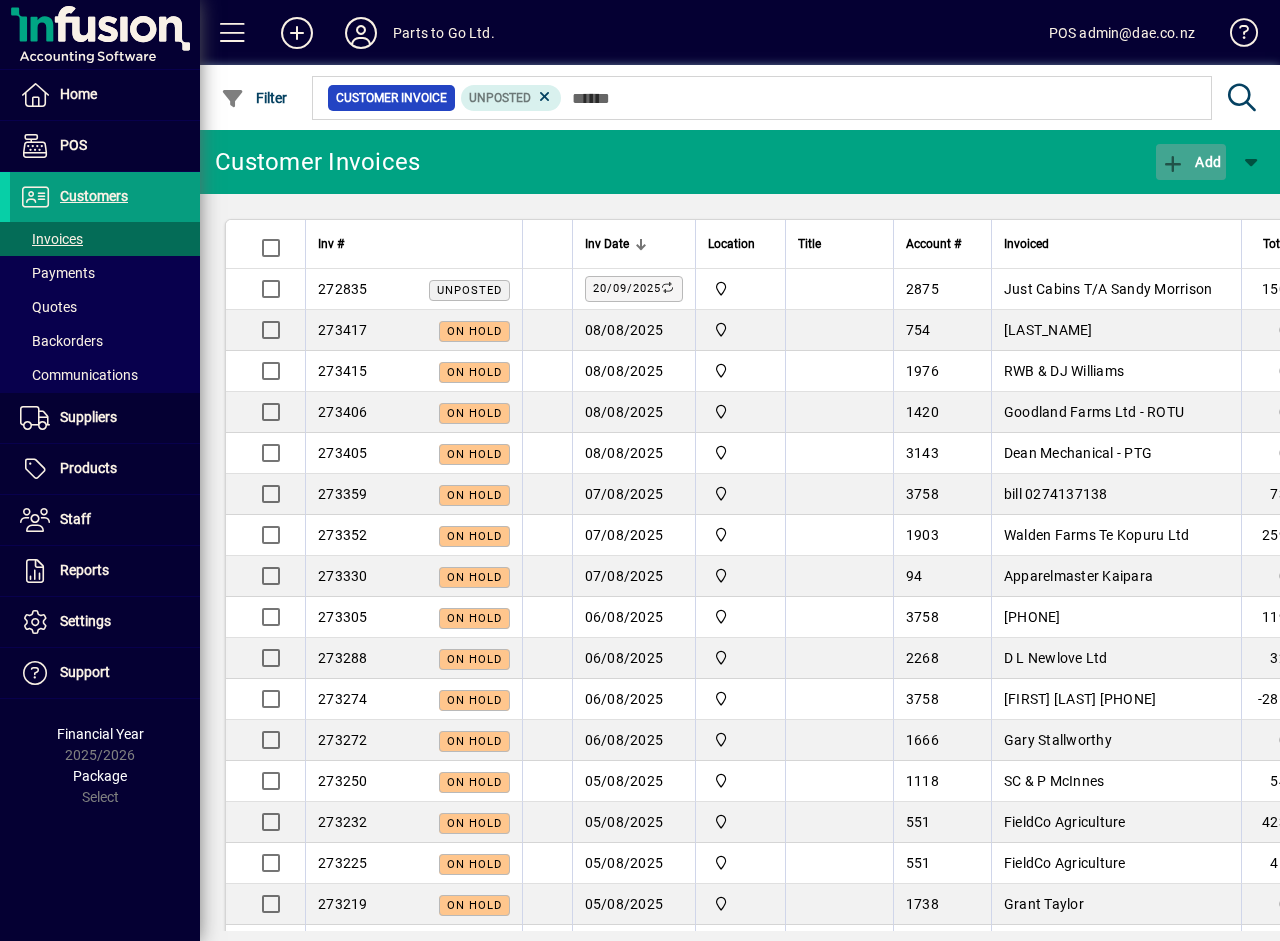 click on "Add" 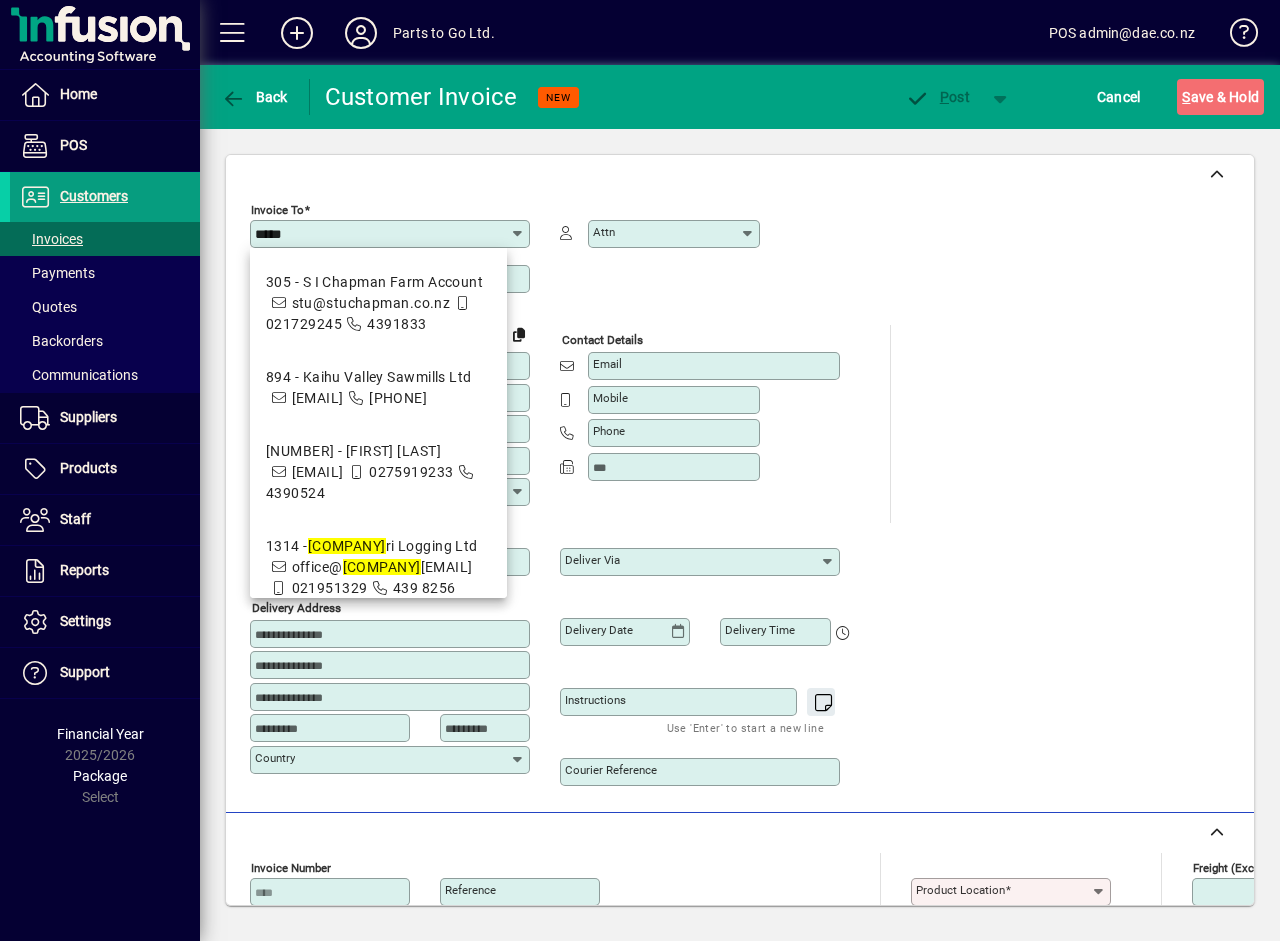 click on "[NUMBER] - [COMPANY] [COMPANY] Ltd" at bounding box center [378, 546] 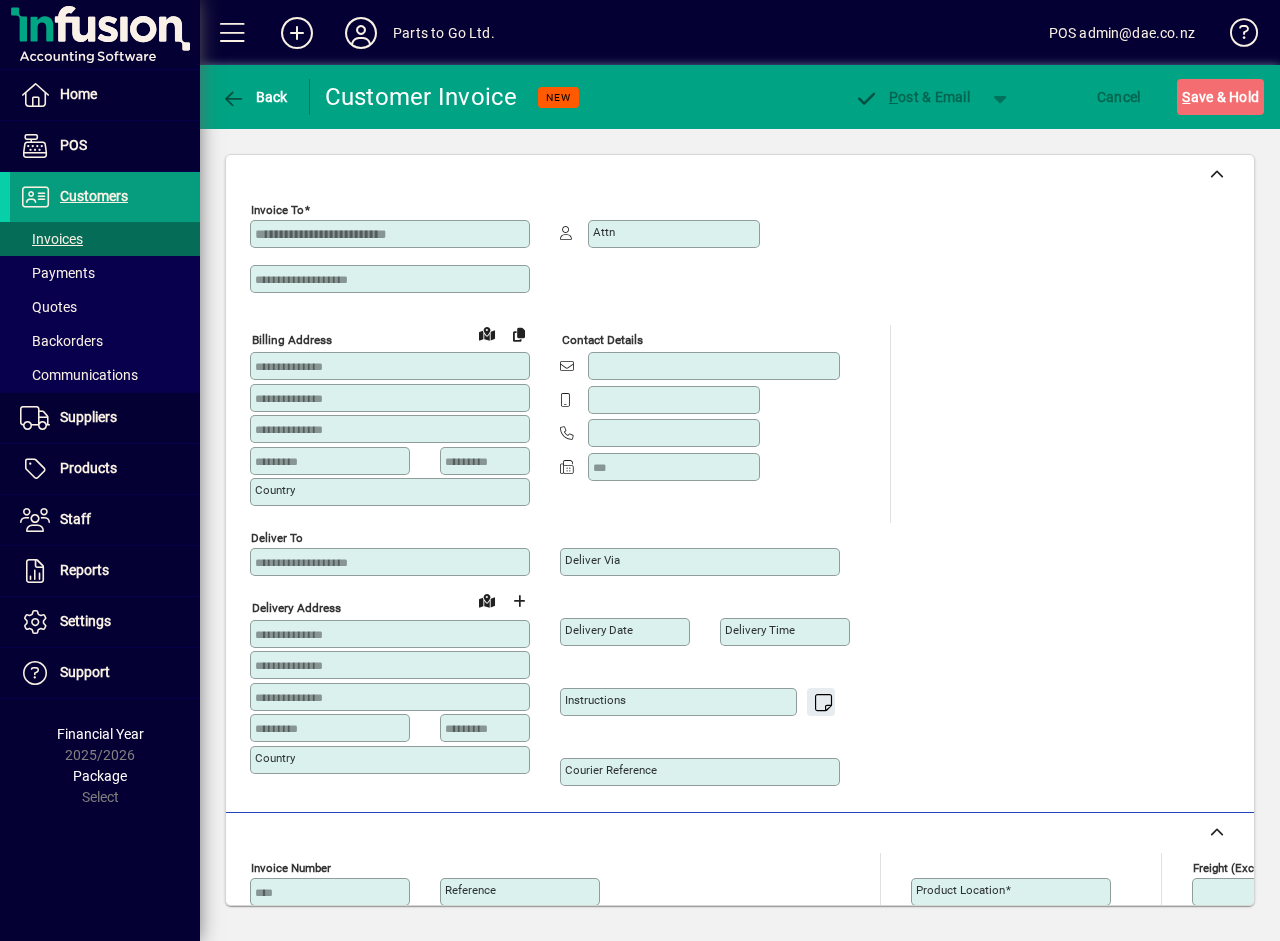 type on "**********" 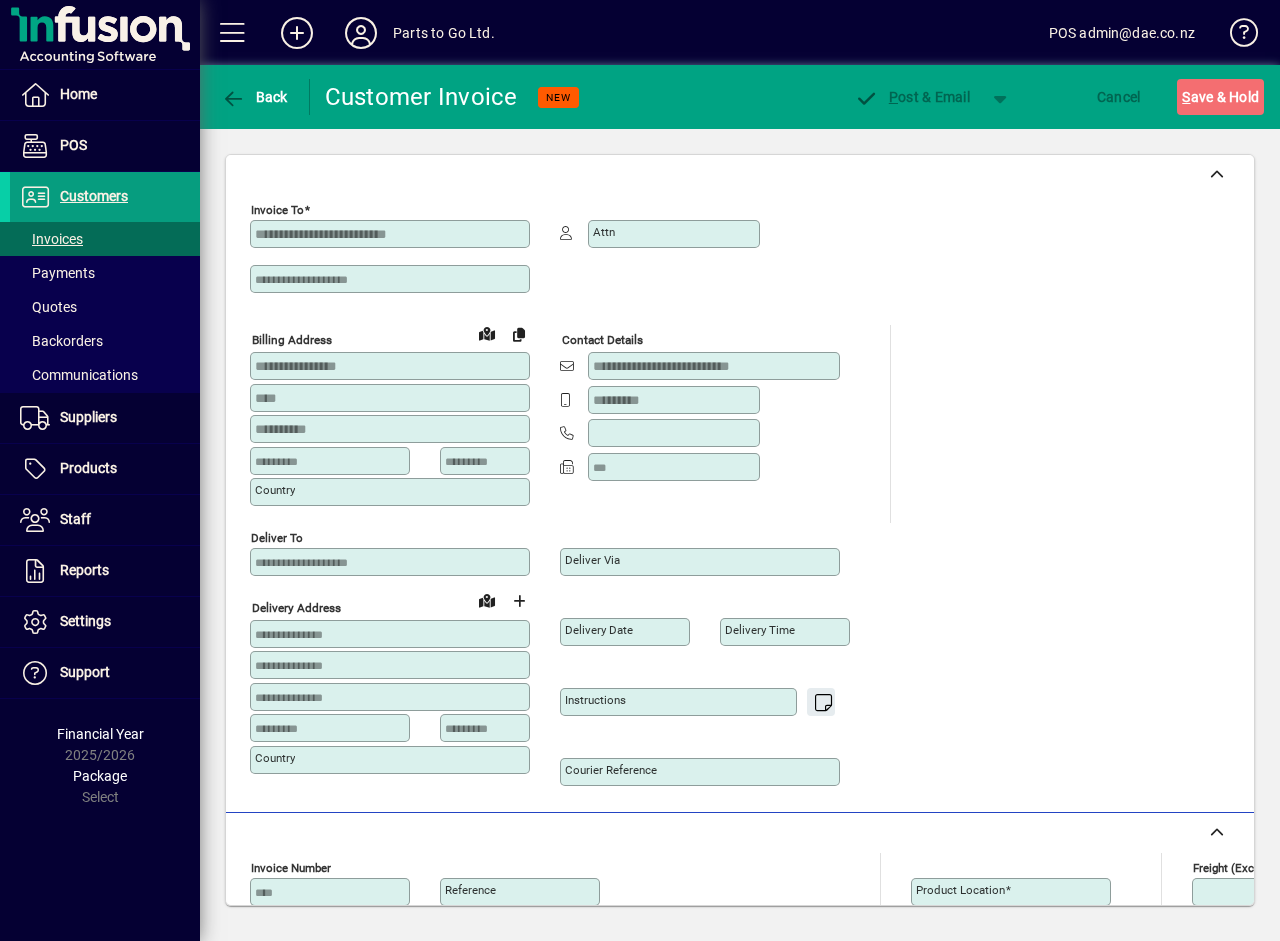 type on "********" 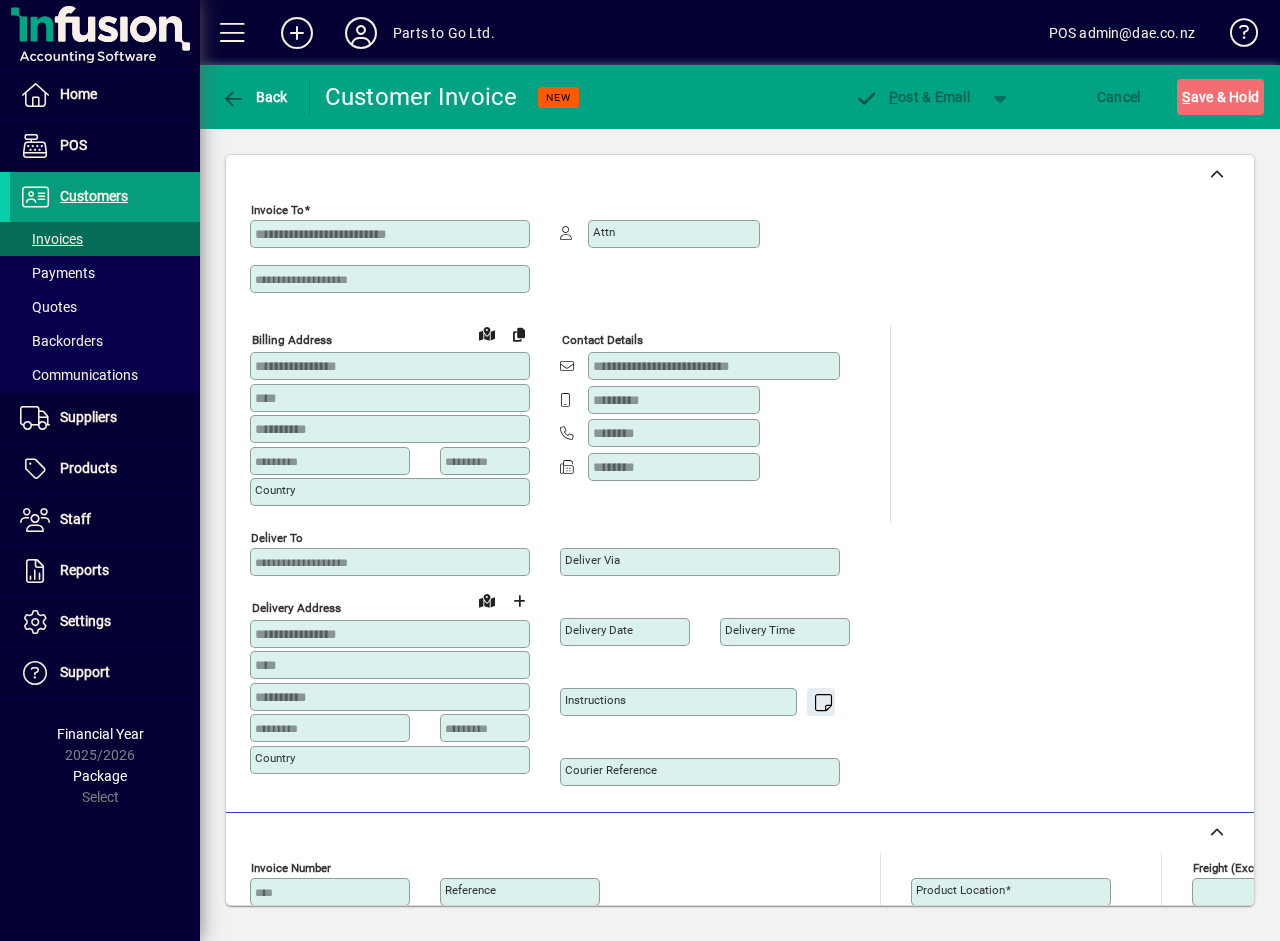 type on "**********" 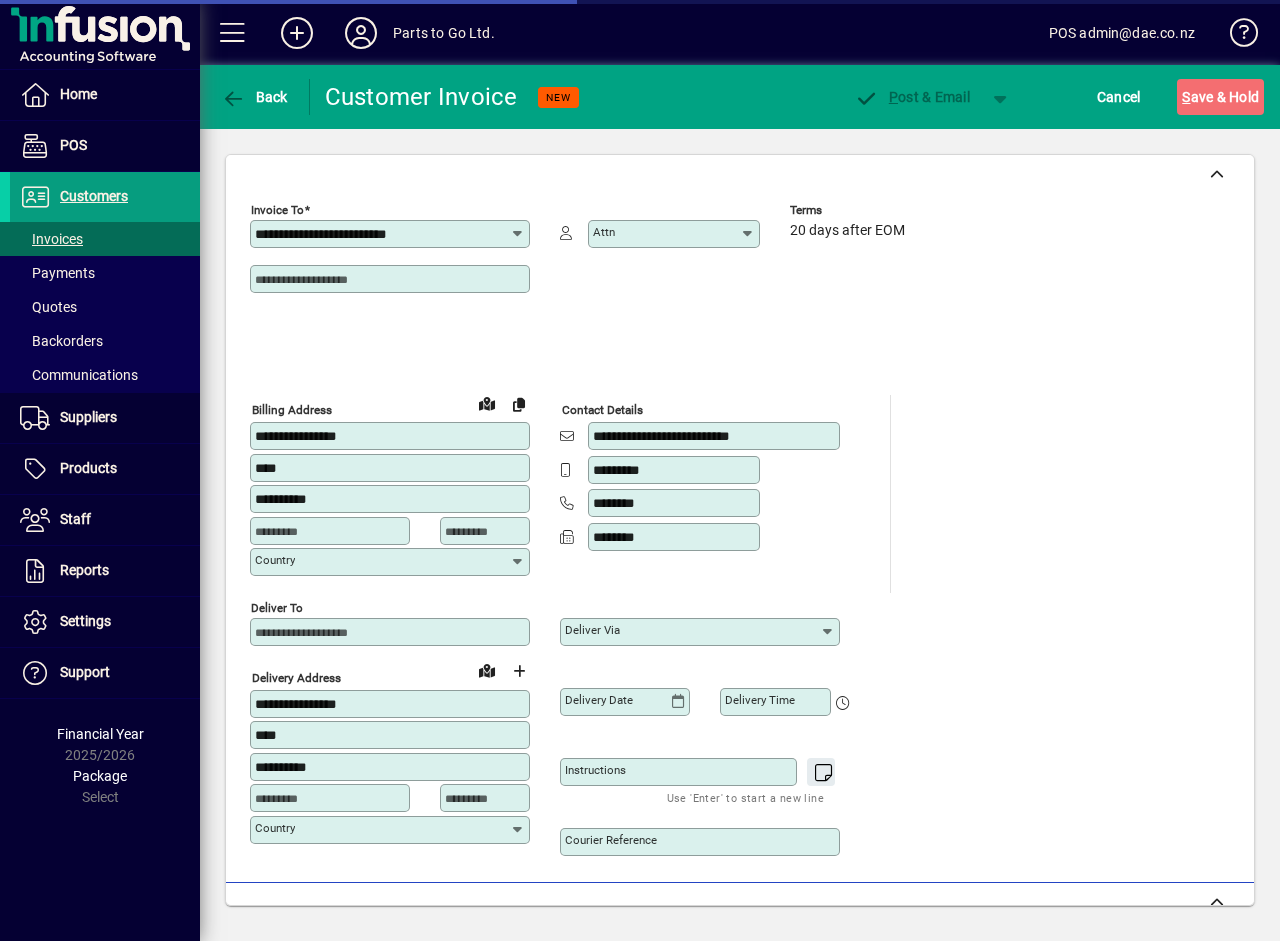type on "**********" 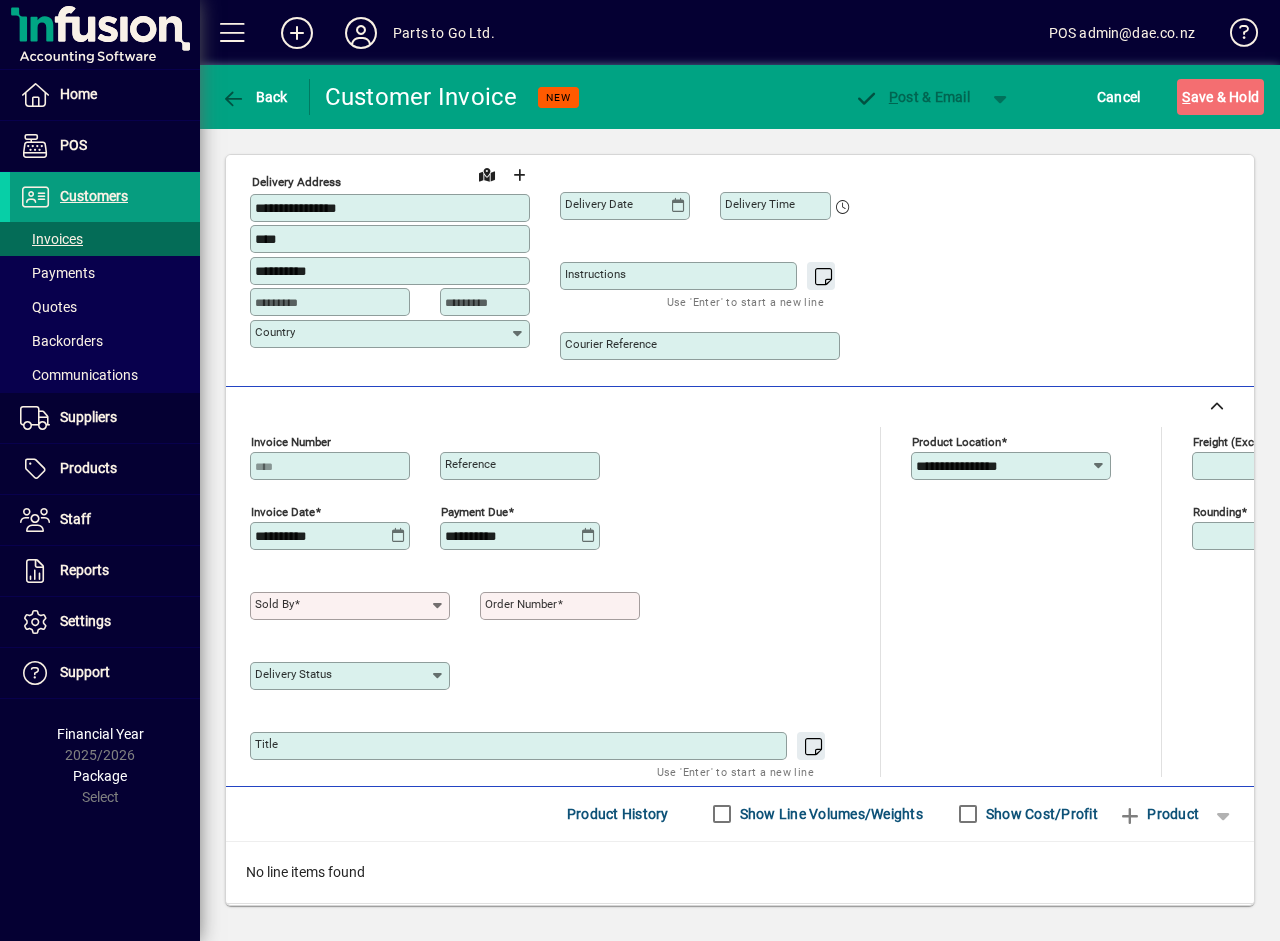 scroll, scrollTop: 600, scrollLeft: 0, axis: vertical 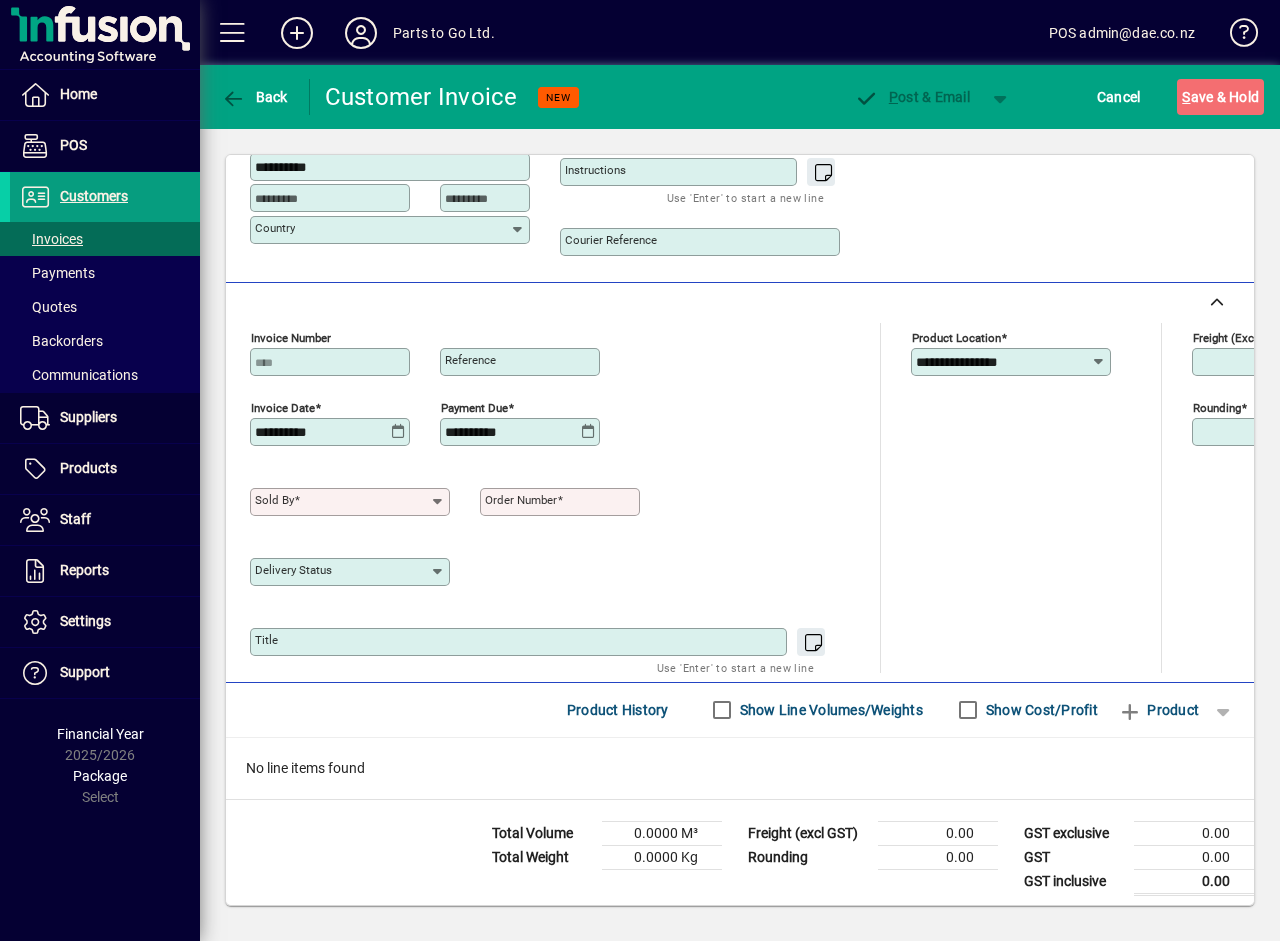 click on "Sold by" 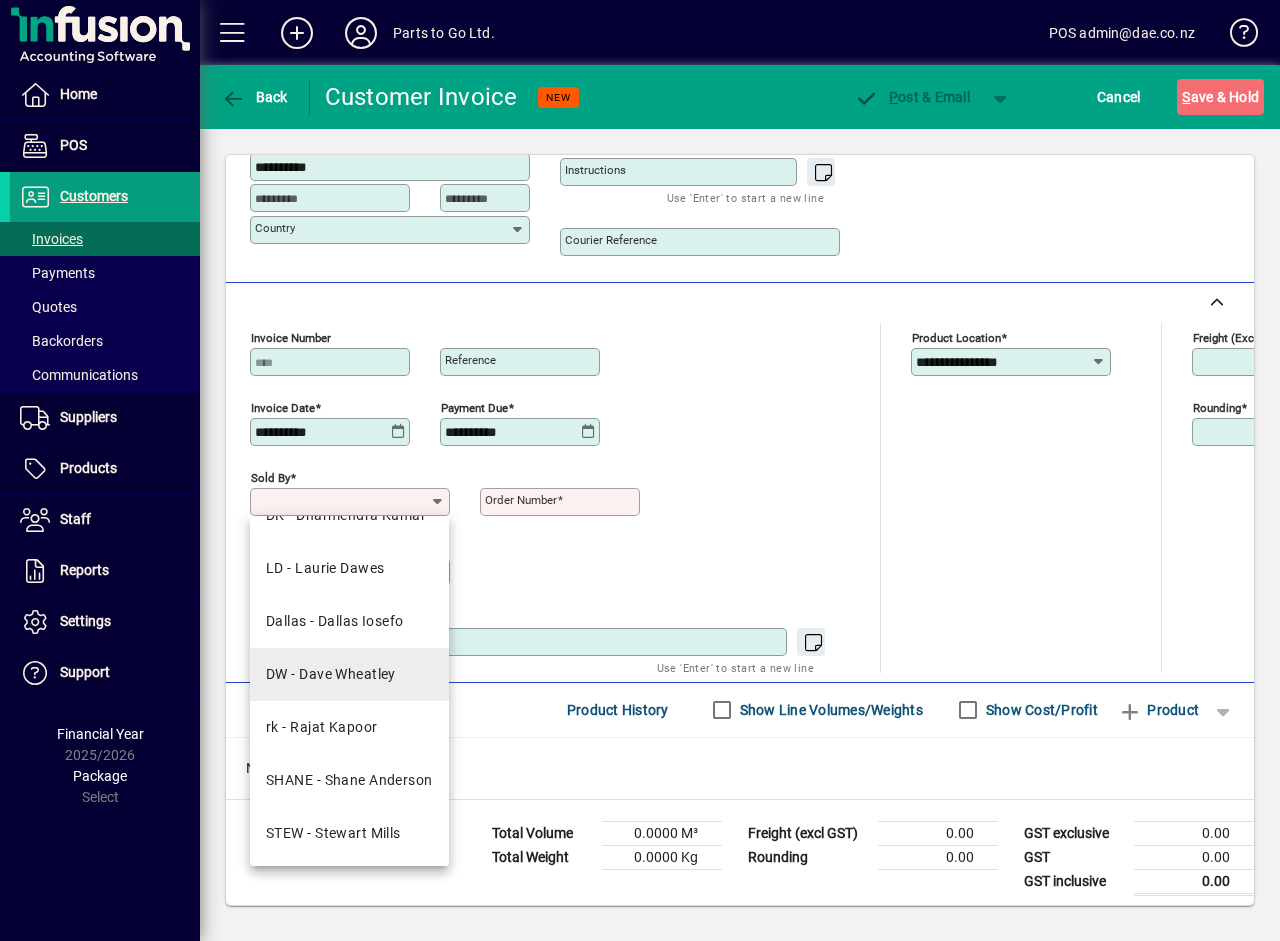 scroll, scrollTop: 143, scrollLeft: 0, axis: vertical 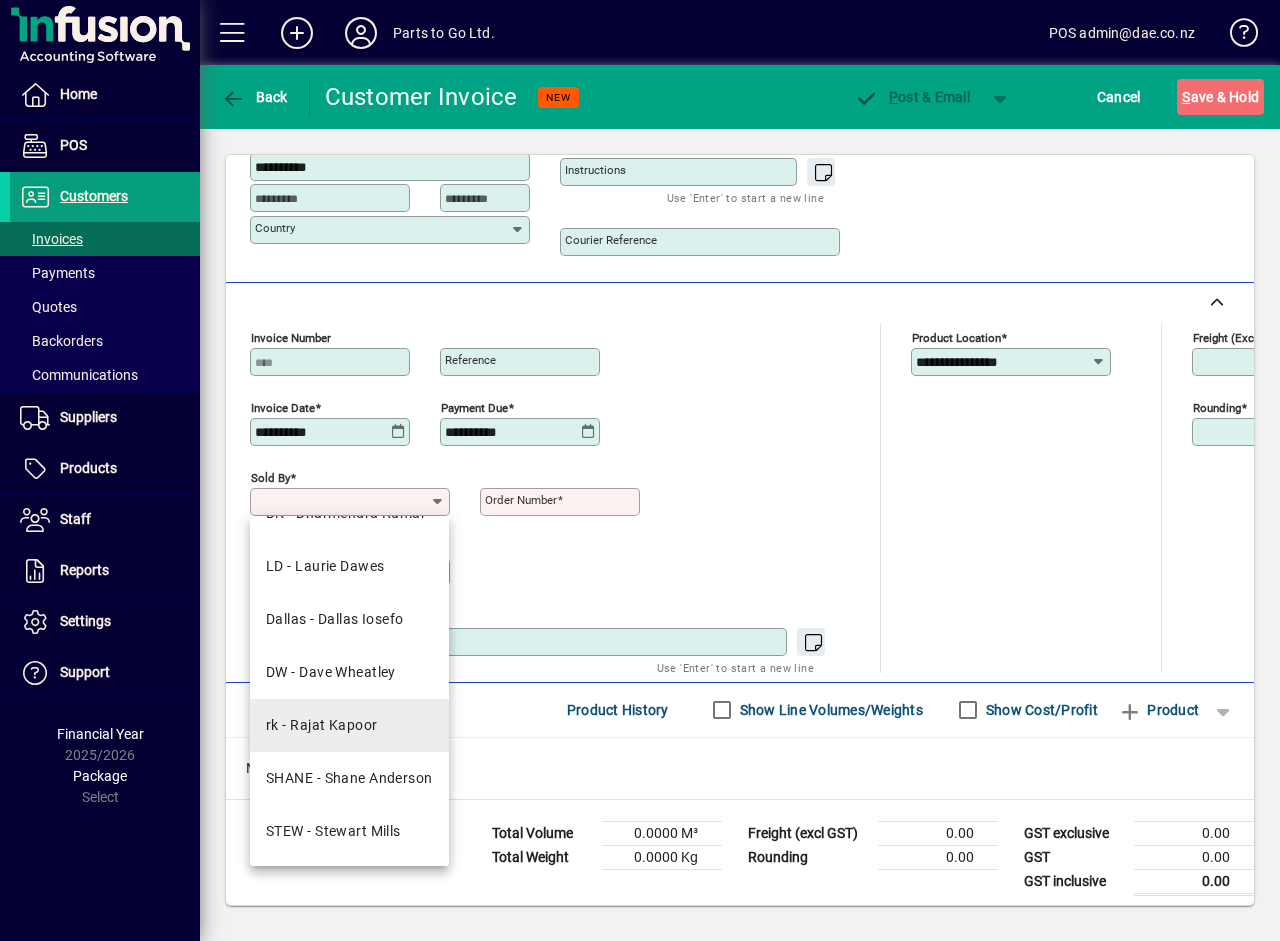 click on "rk - Rajat Kapoor" at bounding box center (349, 725) 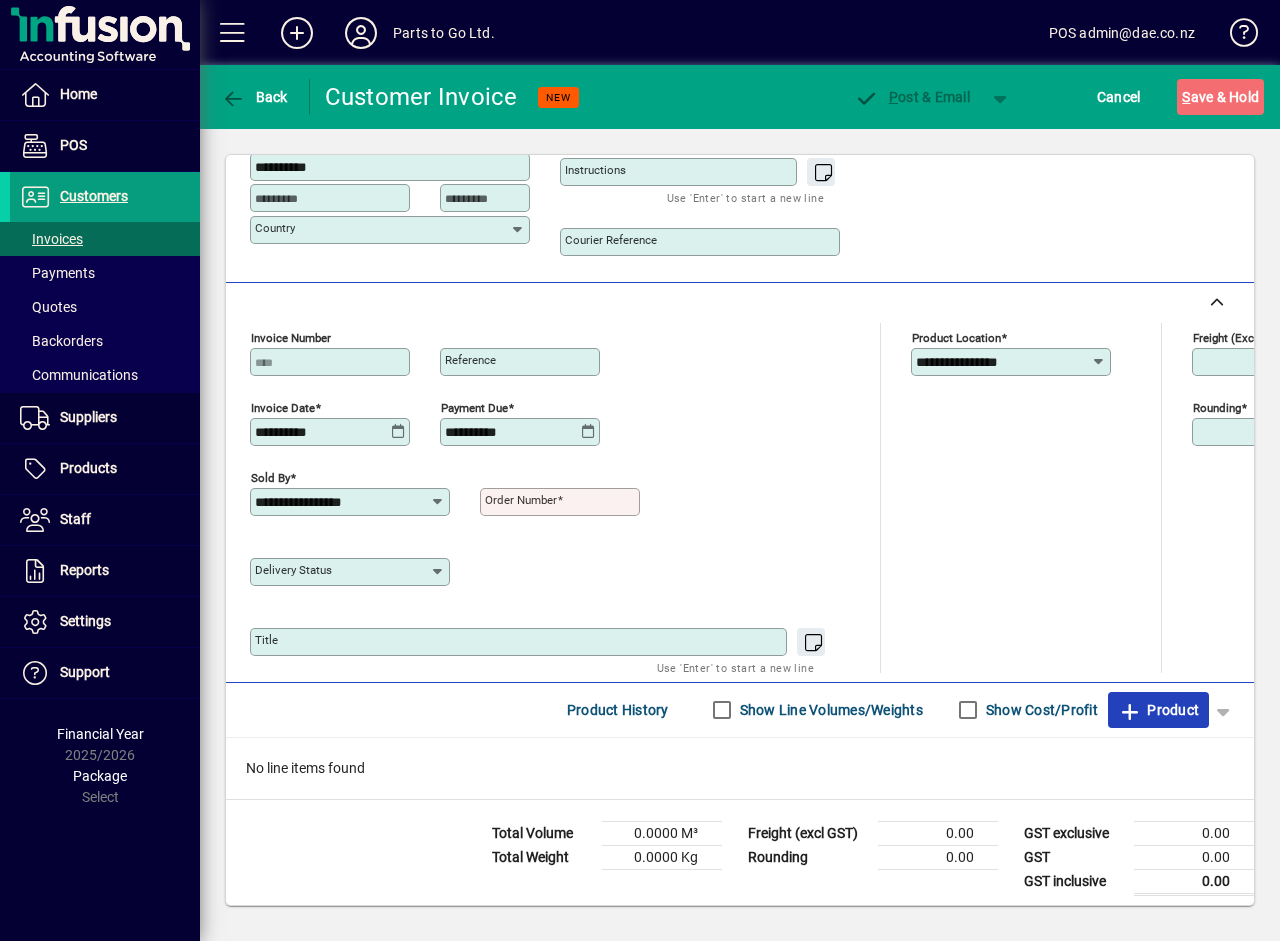 click on "Product" 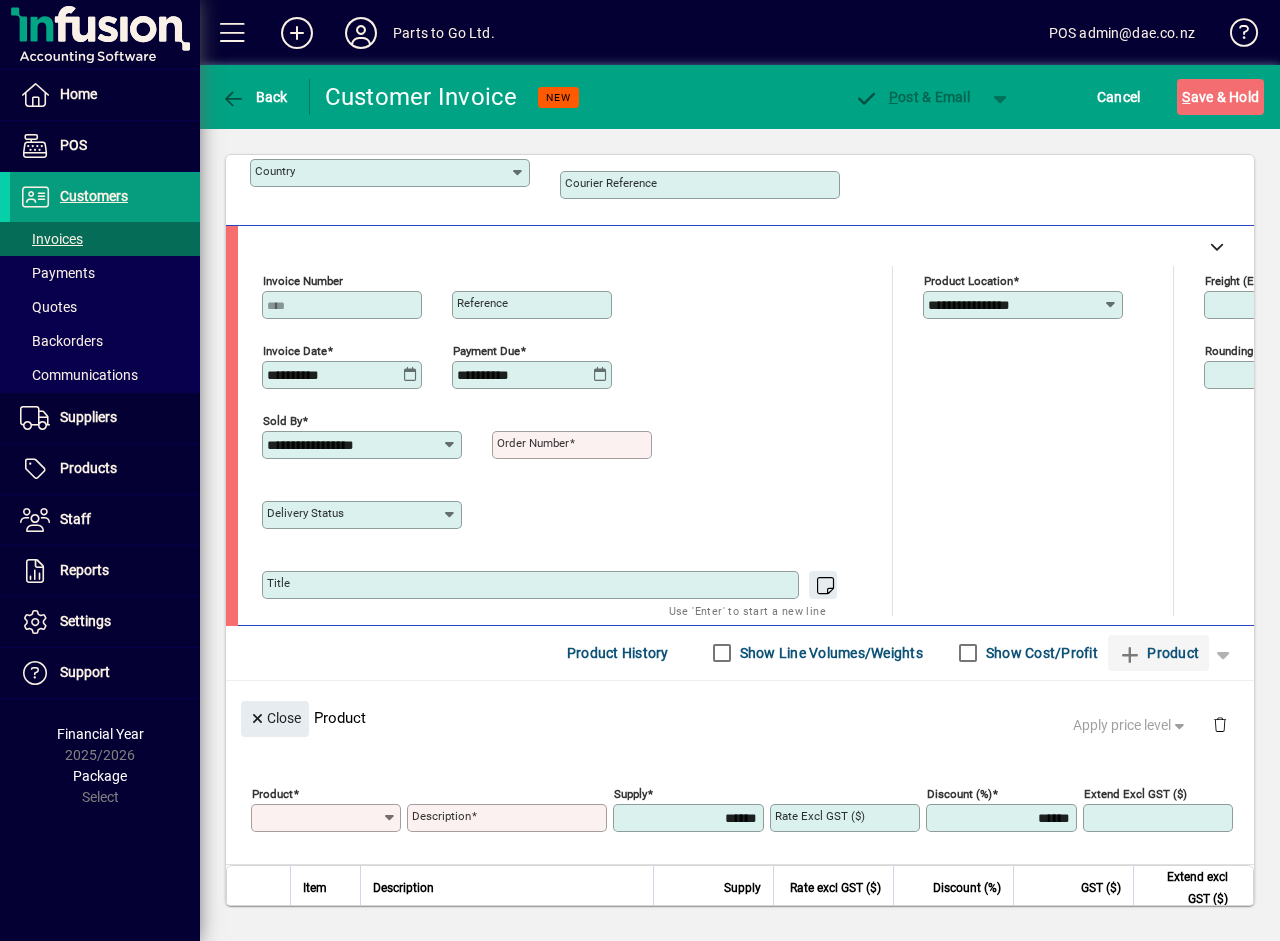 scroll, scrollTop: 0, scrollLeft: 0, axis: both 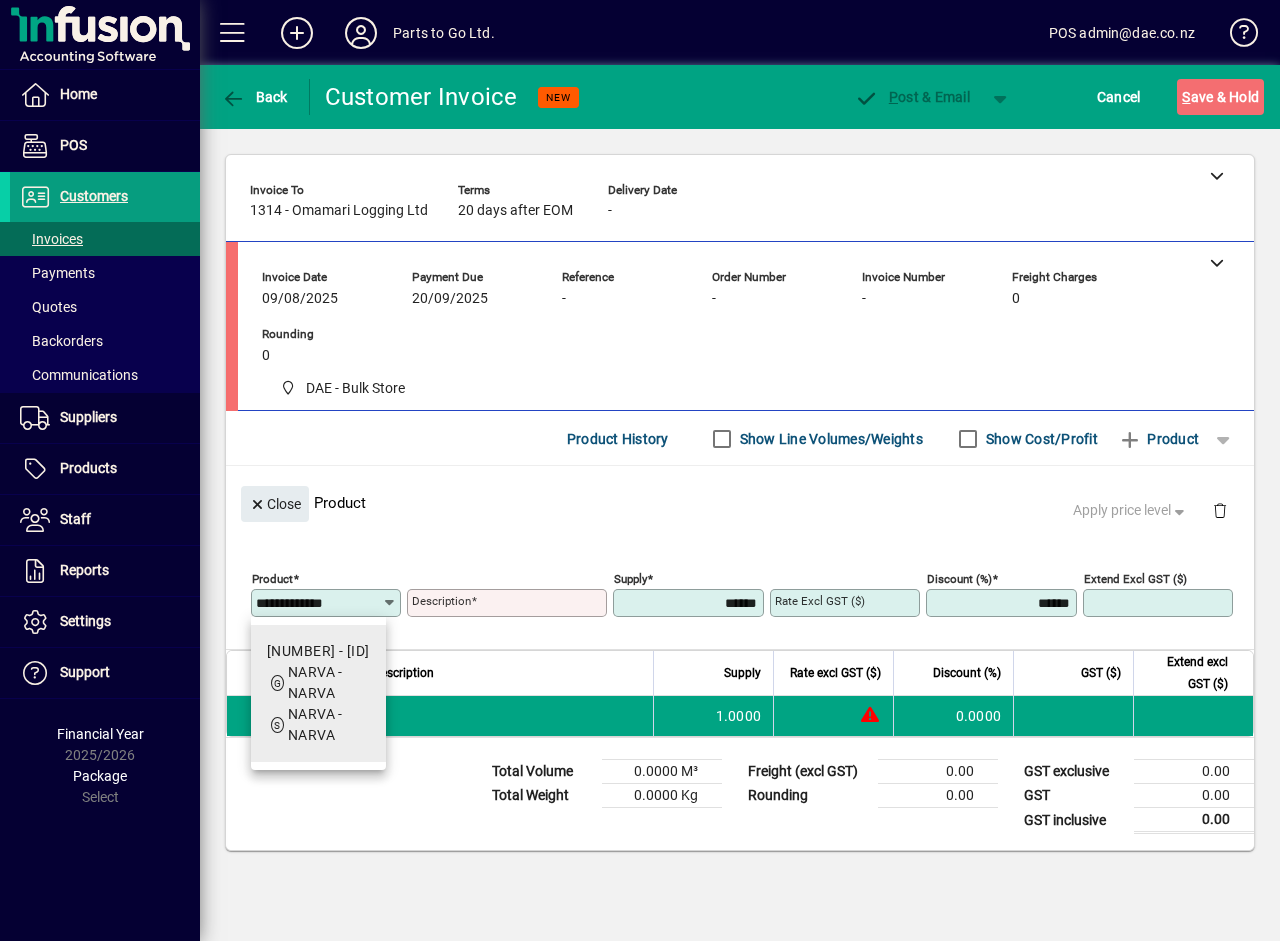 click on "NARVA - NARVA" at bounding box center (318, 725) 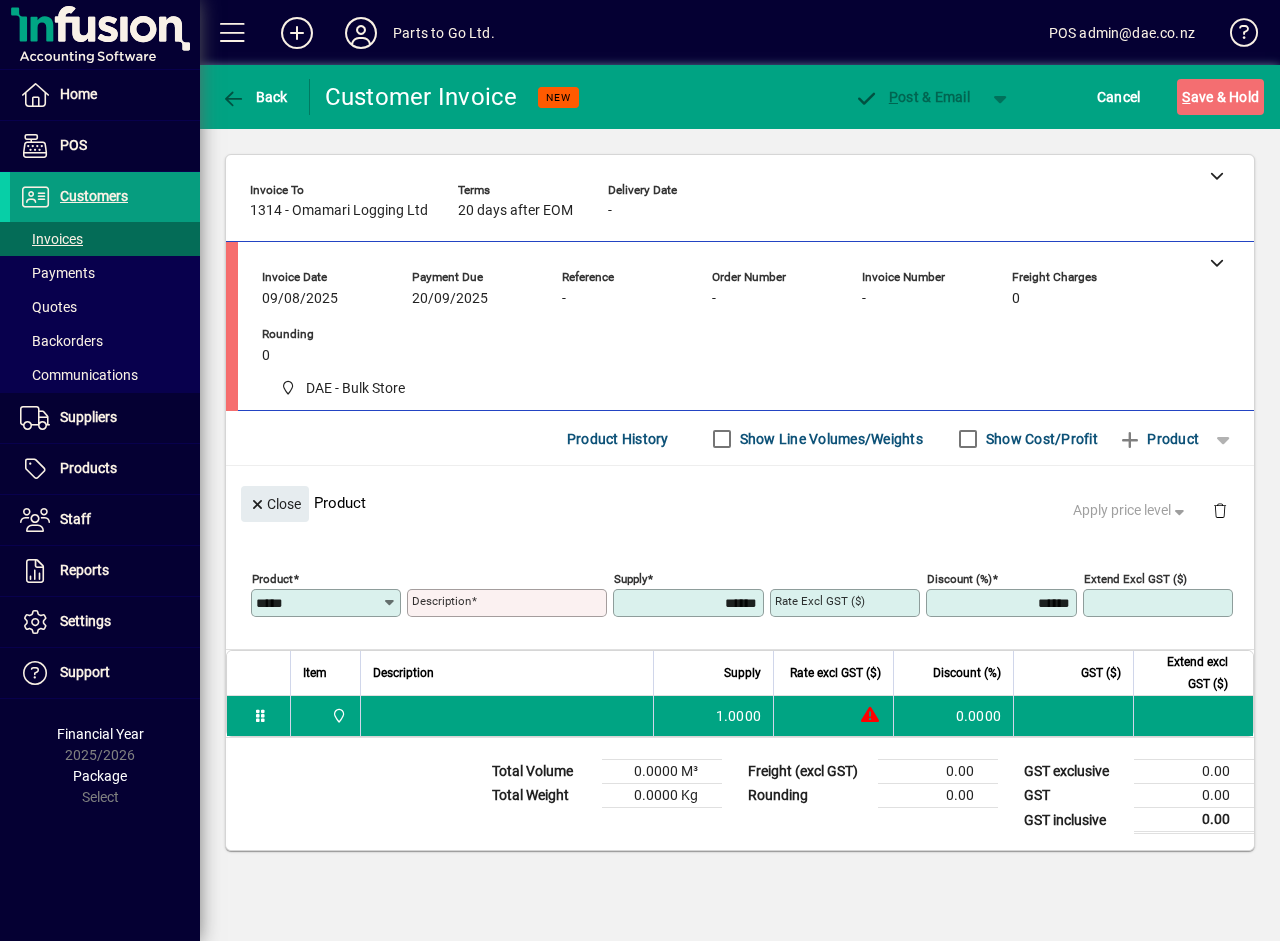 type on "**********" 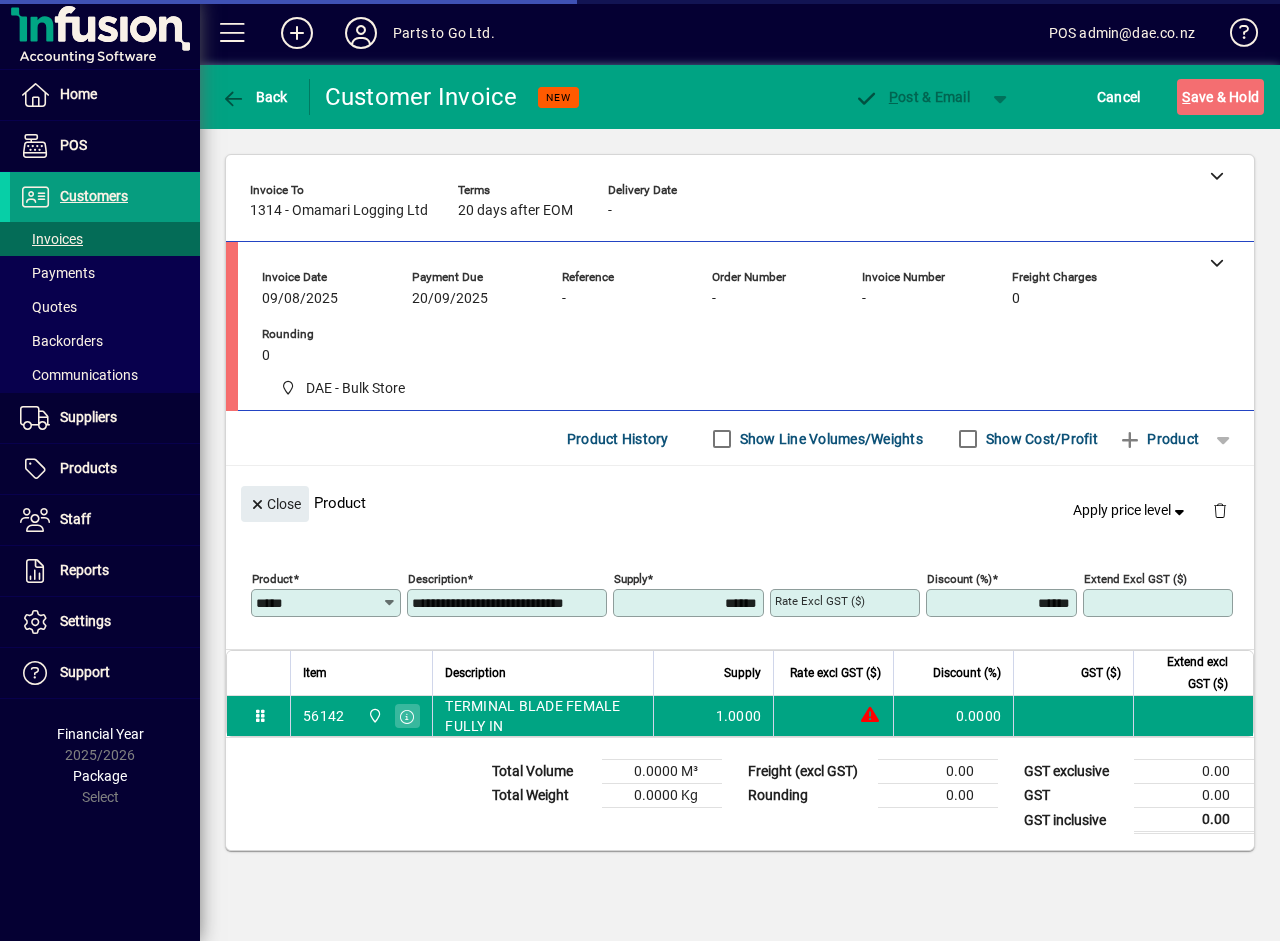 type on "*******" 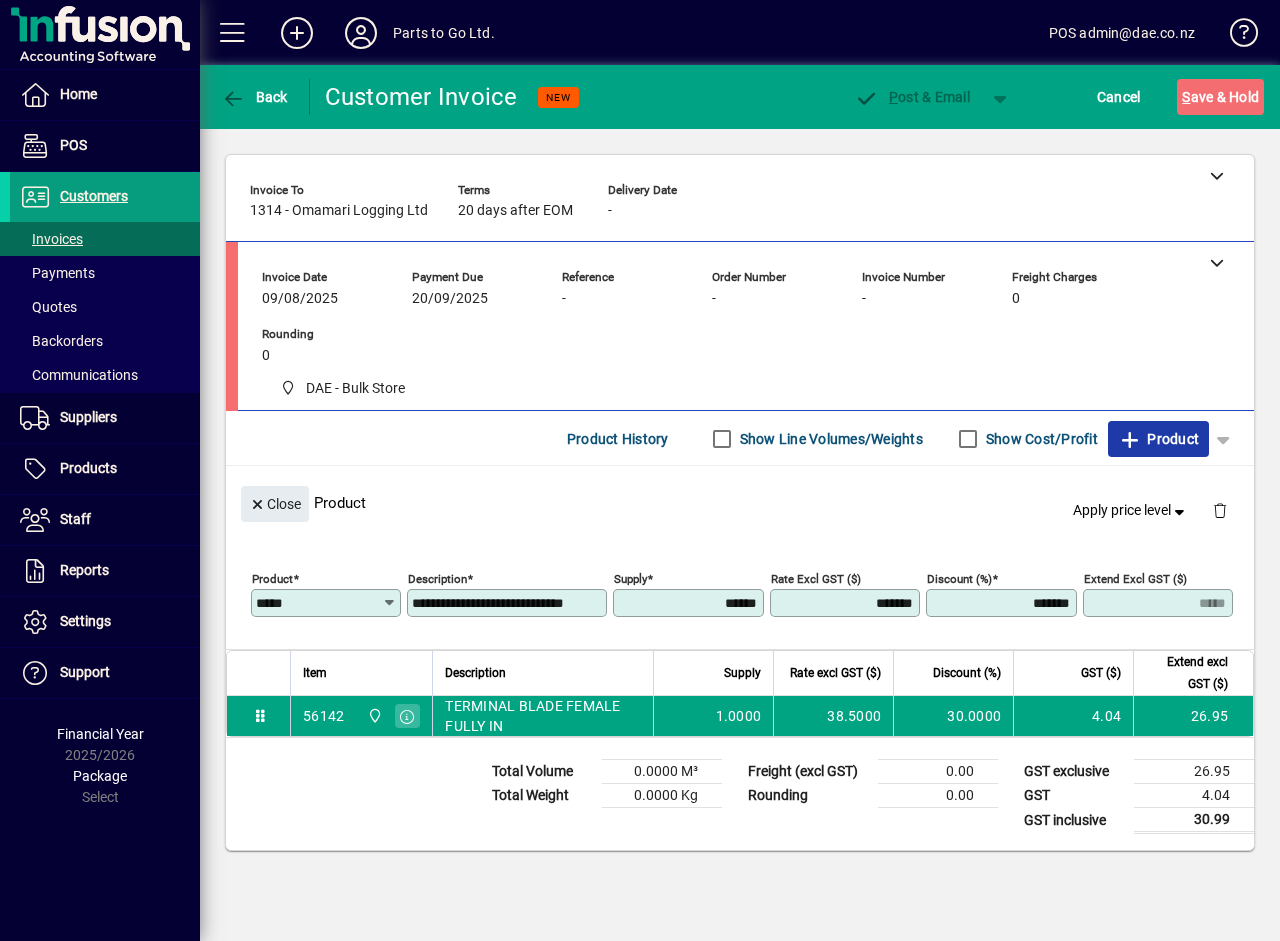 click on "Product" 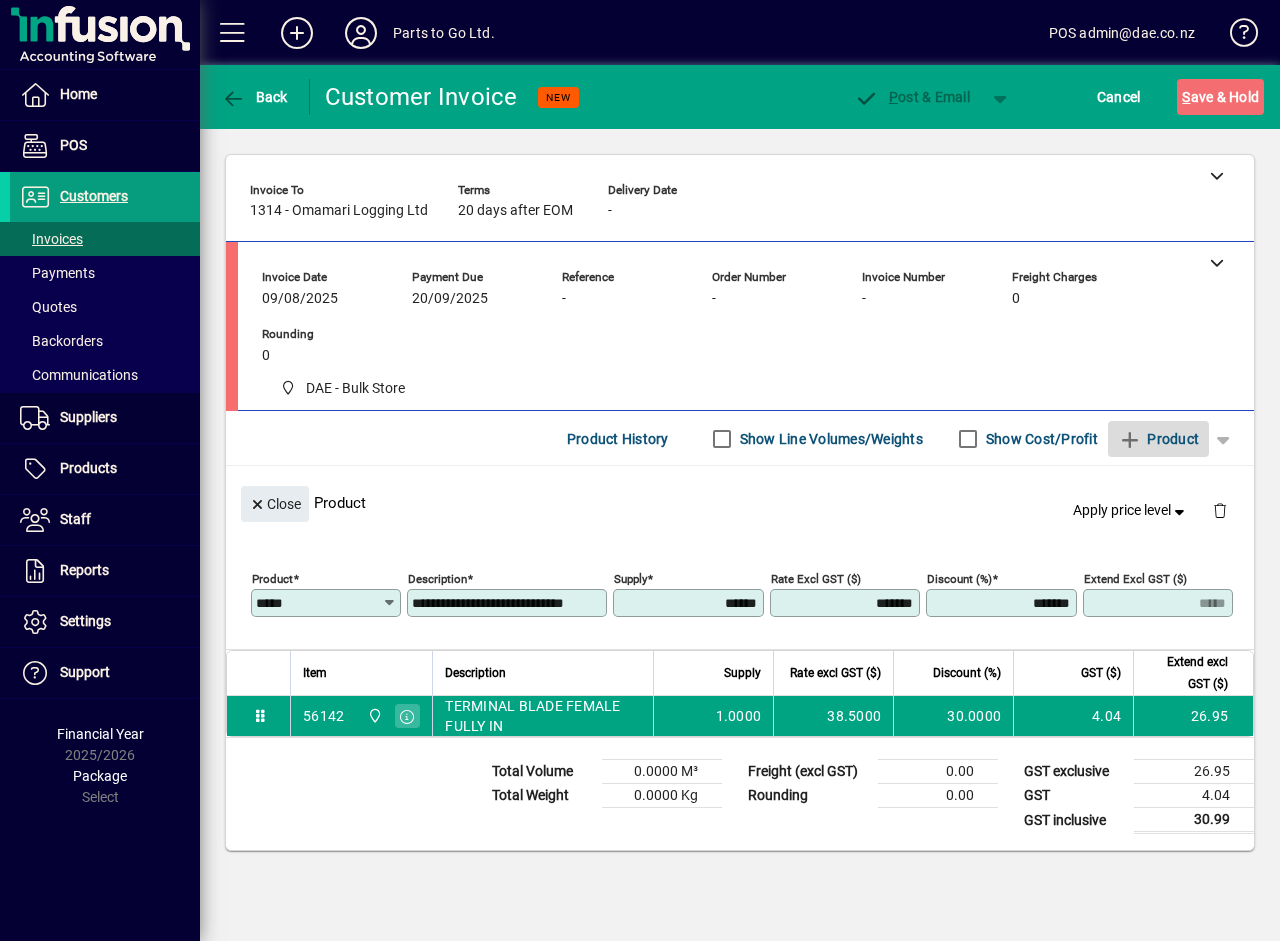 type 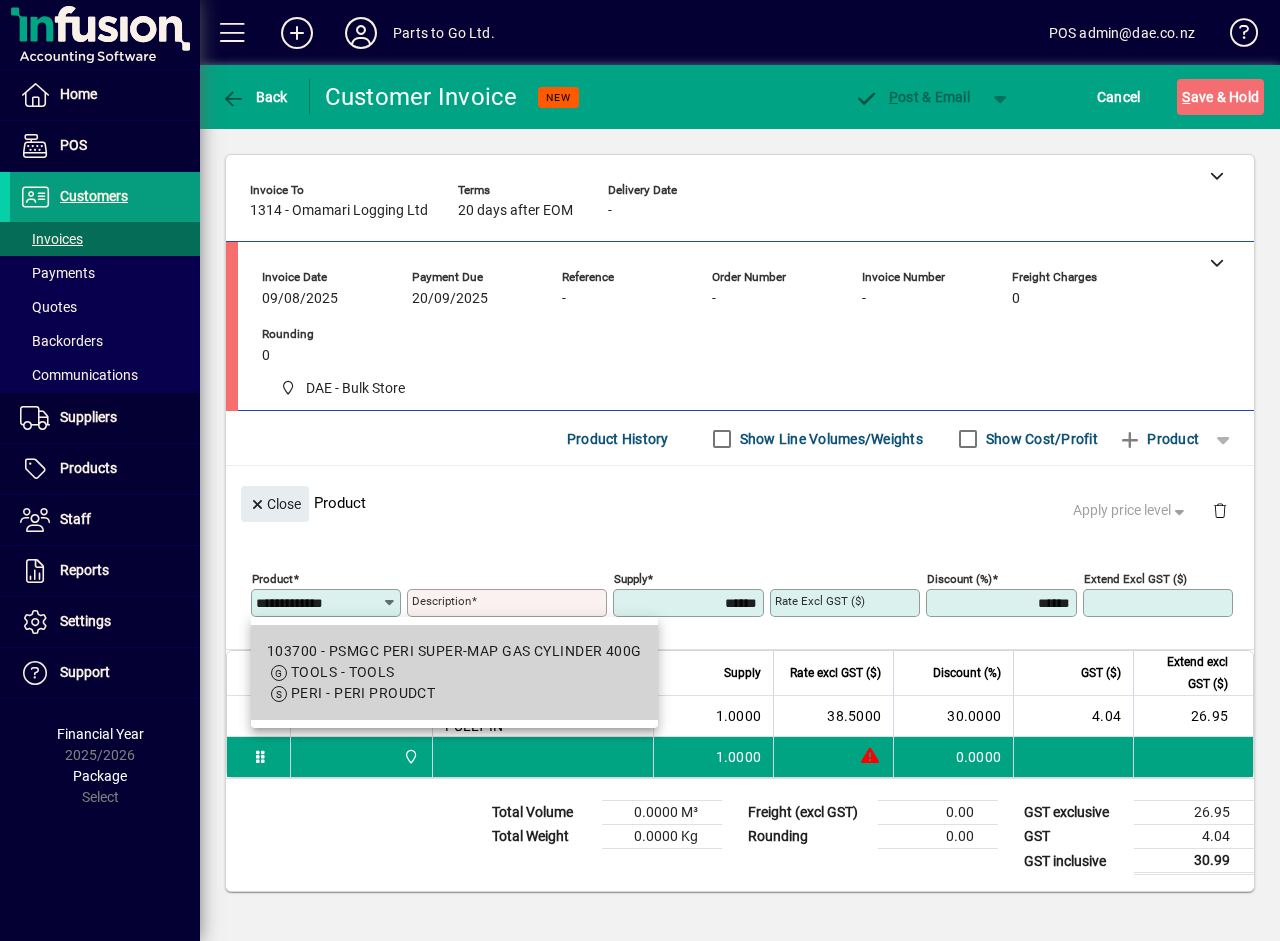 click on "TOOLS - TOOLS" at bounding box center (454, 672) 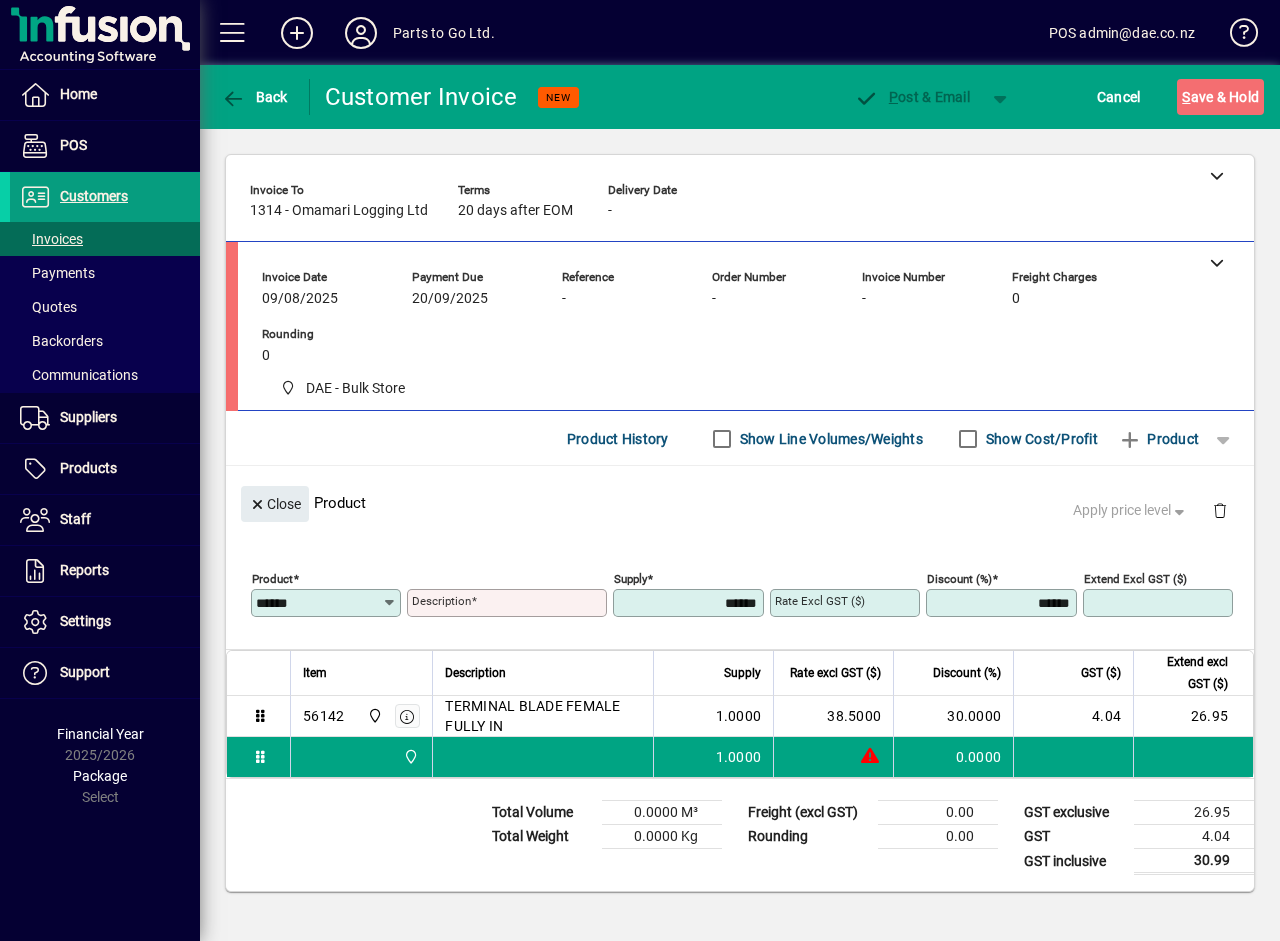 type on "**********" 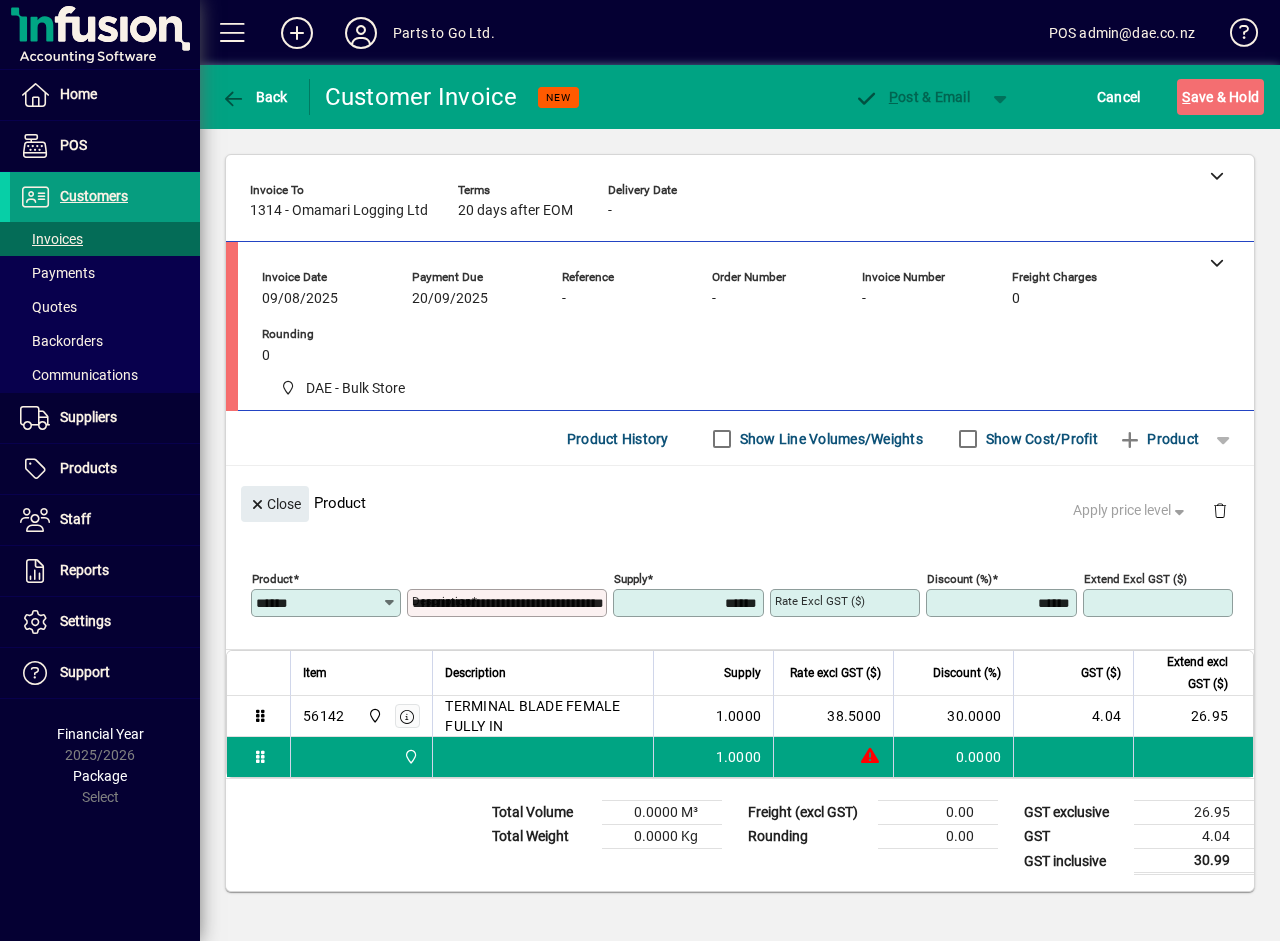 type on "*******" 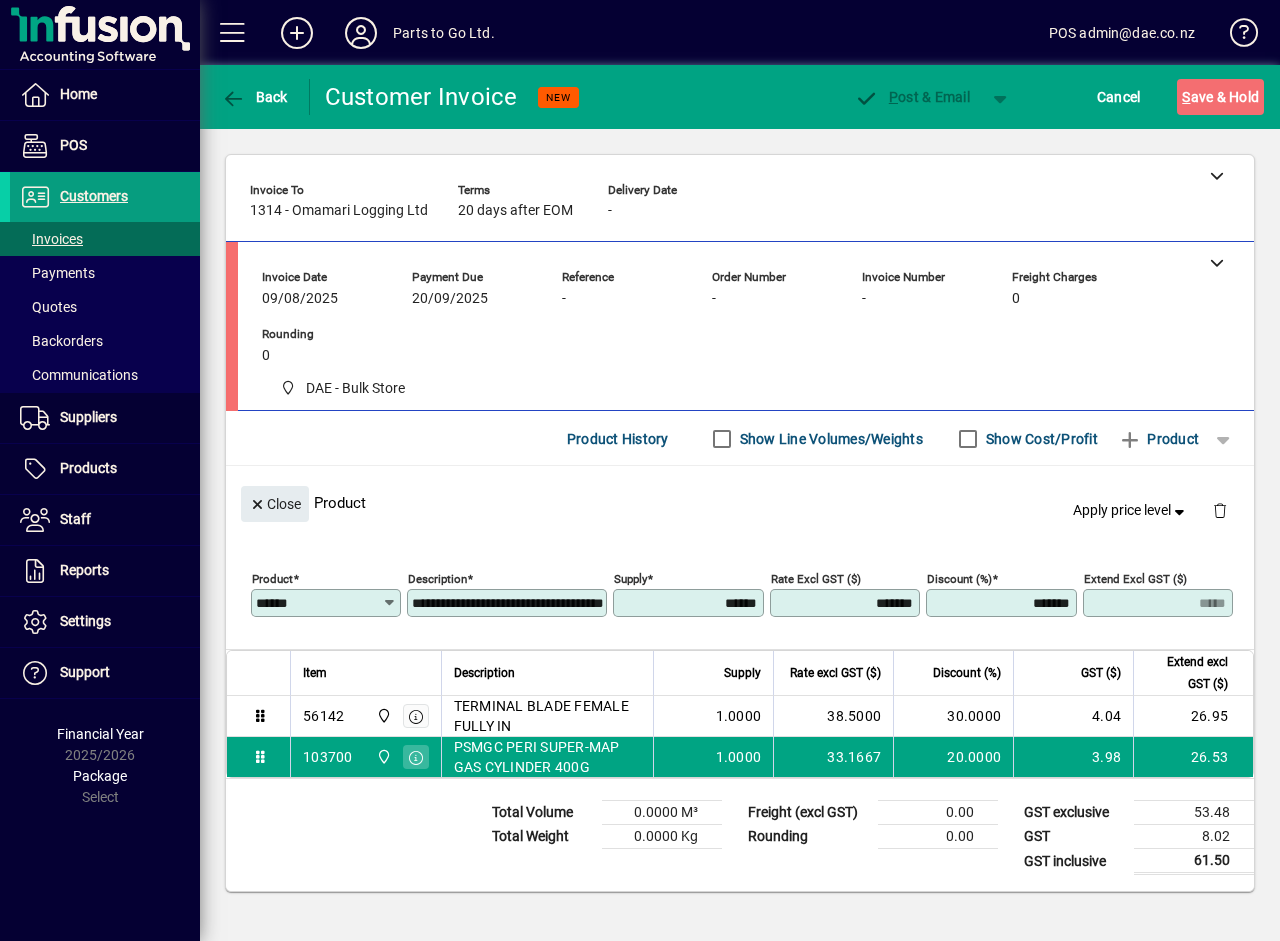 click on "Invoice date [DATE] Payment due [DATE] Reference - Order number - Invoice number - Freight Charges [PRICE] Rounding [PRICE]" 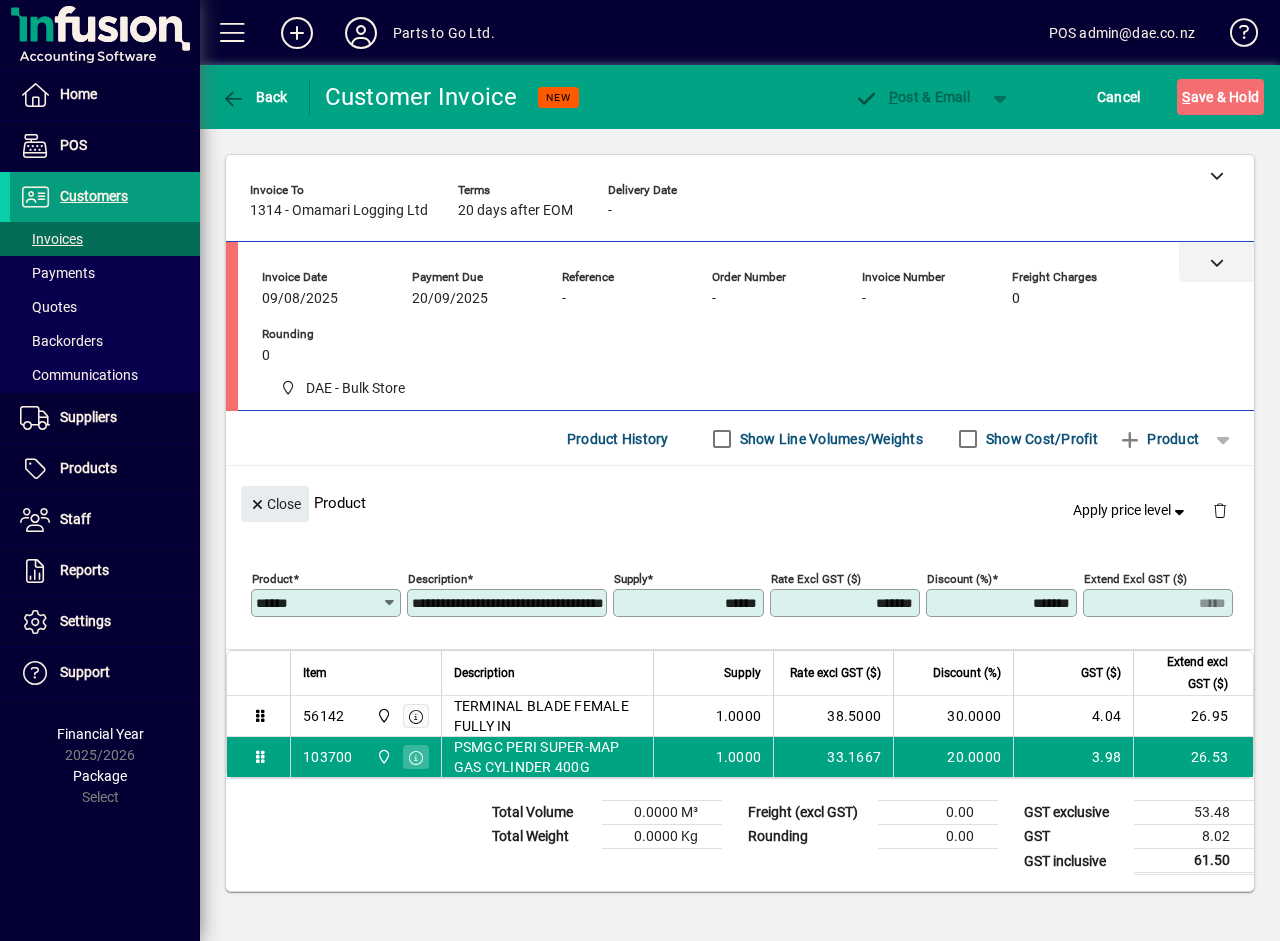click 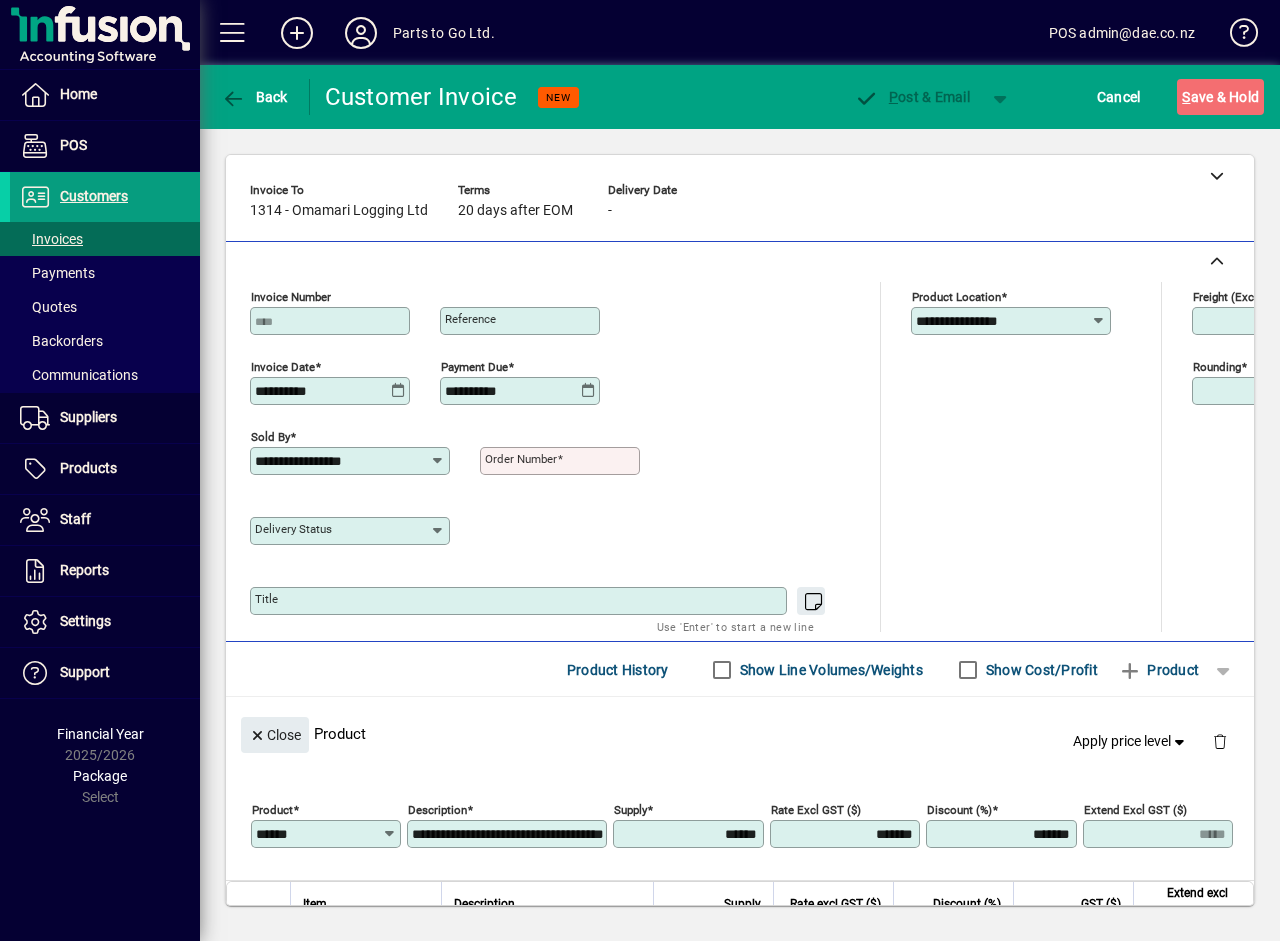 click 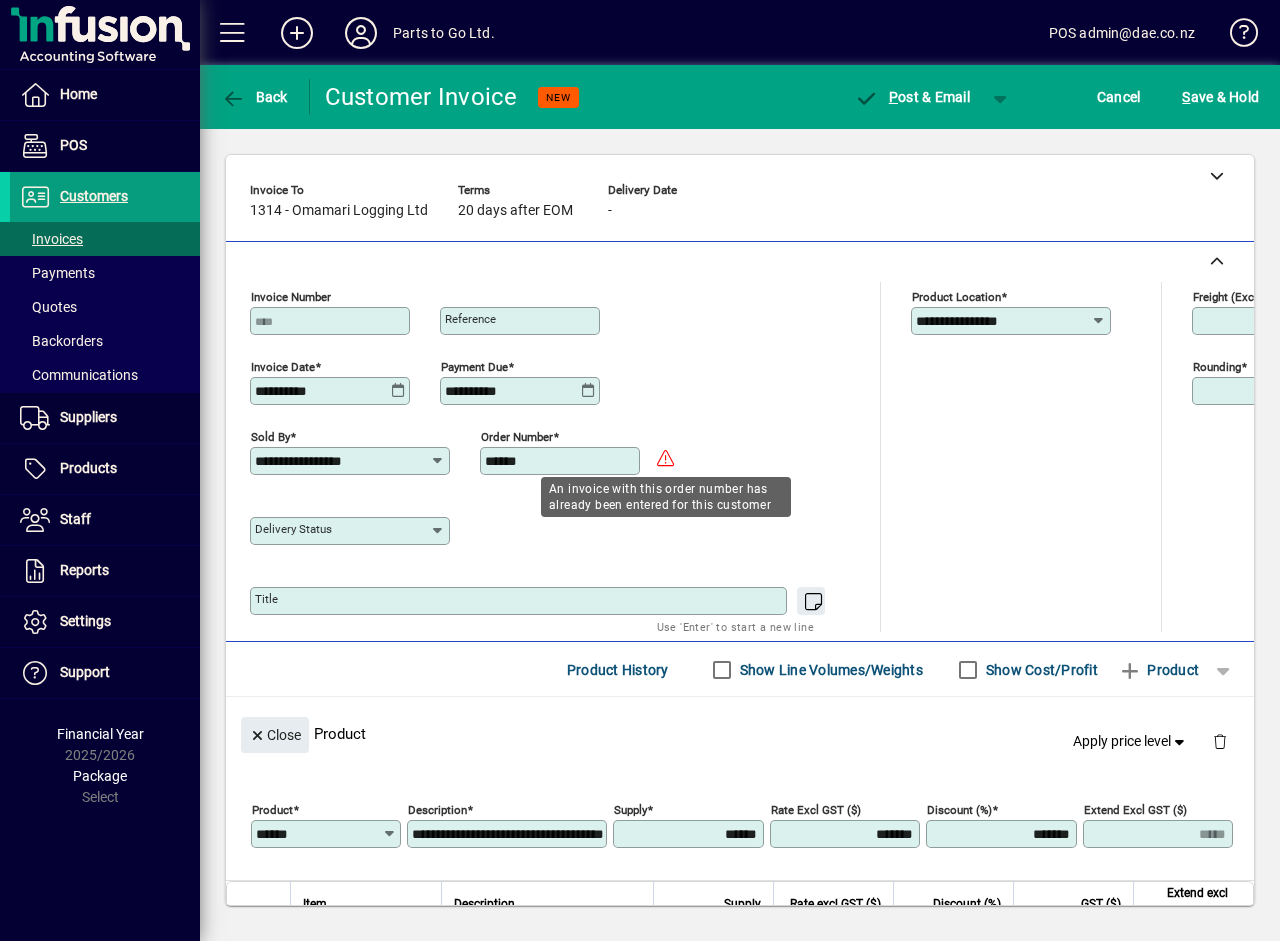 type on "******" 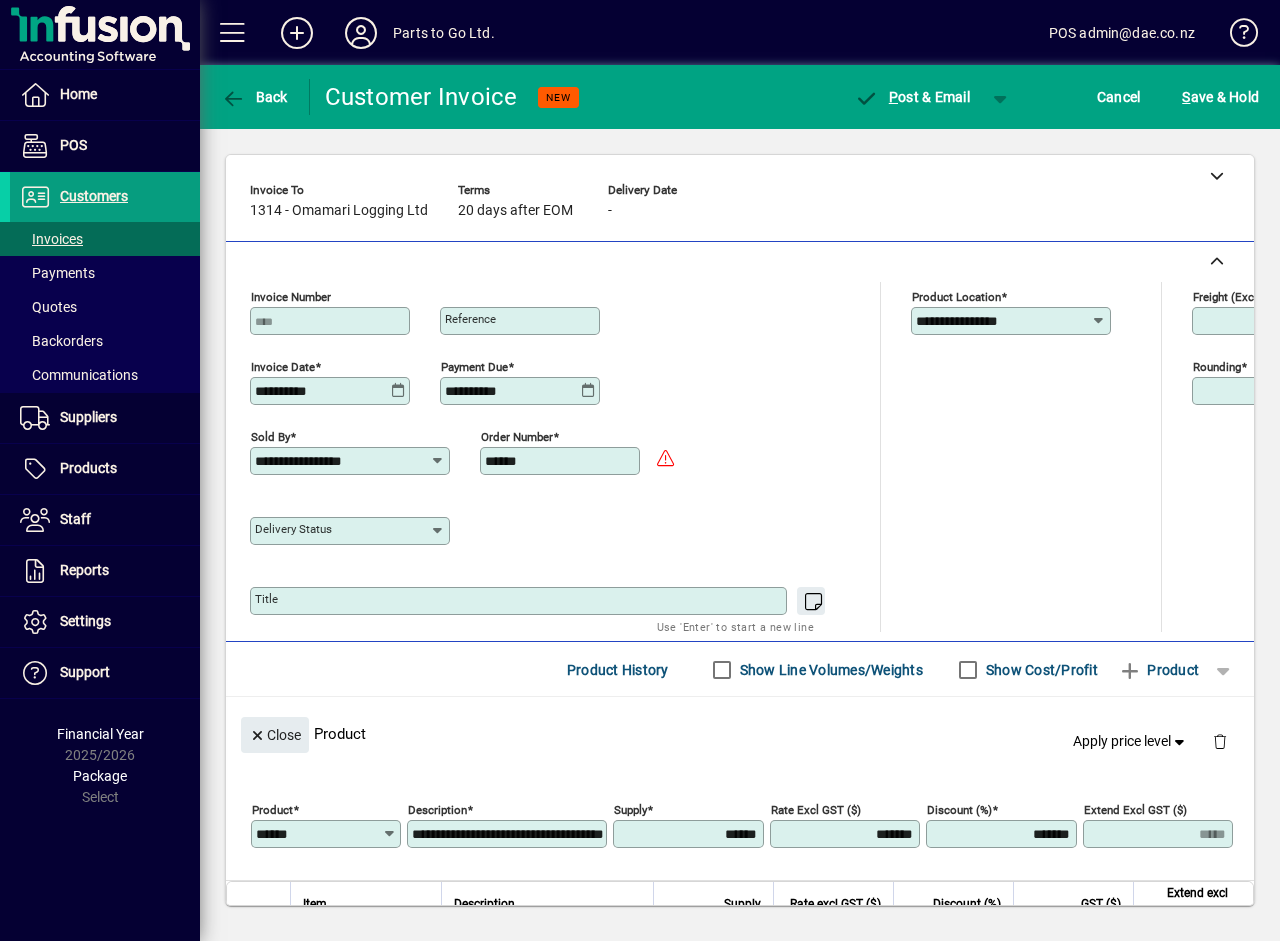 click on "**********" 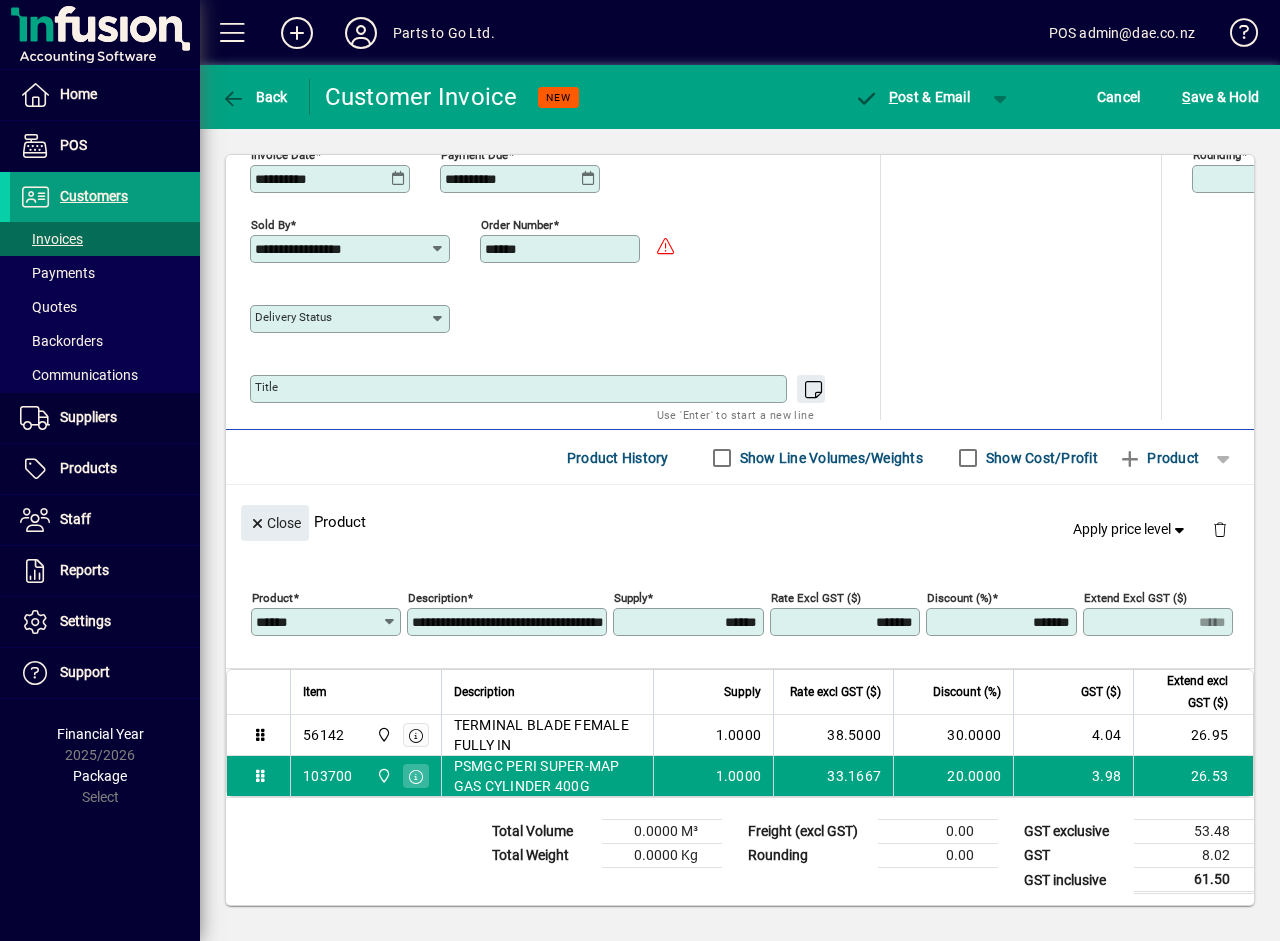 scroll, scrollTop: 217, scrollLeft: 0, axis: vertical 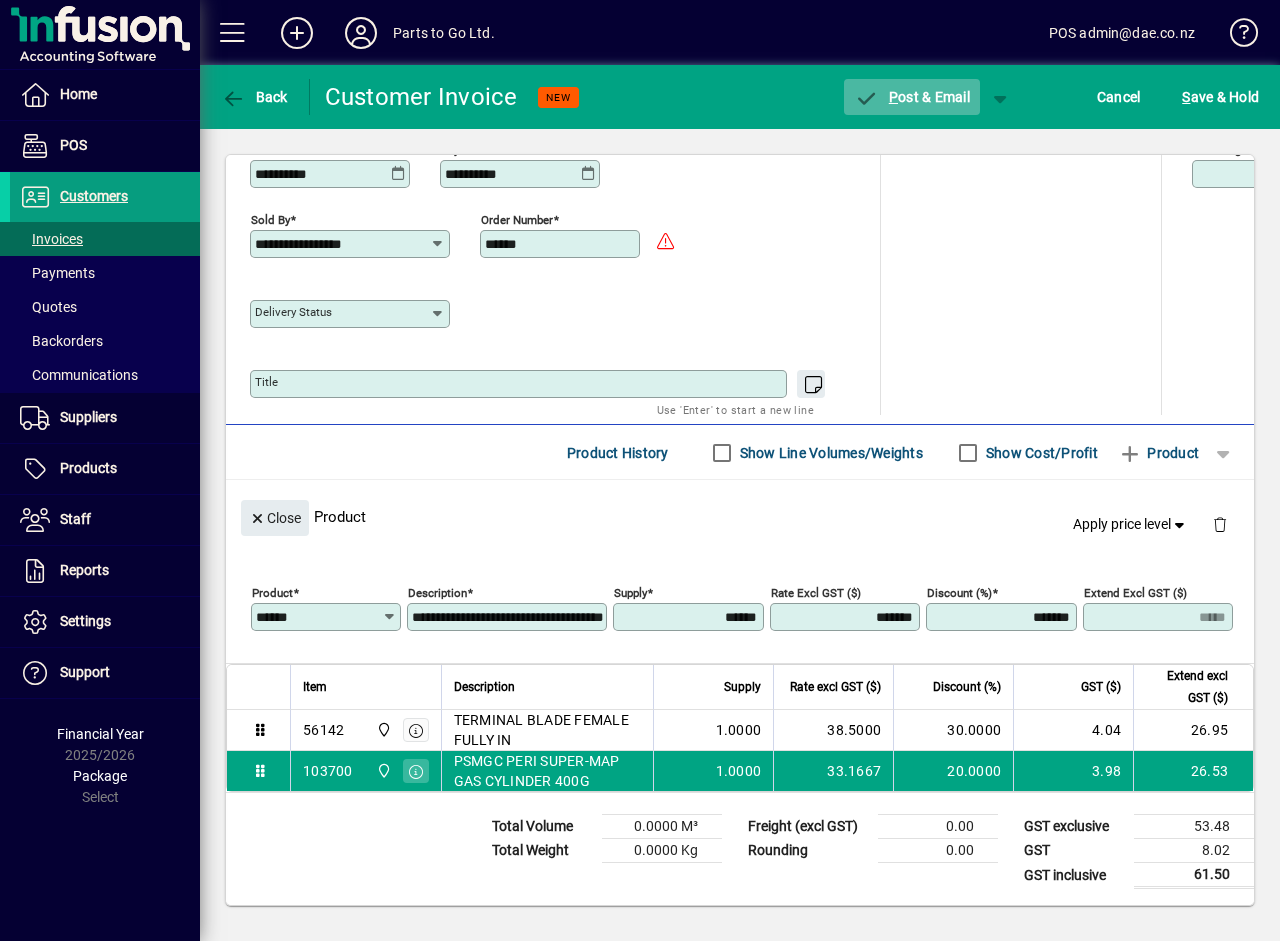 click on "P ost & Email" 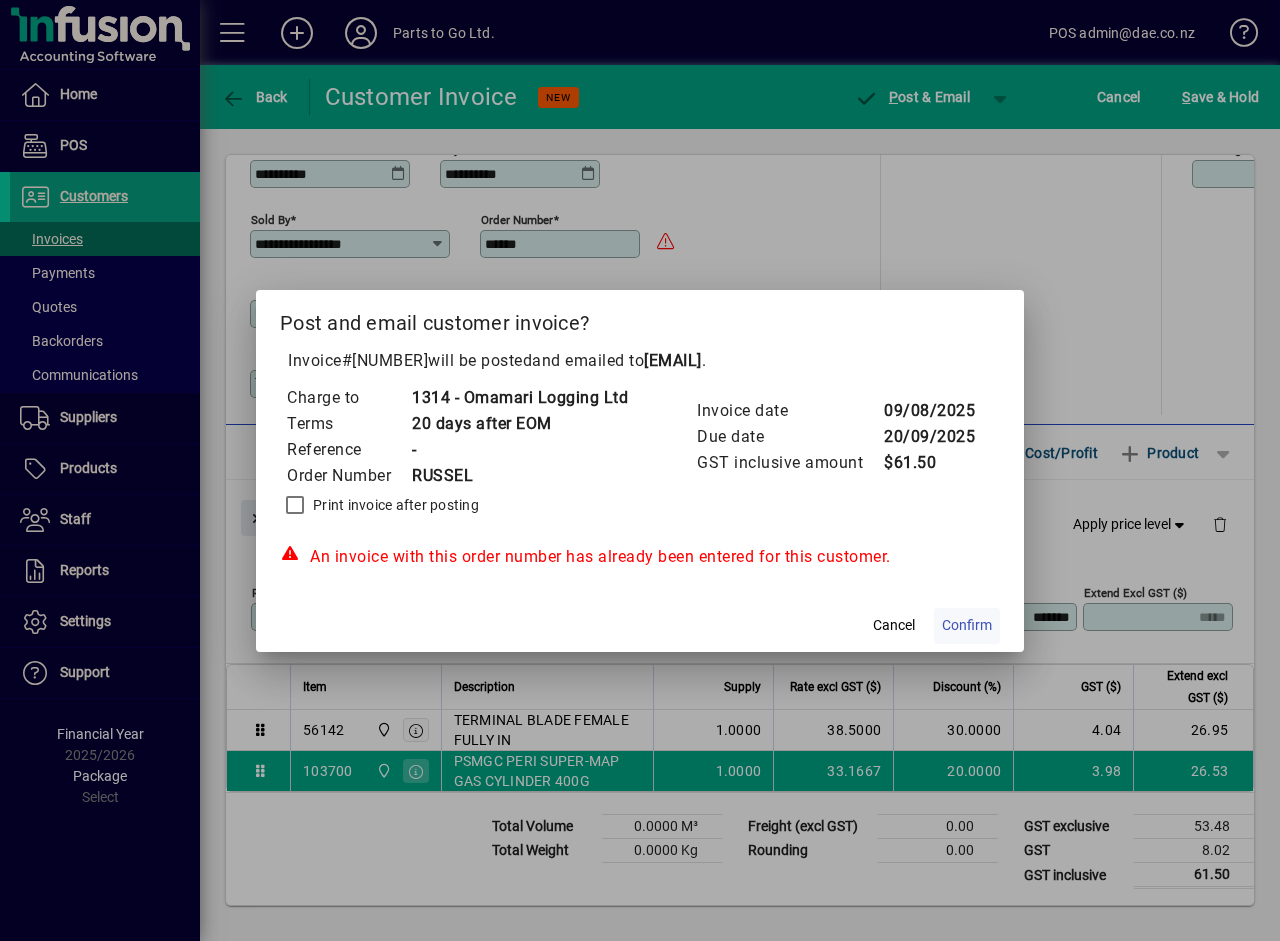 click on "Confirm" 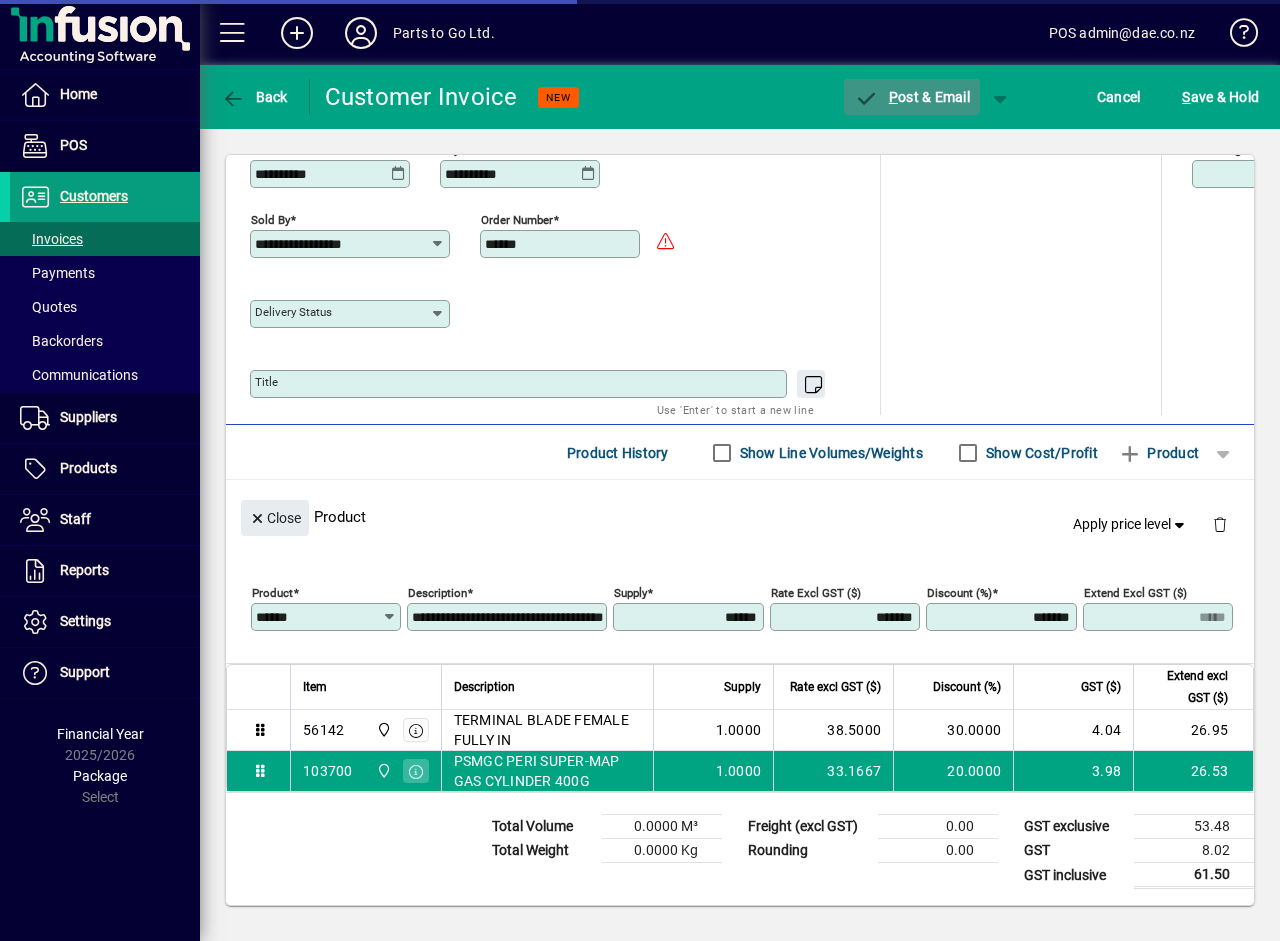 click 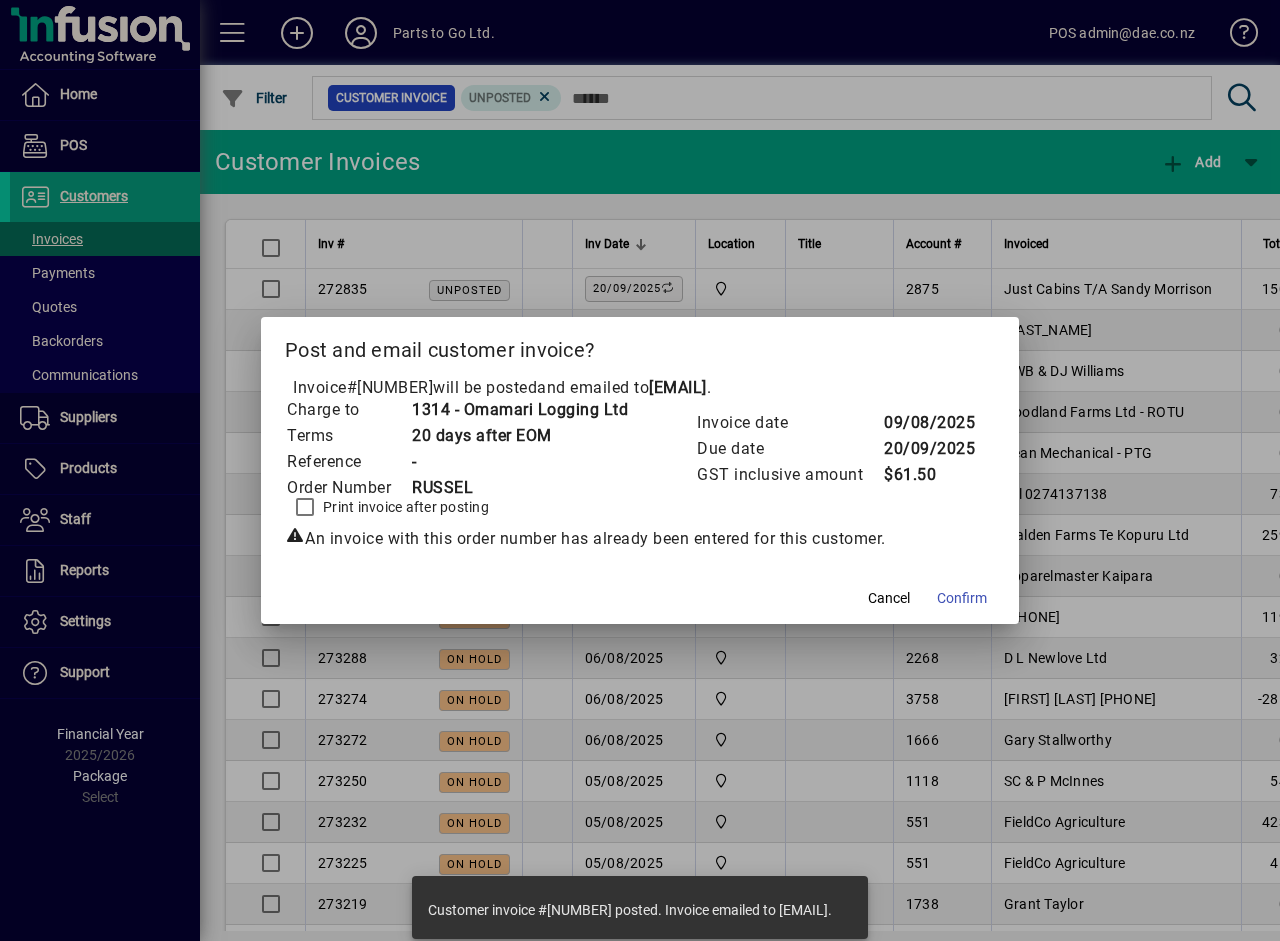 click at bounding box center [640, 470] 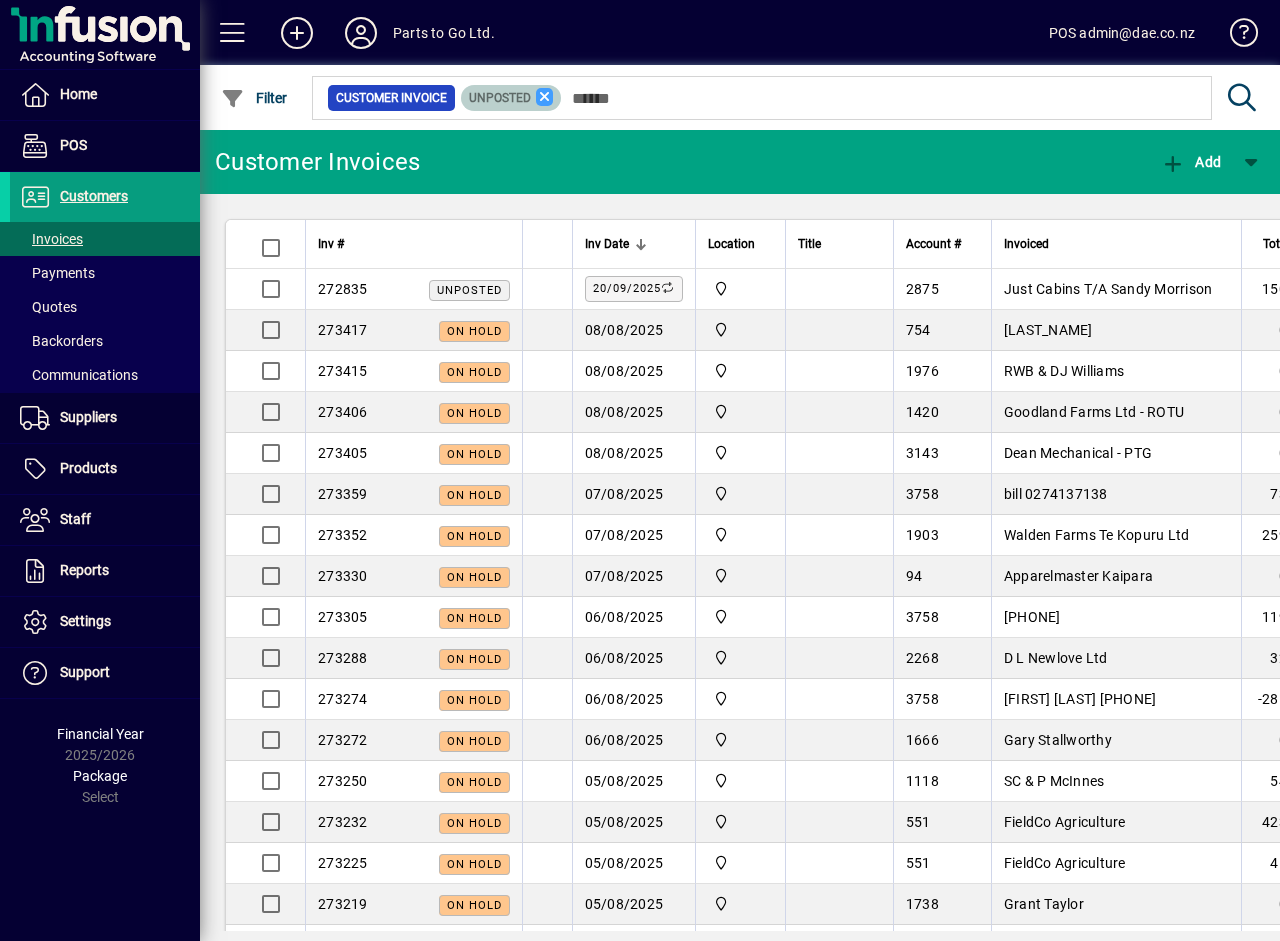 click at bounding box center (545, 97) 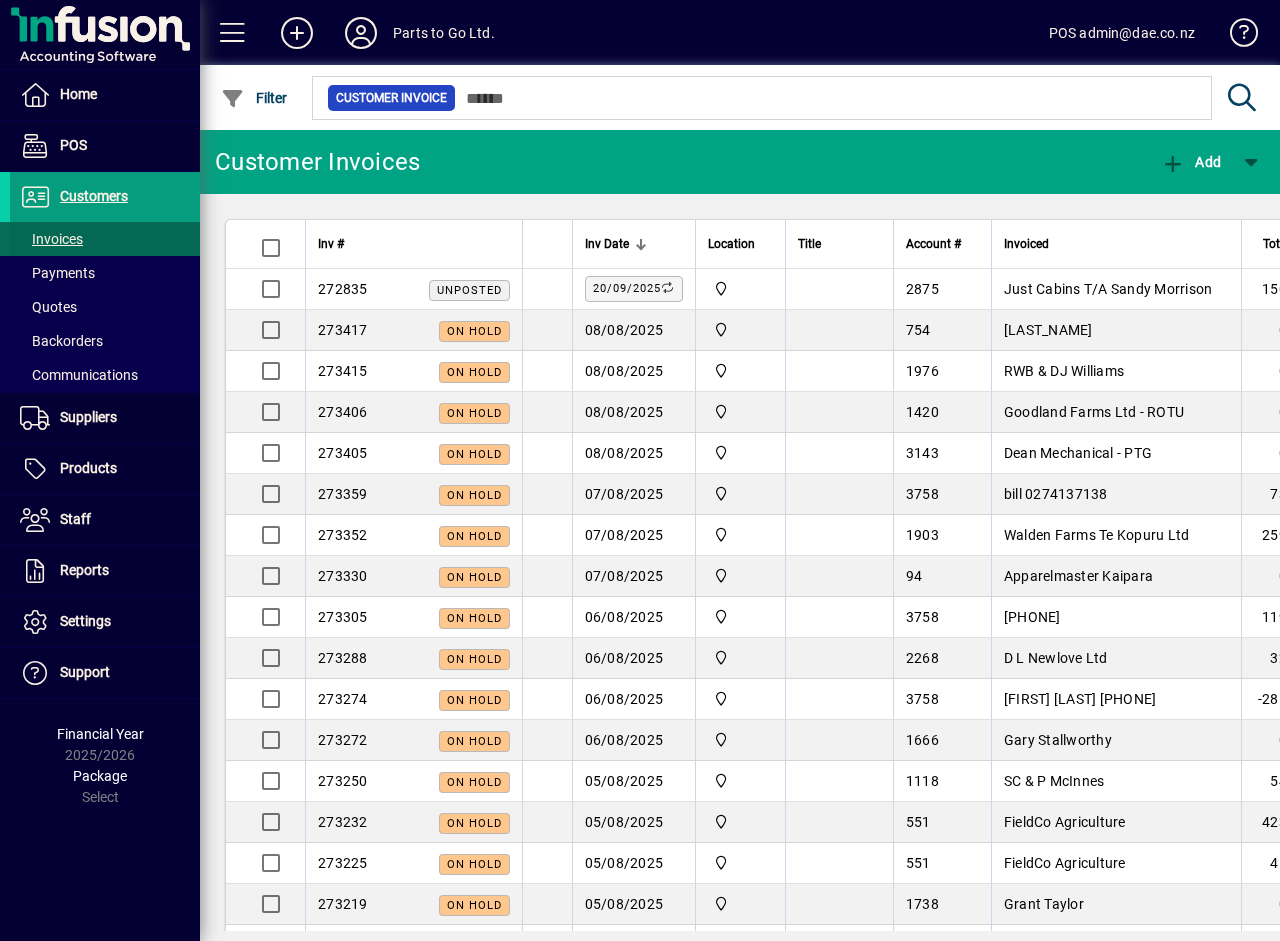 click on "Invoices" at bounding box center (51, 239) 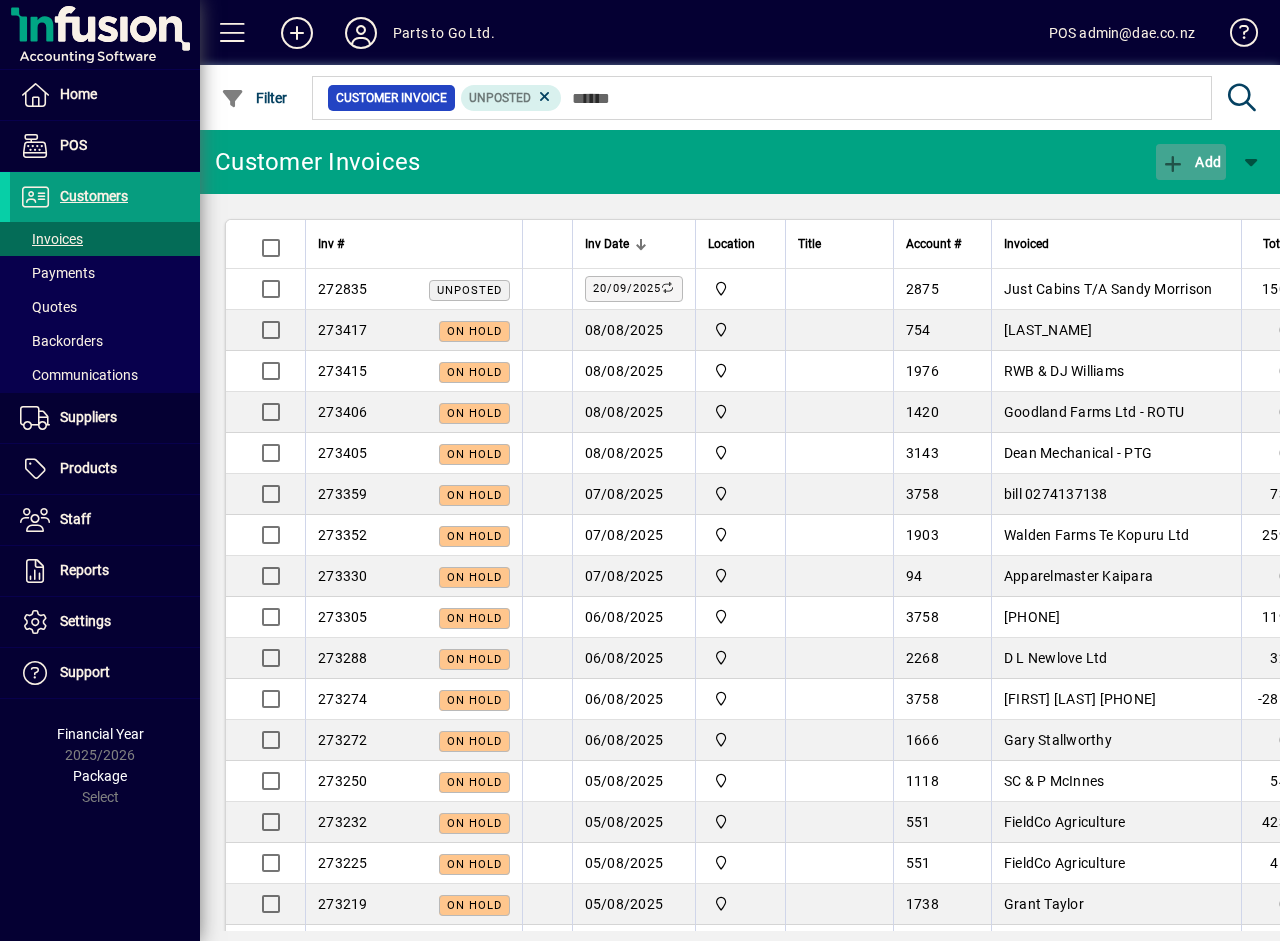 click on "Add" 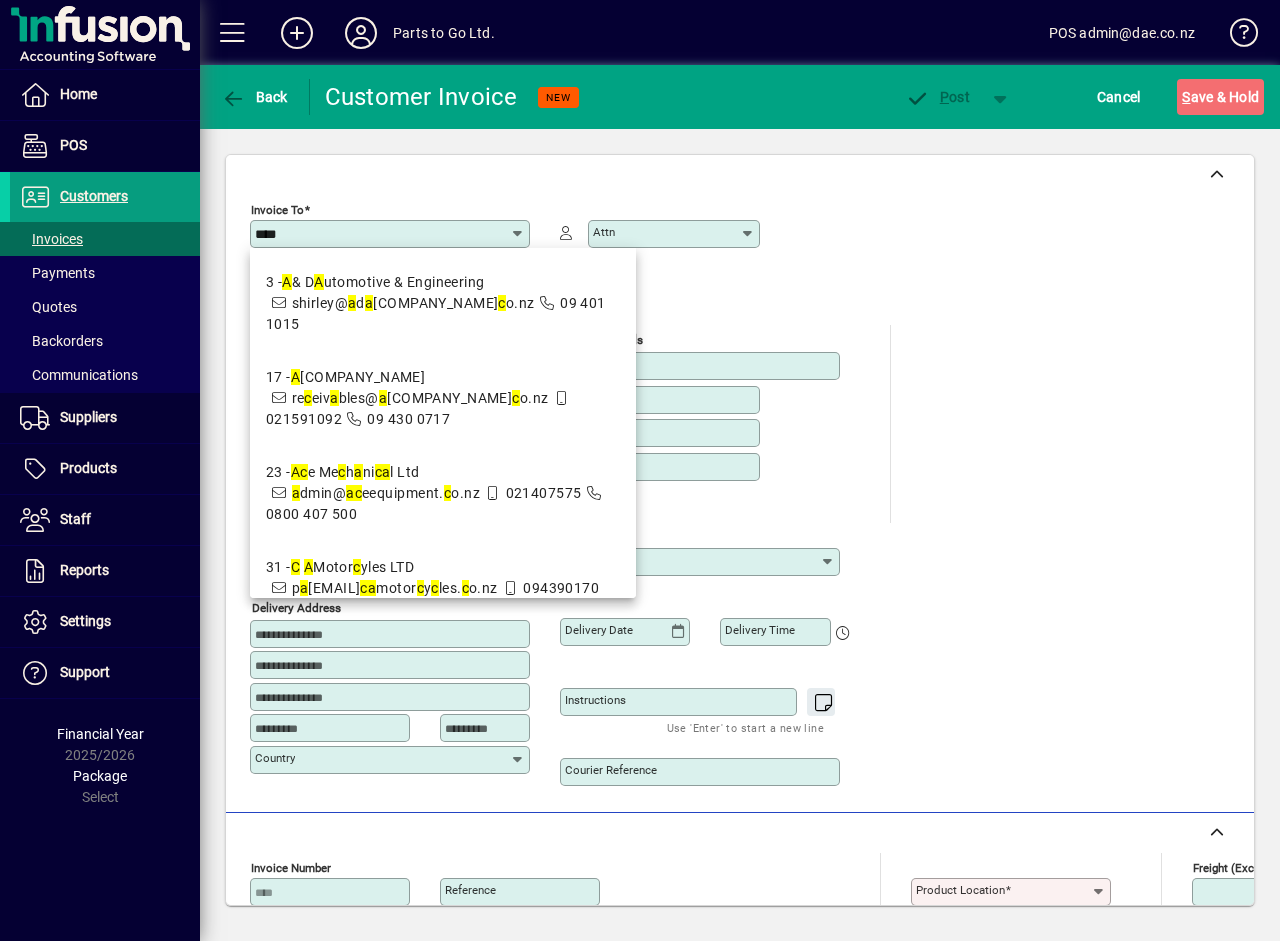 type on "***" 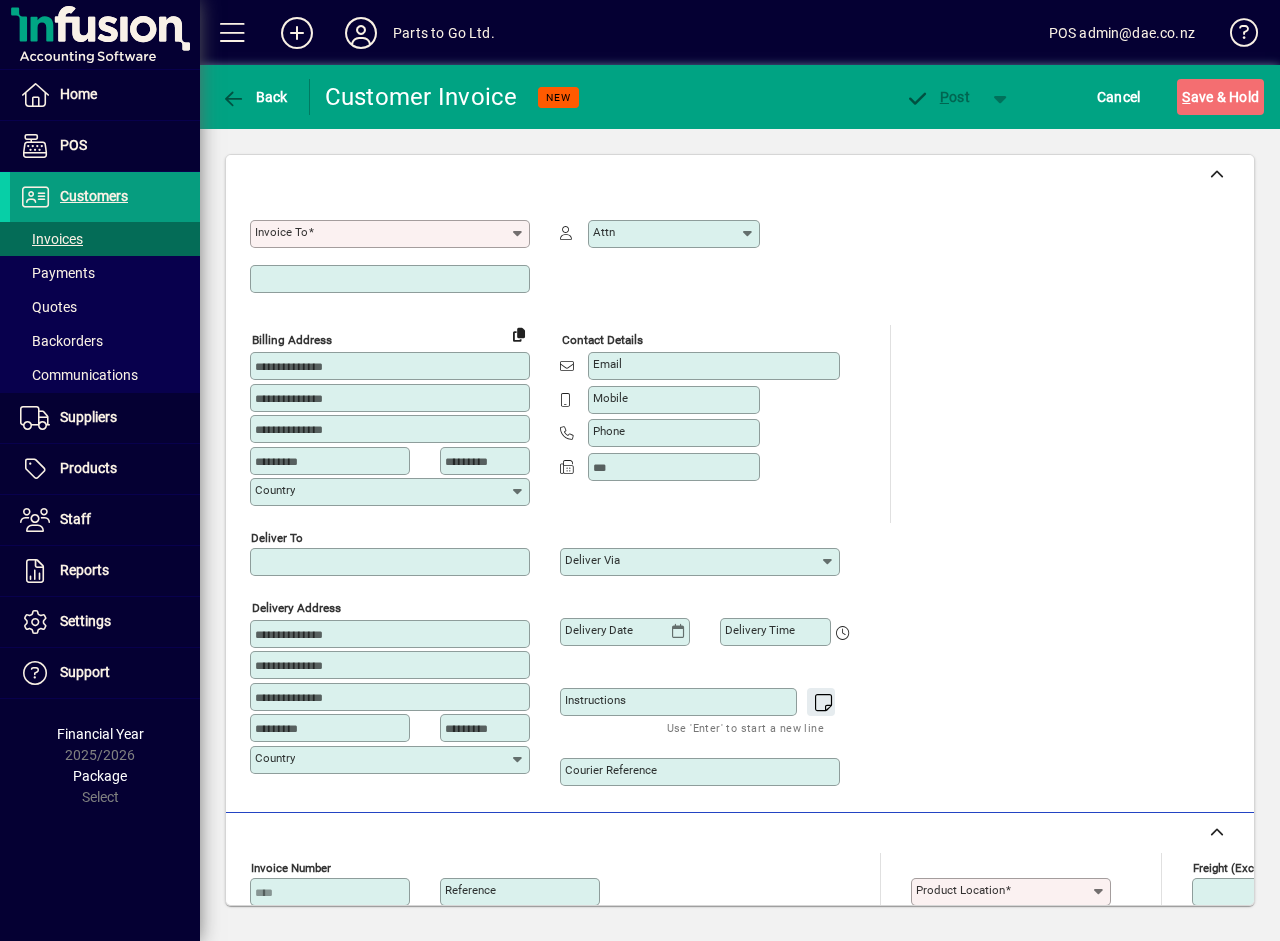 click on "Invoice To" at bounding box center (382, 234) 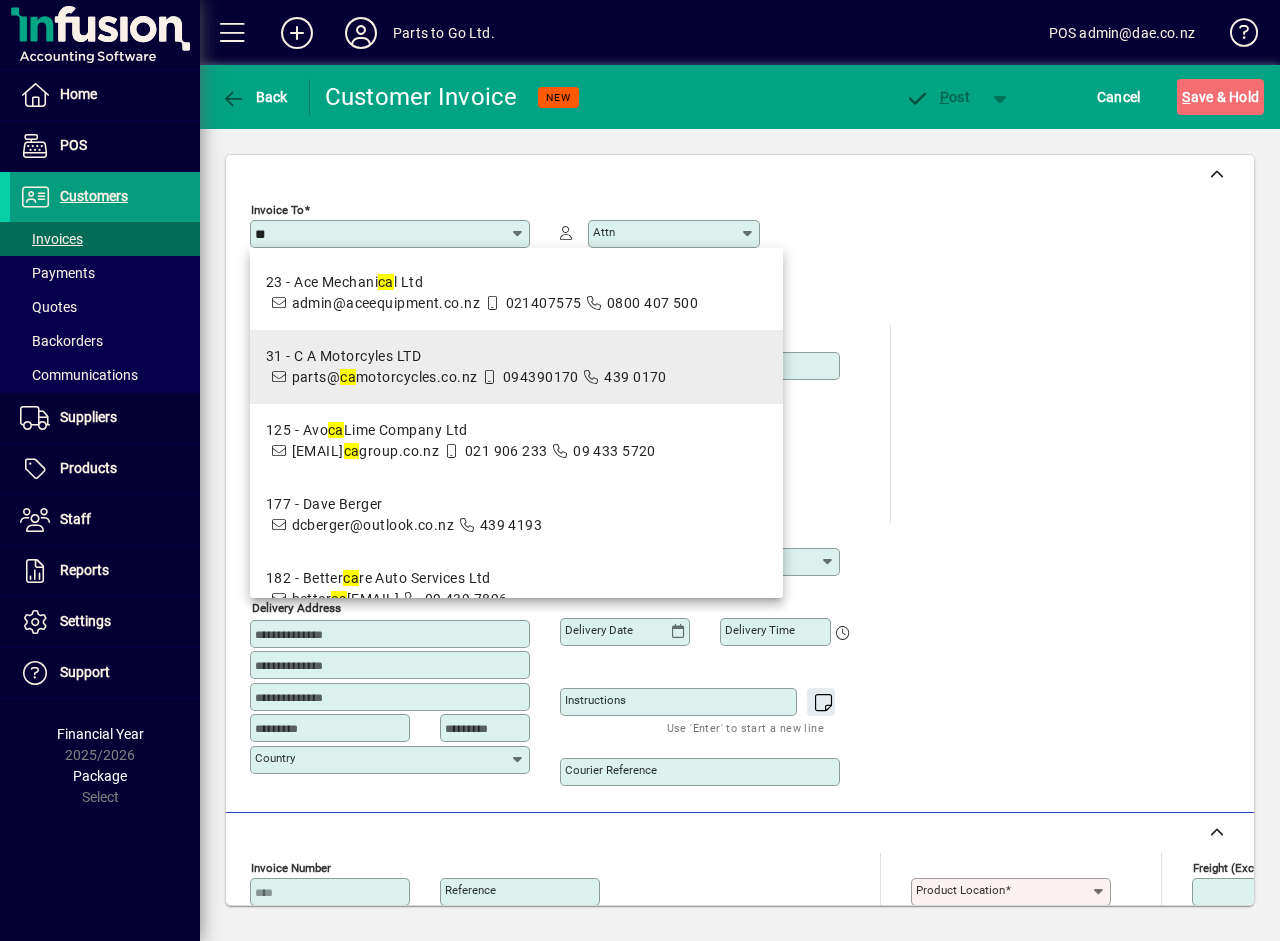 click on "[EMAIL]" at bounding box center (385, 377) 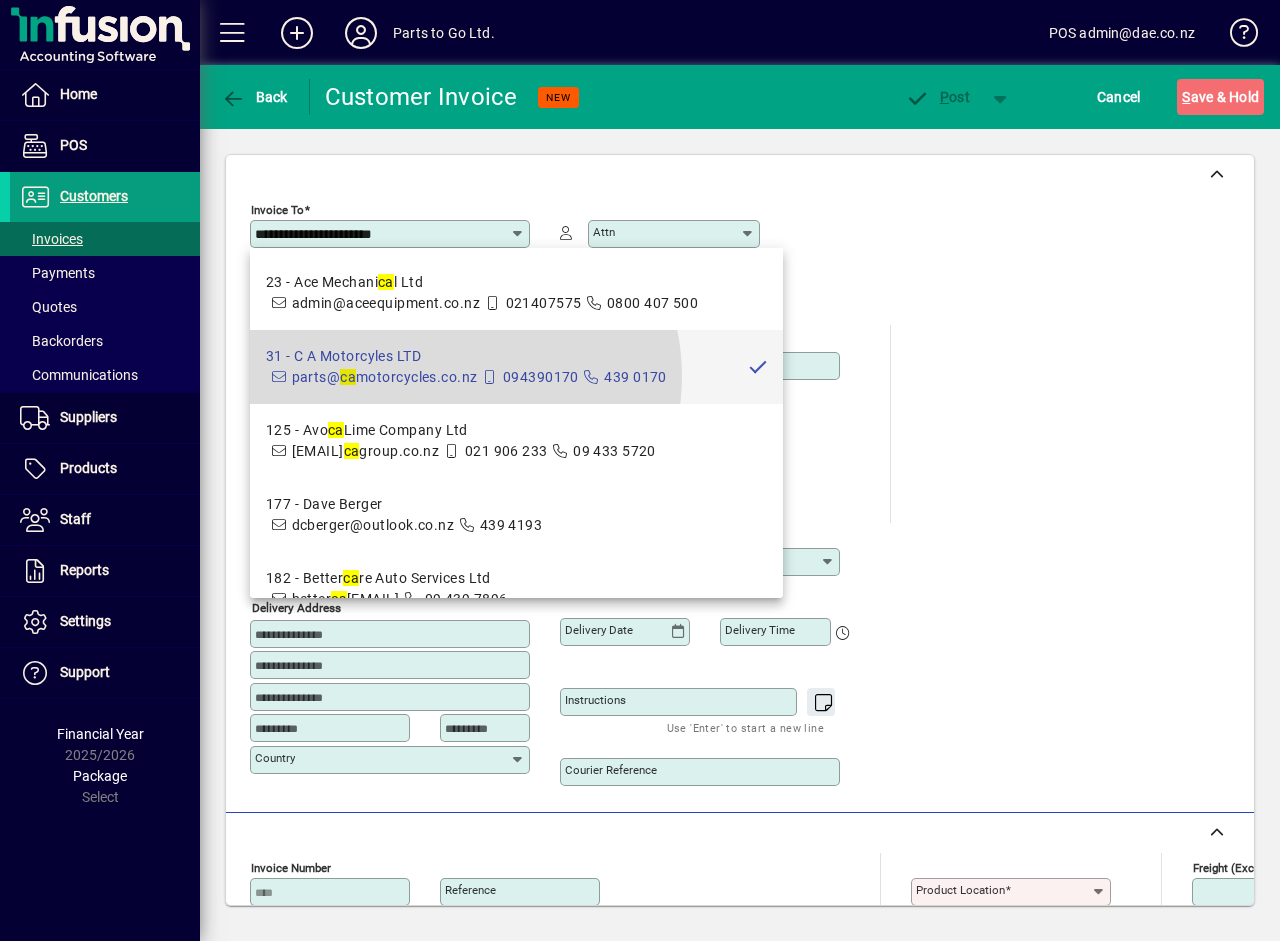 type on "**********" 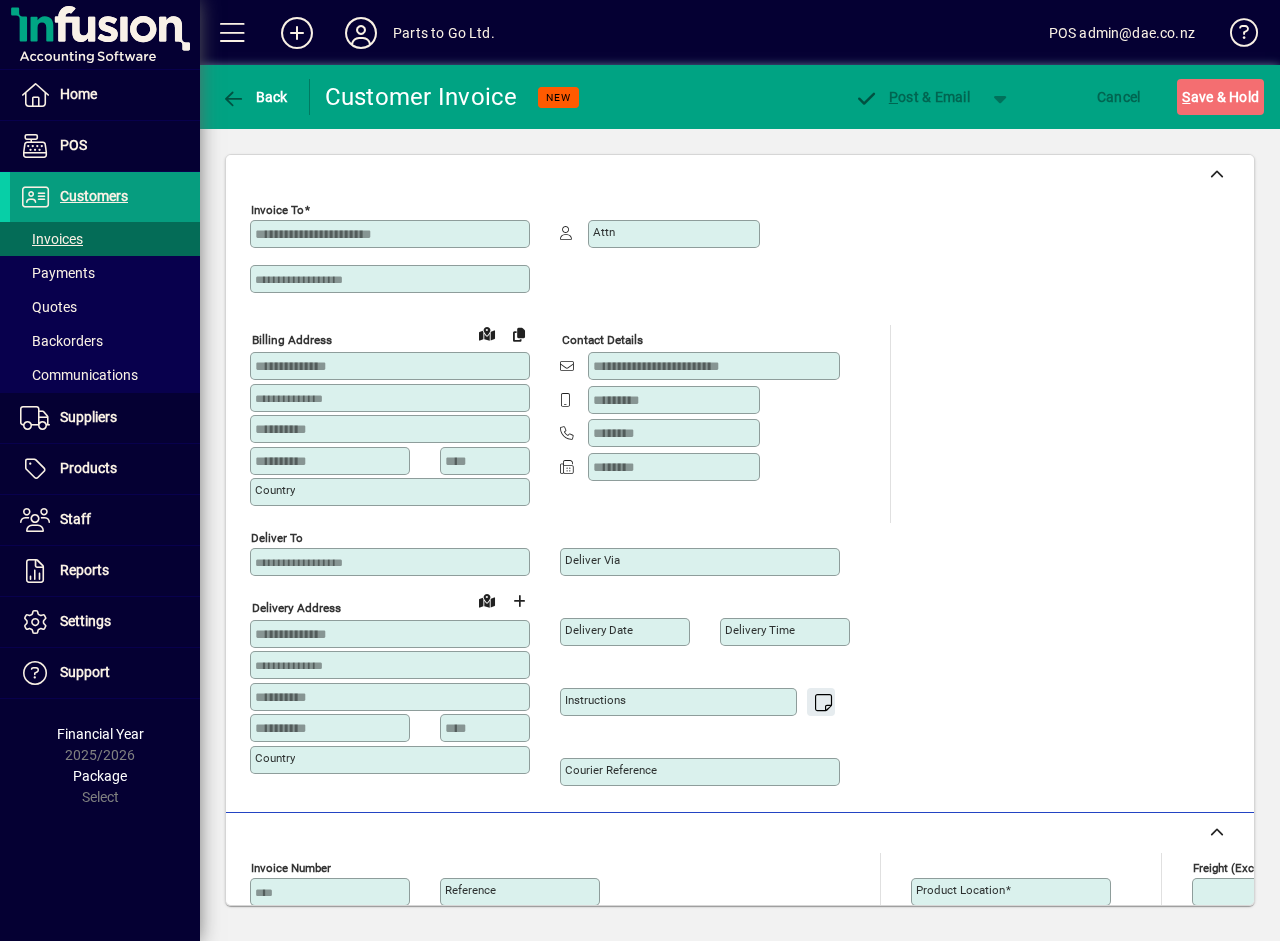 type on "**********" 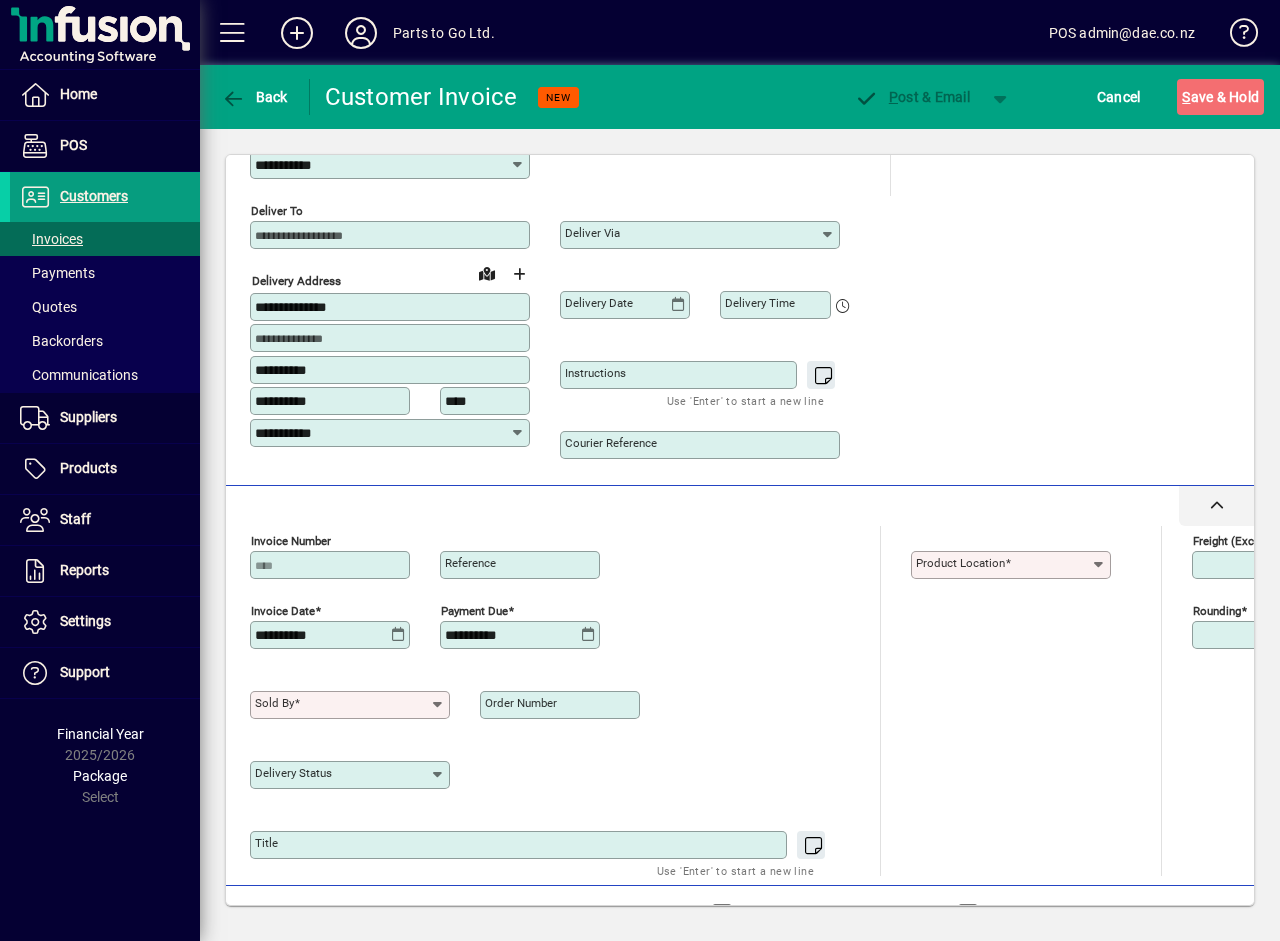 scroll, scrollTop: 400, scrollLeft: 0, axis: vertical 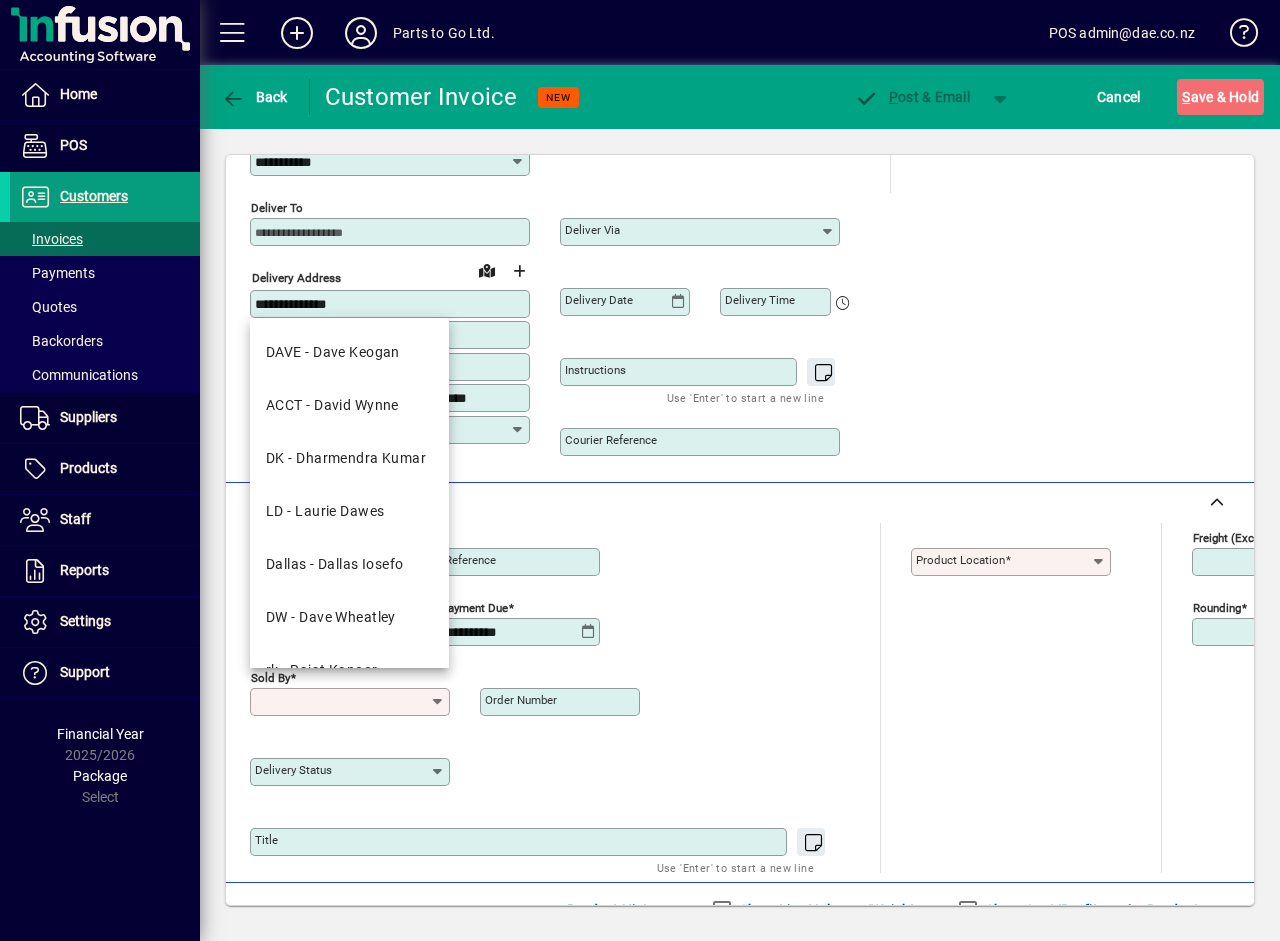 click on "Sold by" at bounding box center (342, 702) 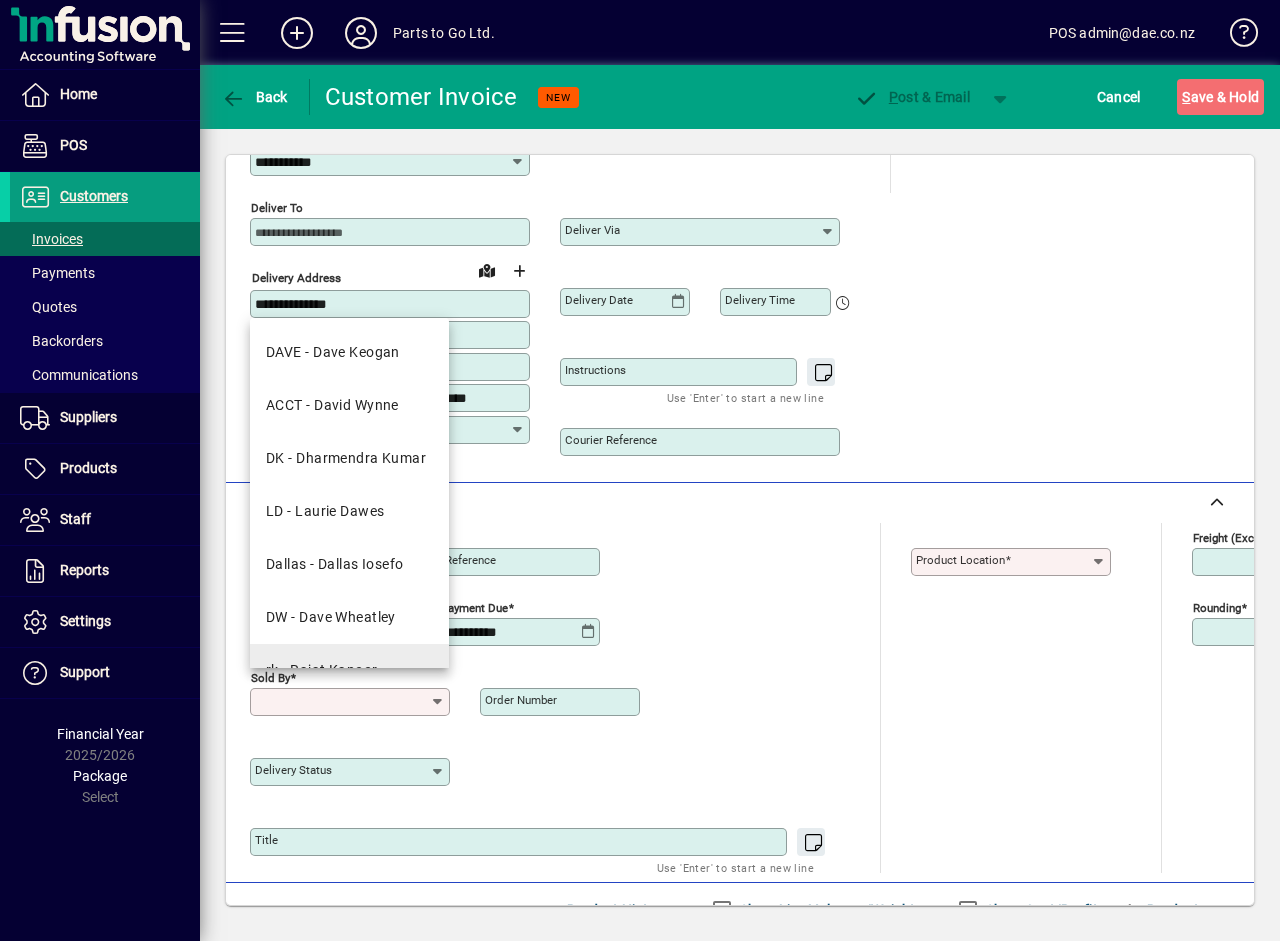 scroll, scrollTop: 143, scrollLeft: 0, axis: vertical 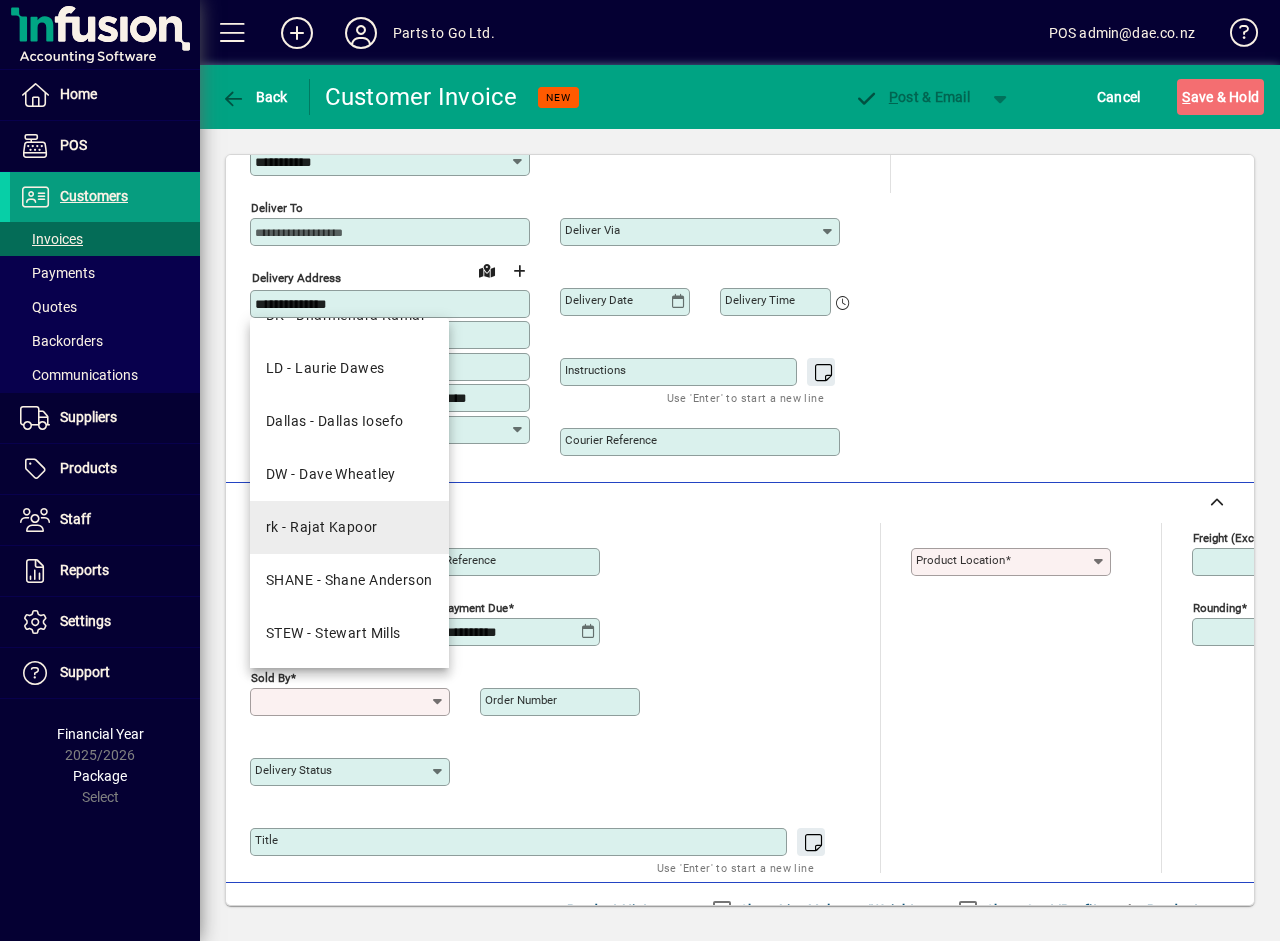 click on "rk - Rajat Kapoor" at bounding box center (349, 527) 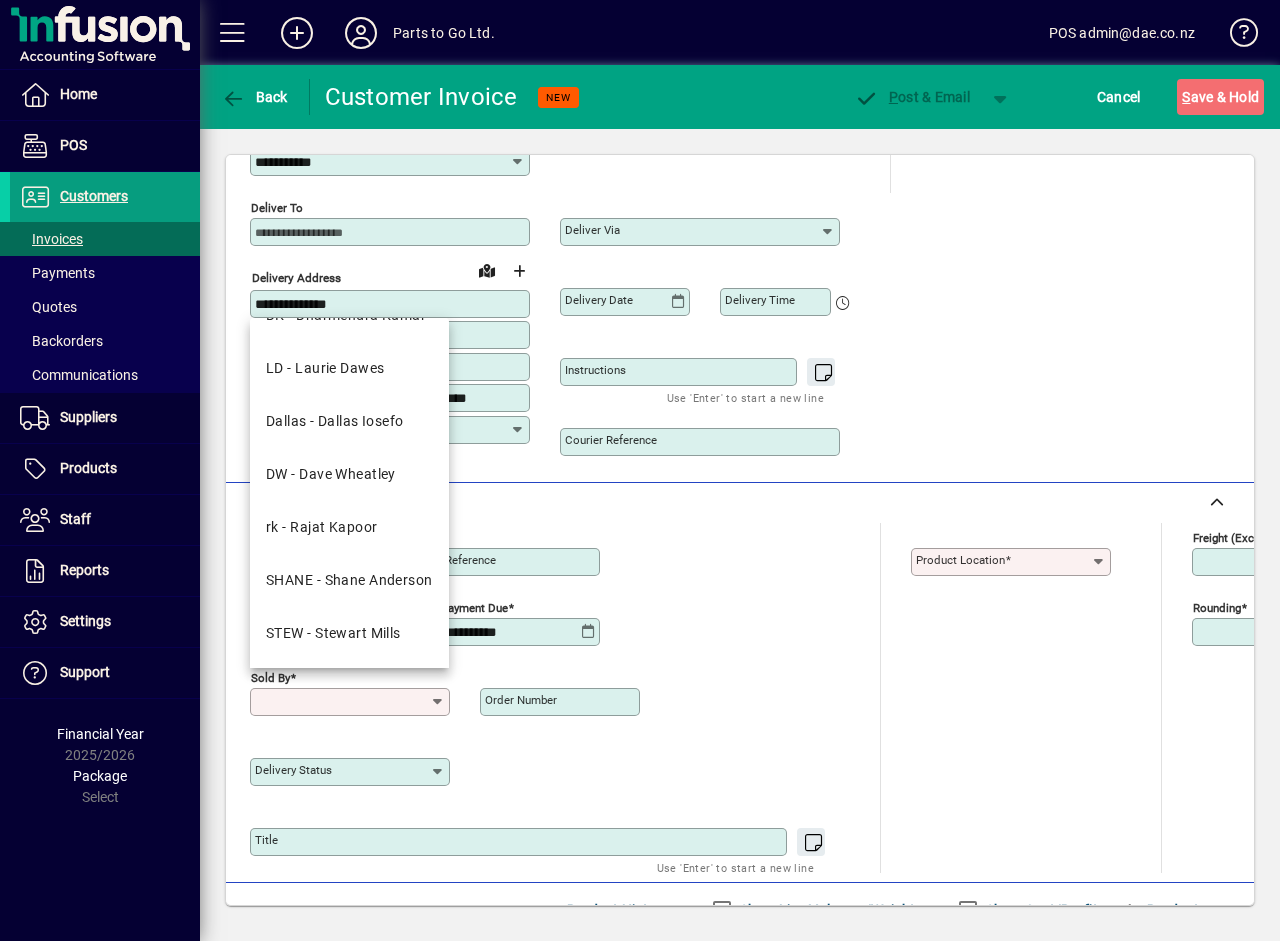type on "**********" 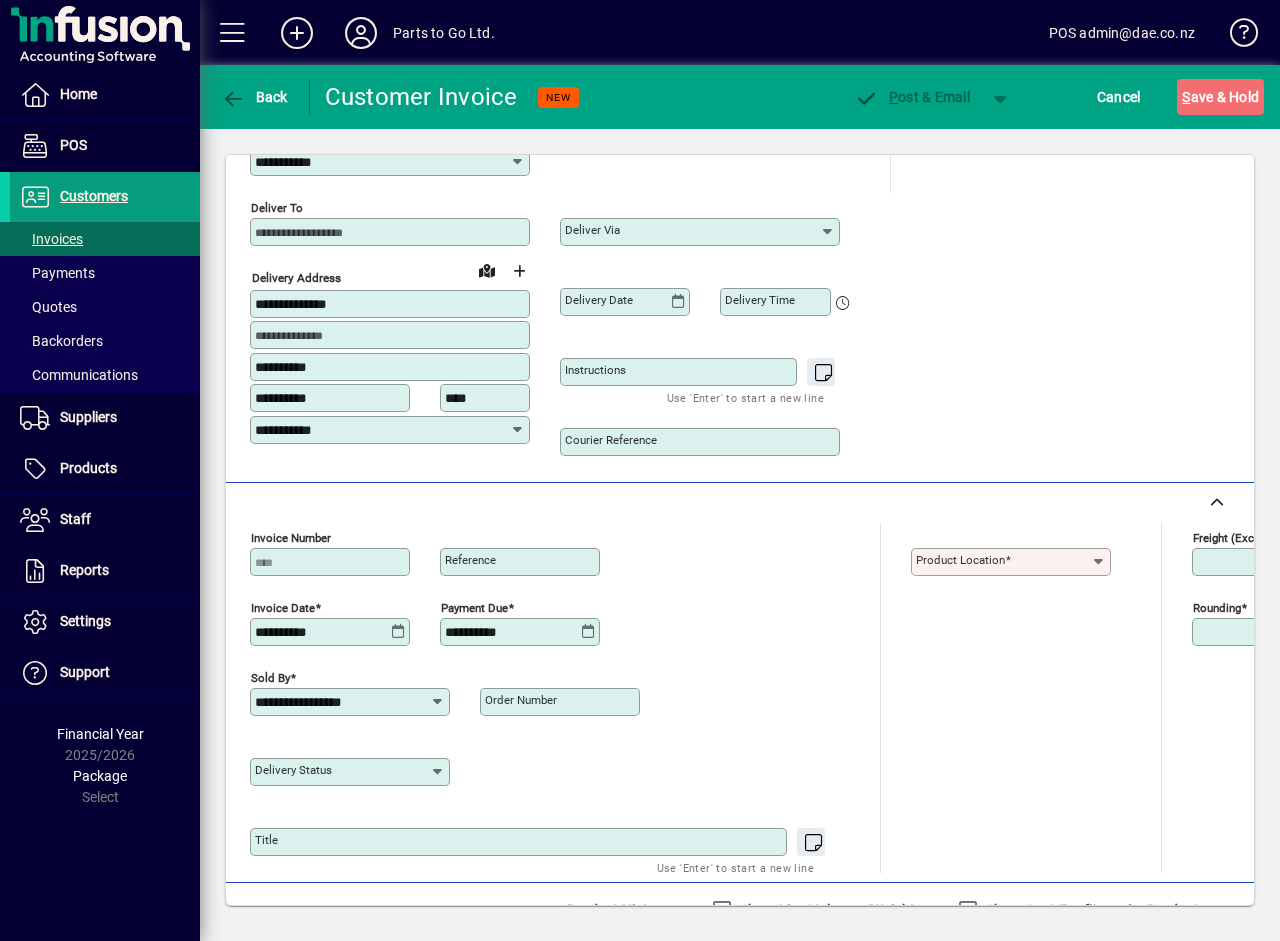 click on "Order number" at bounding box center (562, 702) 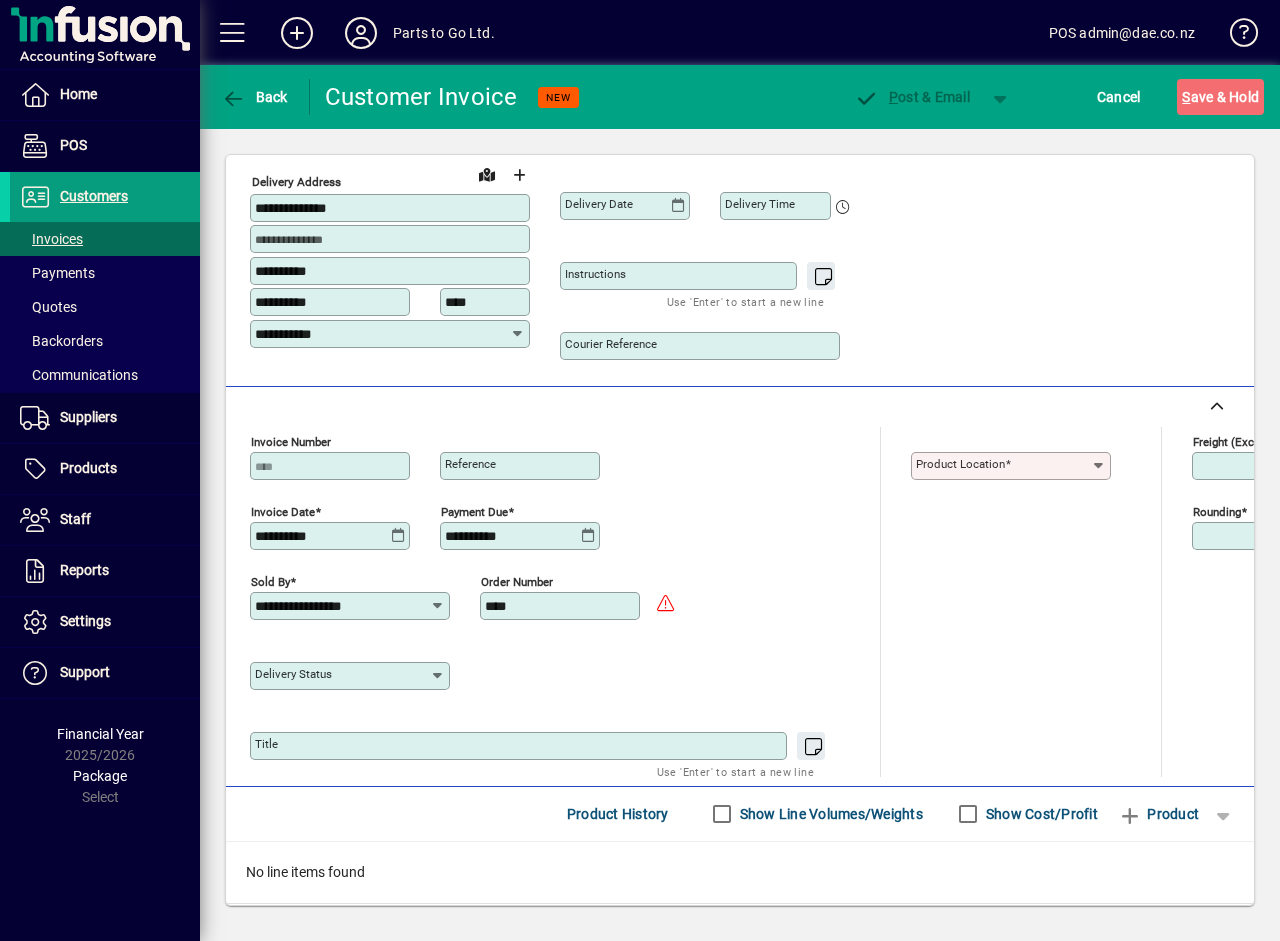 scroll, scrollTop: 607, scrollLeft: 0, axis: vertical 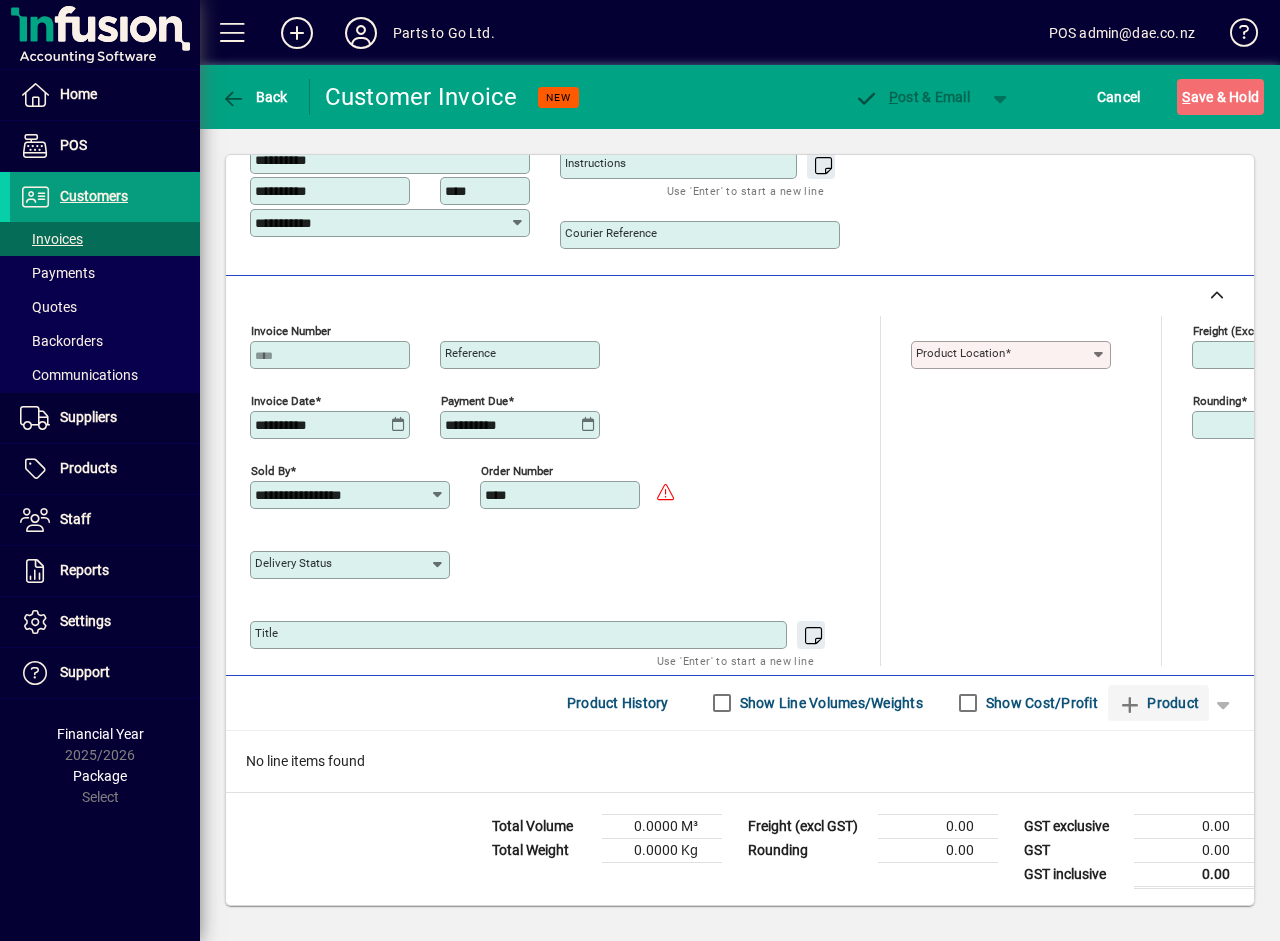 type on "****" 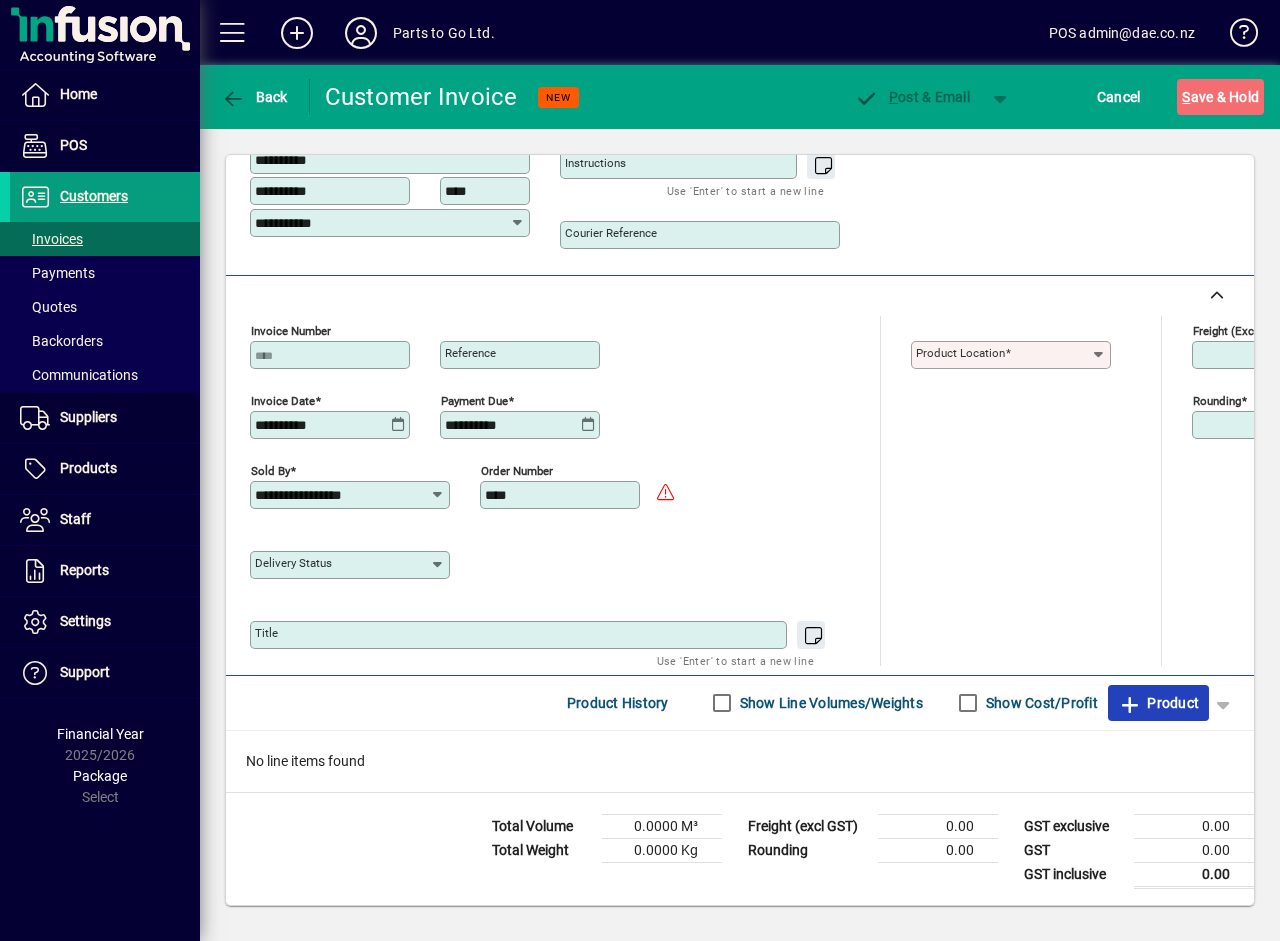 click on "Product" 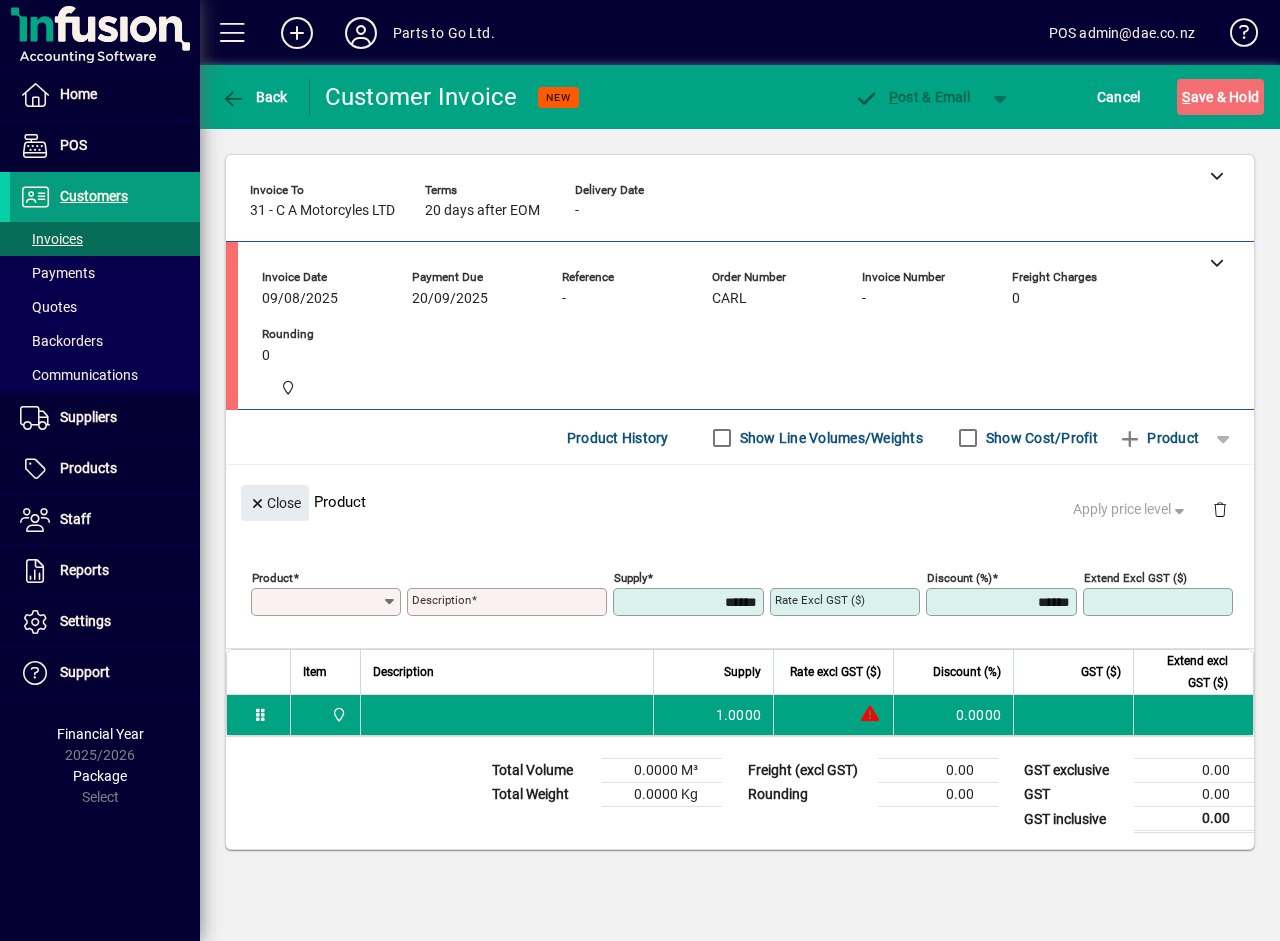 scroll, scrollTop: 0, scrollLeft: 0, axis: both 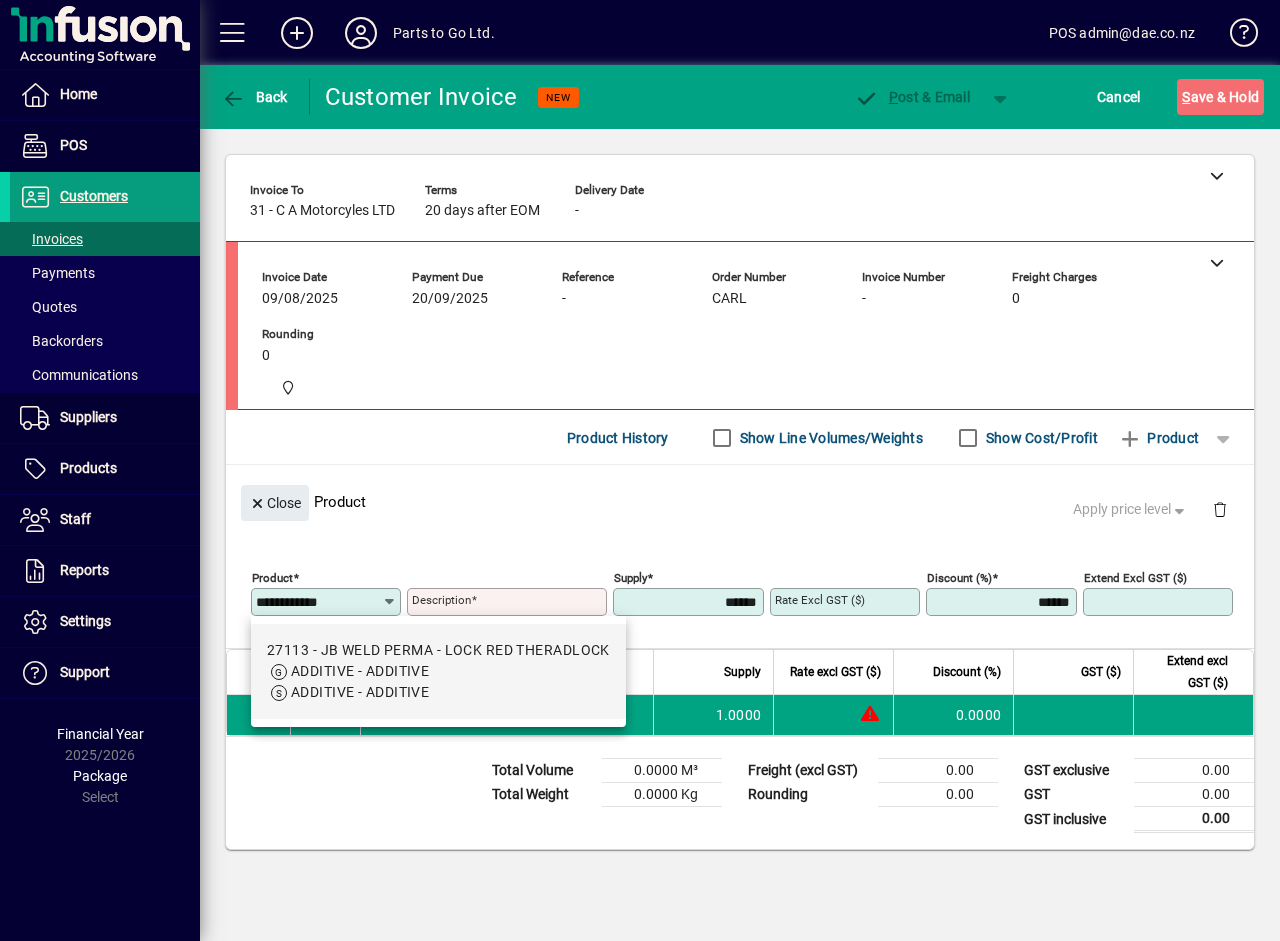 type on "*****" 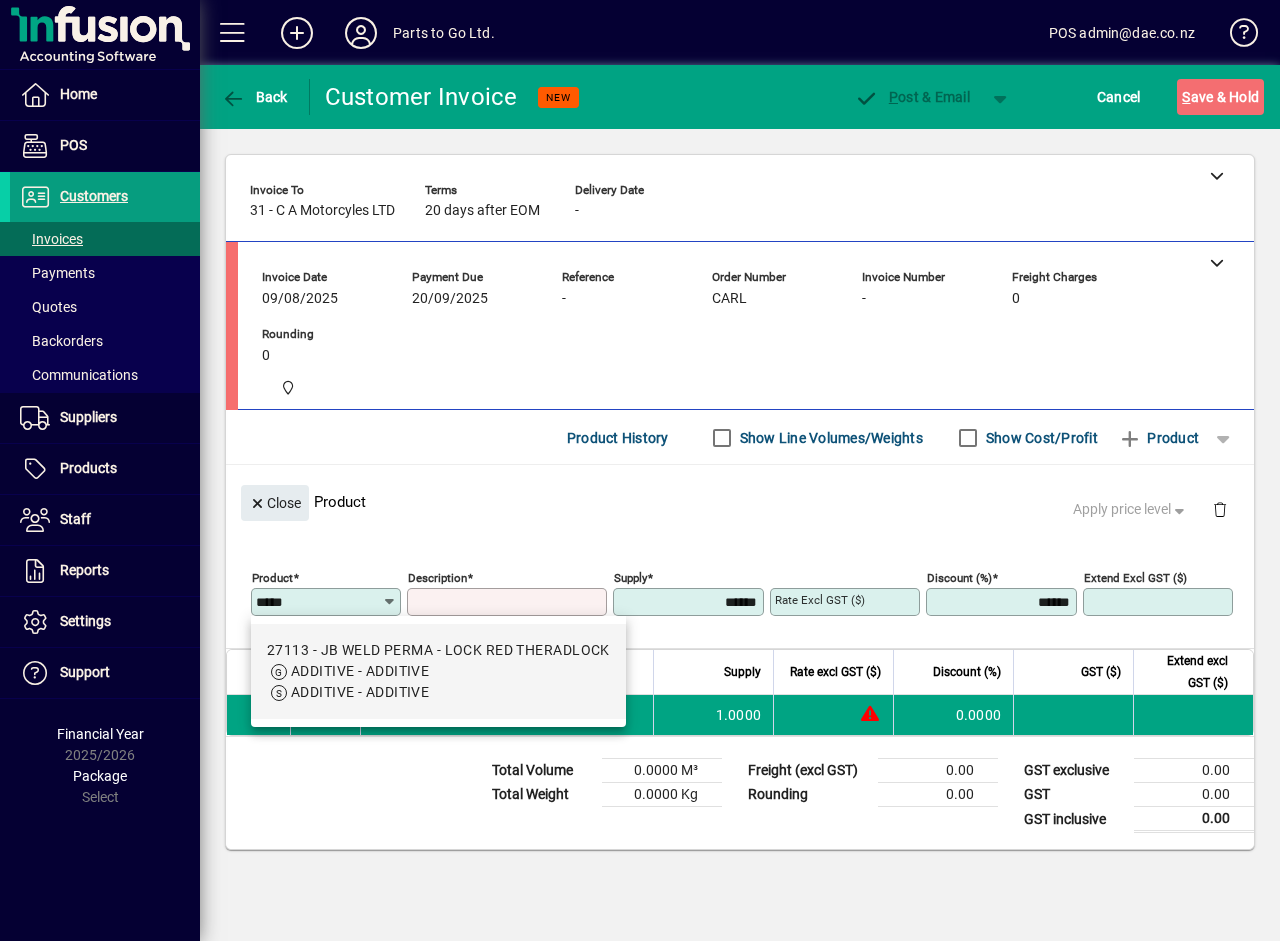 type on "**********" 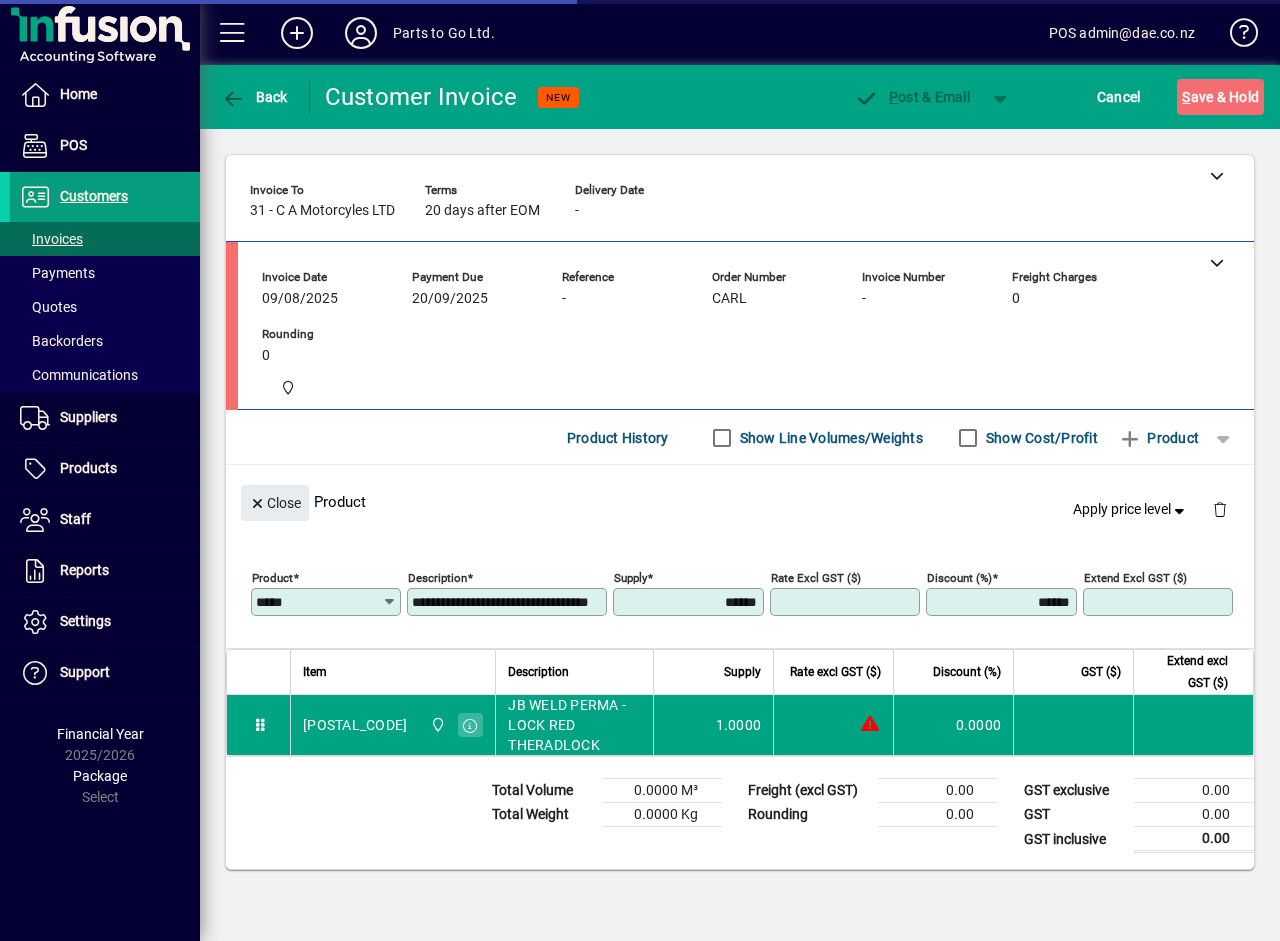 type on "*******" 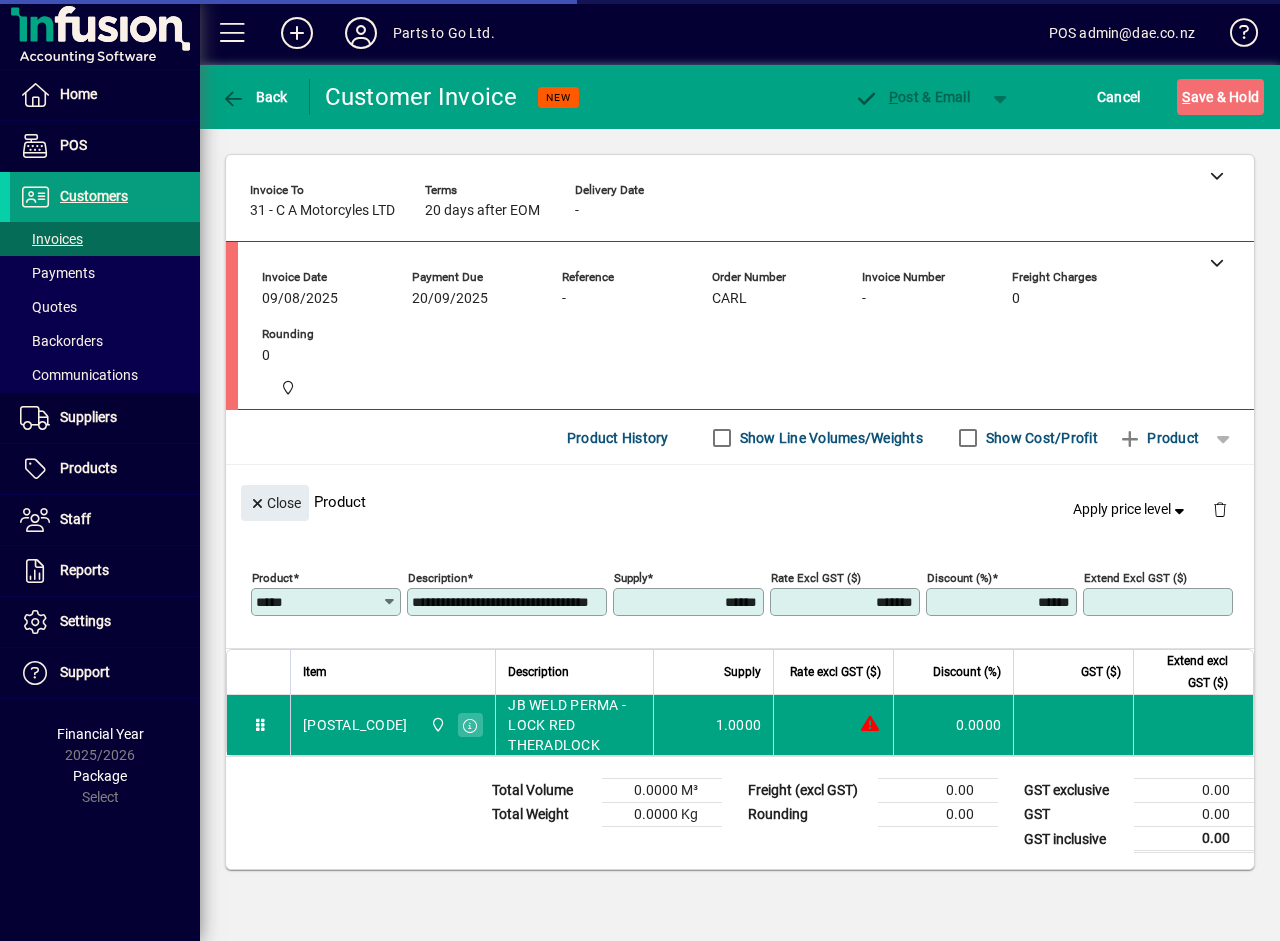 type on "*******" 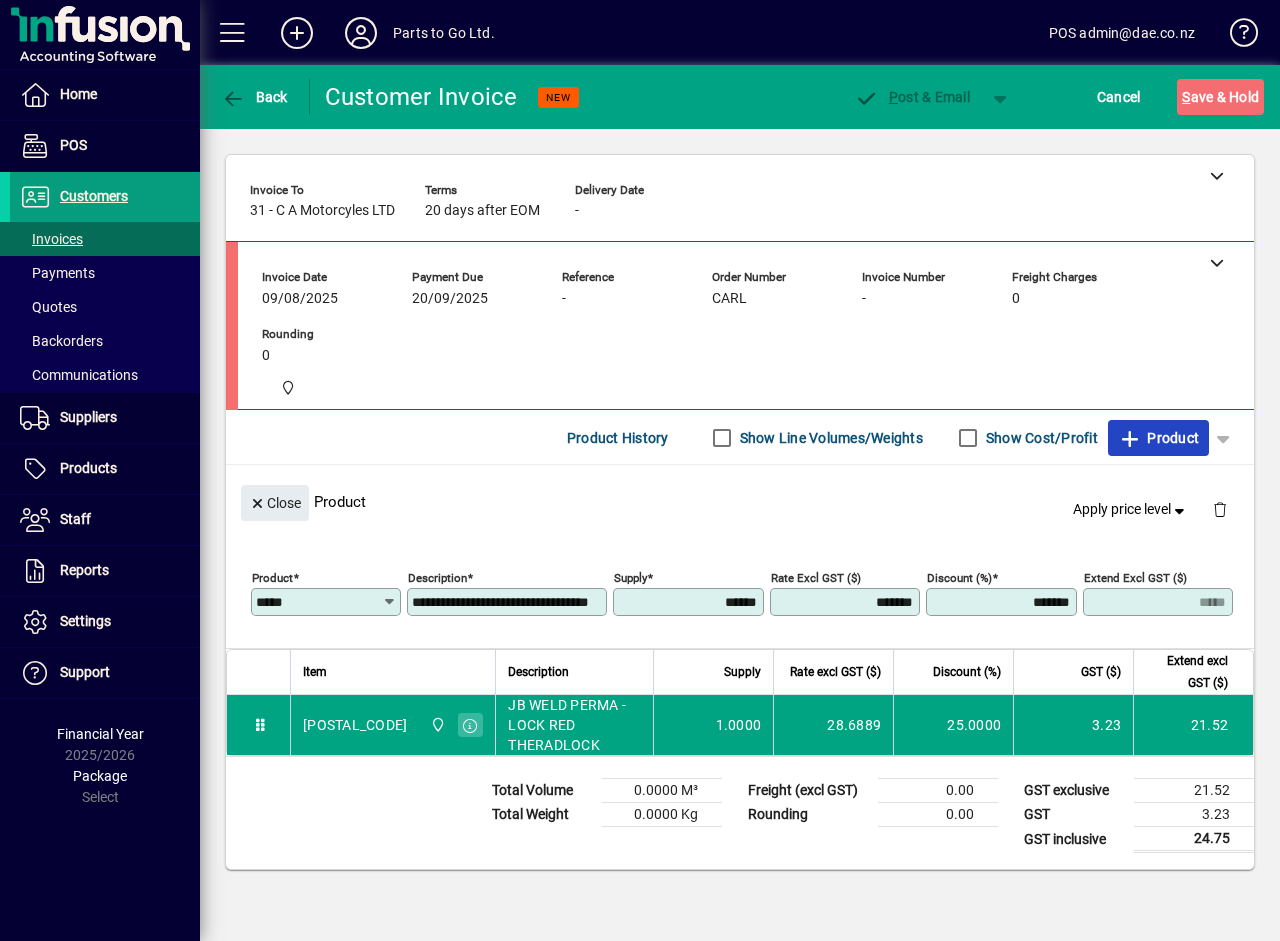 type 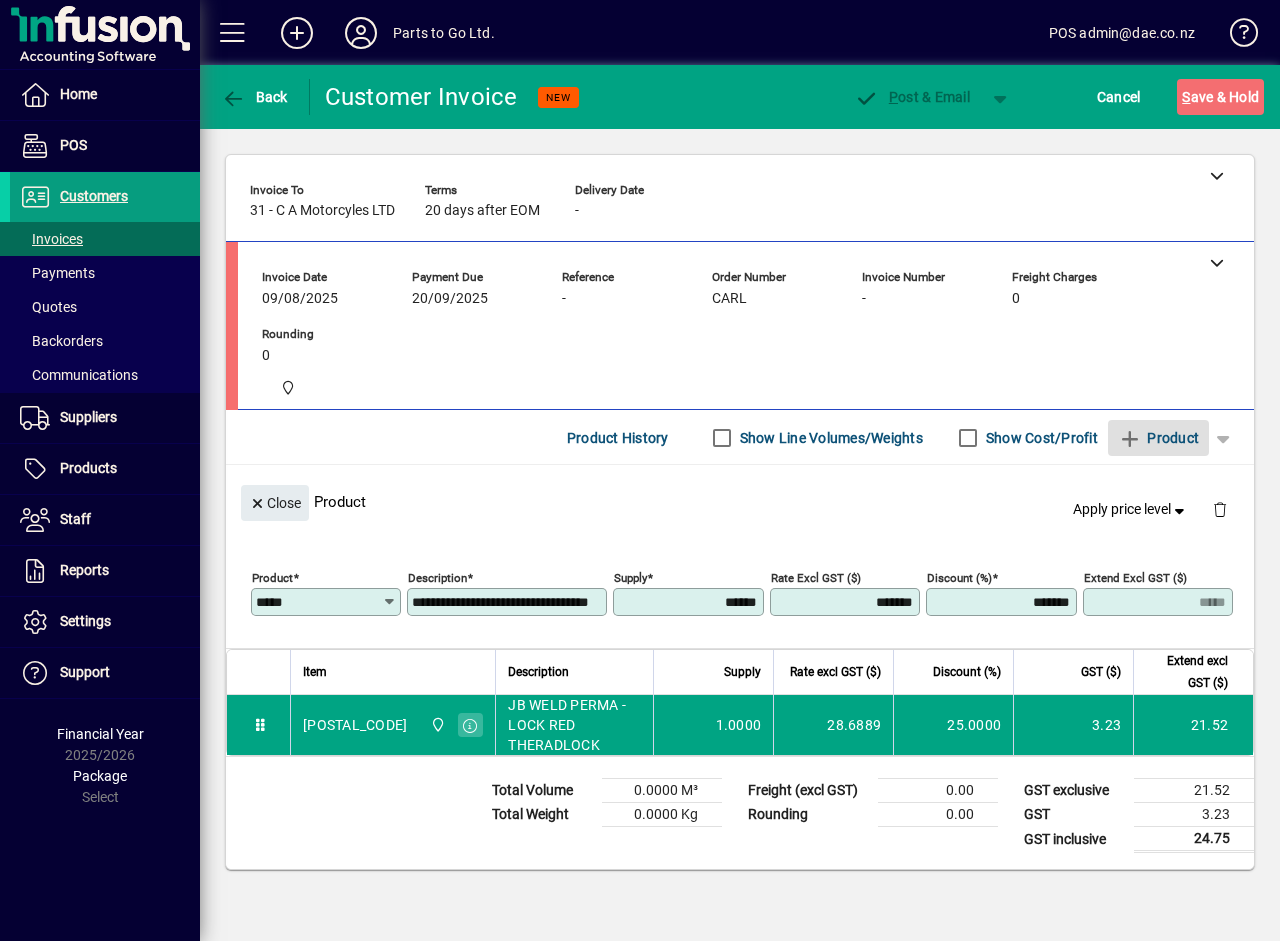 type 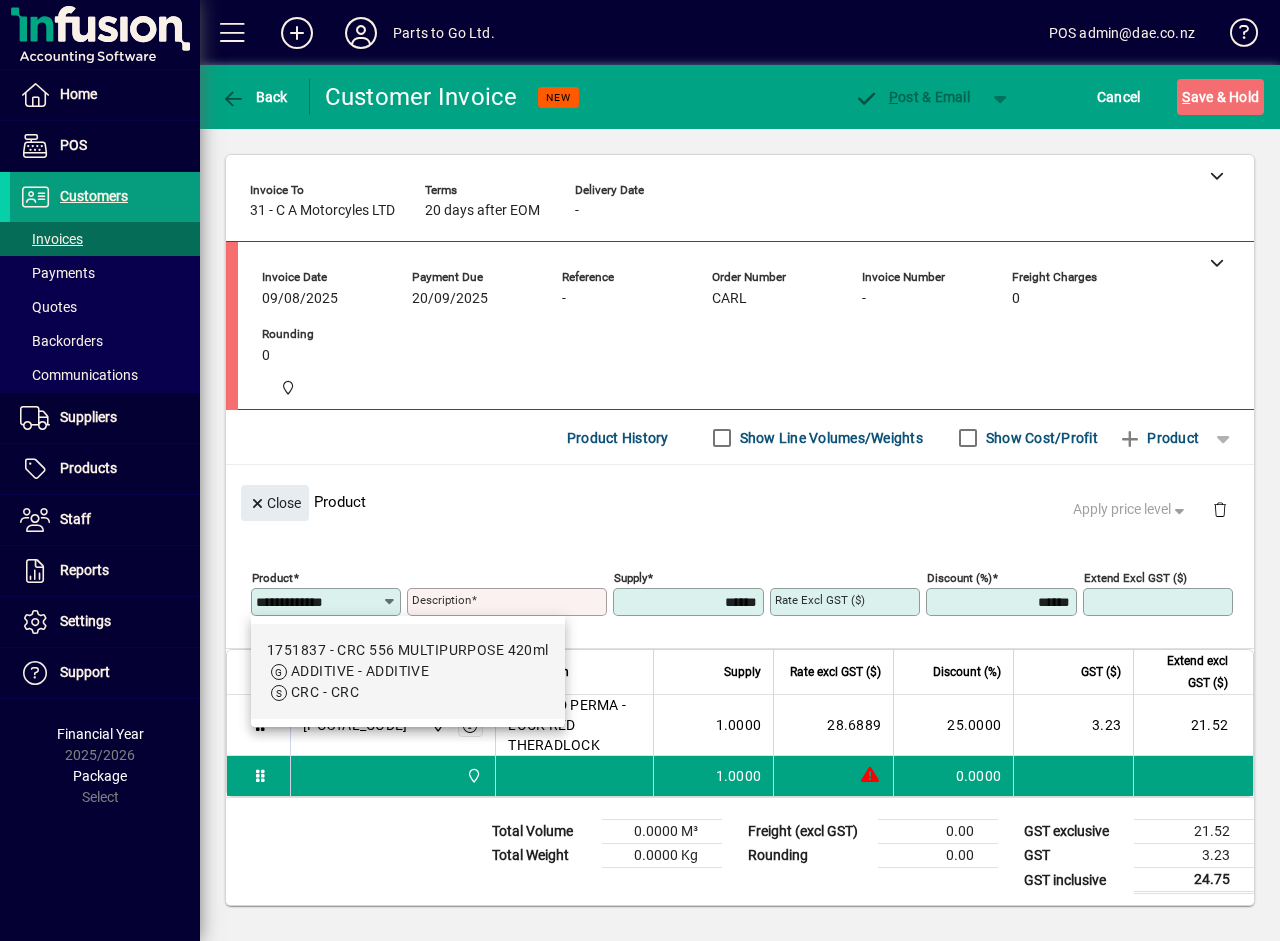 type on "*******" 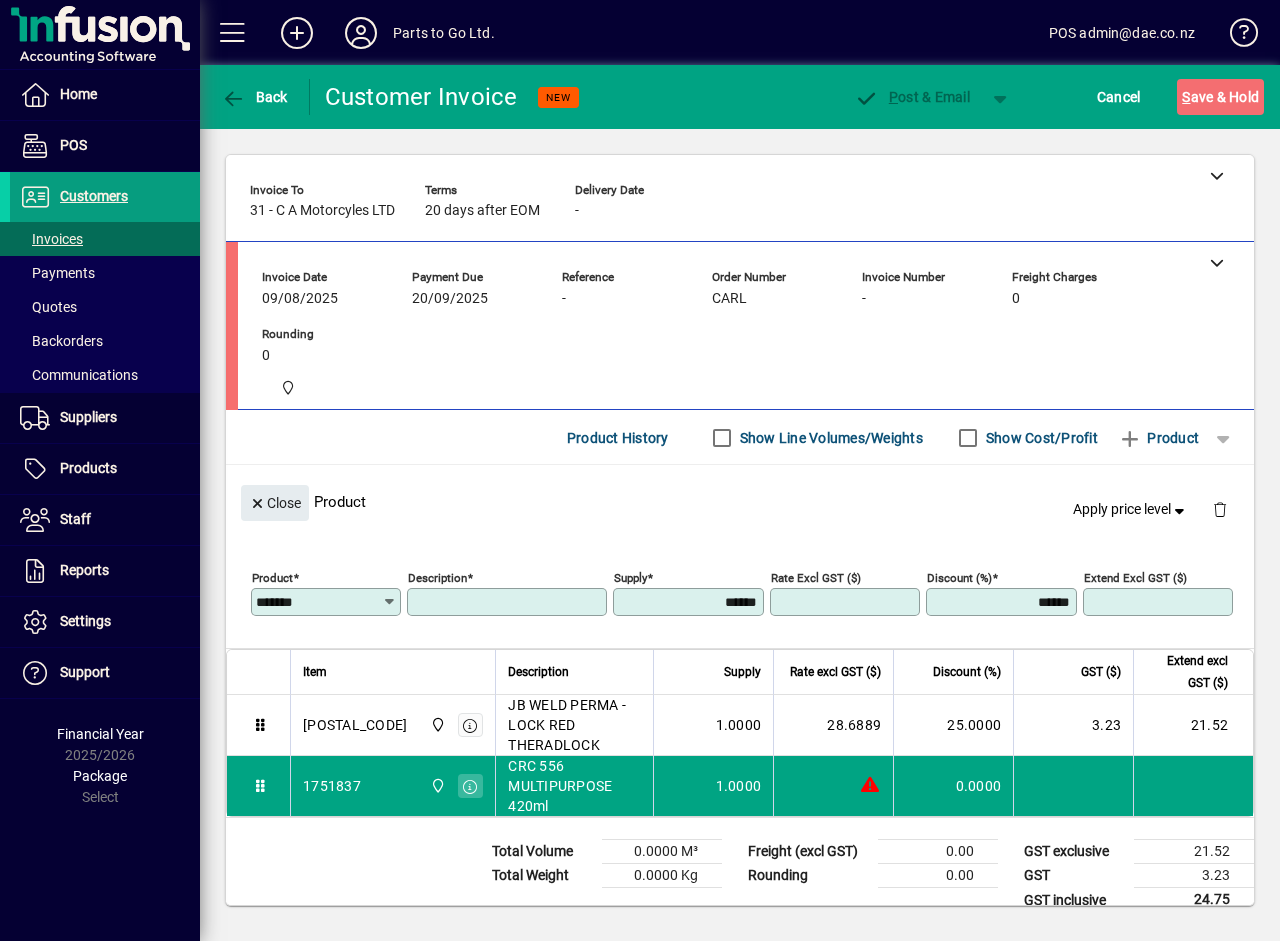 type on "**********" 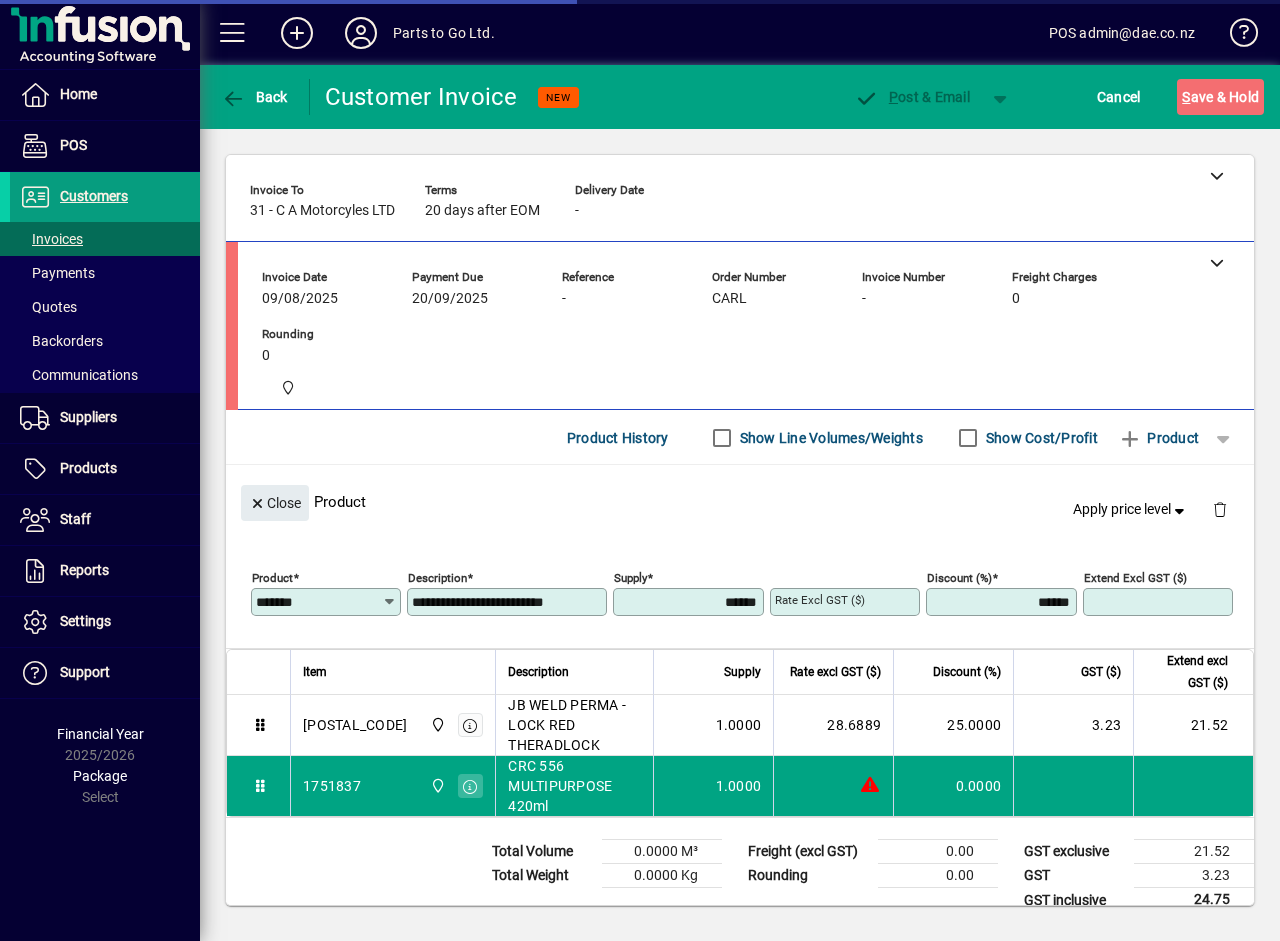 type on "*******" 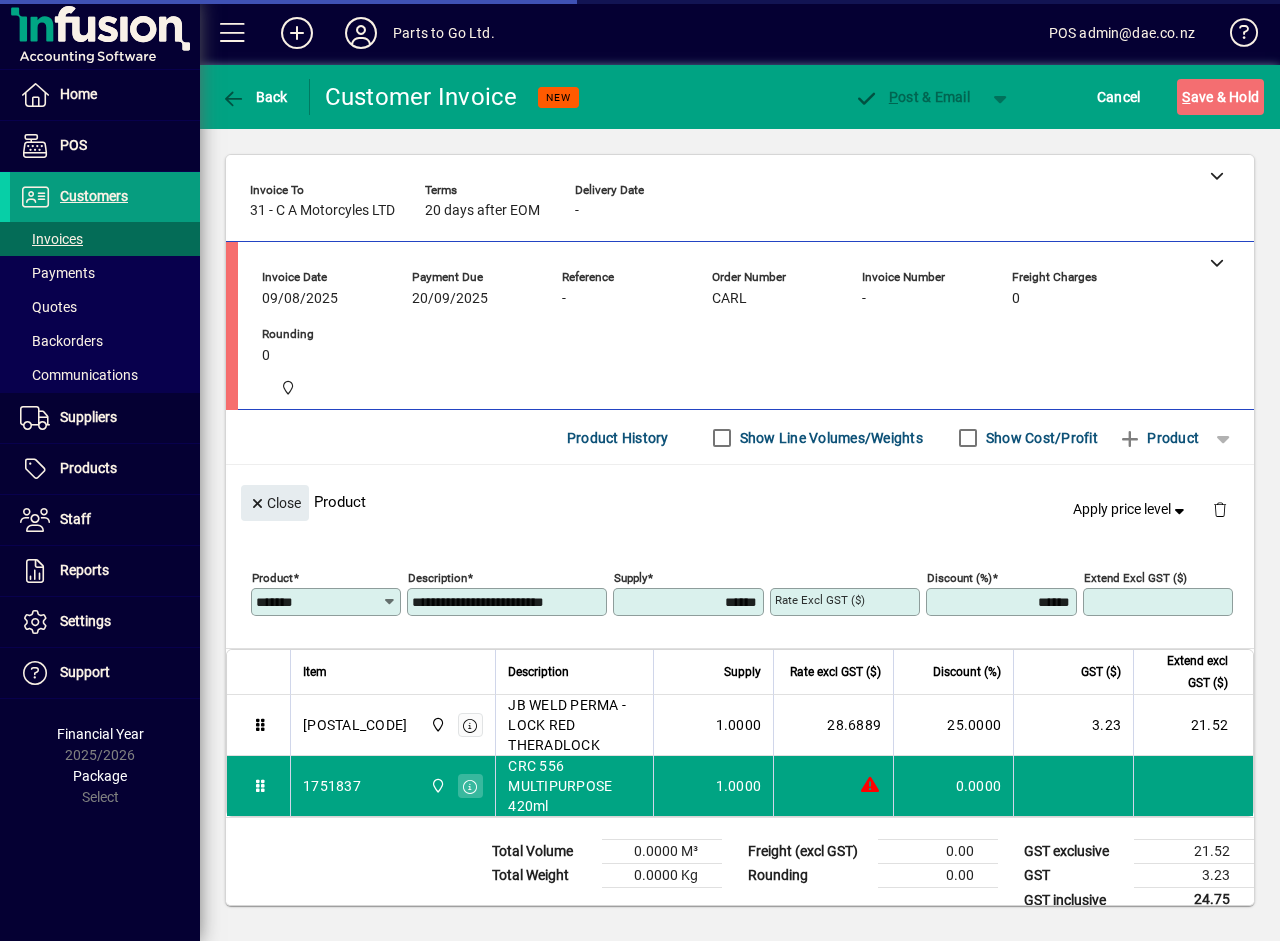 type on "*******" 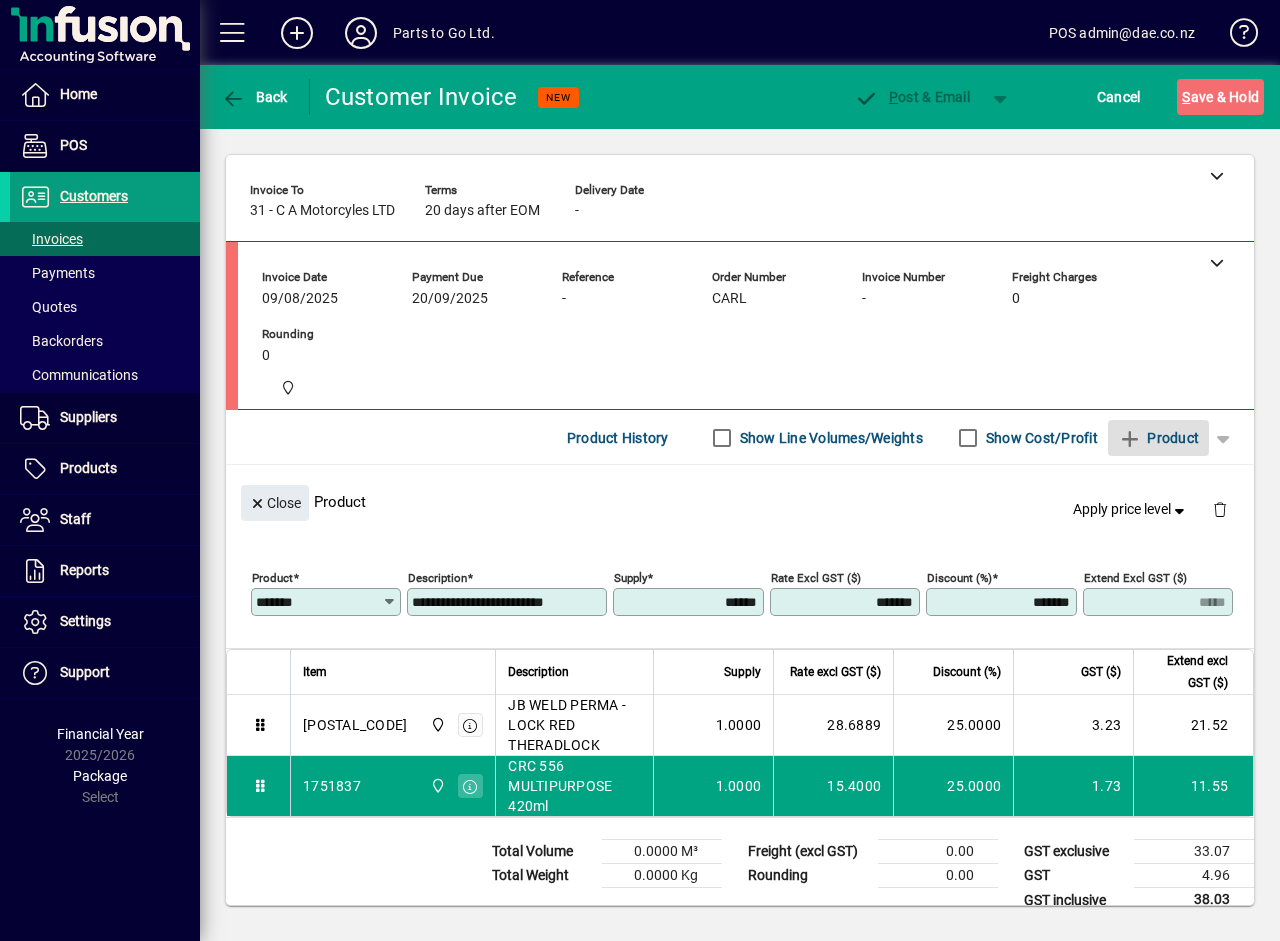 type 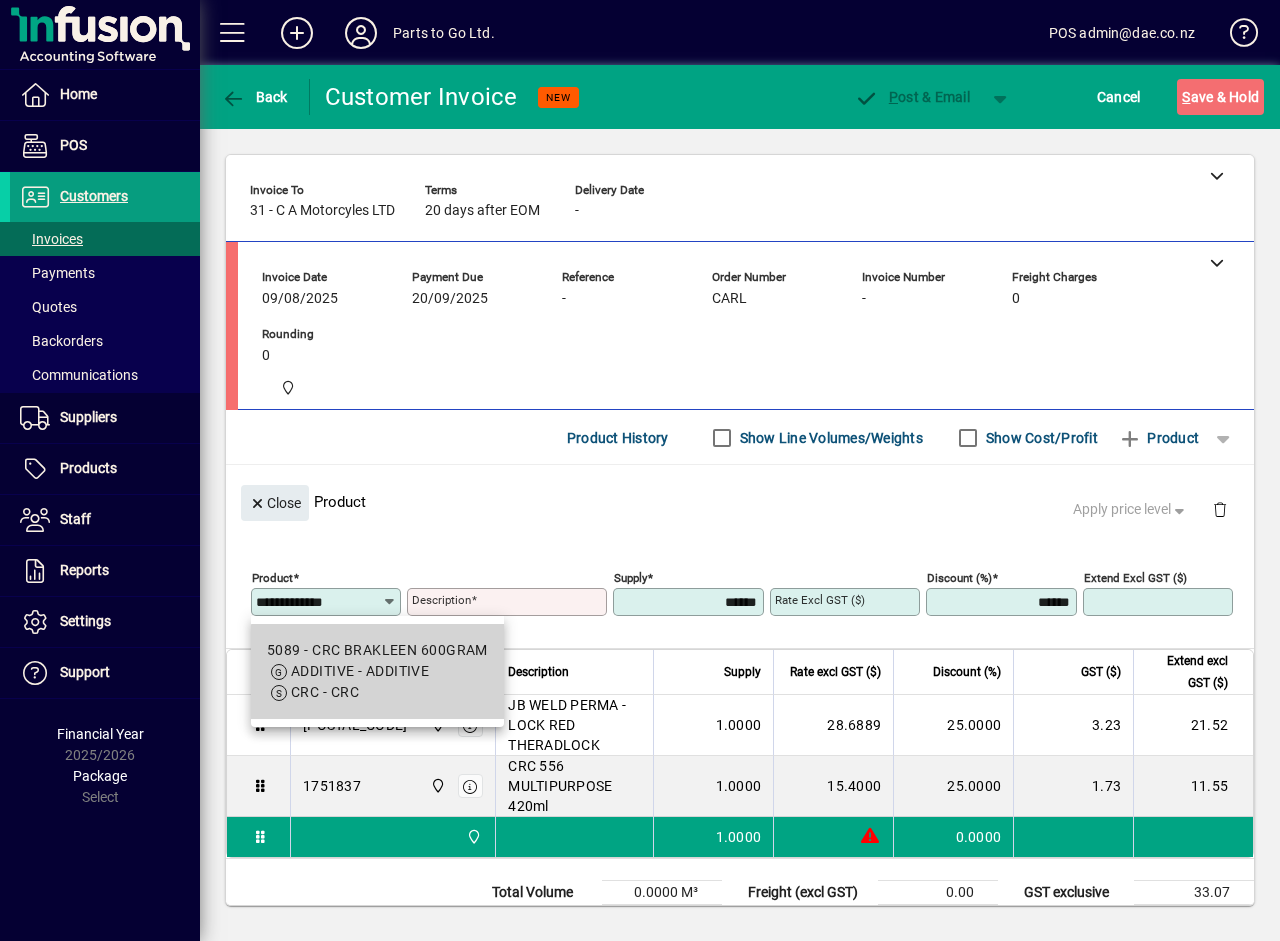 click on "ADDITIVE - ADDITIVE" at bounding box center (360, 671) 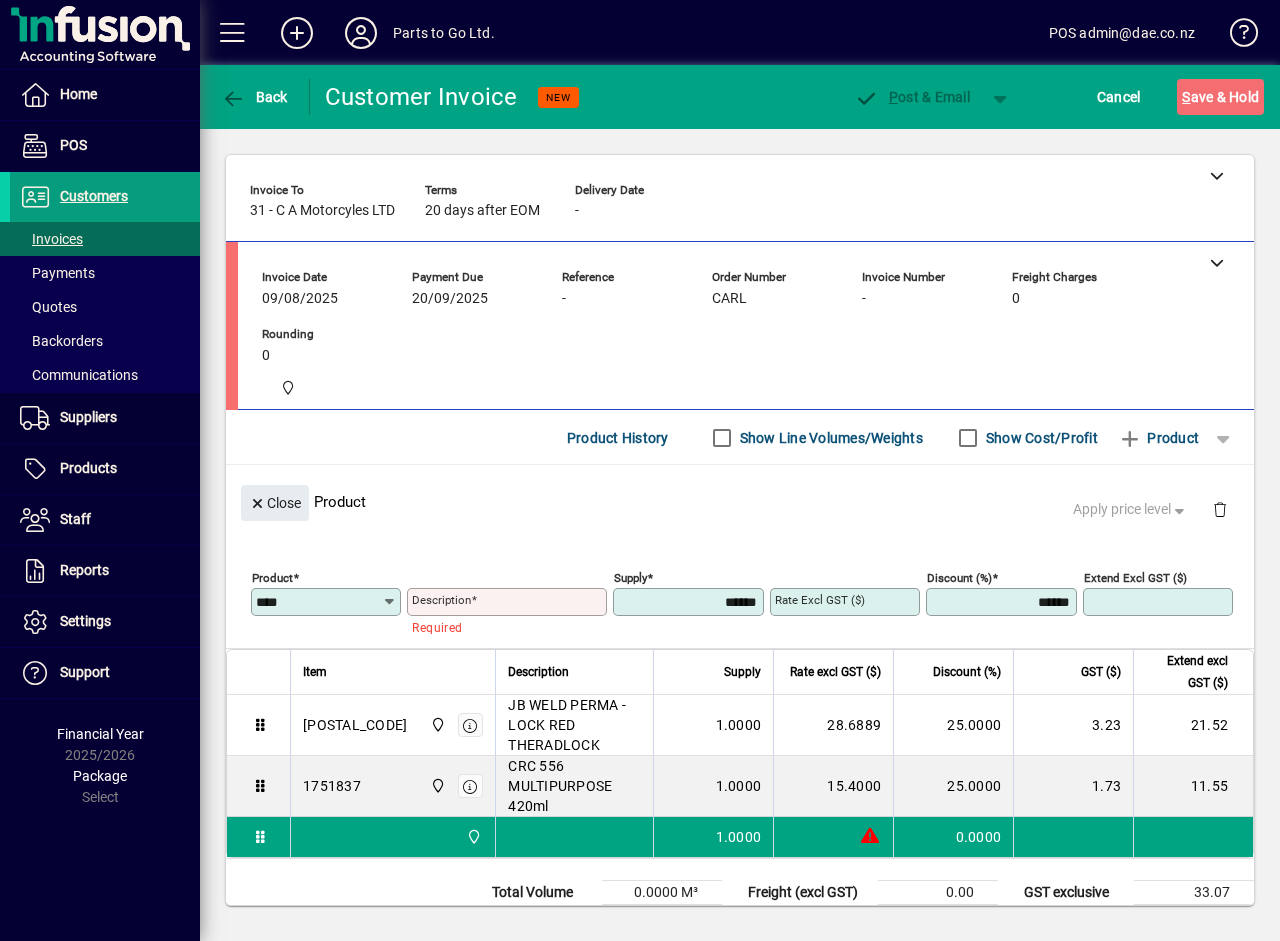 type on "**********" 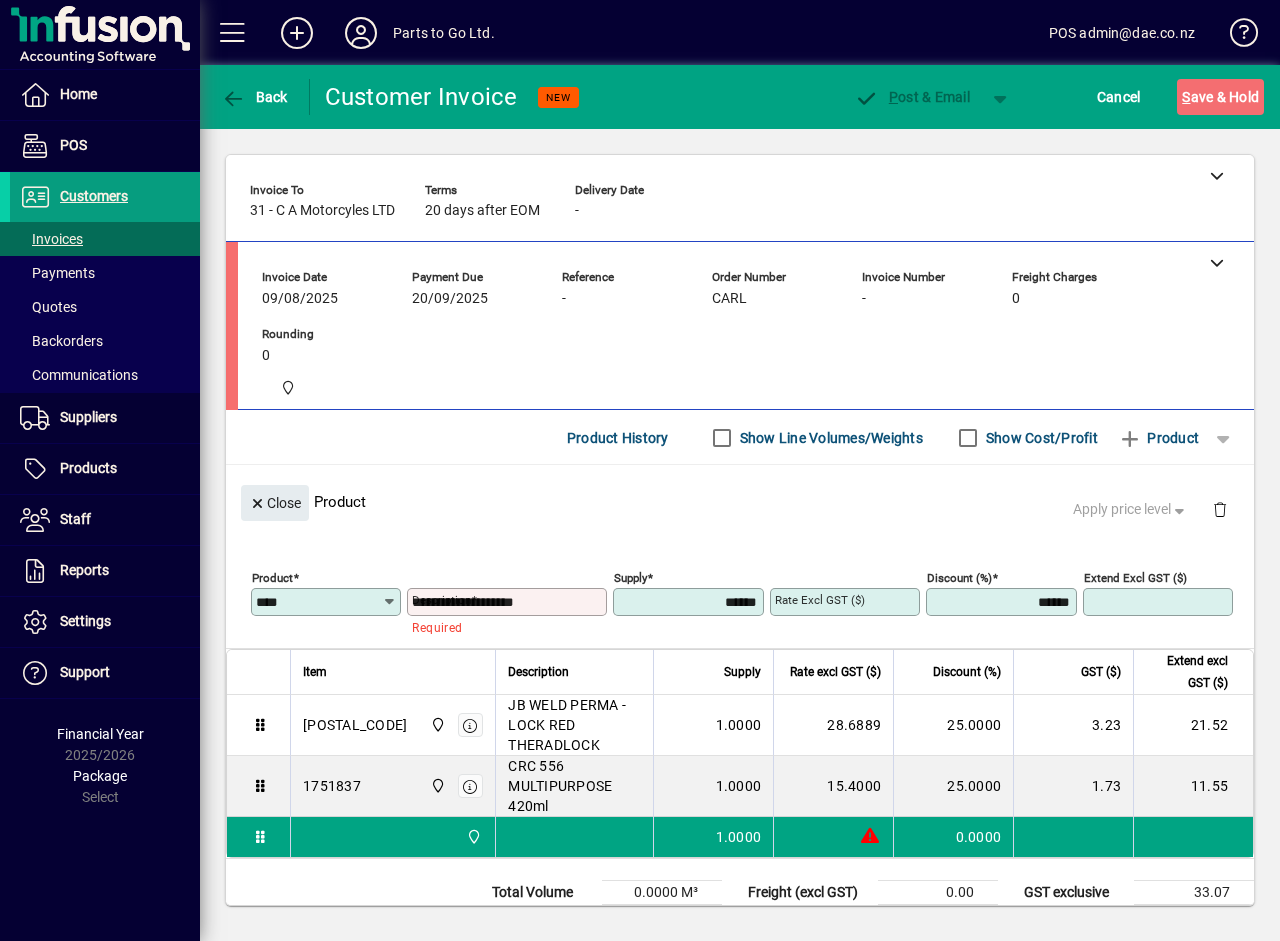 type on "*******" 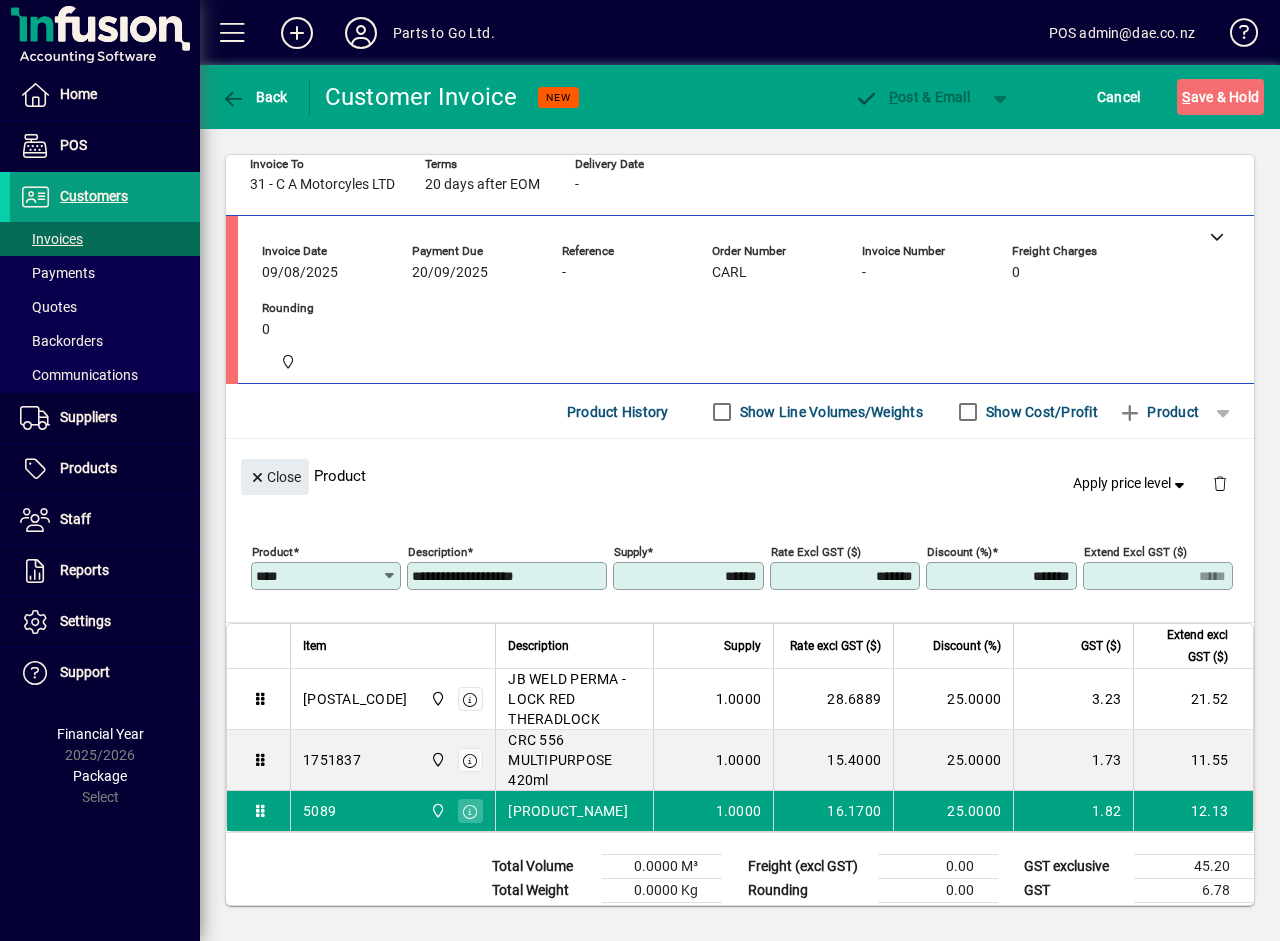scroll, scrollTop: 0, scrollLeft: 0, axis: both 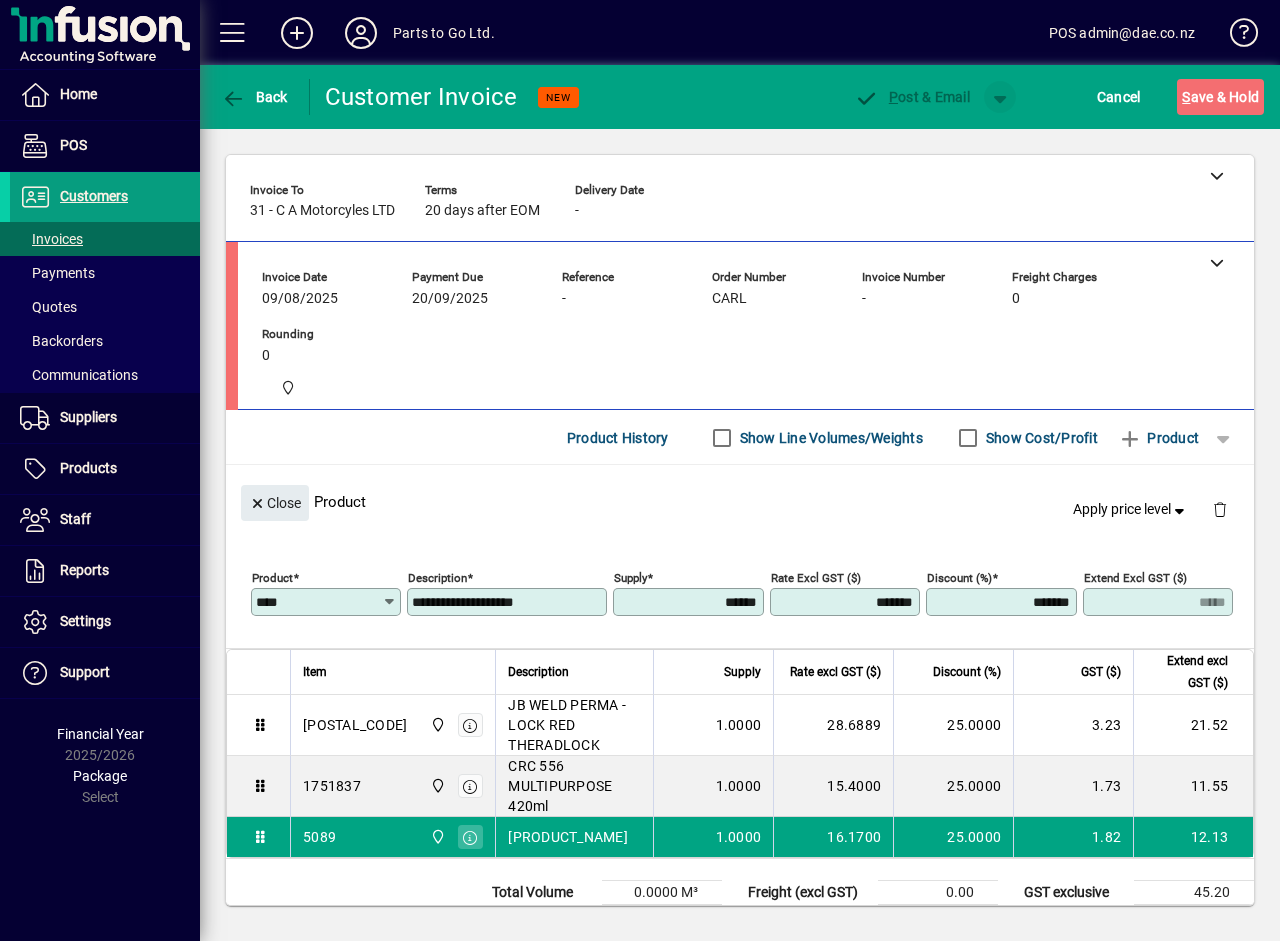click 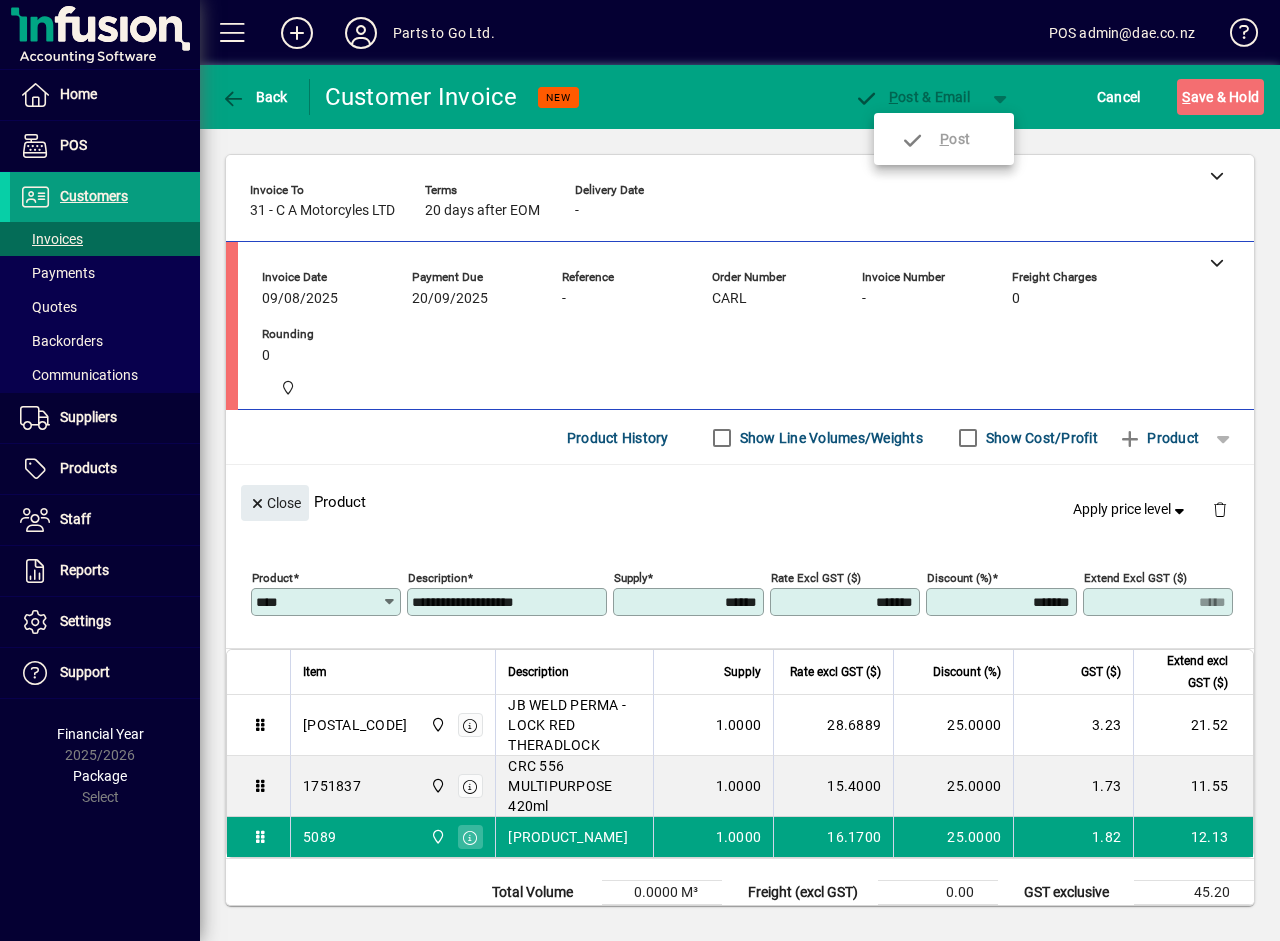 click at bounding box center [640, 470] 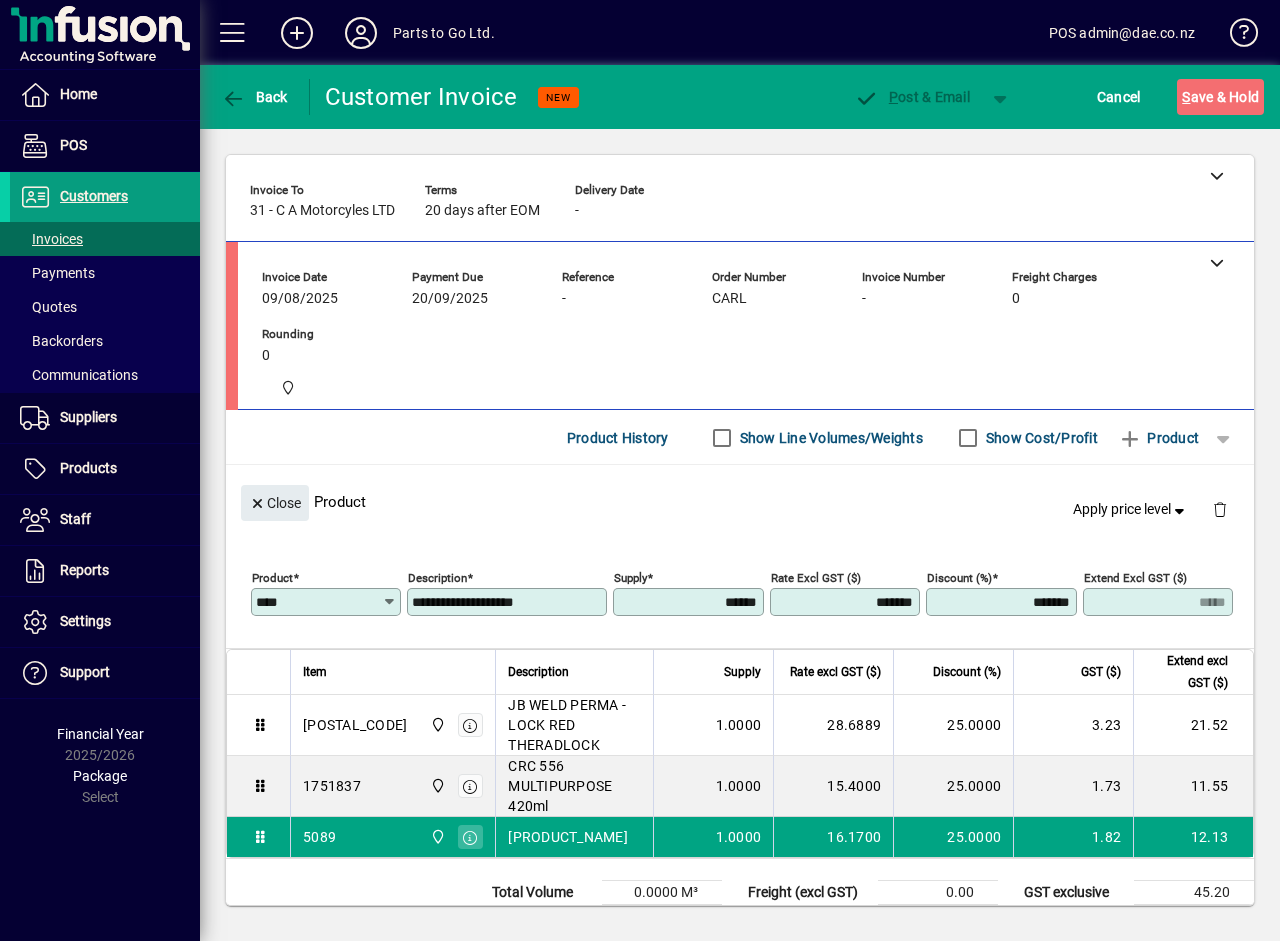 click on "**********" 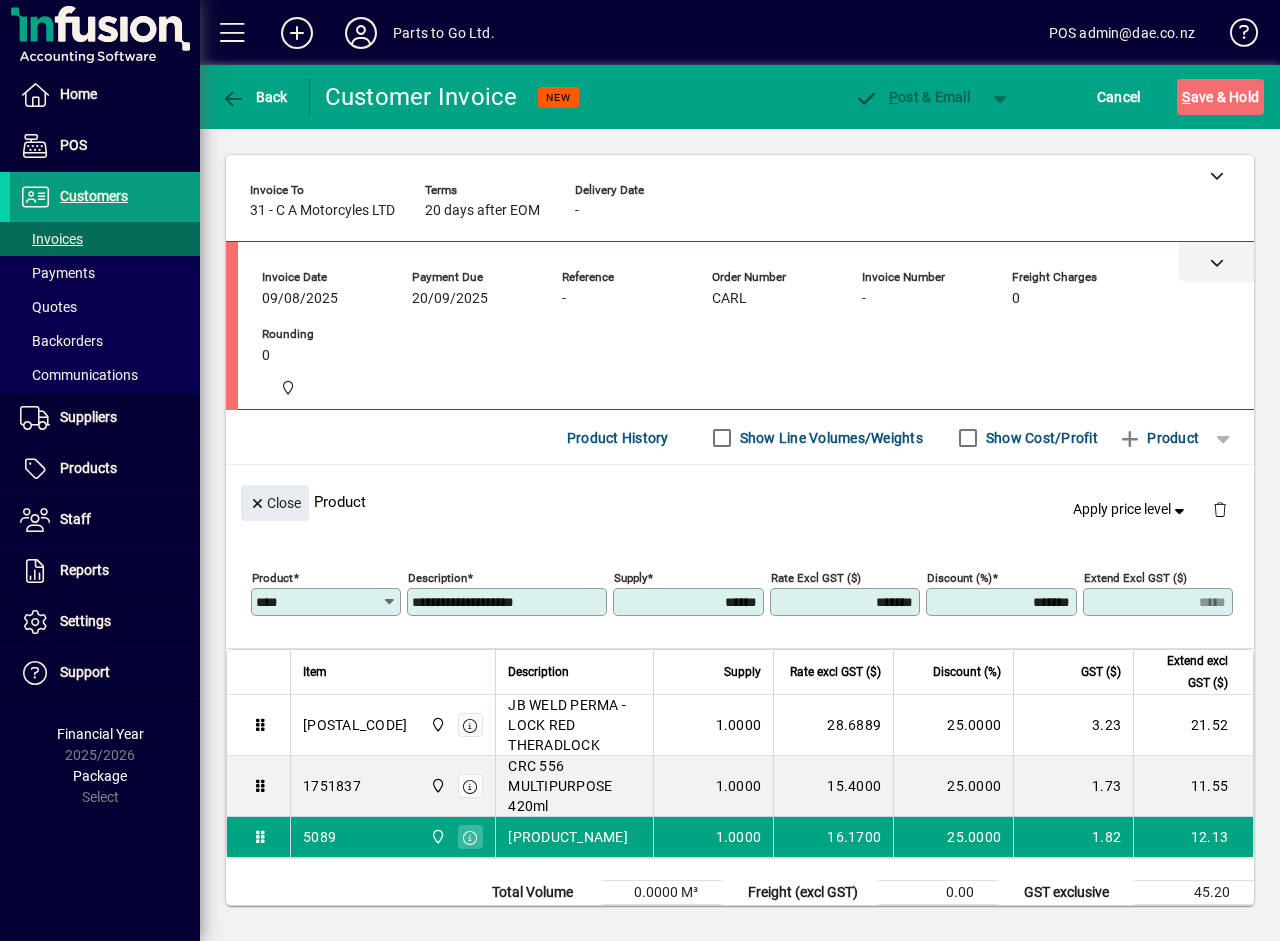 click 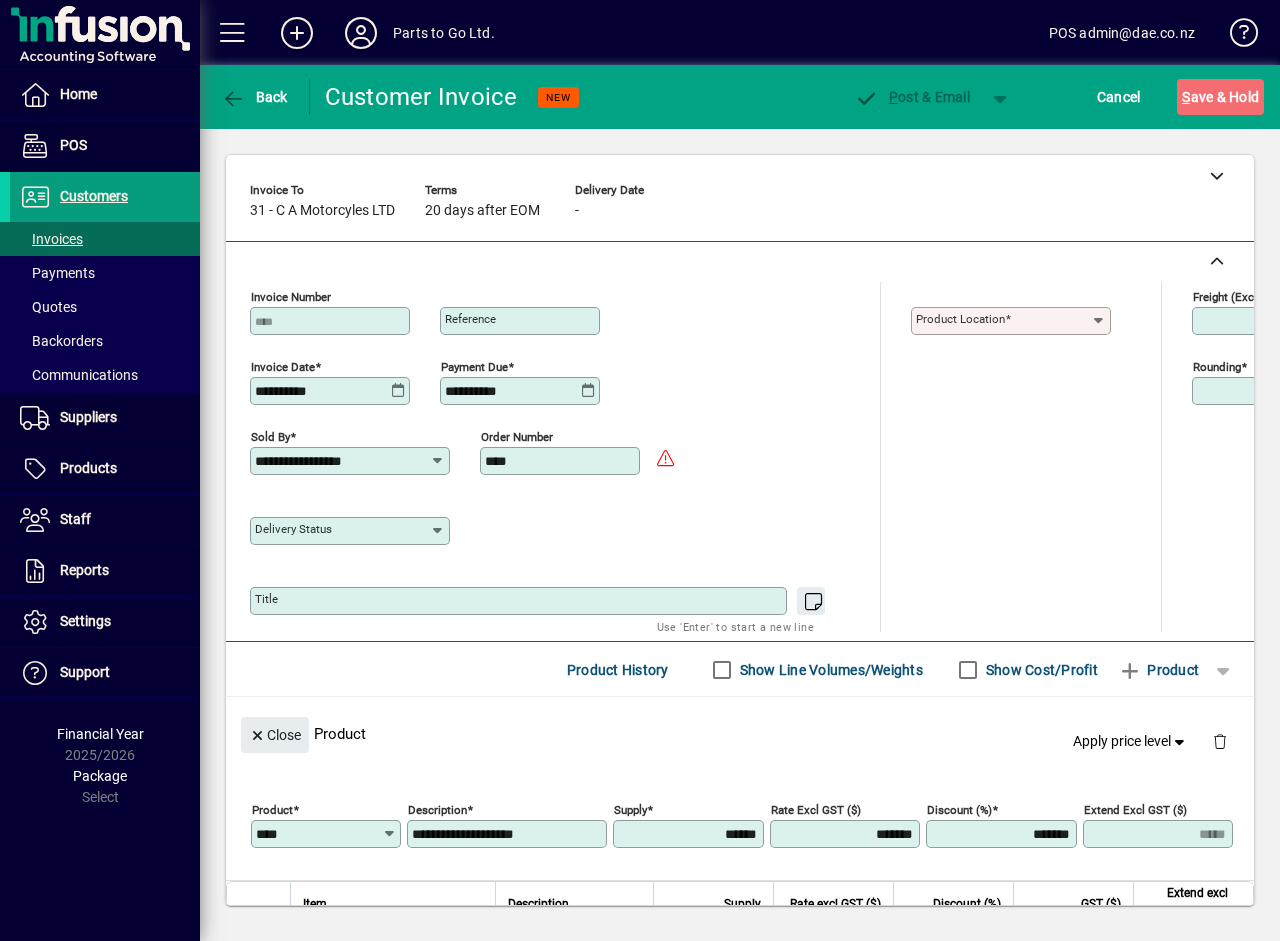 click on "Product location" 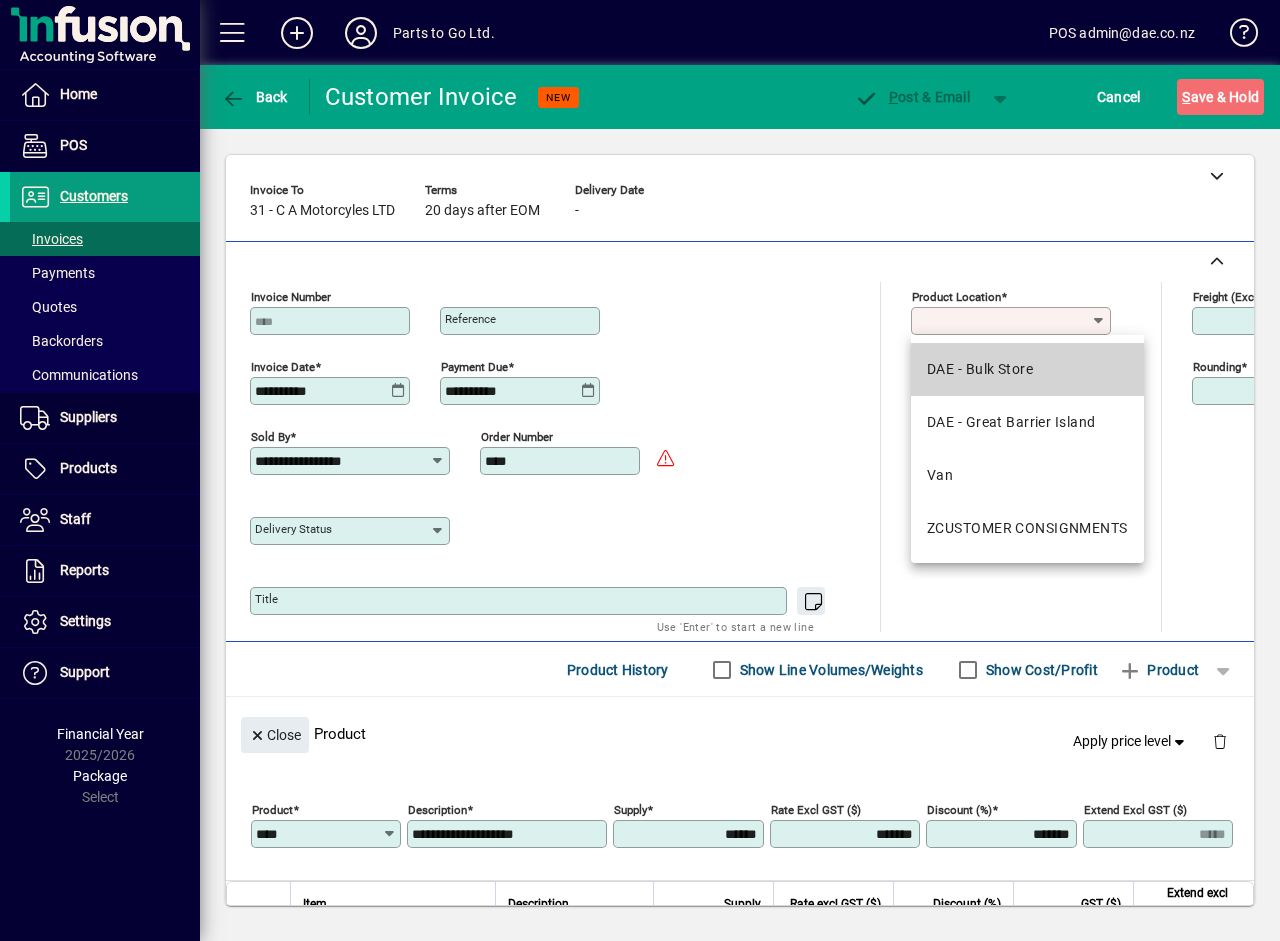 click on "DAE - Bulk Store" at bounding box center [980, 369] 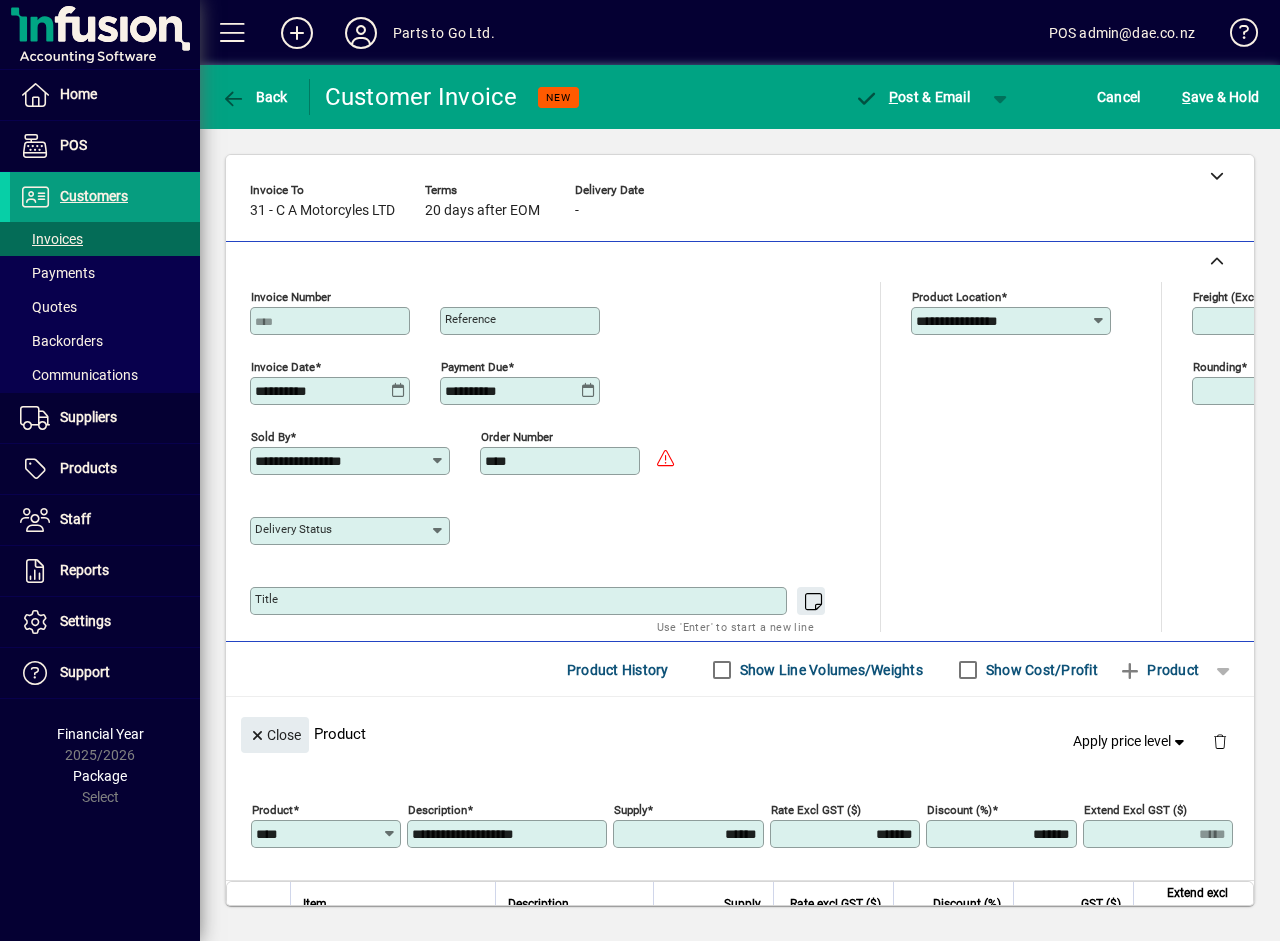 click on "**********" 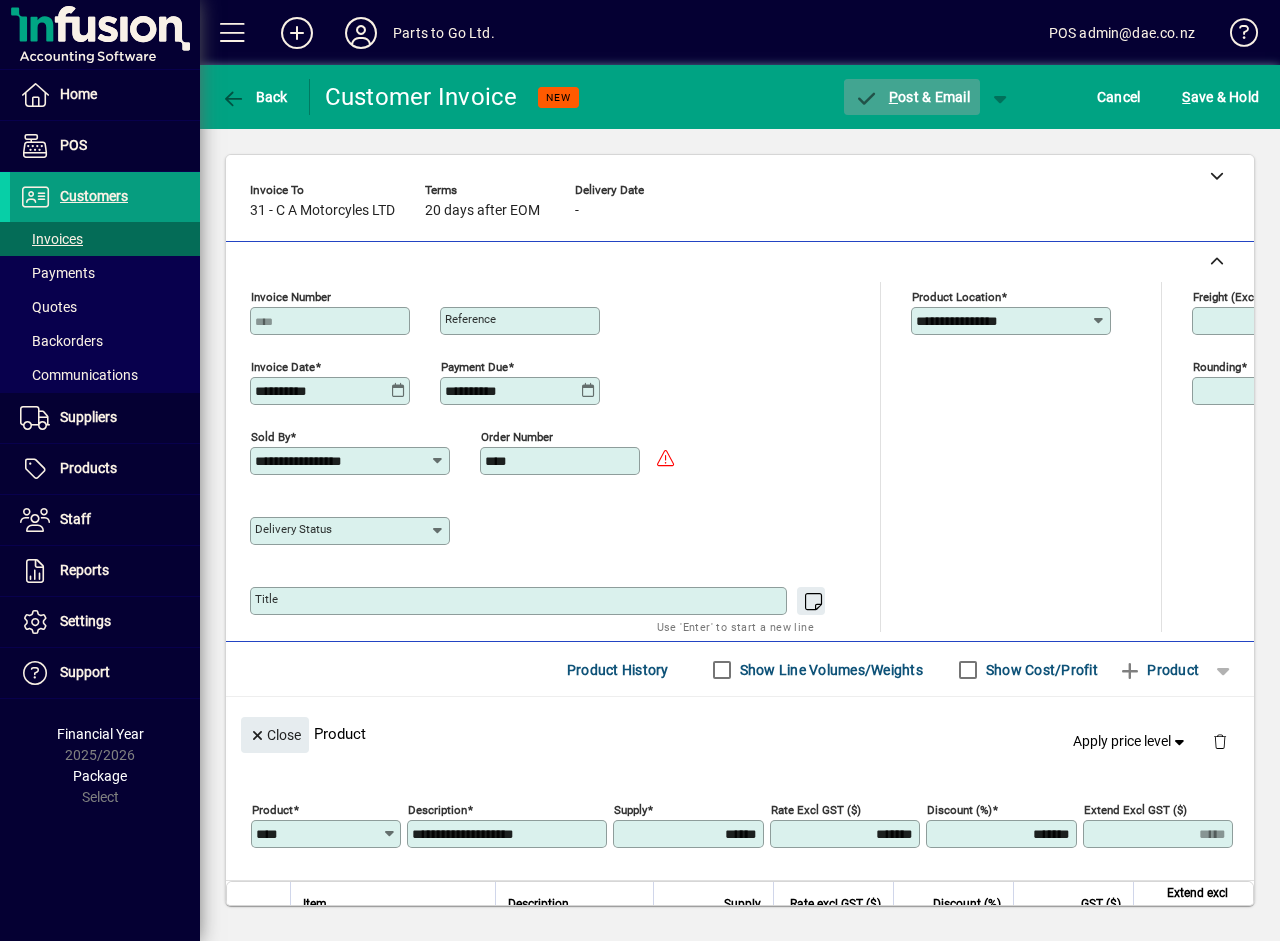 click on "P ost & Email" 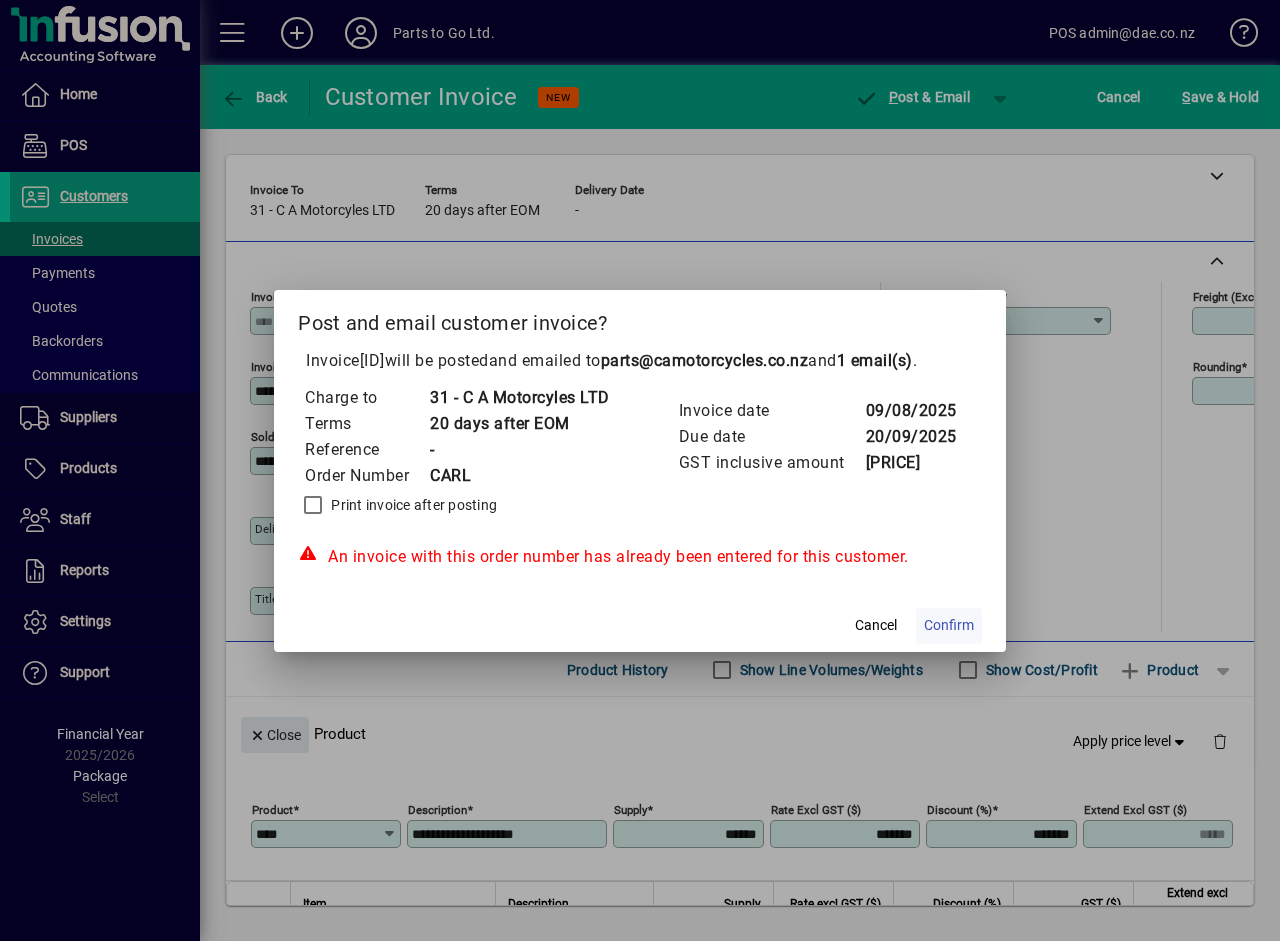 click on "Confirm" 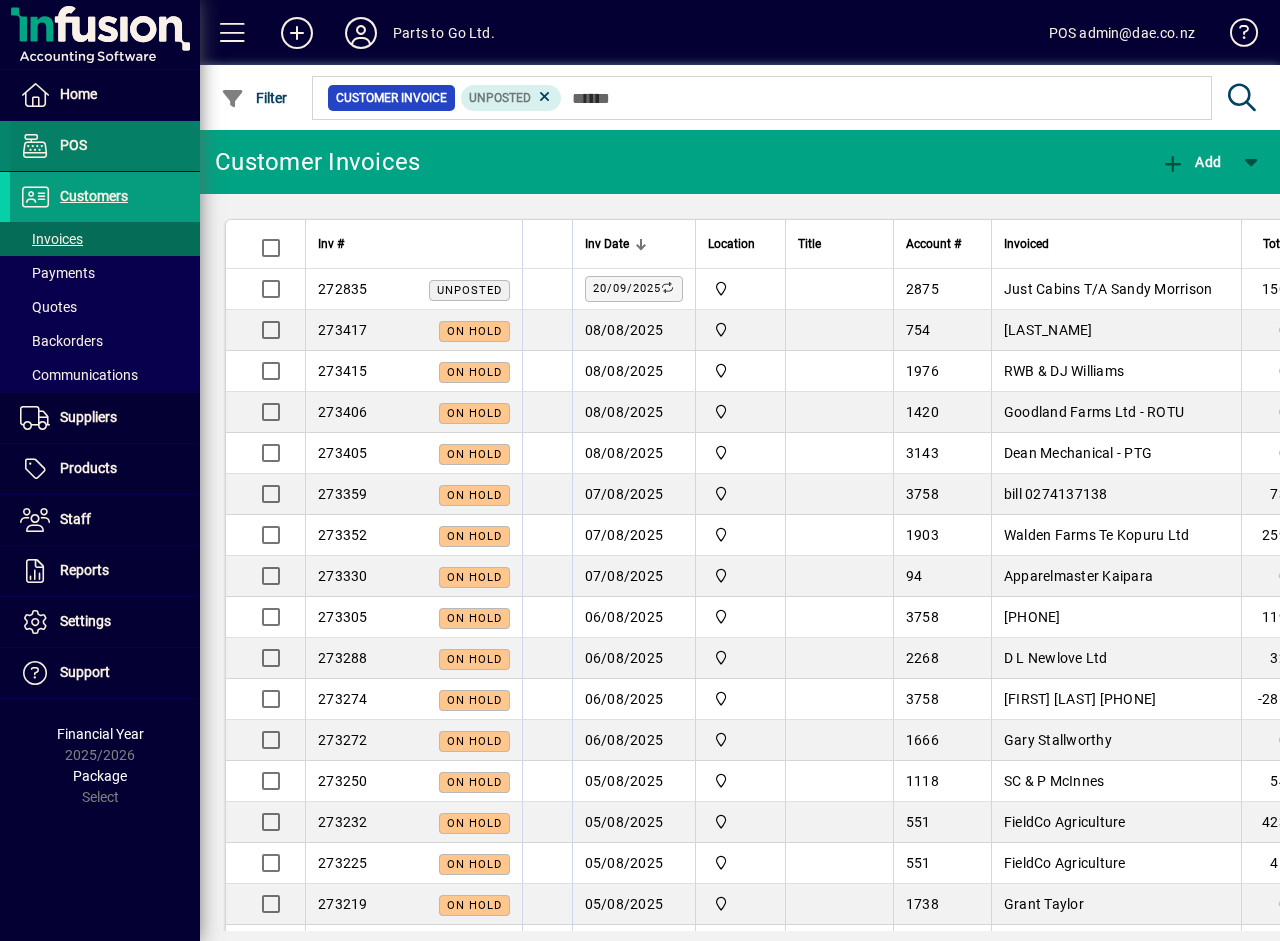 click at bounding box center (105, 146) 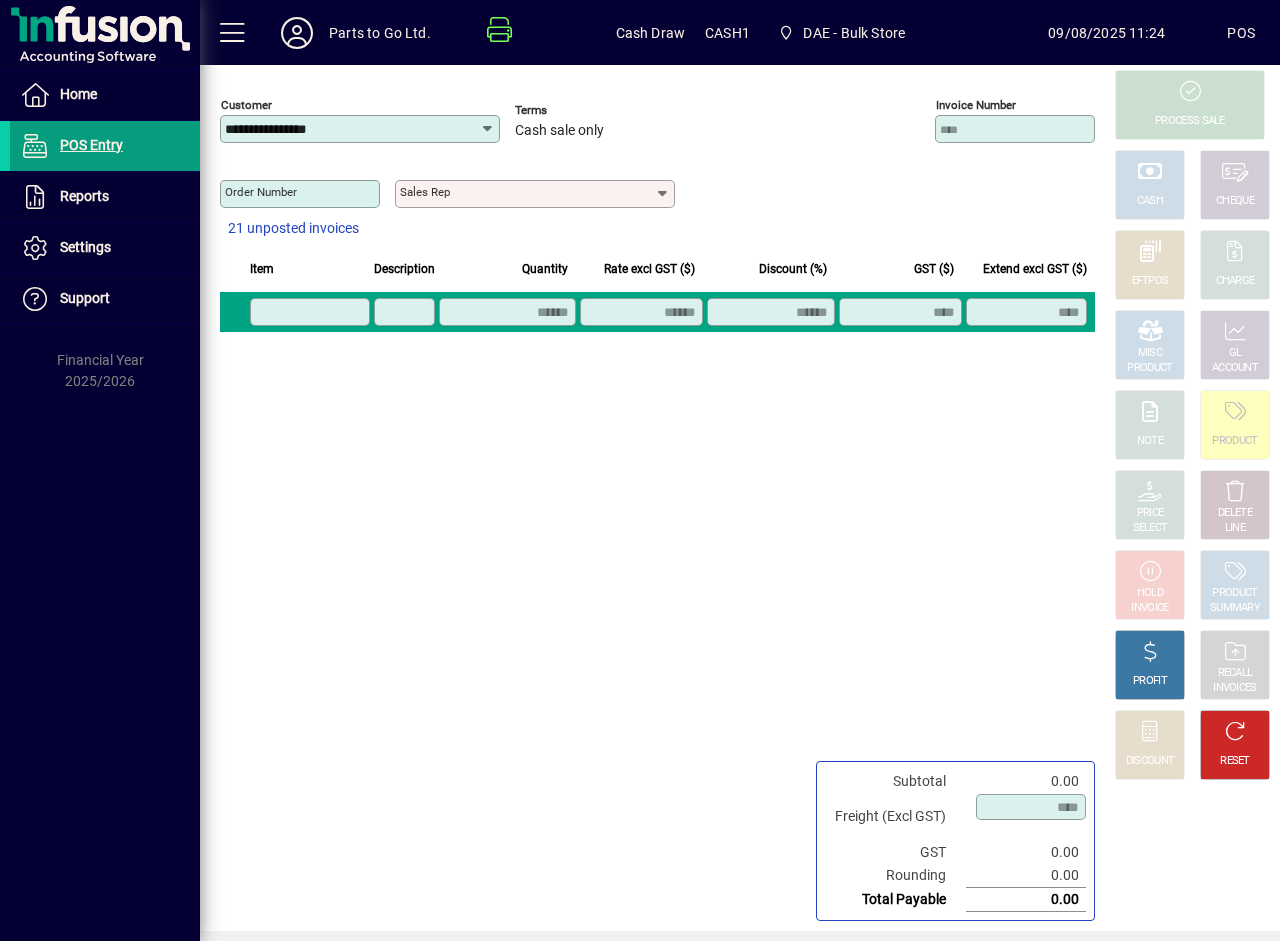 click 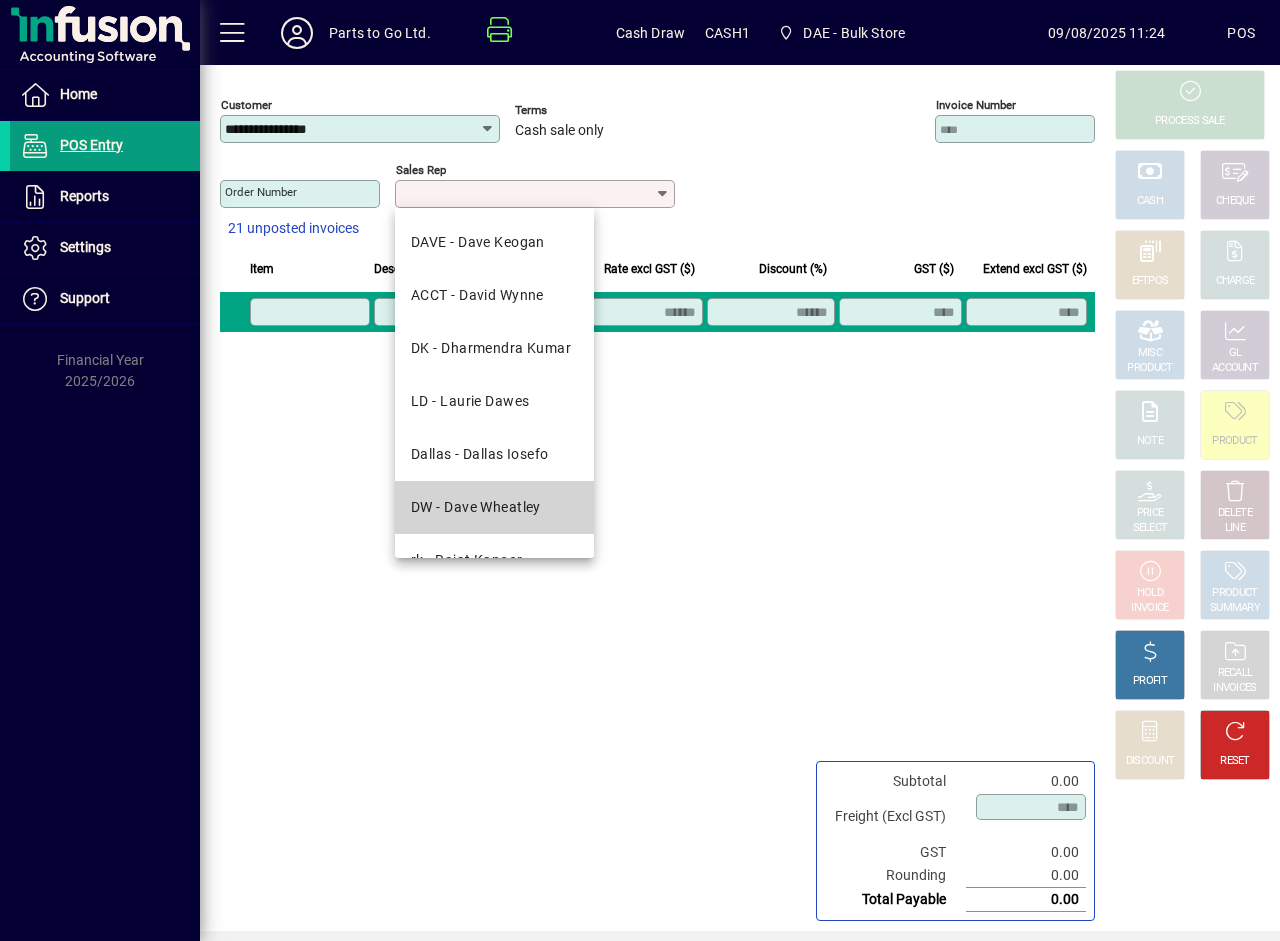 click on "DW - Dave Wheatley" at bounding box center [476, 507] 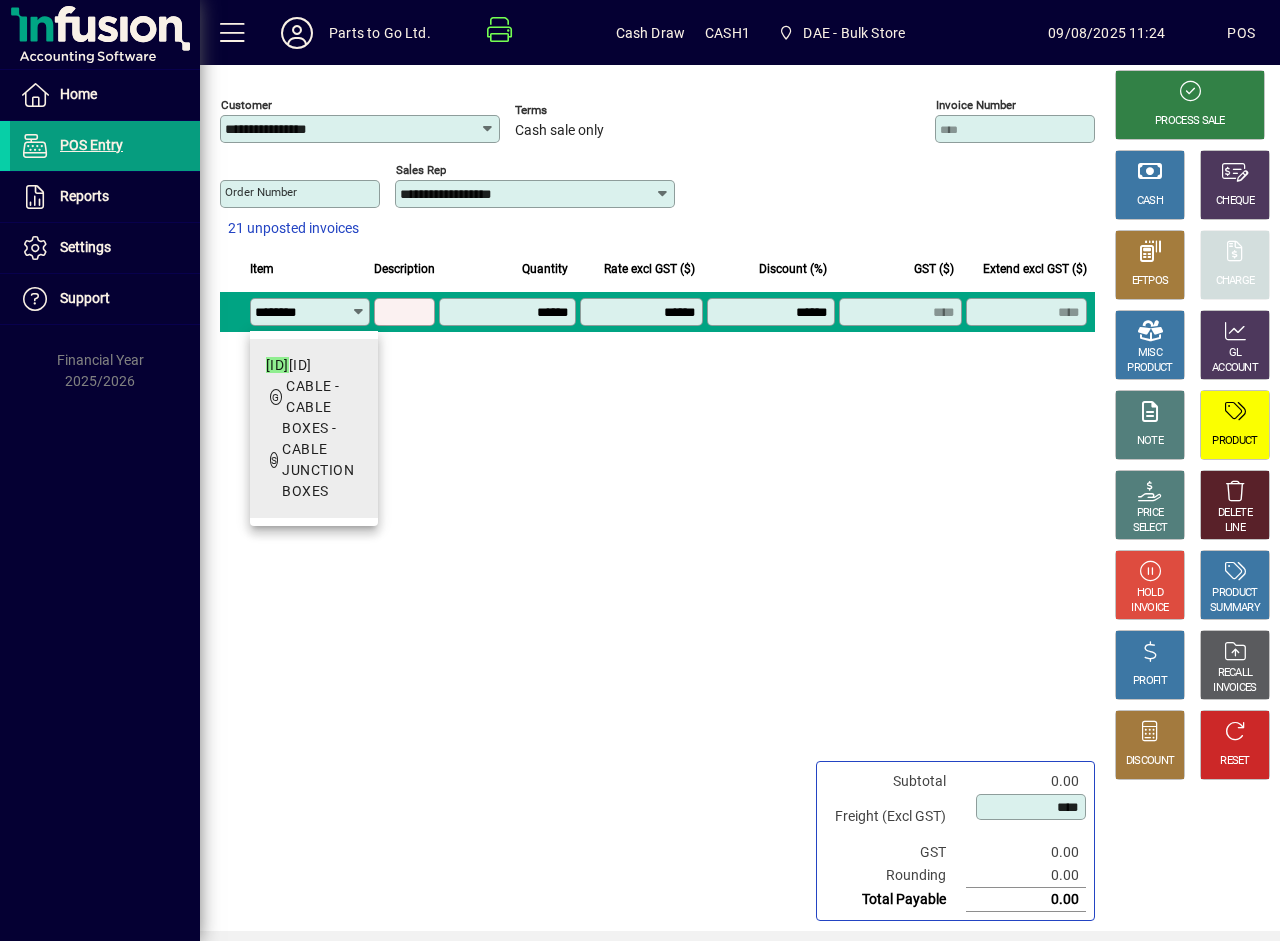 type on "********" 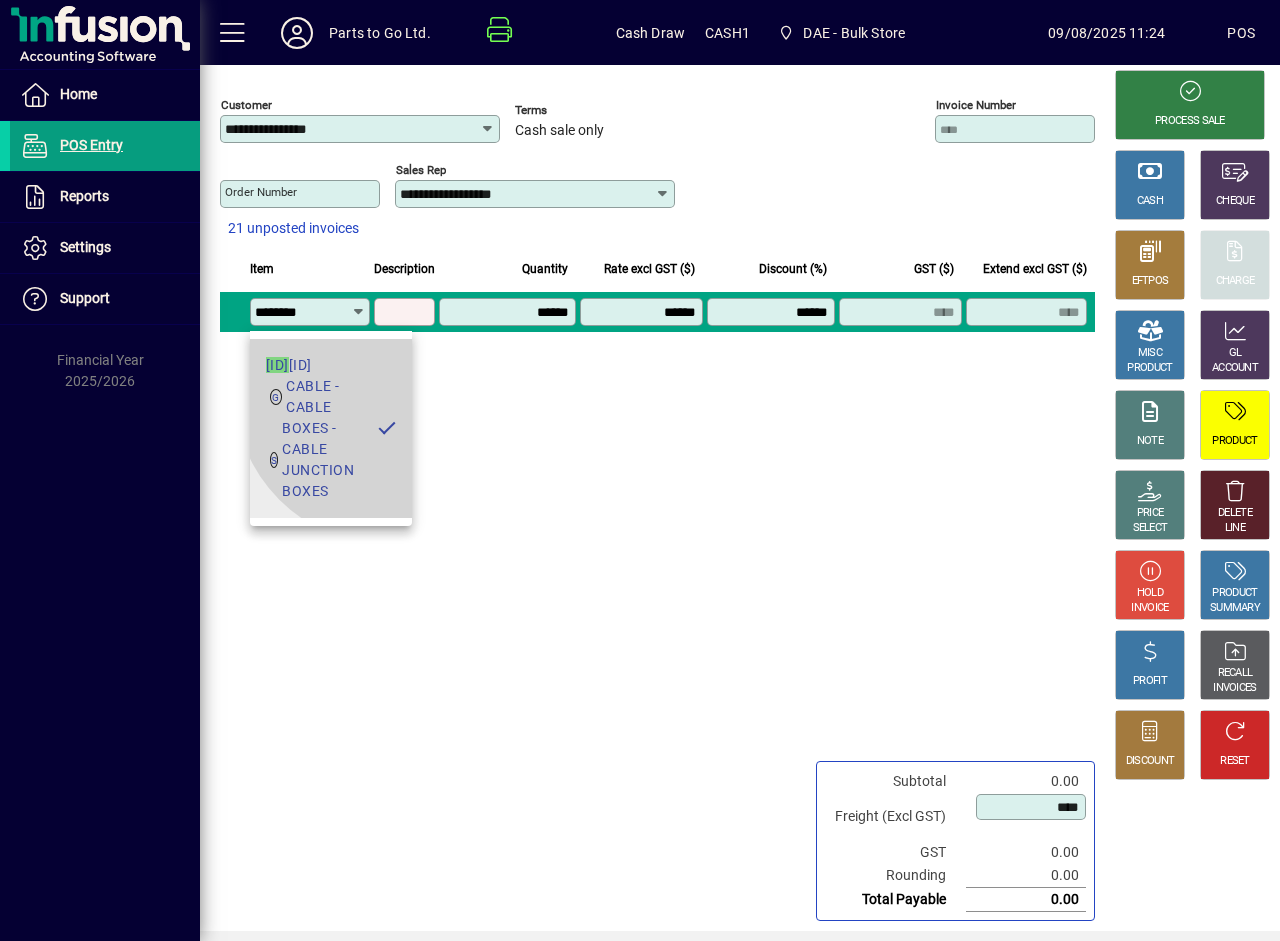 type on "**********" 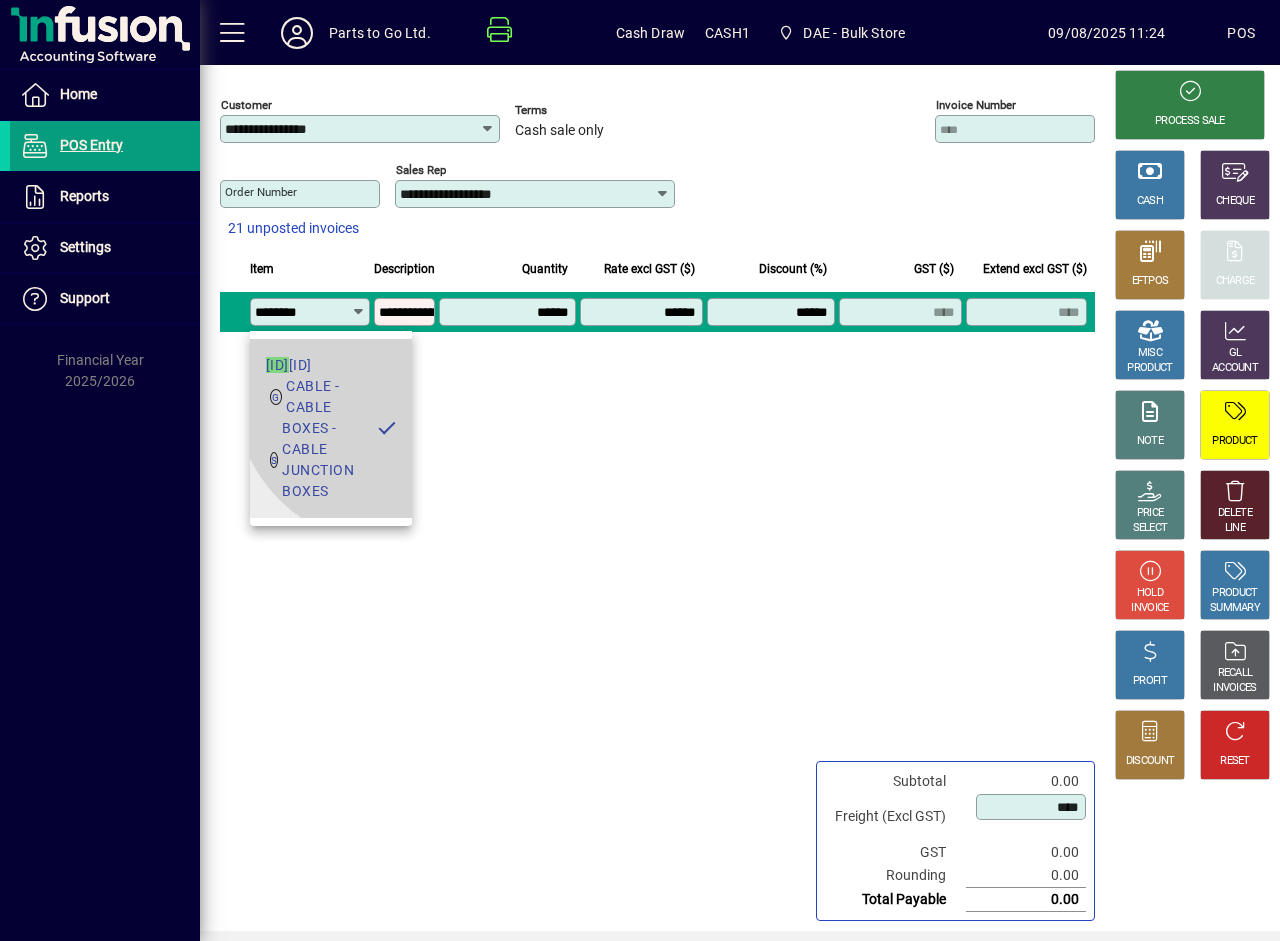type on "*******" 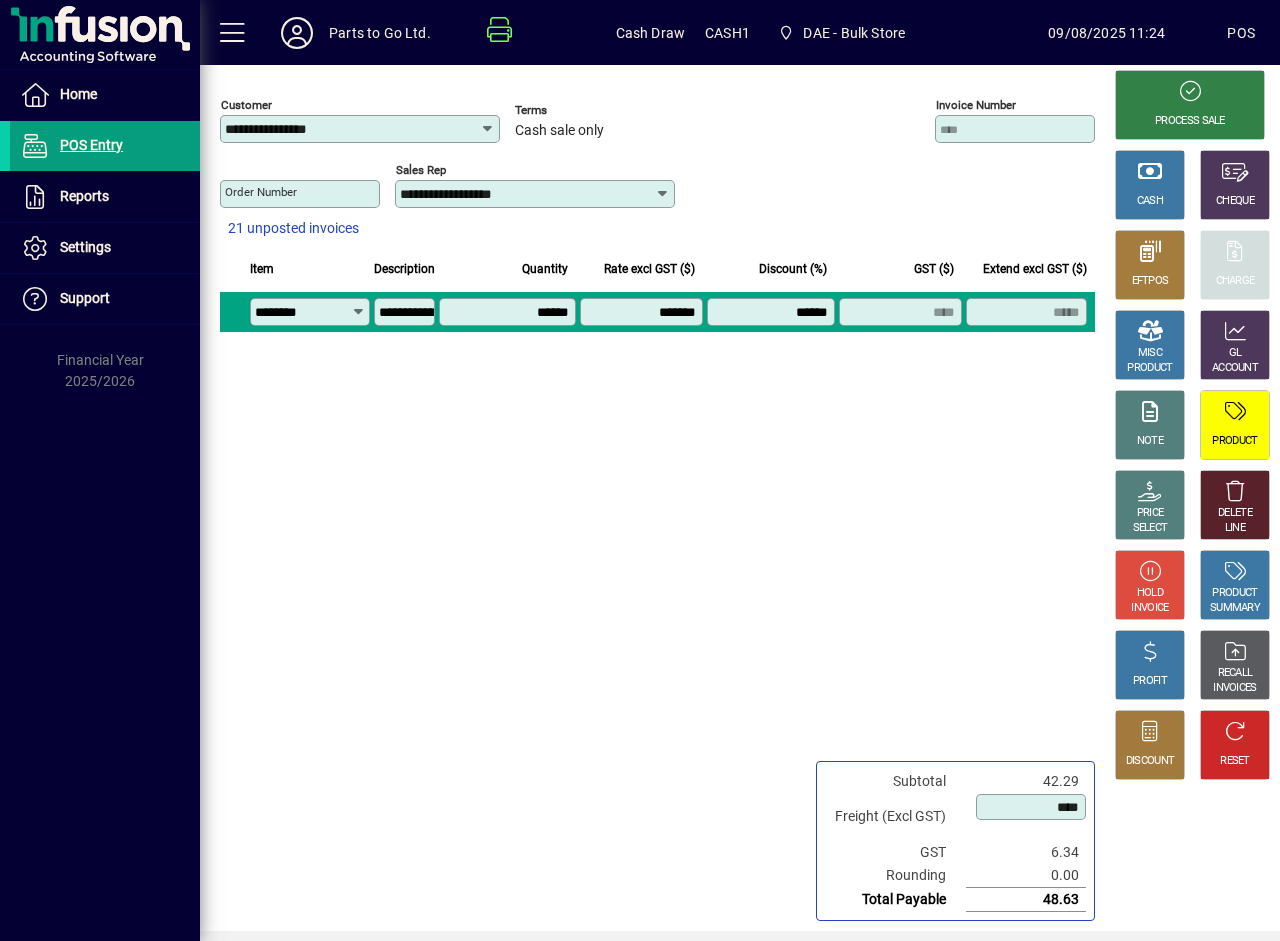 scroll, scrollTop: 0, scrollLeft: 0, axis: both 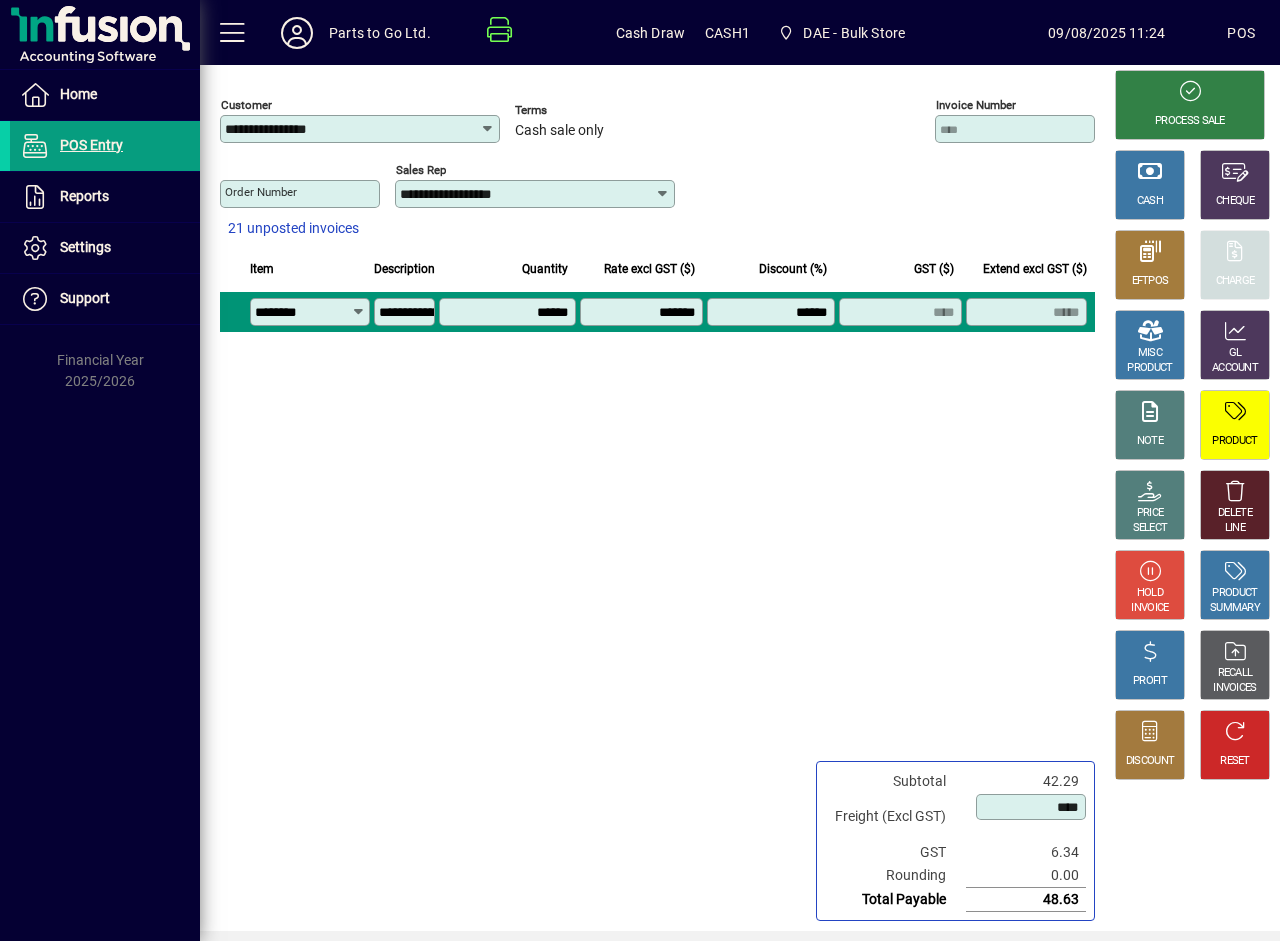 click on "******" at bounding box center (773, 312) 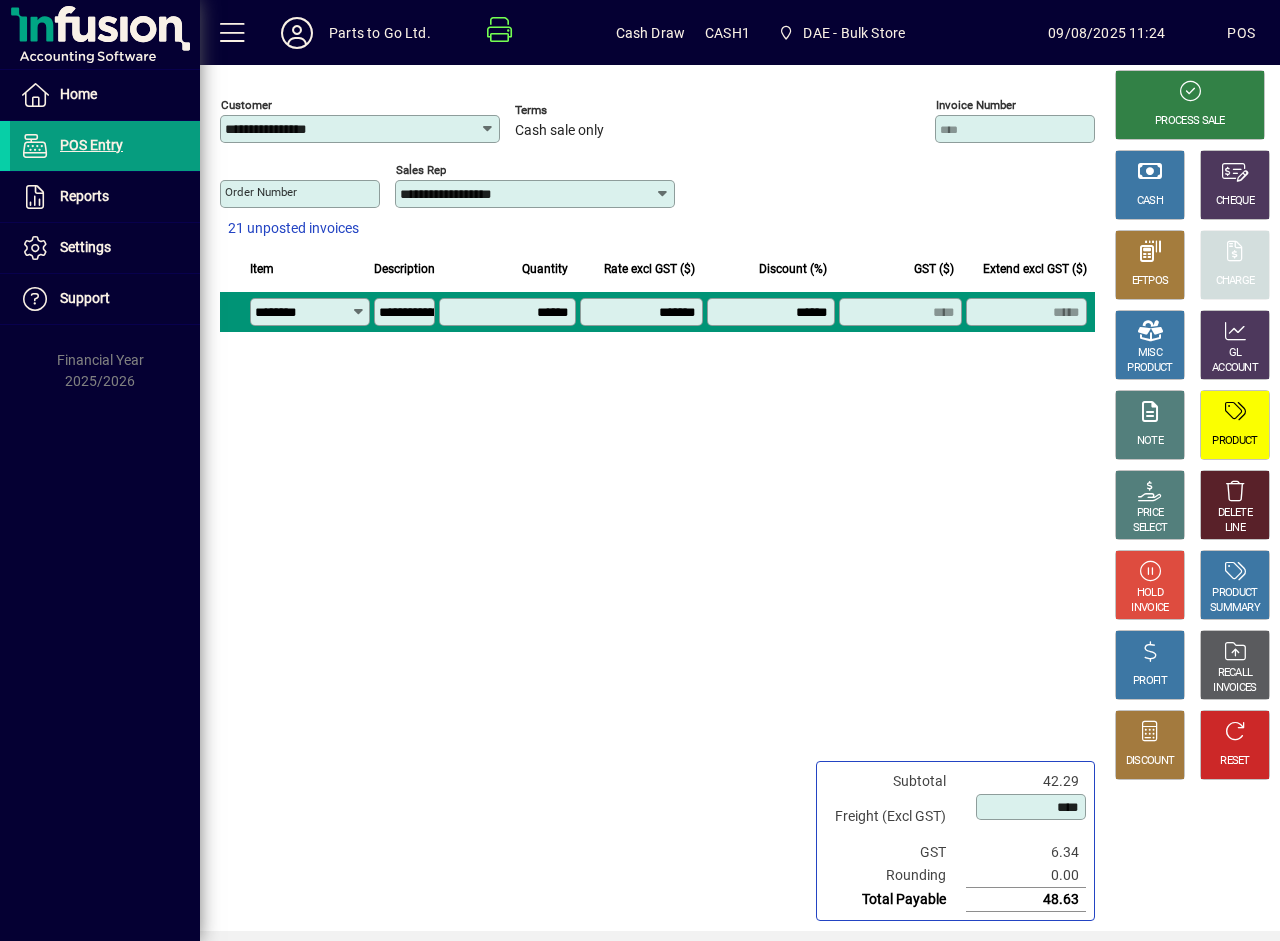 click on "******" at bounding box center [773, 312] 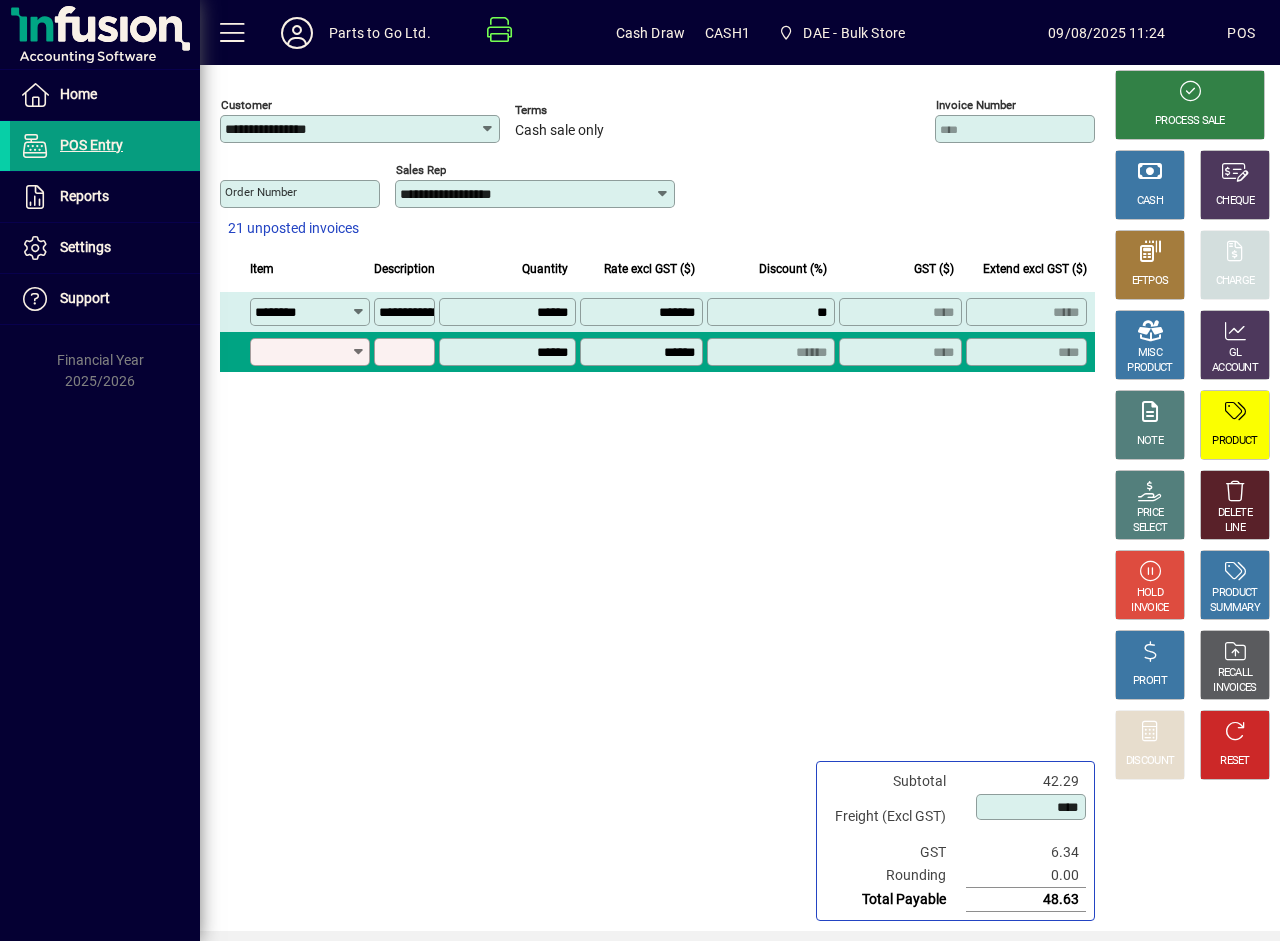 type on "*******" 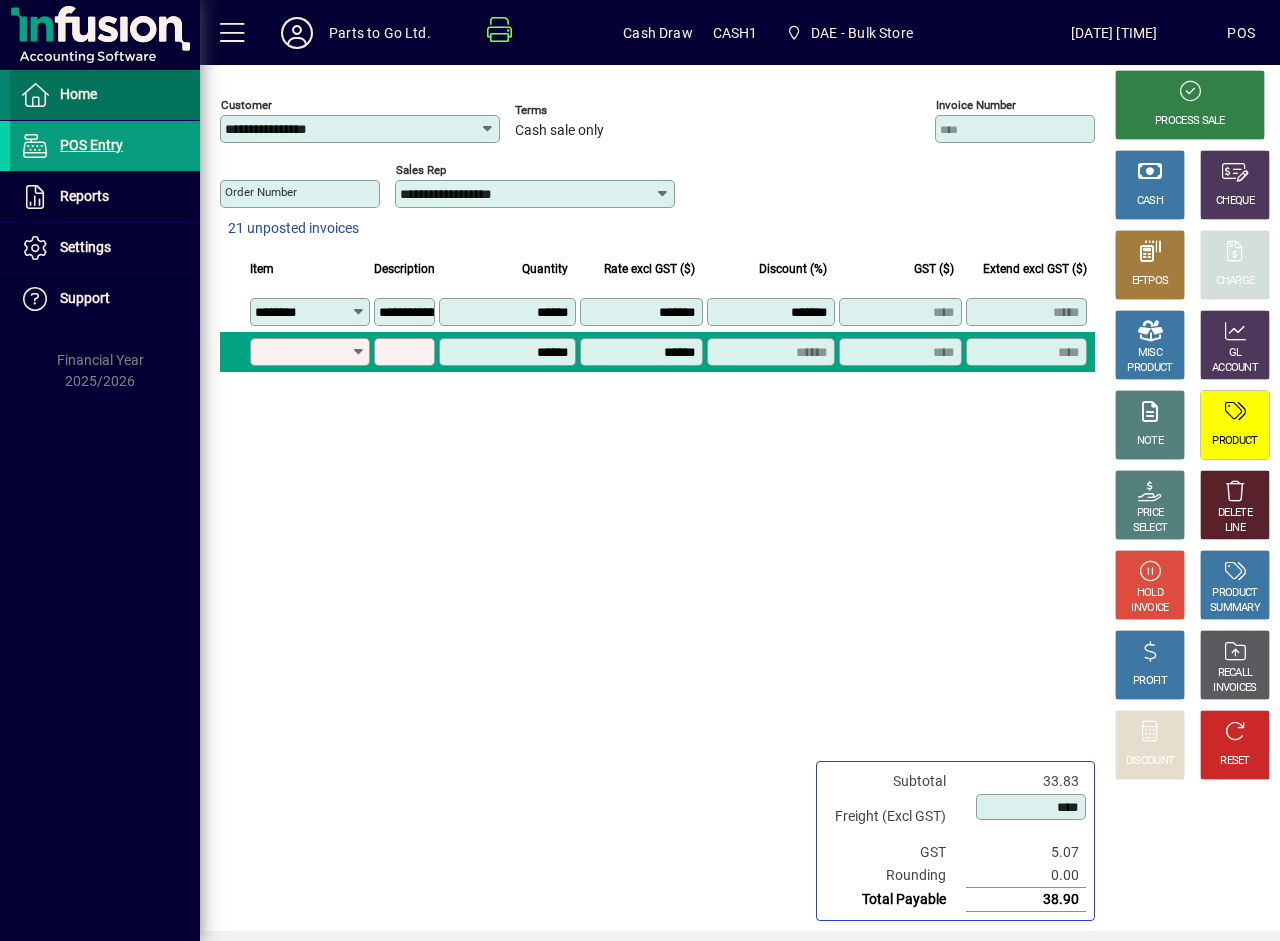 click on "Home" at bounding box center (78, 94) 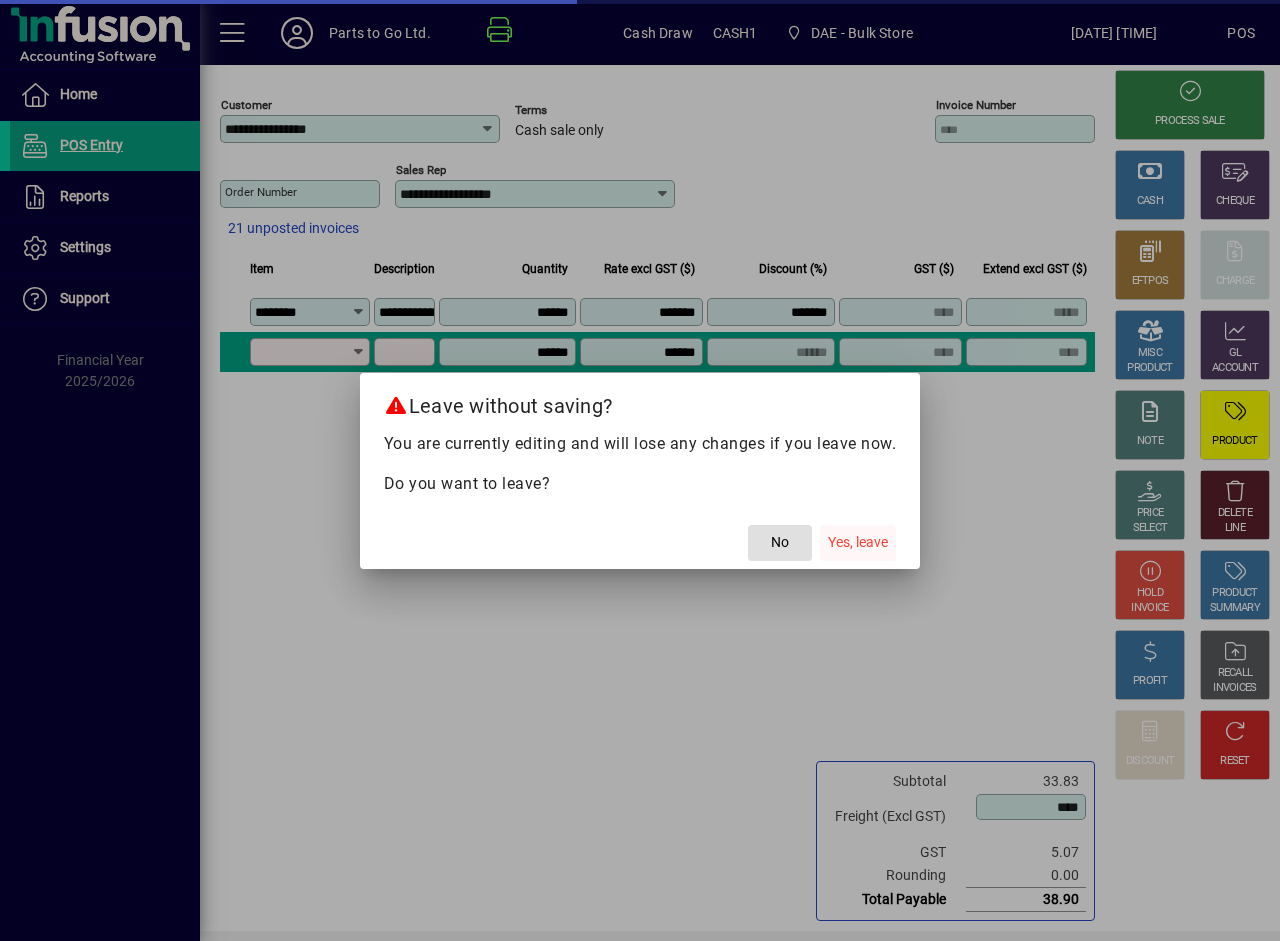 click on "Yes, leave" 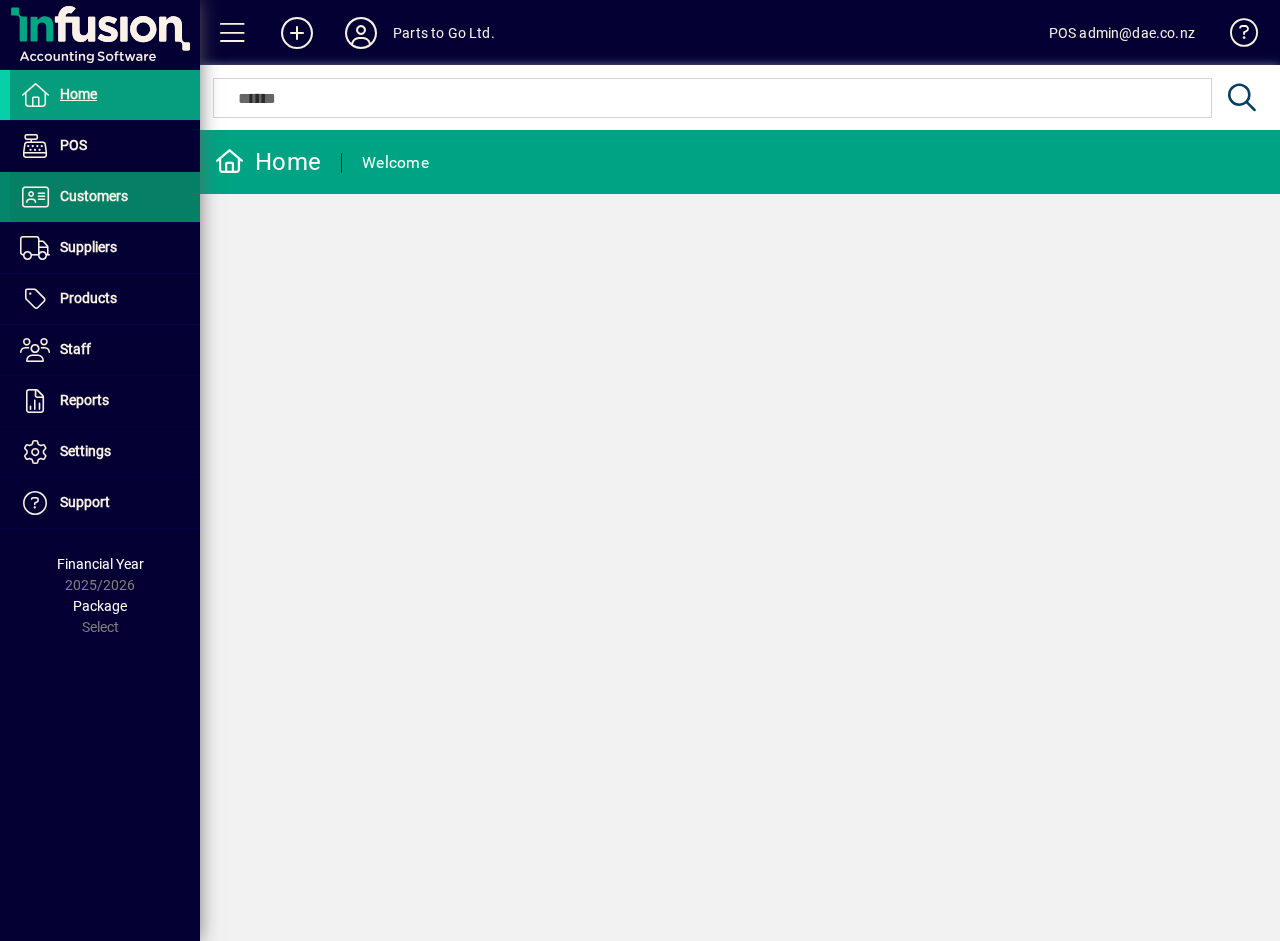 click on "Customers" at bounding box center (69, 197) 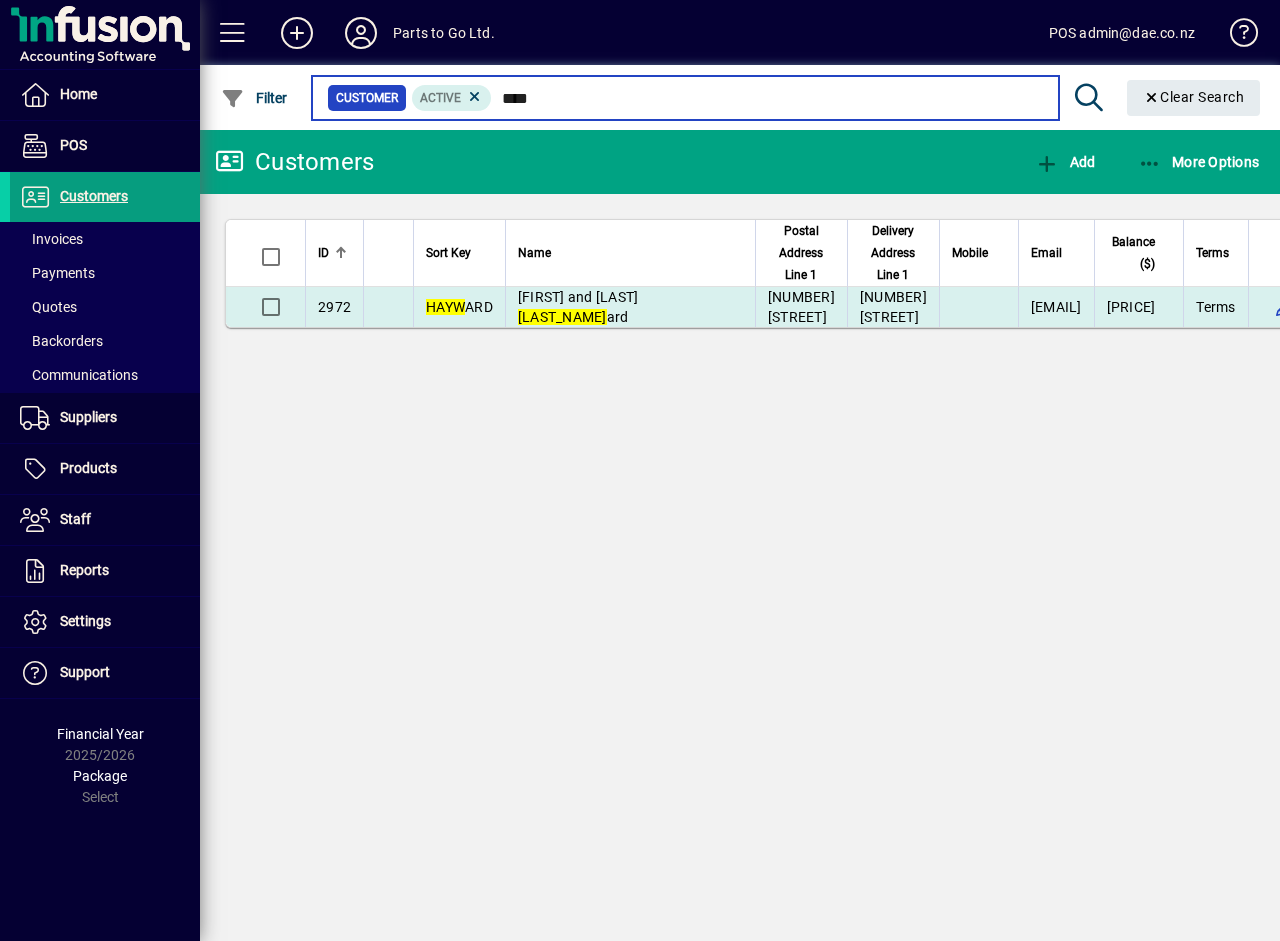 type on "****" 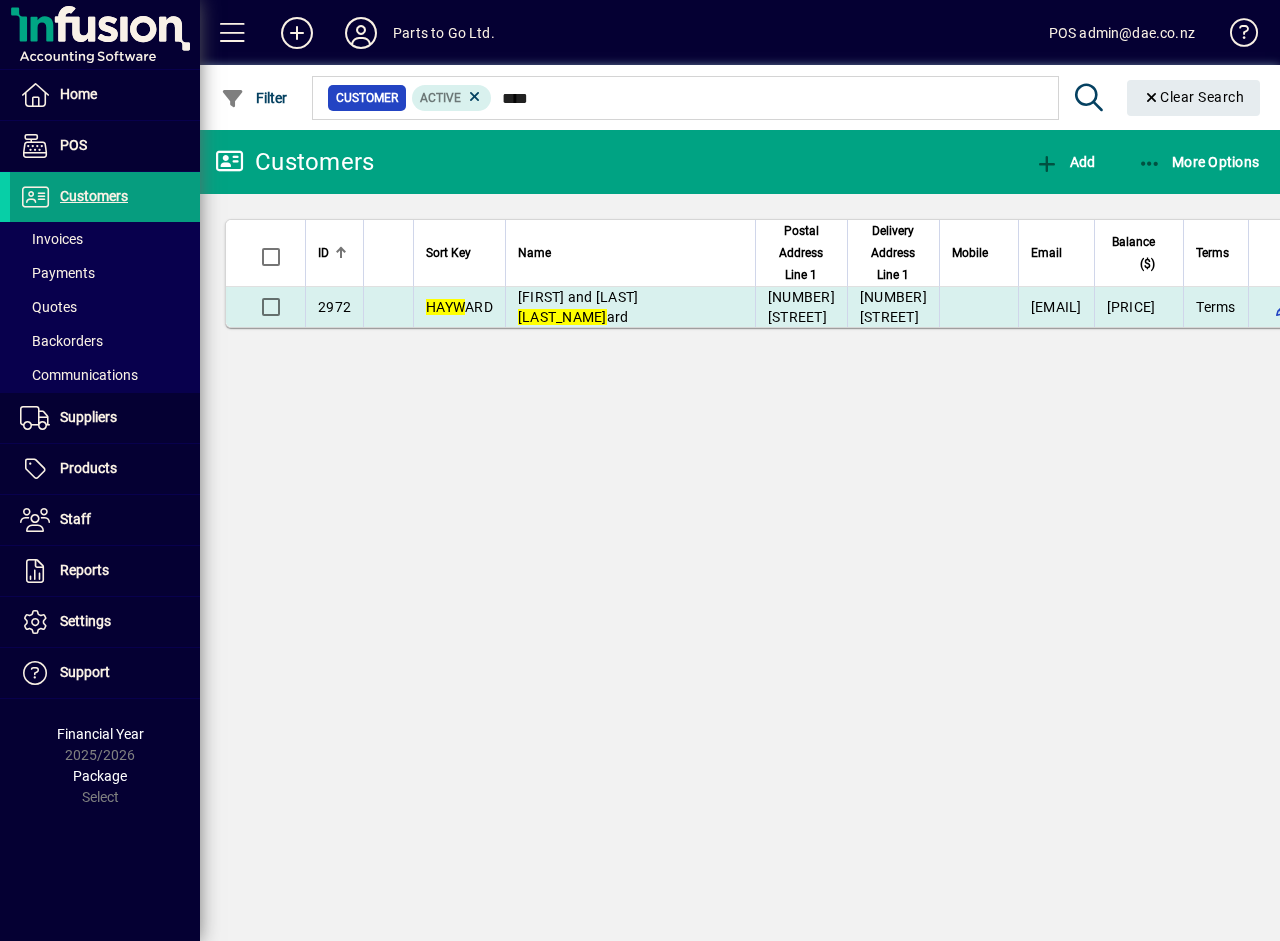 click on "[FIRST] [LAST]" at bounding box center (578, 307) 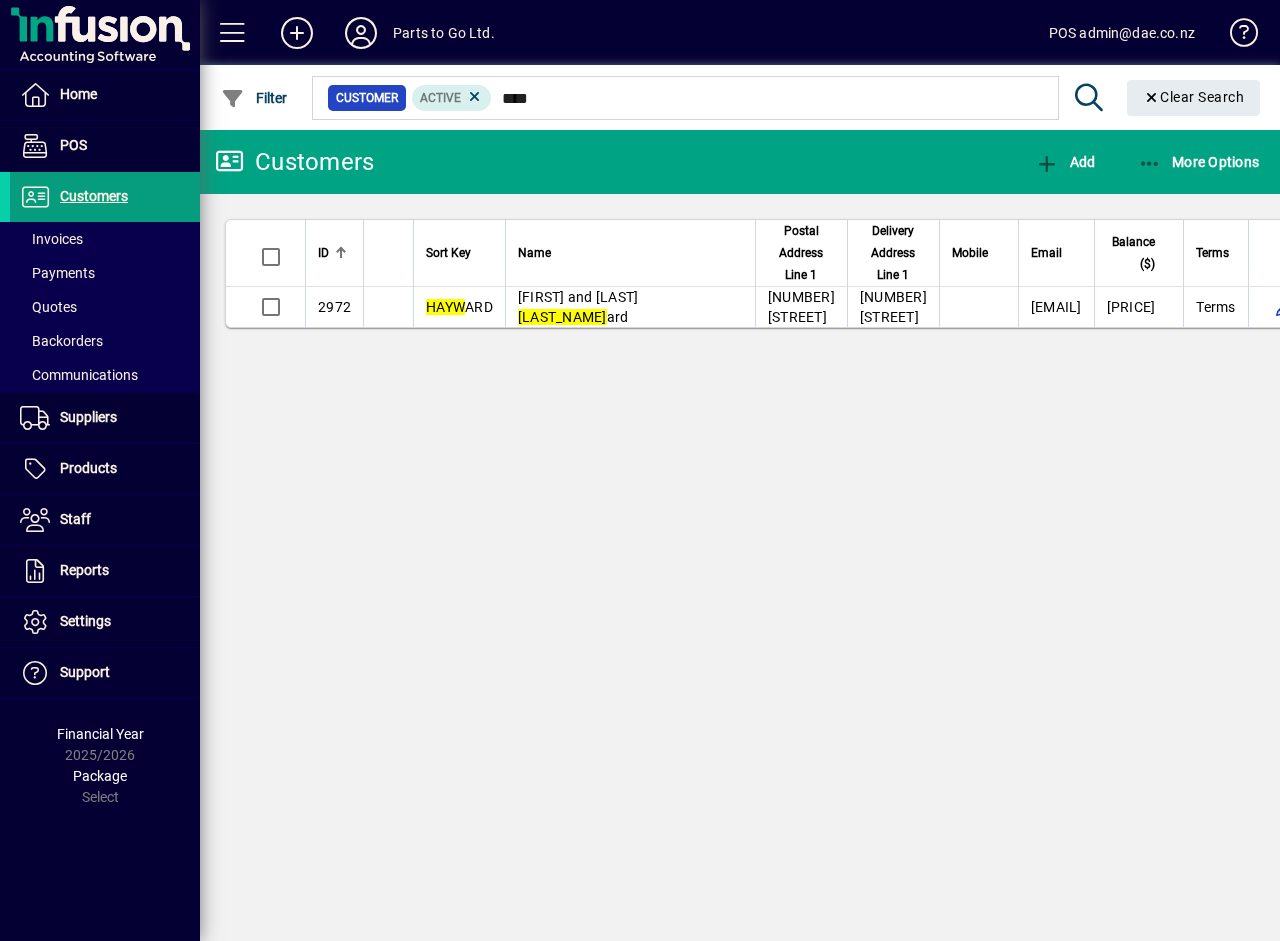type 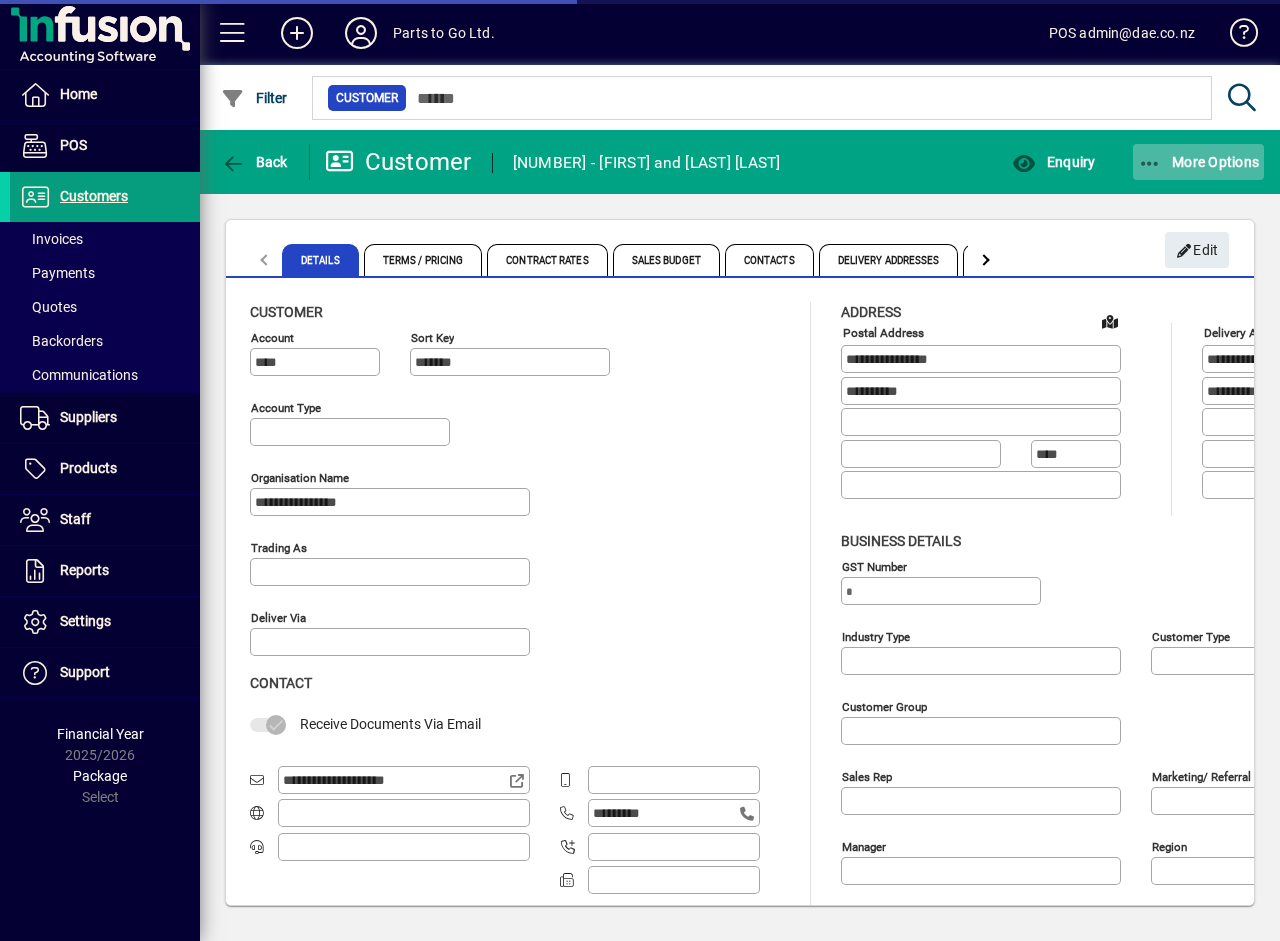 type on "**********" 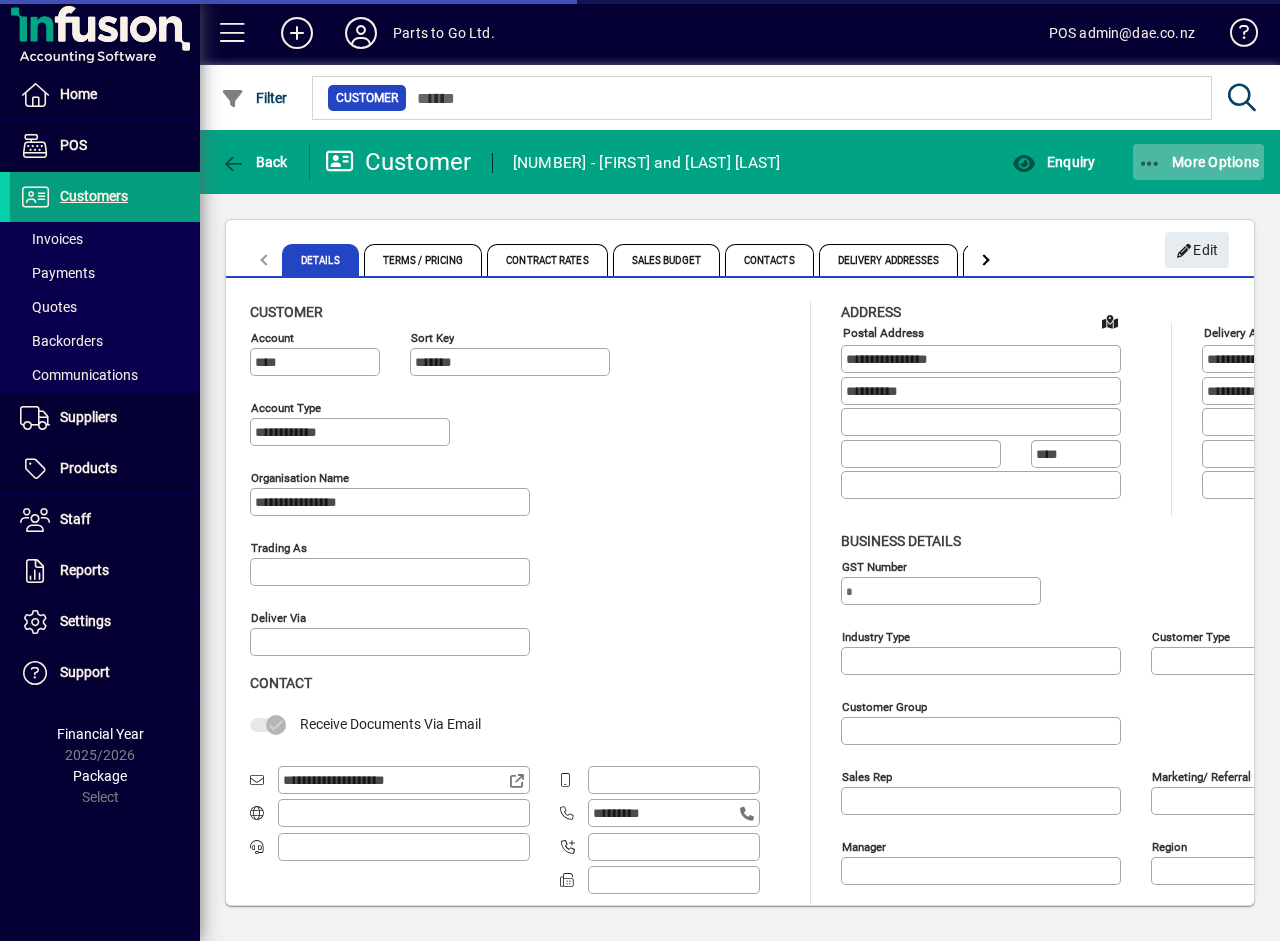 click on "More Options" 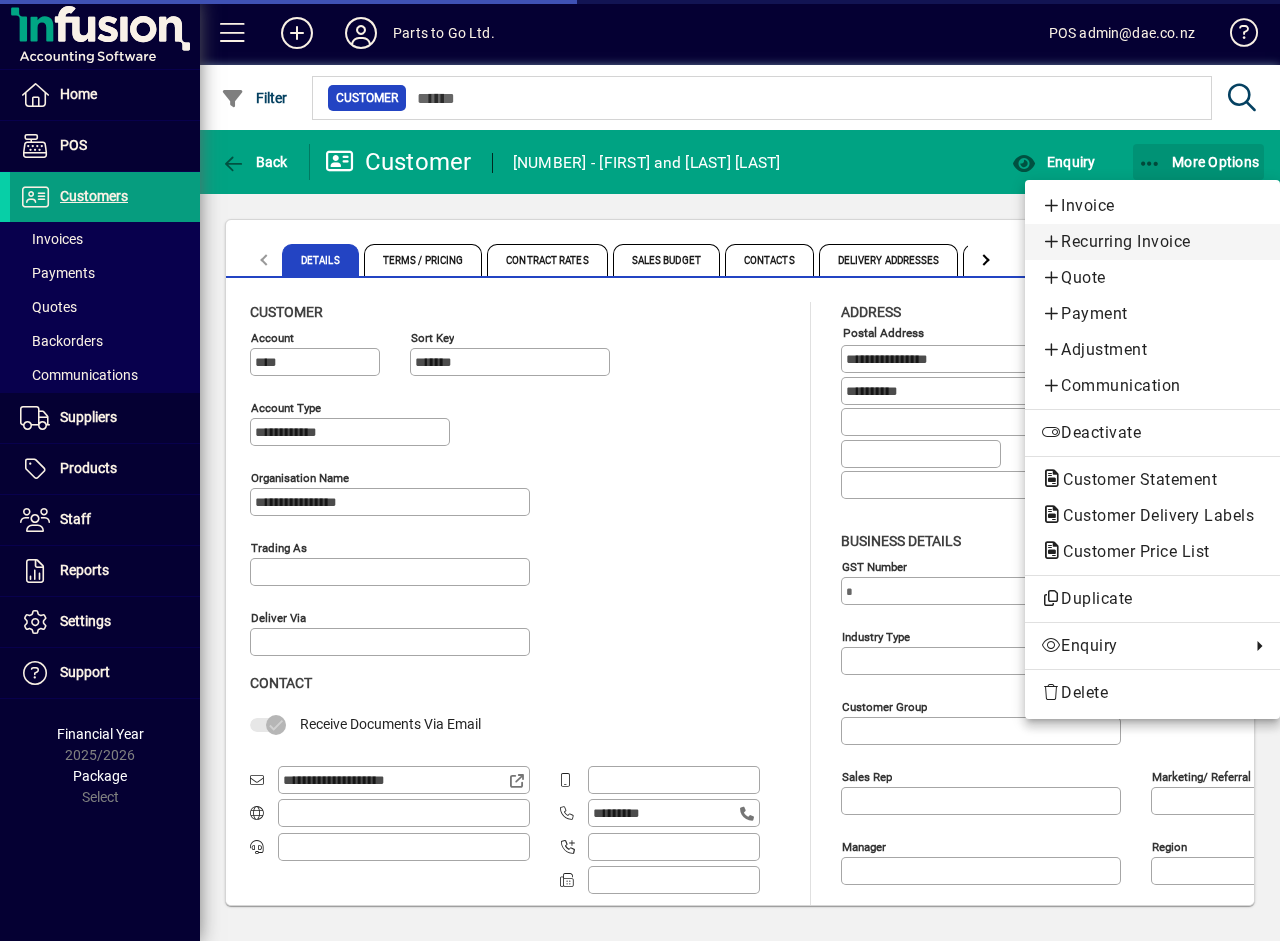 type on "**********" 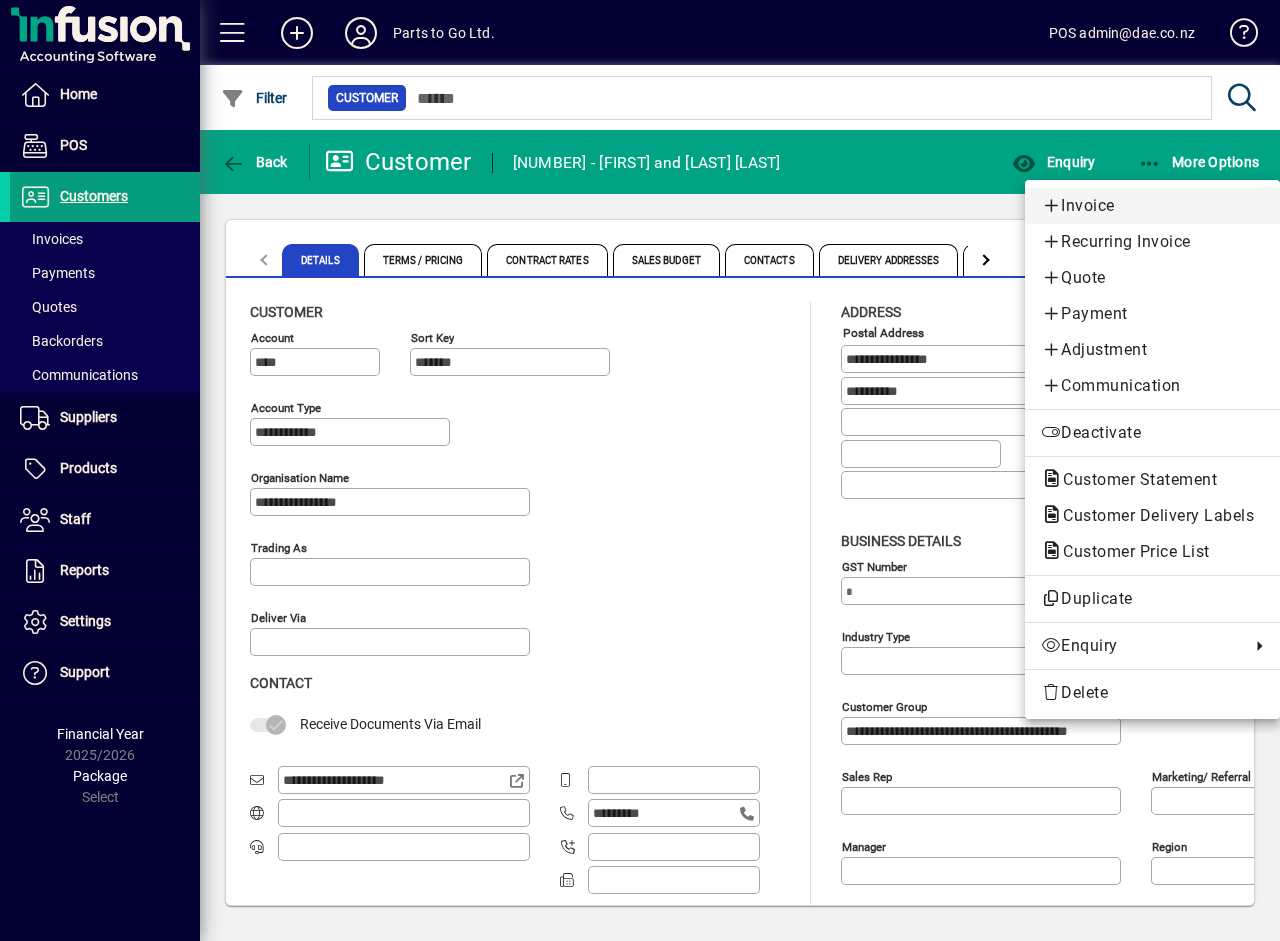 click on "Invoice" at bounding box center (1152, 206) 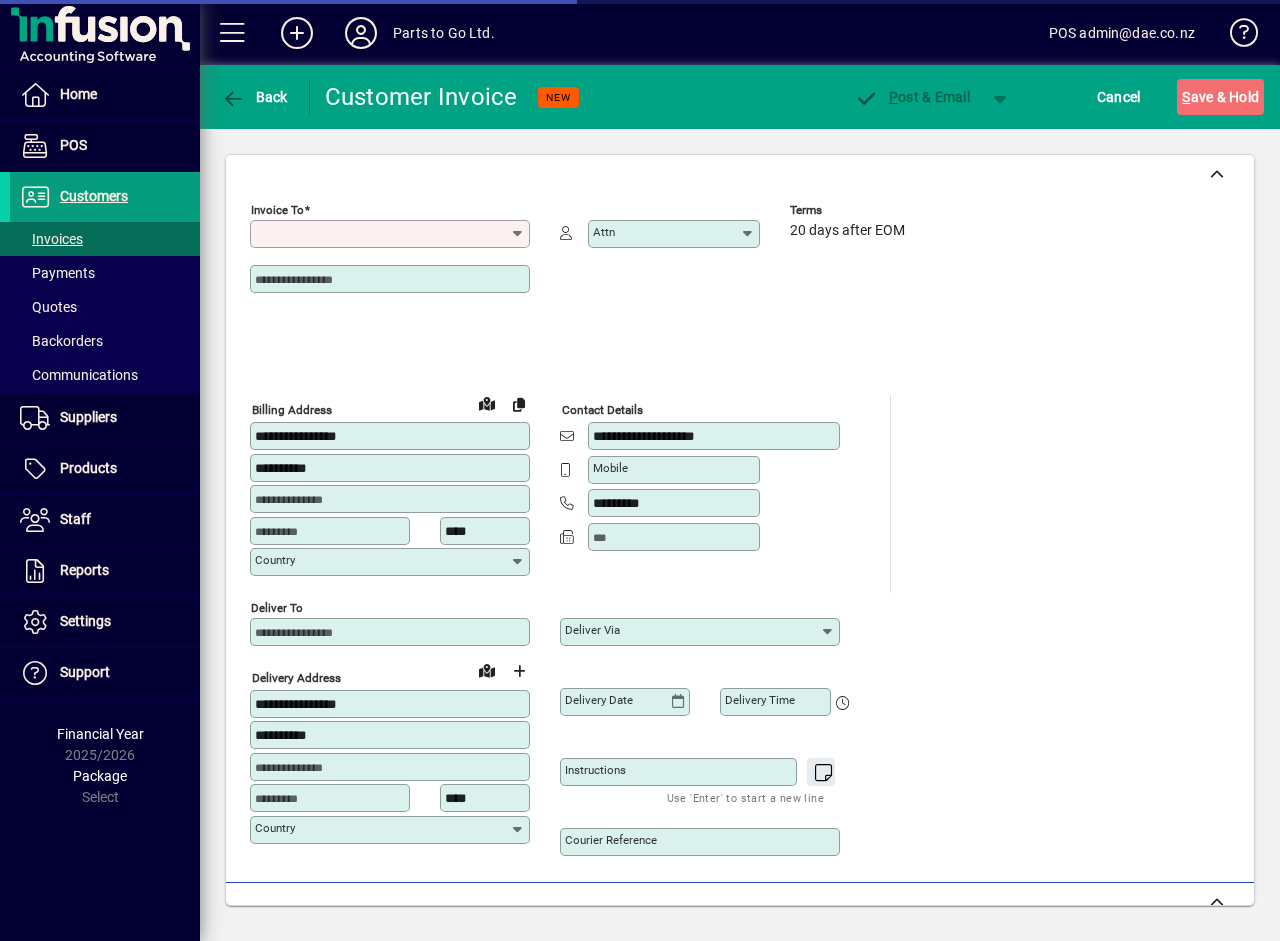 type on "**********" 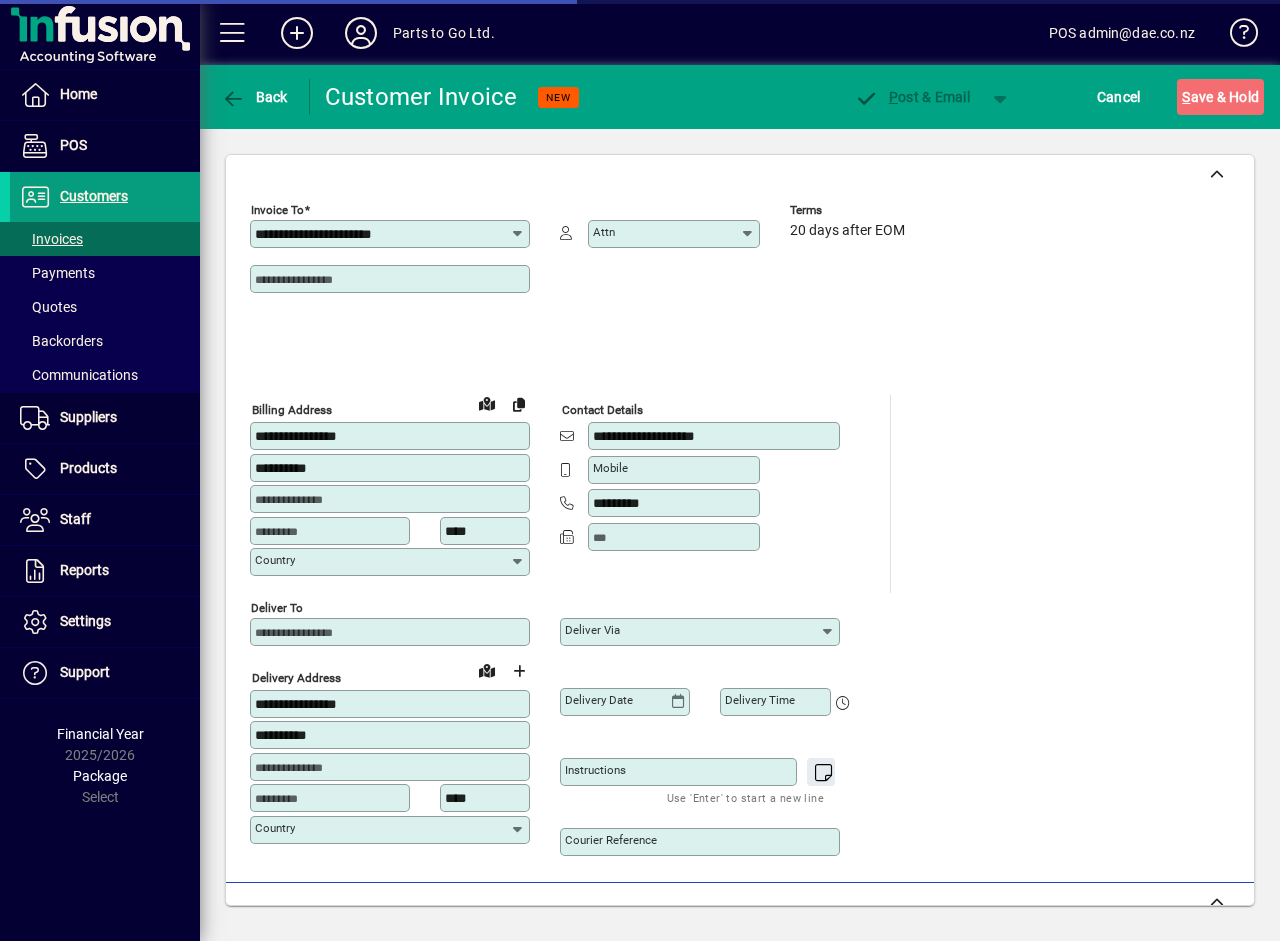 type on "**********" 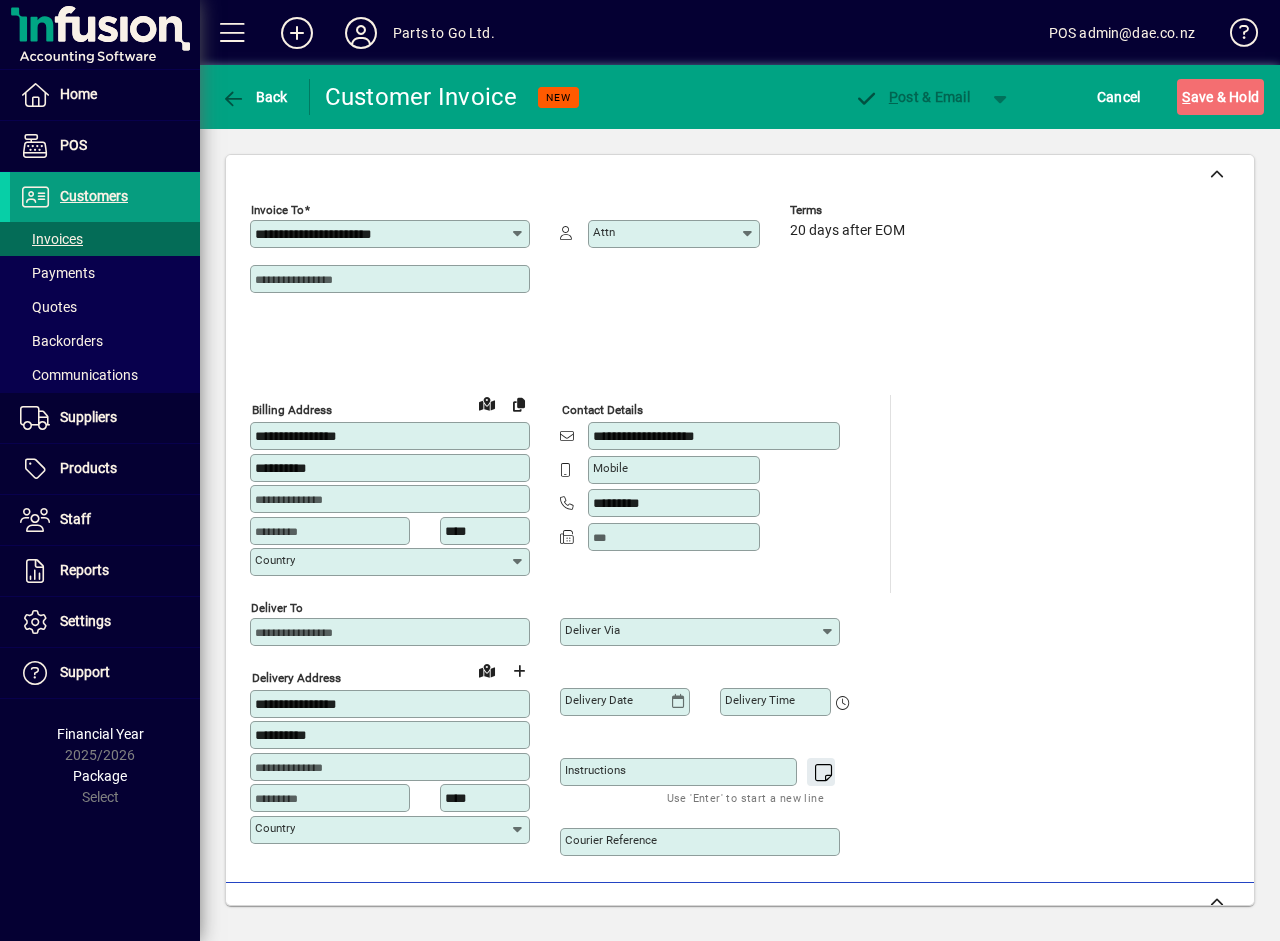 scroll, scrollTop: 600, scrollLeft: 0, axis: vertical 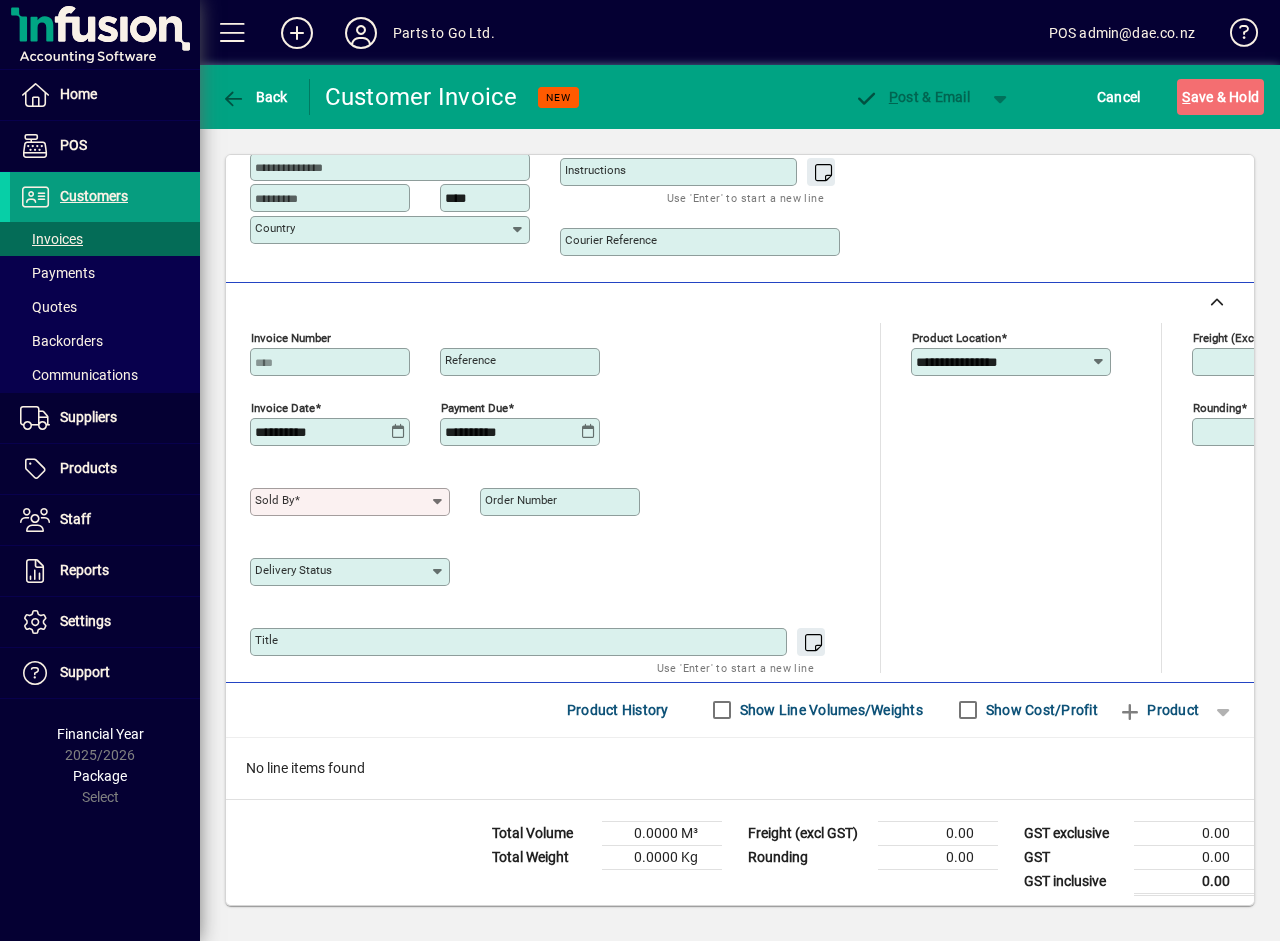 click 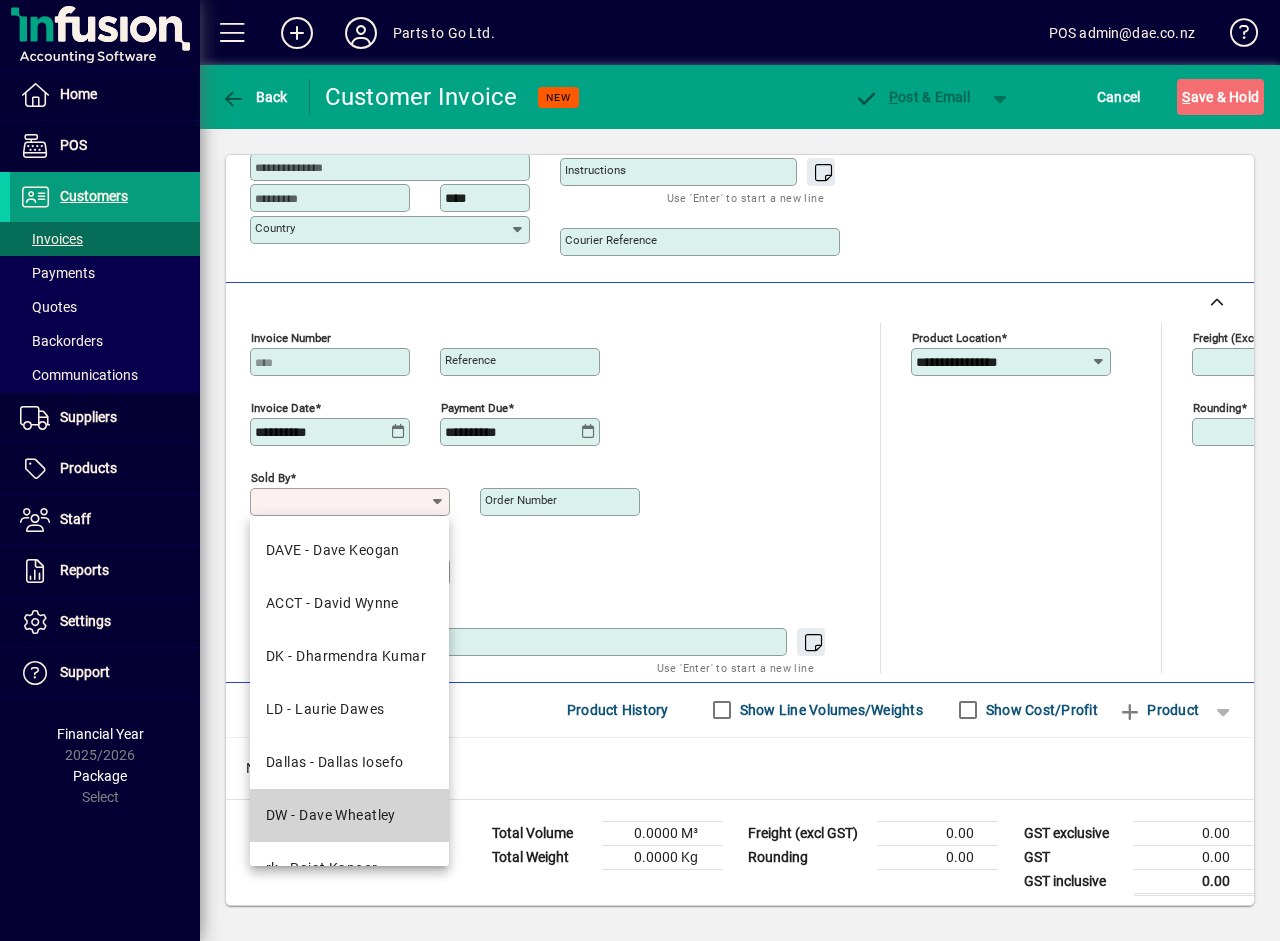 click on "DW - Dave Wheatley" at bounding box center [331, 815] 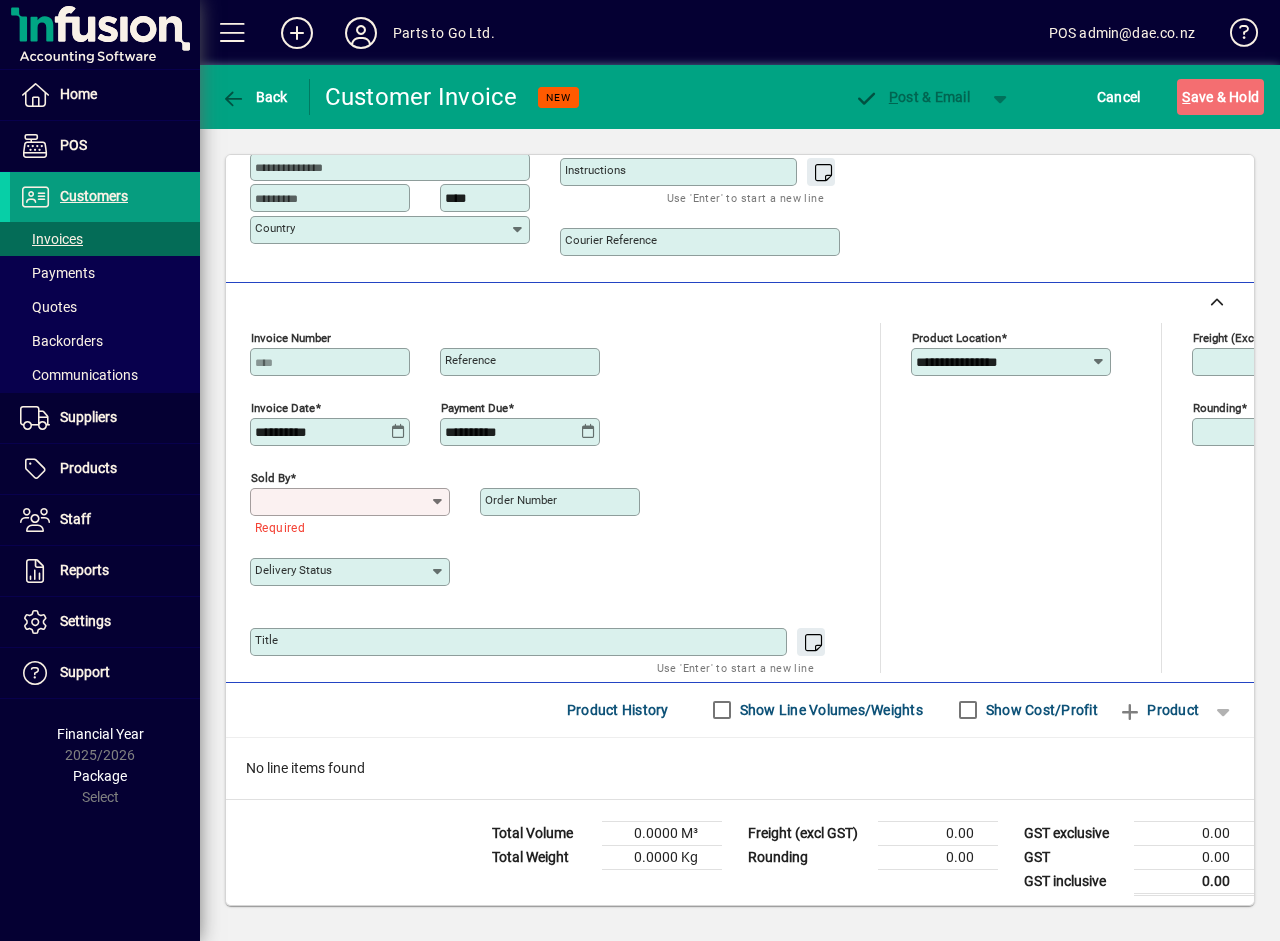 type on "**********" 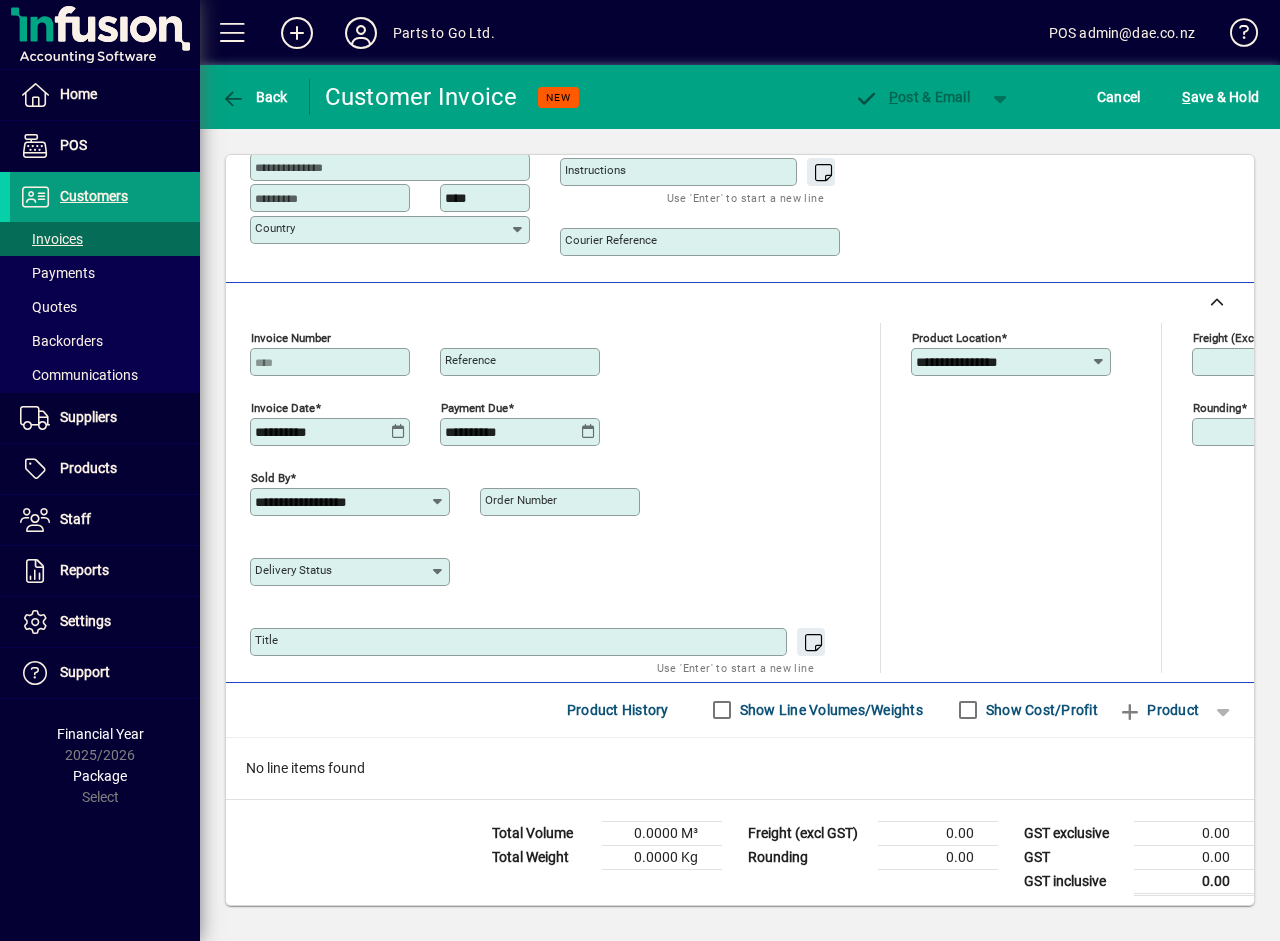 scroll, scrollTop: 607, scrollLeft: 0, axis: vertical 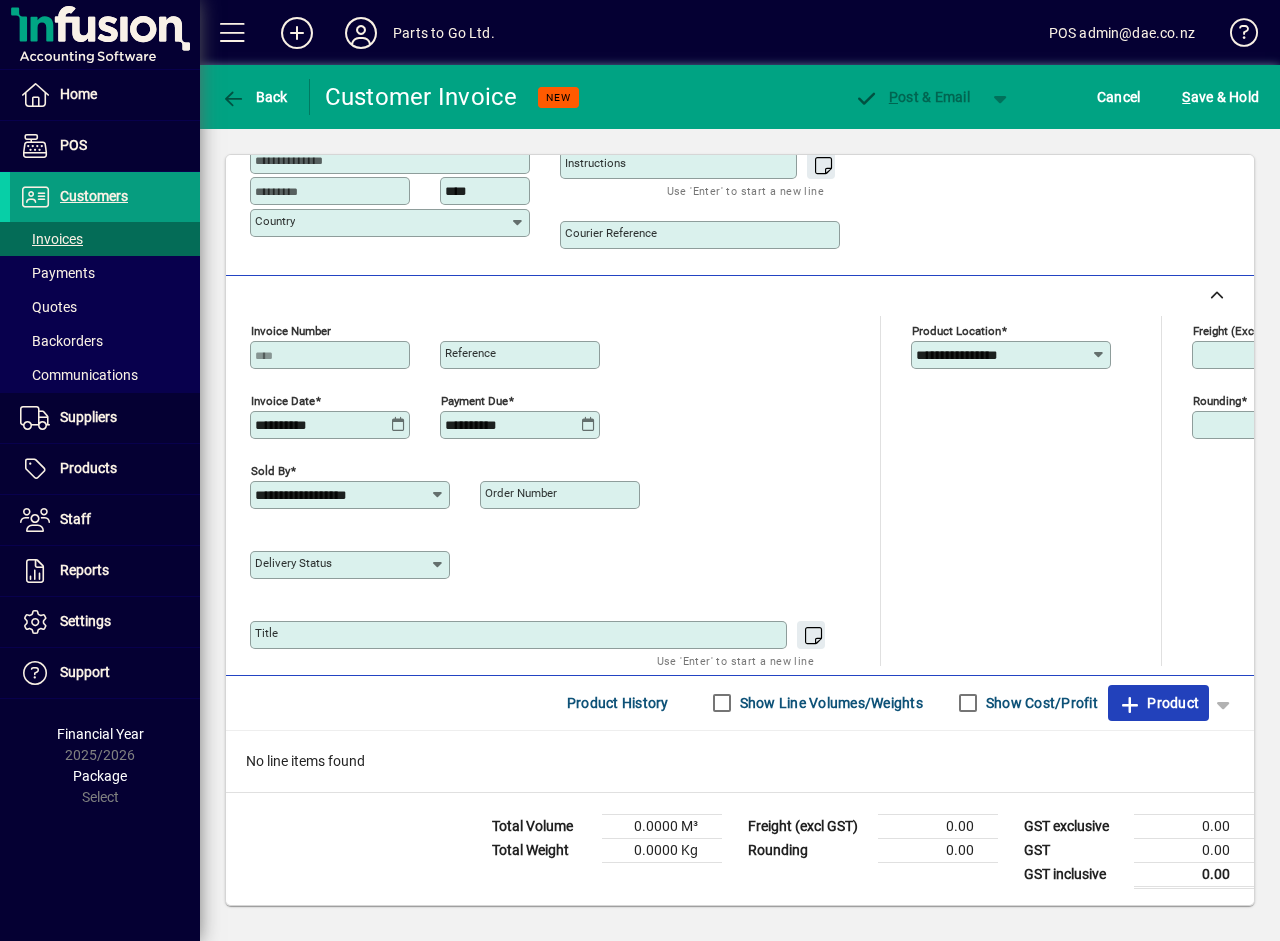click on "Product" 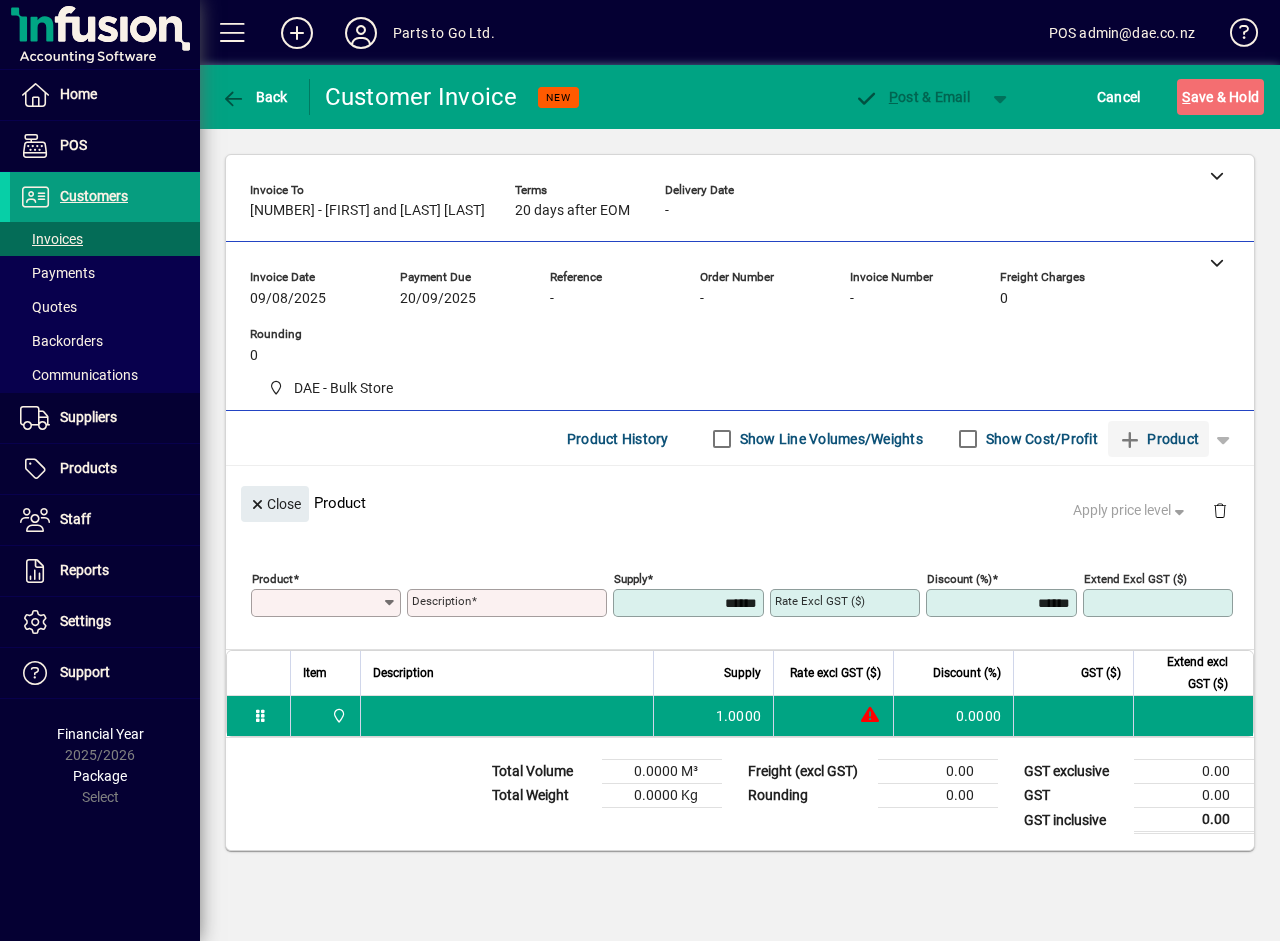 scroll, scrollTop: 0, scrollLeft: 0, axis: both 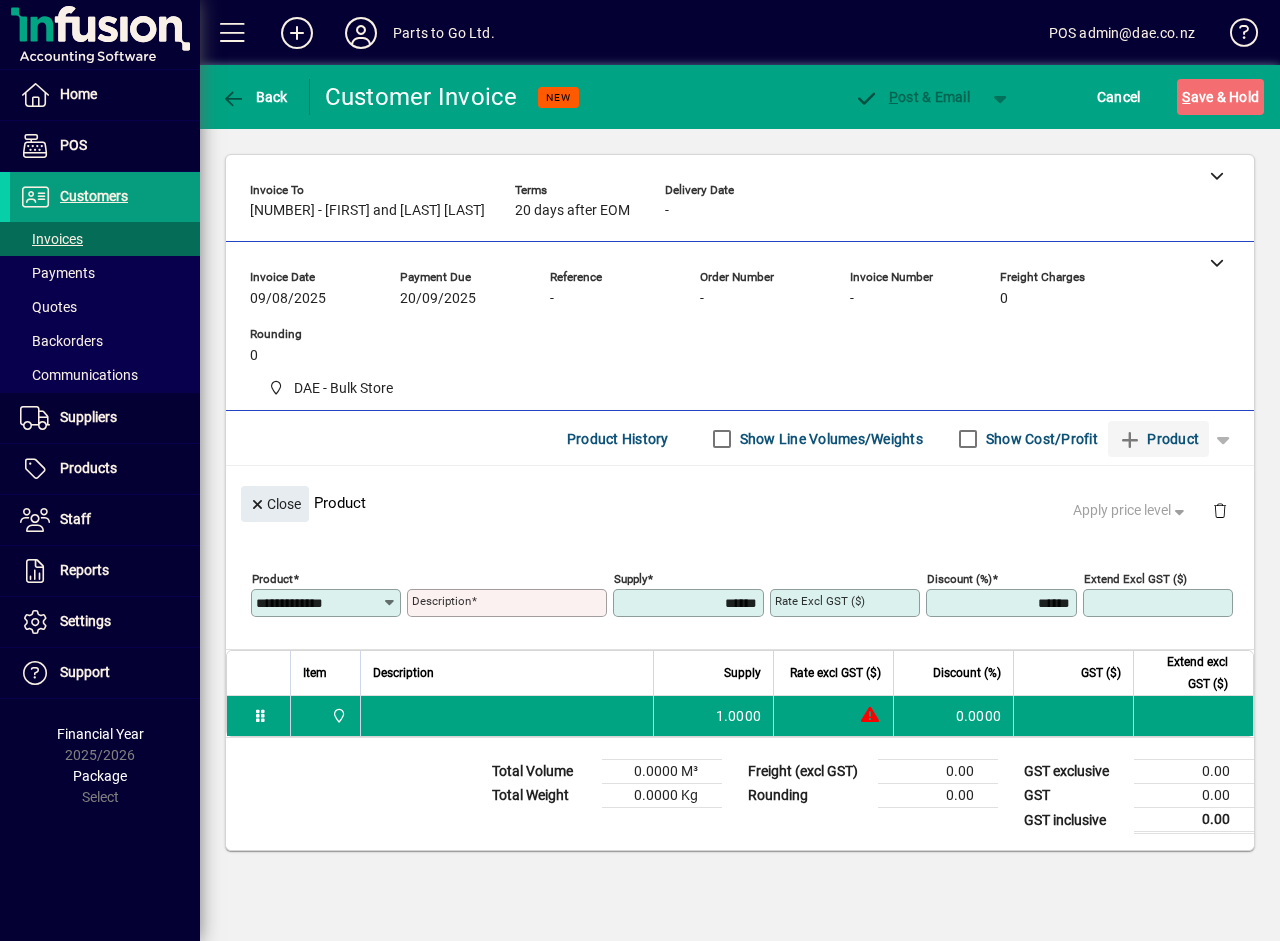 type on "**********" 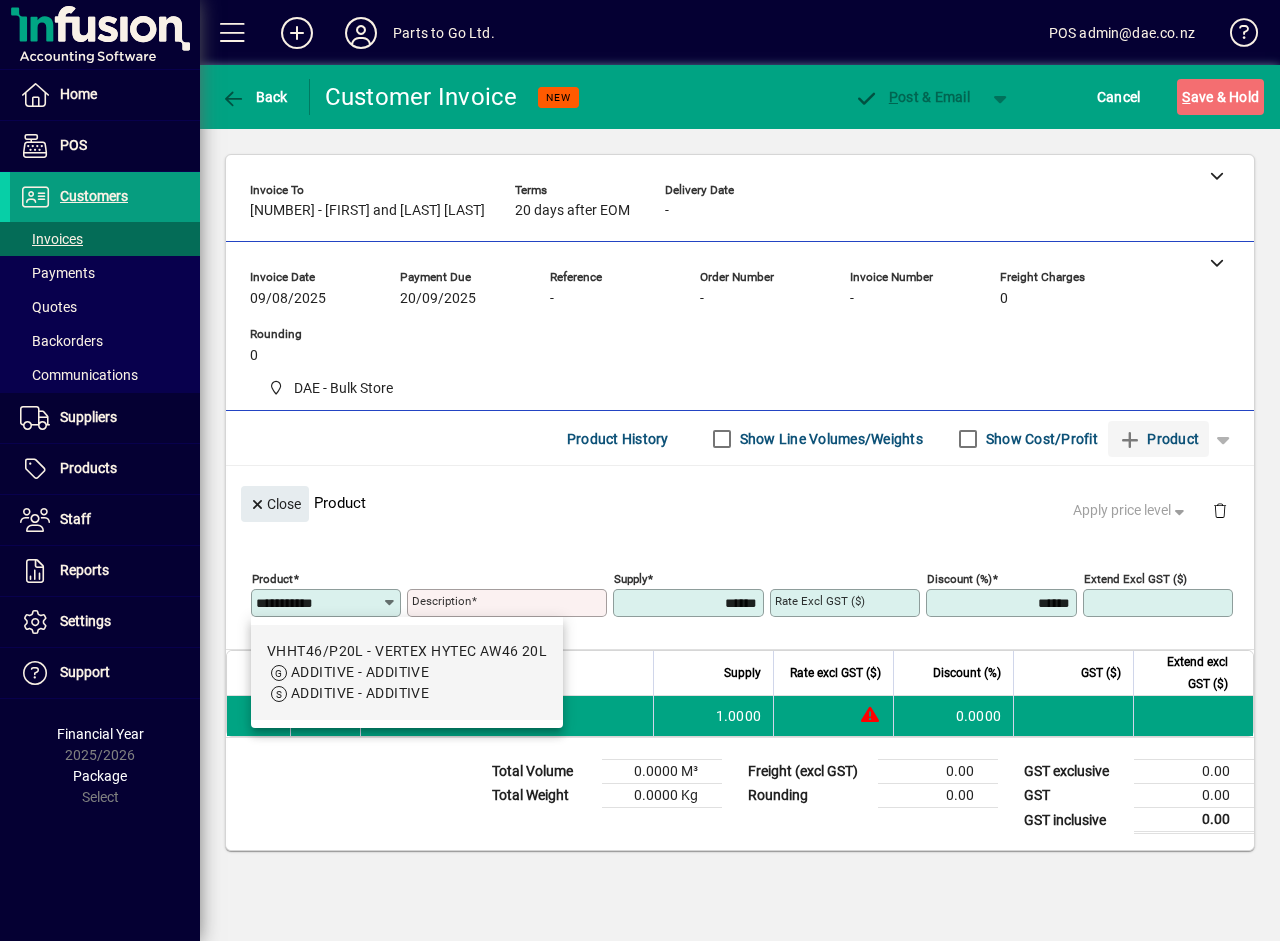 type on "**********" 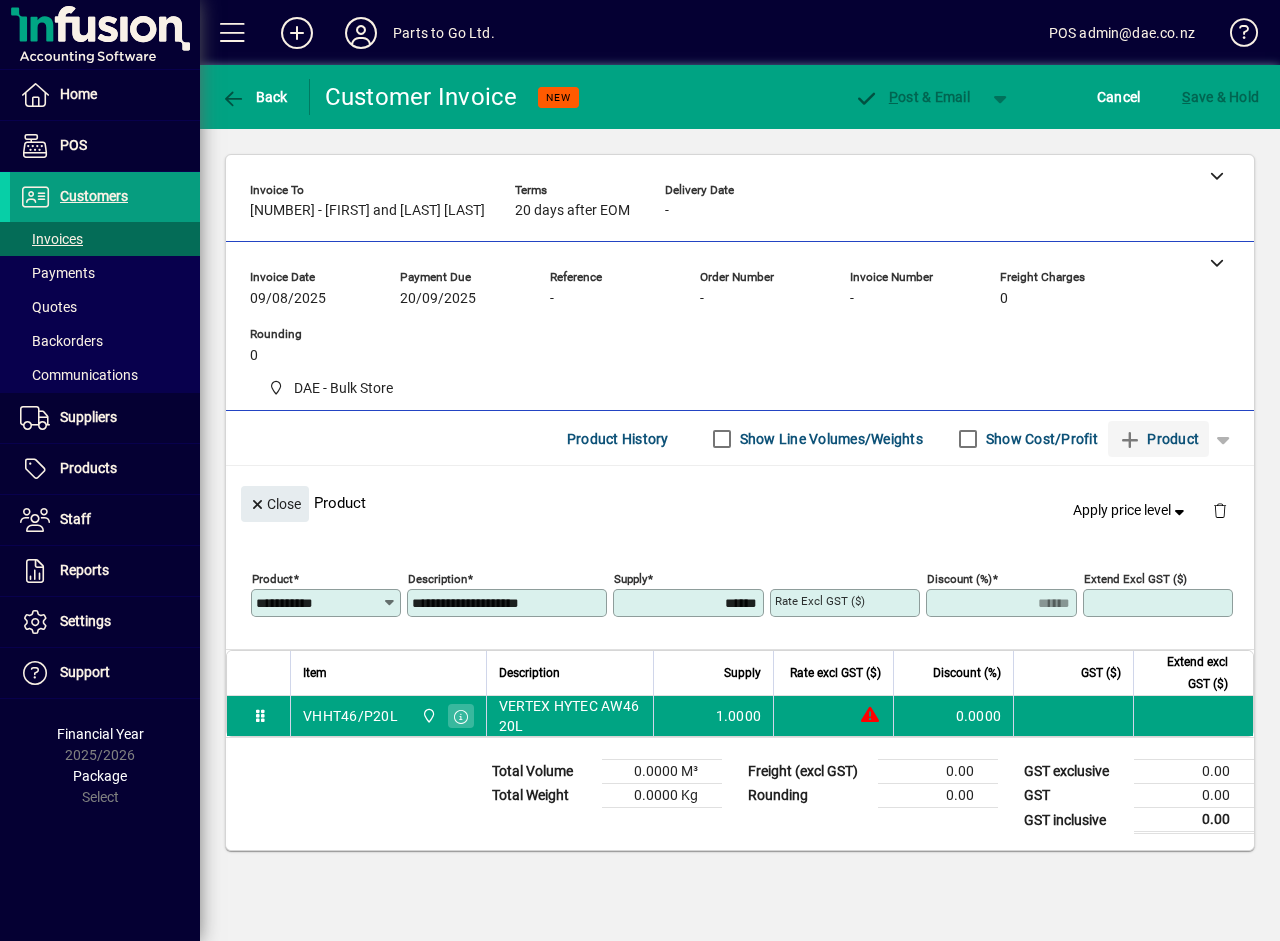 type on "*******" 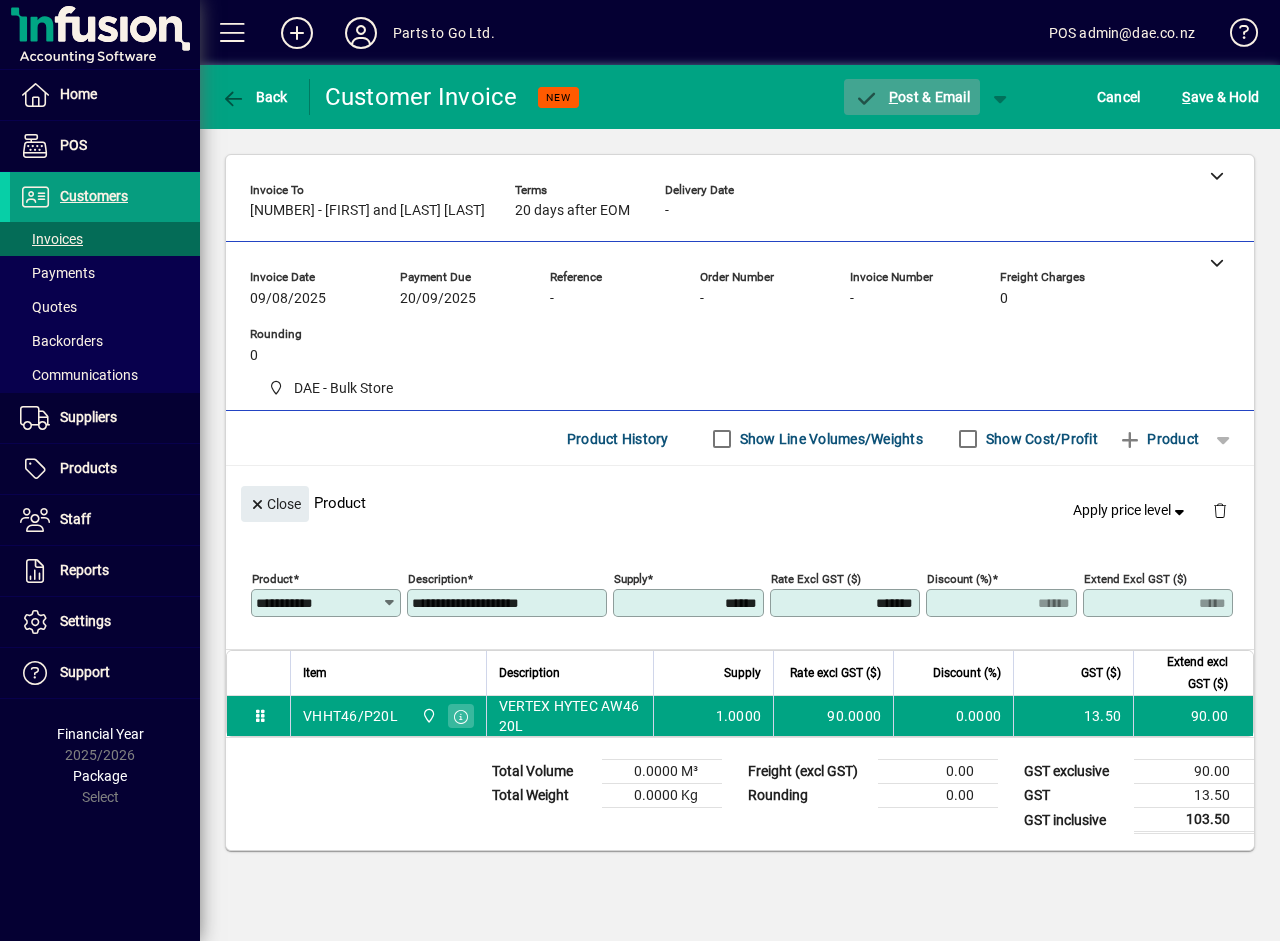click on "P ost & Email" 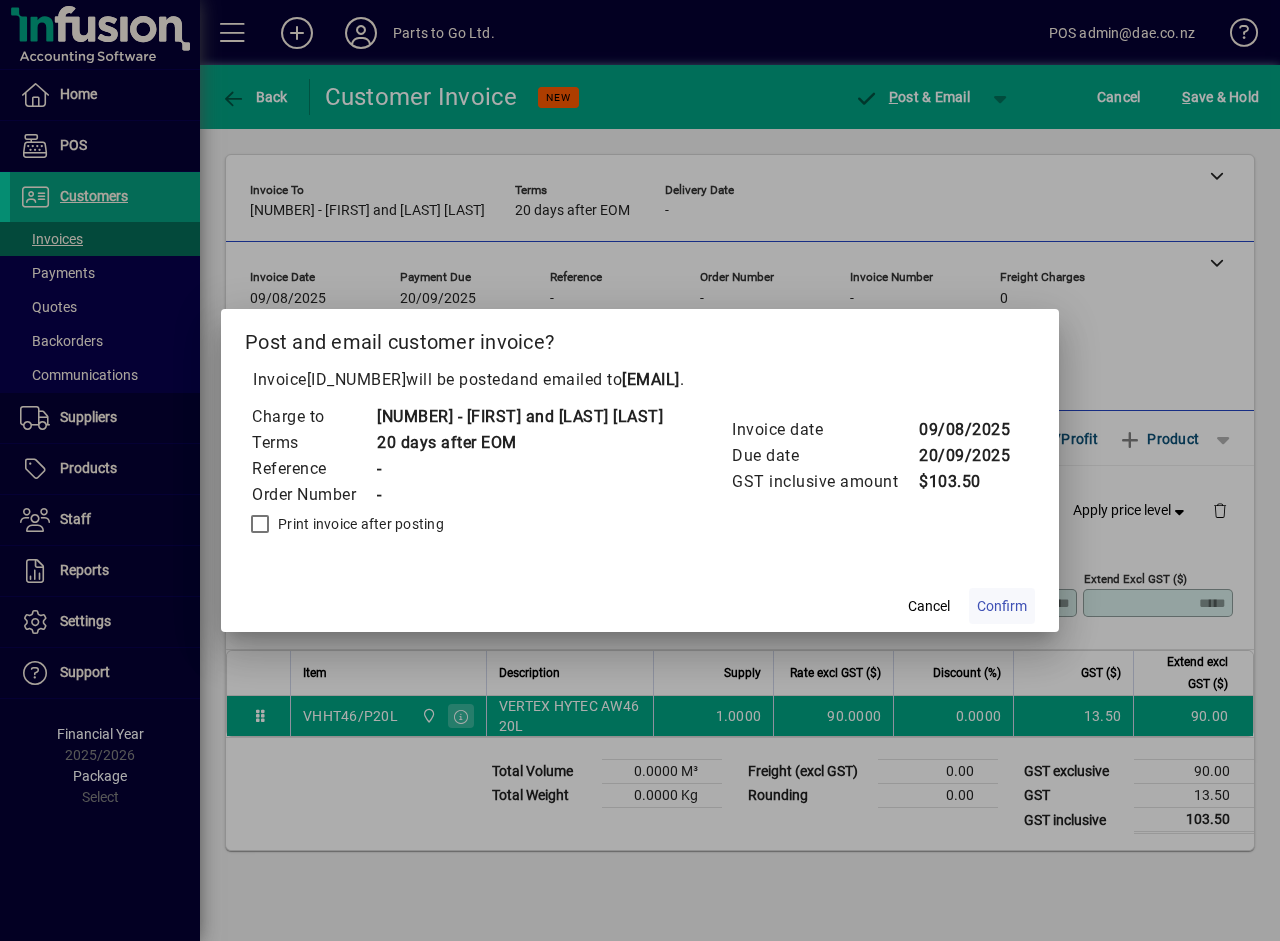 click on "Confirm" 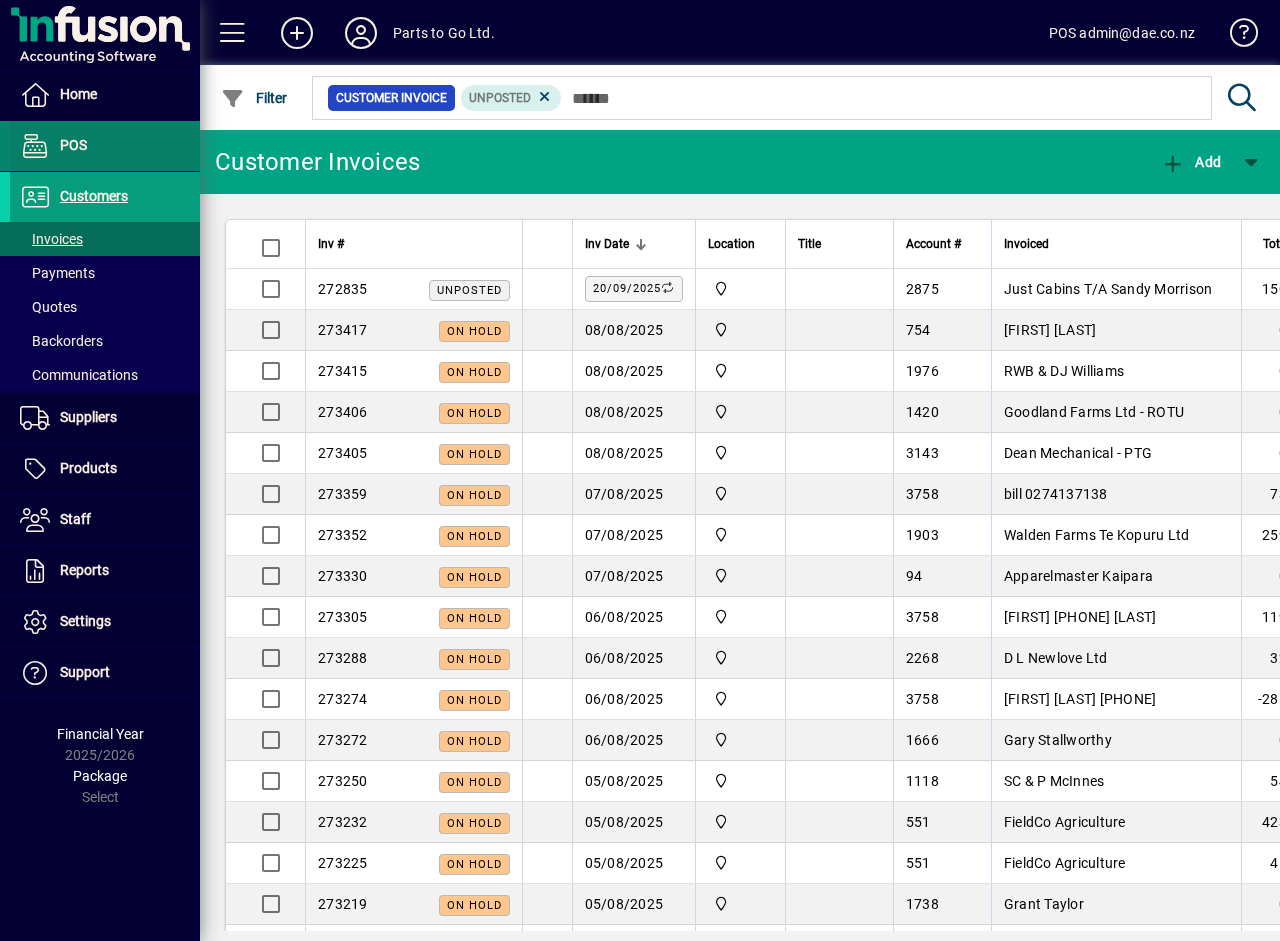 click on "POS" at bounding box center (73, 145) 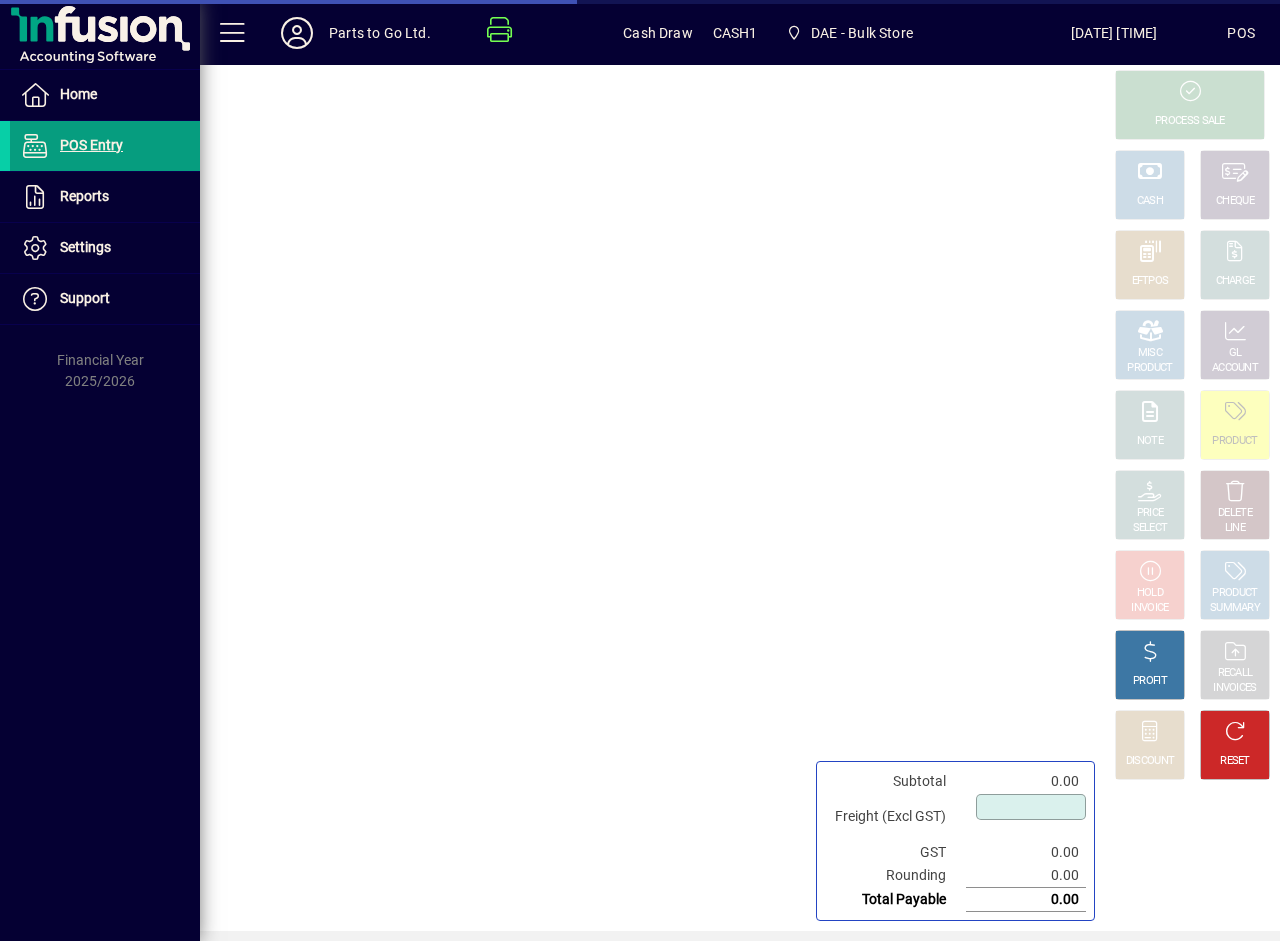 type on "****" 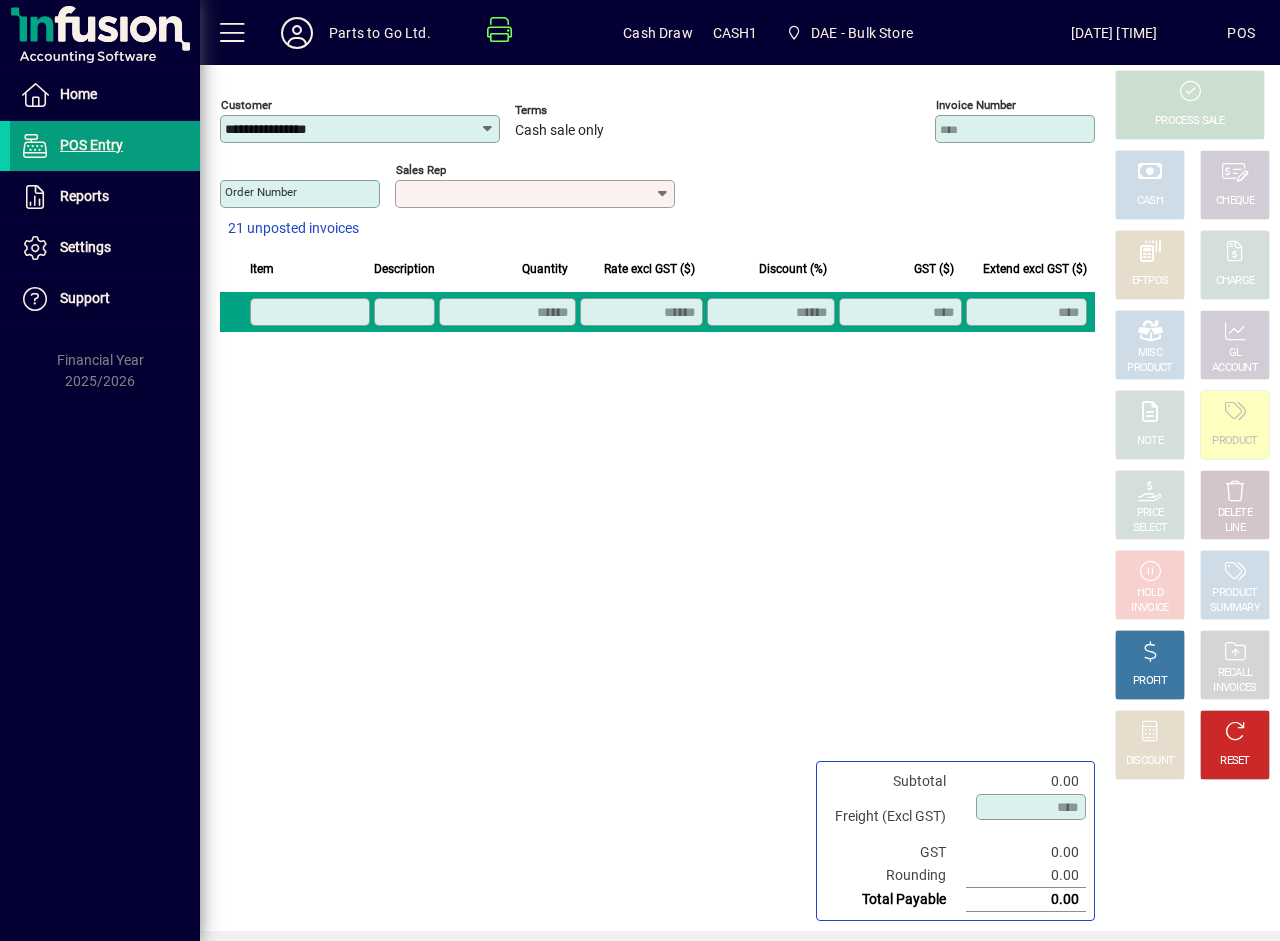 click on "Sales rep" at bounding box center (527, 194) 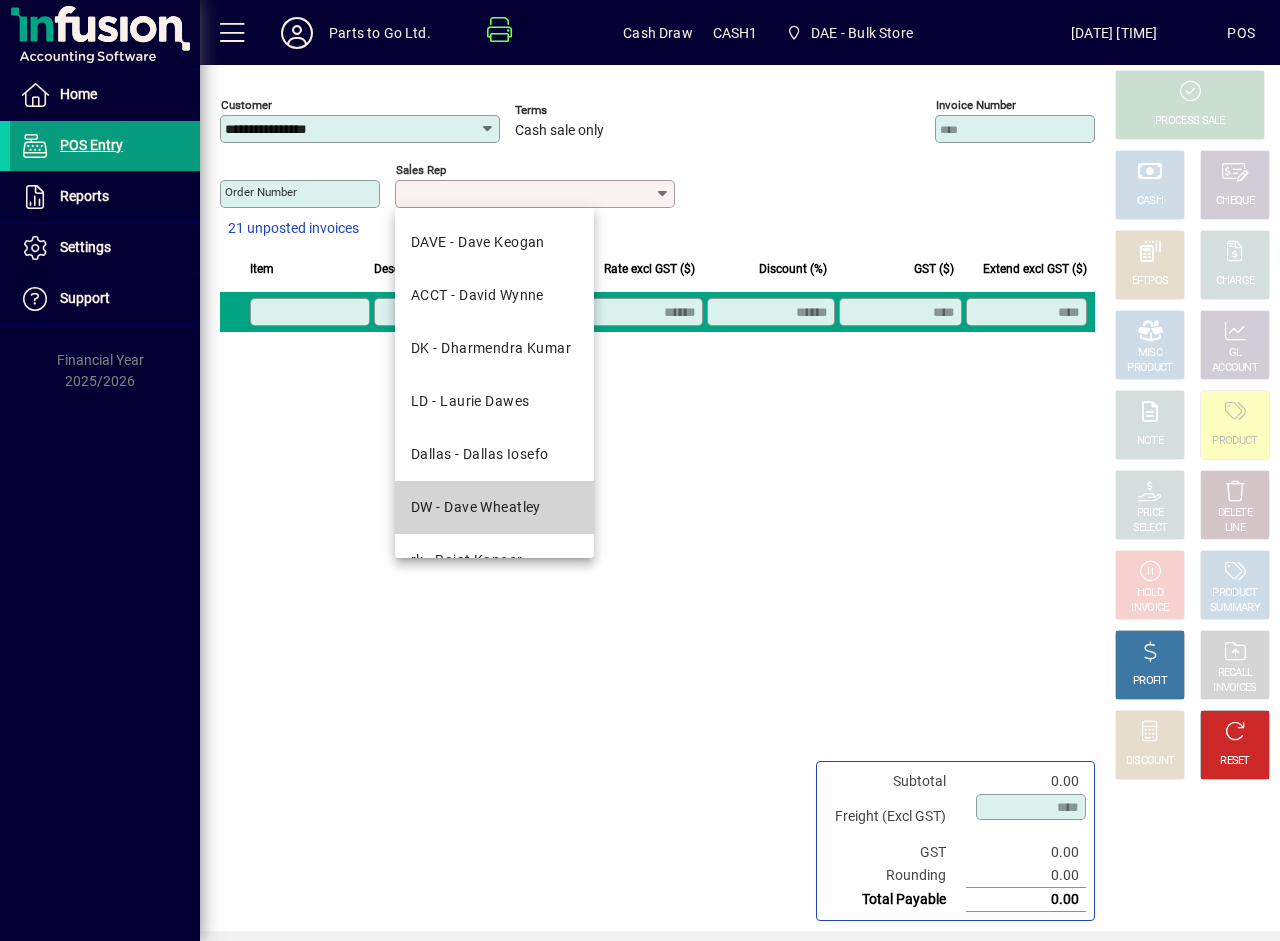 click on "DW - Dave Wheatley" at bounding box center [476, 507] 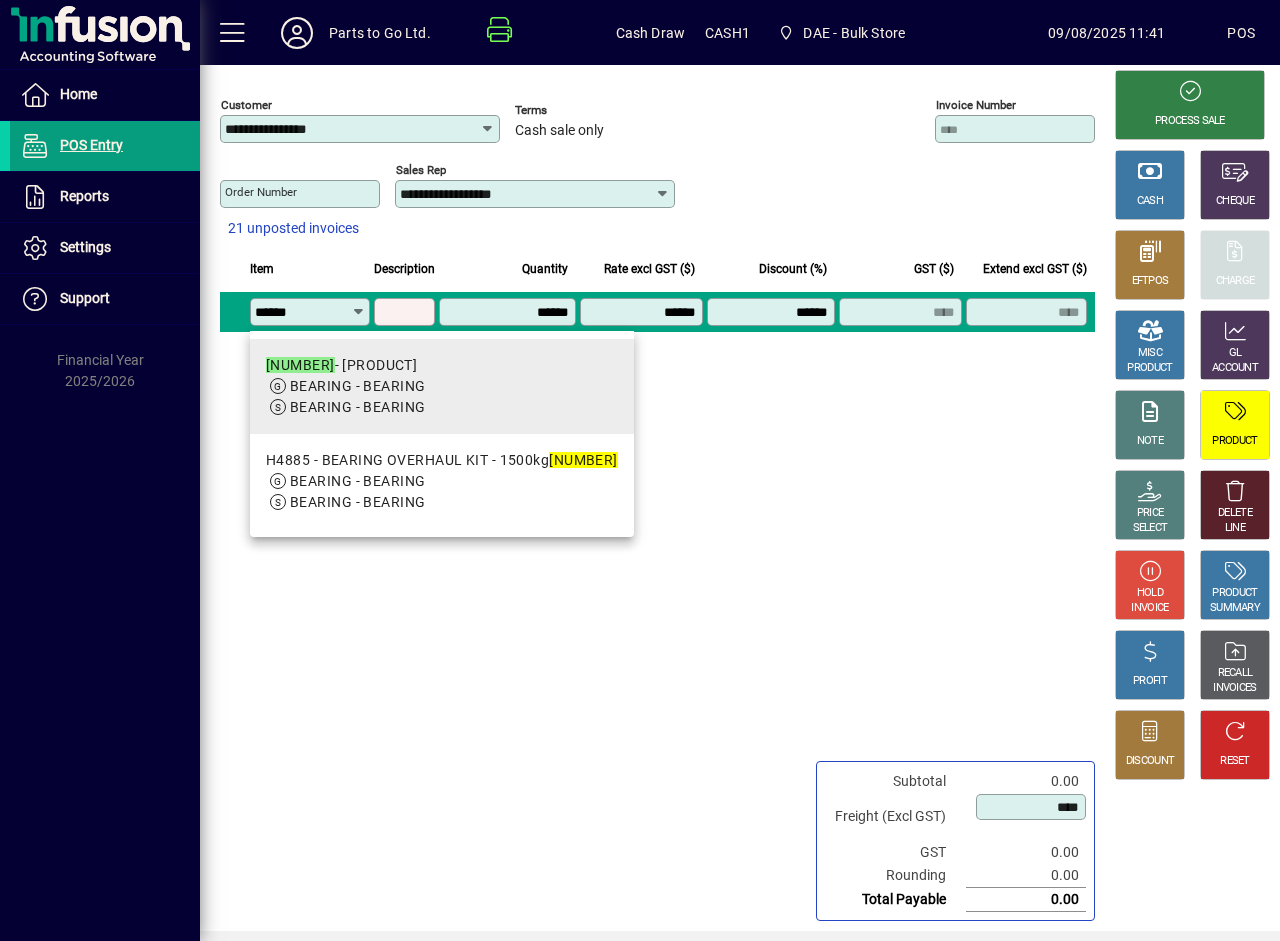 type on "******" 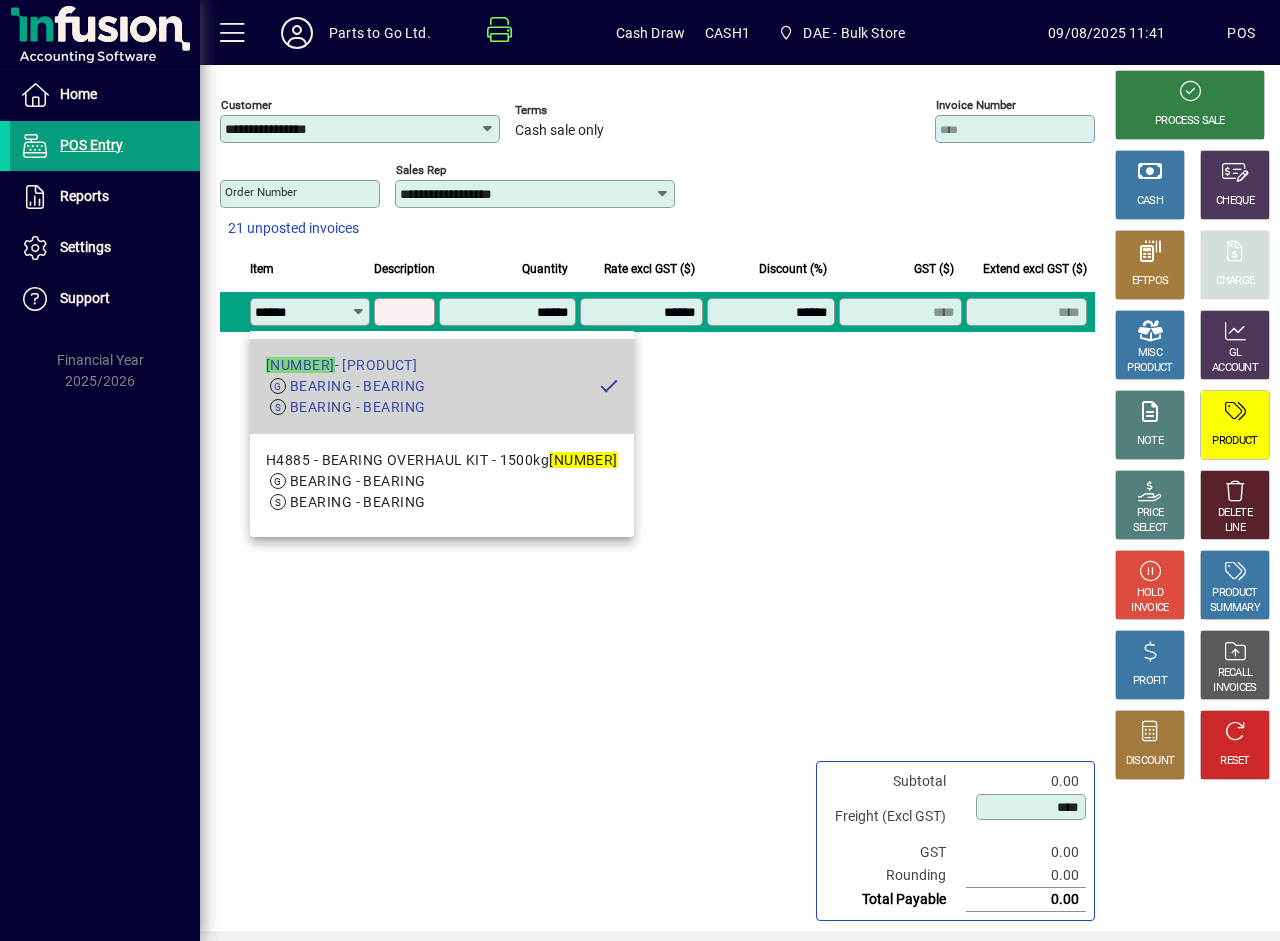type on "**********" 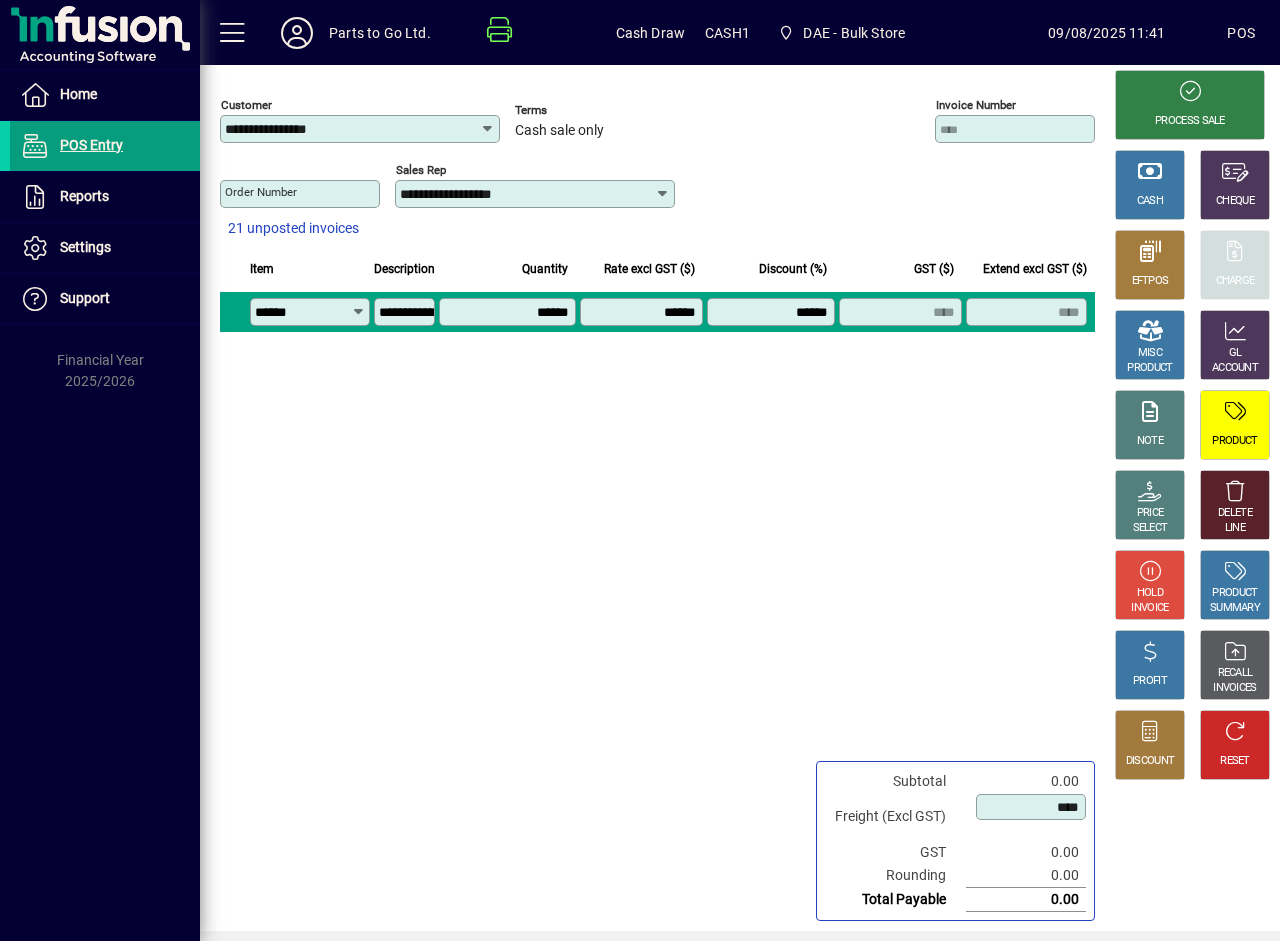 type on "*******" 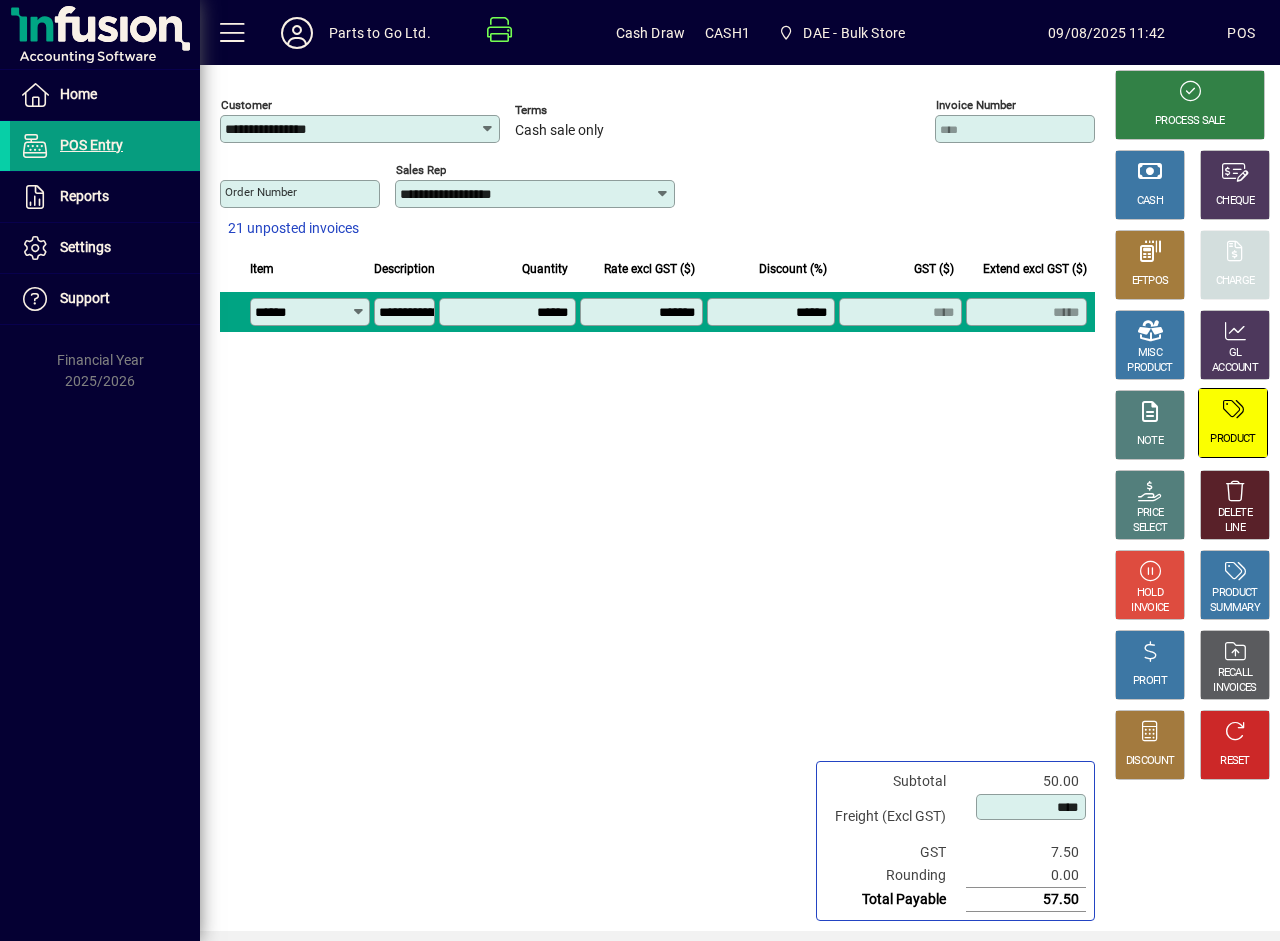 click on "PRODUCT" 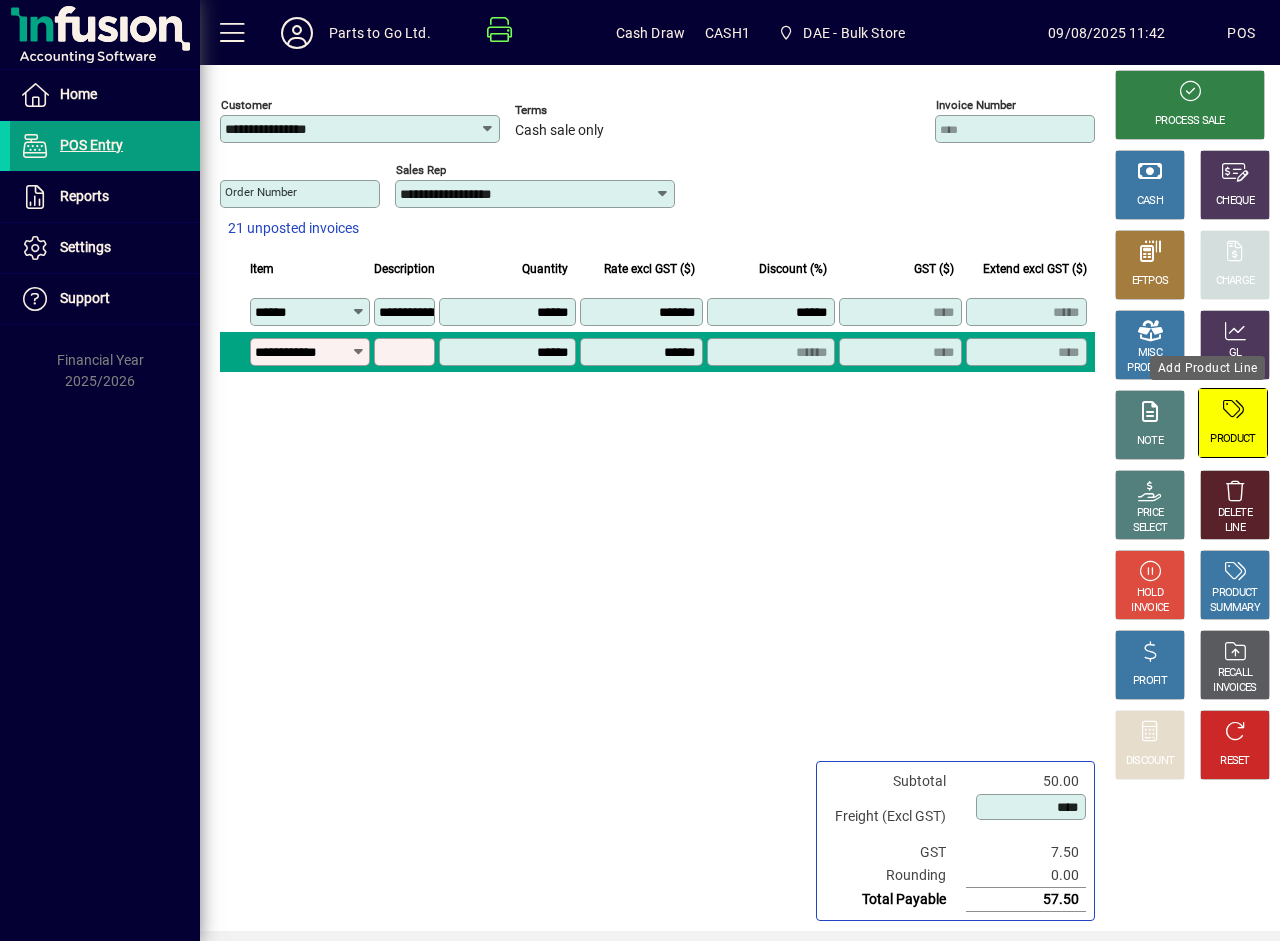 type on "**********" 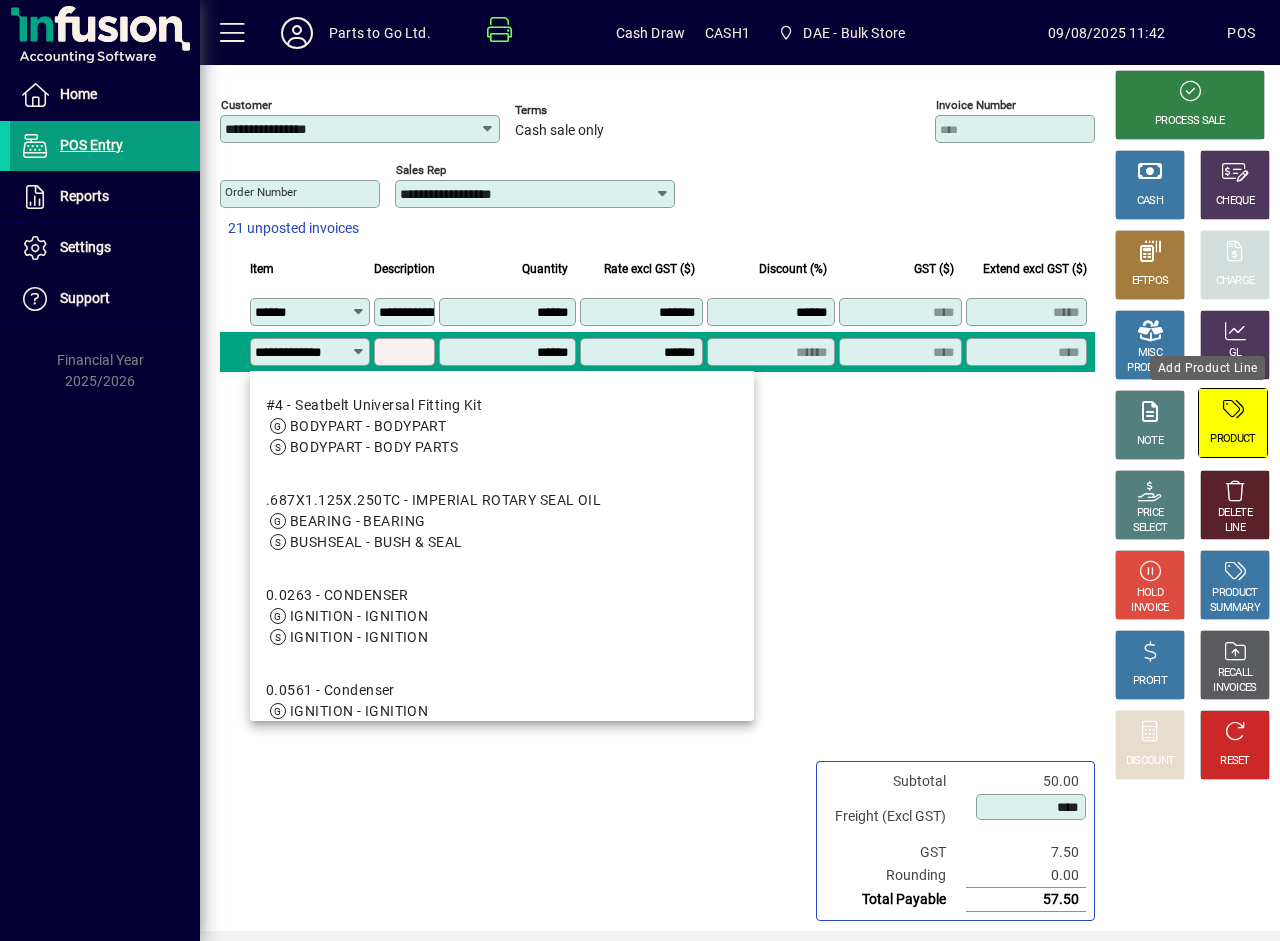 scroll, scrollTop: 0, scrollLeft: 9, axis: horizontal 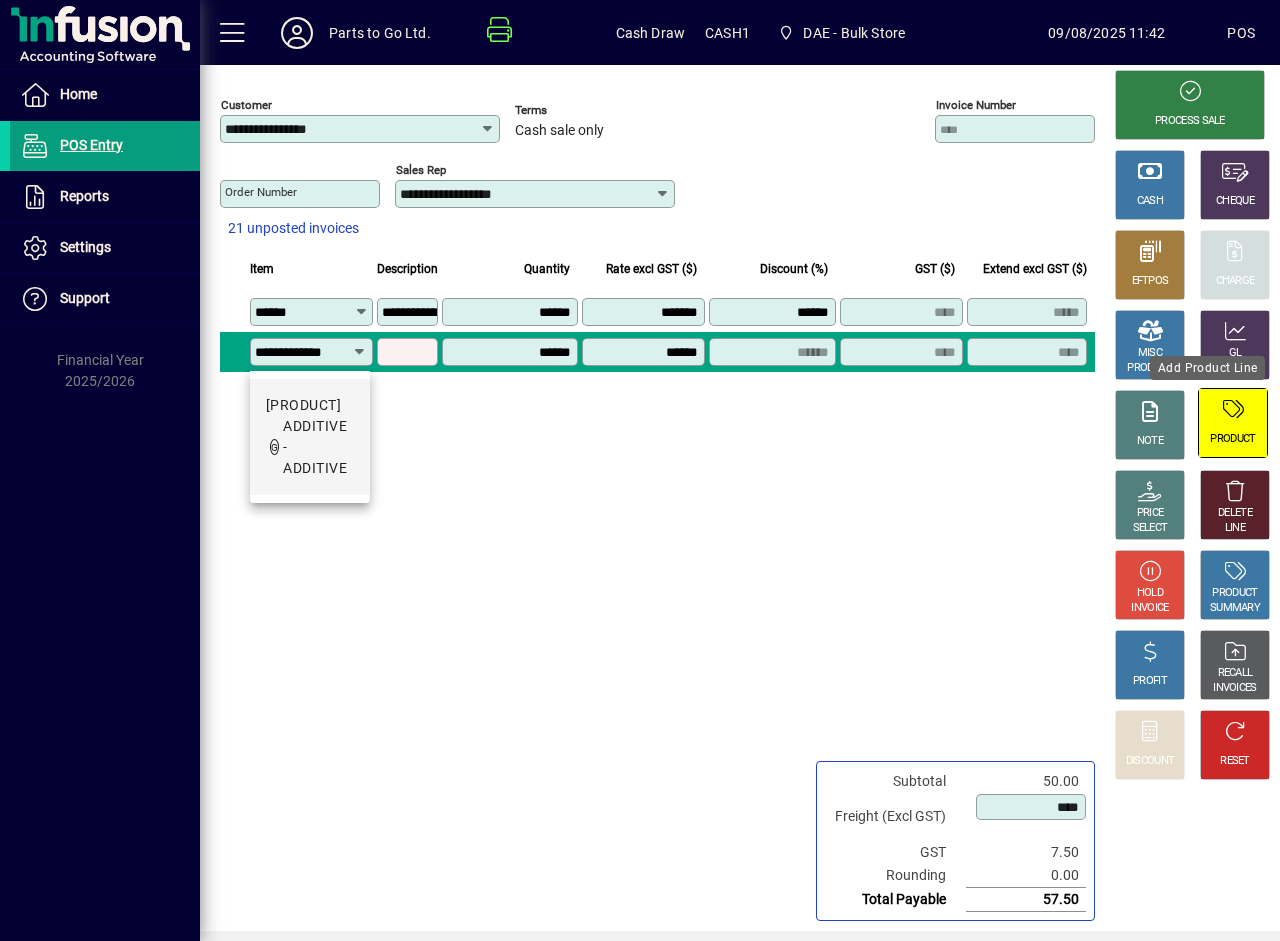 type on "**********" 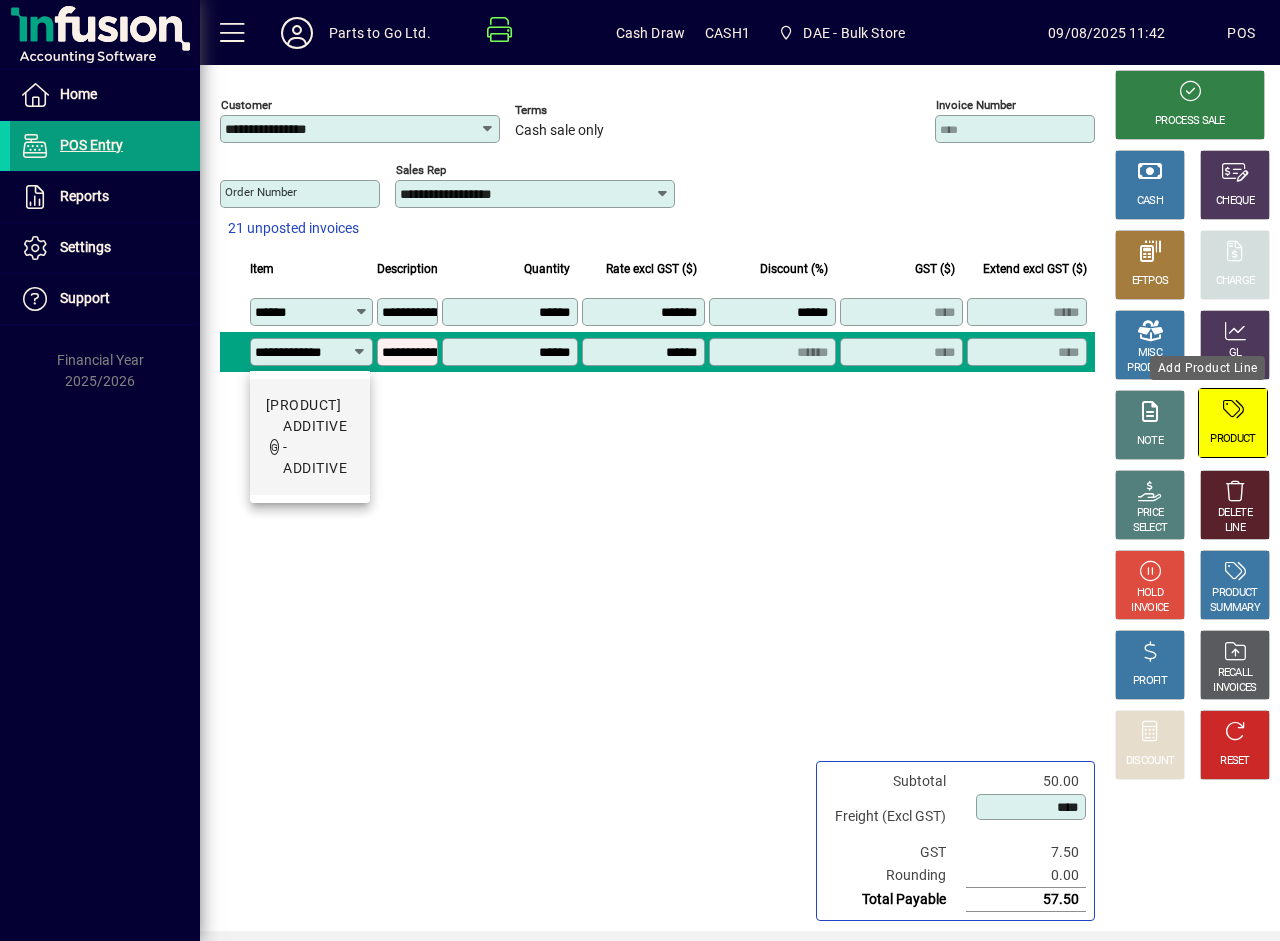 type on "*******" 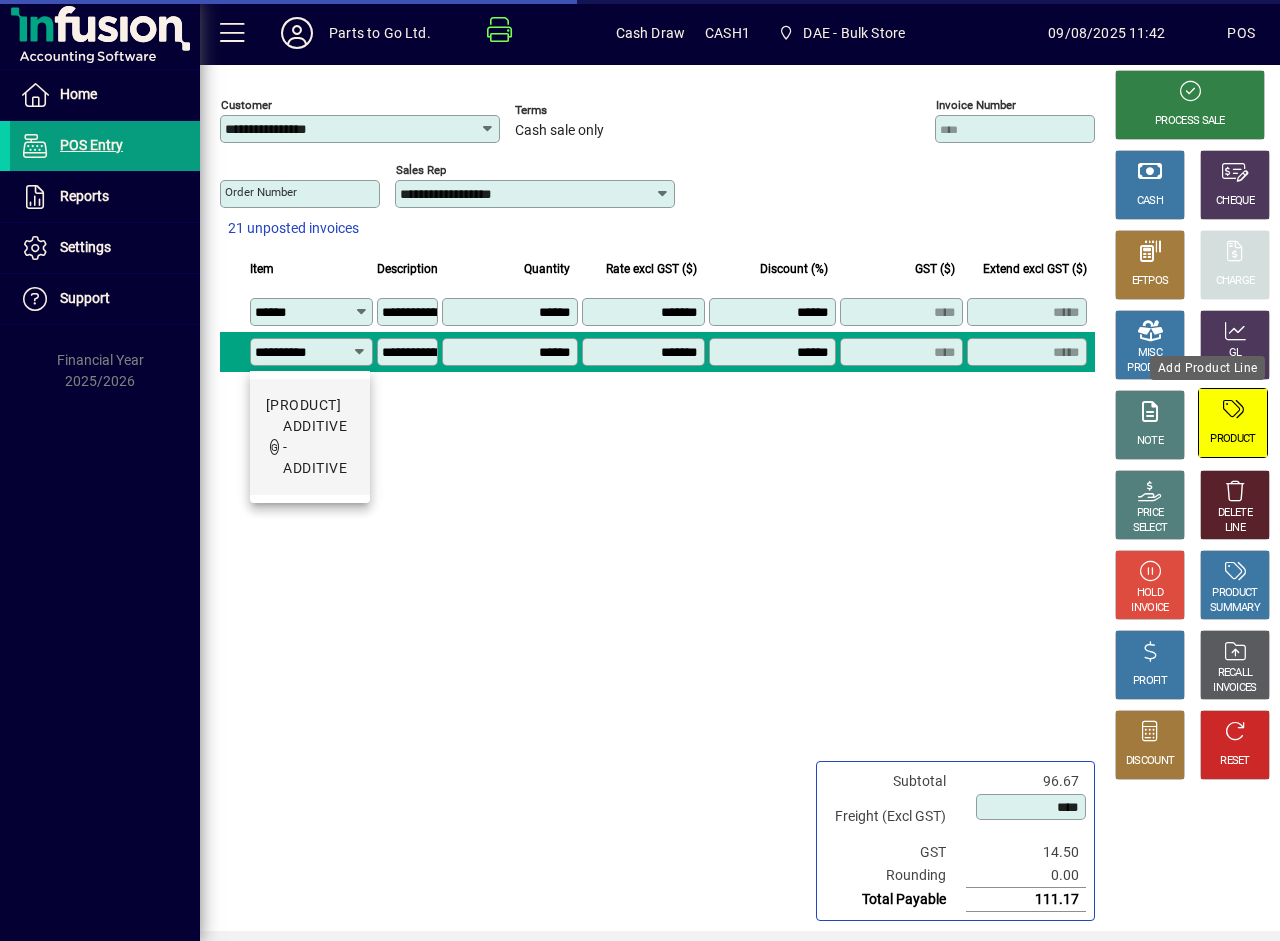 scroll, scrollTop: 0, scrollLeft: 0, axis: both 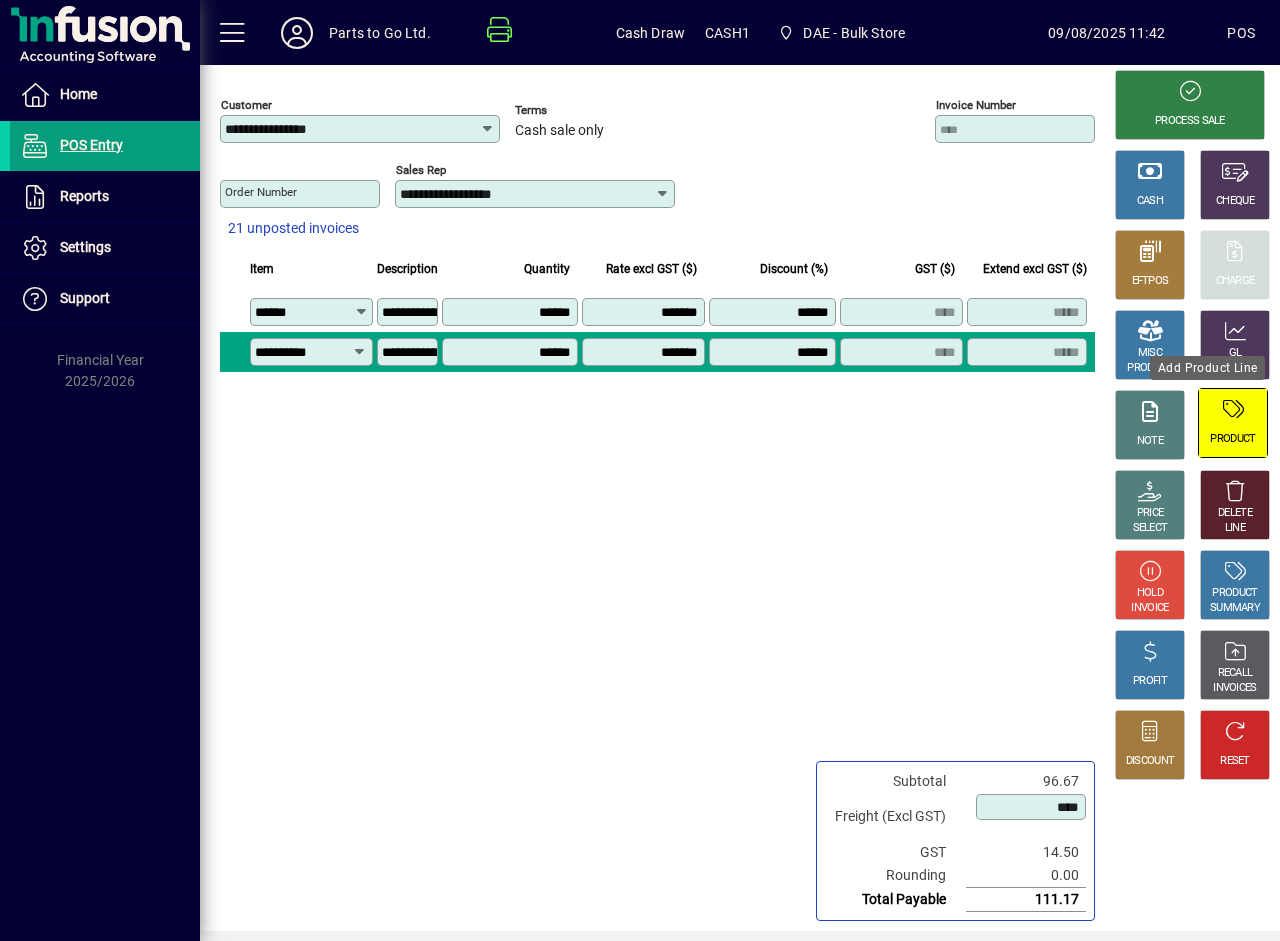 type on "**********" 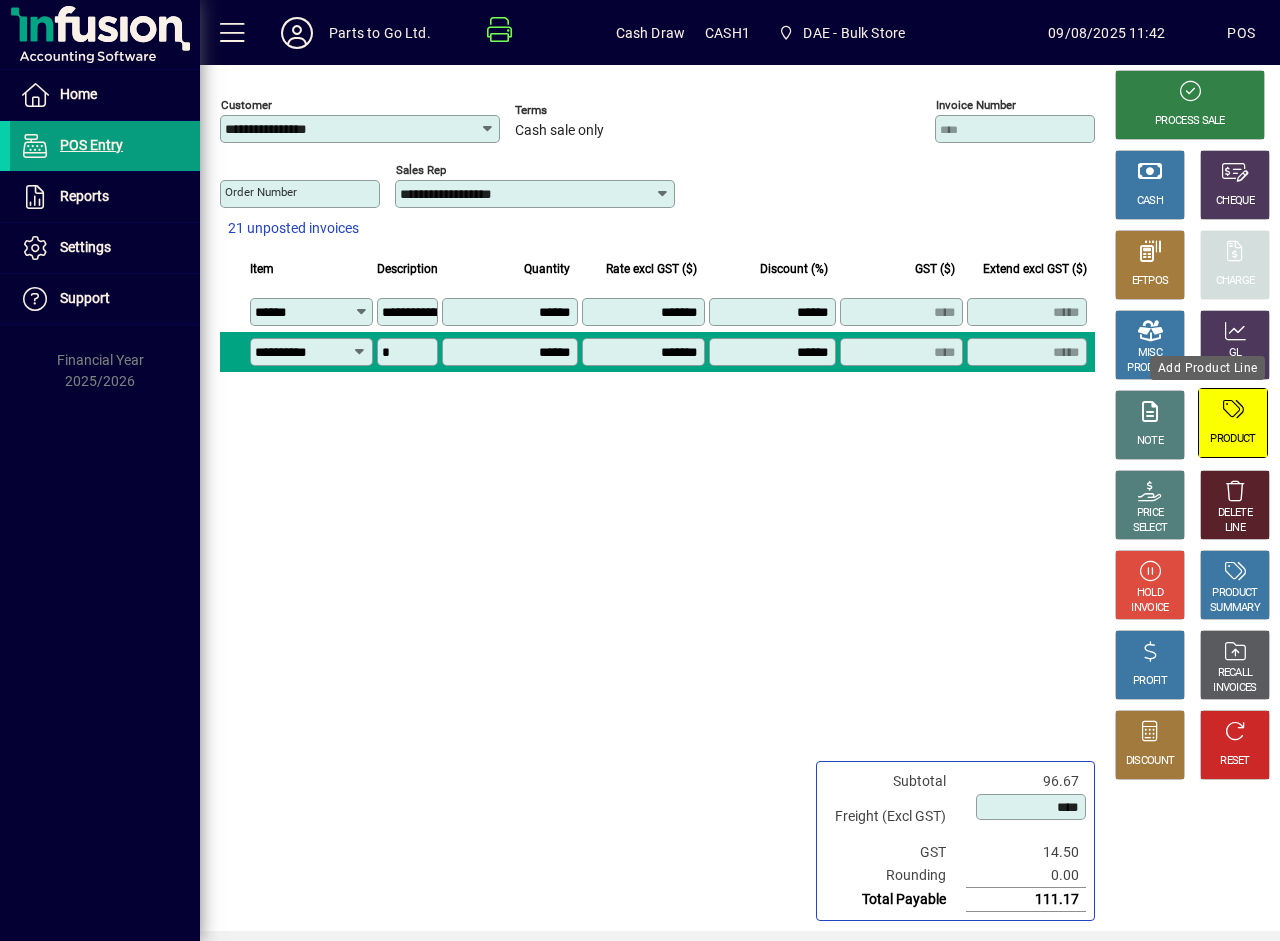 type on "*" 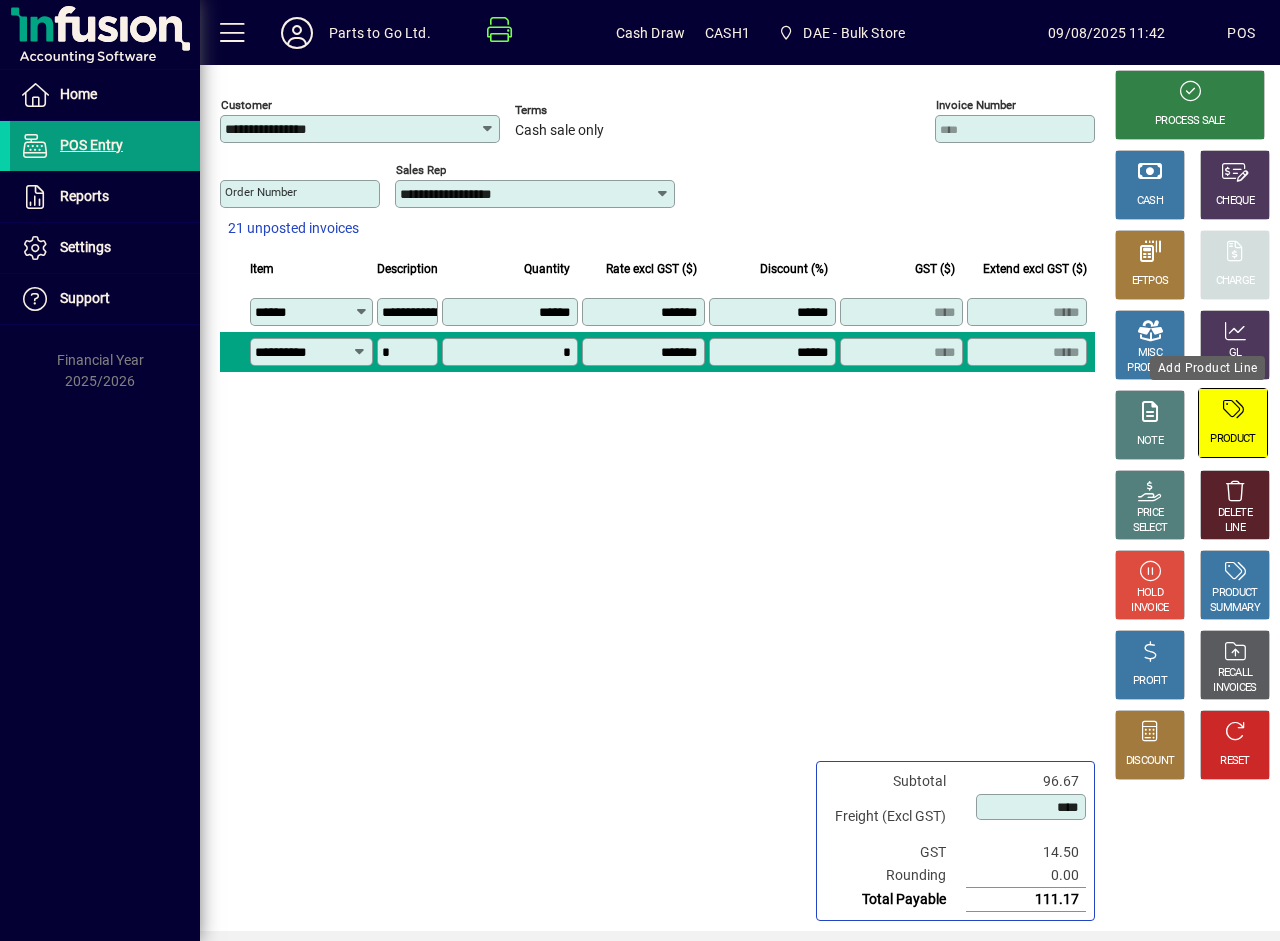type on "******" 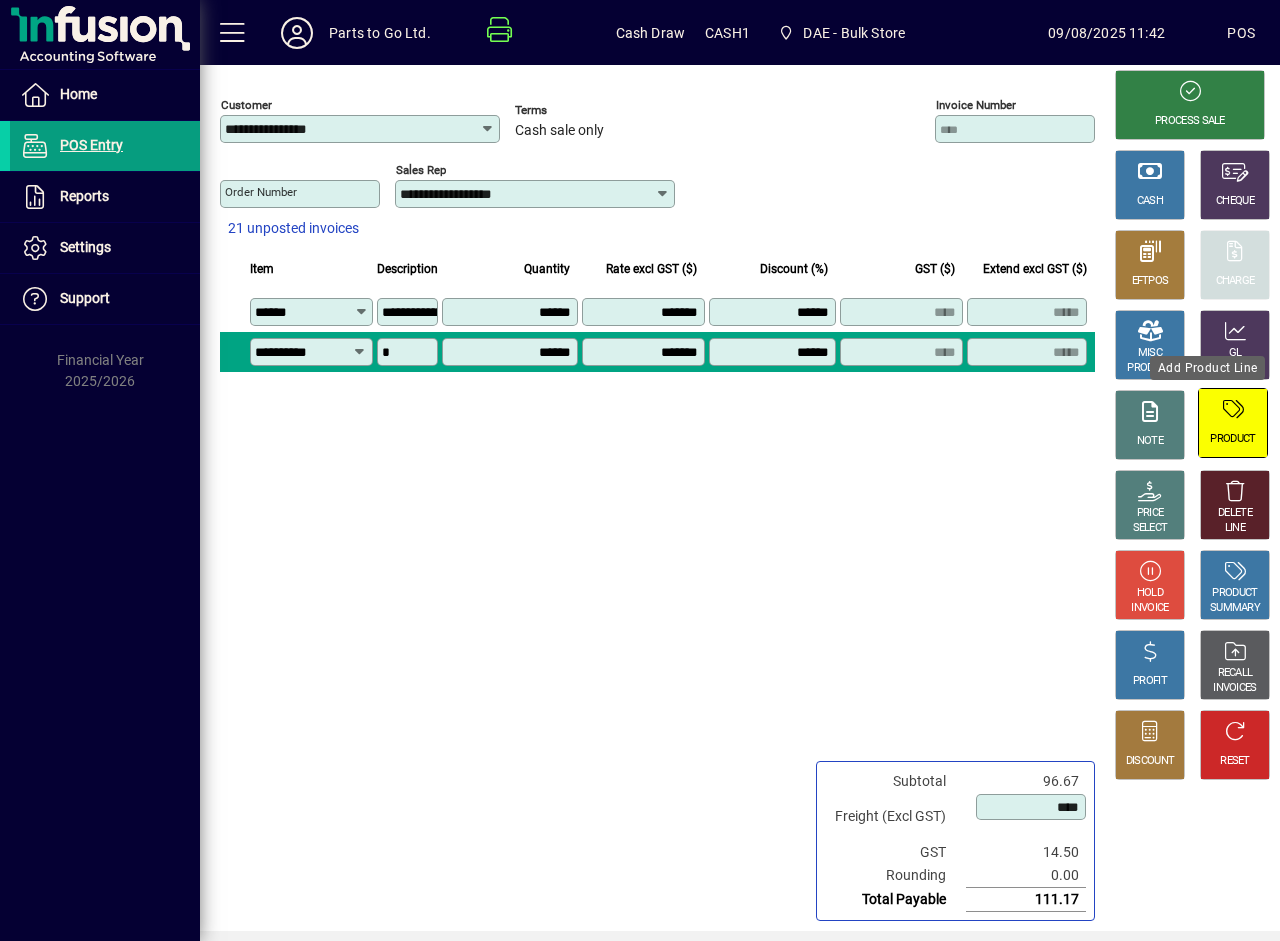 type on "*****" 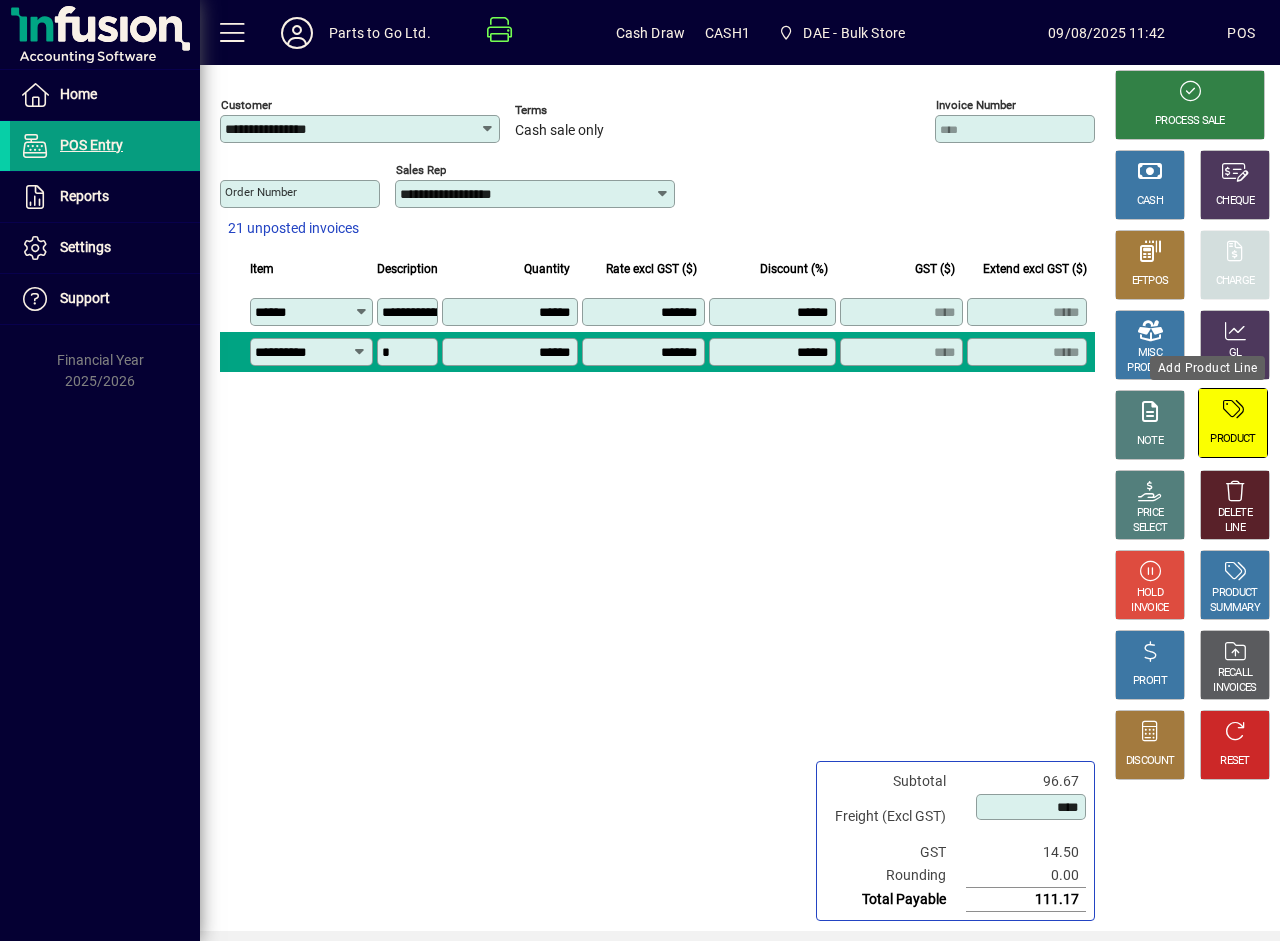 type on "*****" 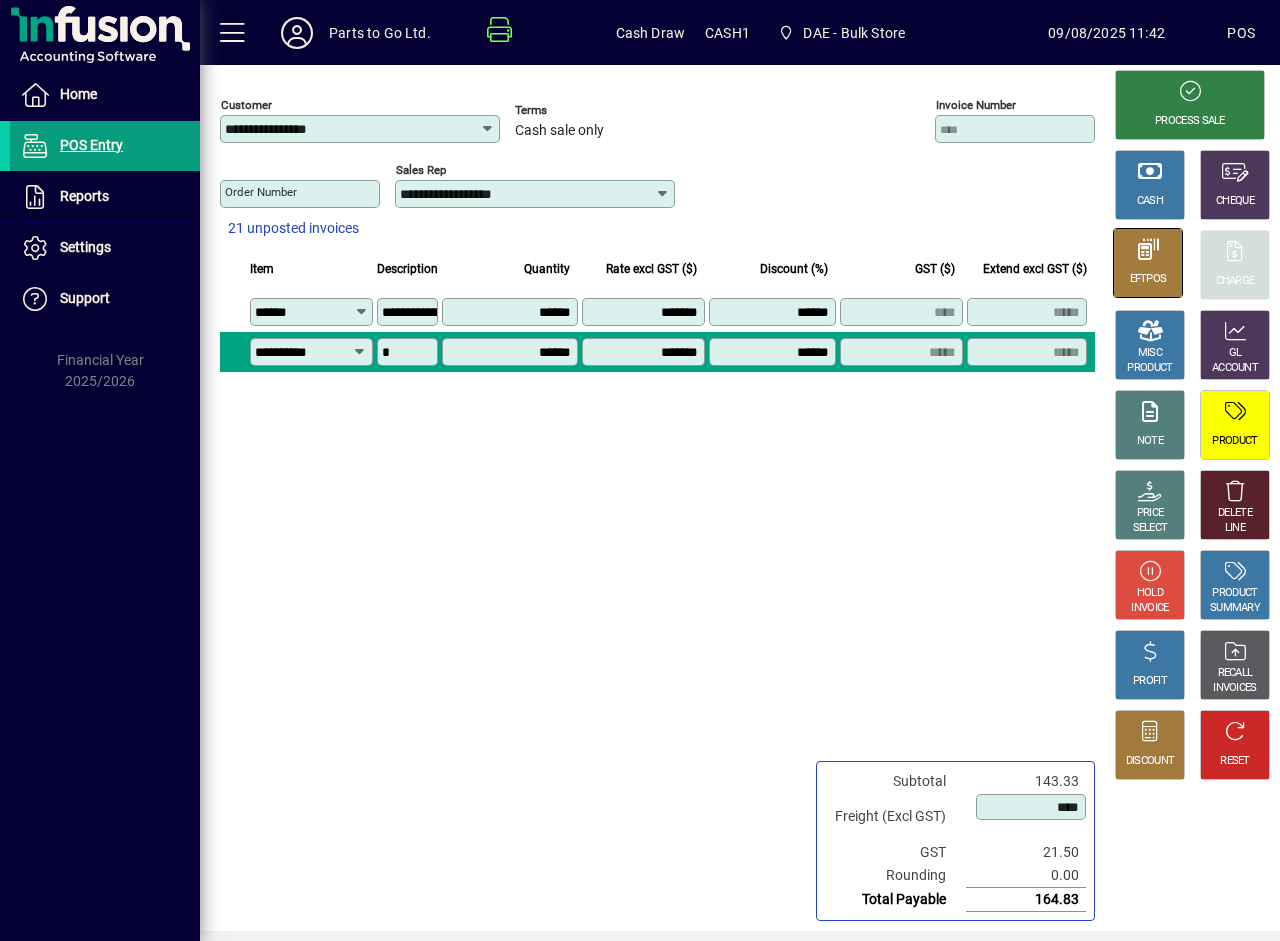 click 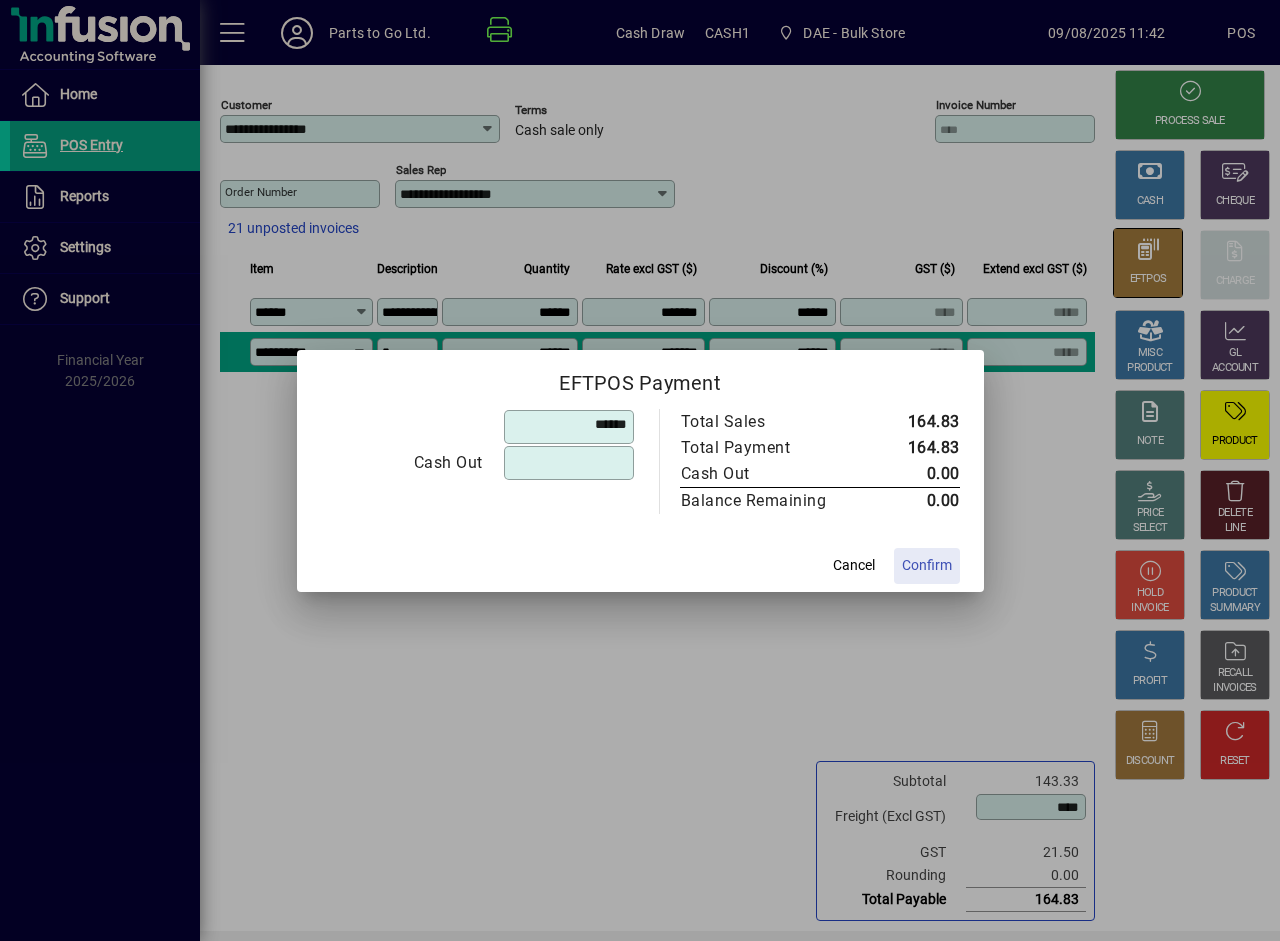 type on "******" 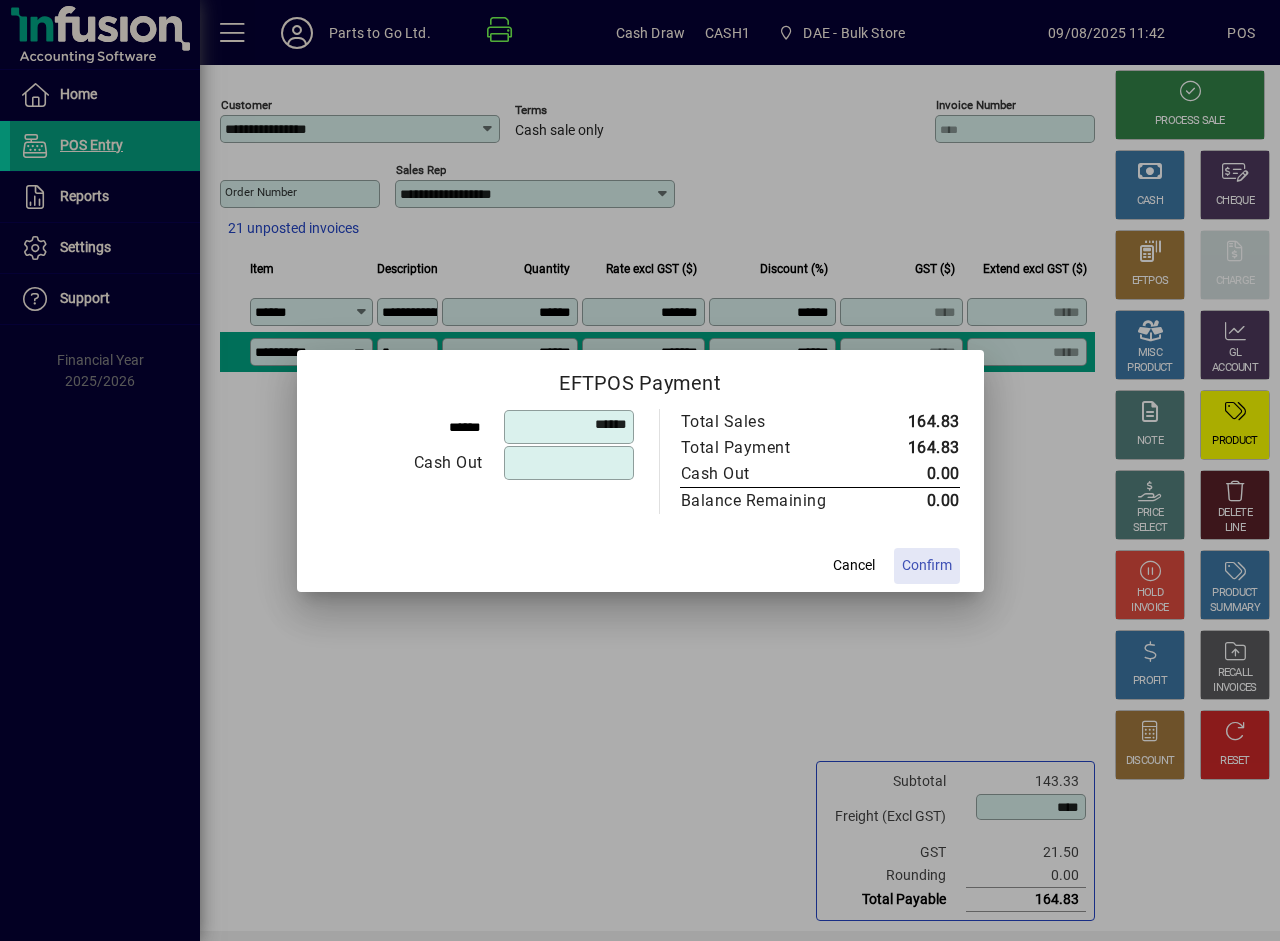 click on "Confirm" 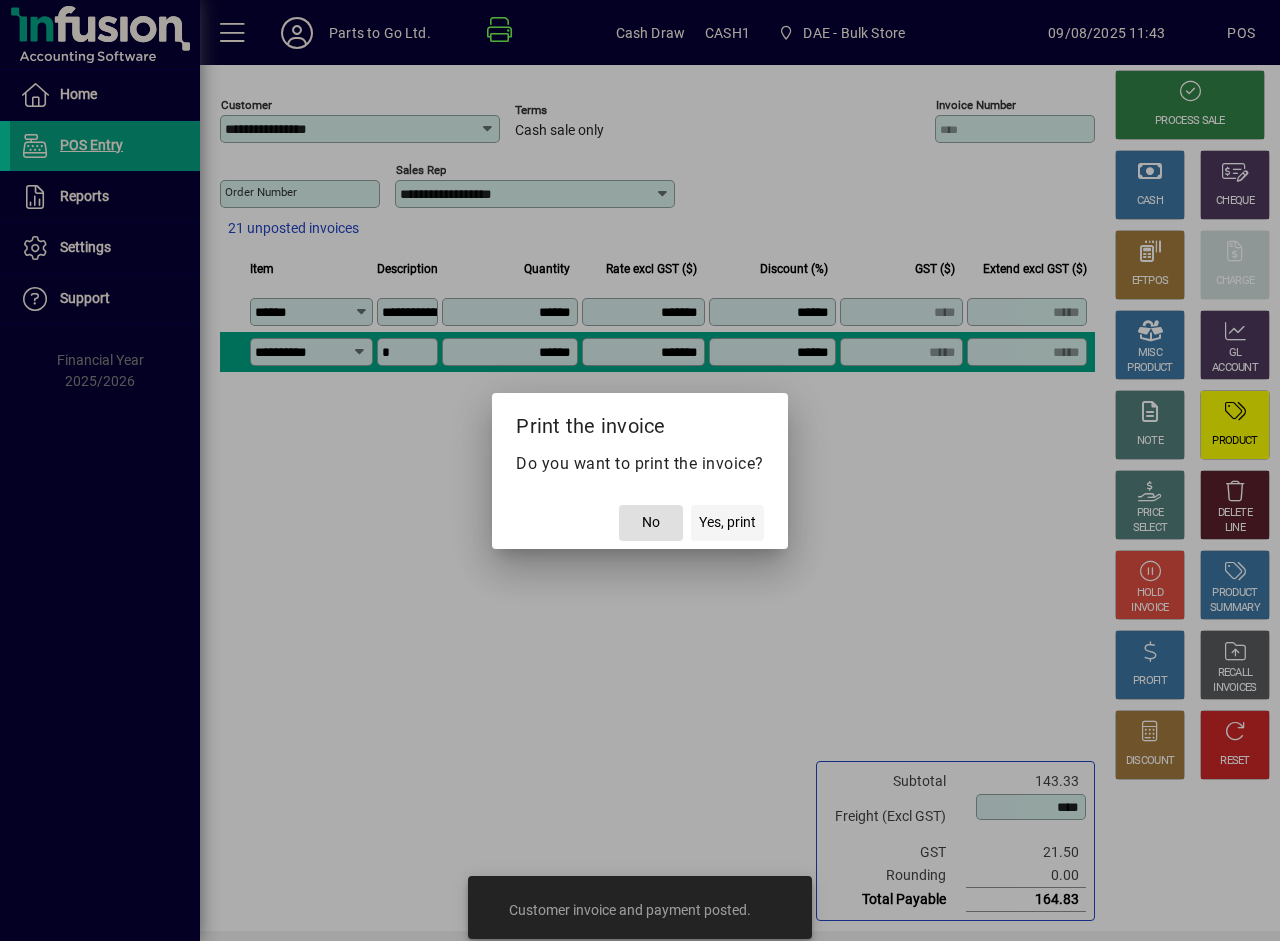click on "Yes, print" 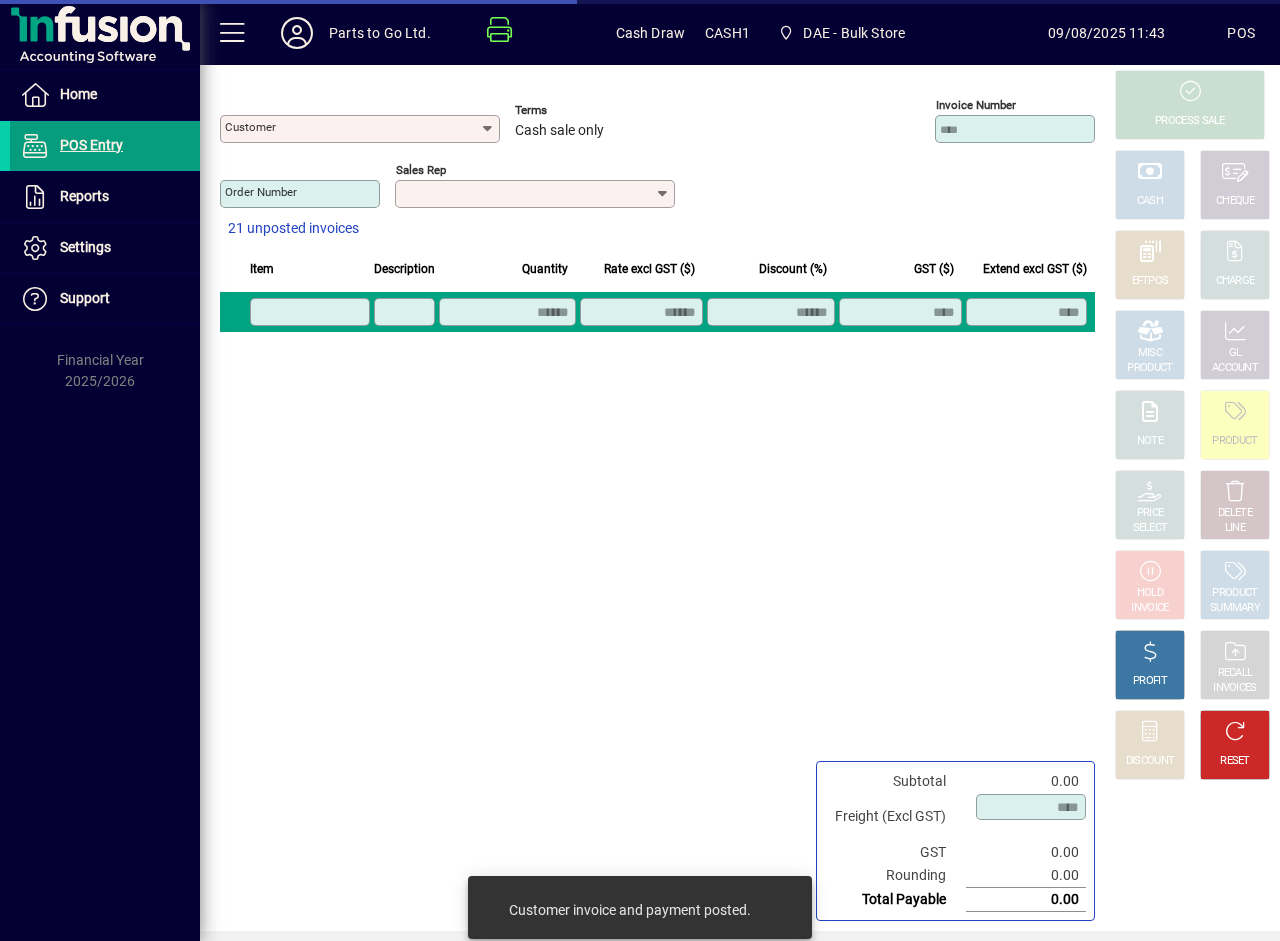type on "**********" 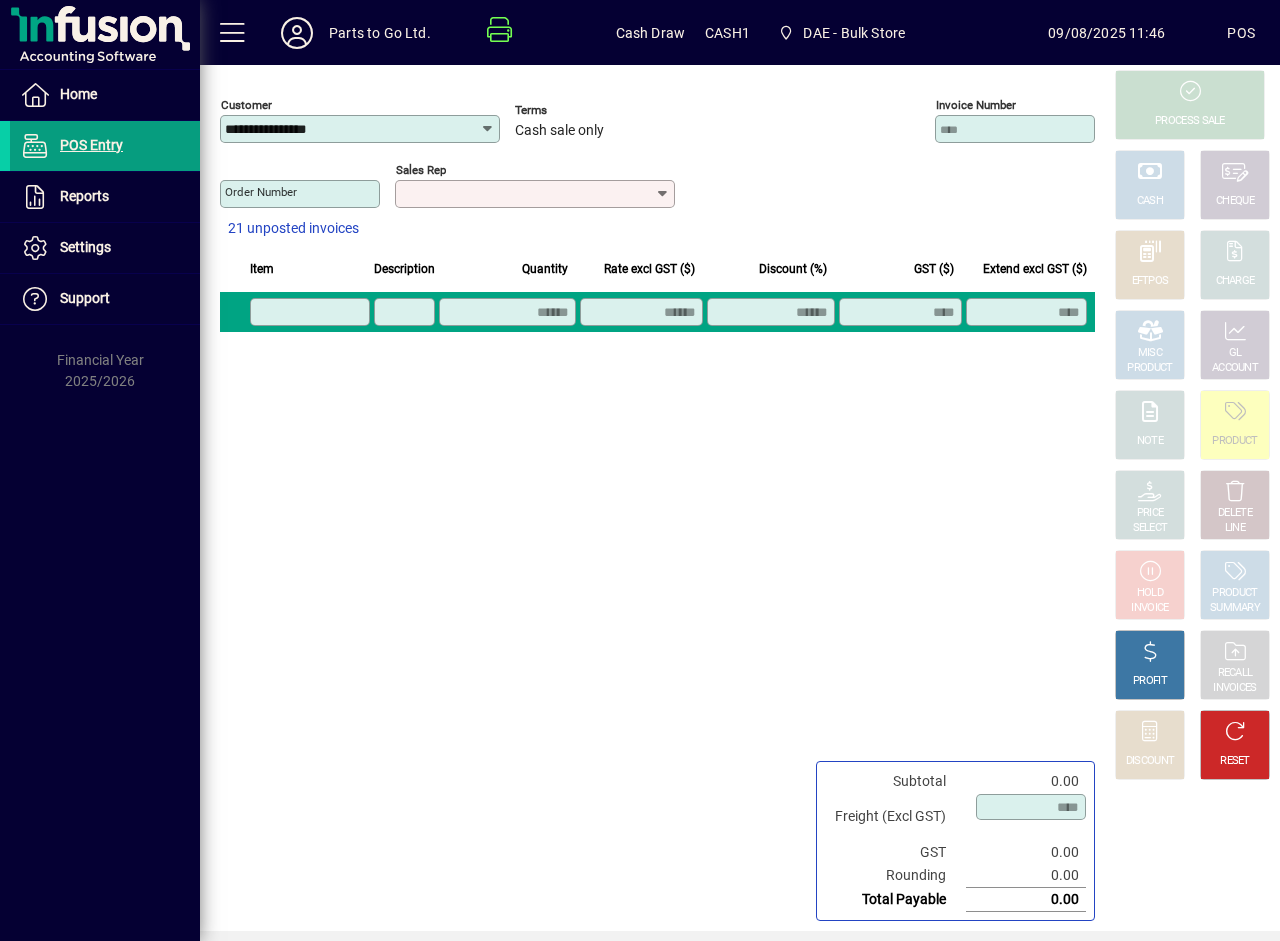 click 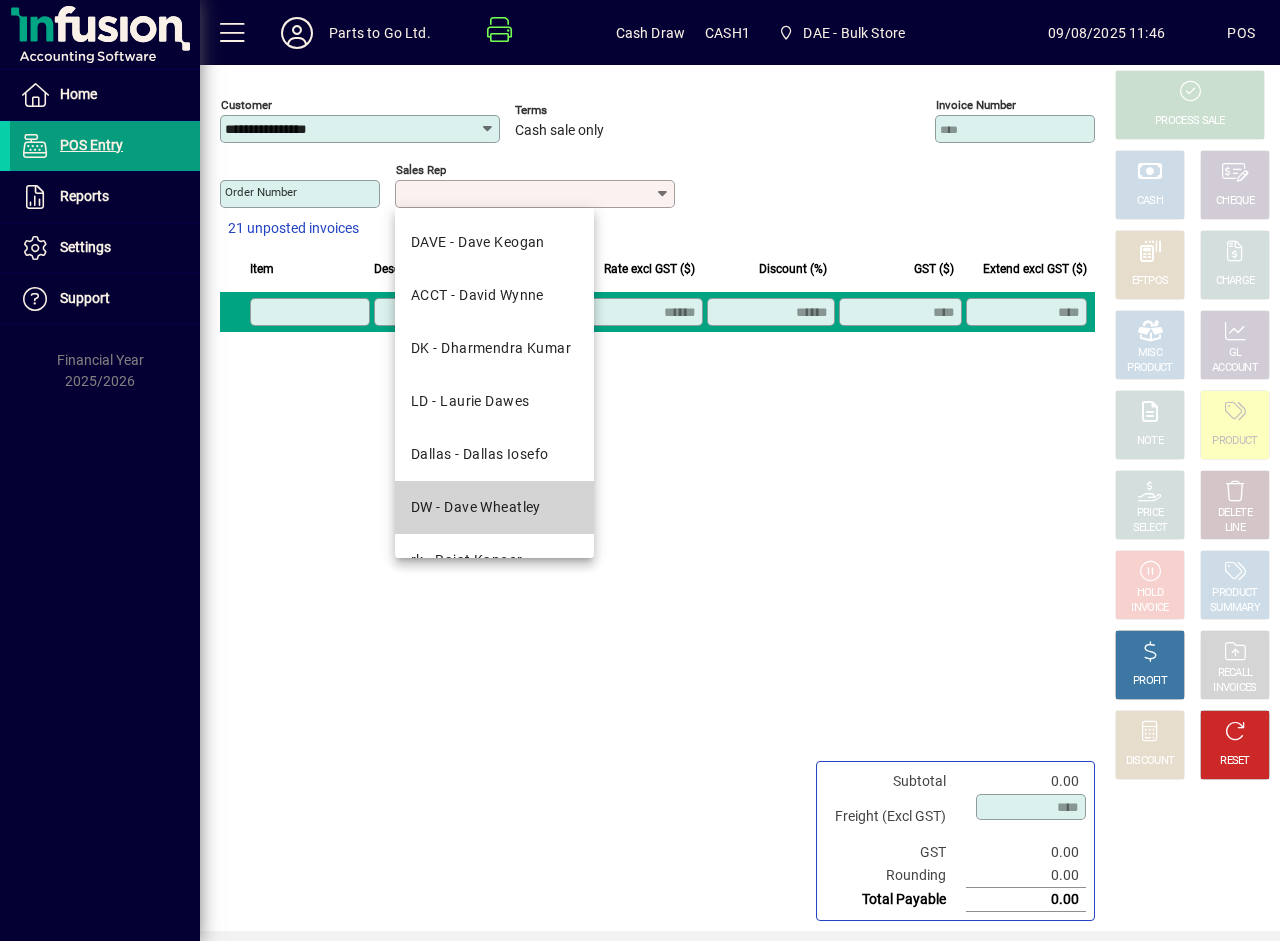 click on "DW - Dave Wheatley" at bounding box center [476, 507] 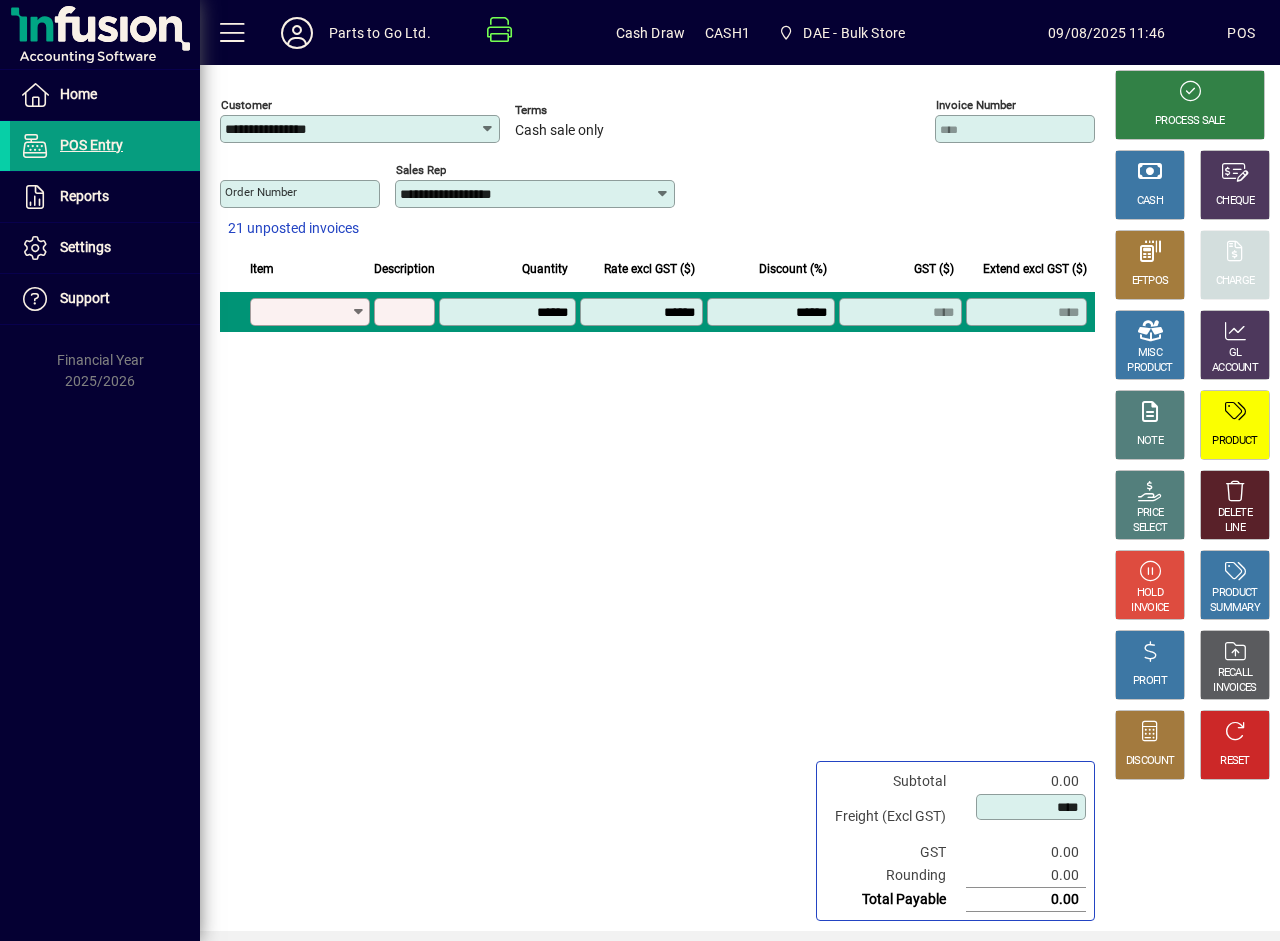 click on "Product" at bounding box center (303, 312) 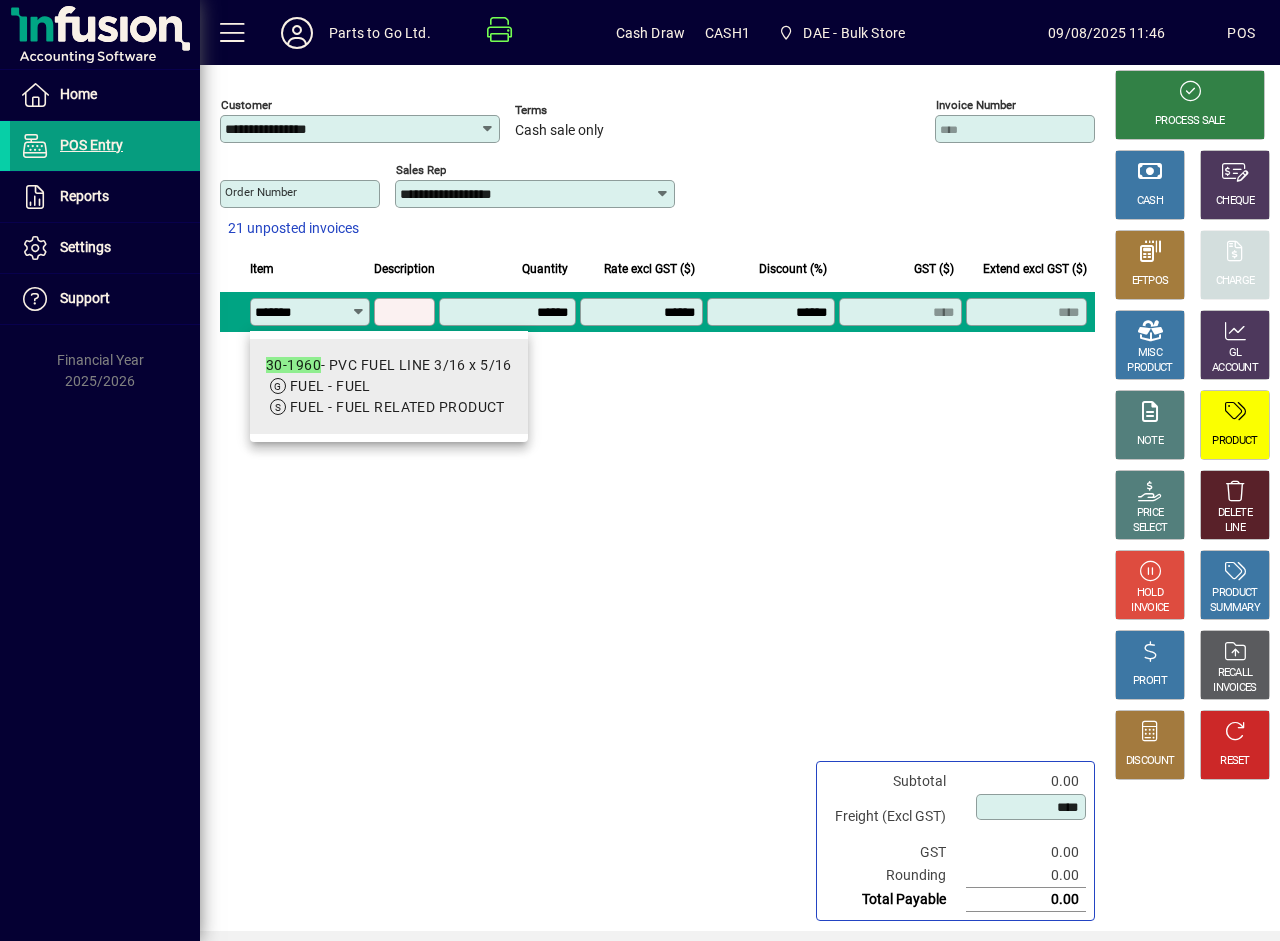 type on "*******" 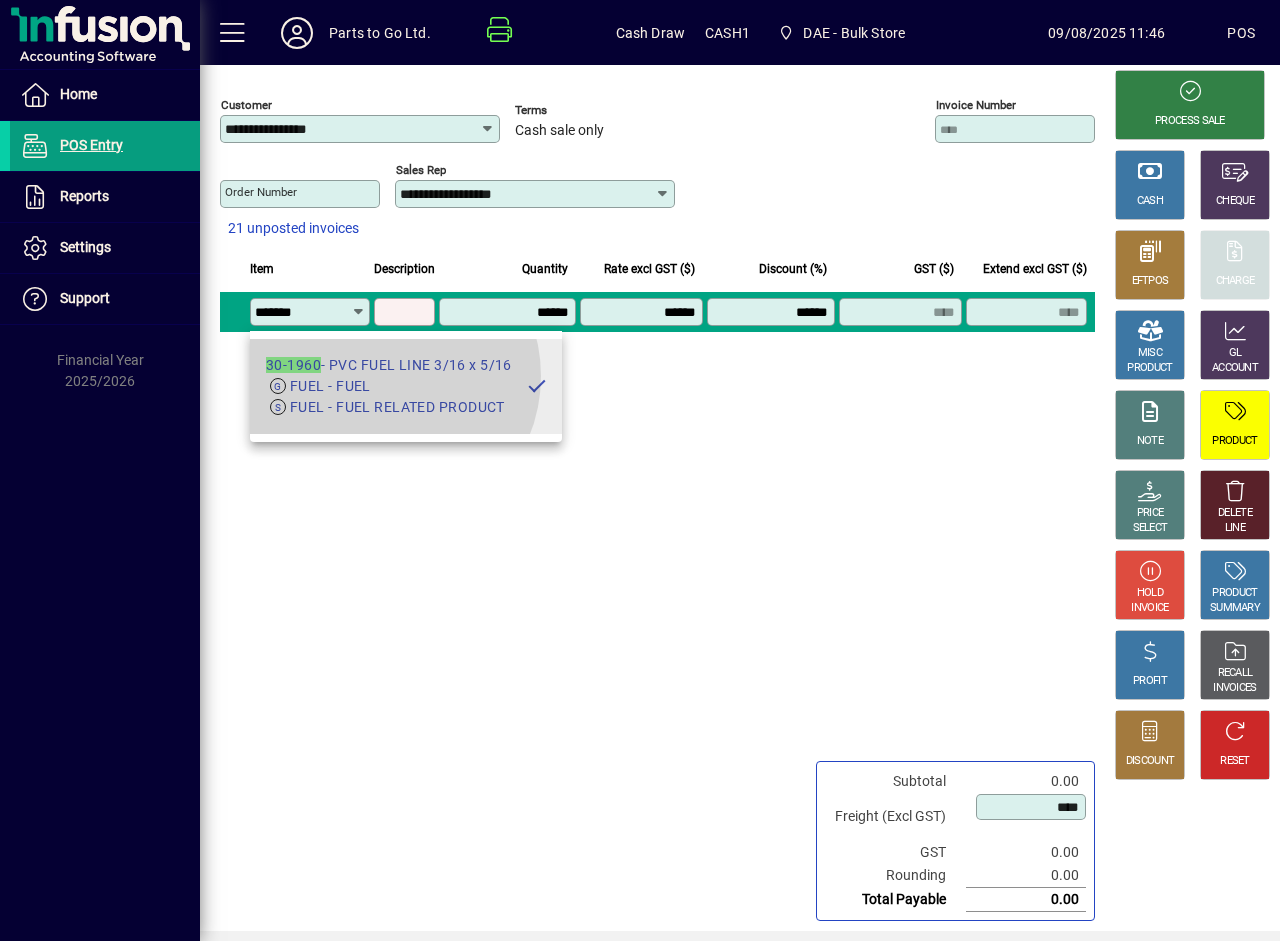 type on "**********" 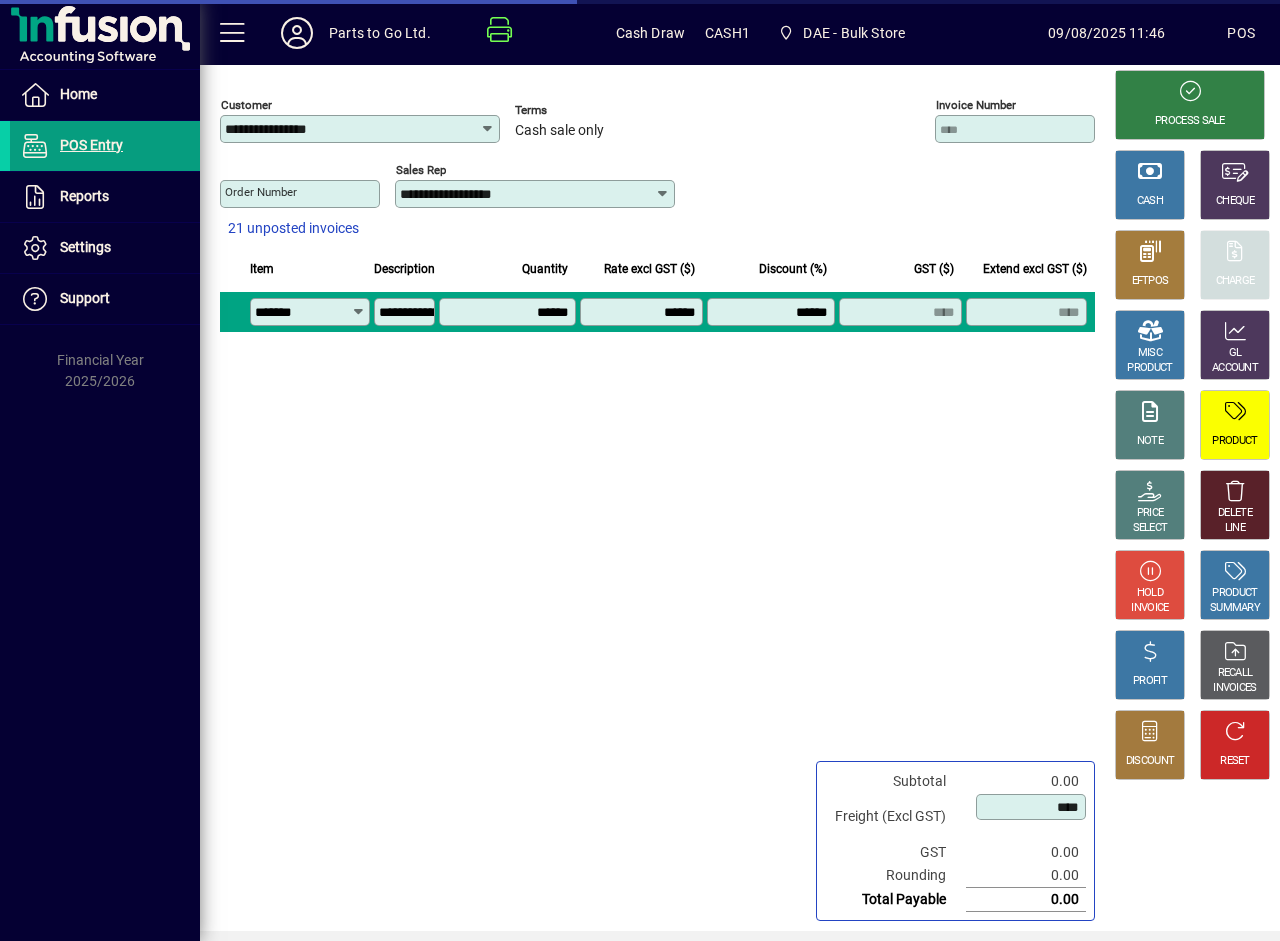 type on "******" 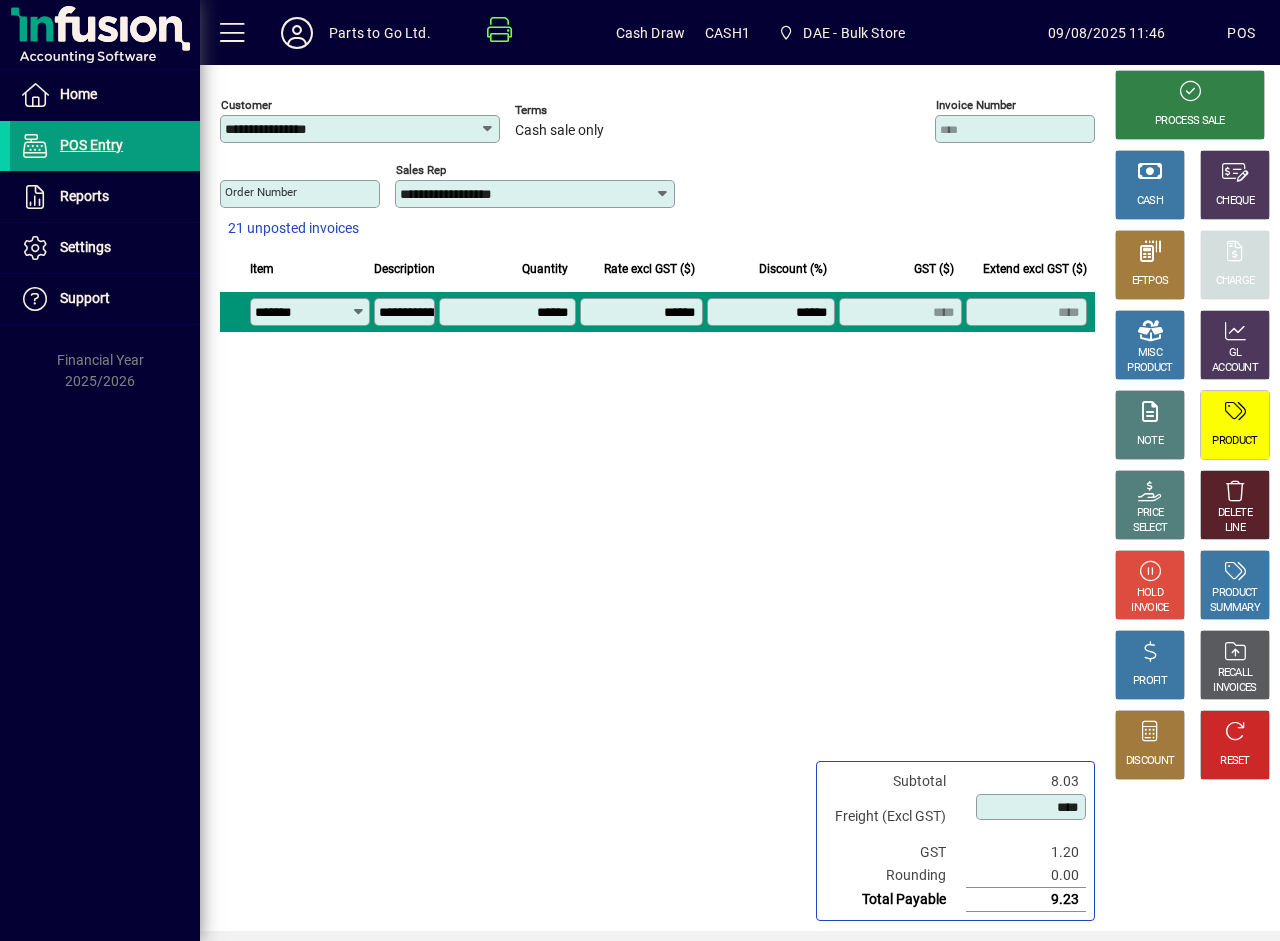 click on "******" at bounding box center (509, 312) 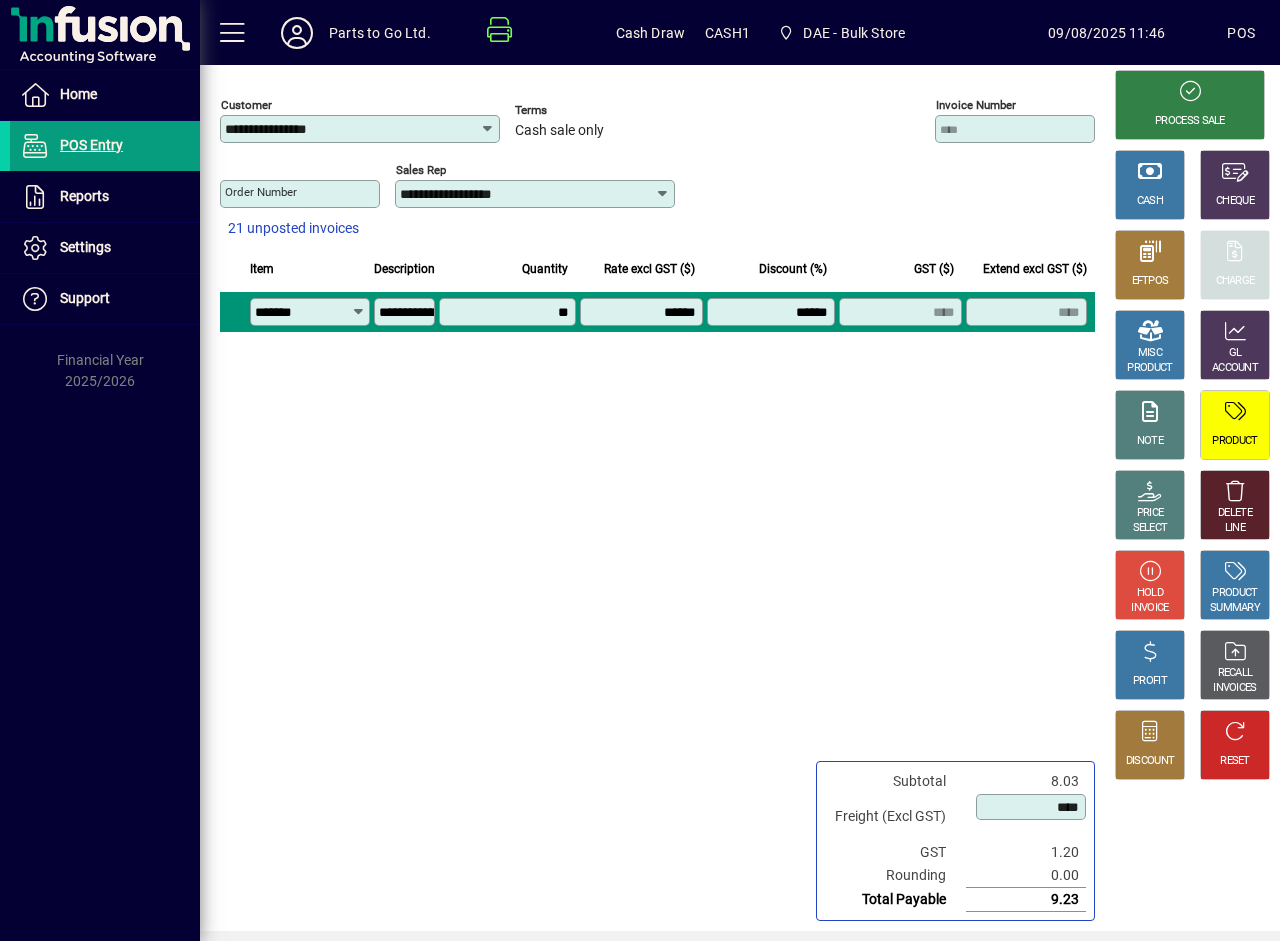 type on "******" 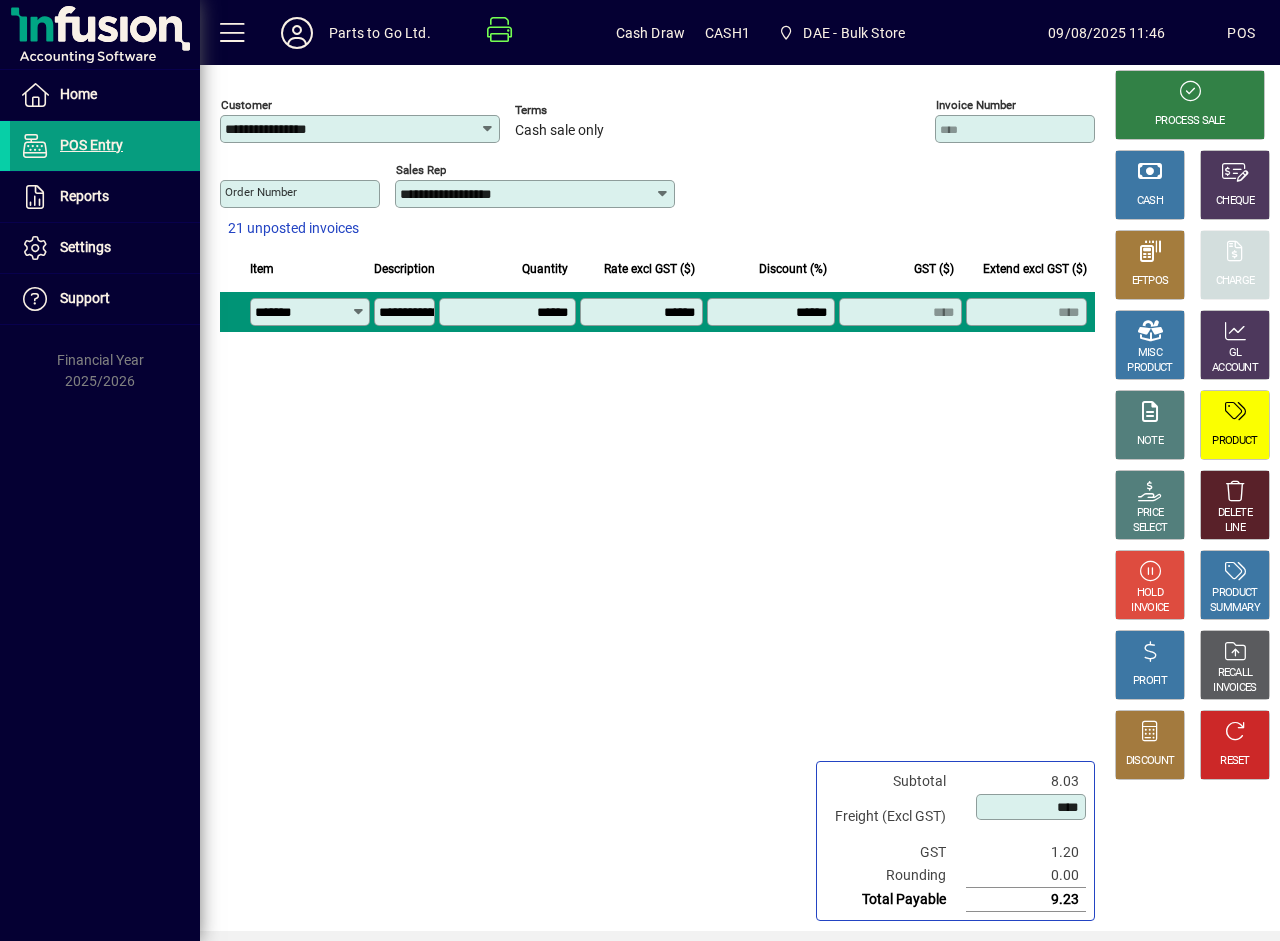 type on "****" 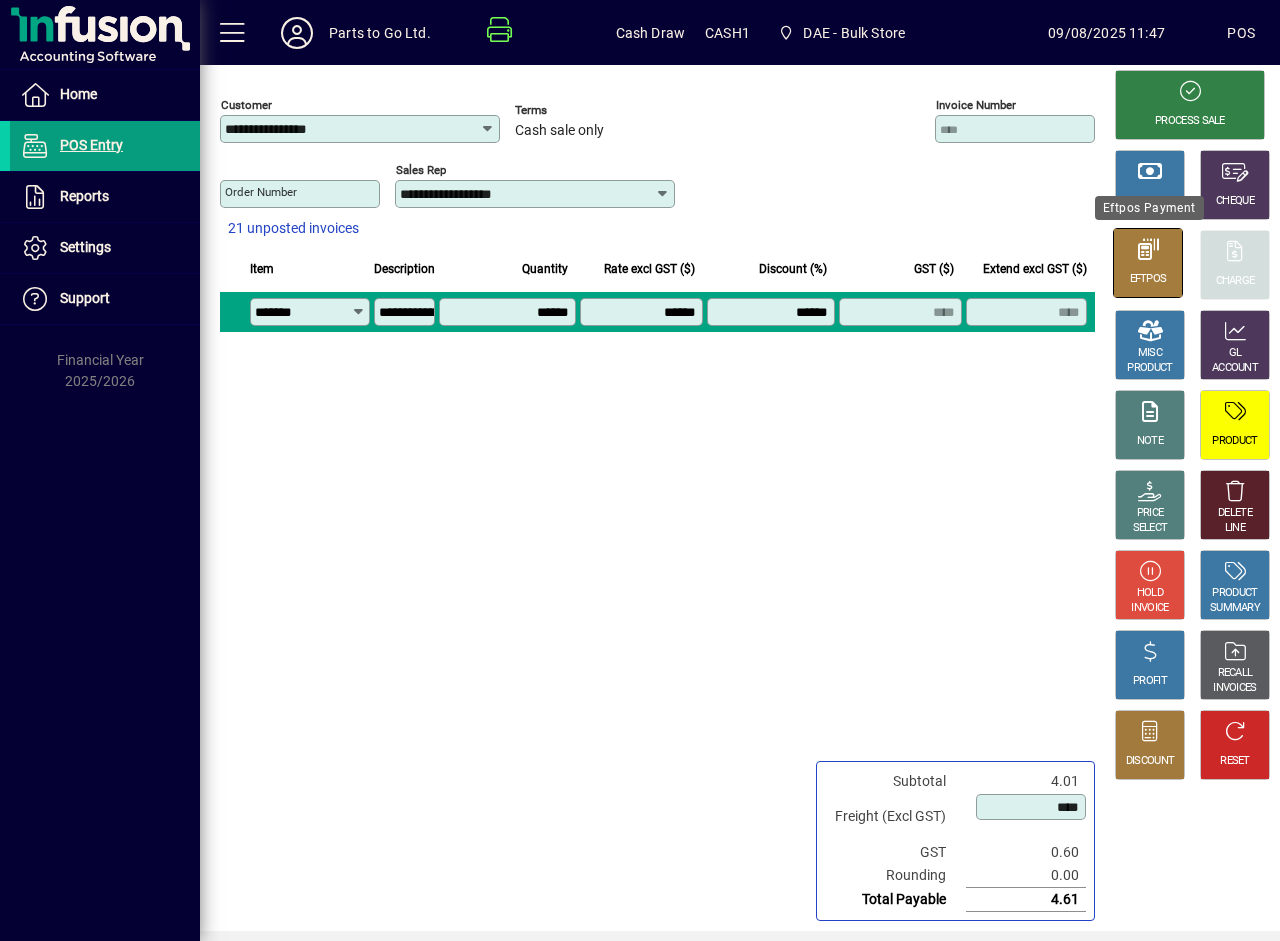 click 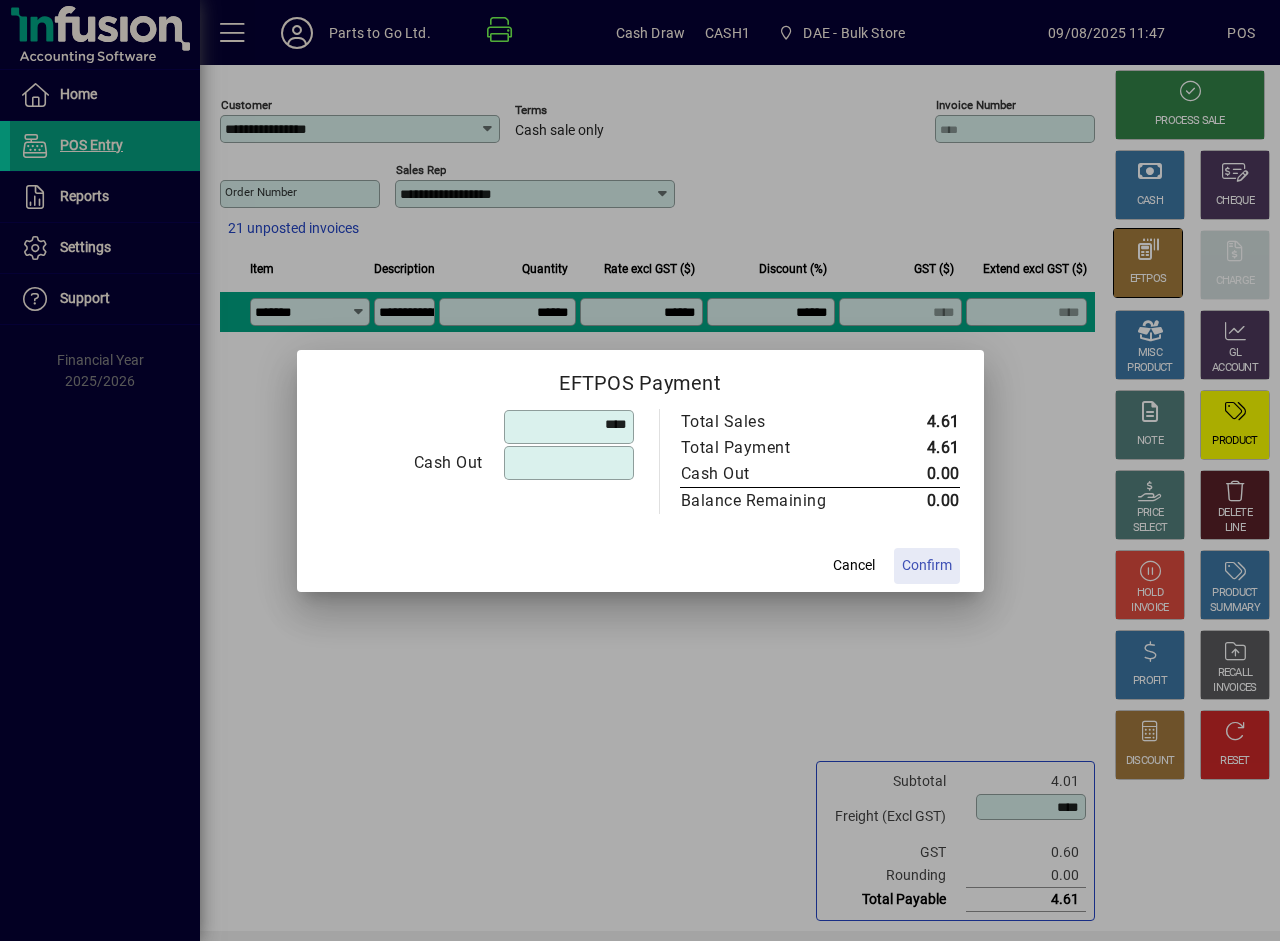 type on "******" 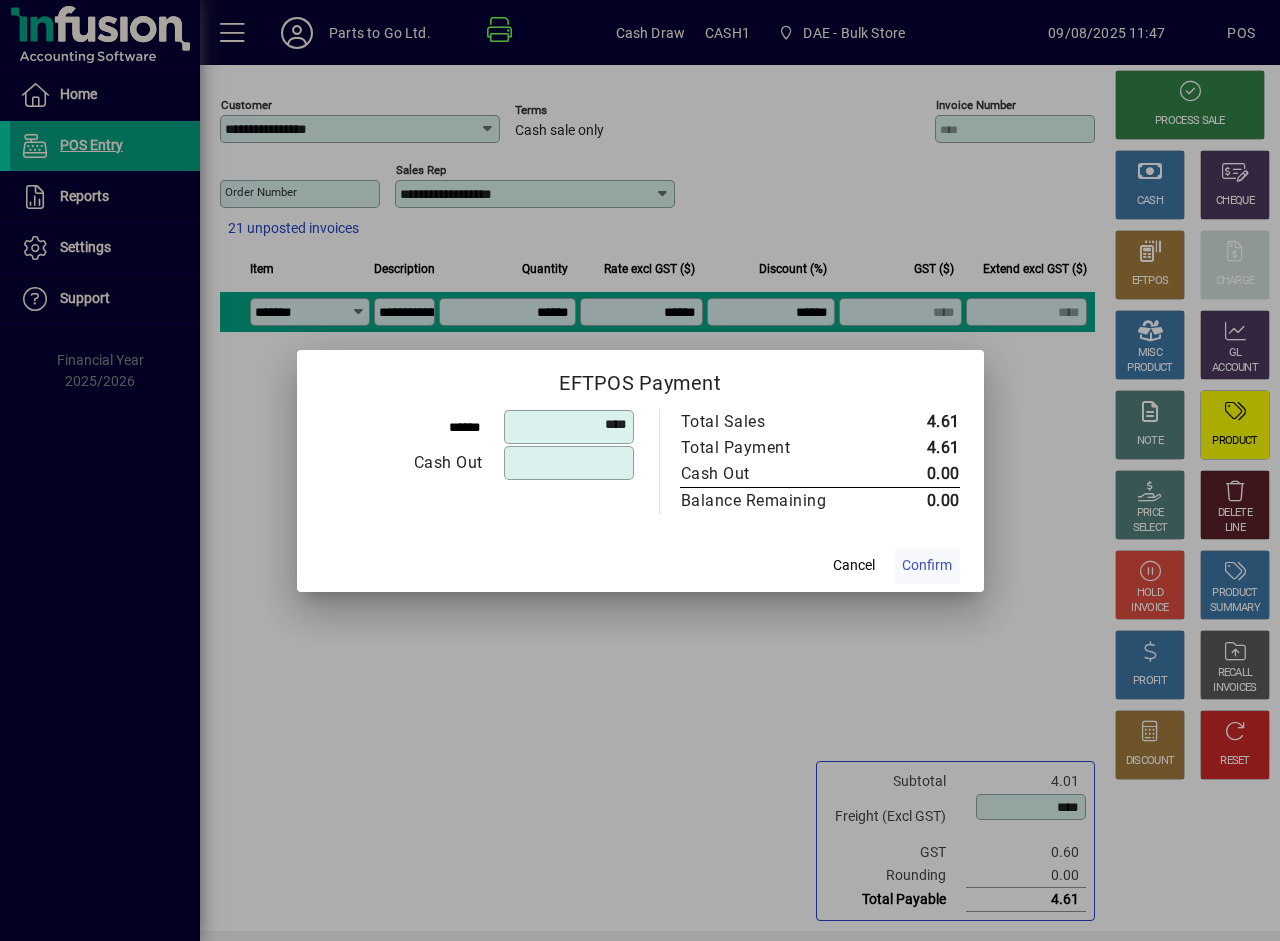 click on "Confirm" 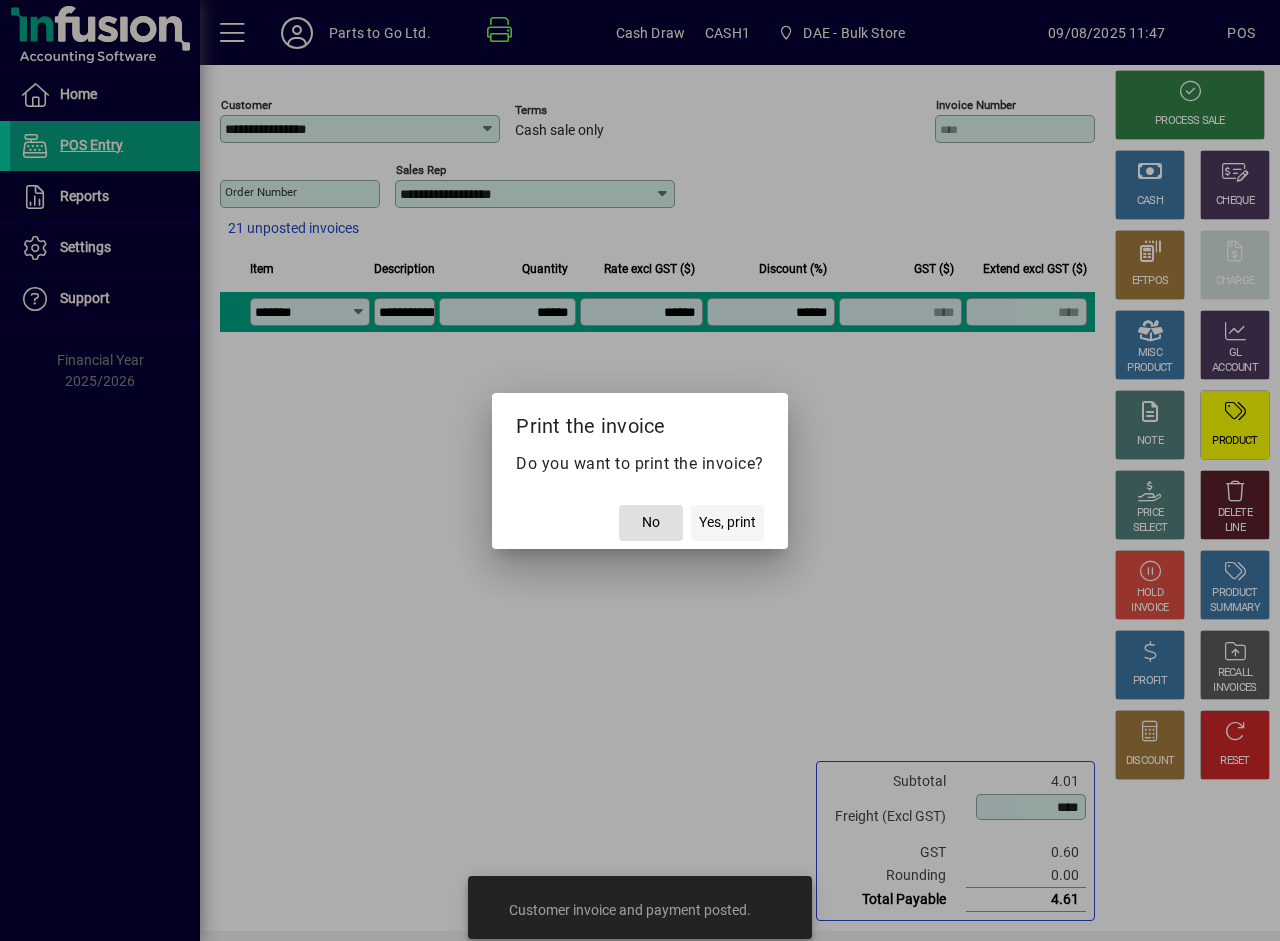 click on "Yes, print" 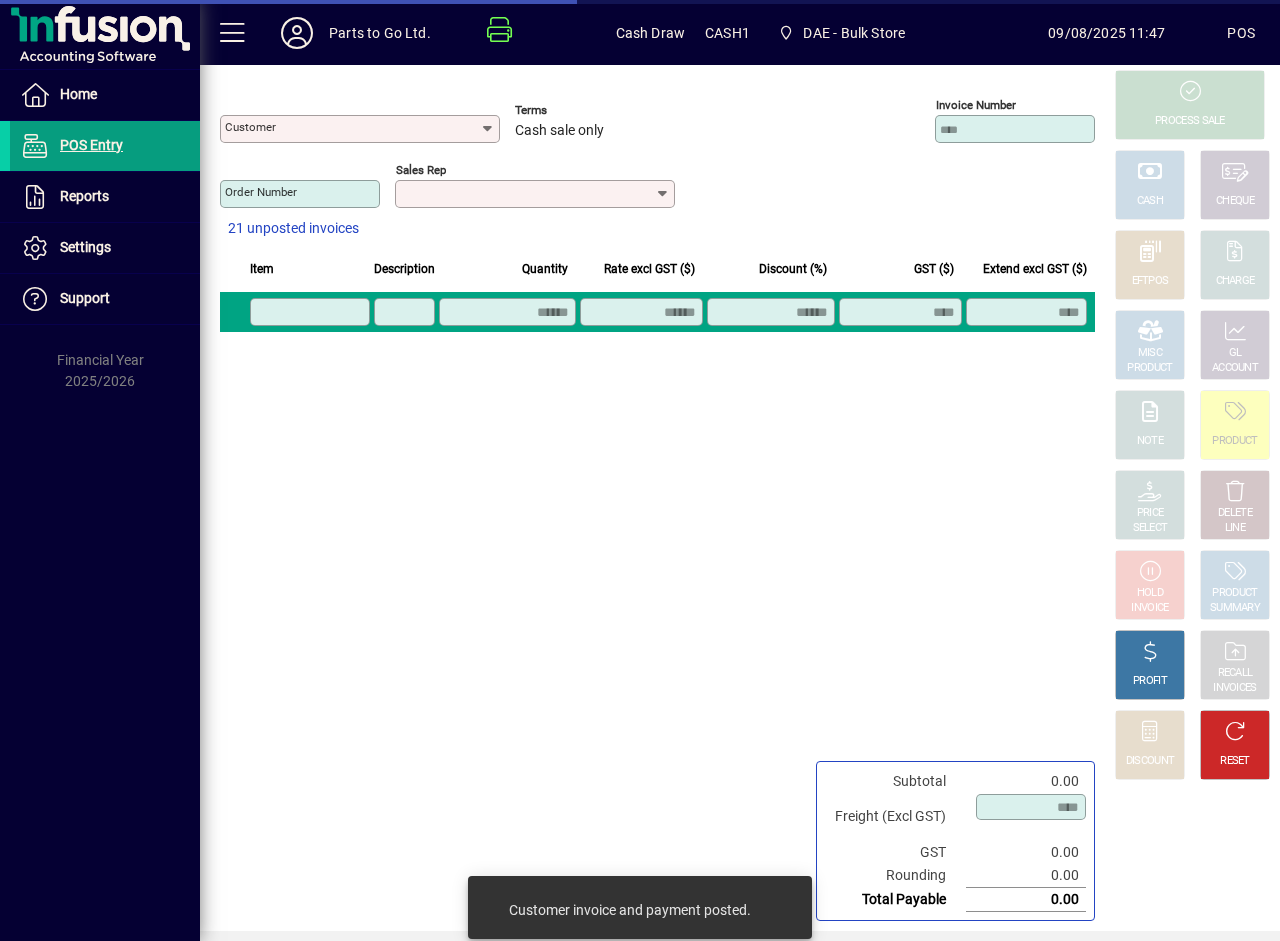 type on "**********" 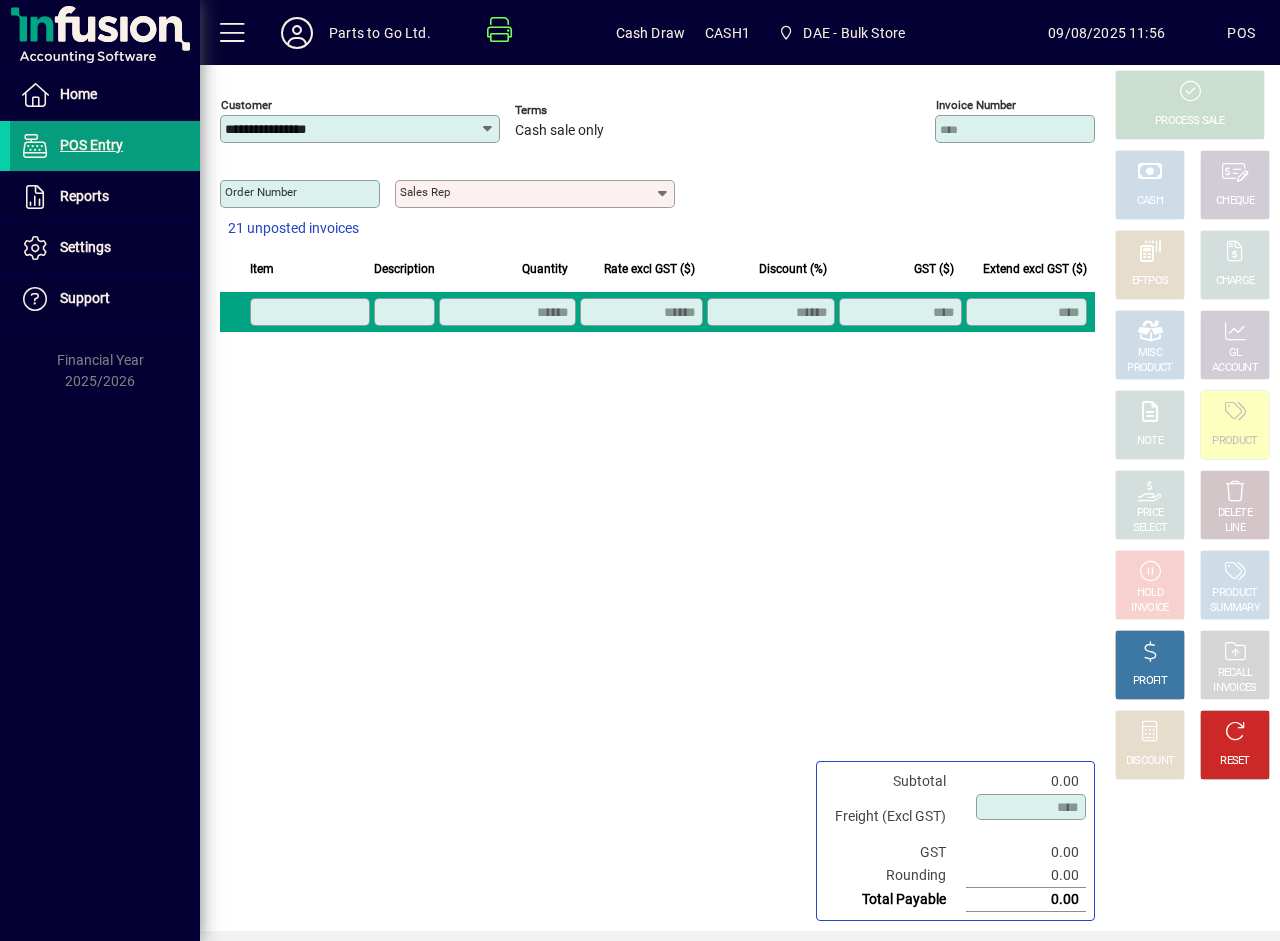 click 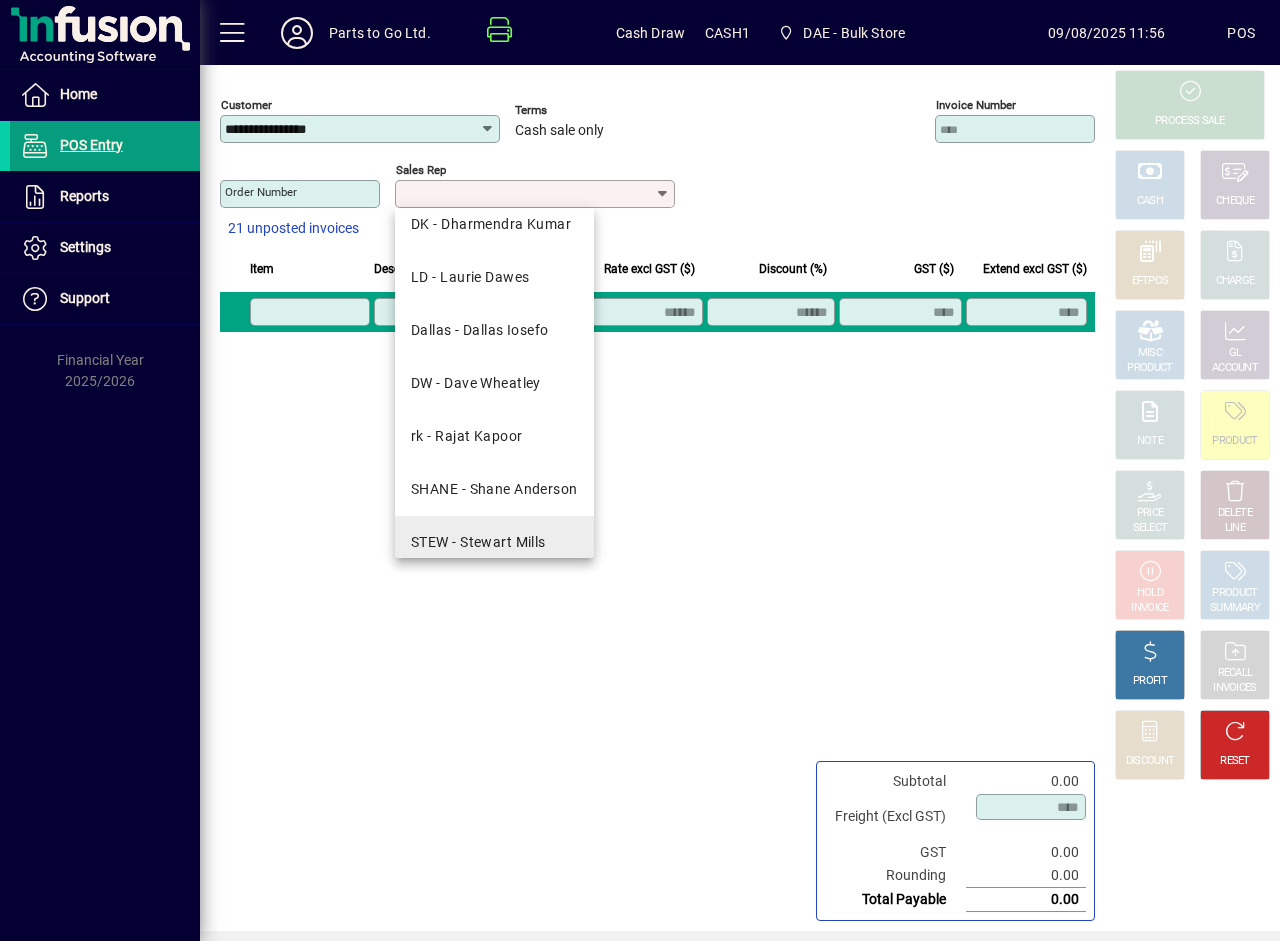 scroll, scrollTop: 143, scrollLeft: 0, axis: vertical 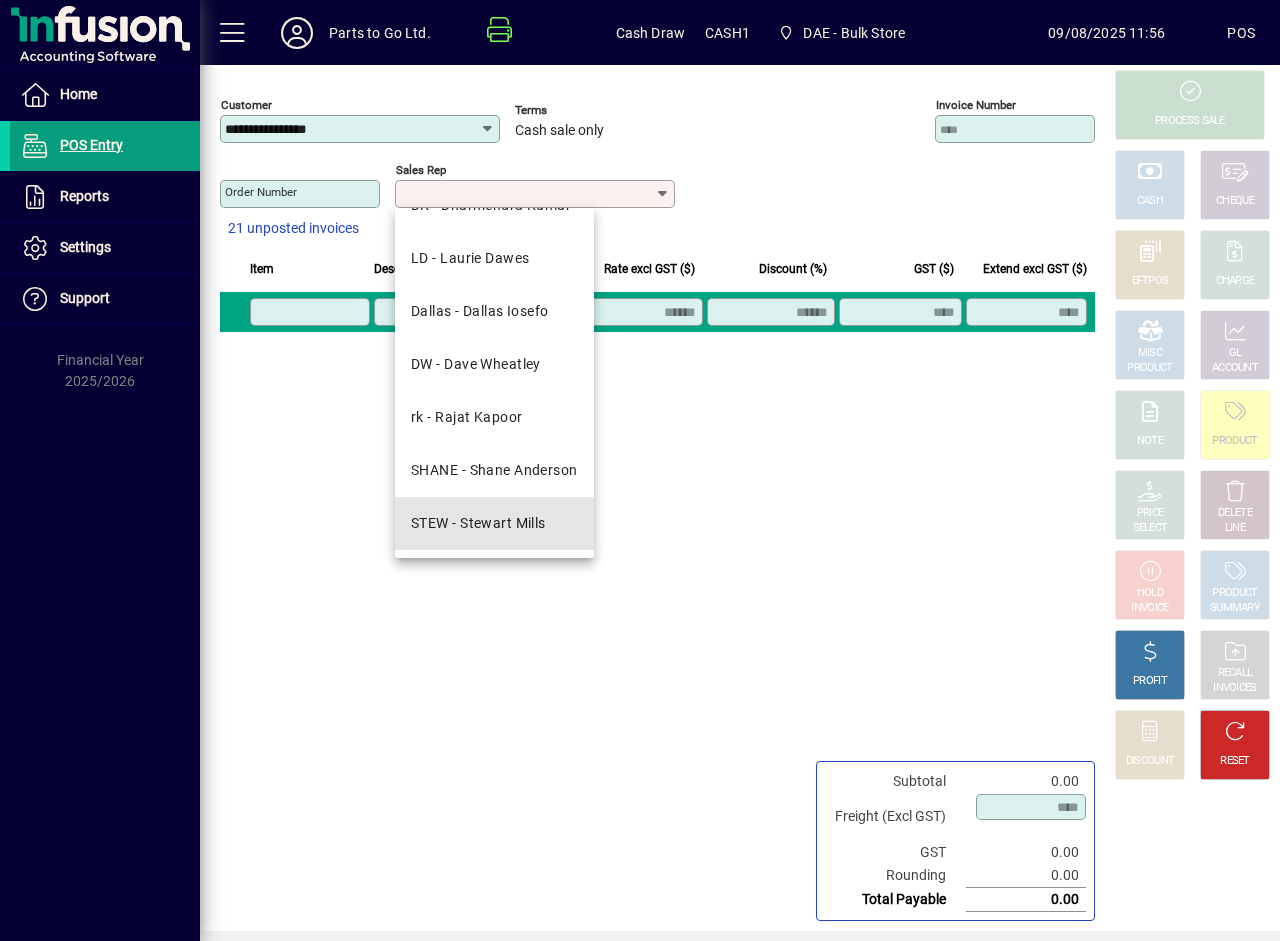 drag, startPoint x: 487, startPoint y: 534, endPoint x: 252, endPoint y: 396, distance: 272.5234 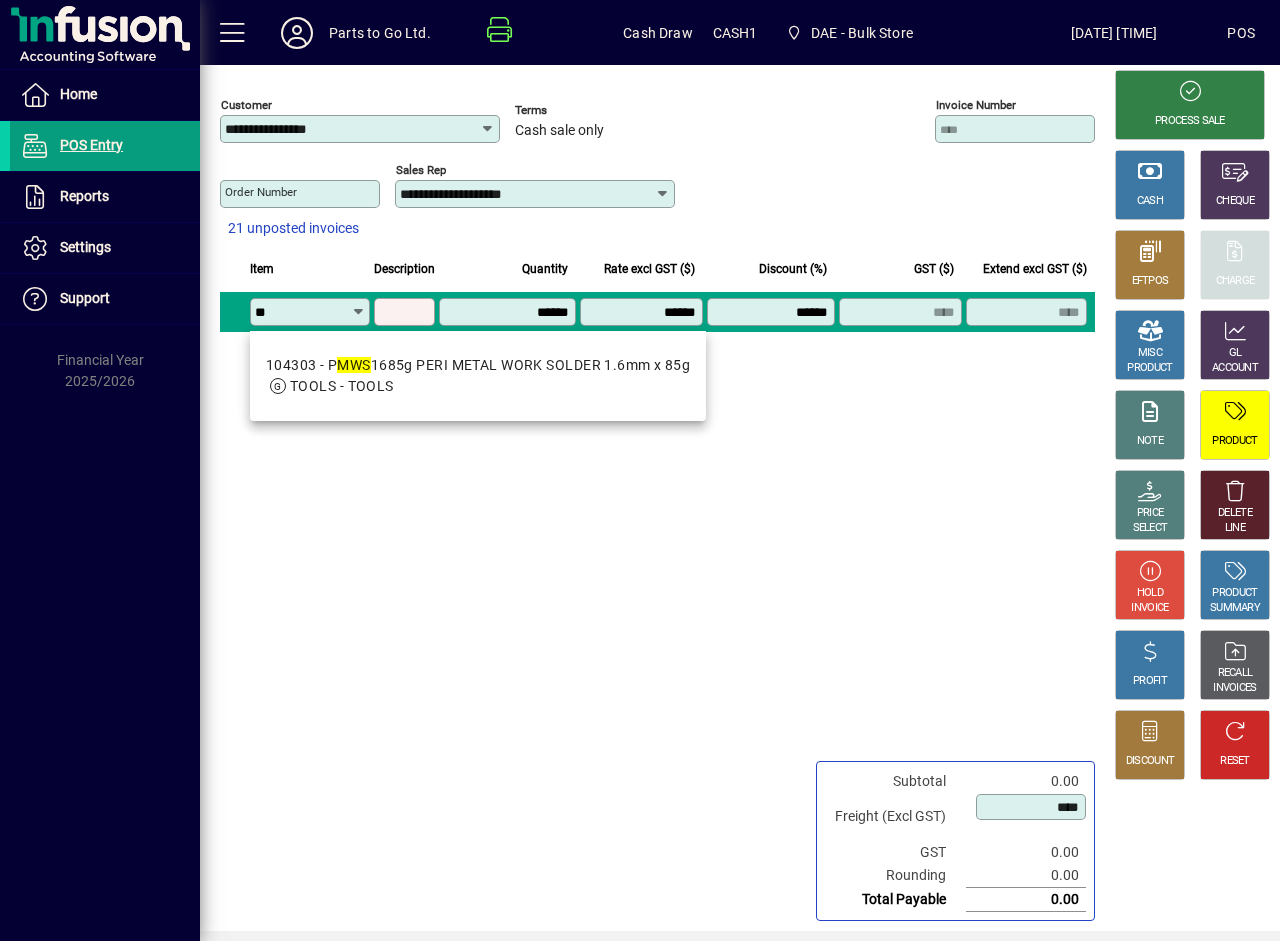 type on "*" 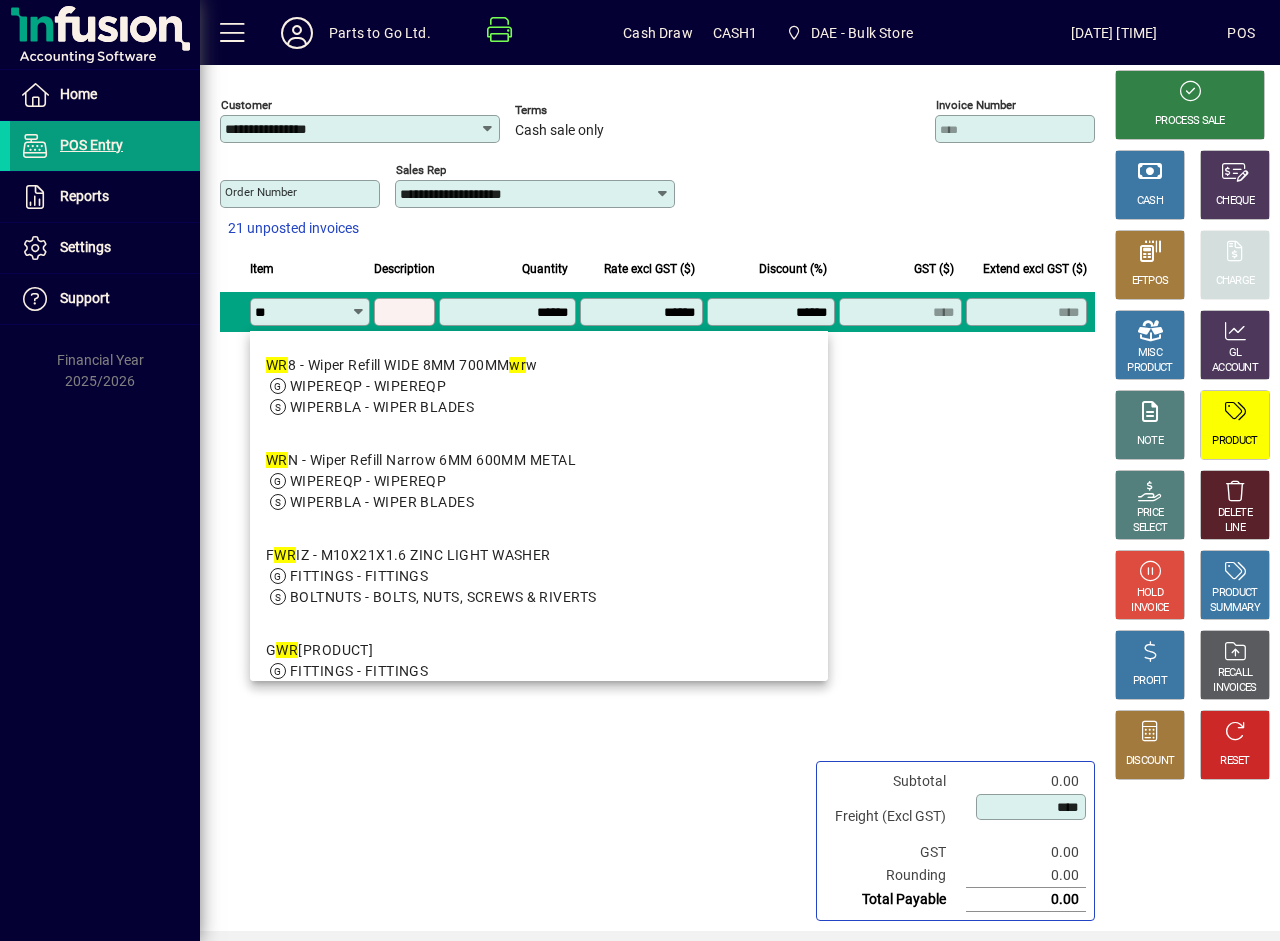 type on "*" 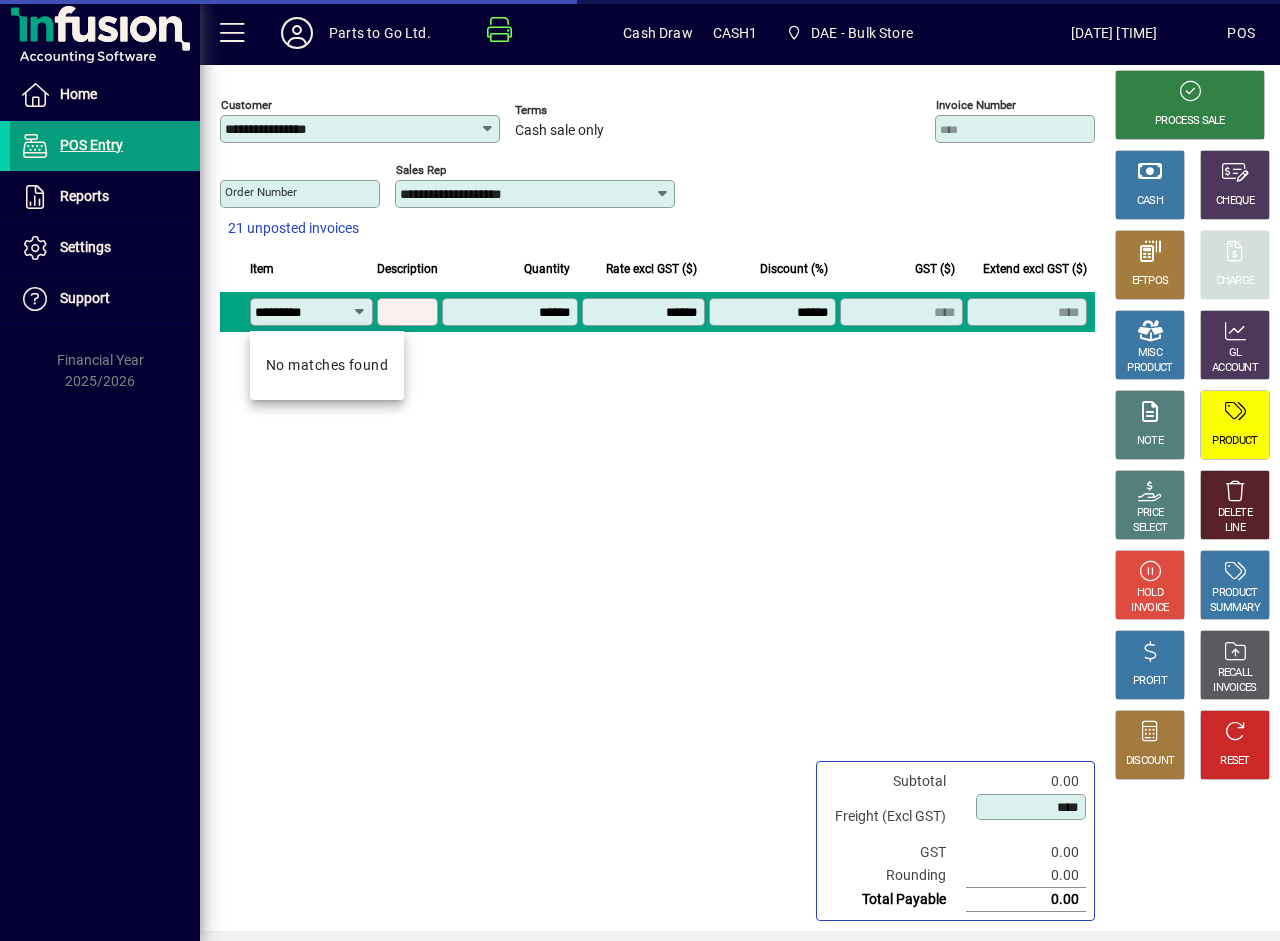 scroll, scrollTop: 0, scrollLeft: 0, axis: both 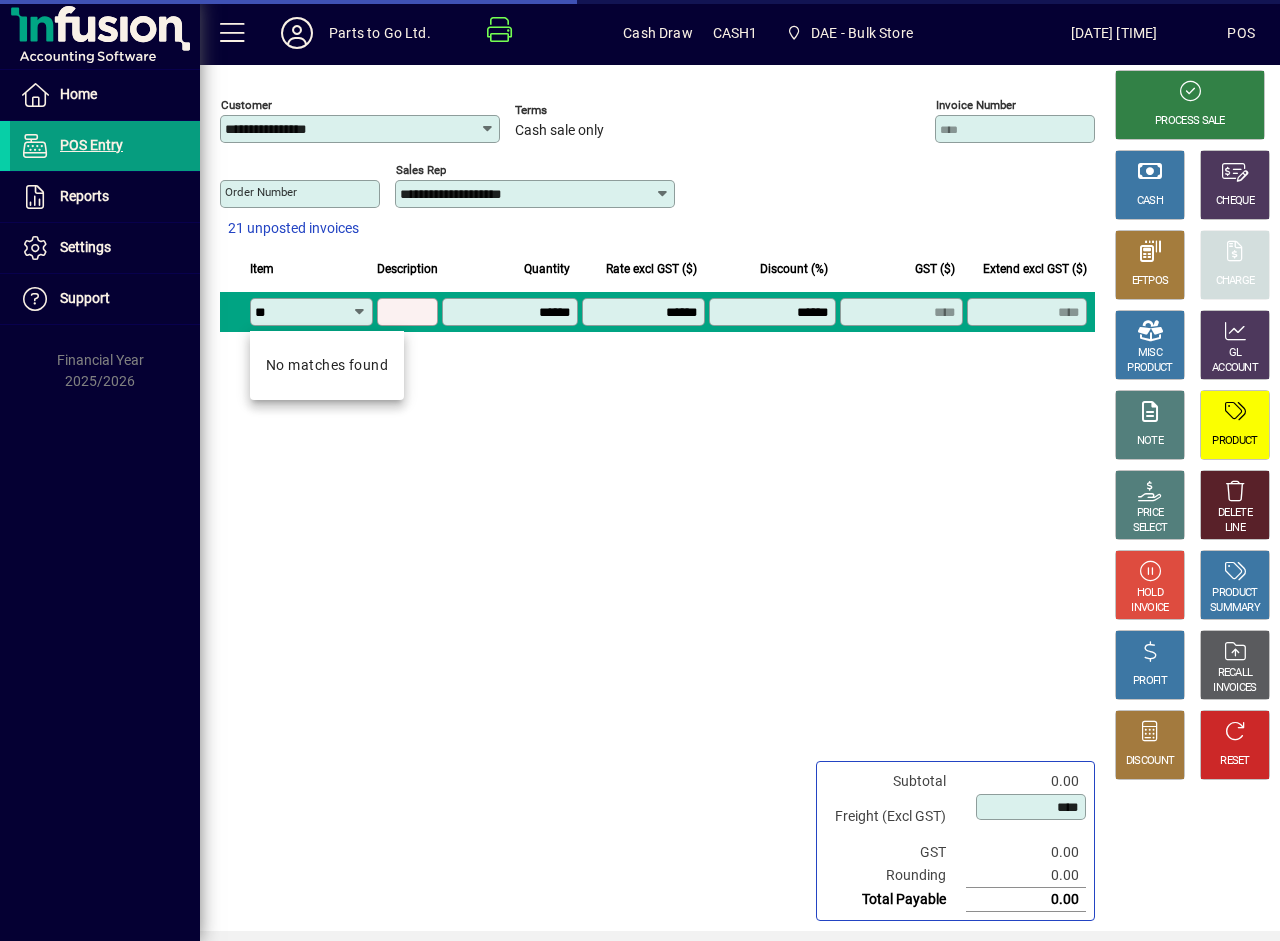 type on "*" 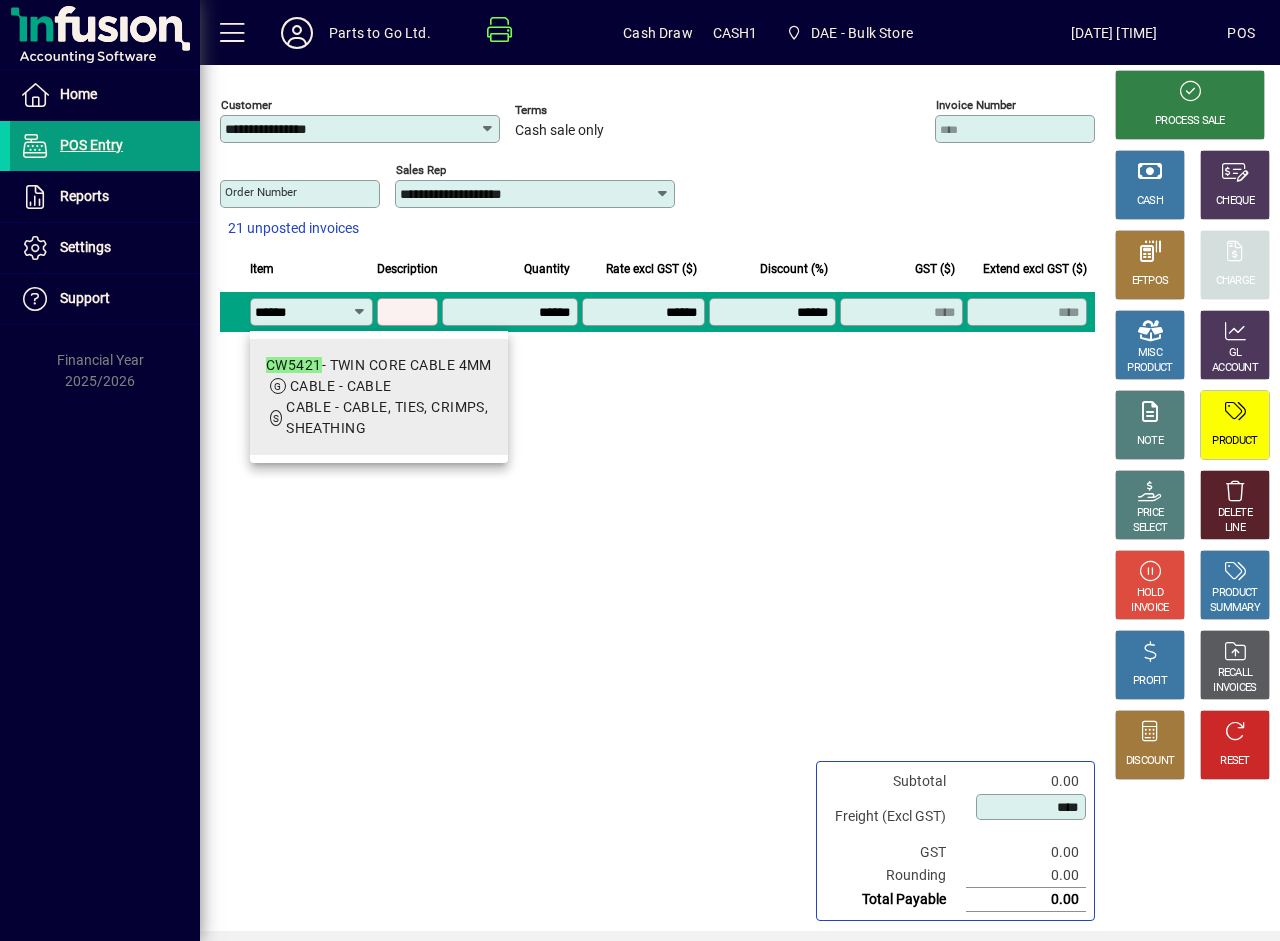 type on "******" 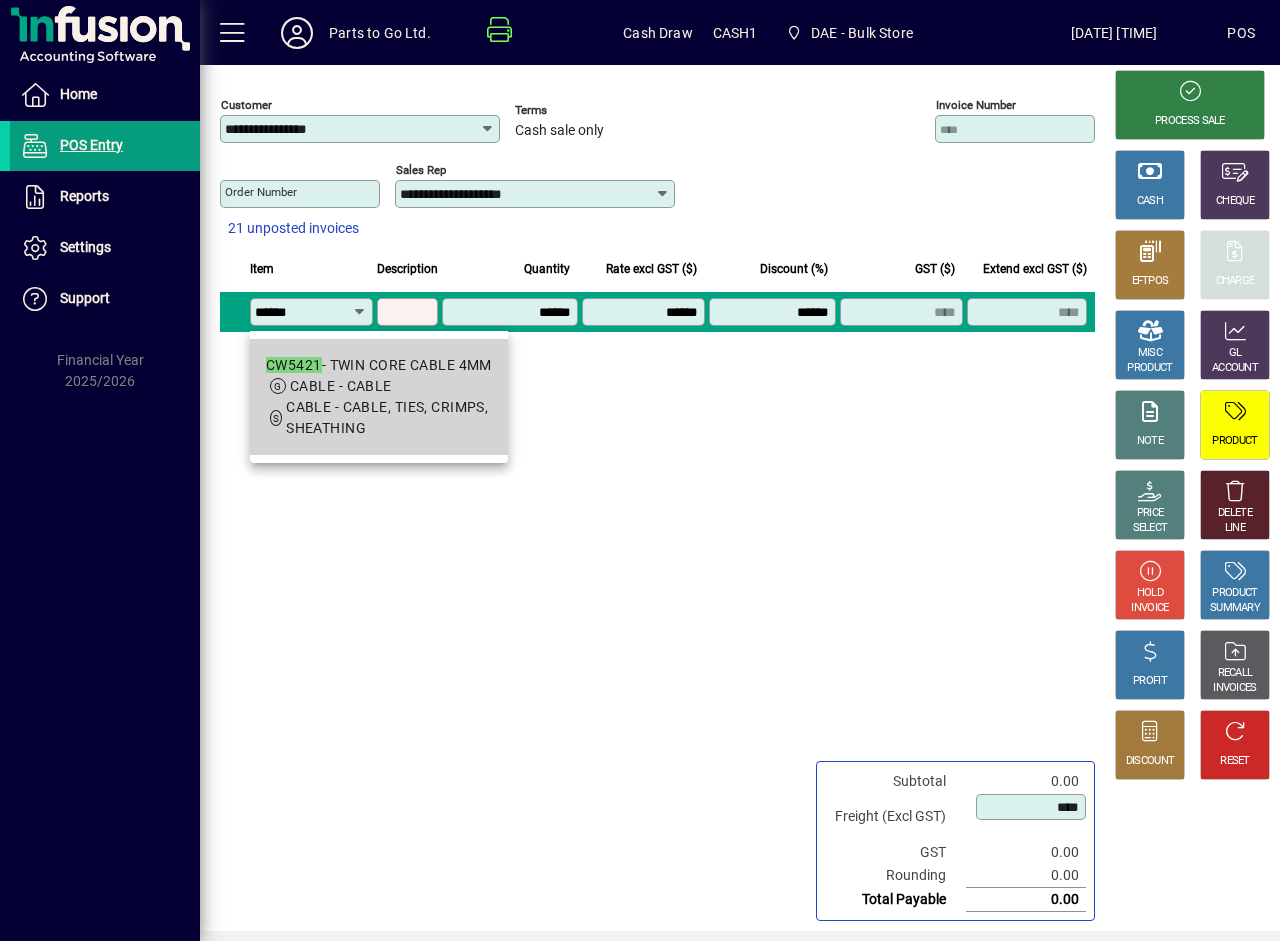 click on "CABLE - CABLE" at bounding box center [341, 386] 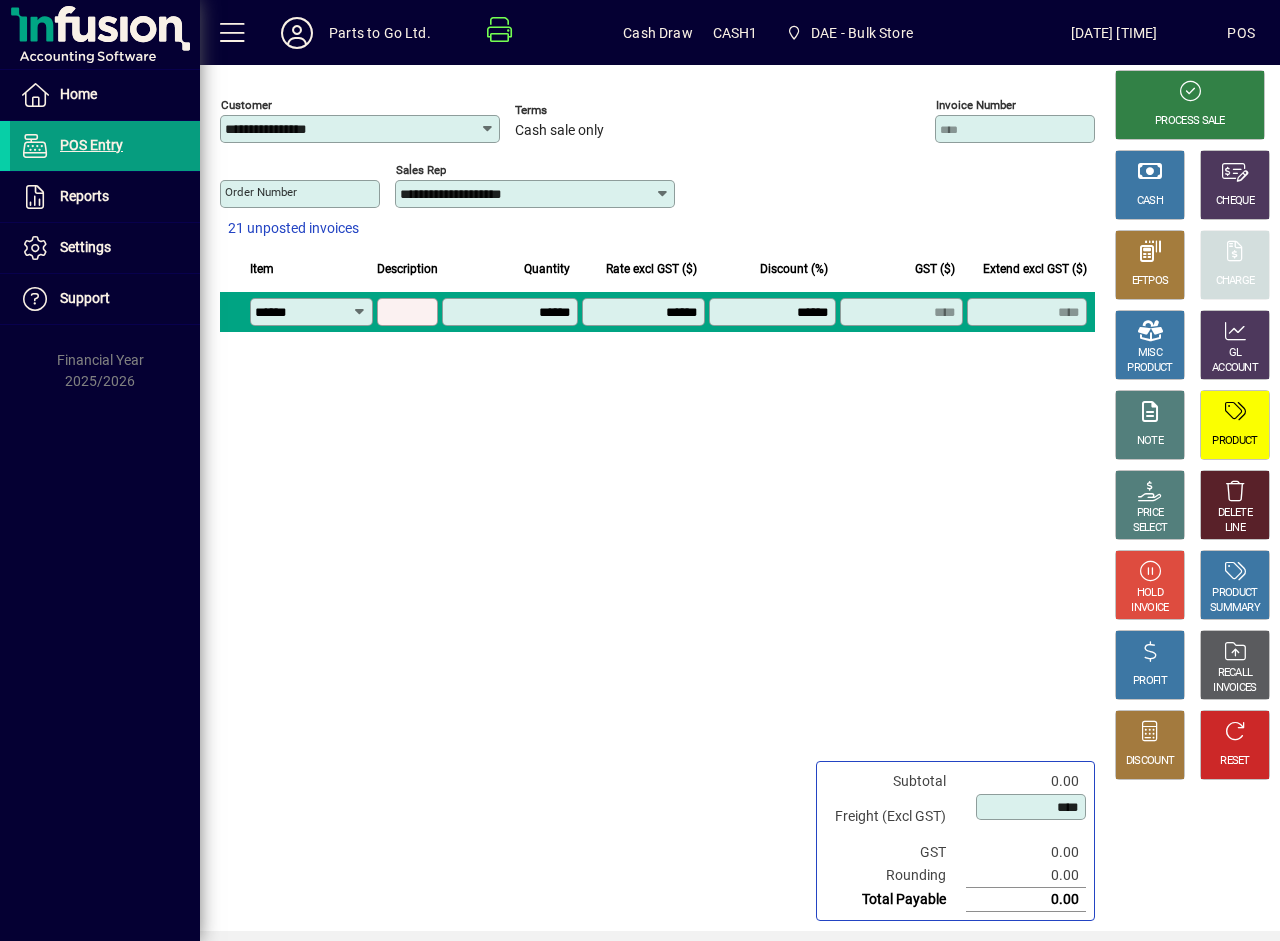 type on "**********" 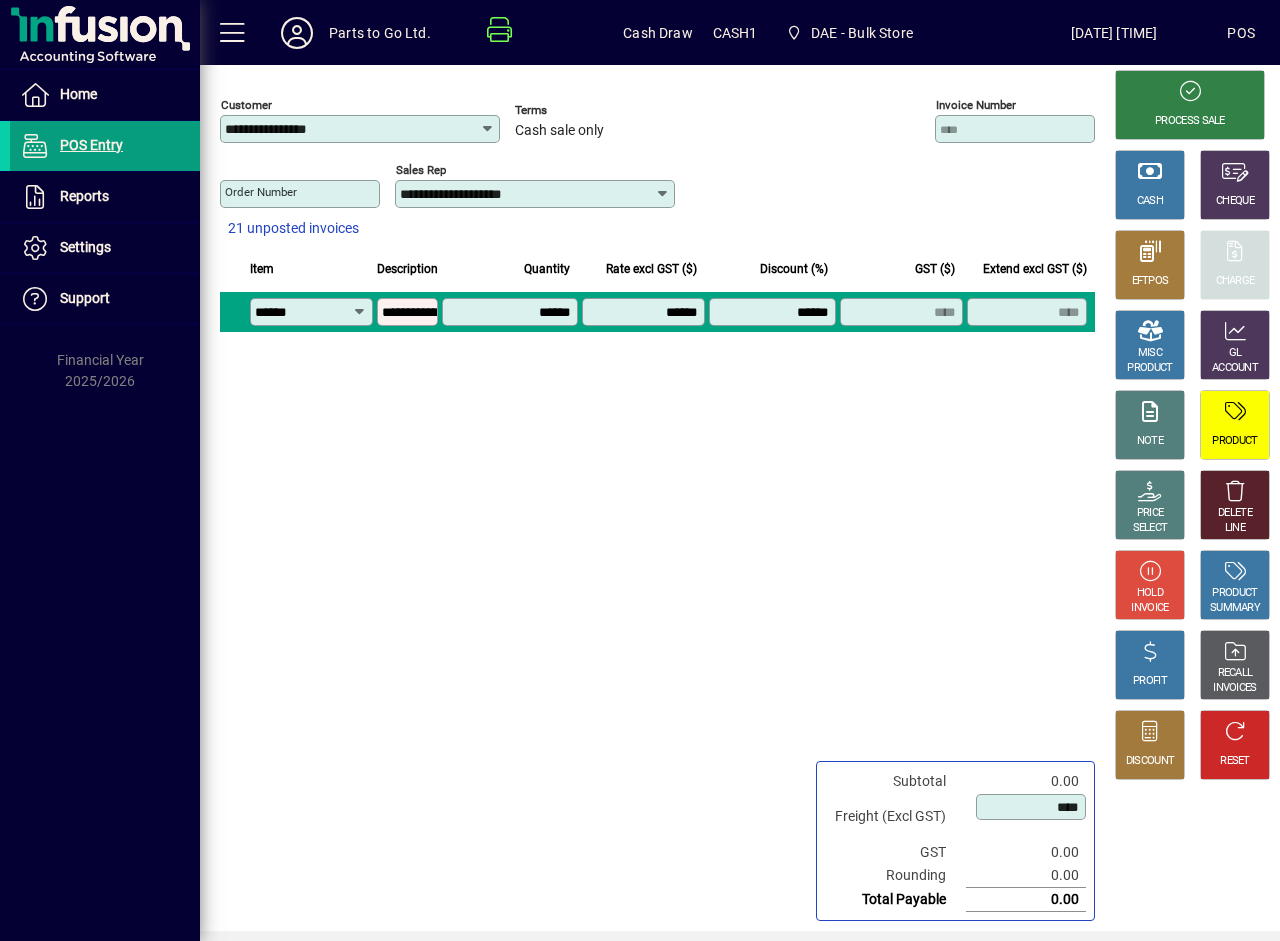 type on "******" 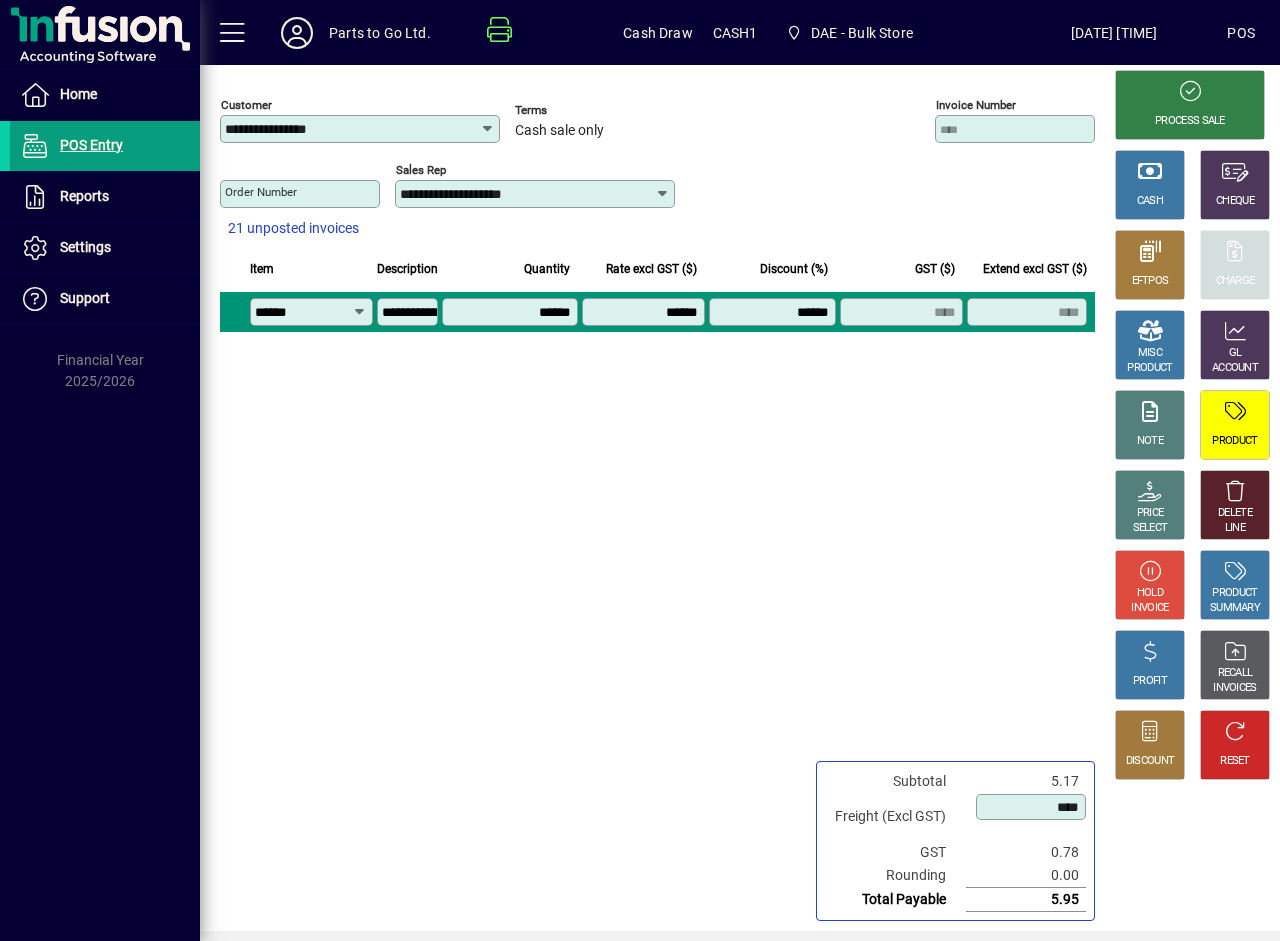 click on "******" at bounding box center (512, 312) 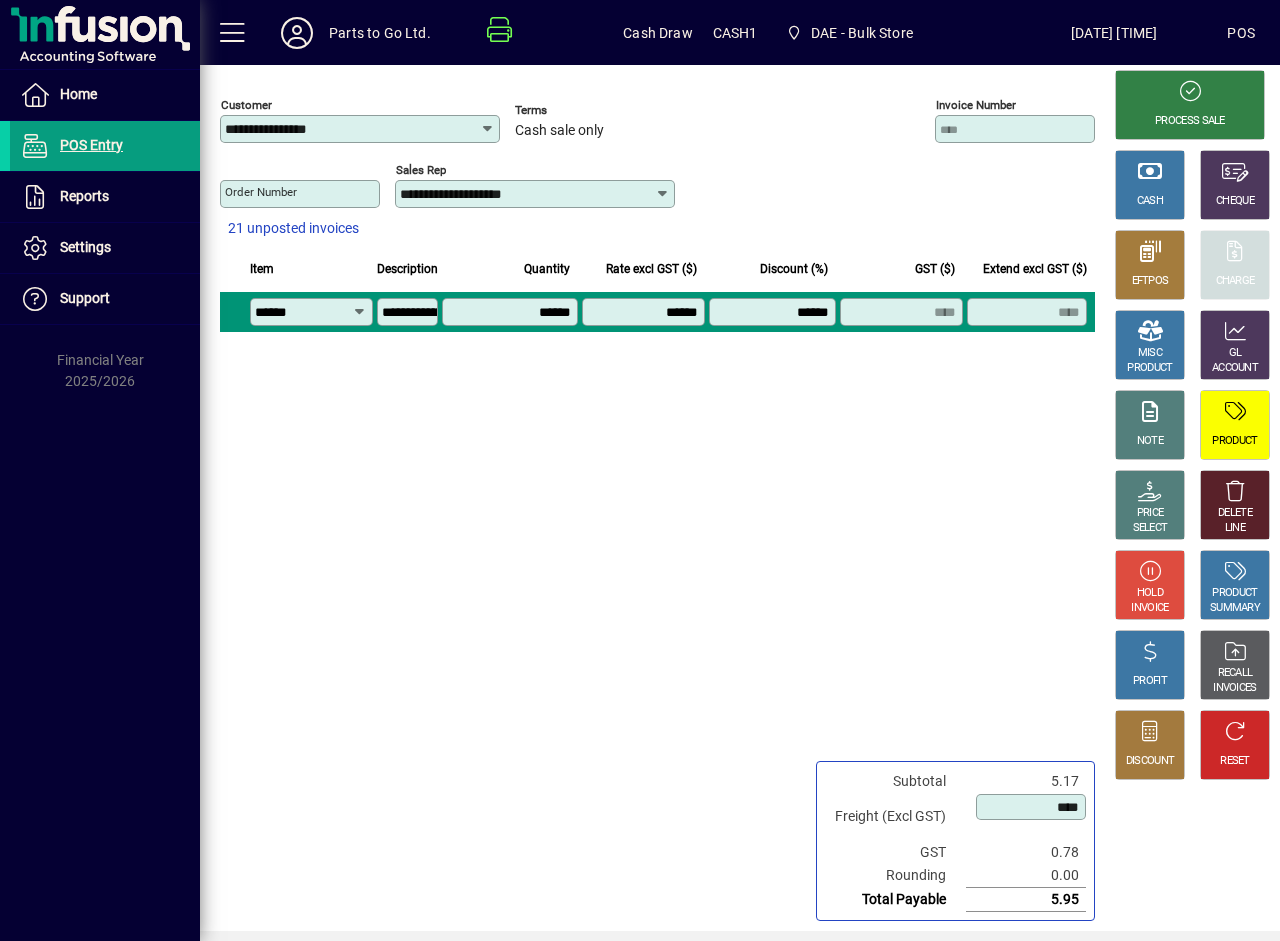 click on "******" at bounding box center [512, 312] 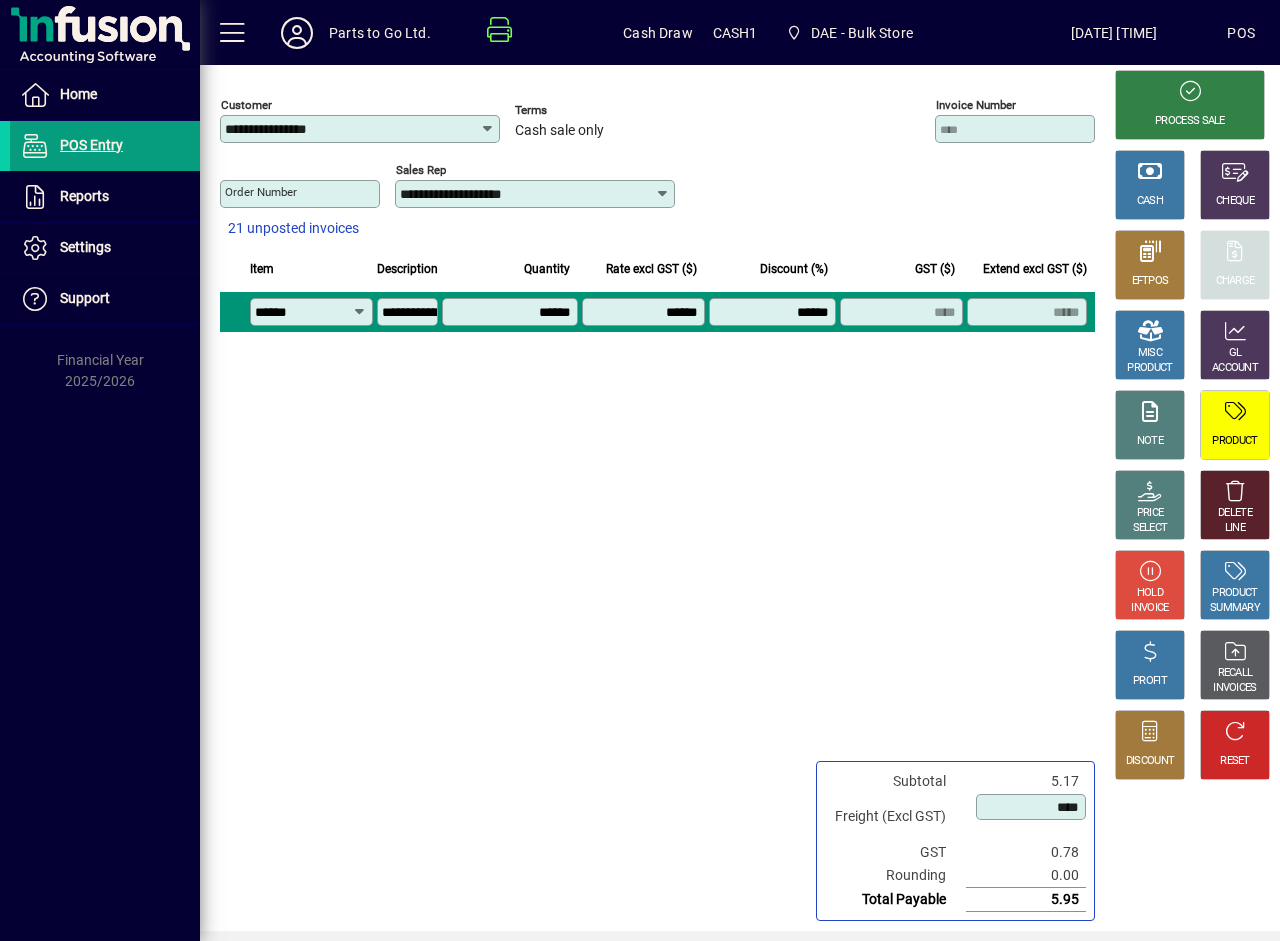 click on "******" at bounding box center [645, 312] 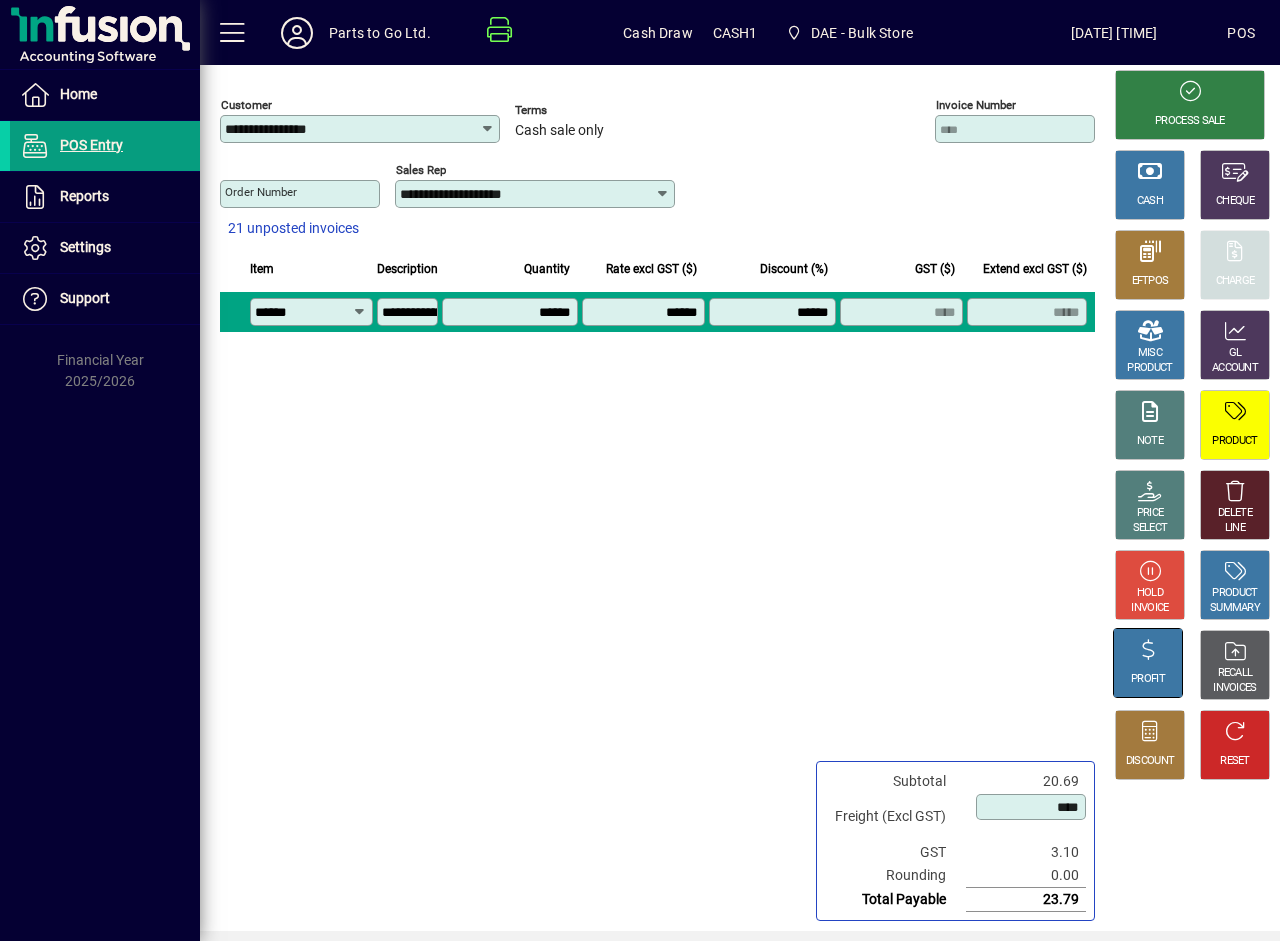 click on "PROFIT" 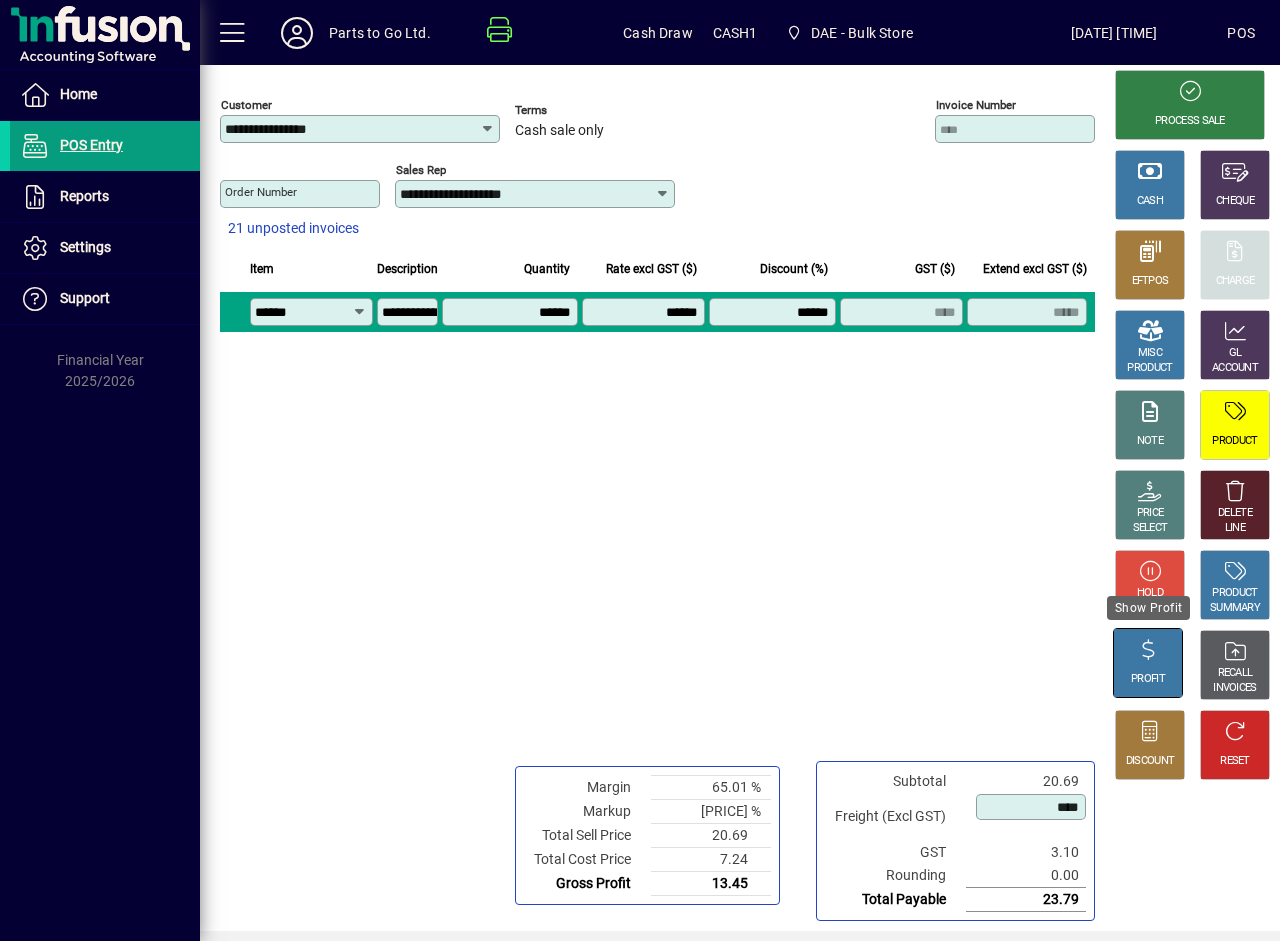click on "PROFIT" 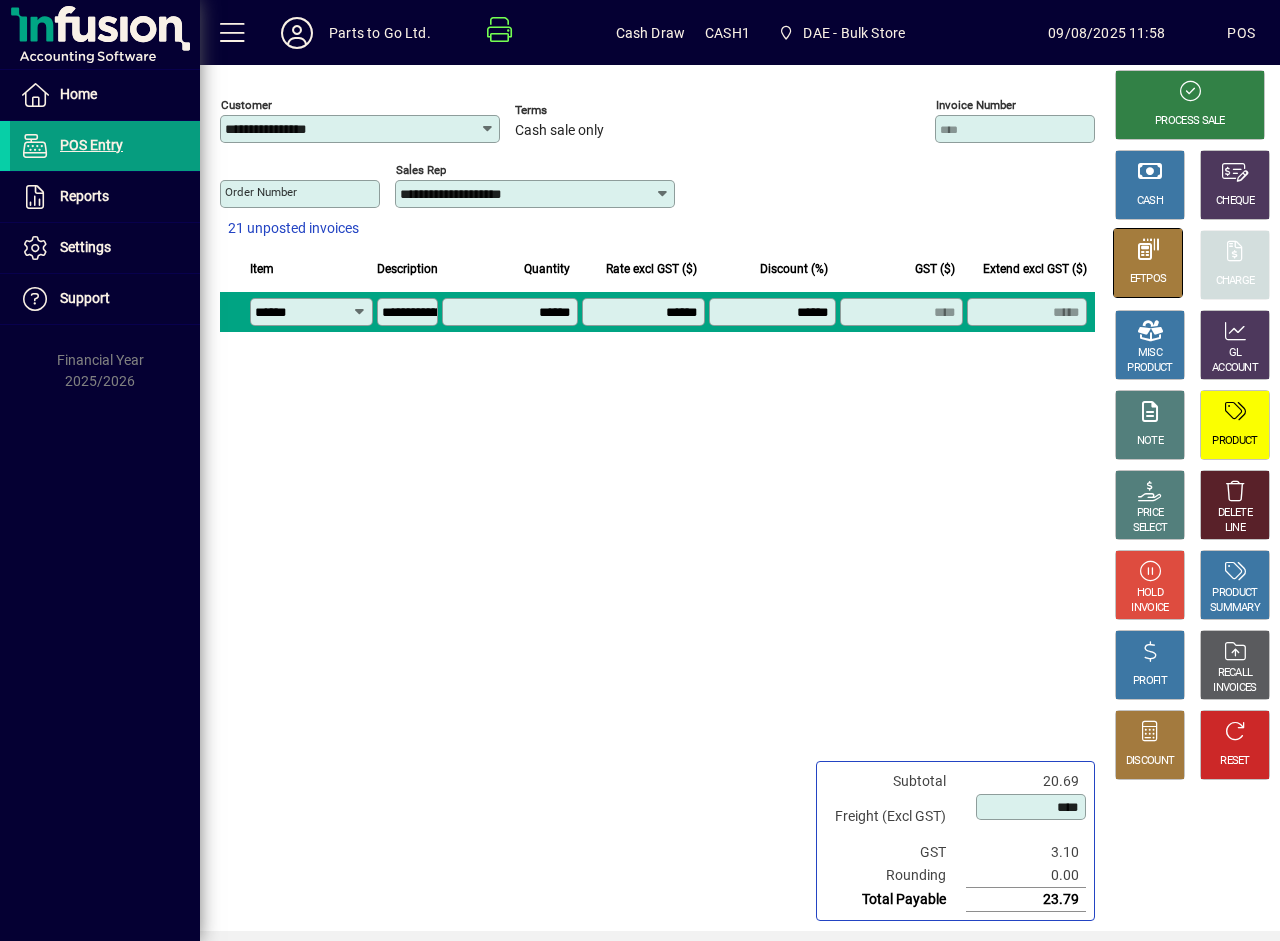 click 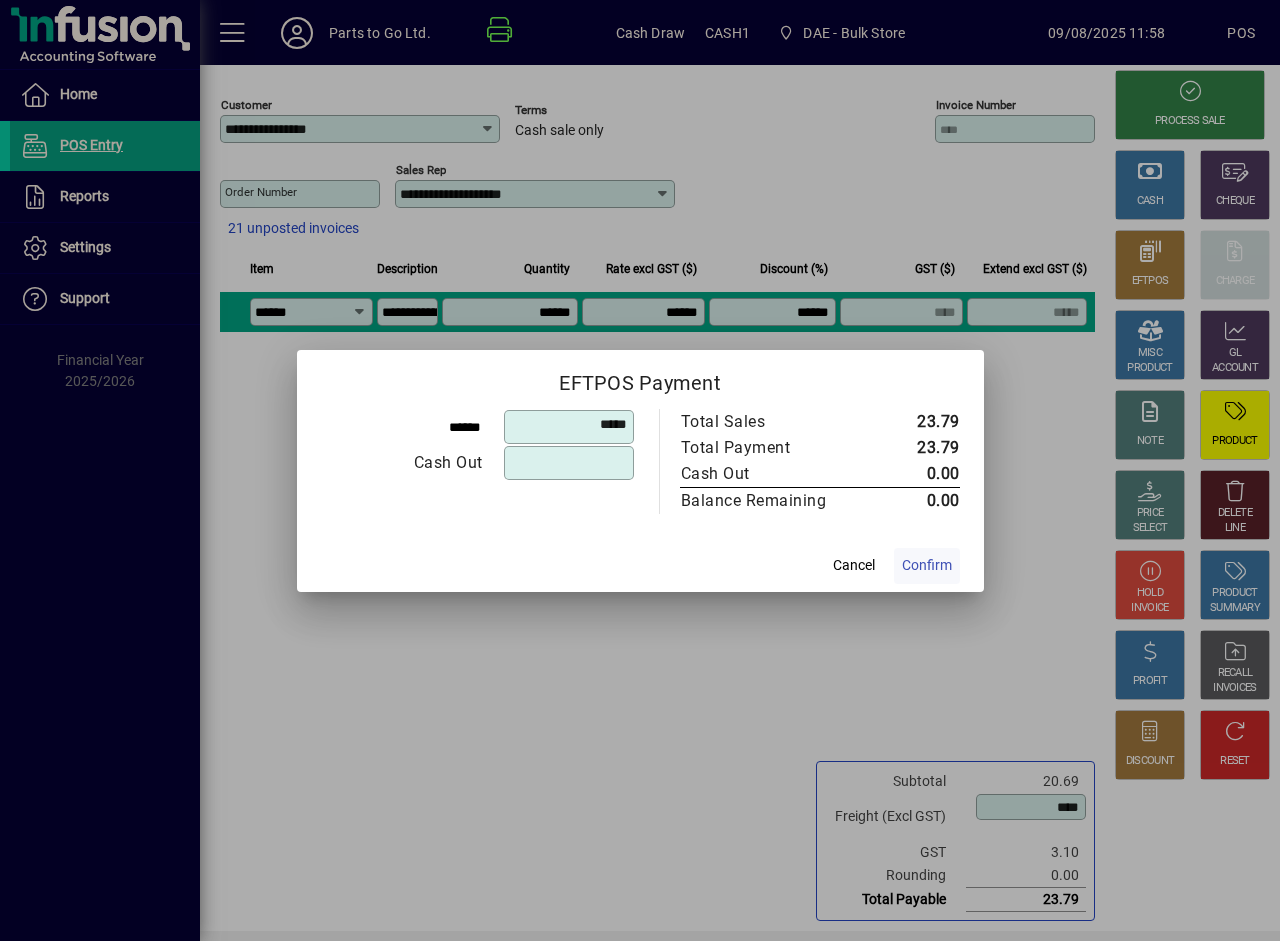 click on "Confirm" 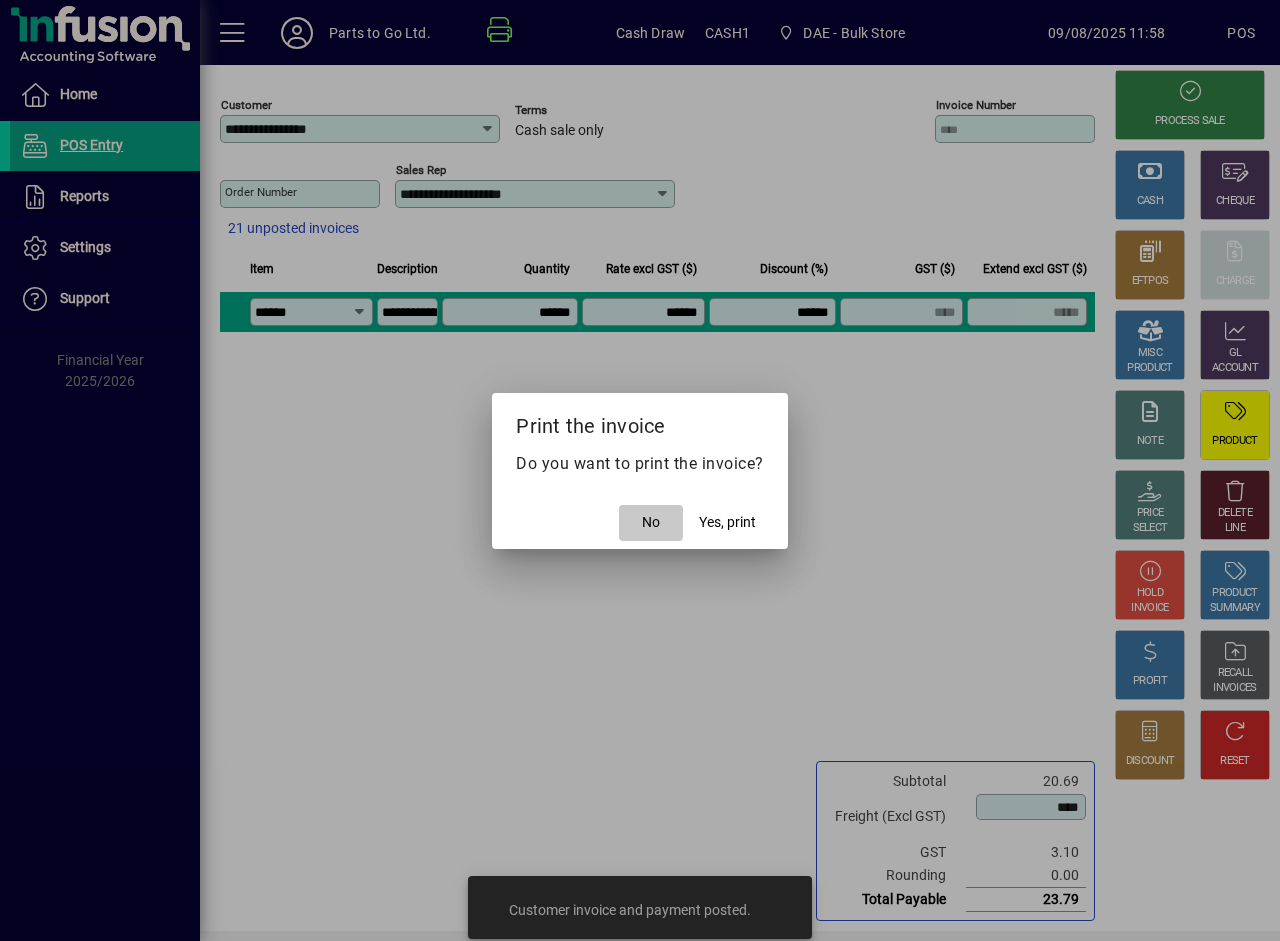 click 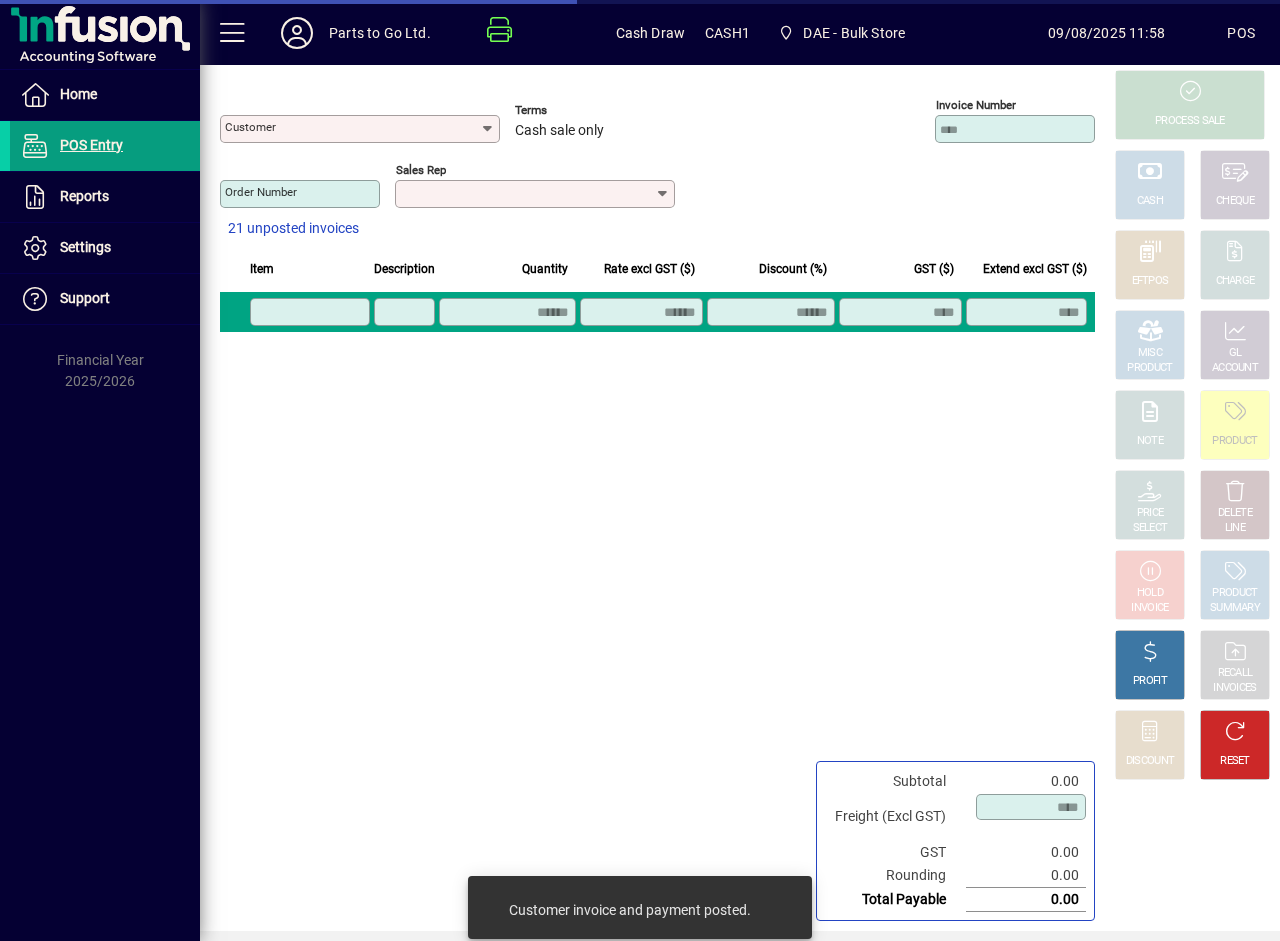 type on "**********" 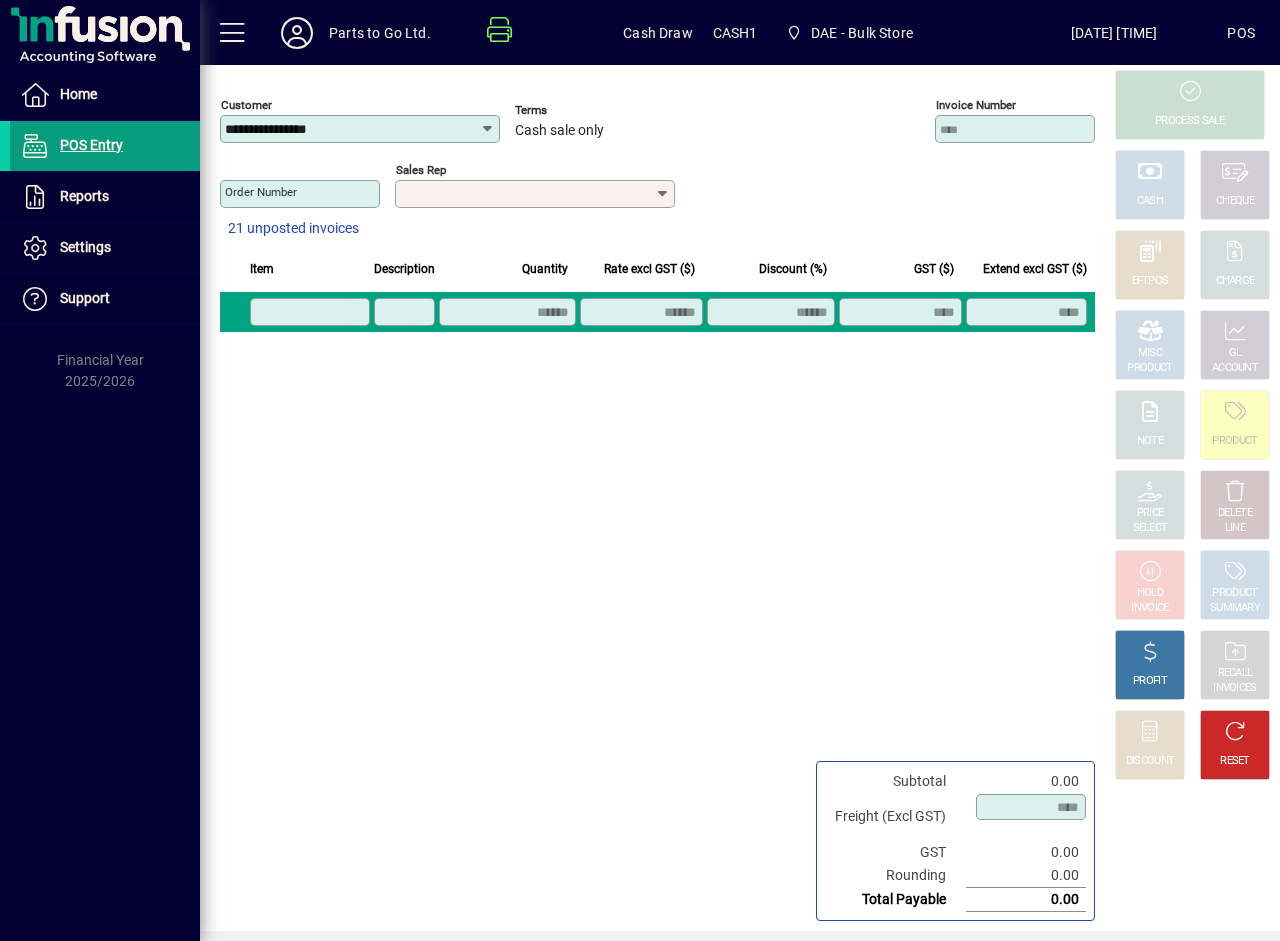 scroll, scrollTop: 0, scrollLeft: 0, axis: both 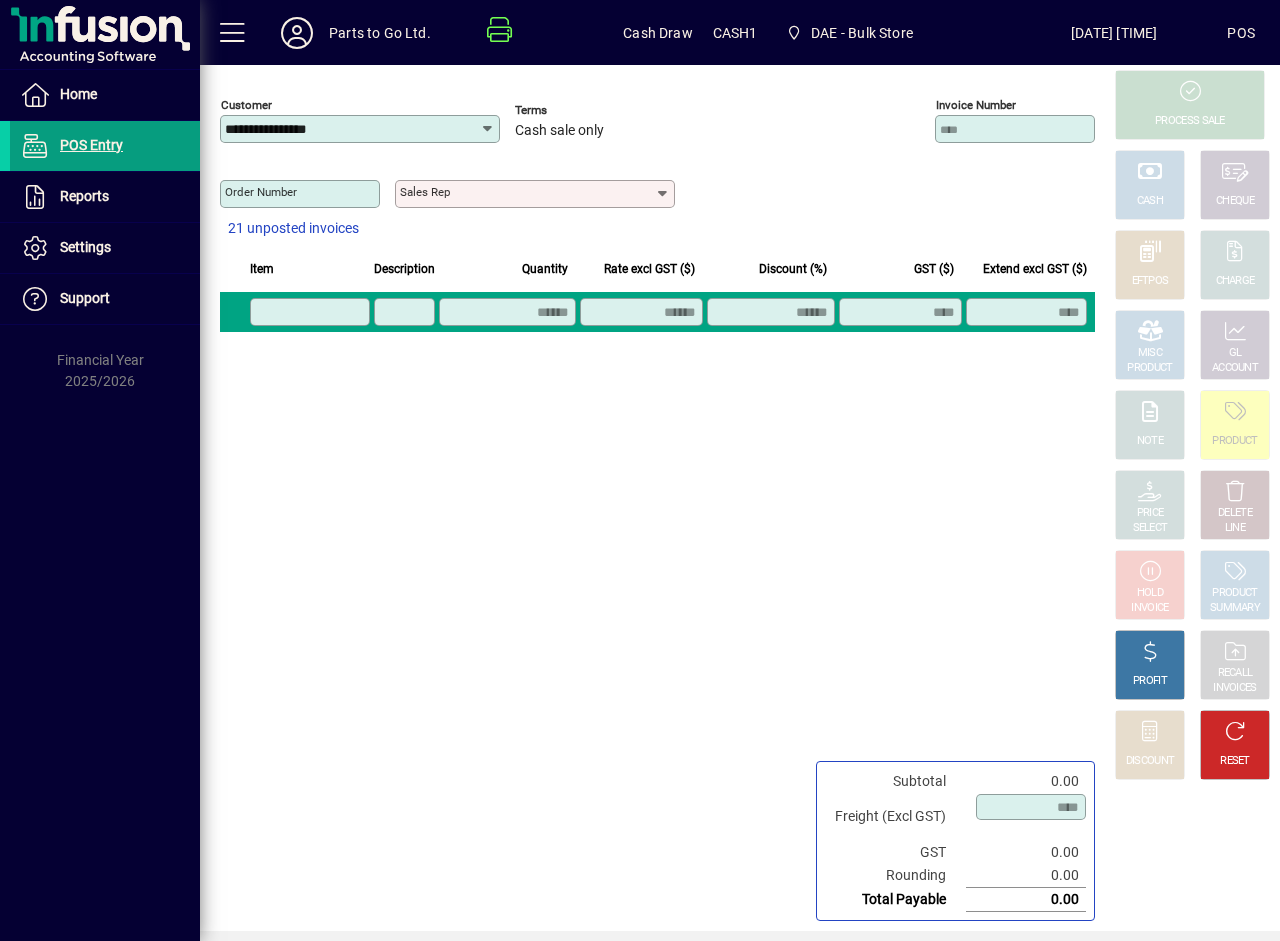 click 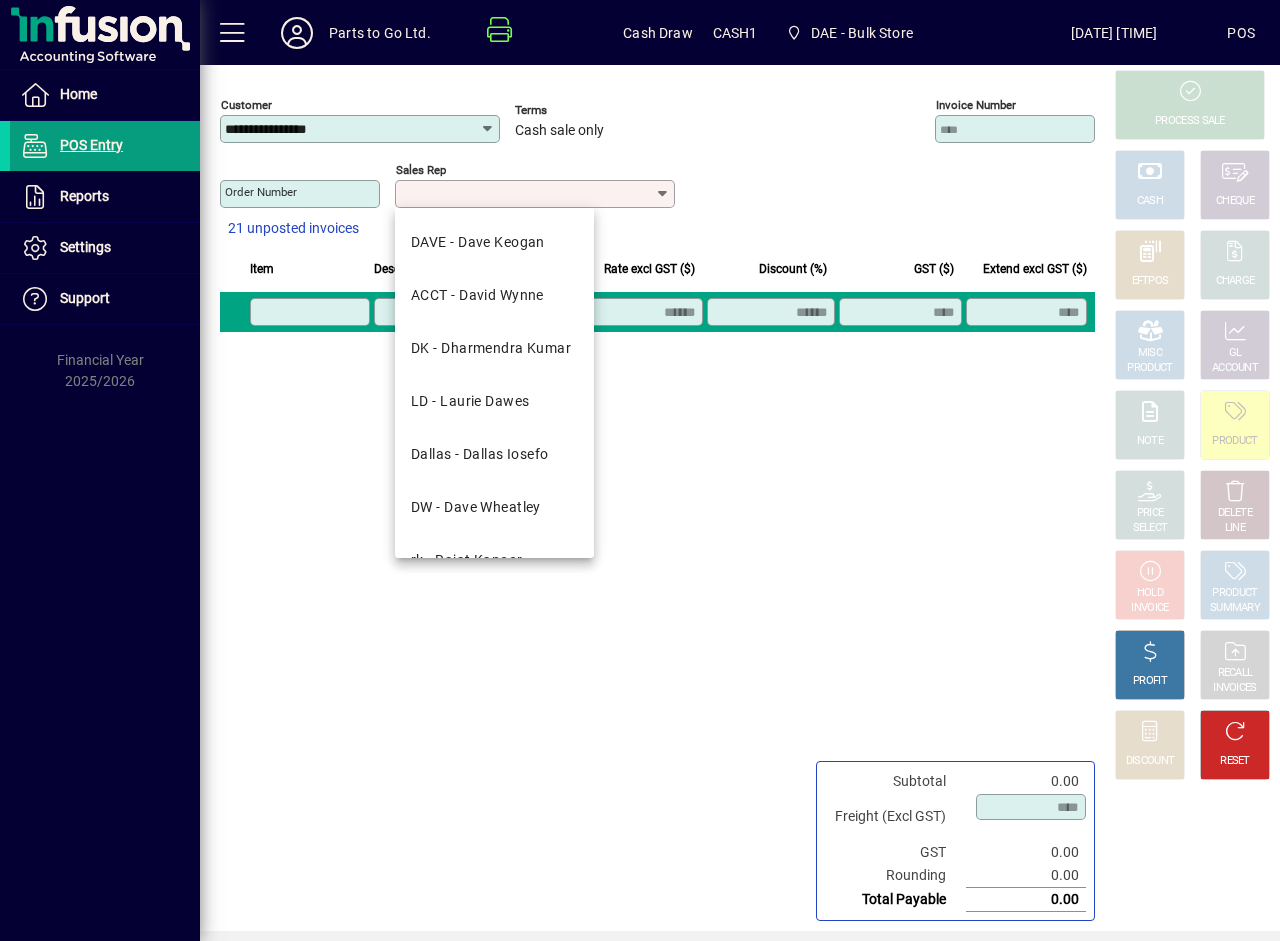 click on "**********" 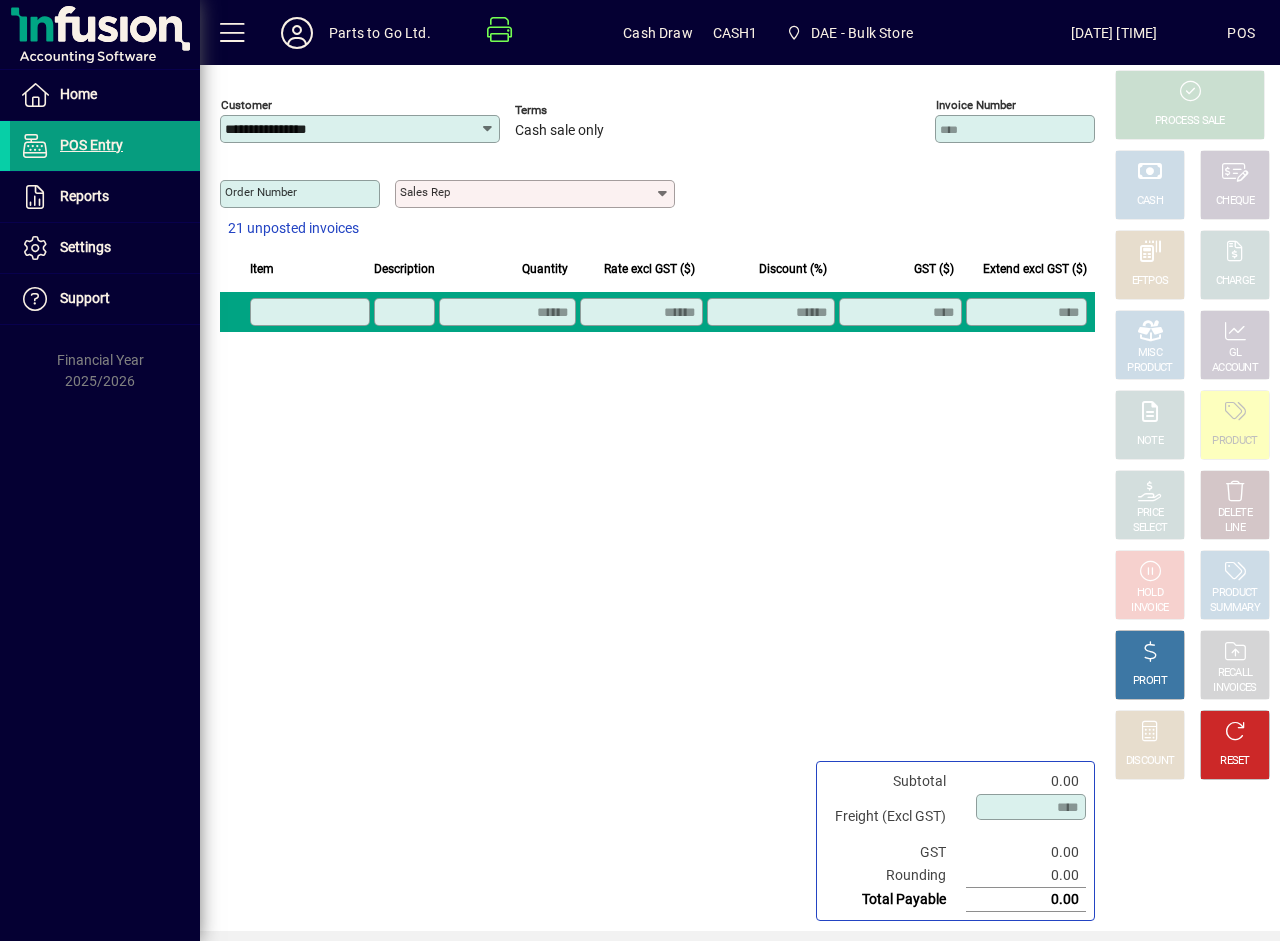 click 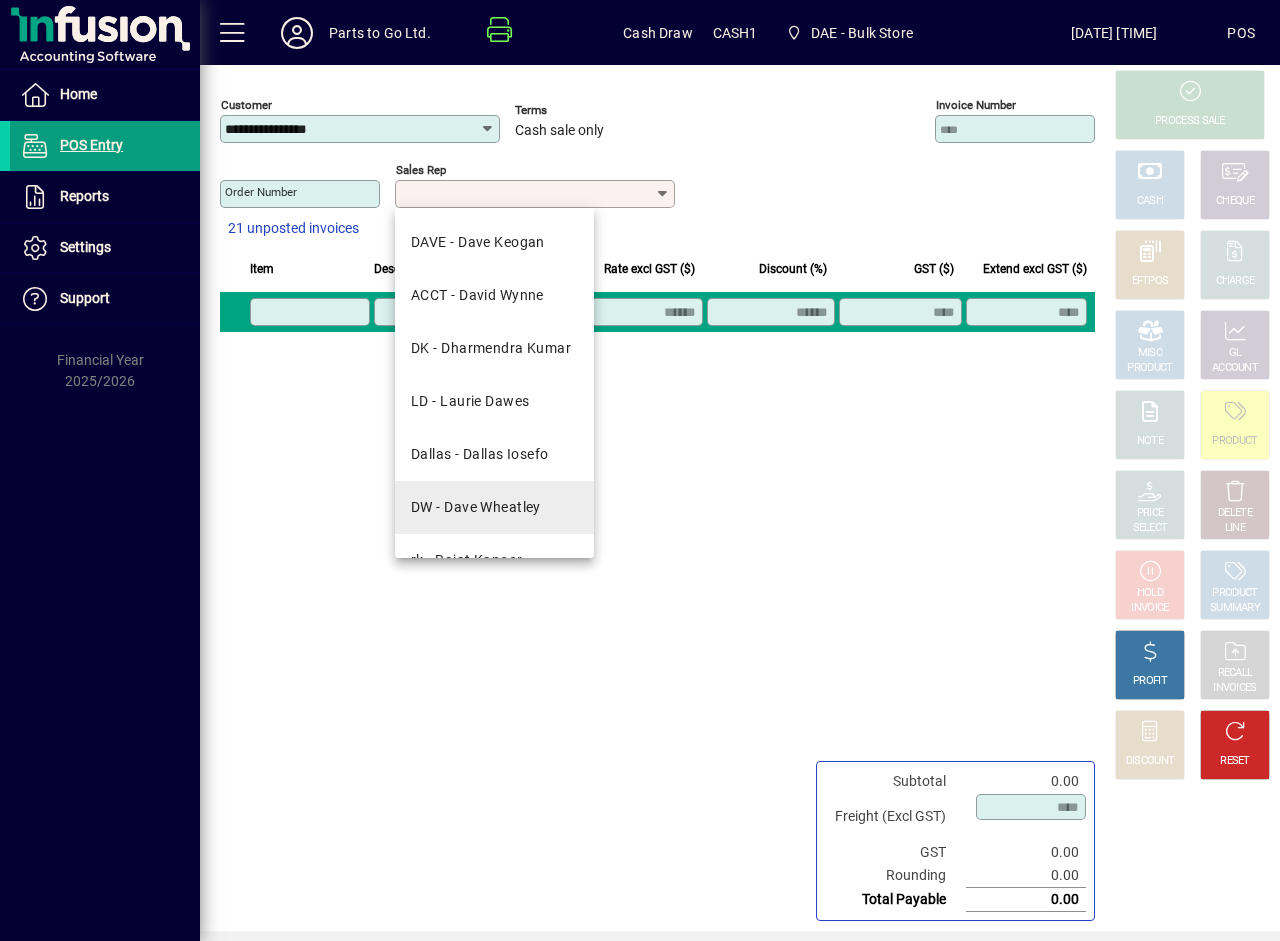 click on "DW - Dave Wheatley" at bounding box center (476, 507) 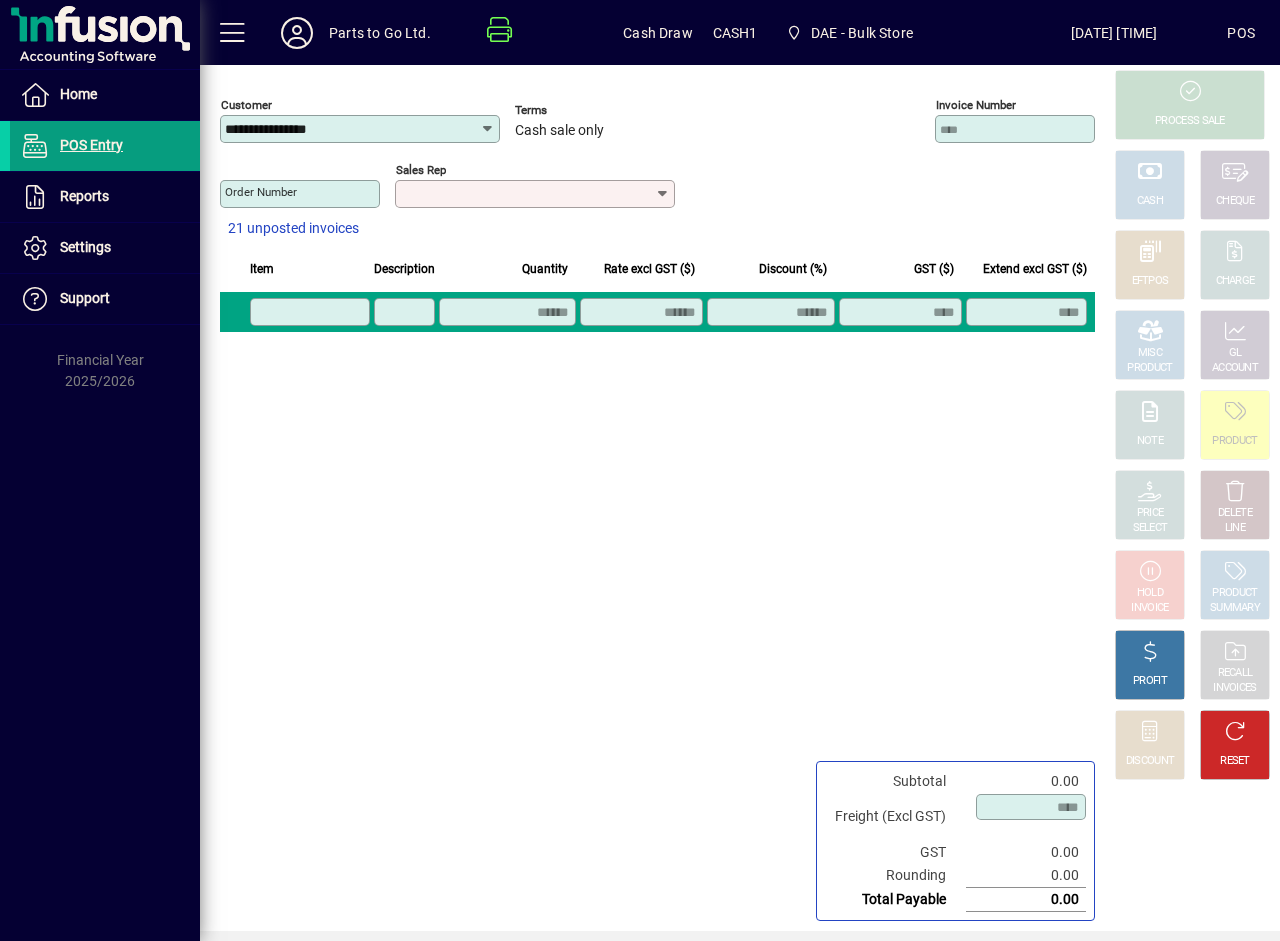 type on "**********" 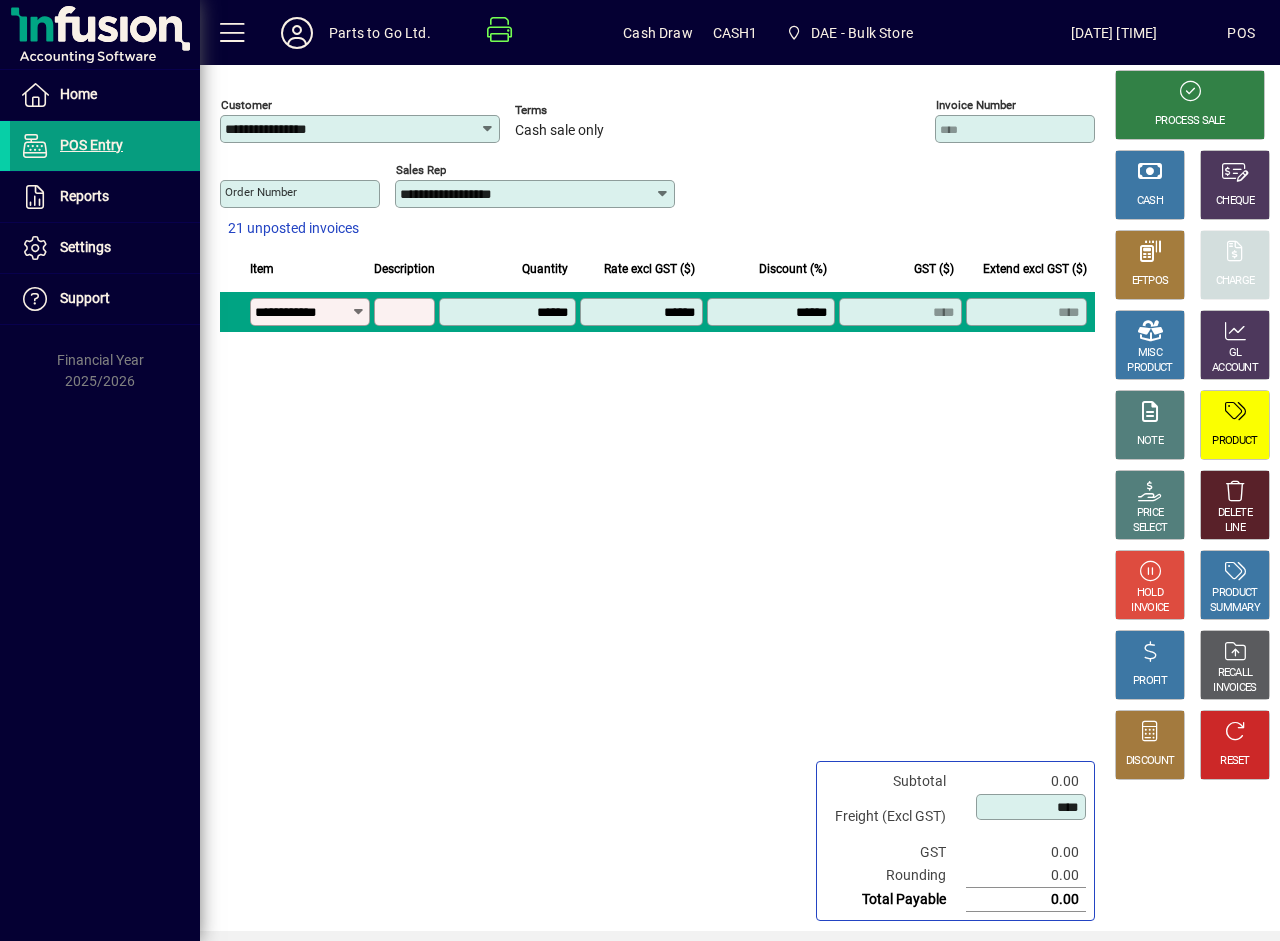 type on "**********" 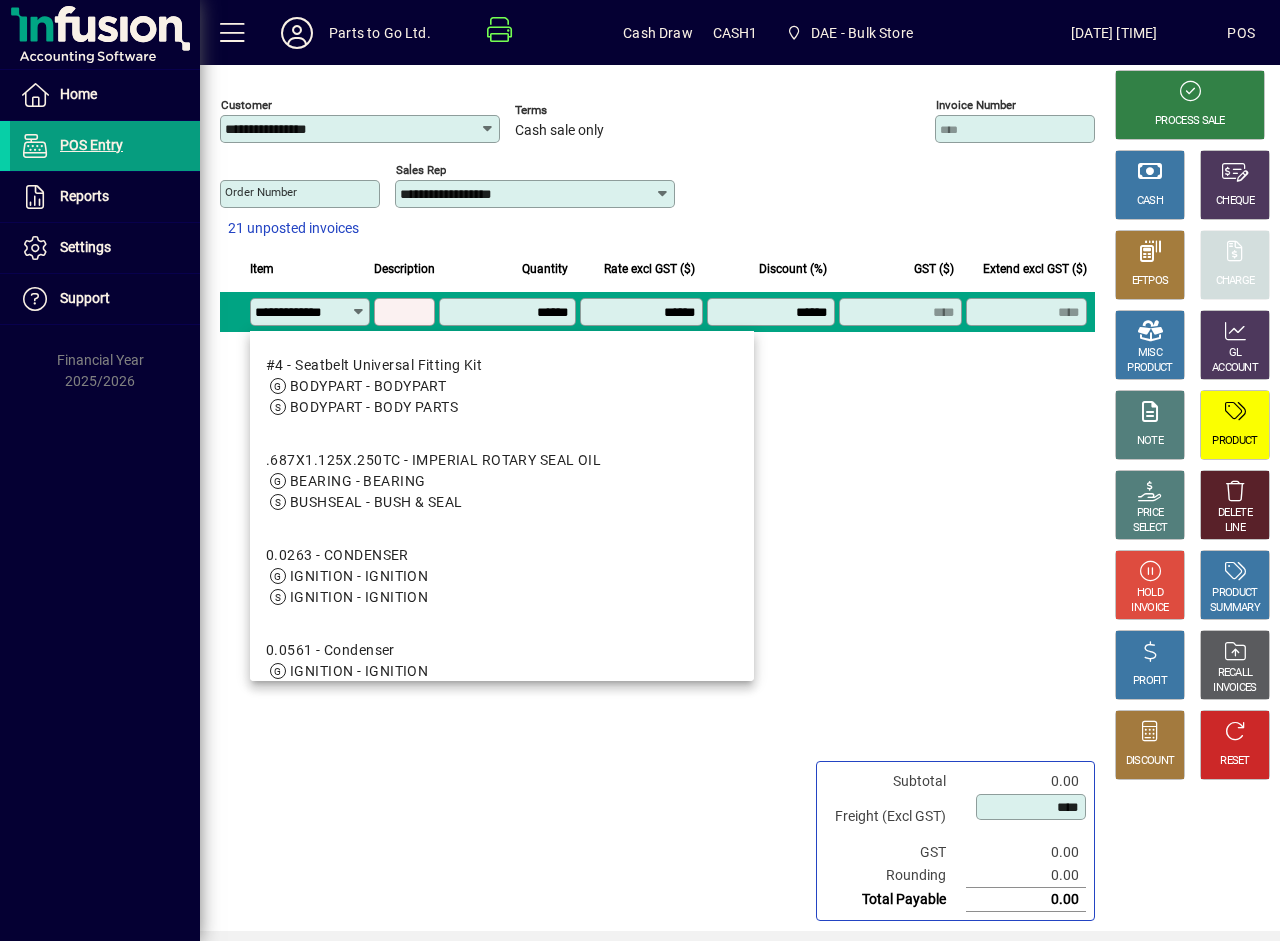 scroll, scrollTop: 0, scrollLeft: 9, axis: horizontal 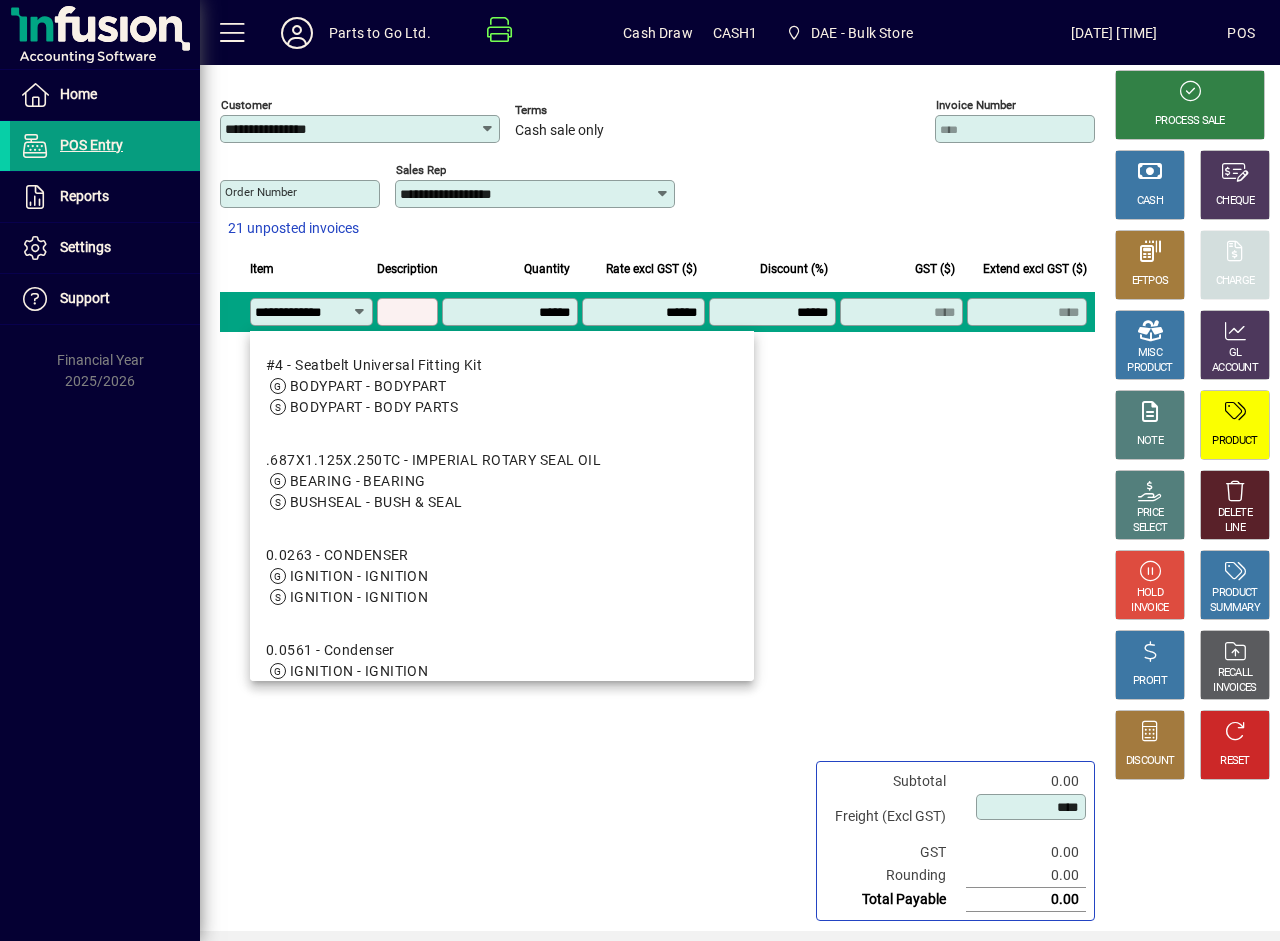 type on "**********" 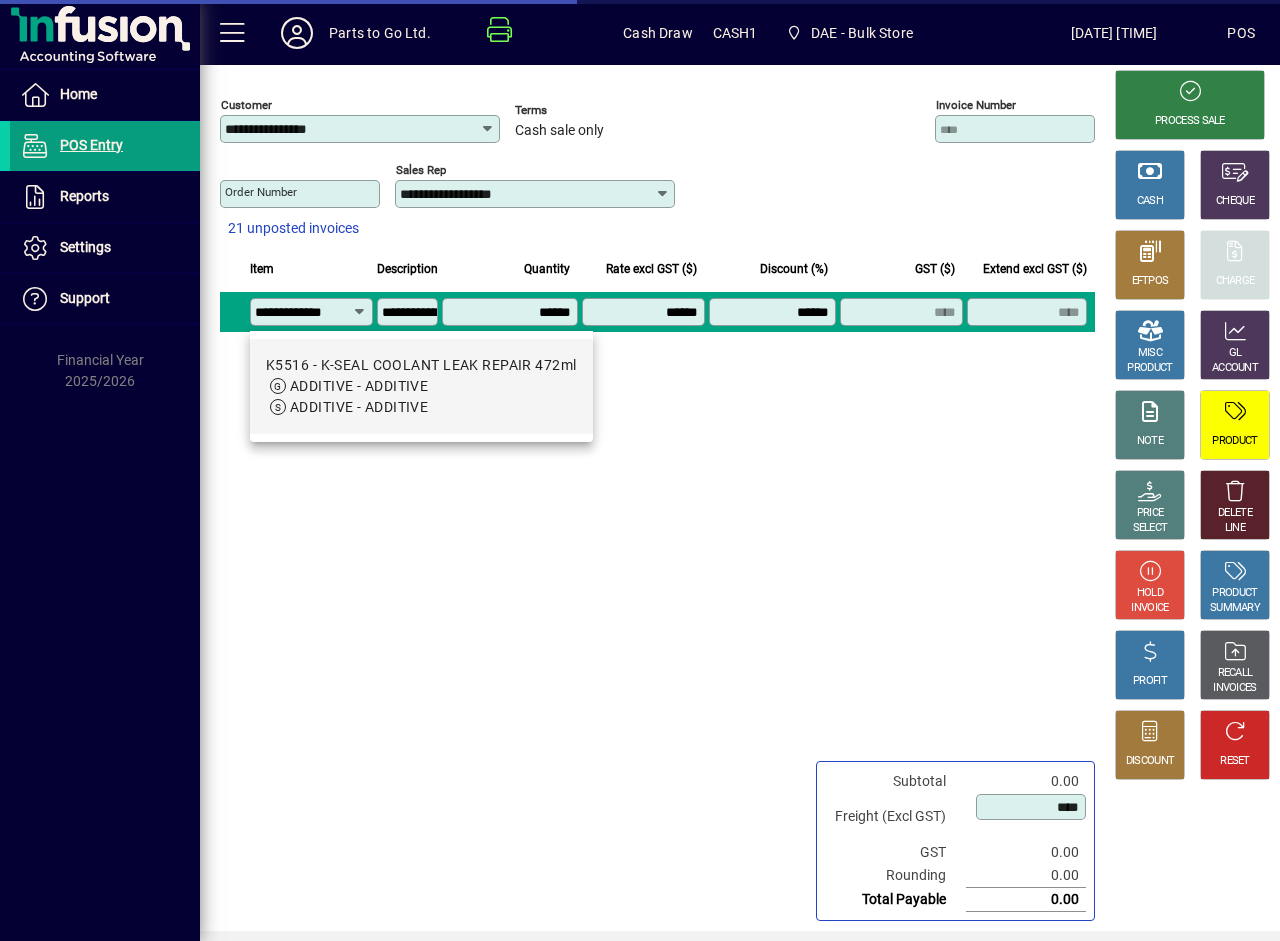 type on "*******" 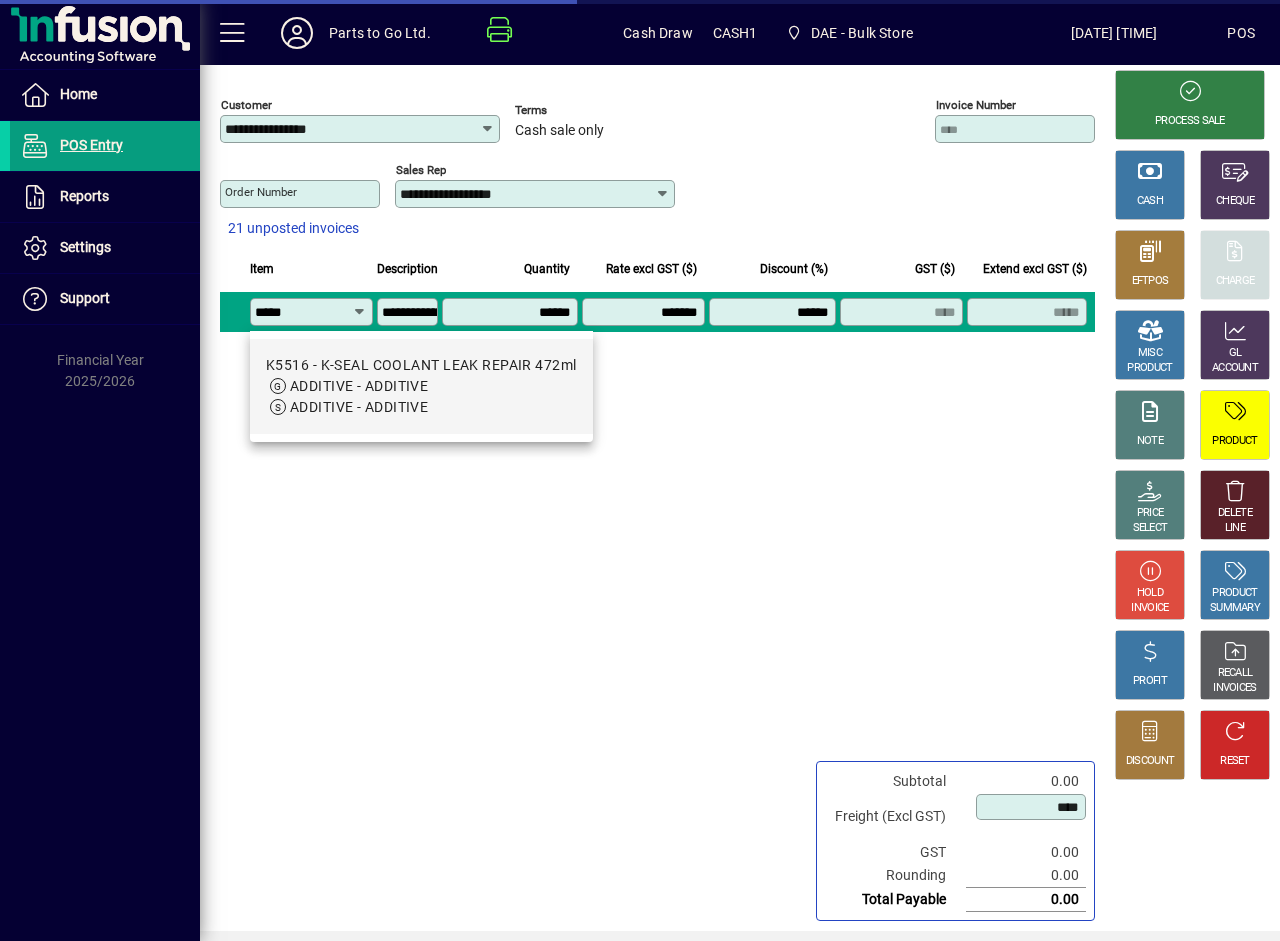 scroll, scrollTop: 0, scrollLeft: 0, axis: both 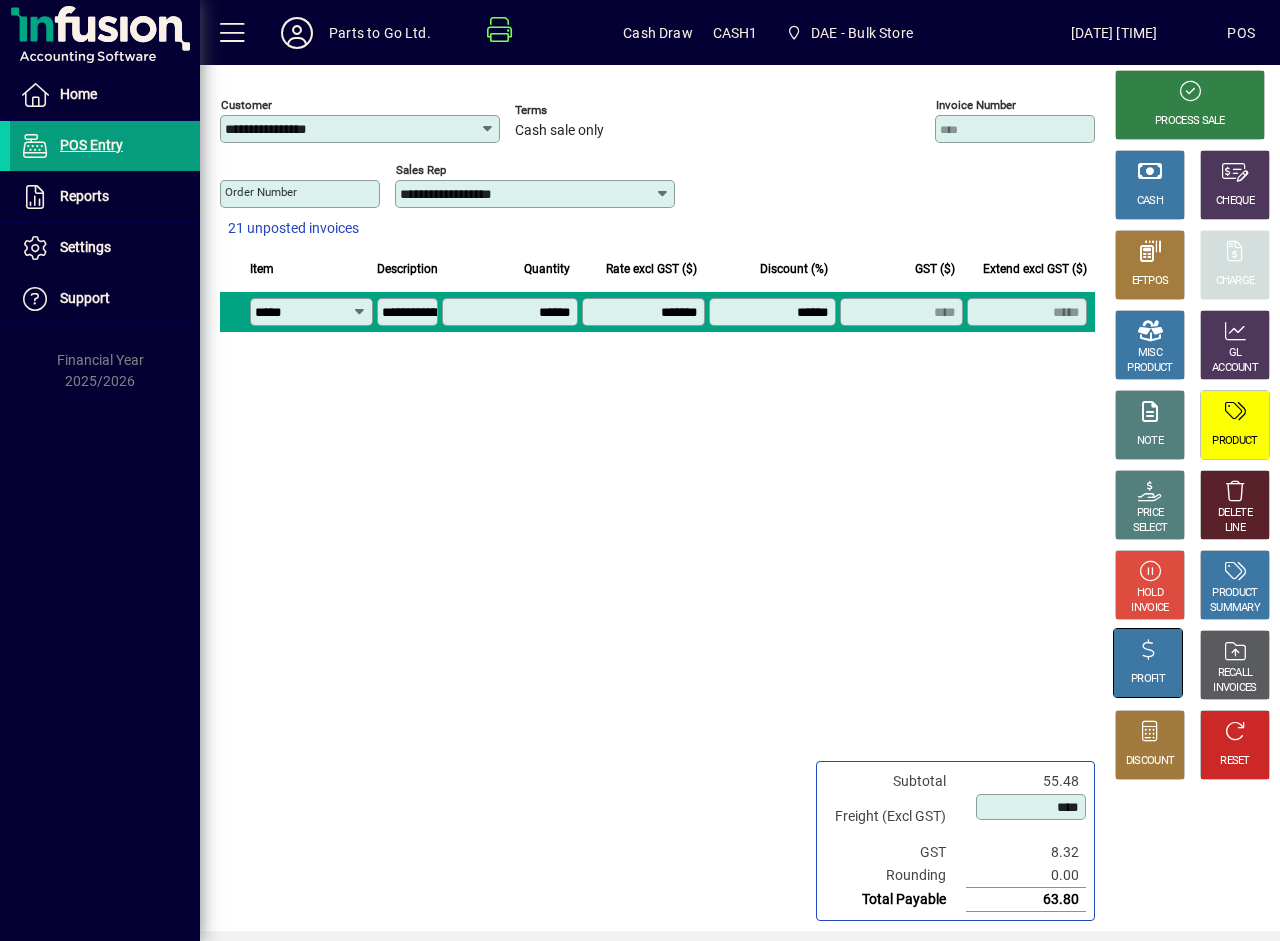 type on "*****" 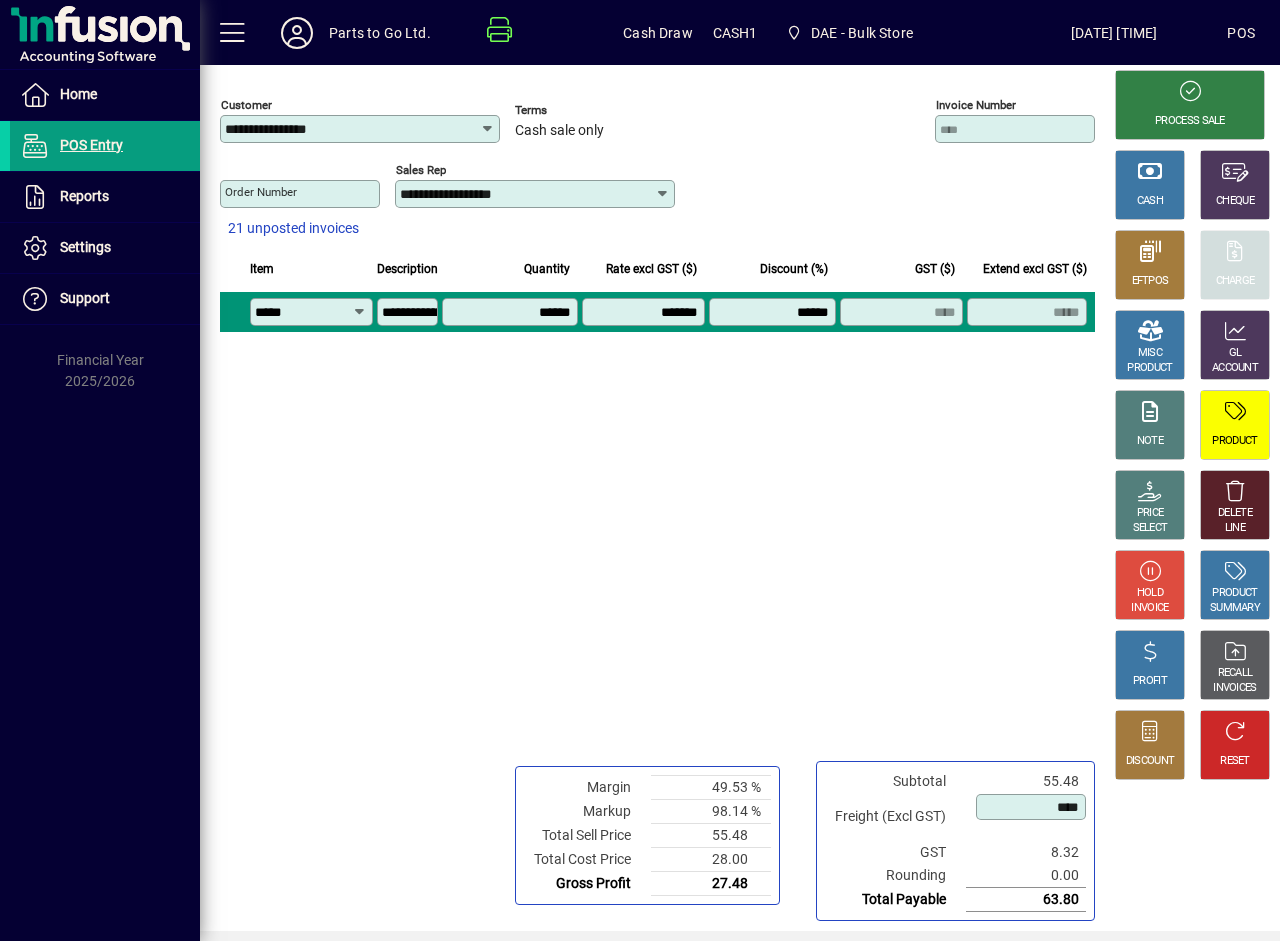 click on "******" at bounding box center [775, 312] 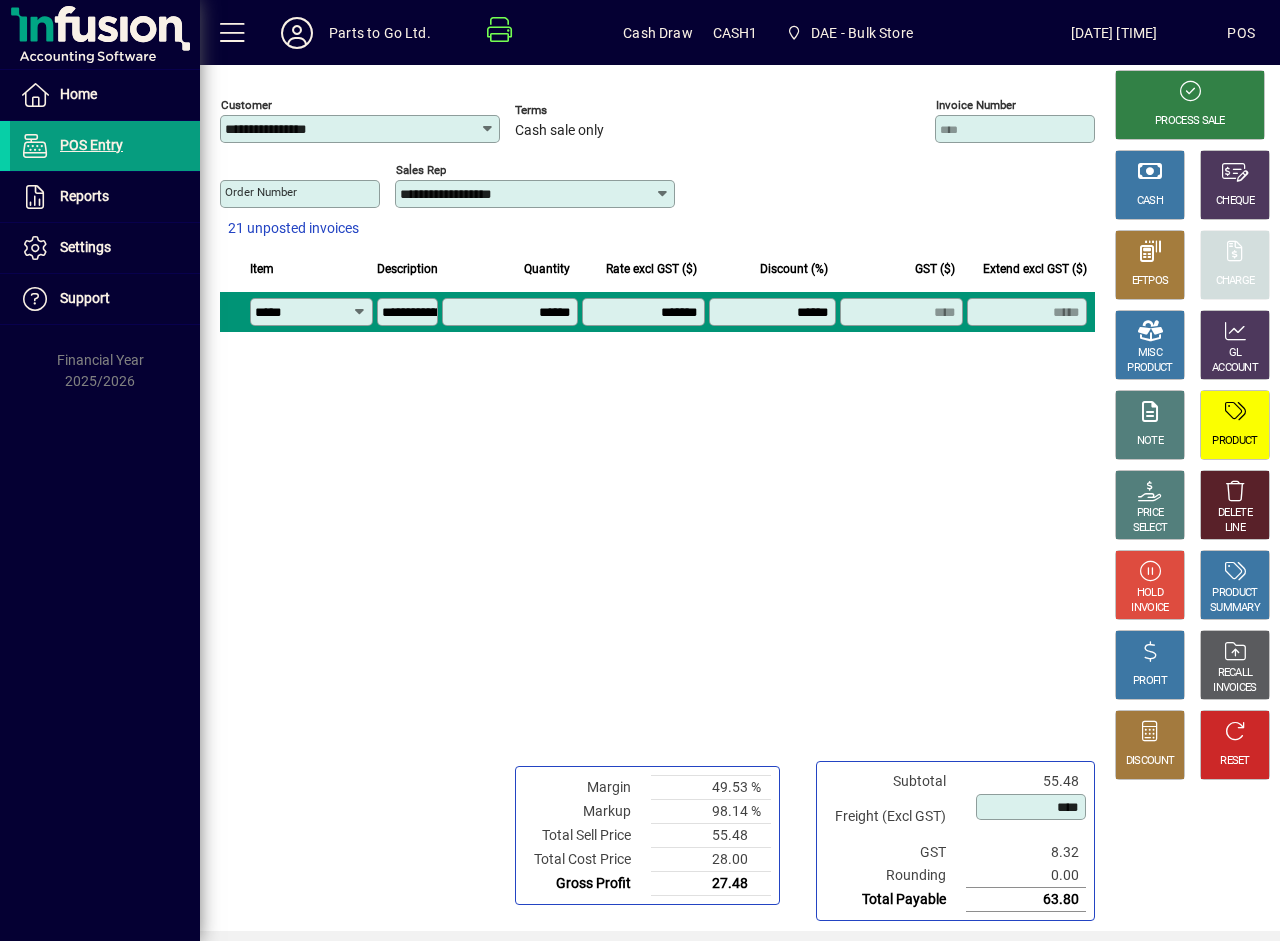 click on "******" at bounding box center (775, 312) 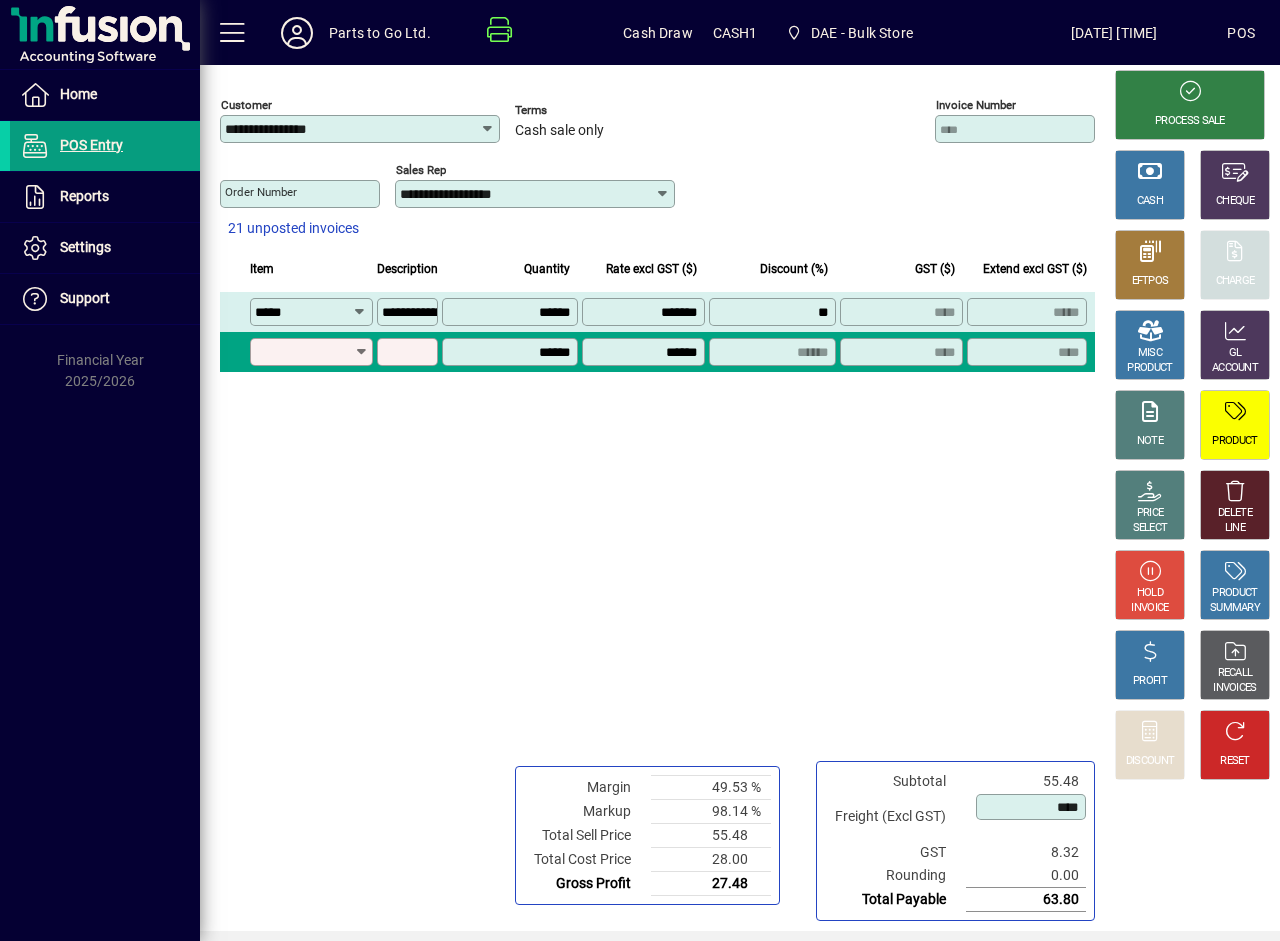 type on "*******" 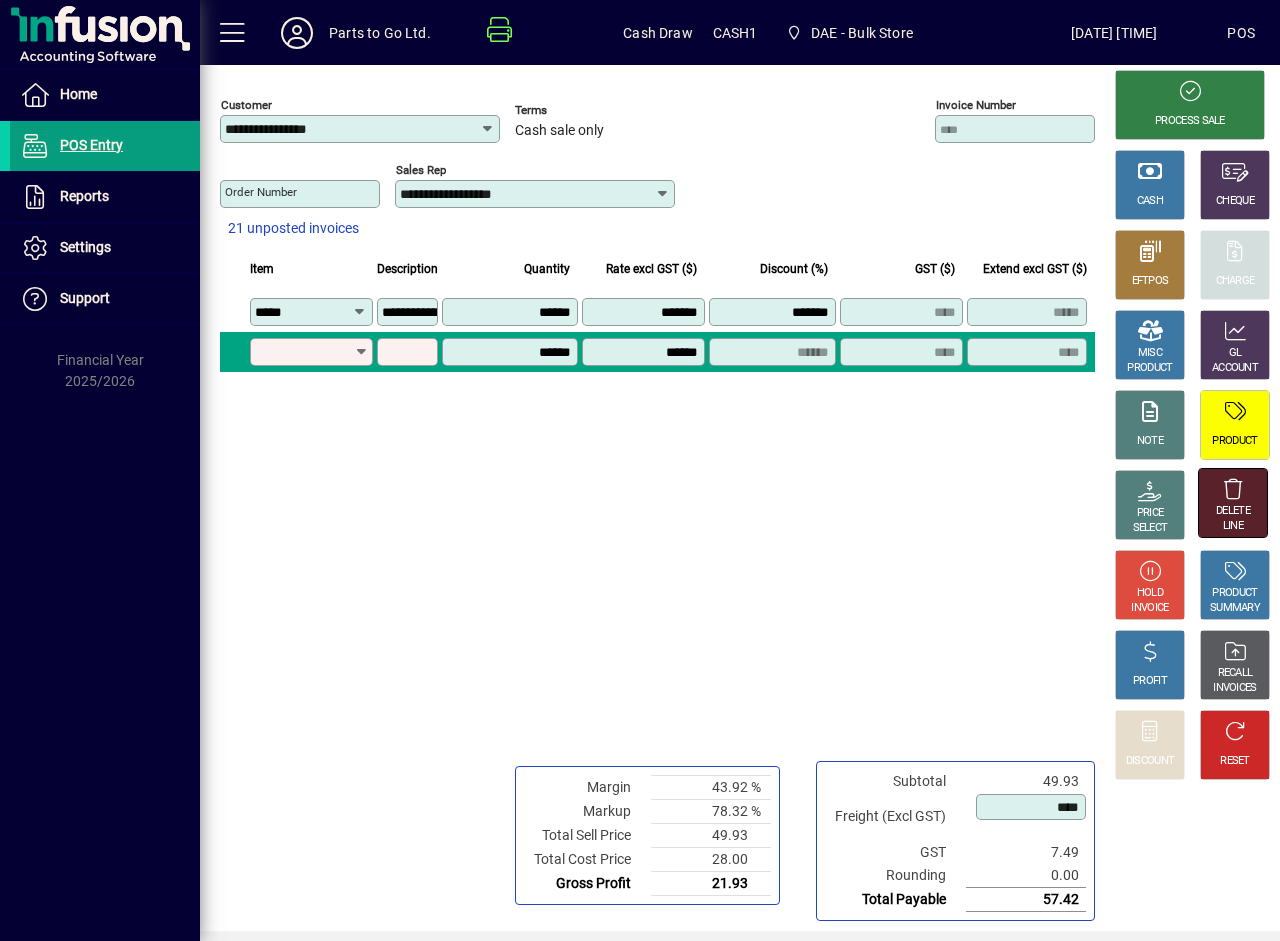 click 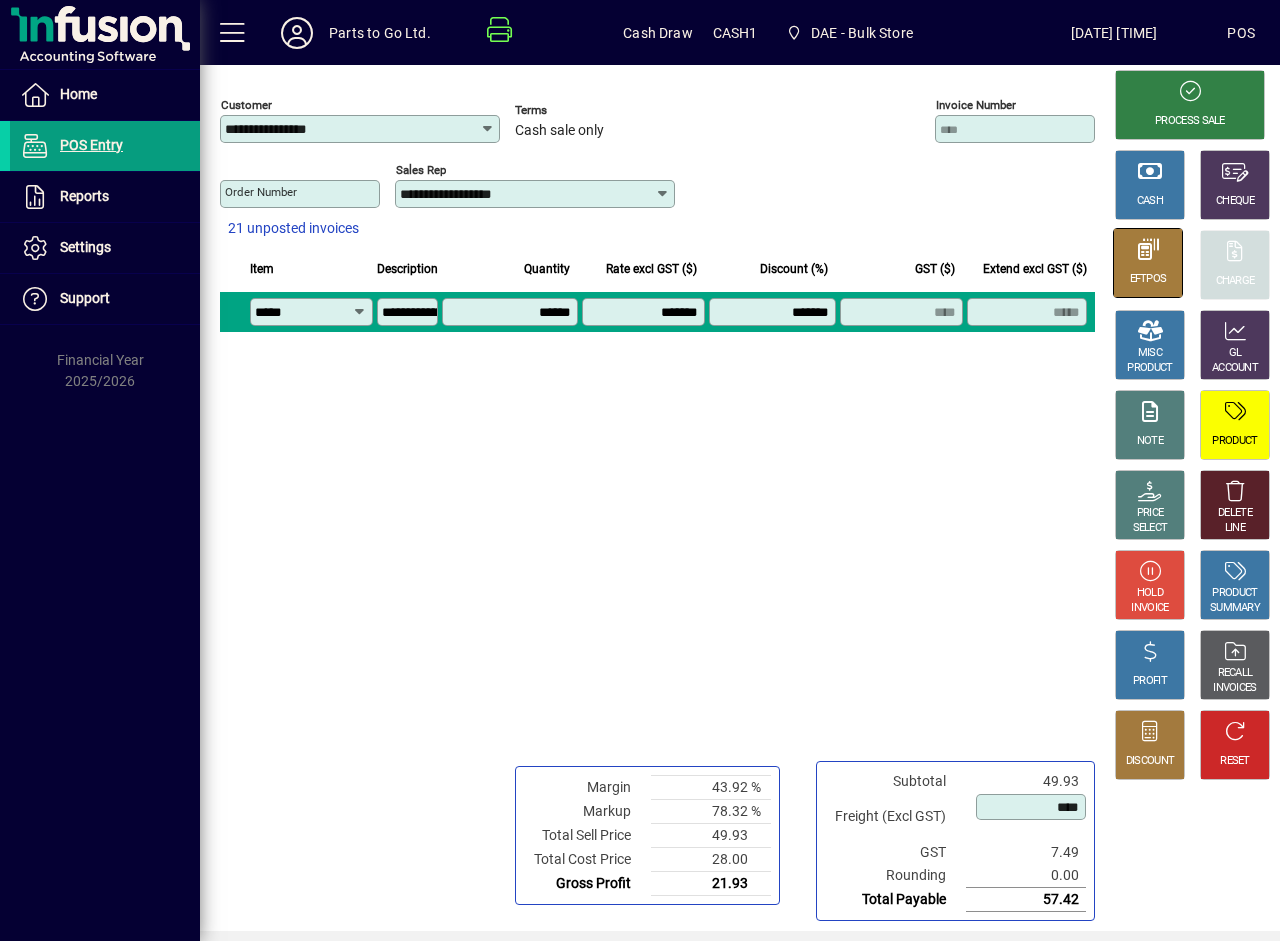 click 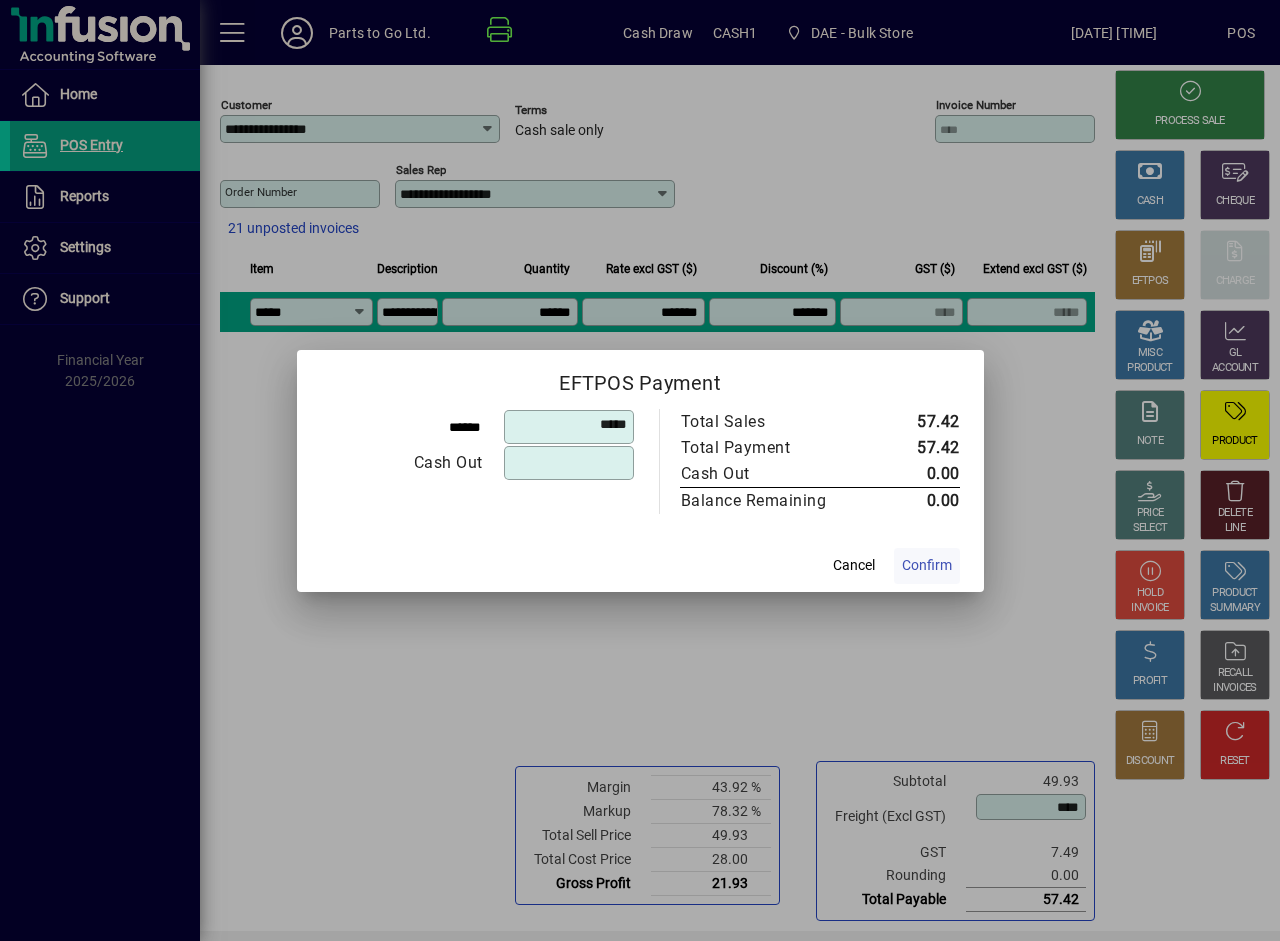 click on "Confirm" 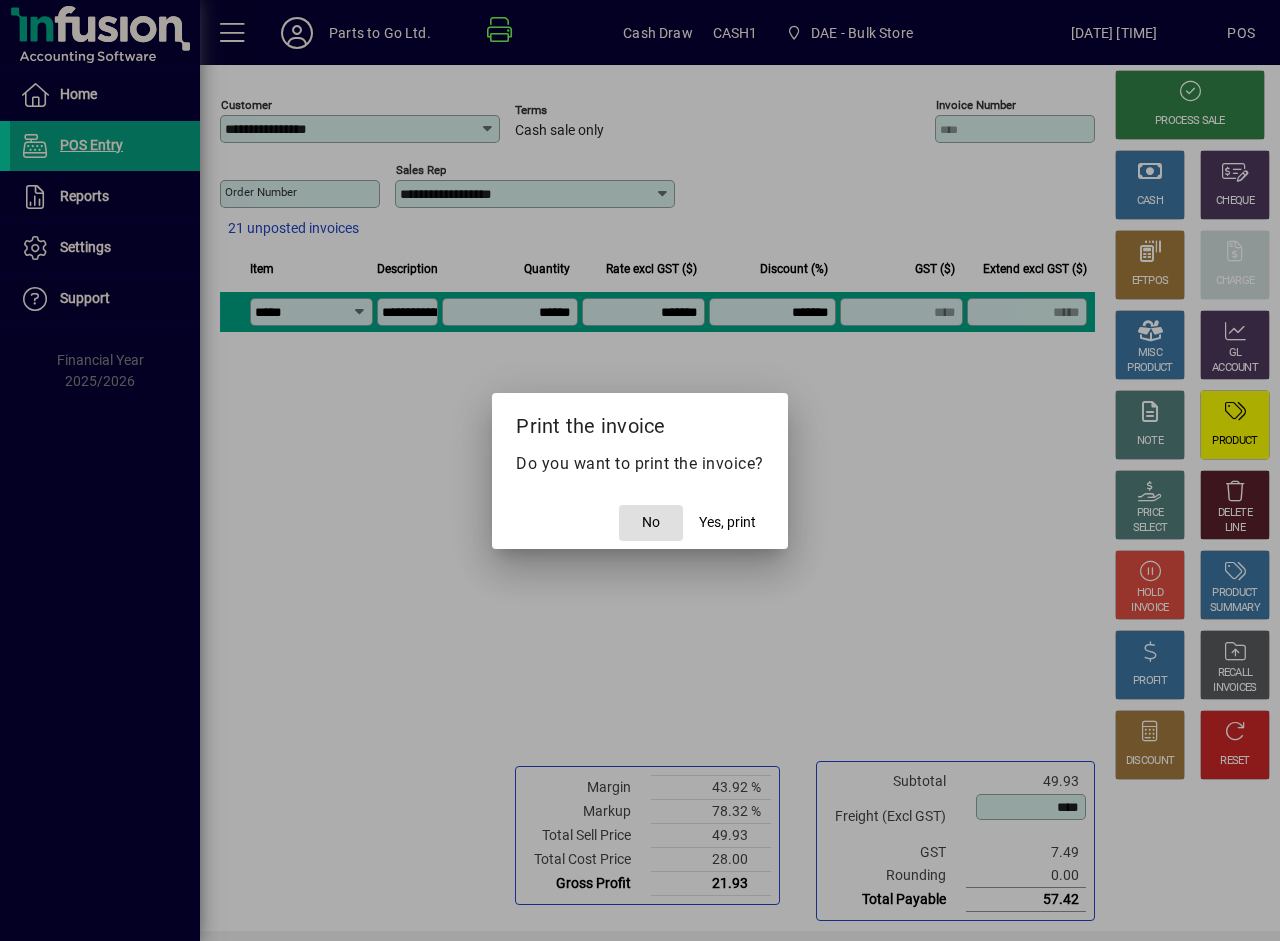 click 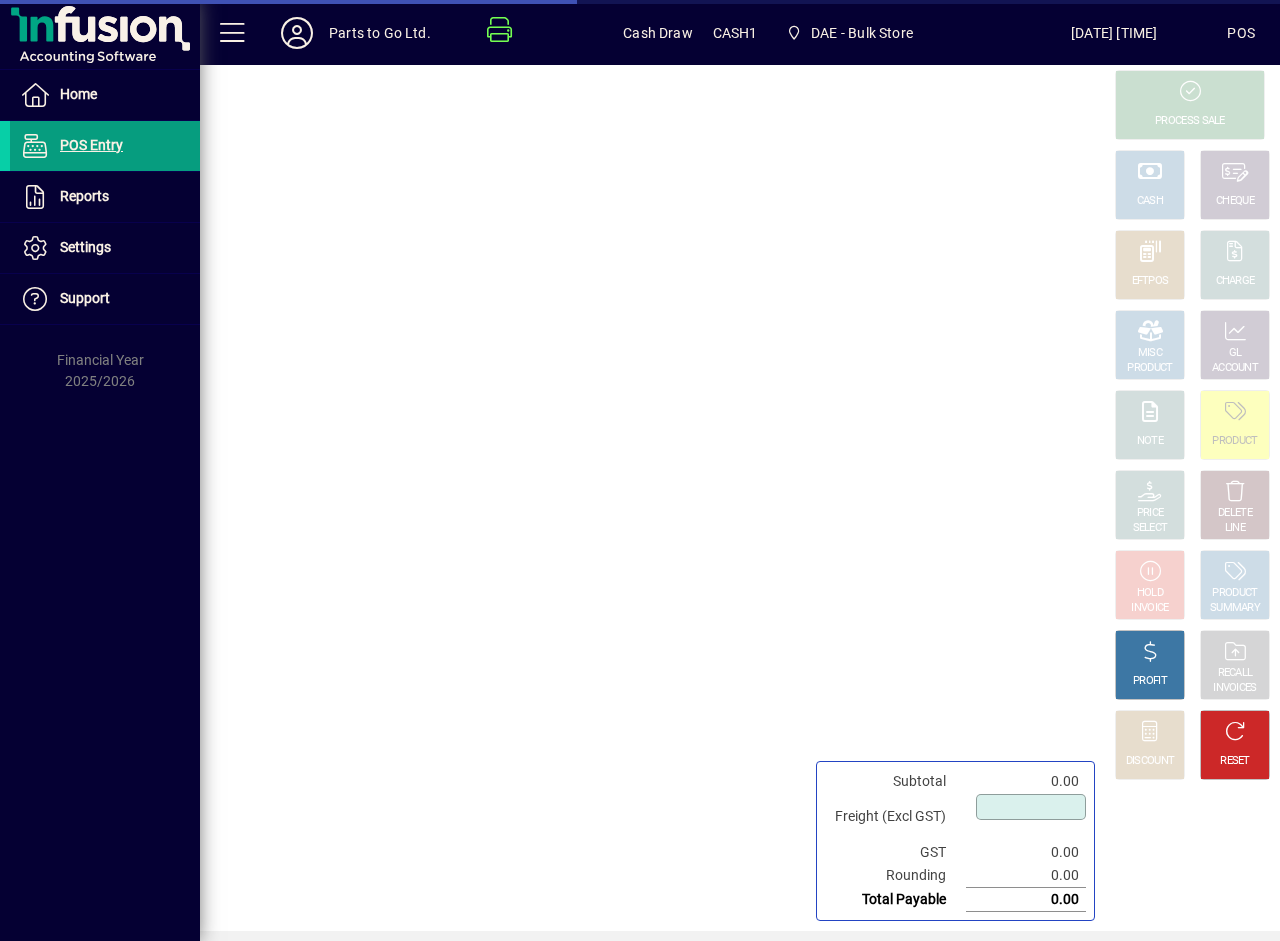 type on "****" 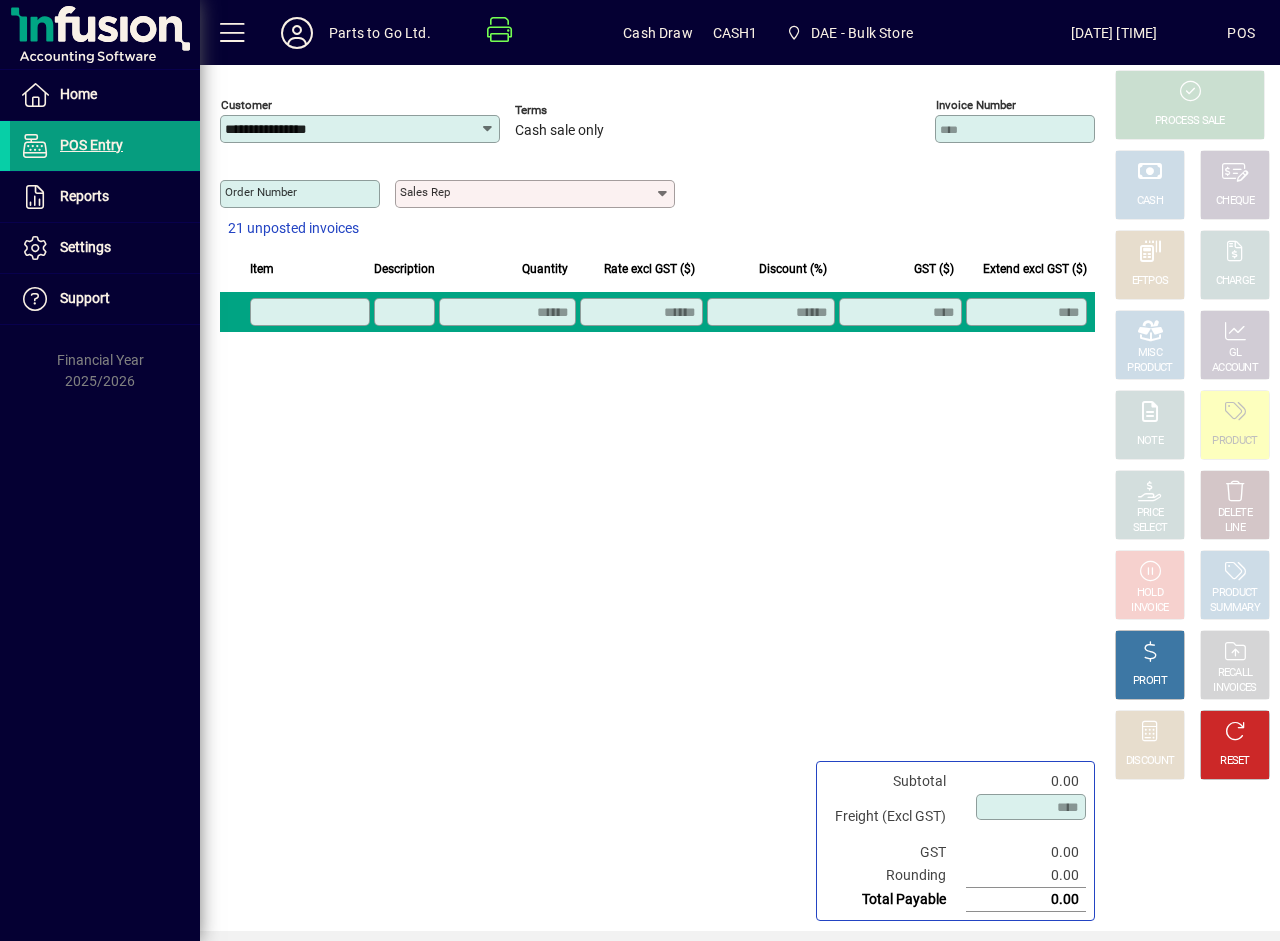 click 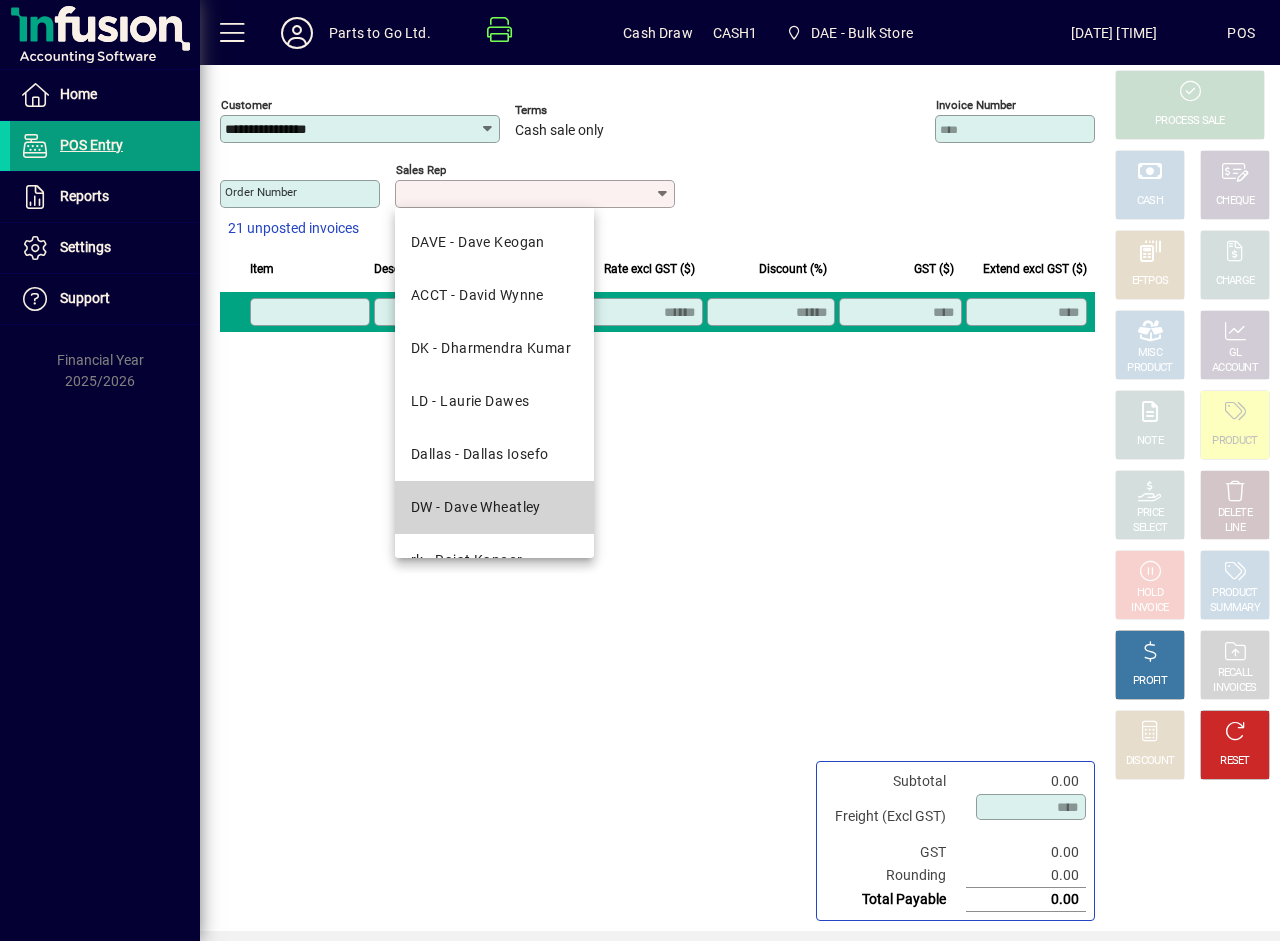 click on "DW - Dave Wheatley" at bounding box center [476, 507] 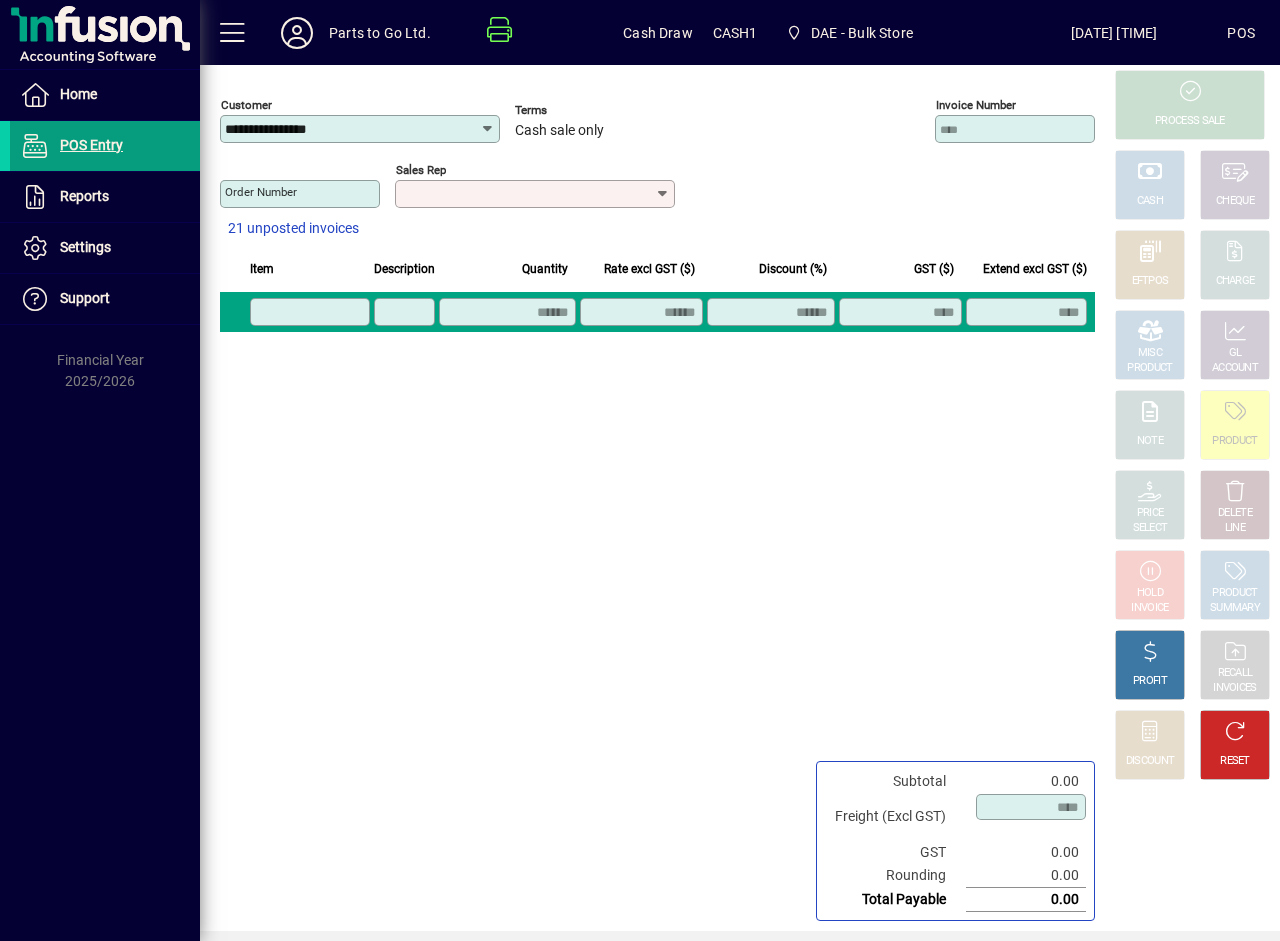 type on "**********" 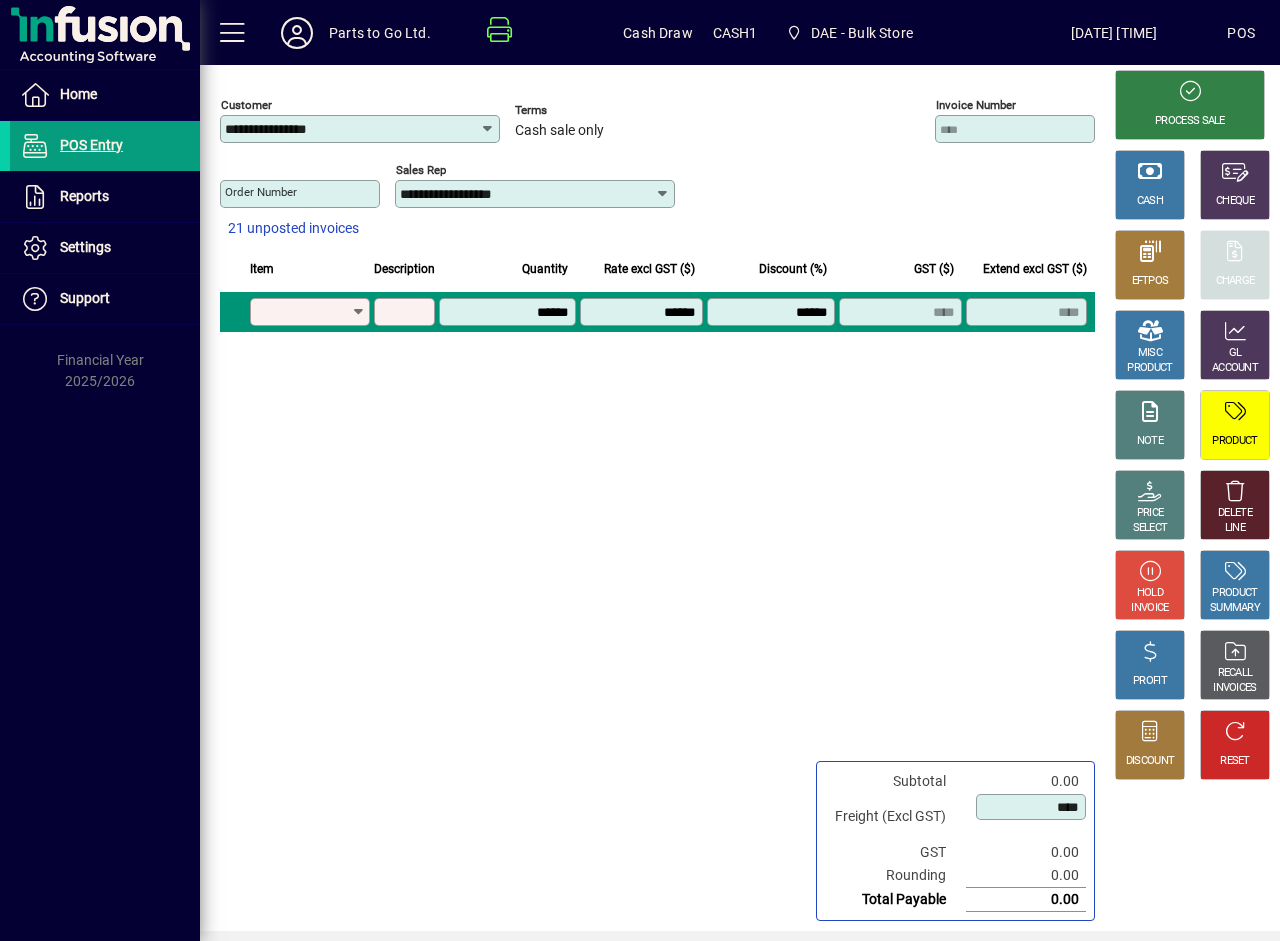 click on "Product" at bounding box center (303, 312) 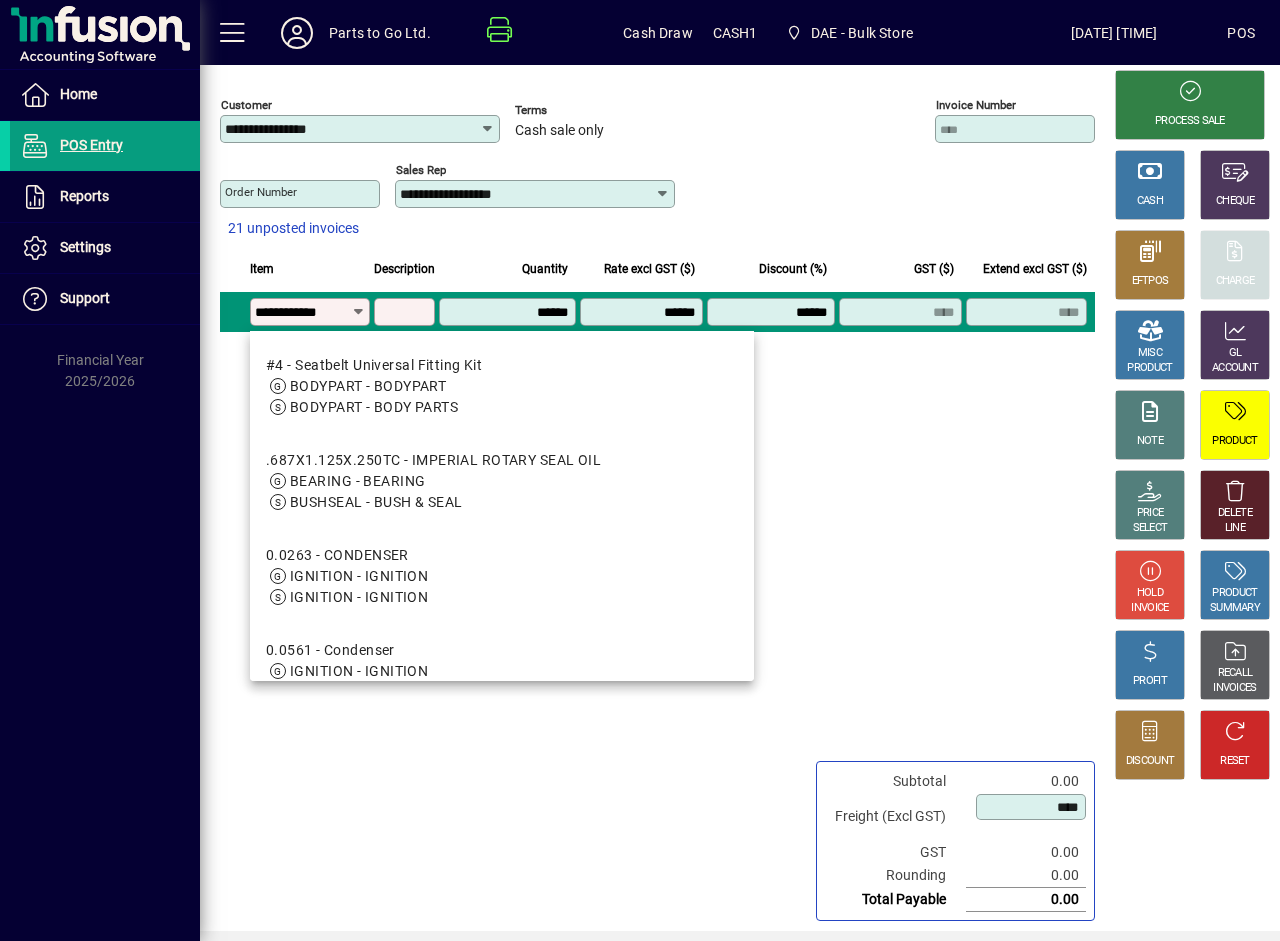 type on "**********" 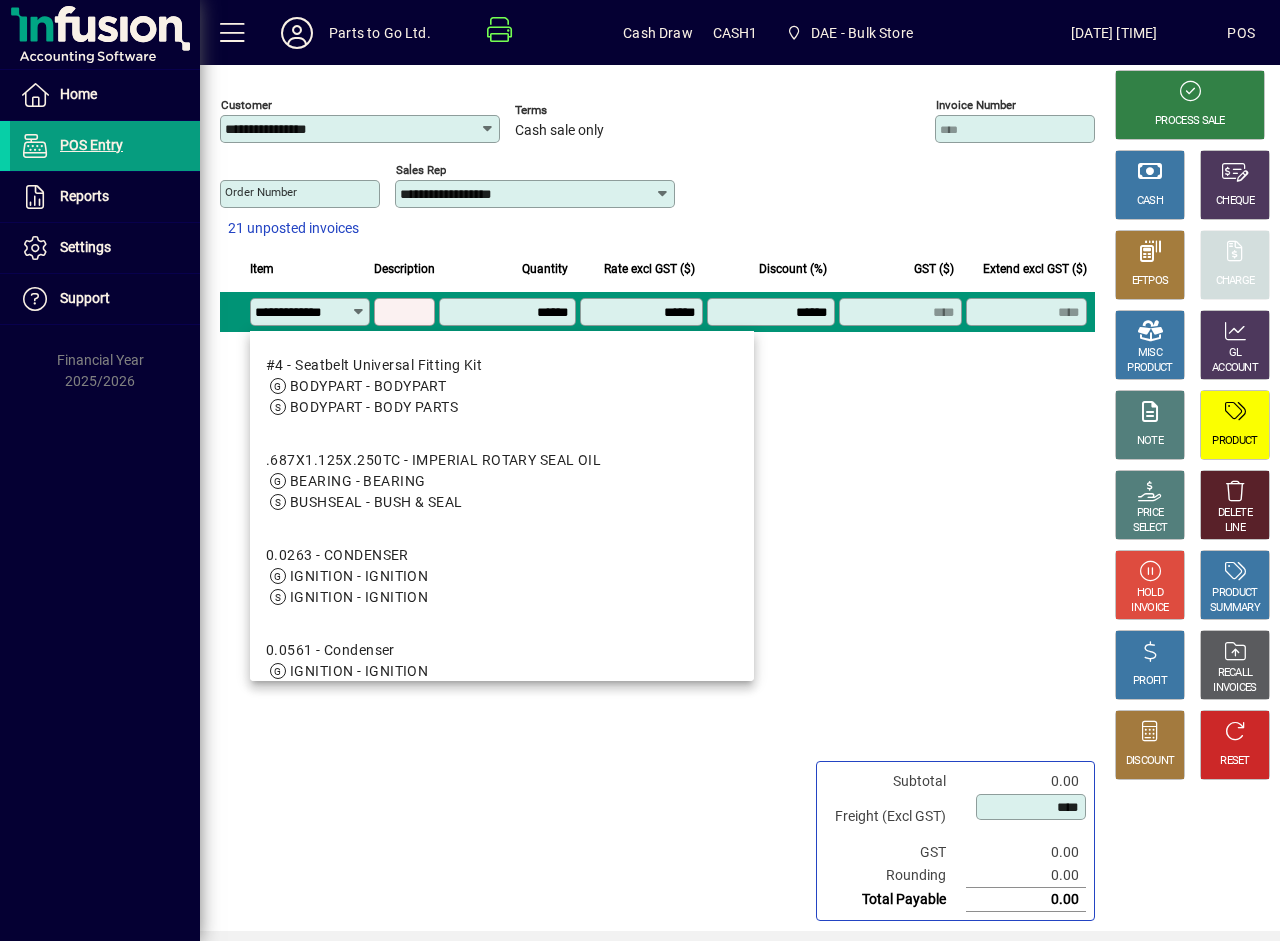 scroll, scrollTop: 0, scrollLeft: 9, axis: horizontal 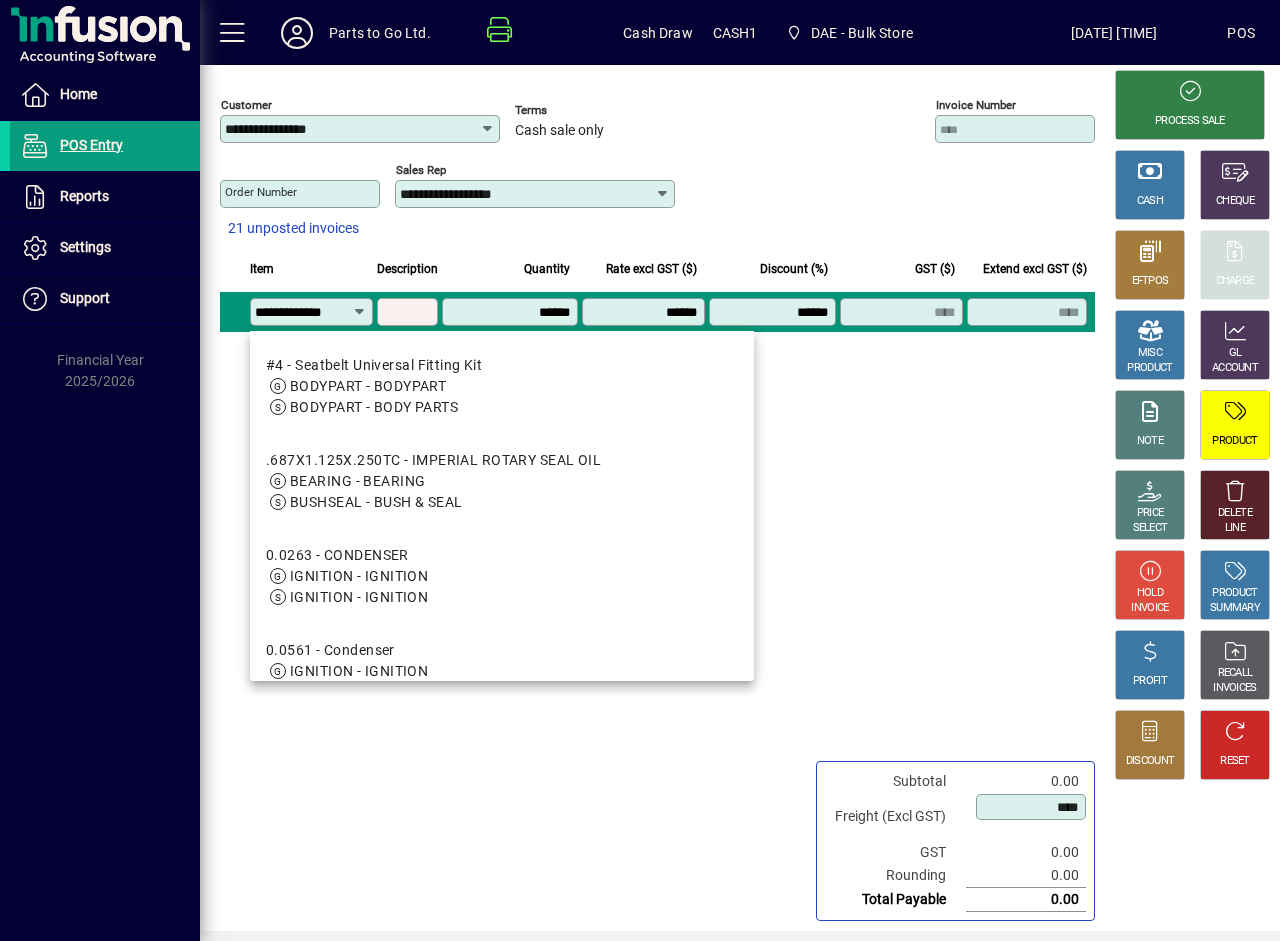 type on "**********" 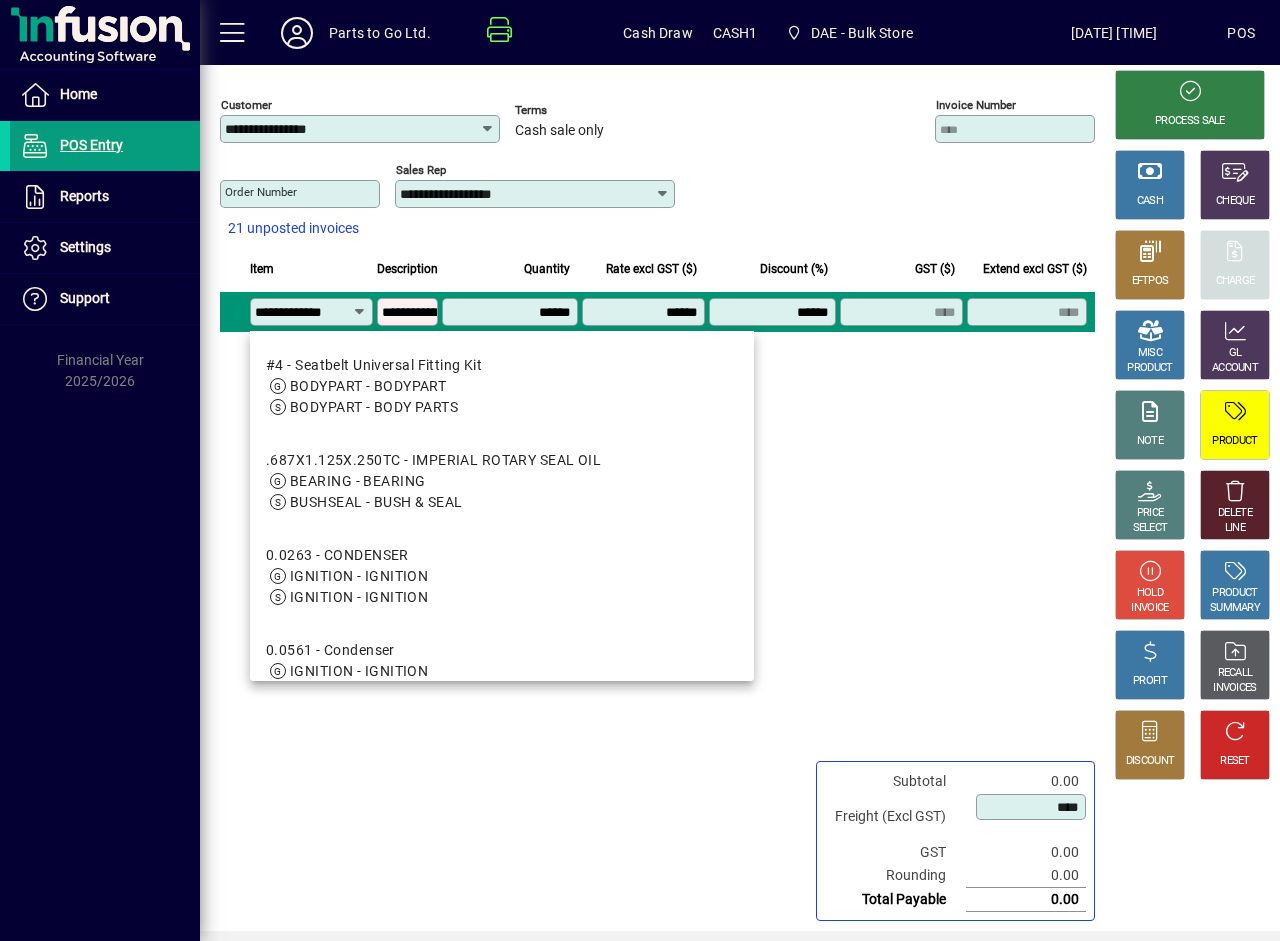 type on "******" 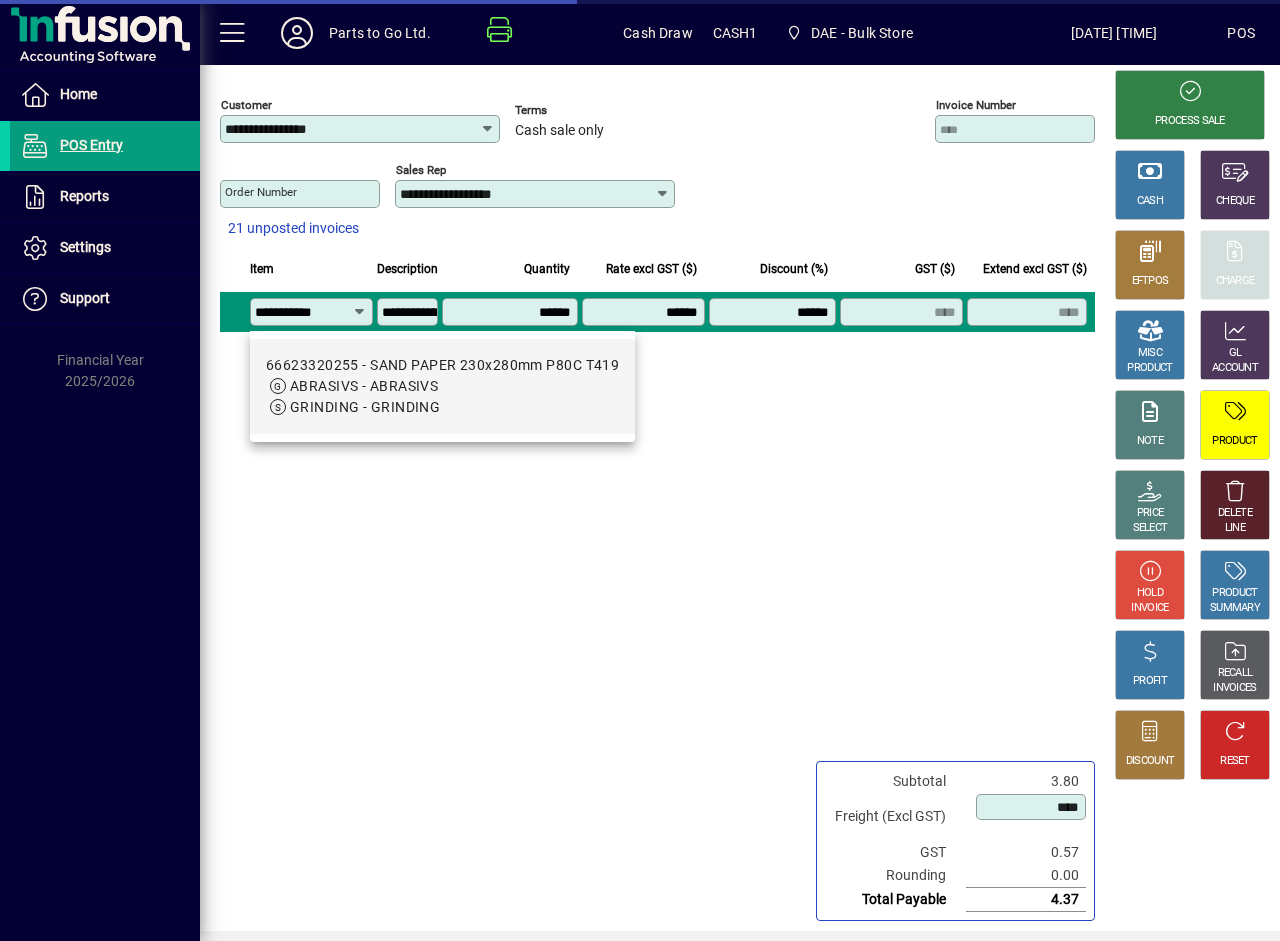 scroll, scrollTop: 0, scrollLeft: 0, axis: both 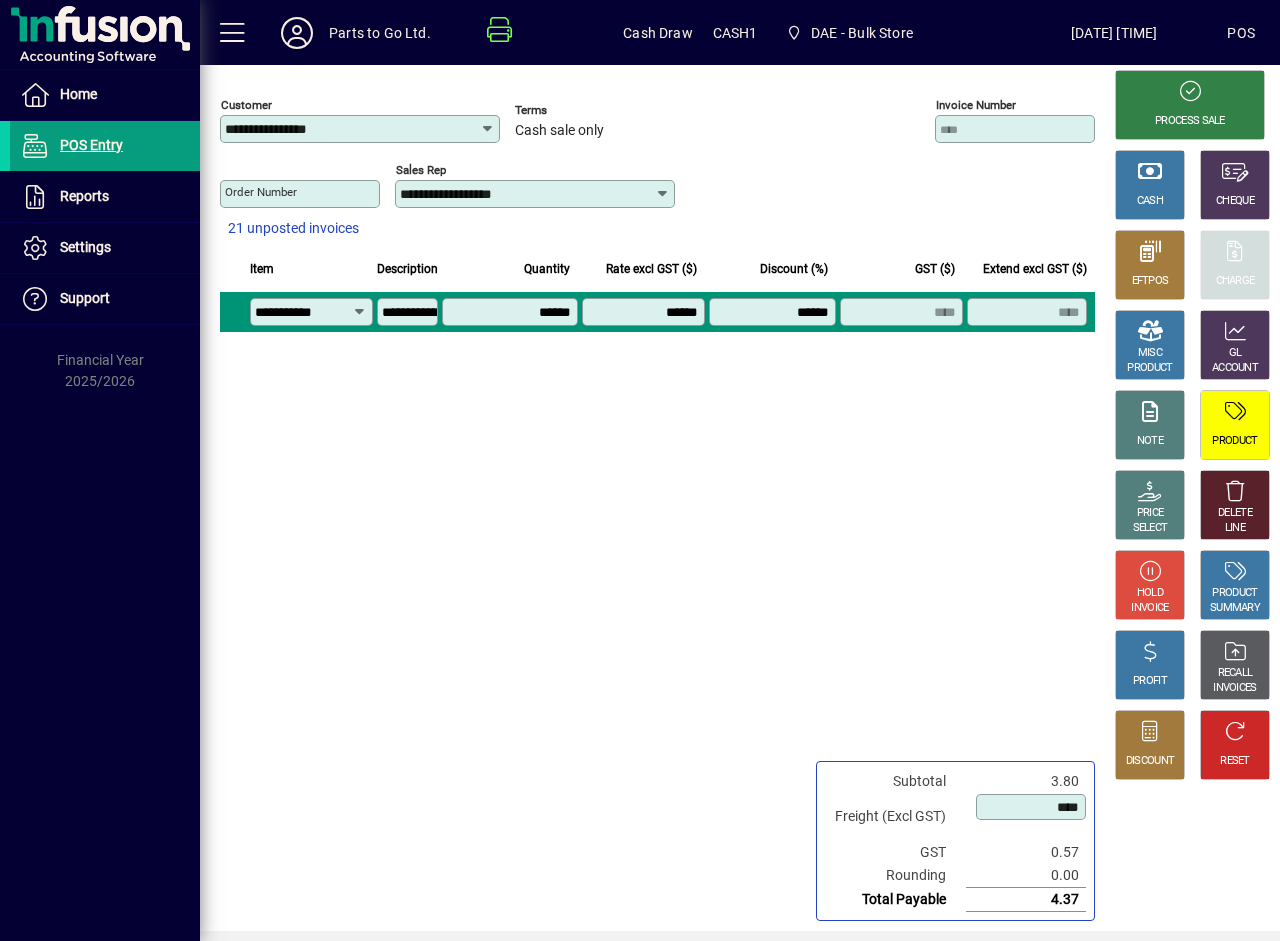 type on "**********" 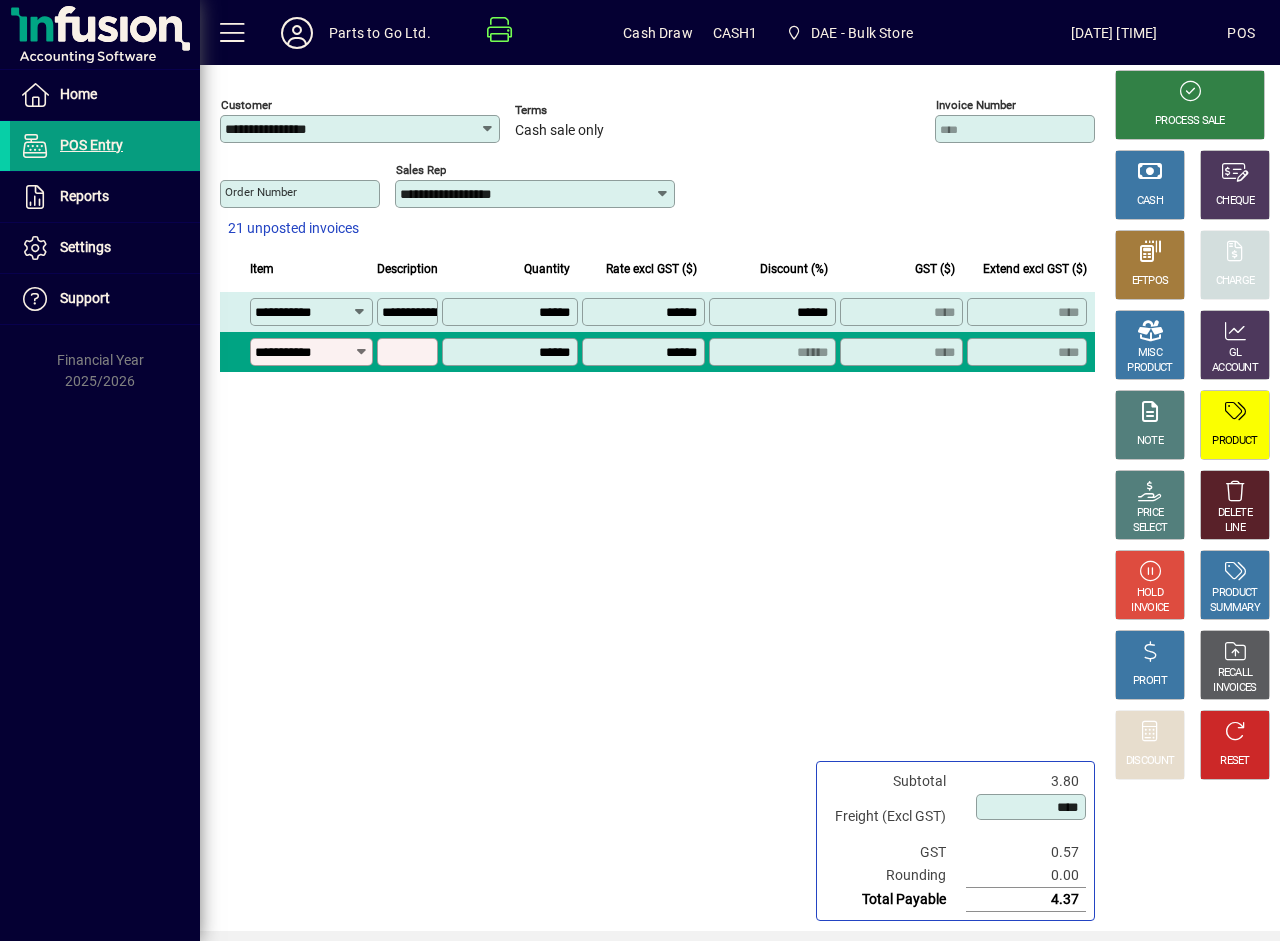 type on "**********" 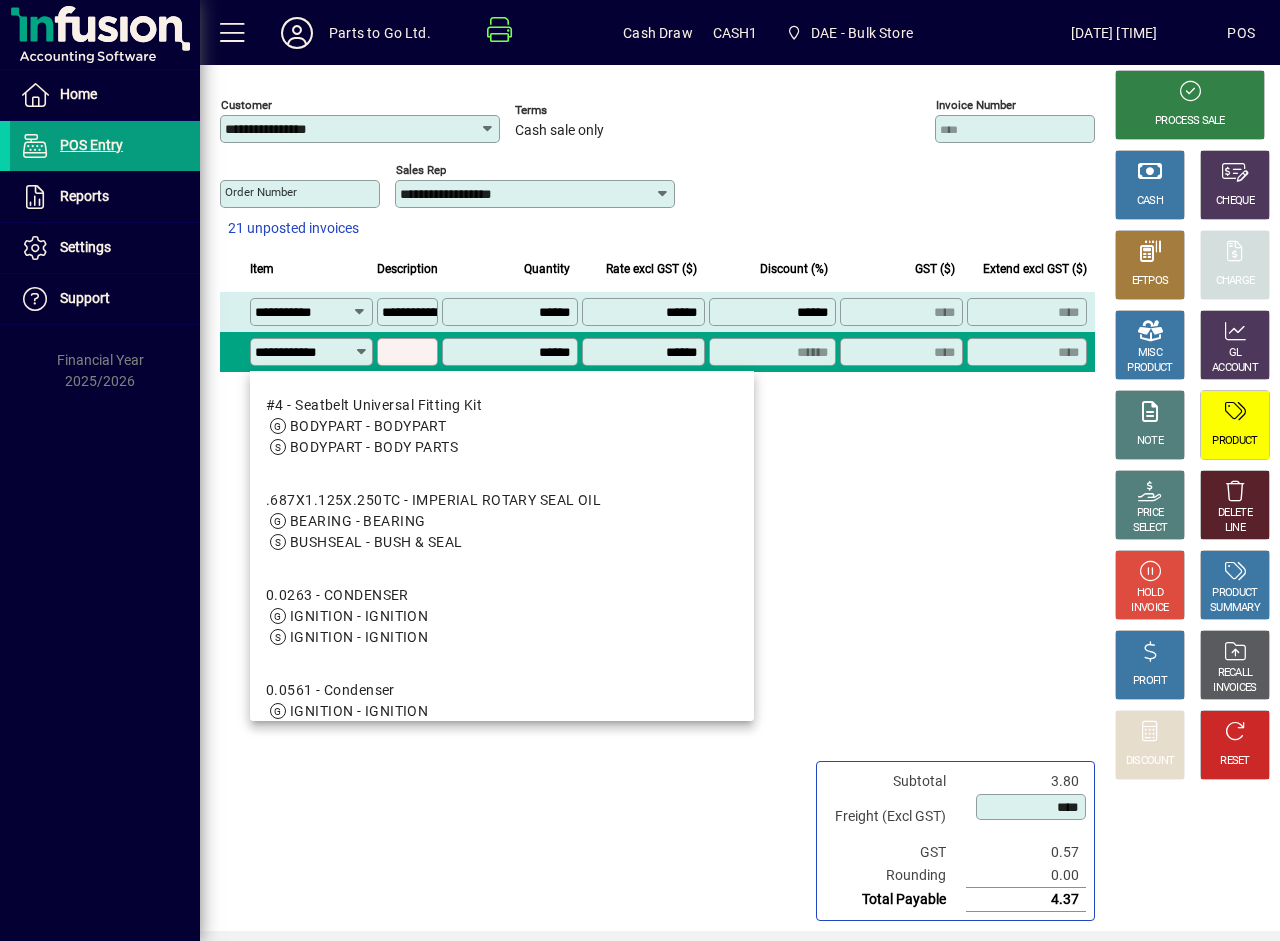 scroll, scrollTop: 0, scrollLeft: 1, axis: horizontal 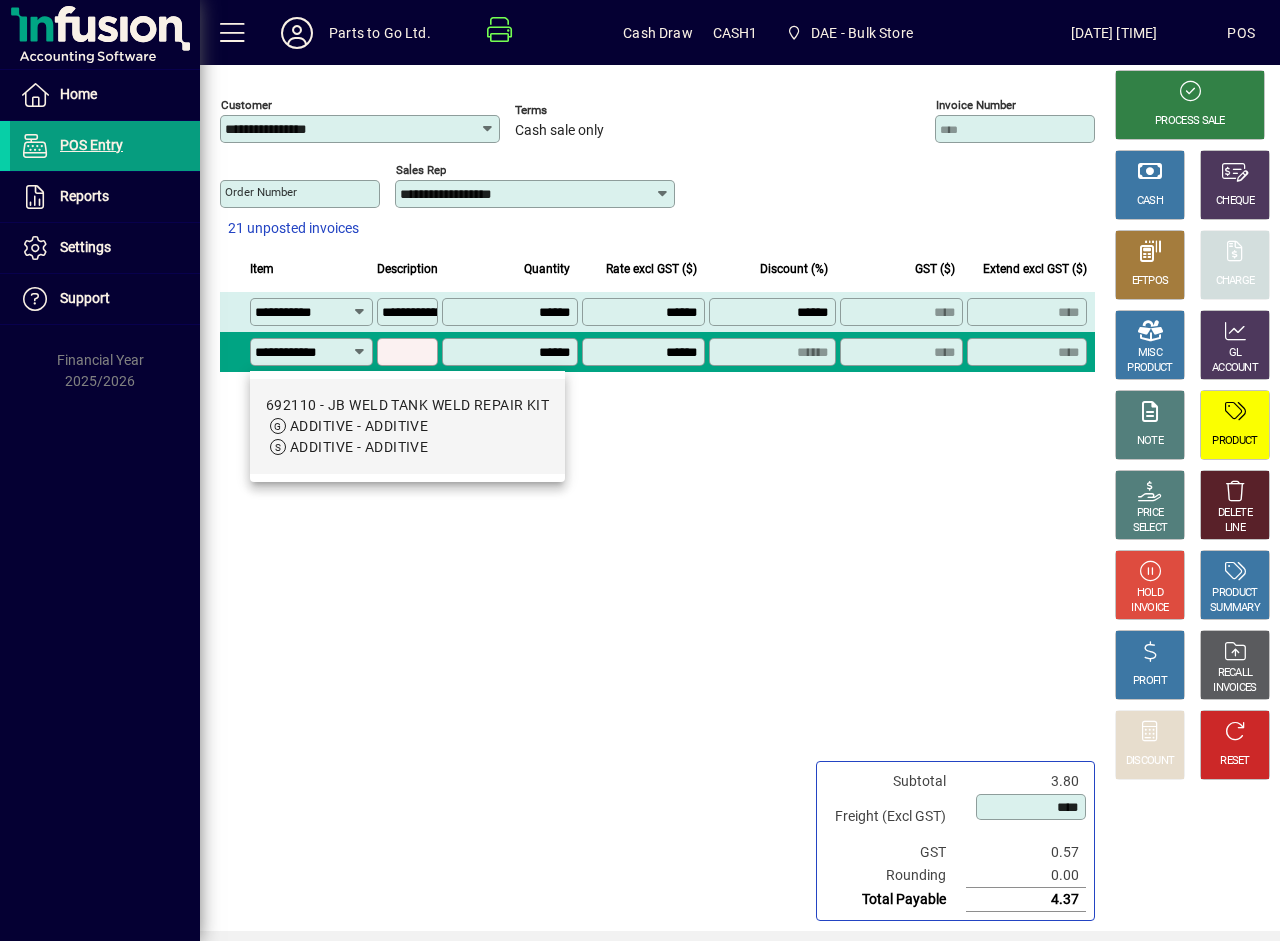 type on "**********" 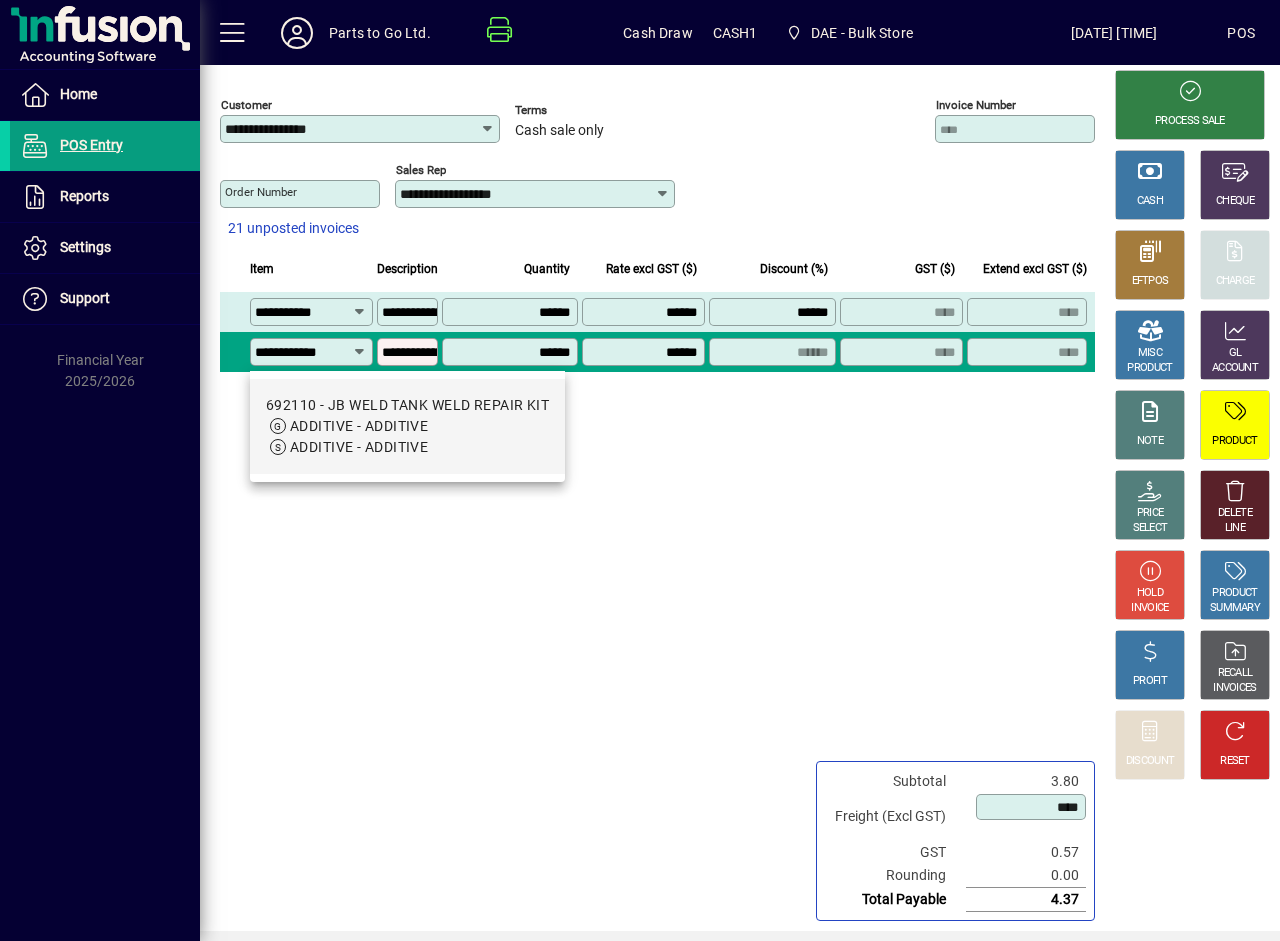 type on "*******" 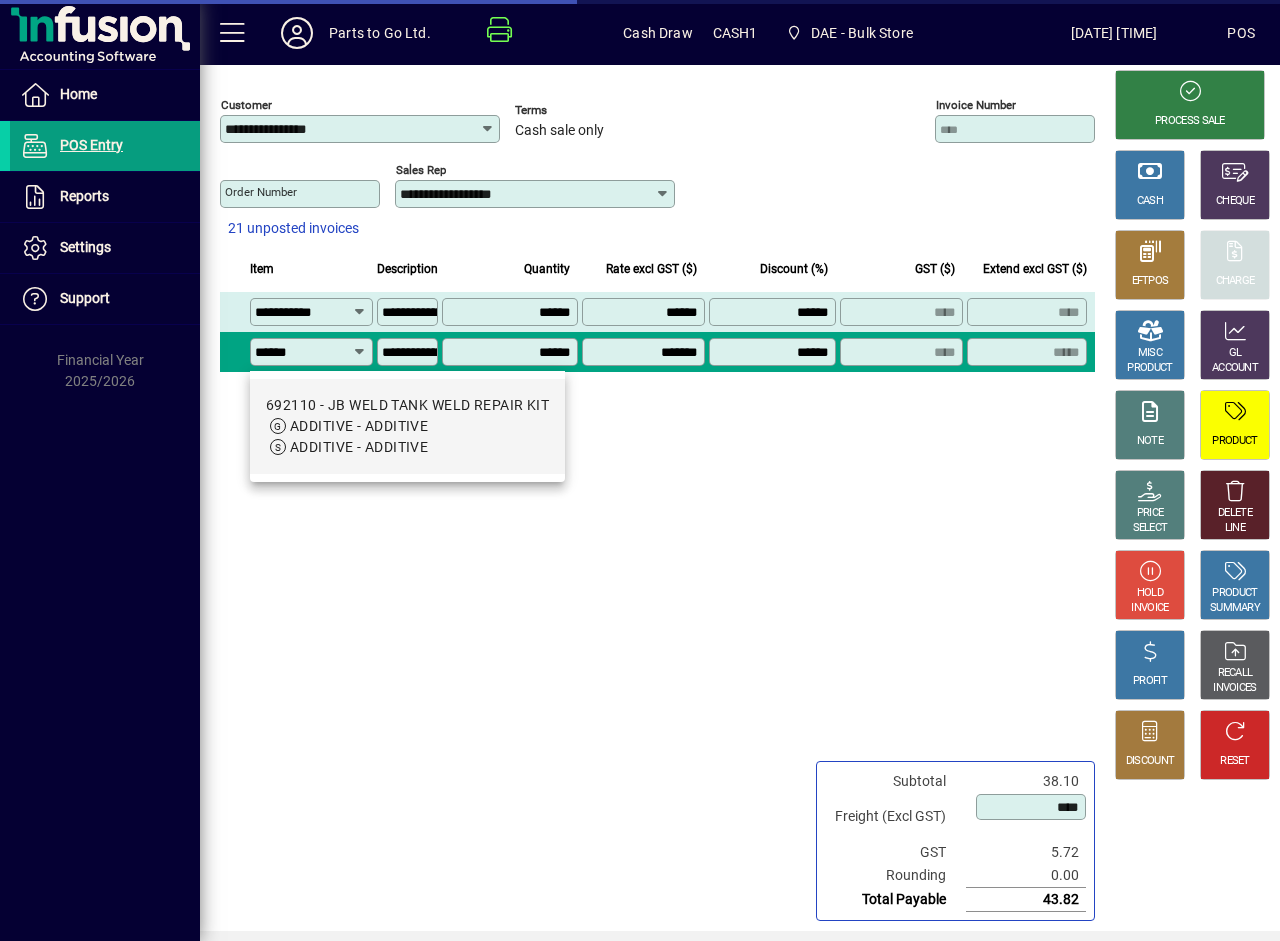 scroll, scrollTop: 0, scrollLeft: 0, axis: both 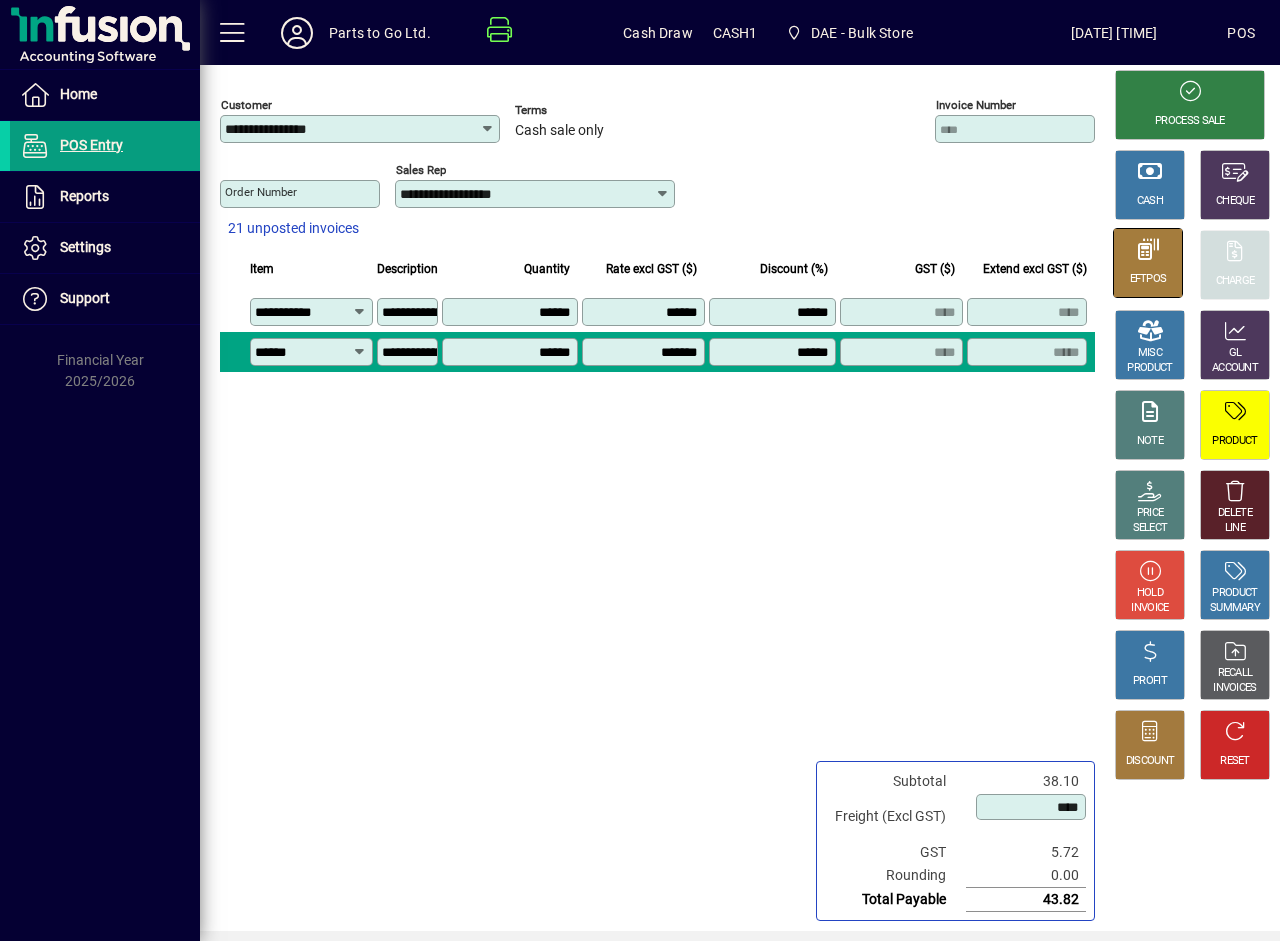 type on "******" 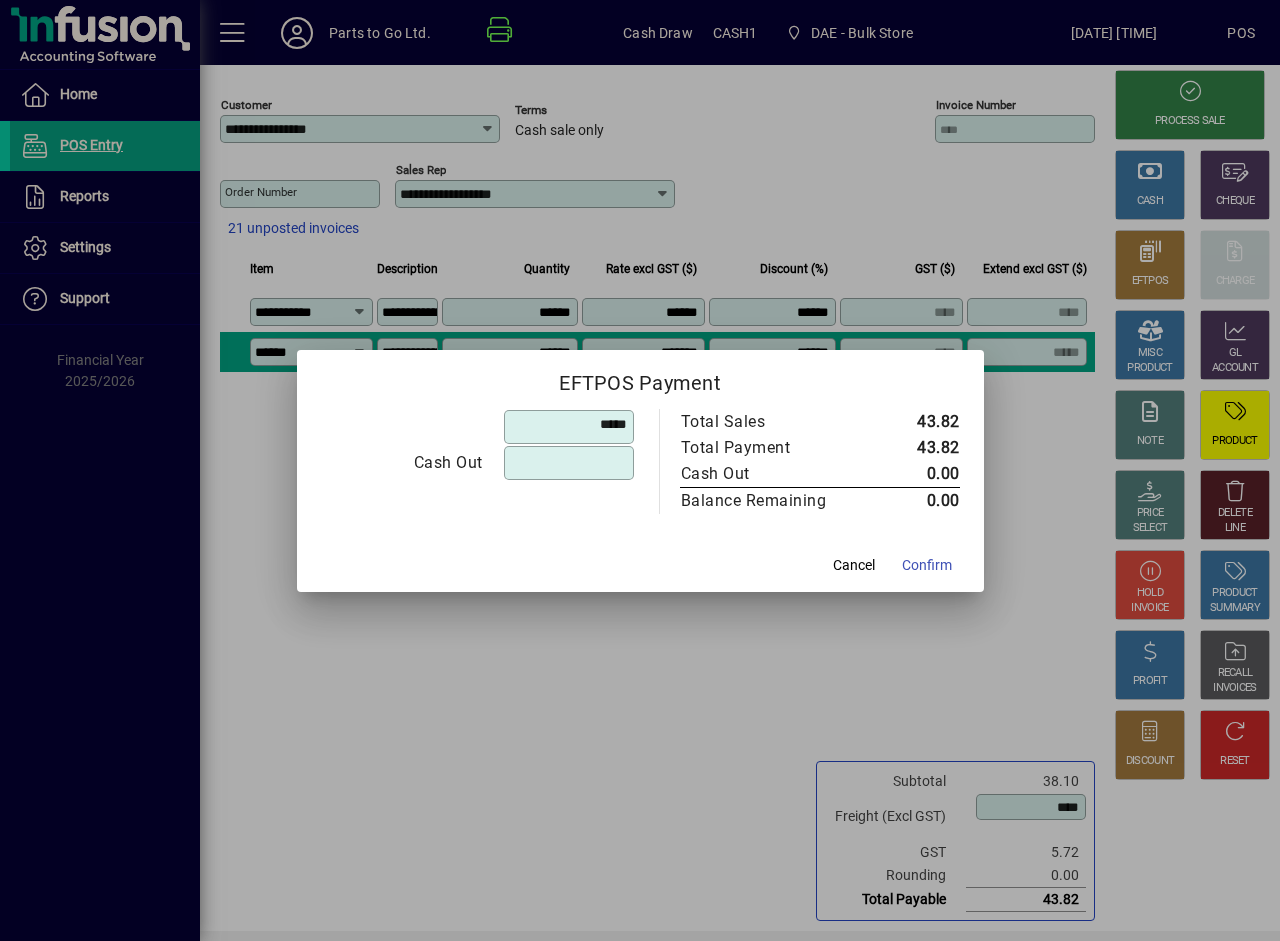 type on "******" 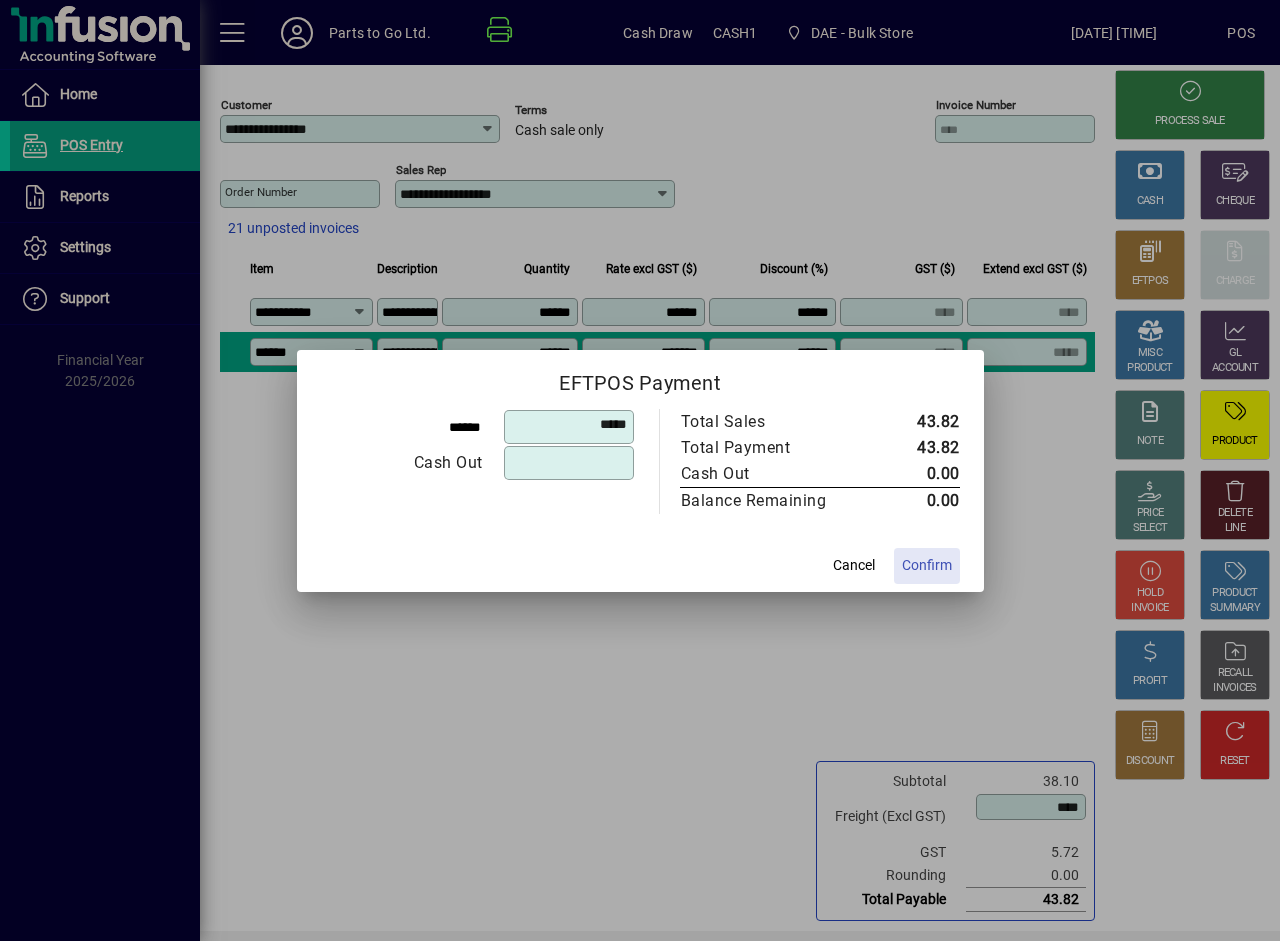 click on "Confirm" 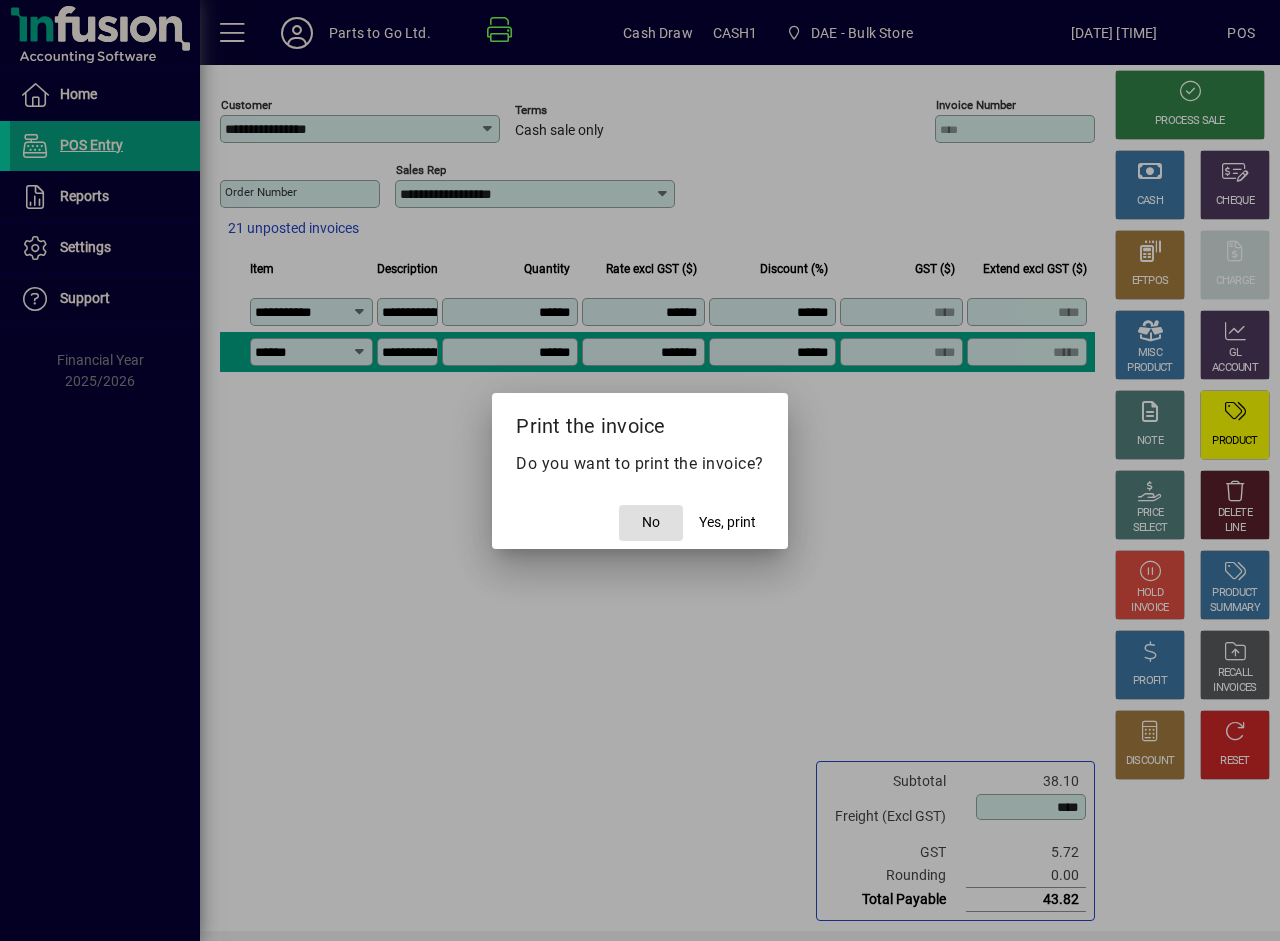 type 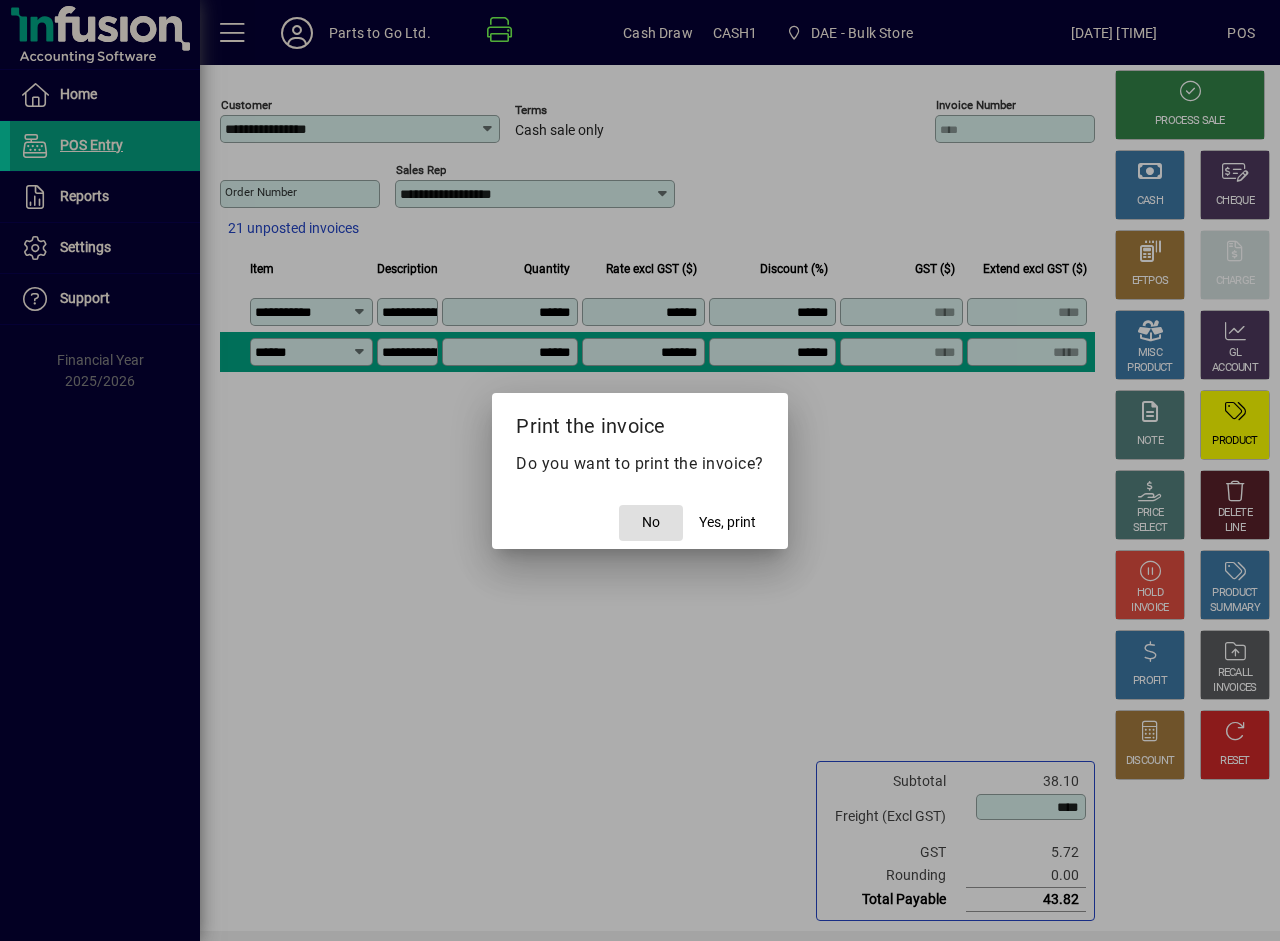 click on "No" 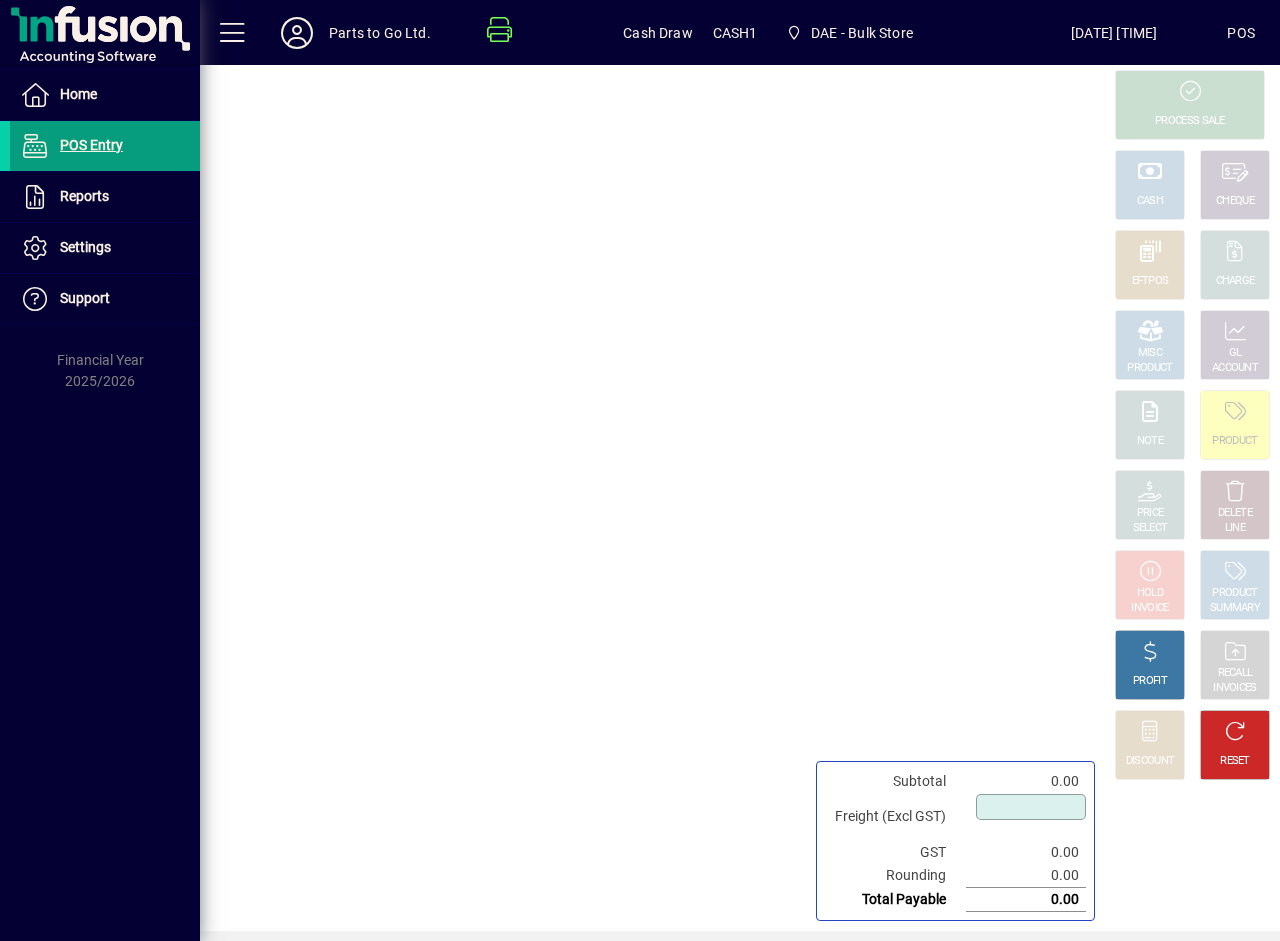 type on "****" 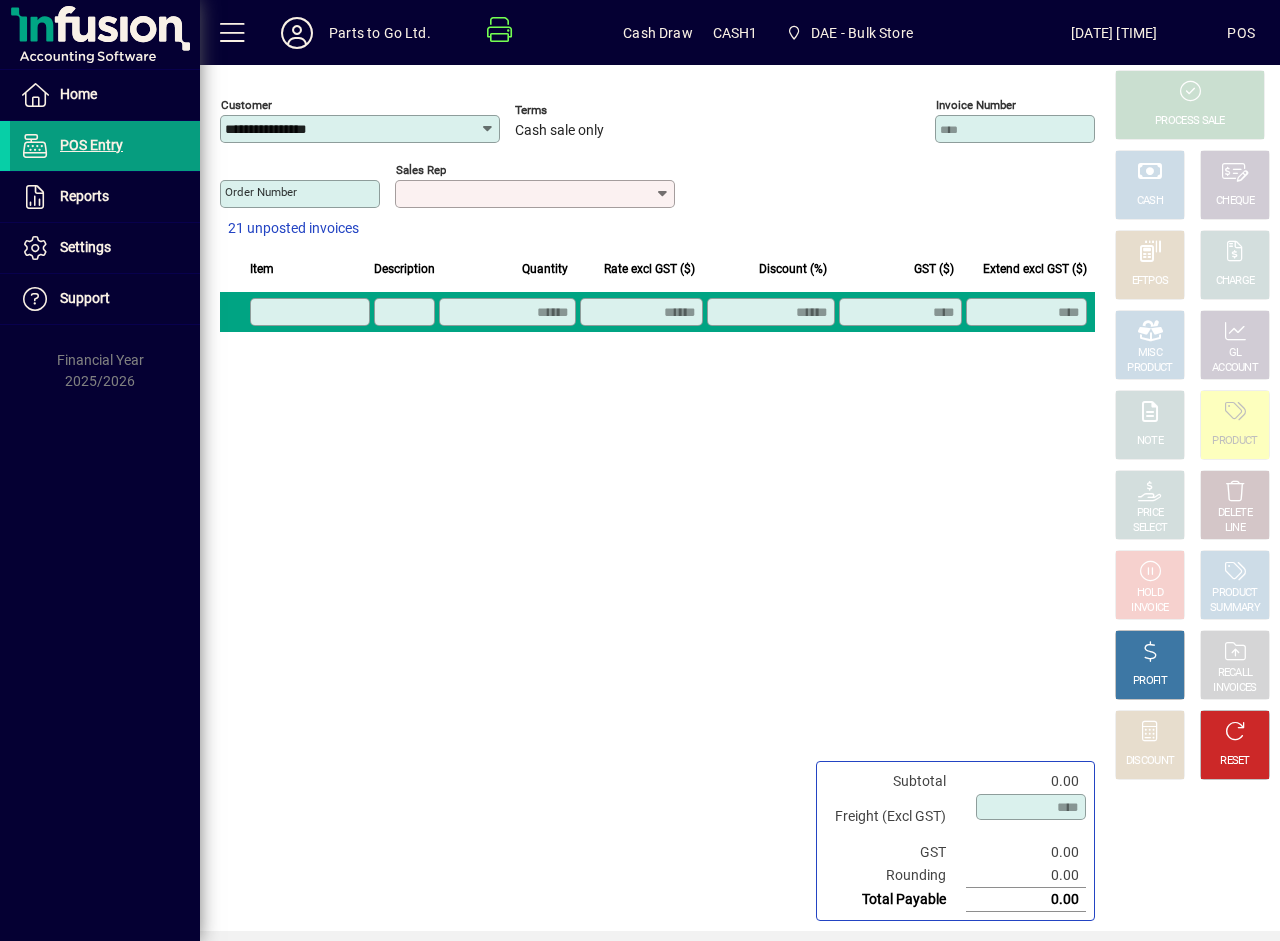 scroll, scrollTop: 0, scrollLeft: 0, axis: both 